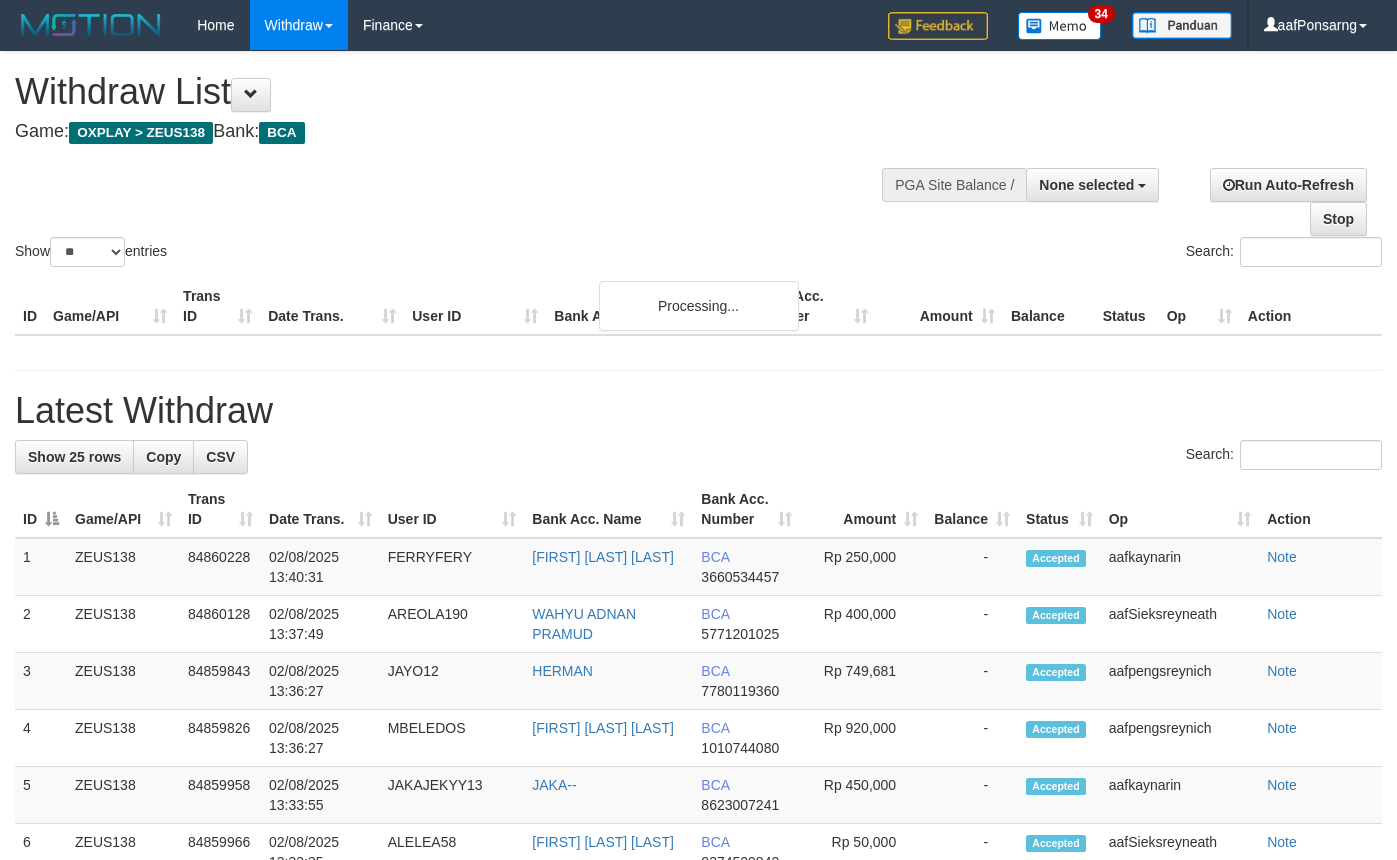 select 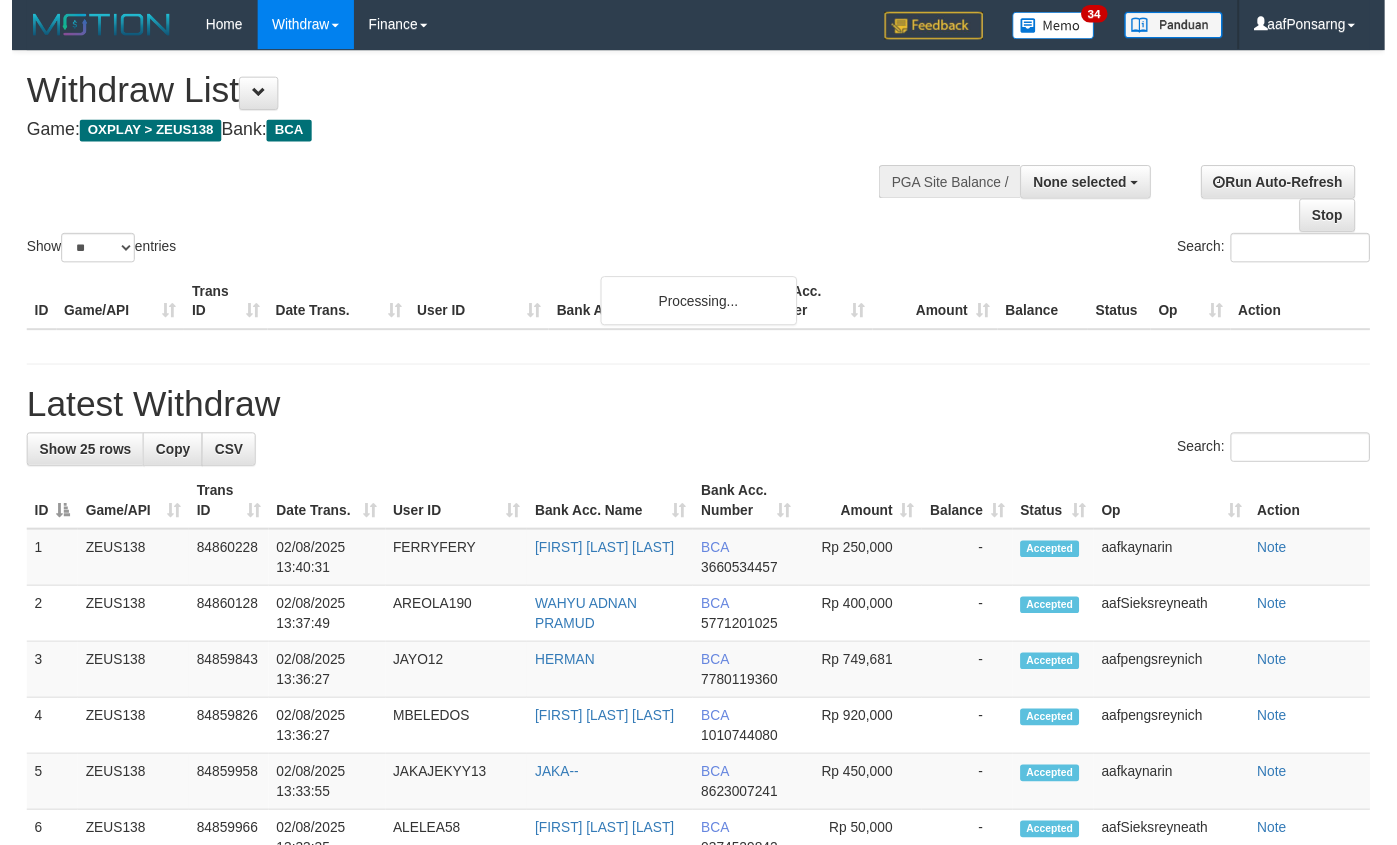 scroll, scrollTop: 152, scrollLeft: 0, axis: vertical 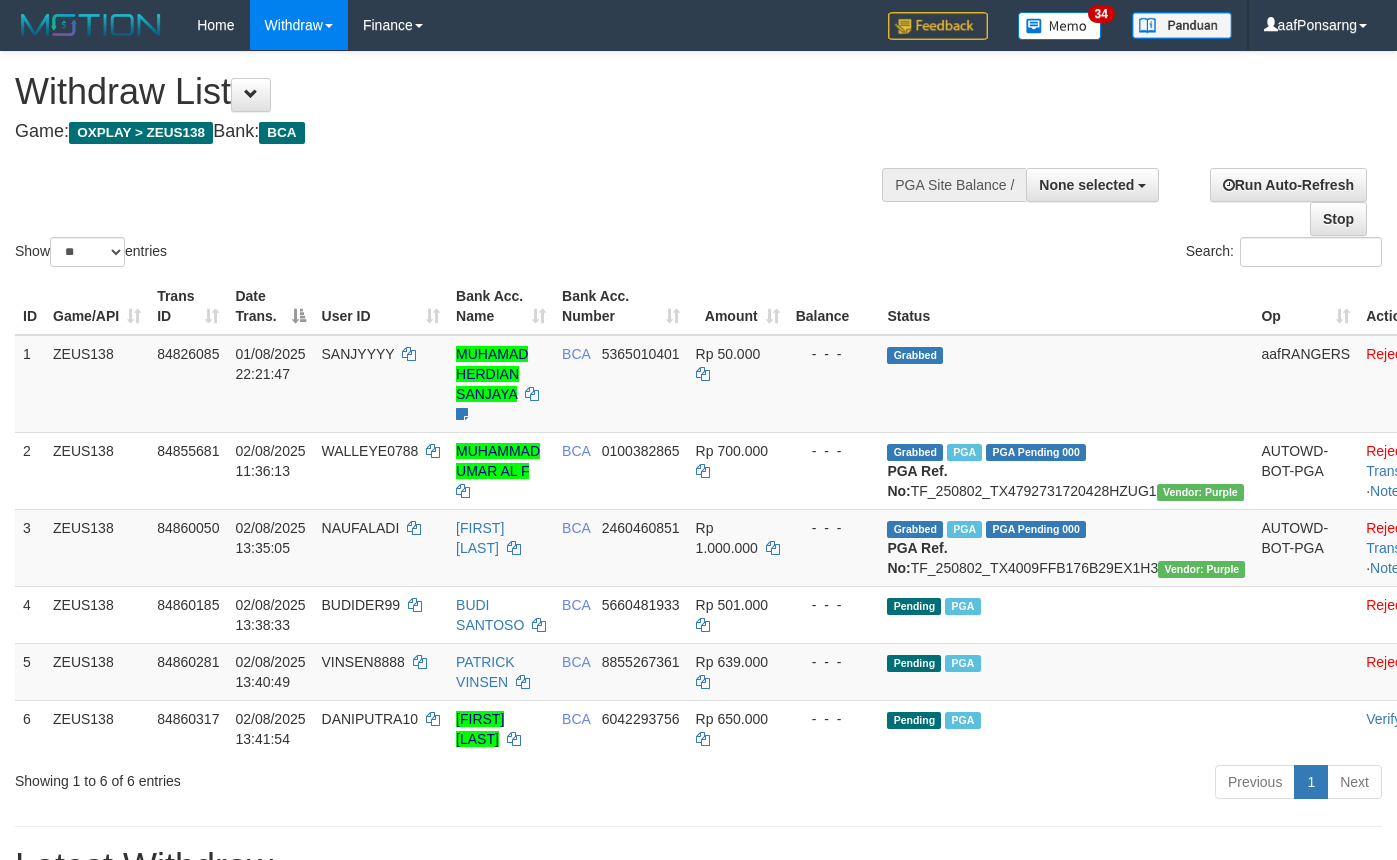 select 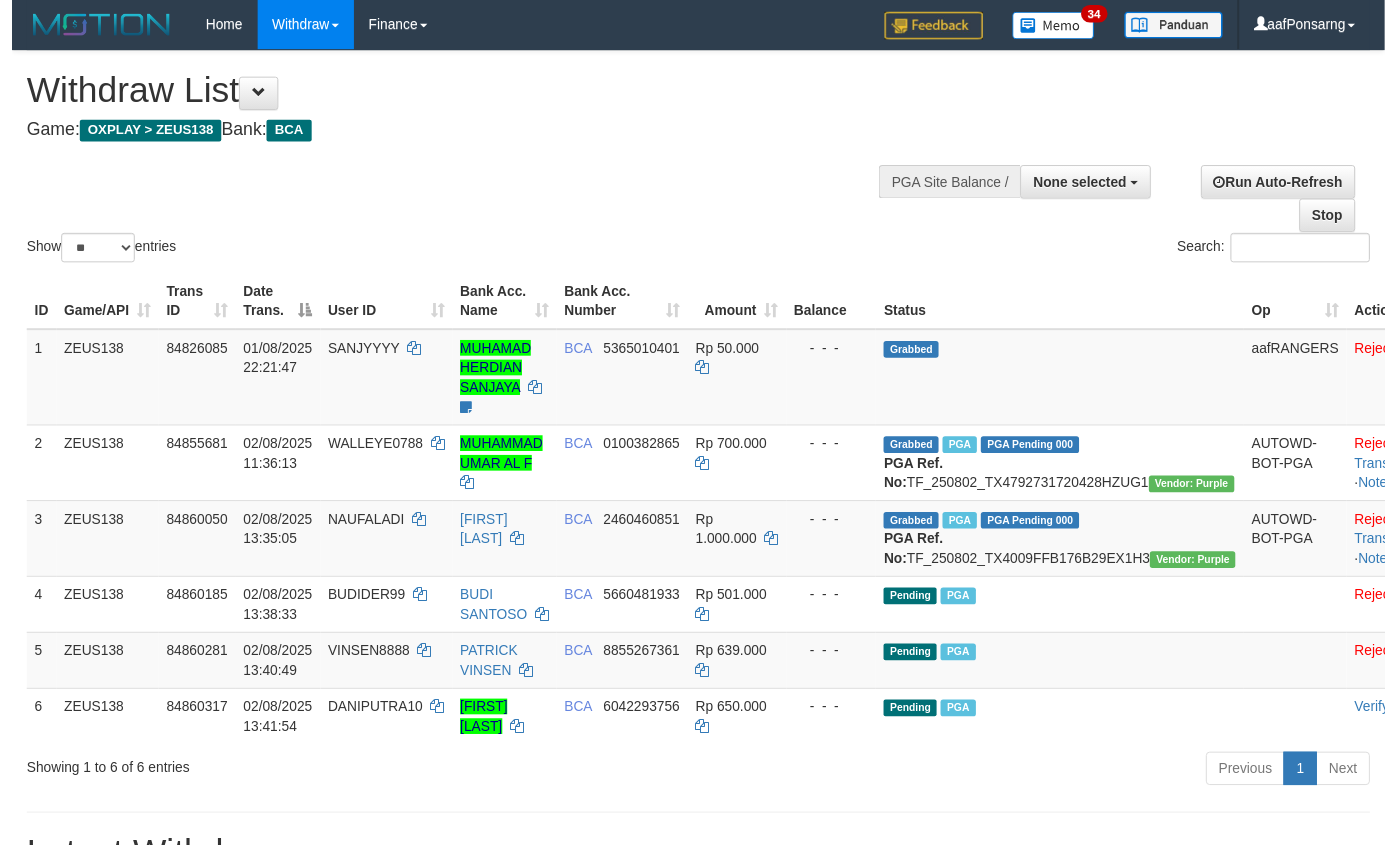 scroll, scrollTop: 152, scrollLeft: 0, axis: vertical 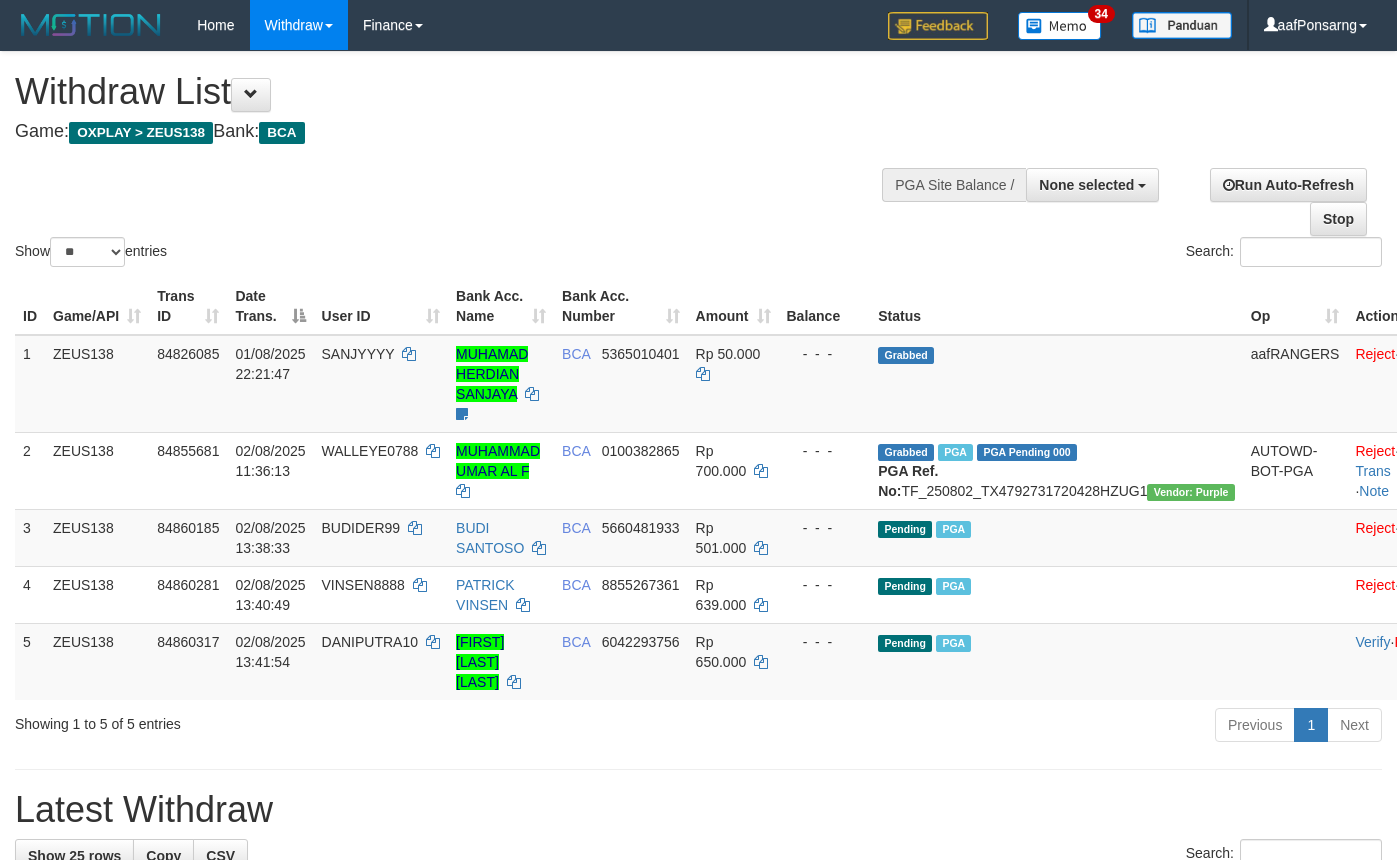 select 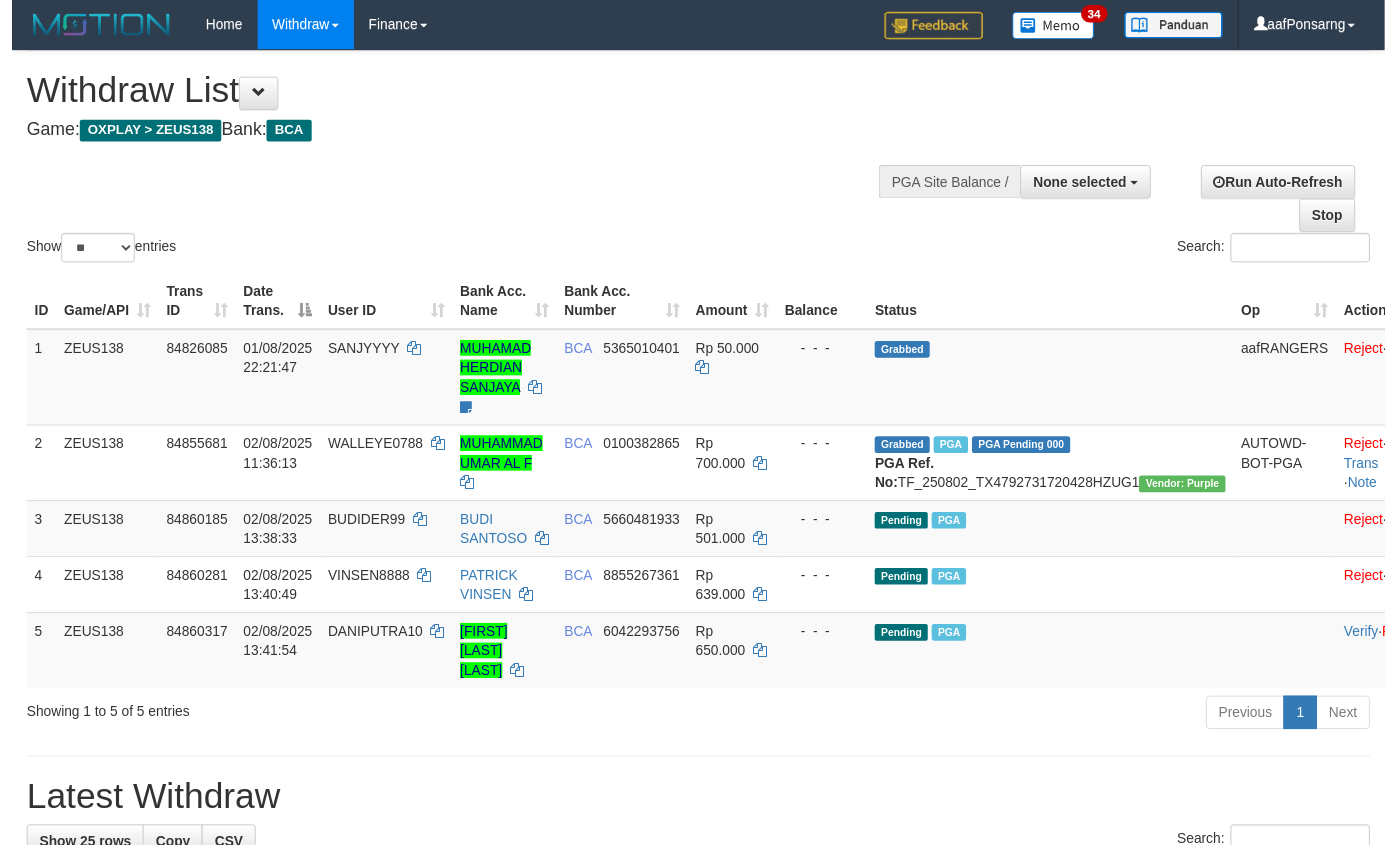 scroll, scrollTop: 152, scrollLeft: 0, axis: vertical 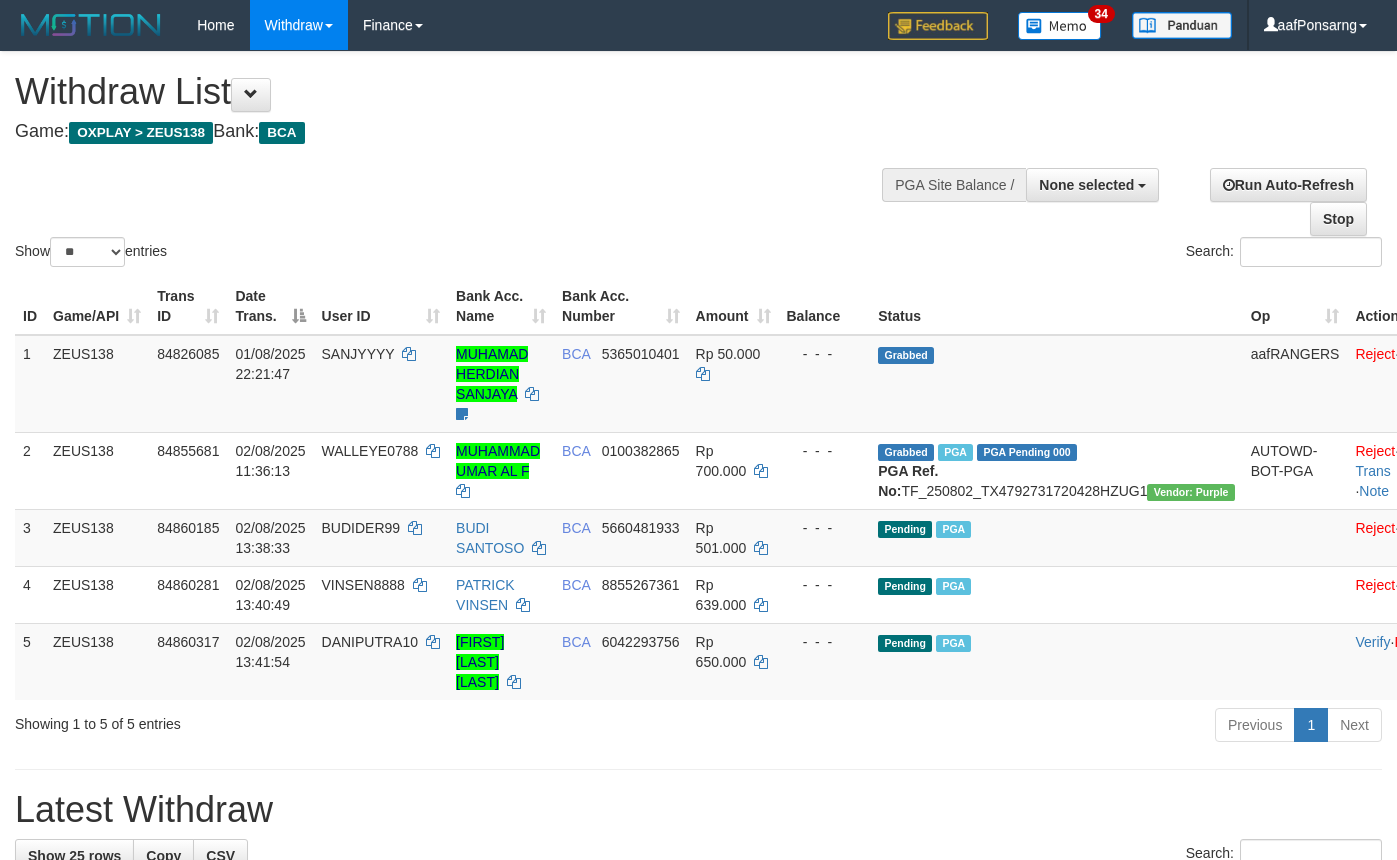 select 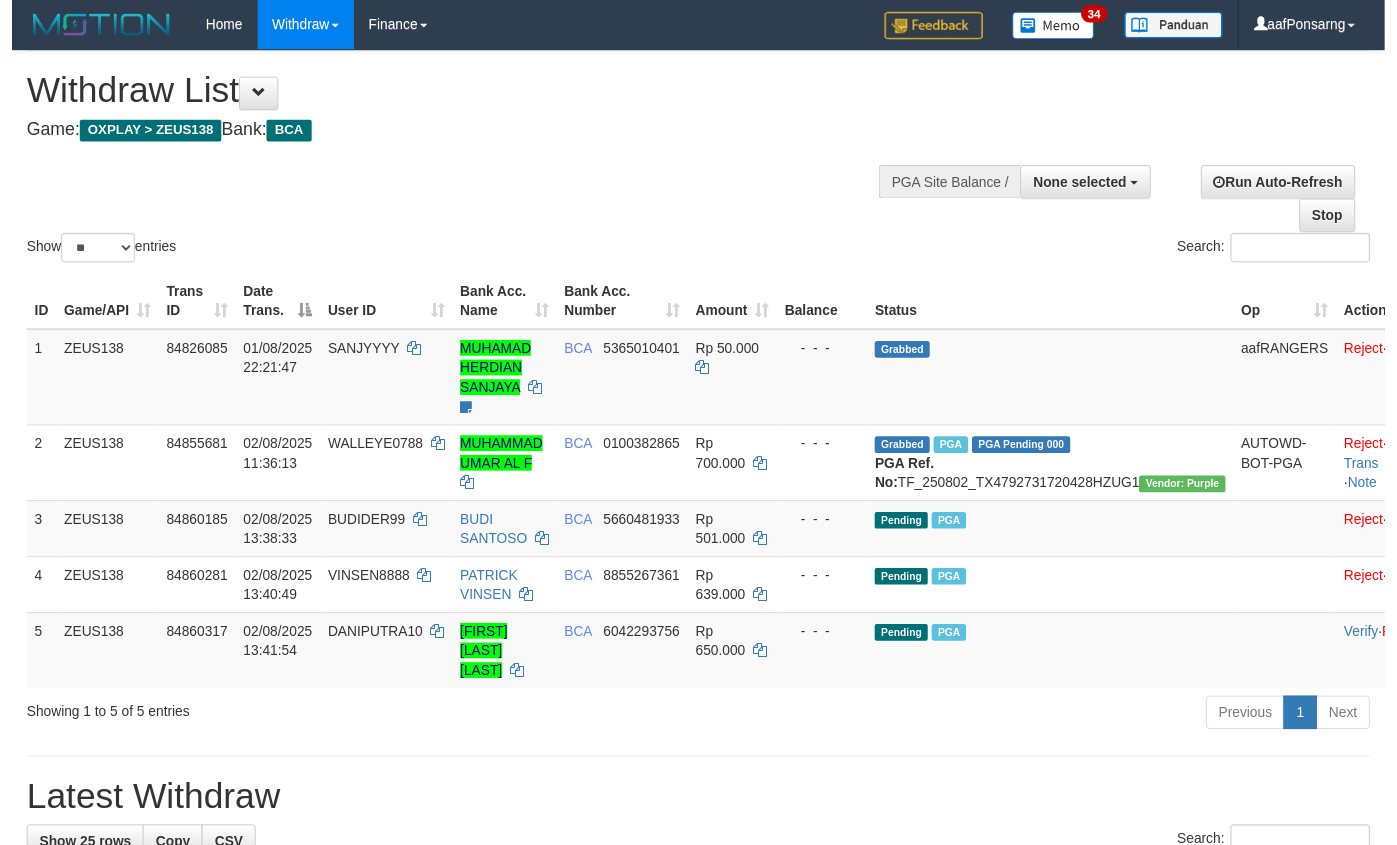 scroll, scrollTop: 152, scrollLeft: 0, axis: vertical 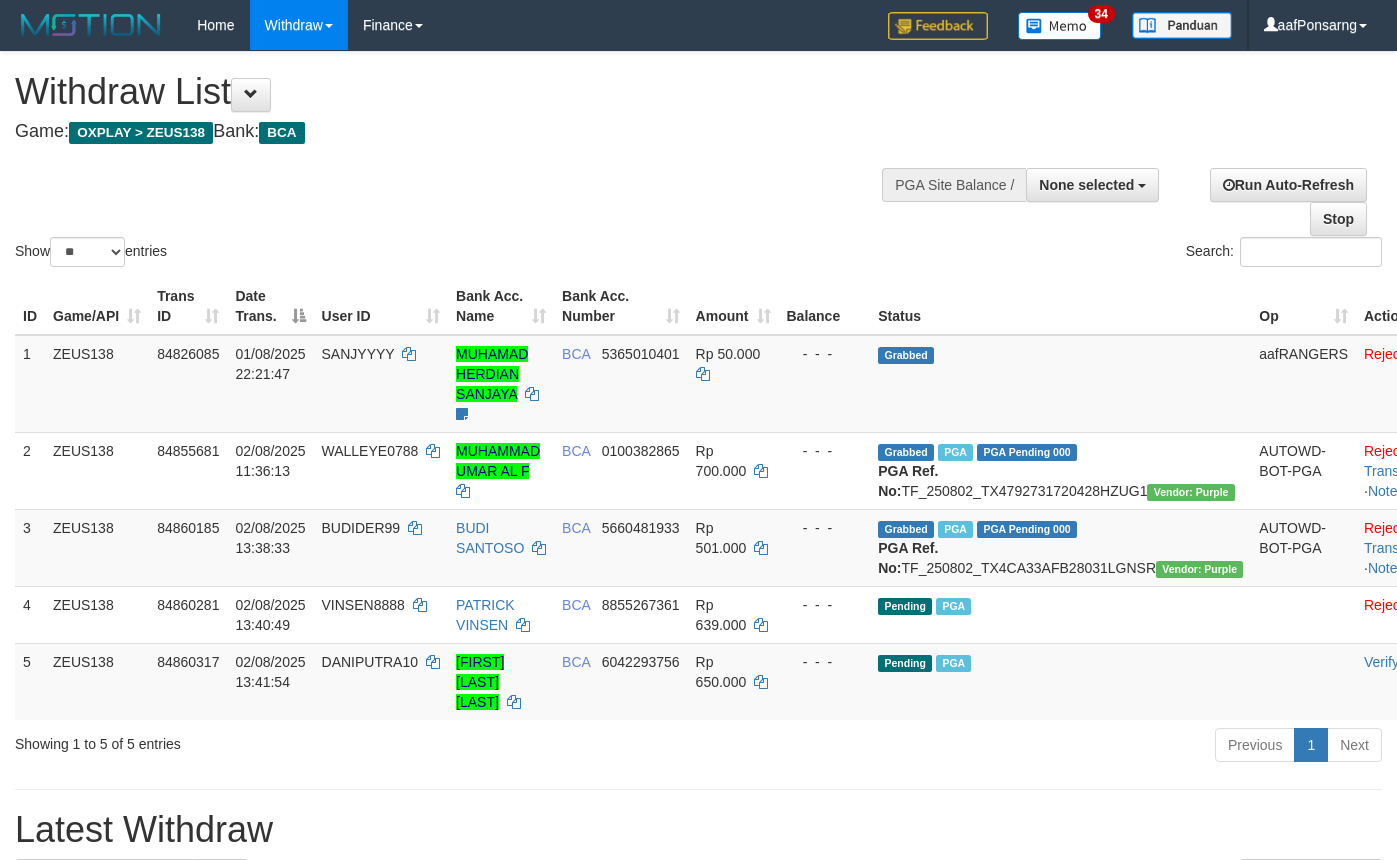 select 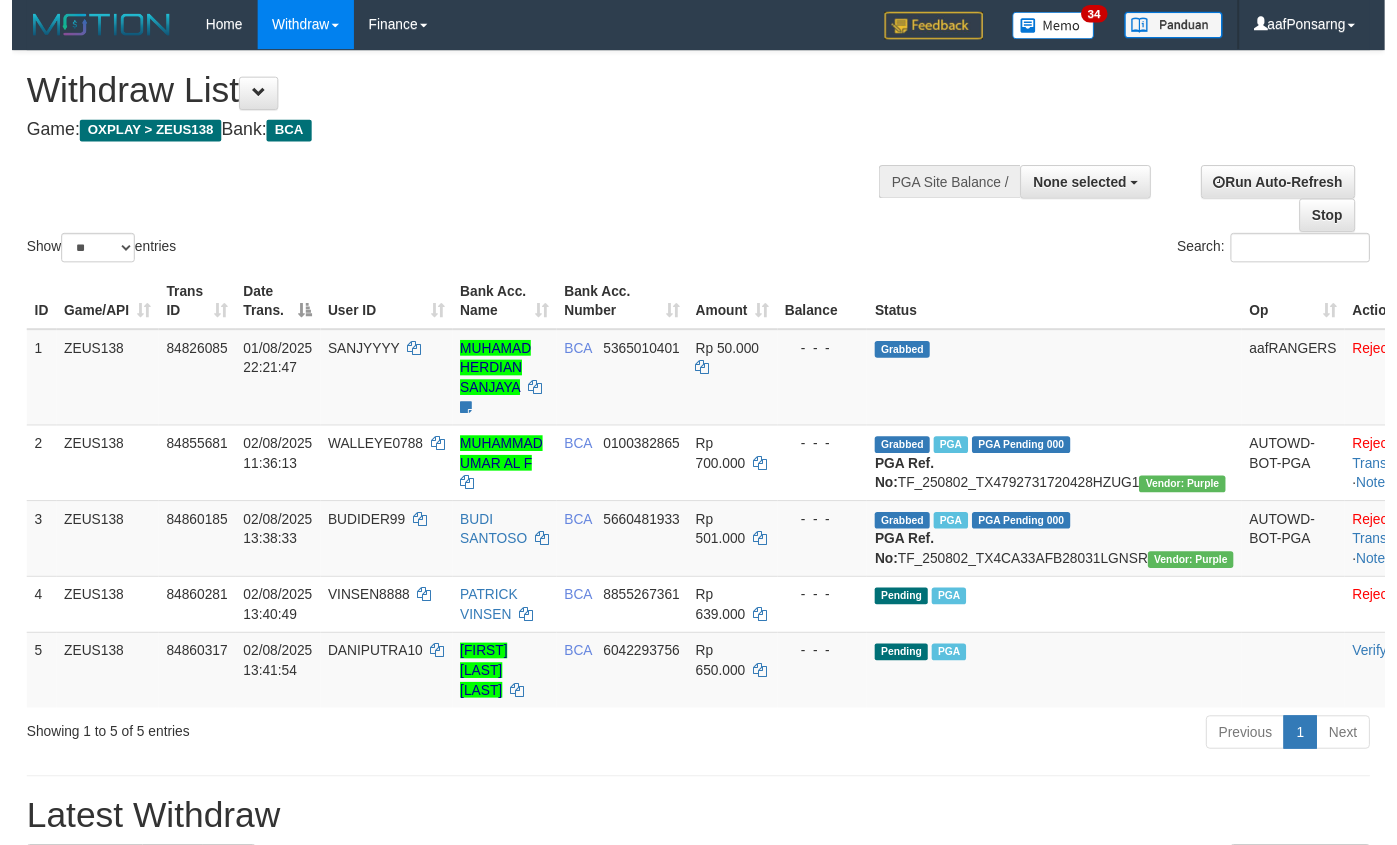 scroll, scrollTop: 152, scrollLeft: 0, axis: vertical 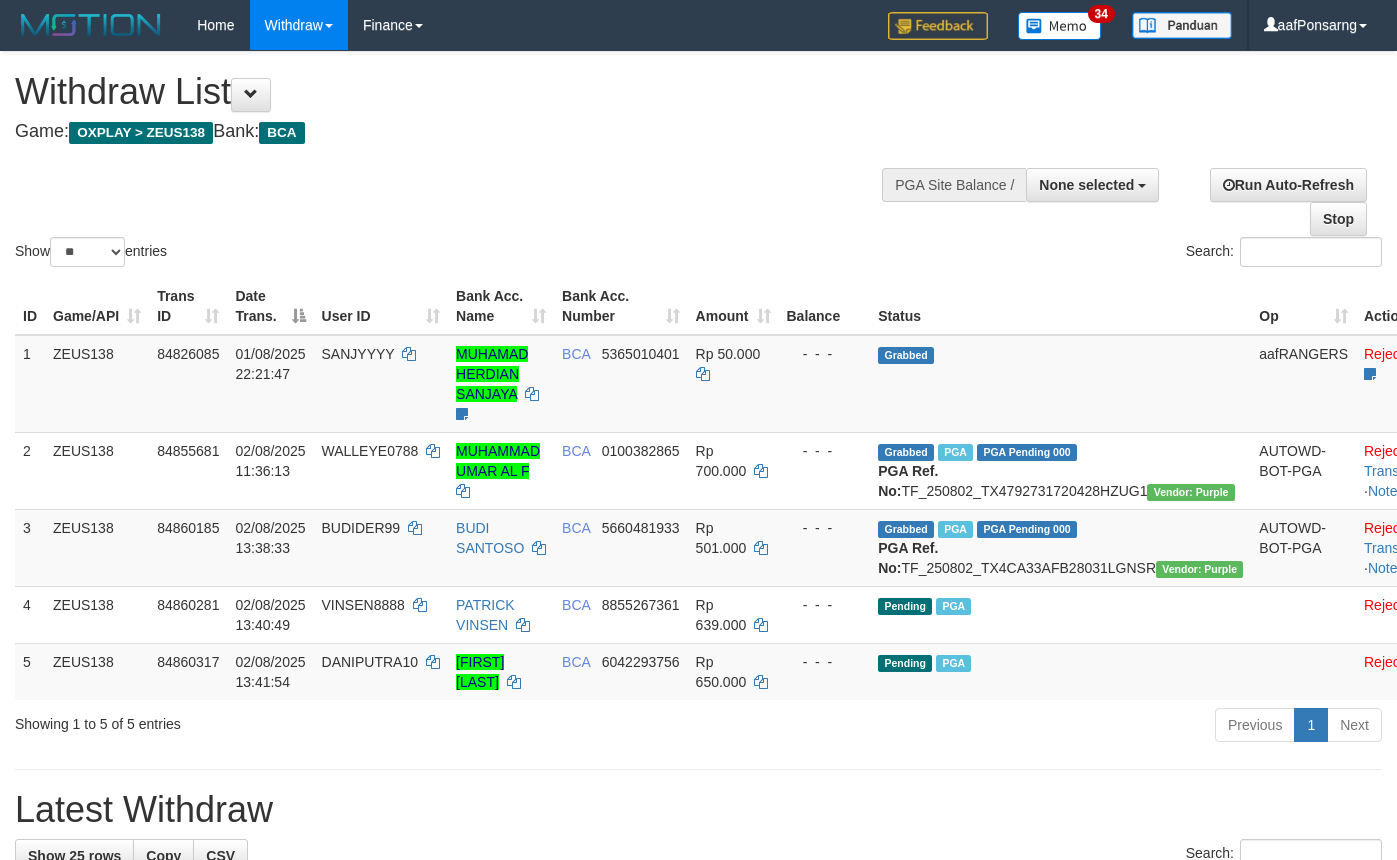select 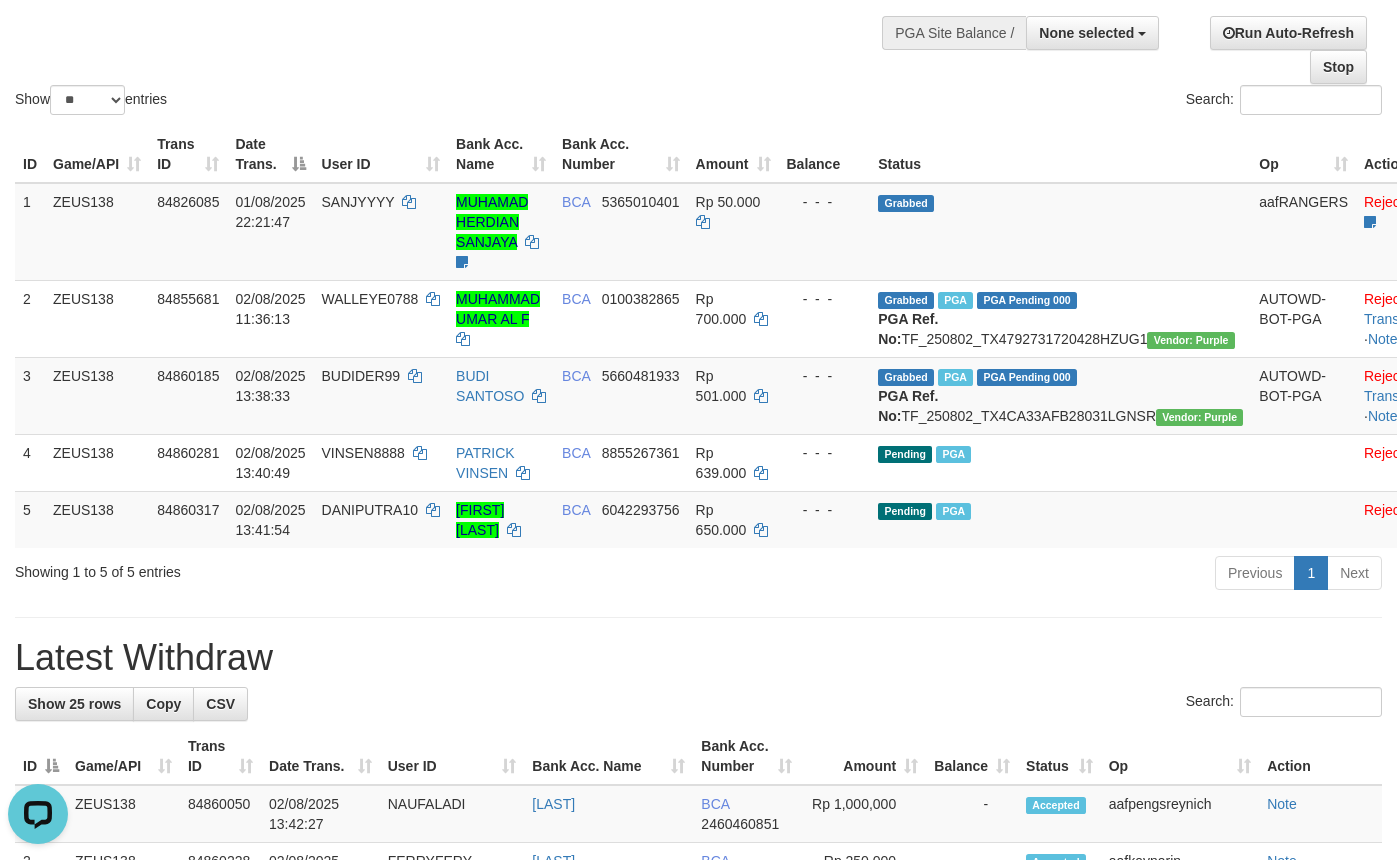 scroll, scrollTop: 0, scrollLeft: 0, axis: both 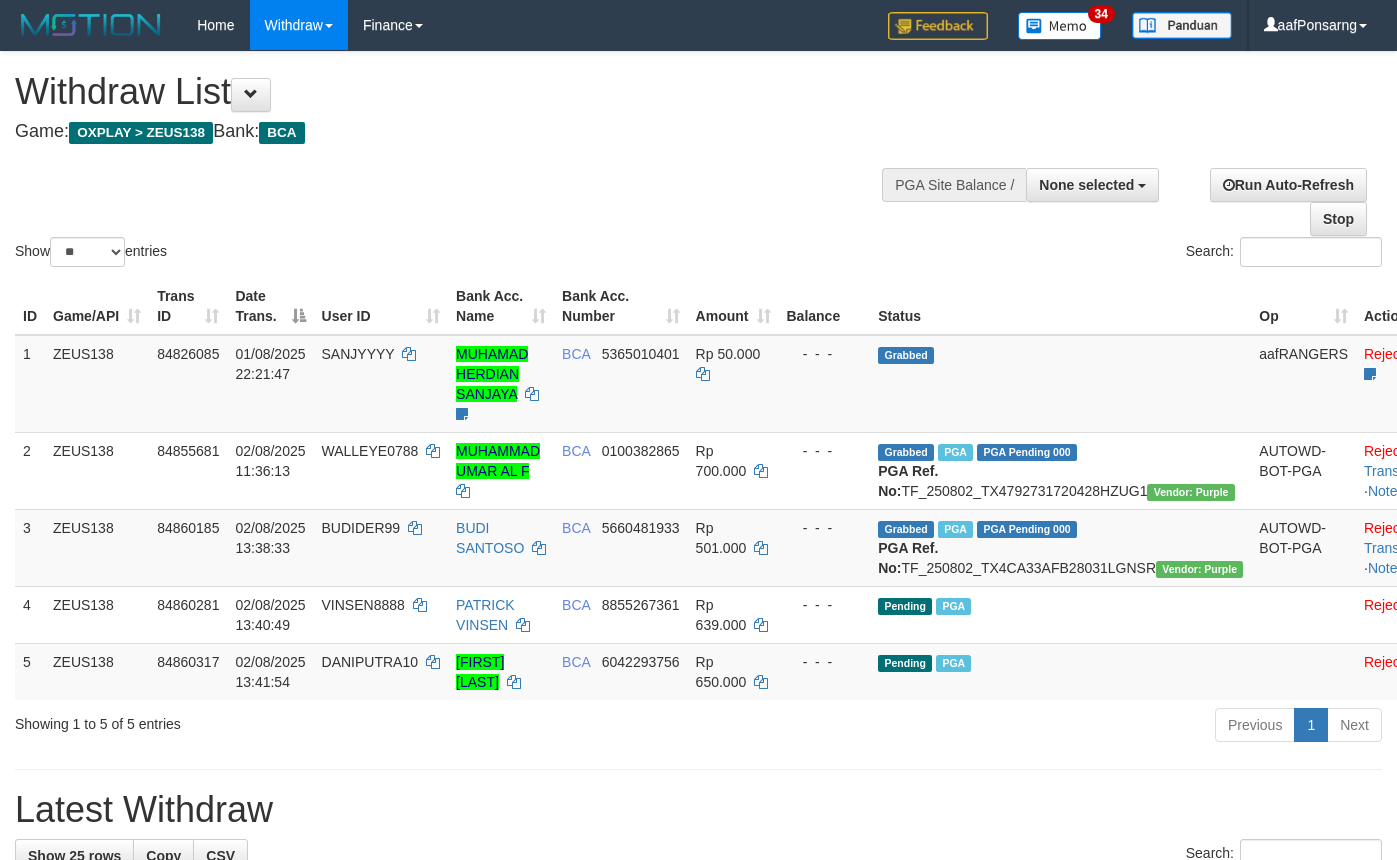 select 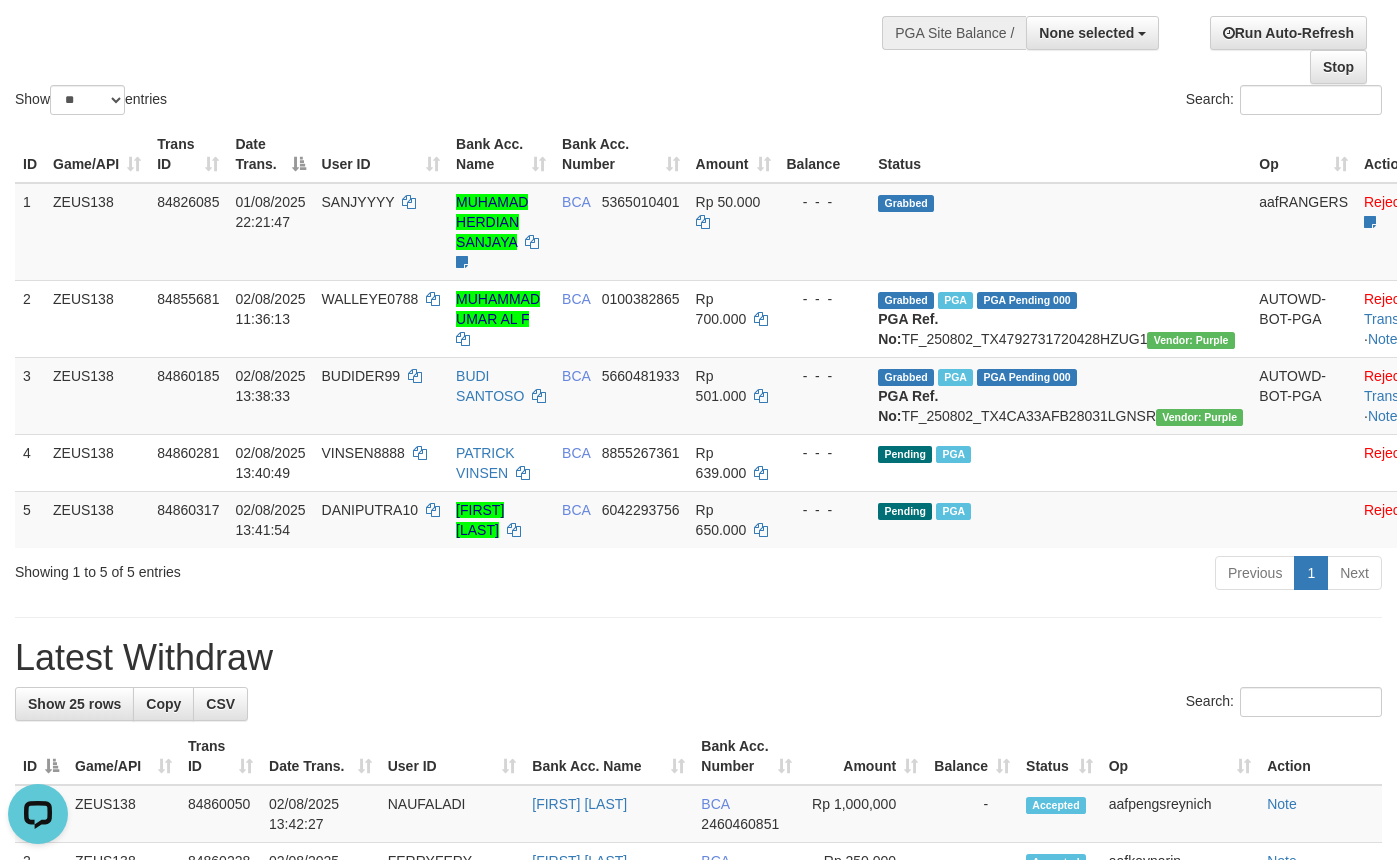 scroll, scrollTop: 0, scrollLeft: 0, axis: both 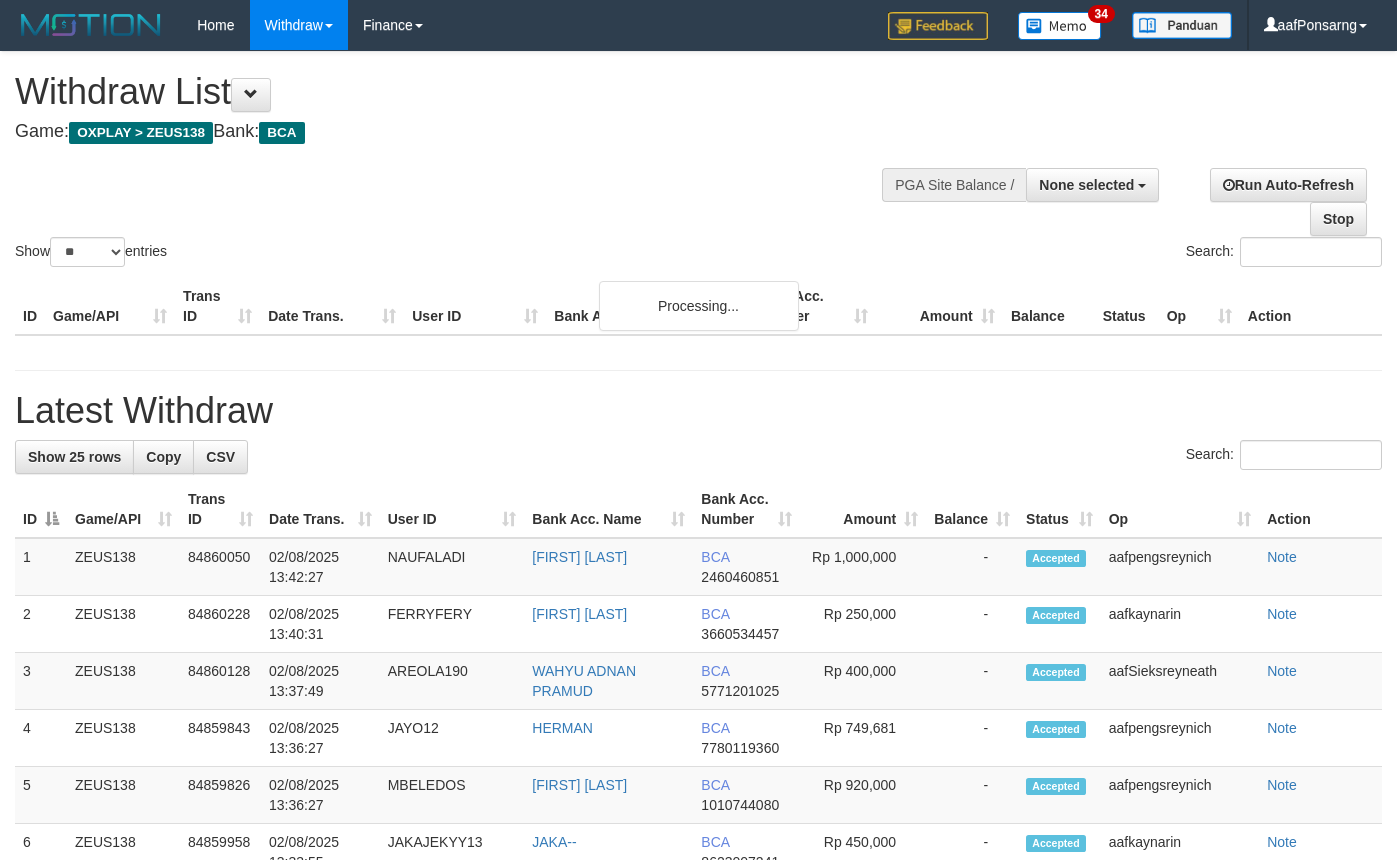 select 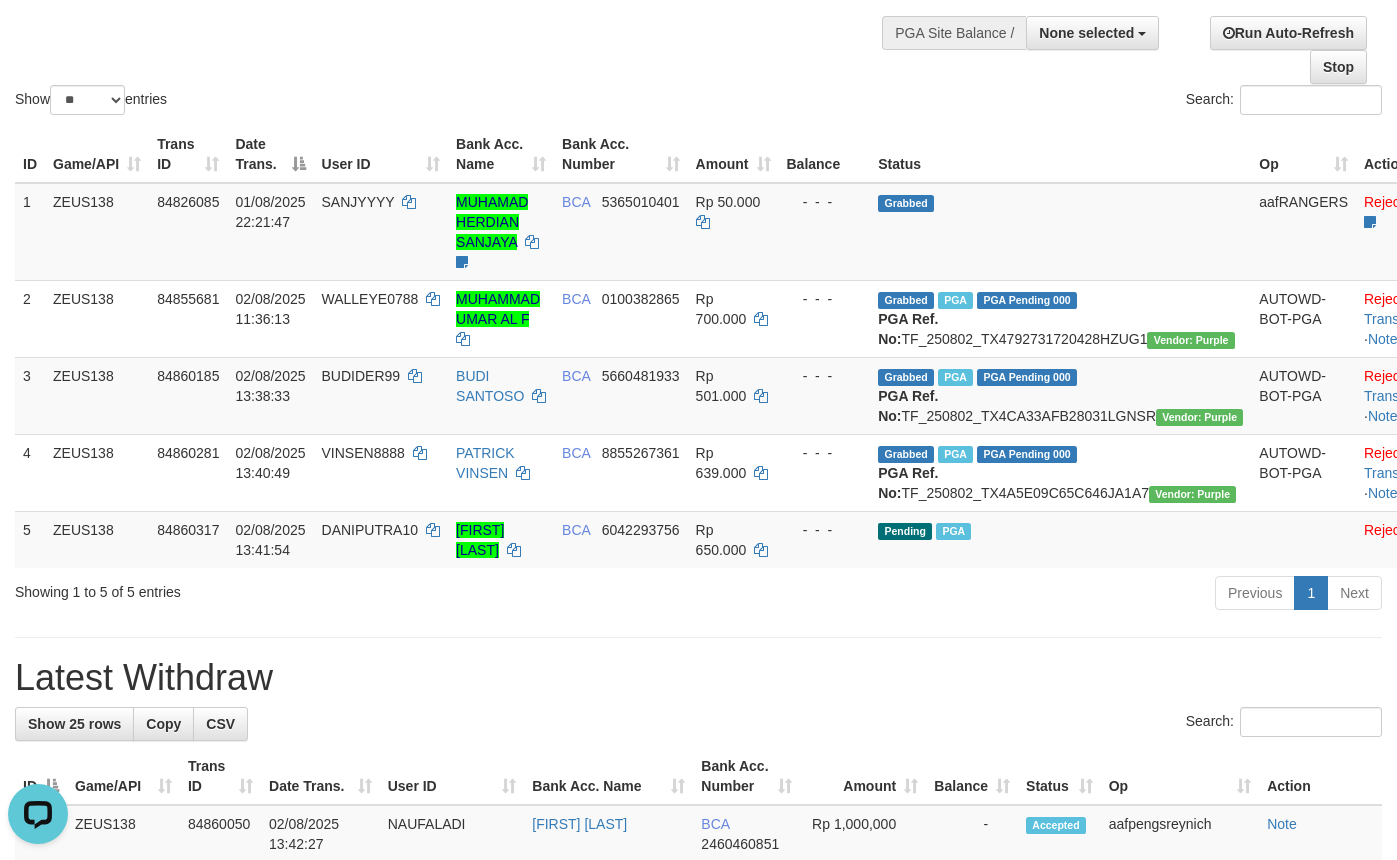 scroll, scrollTop: 0, scrollLeft: 0, axis: both 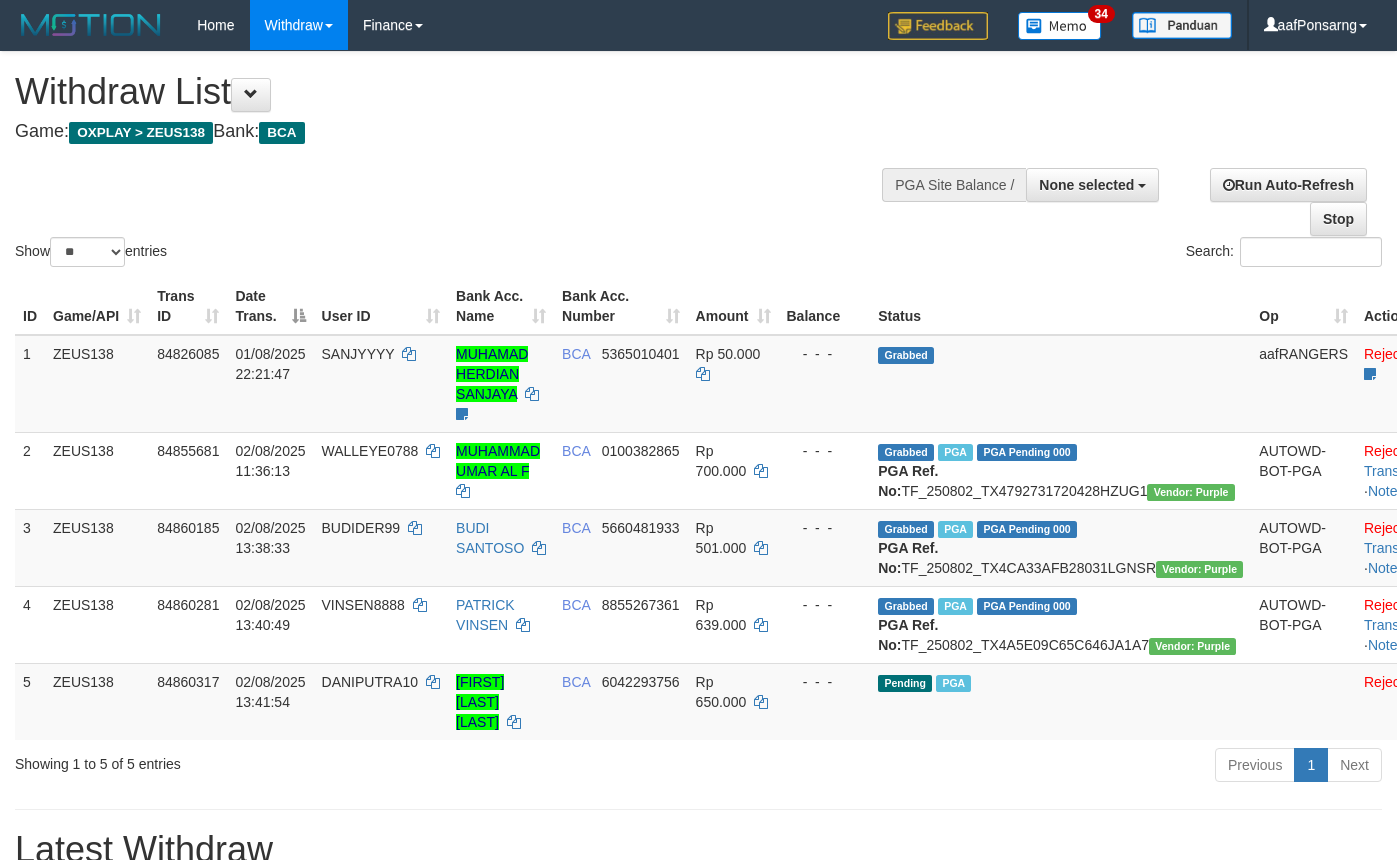 select 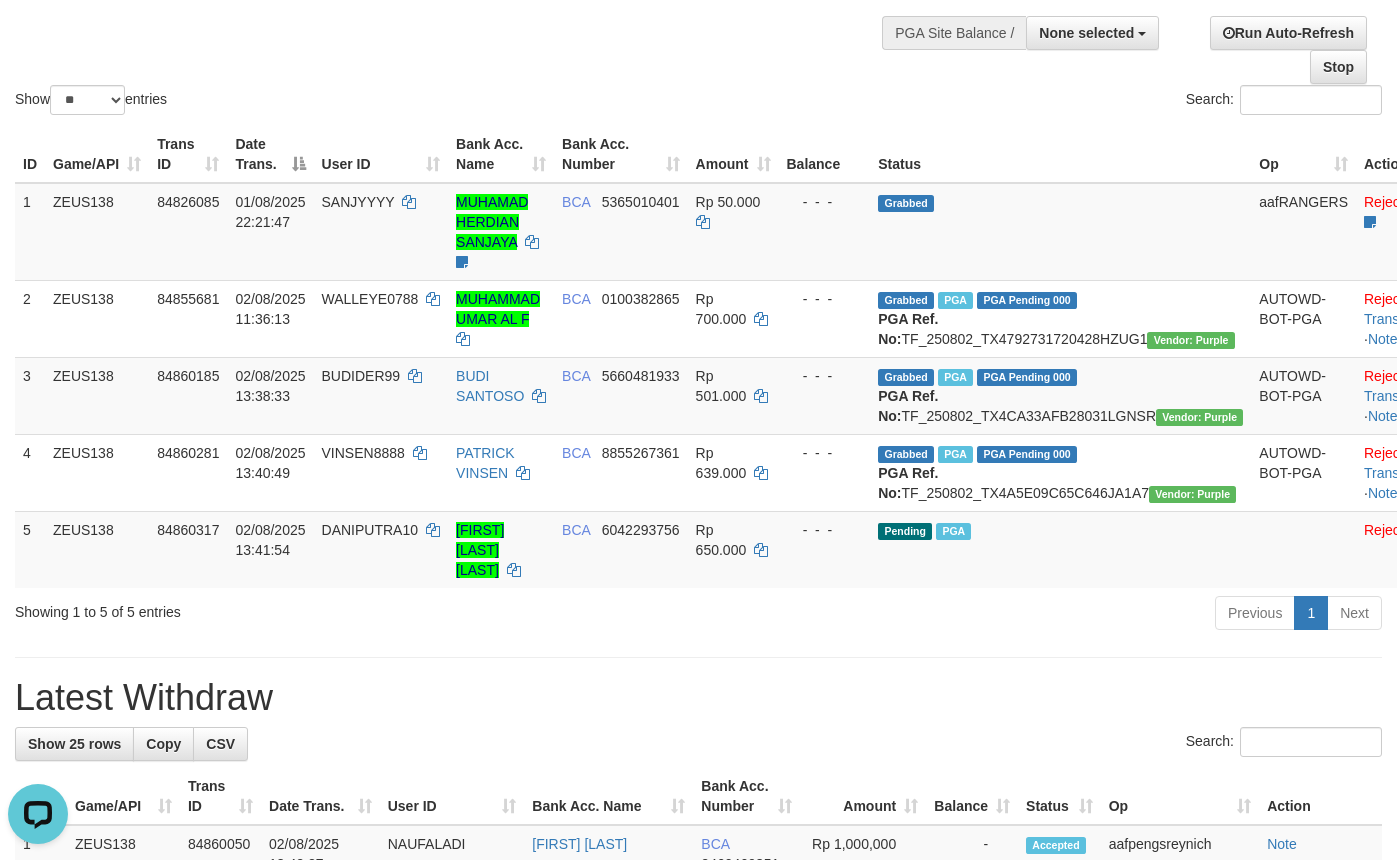 scroll, scrollTop: 0, scrollLeft: 0, axis: both 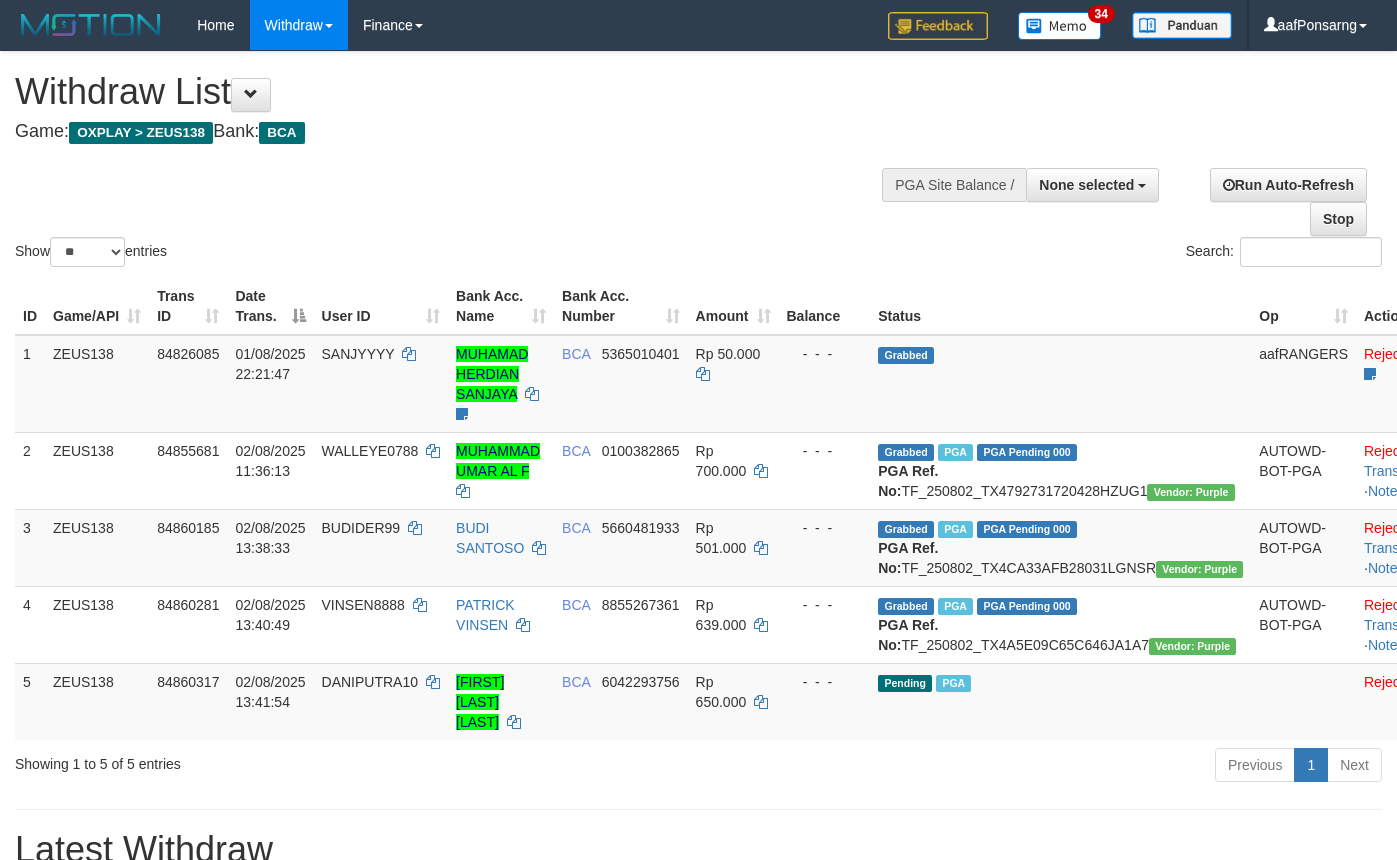 select 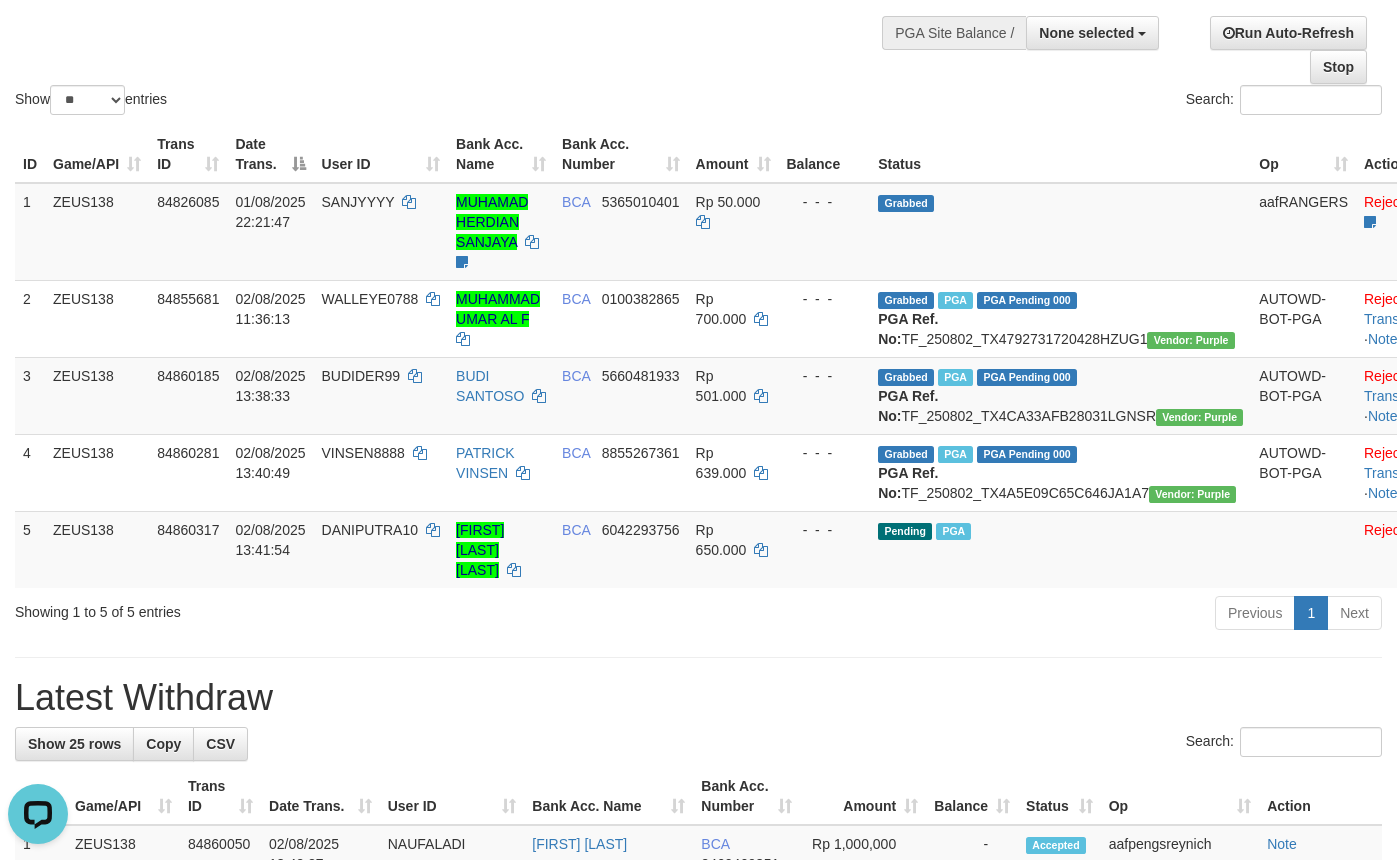 scroll, scrollTop: 0, scrollLeft: 0, axis: both 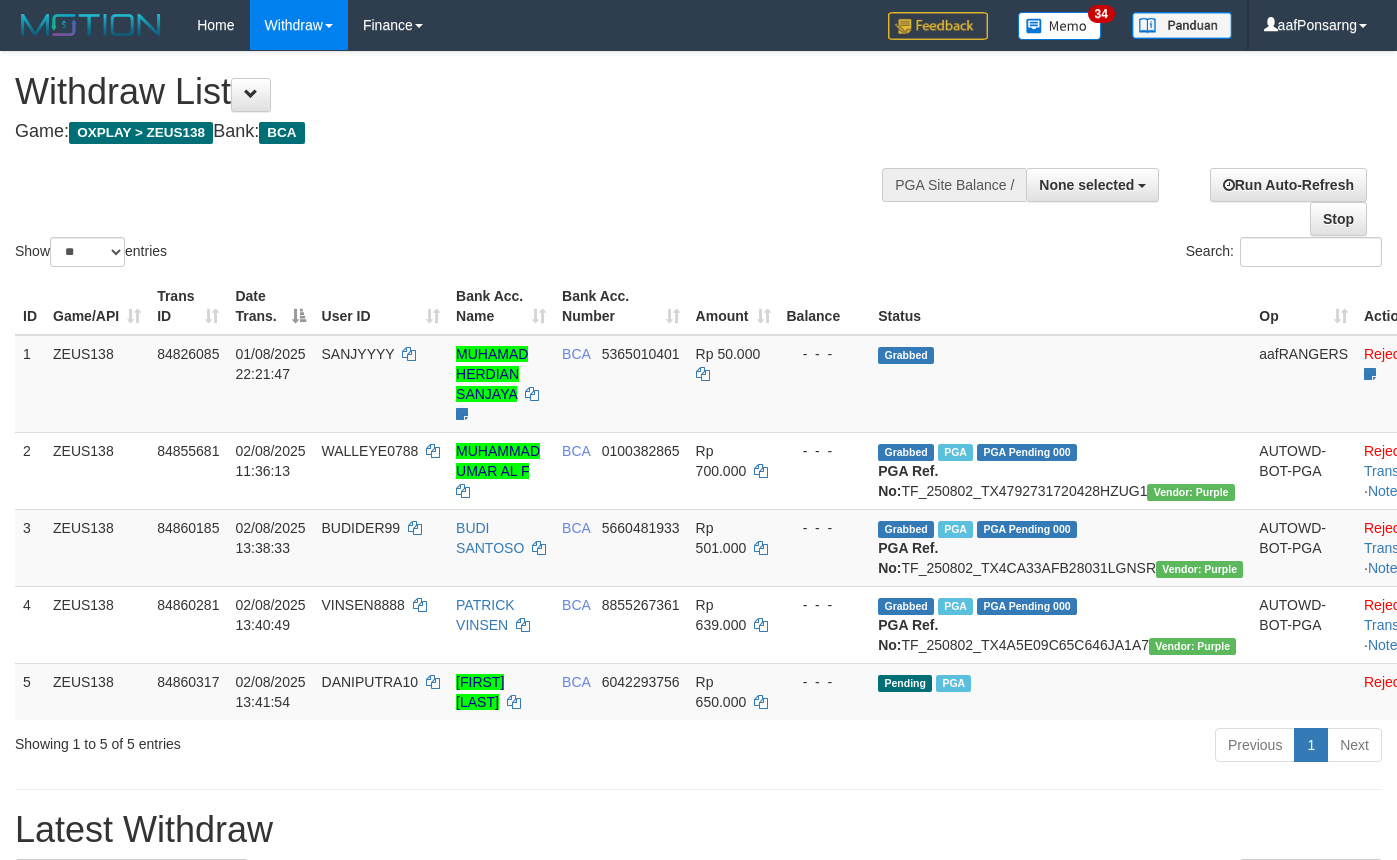 select 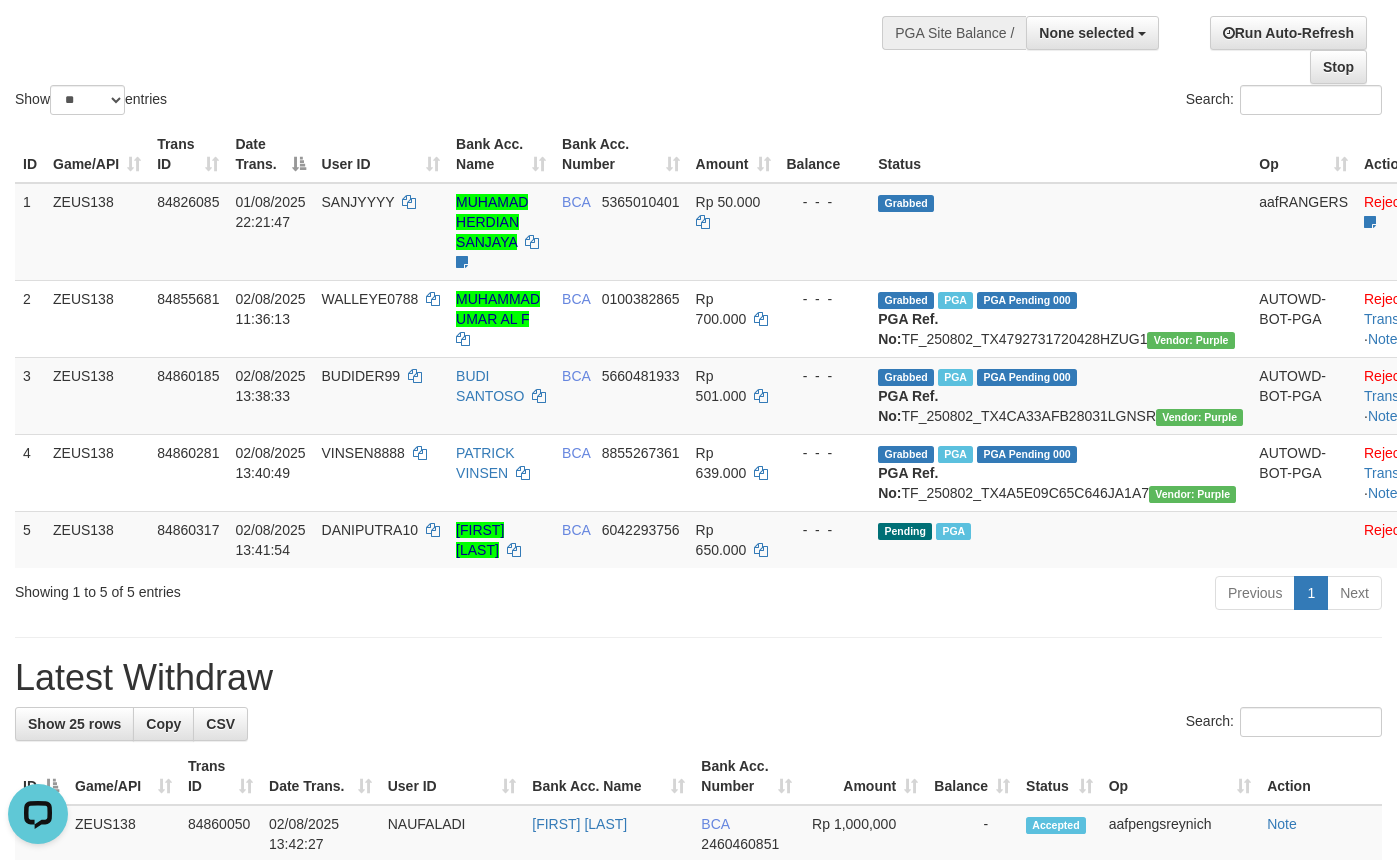 scroll, scrollTop: 0, scrollLeft: 0, axis: both 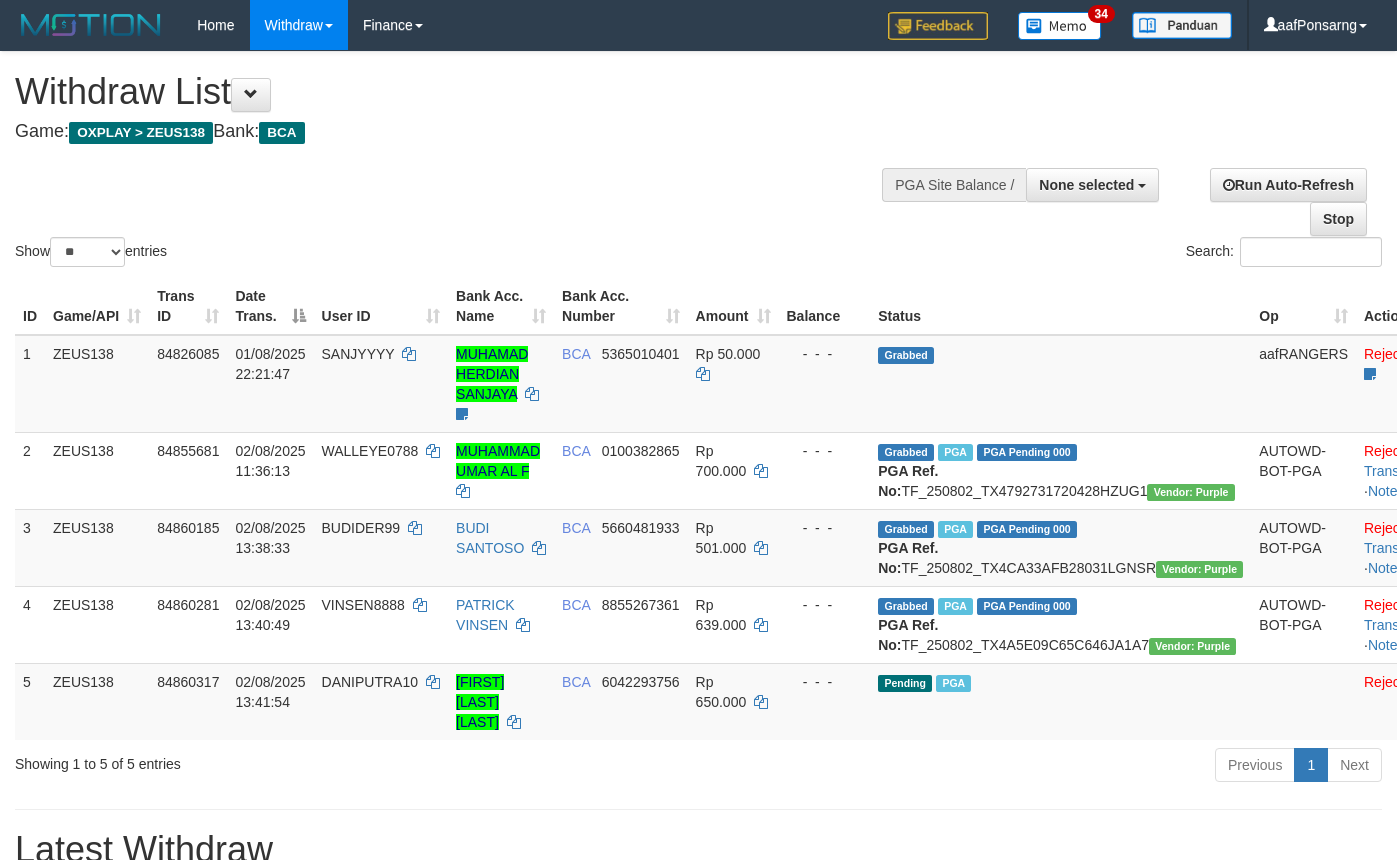 select 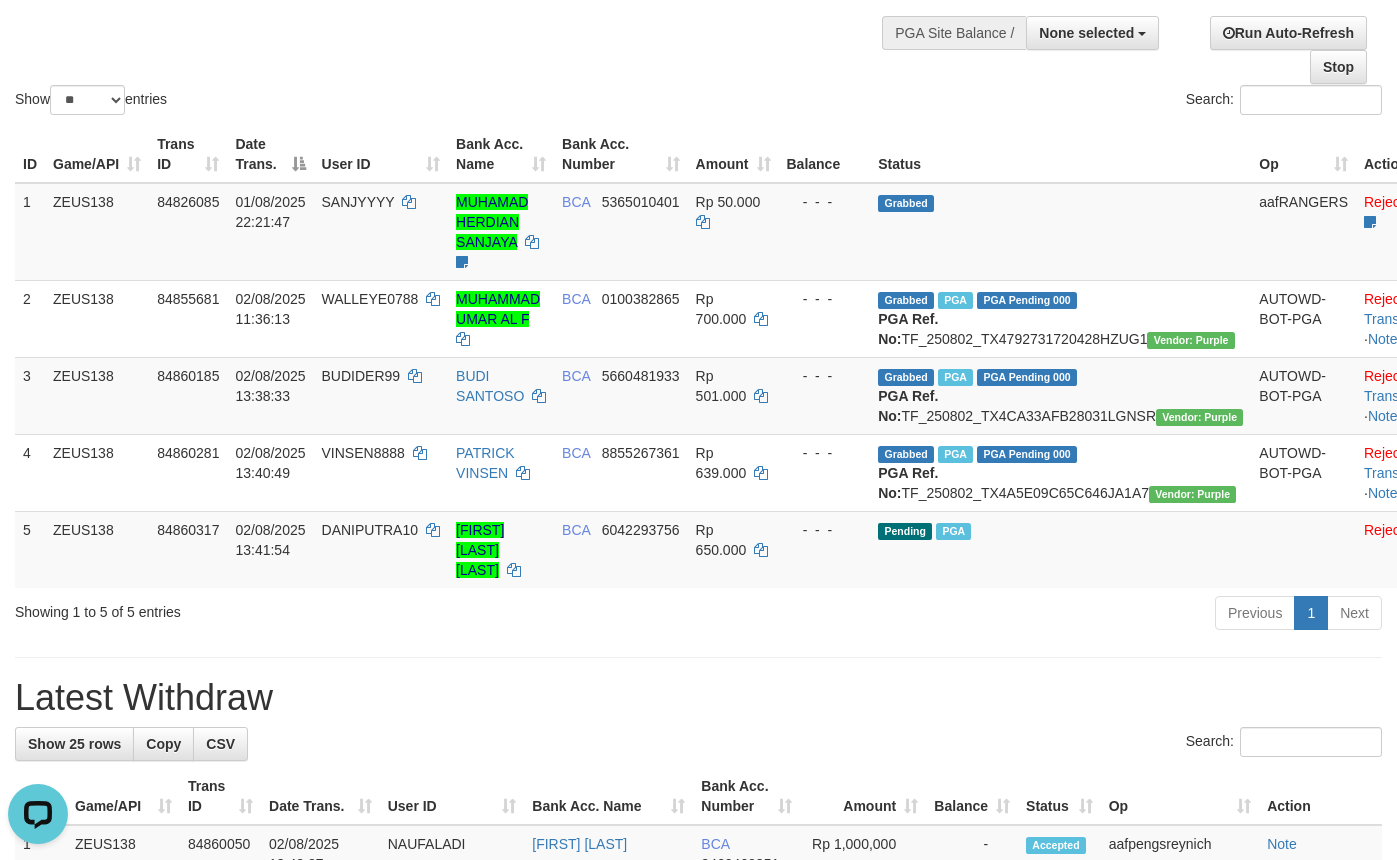scroll, scrollTop: 0, scrollLeft: 0, axis: both 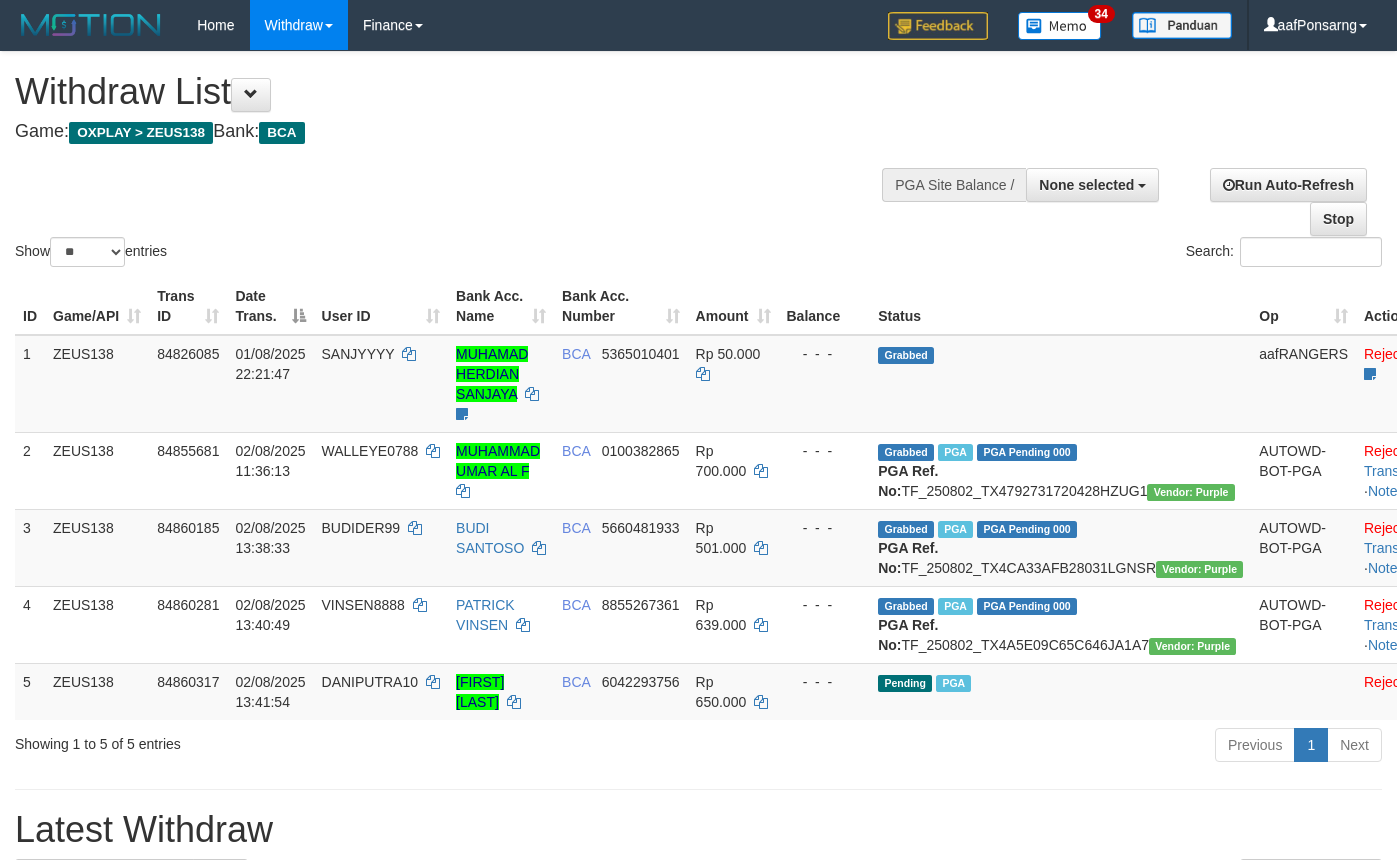 select 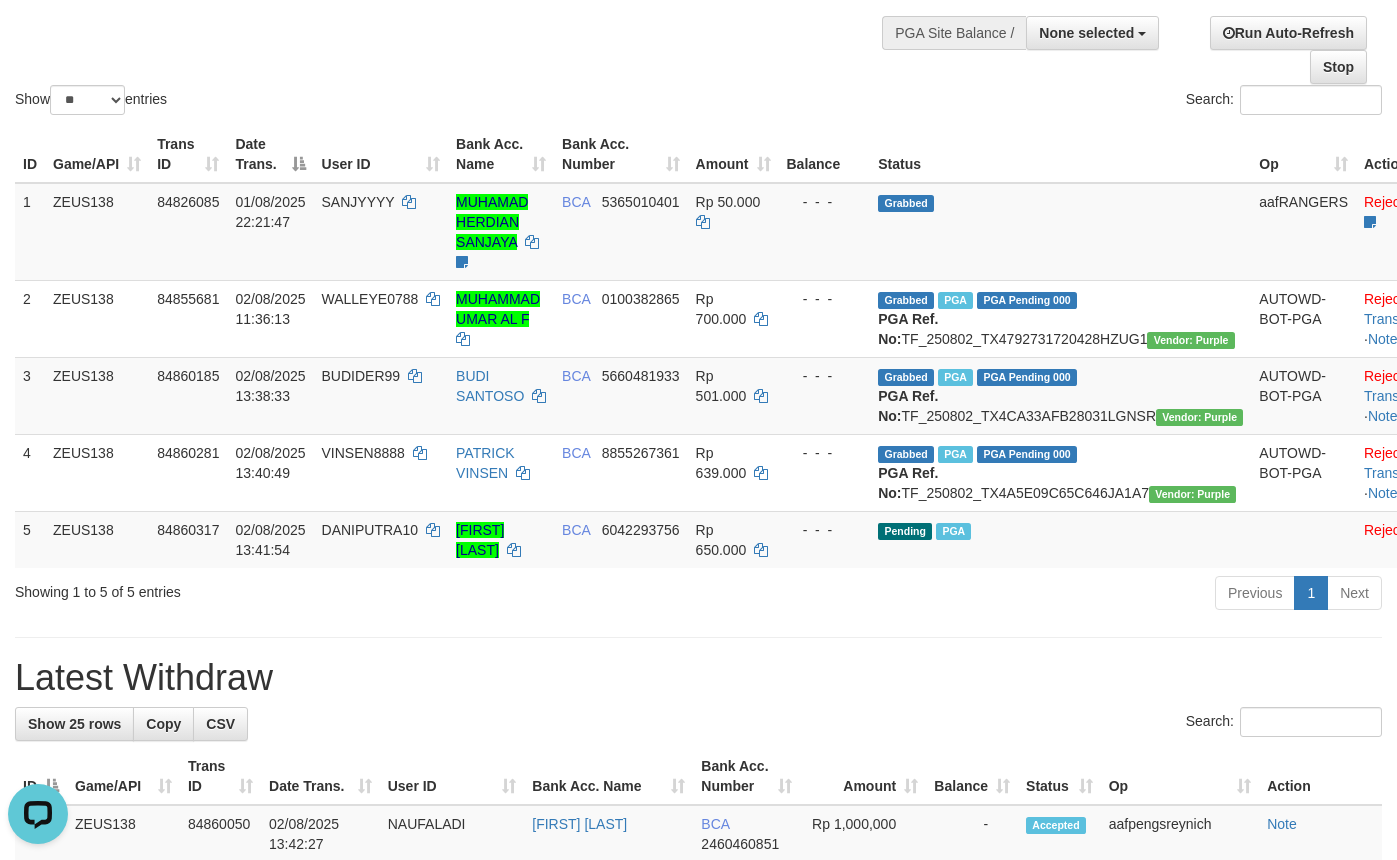 scroll, scrollTop: 0, scrollLeft: 0, axis: both 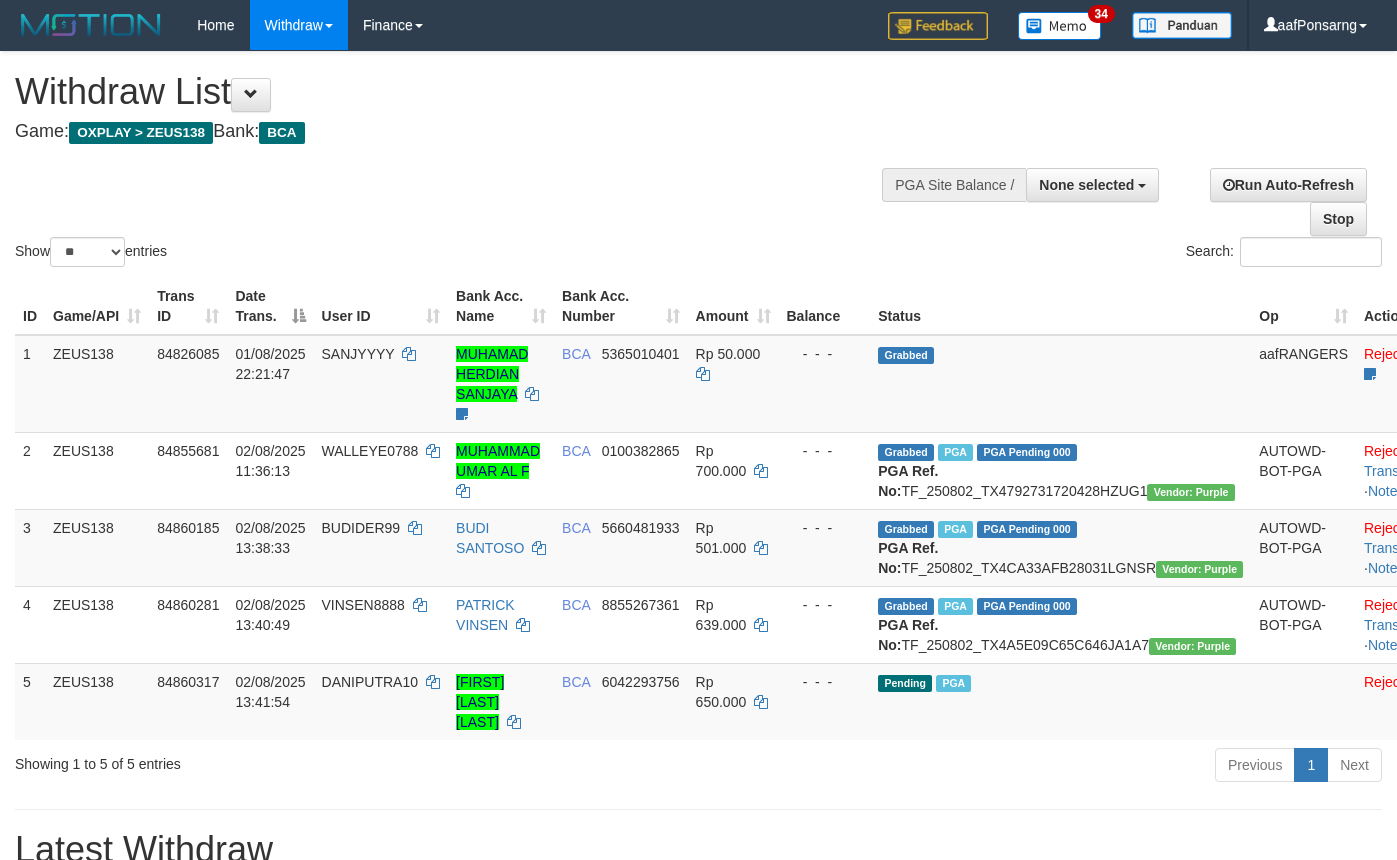 select 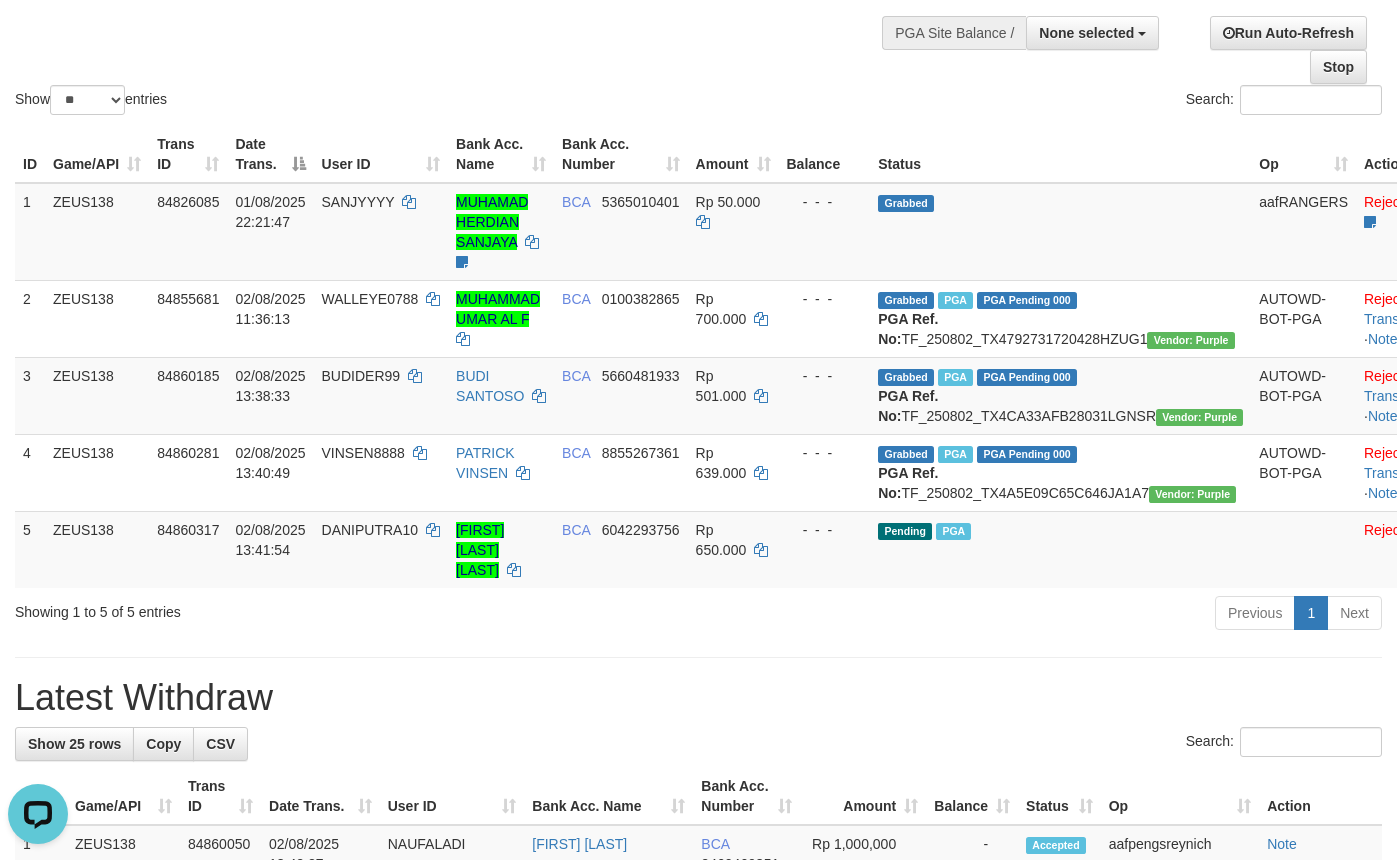 scroll, scrollTop: 0, scrollLeft: 0, axis: both 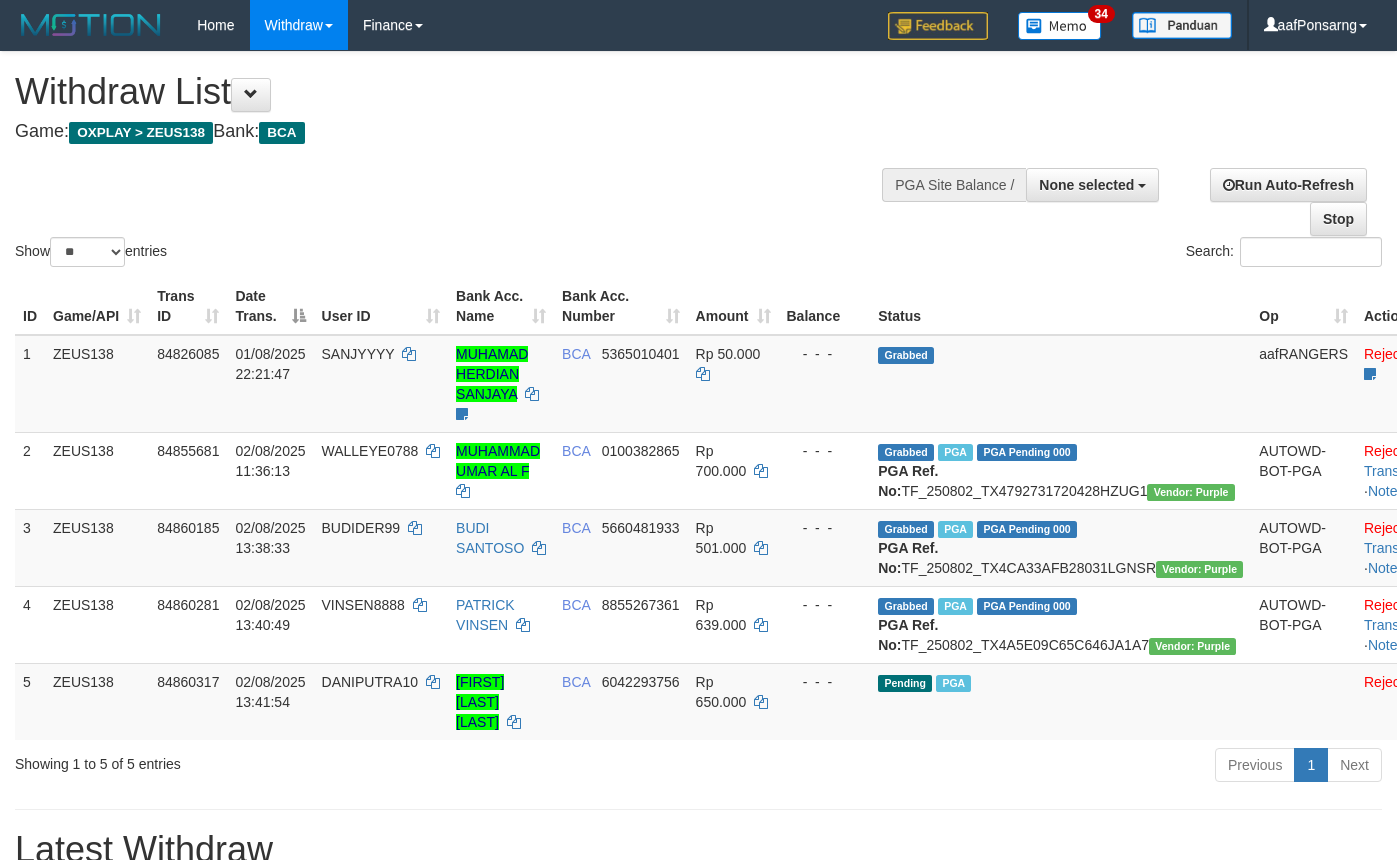 select 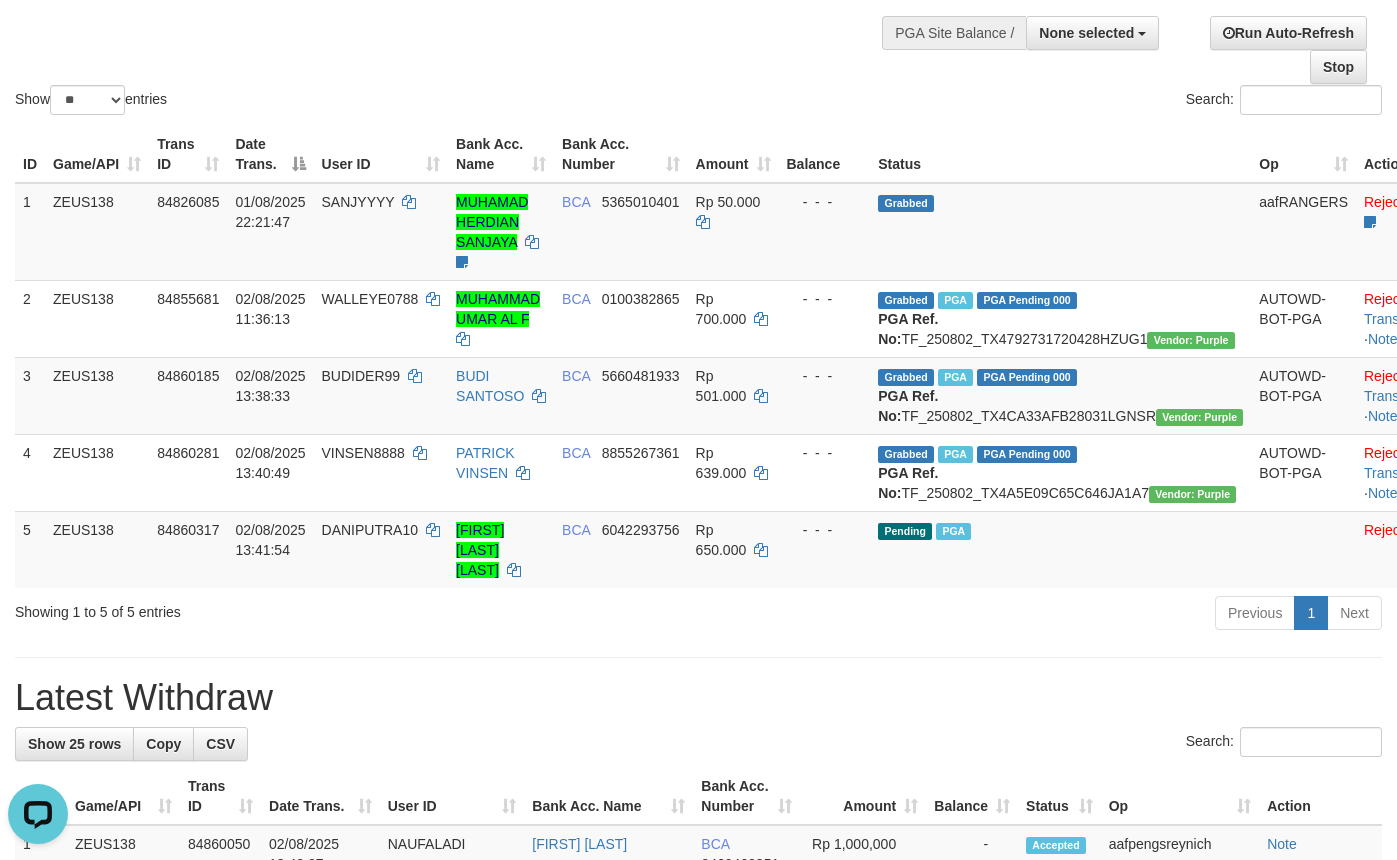 scroll, scrollTop: 0, scrollLeft: 0, axis: both 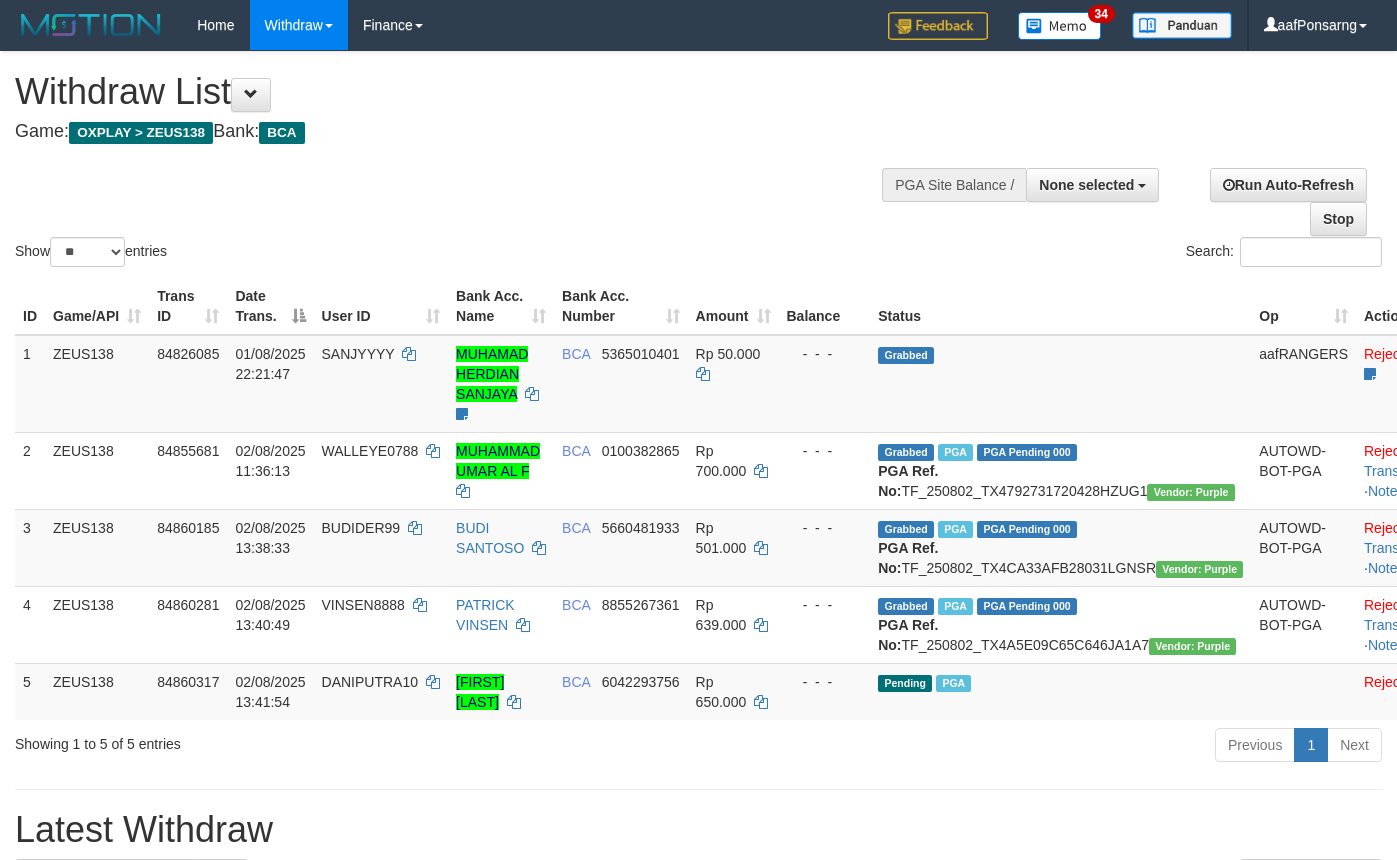 select 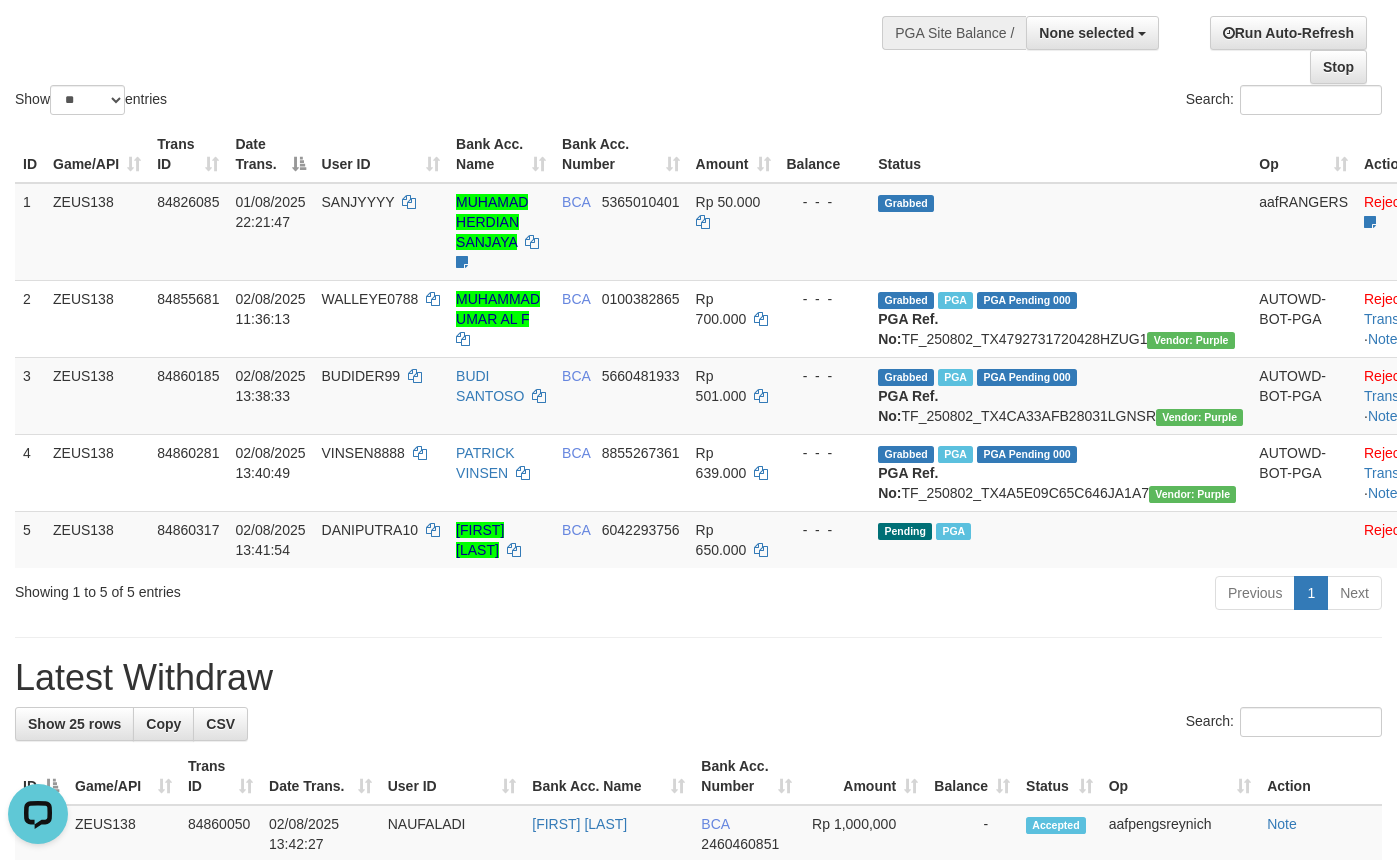 scroll, scrollTop: 0, scrollLeft: 0, axis: both 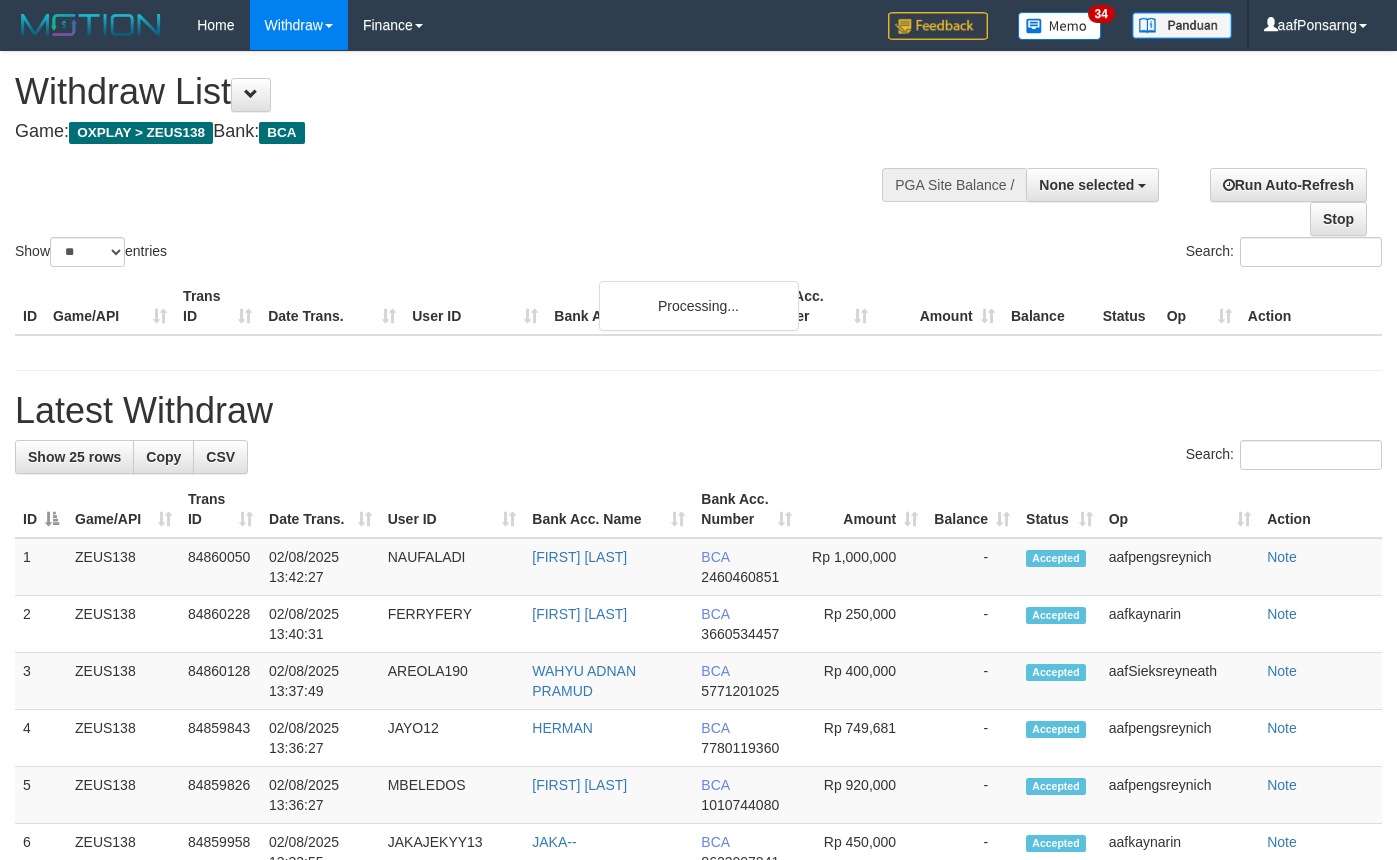 select 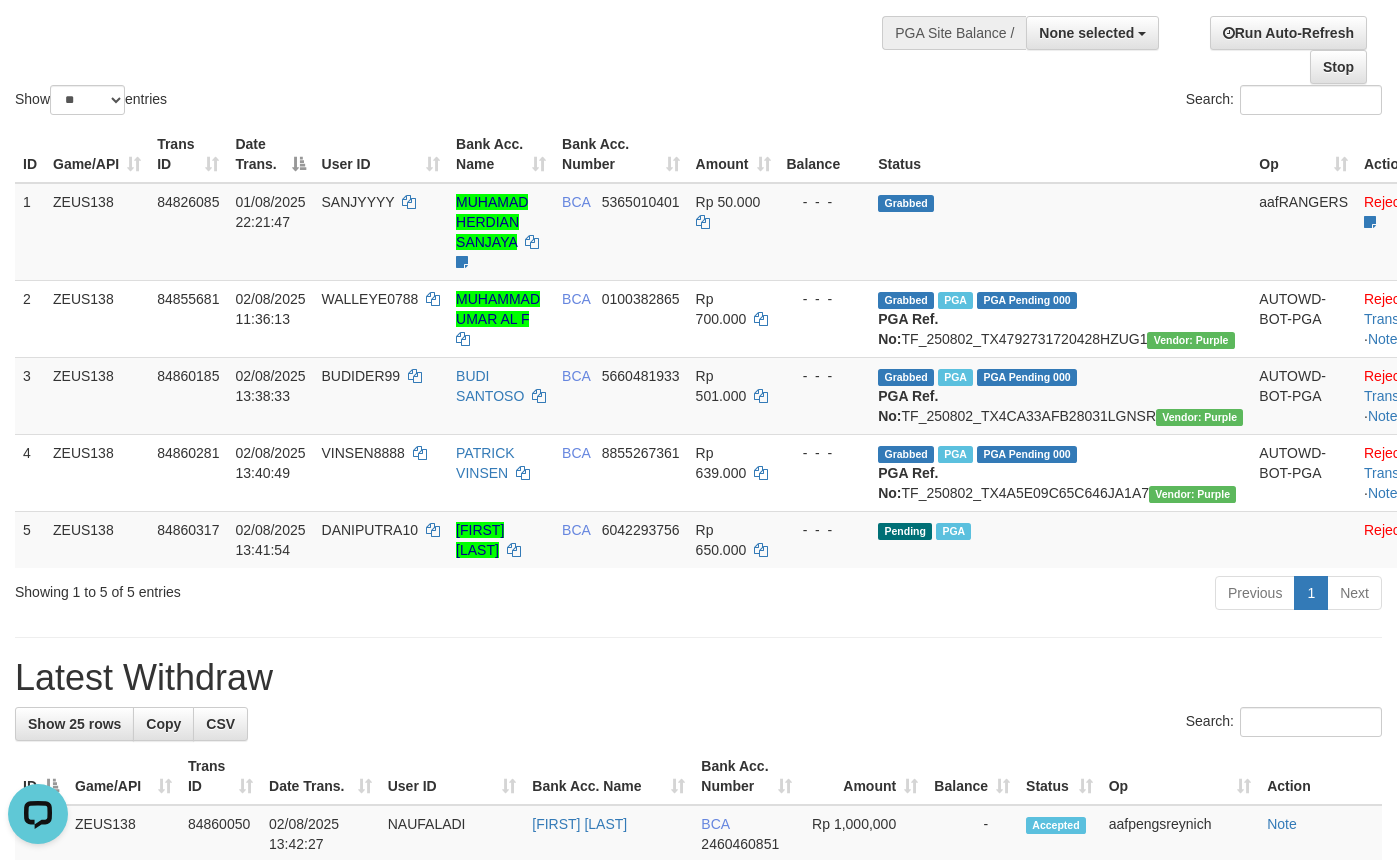 scroll, scrollTop: 0, scrollLeft: 0, axis: both 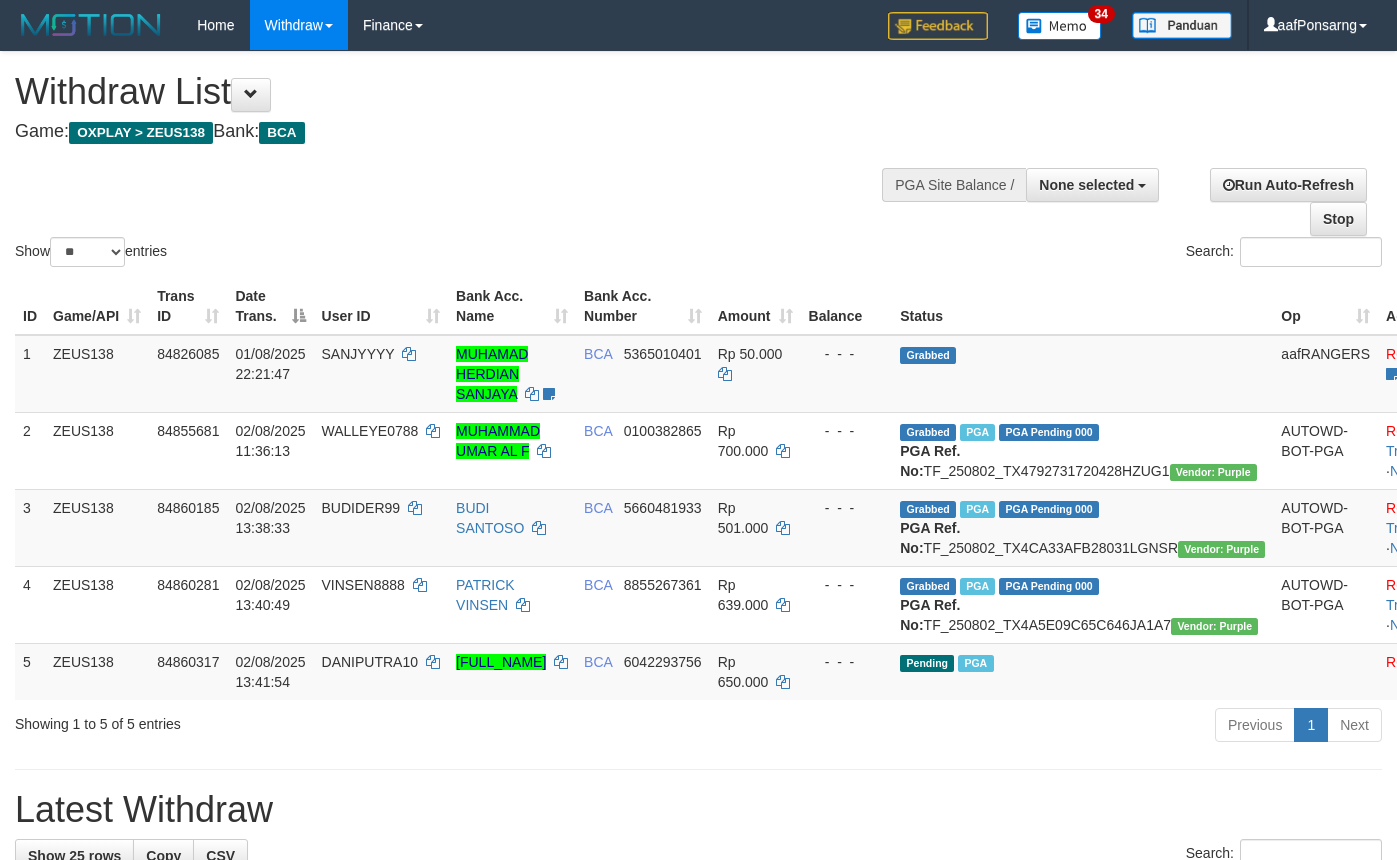 select 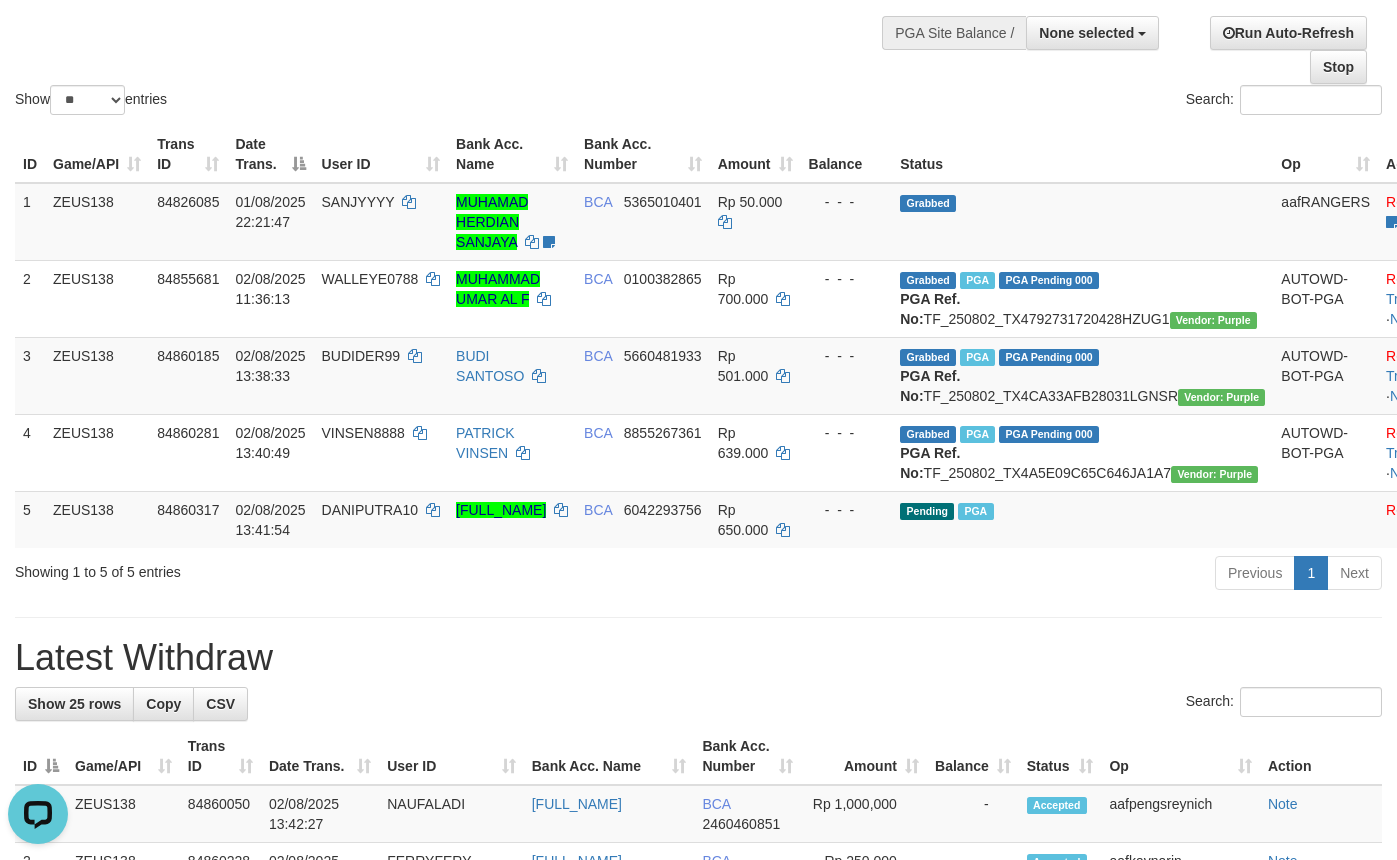 scroll, scrollTop: 0, scrollLeft: 0, axis: both 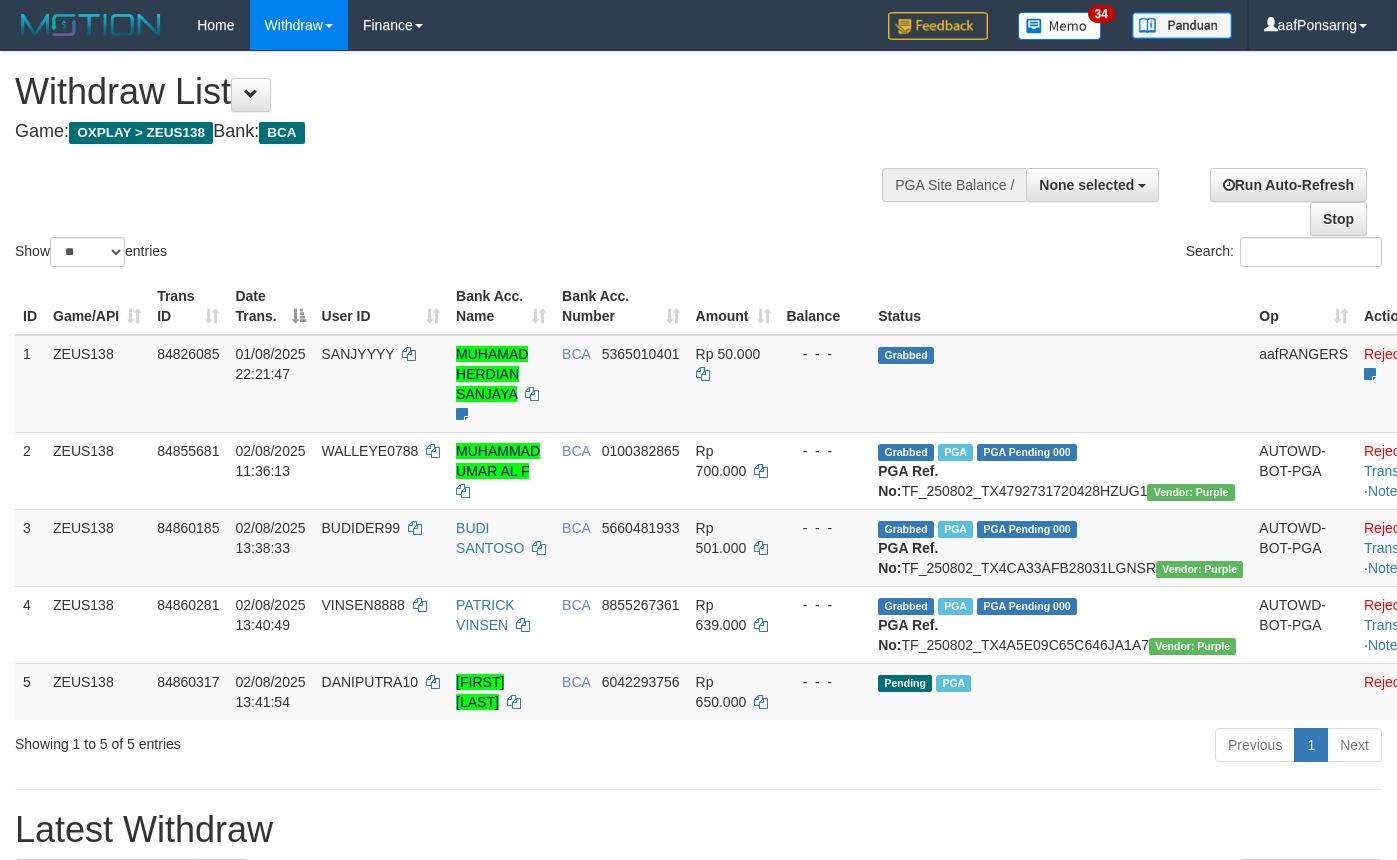 select 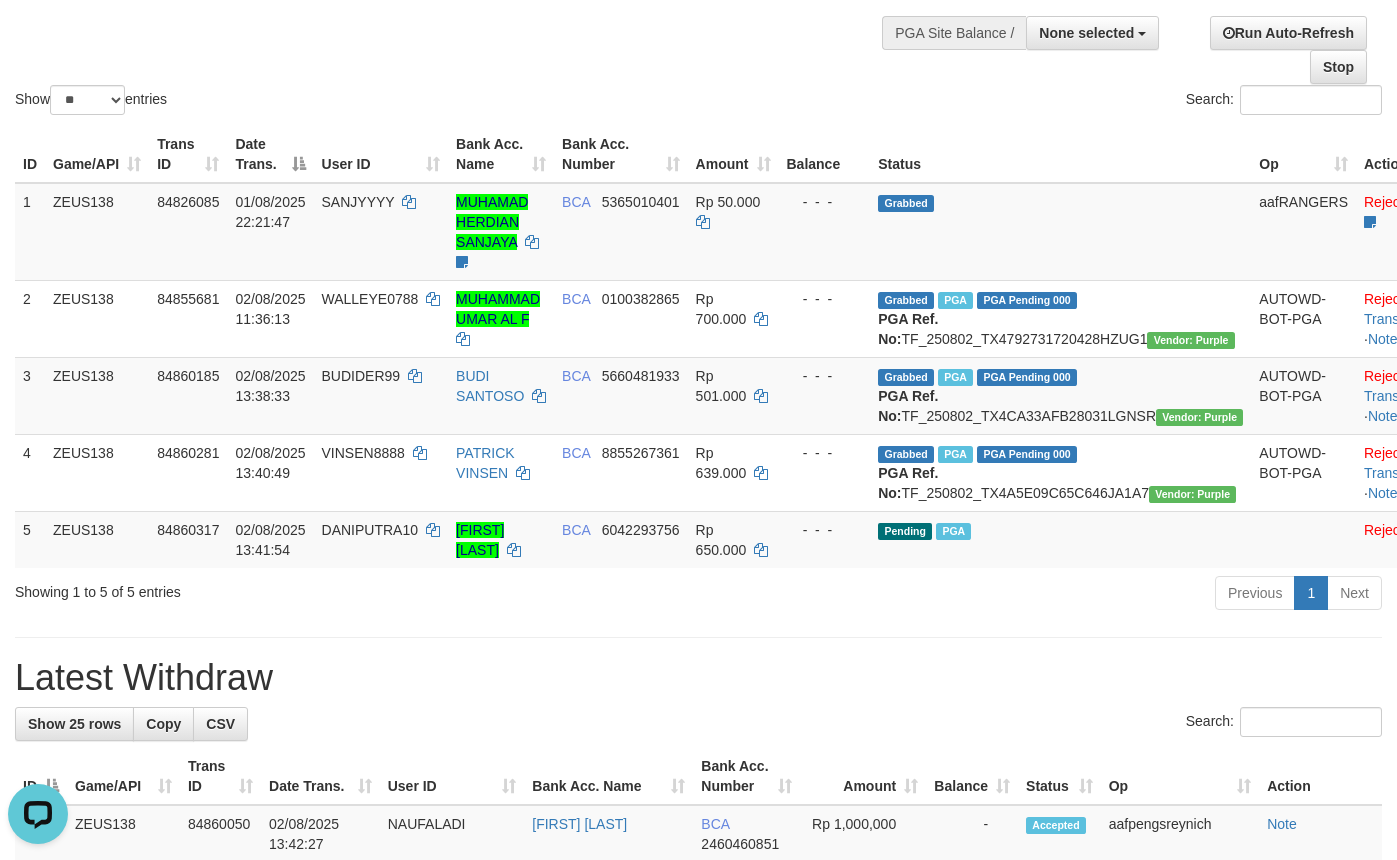 scroll, scrollTop: 0, scrollLeft: 0, axis: both 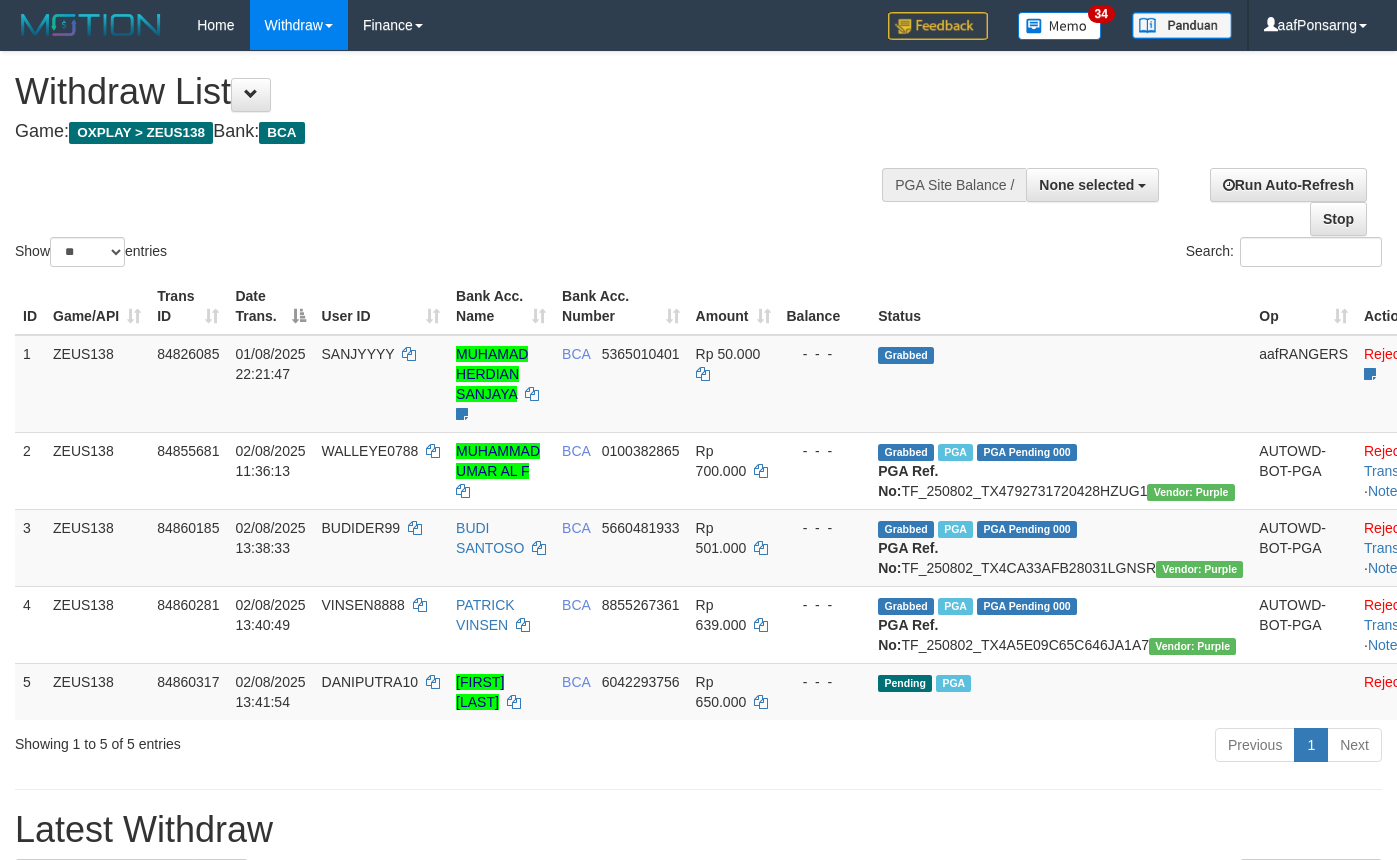 select 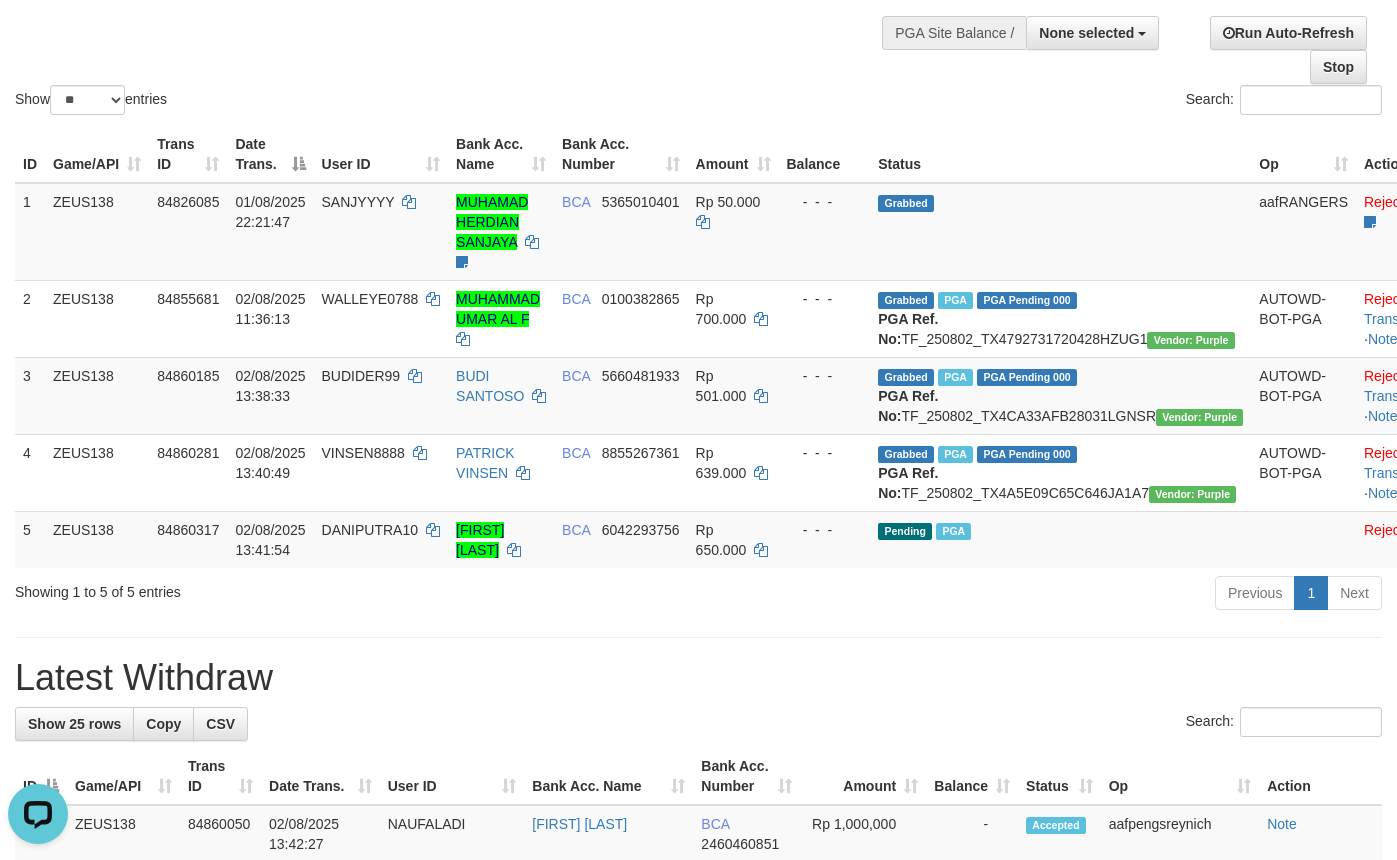 scroll, scrollTop: 0, scrollLeft: 0, axis: both 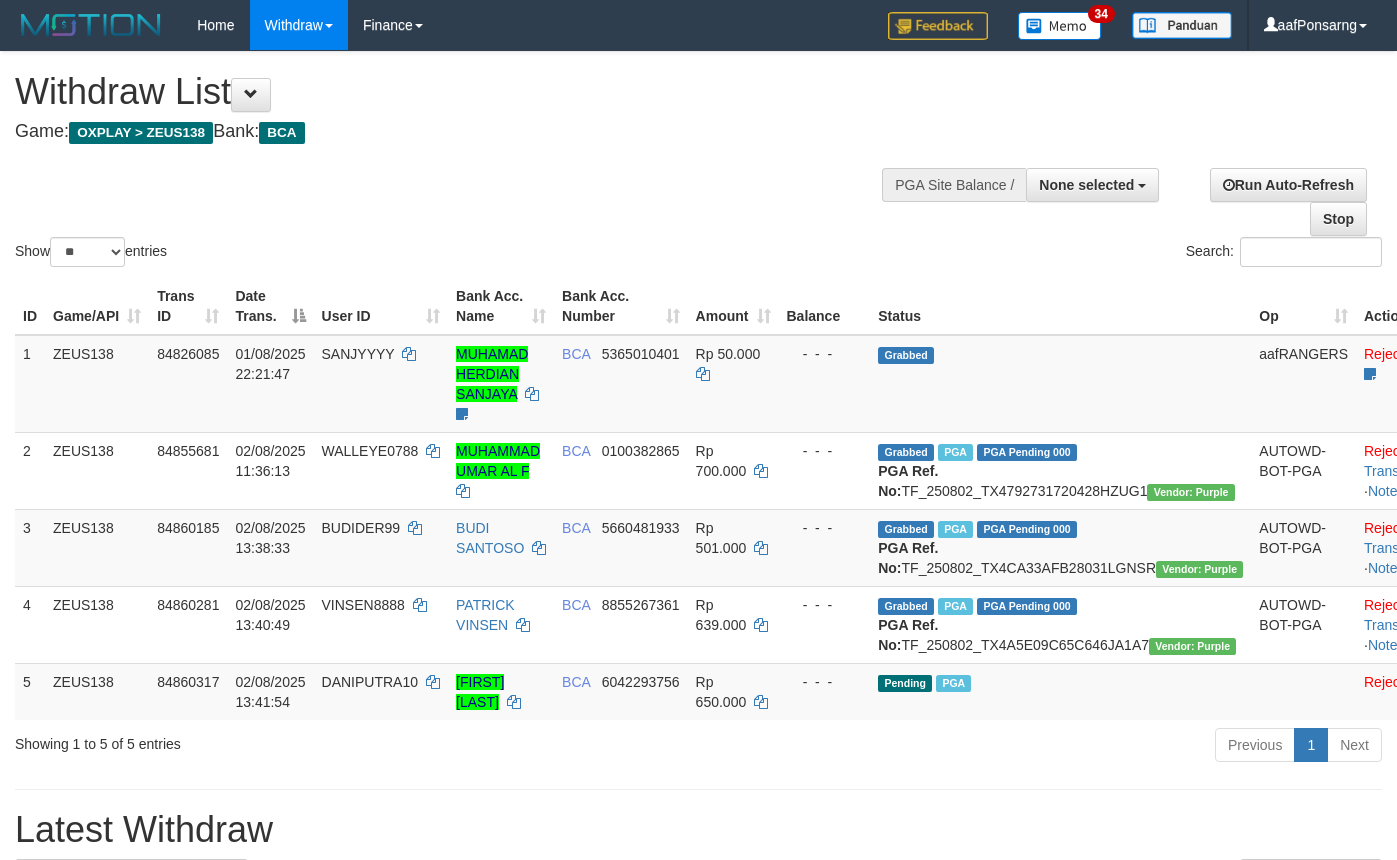 select 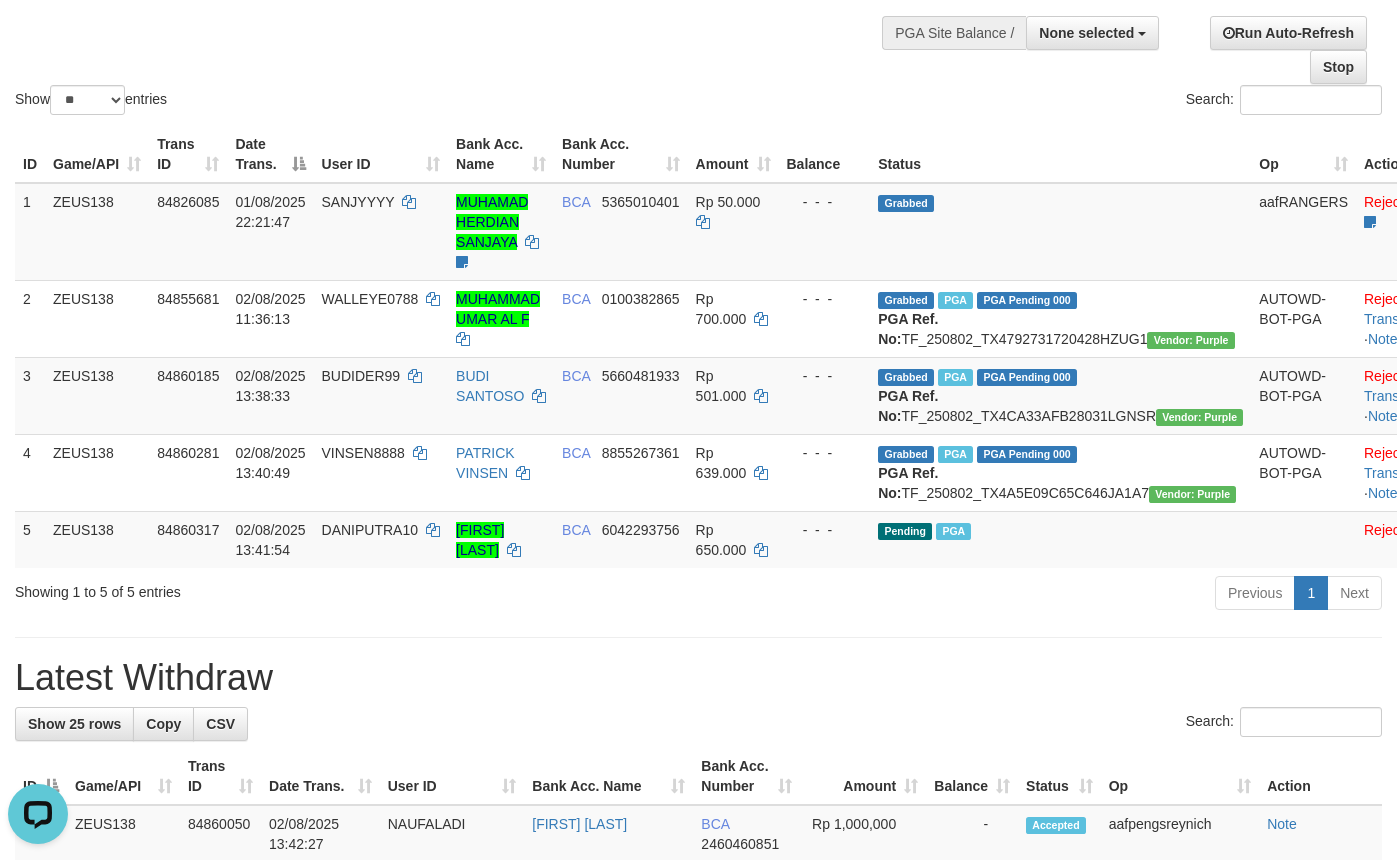 scroll, scrollTop: 0, scrollLeft: 0, axis: both 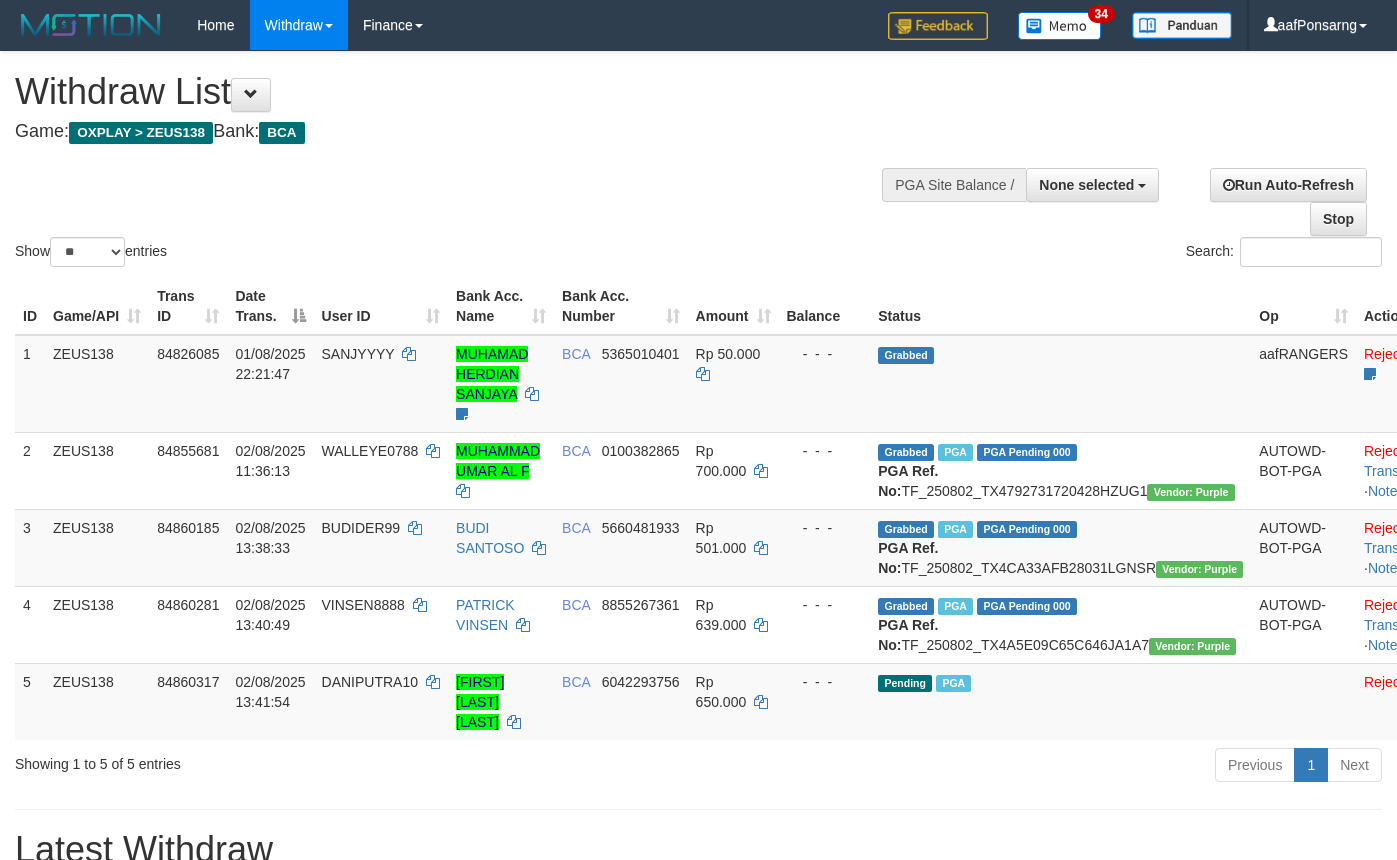 select 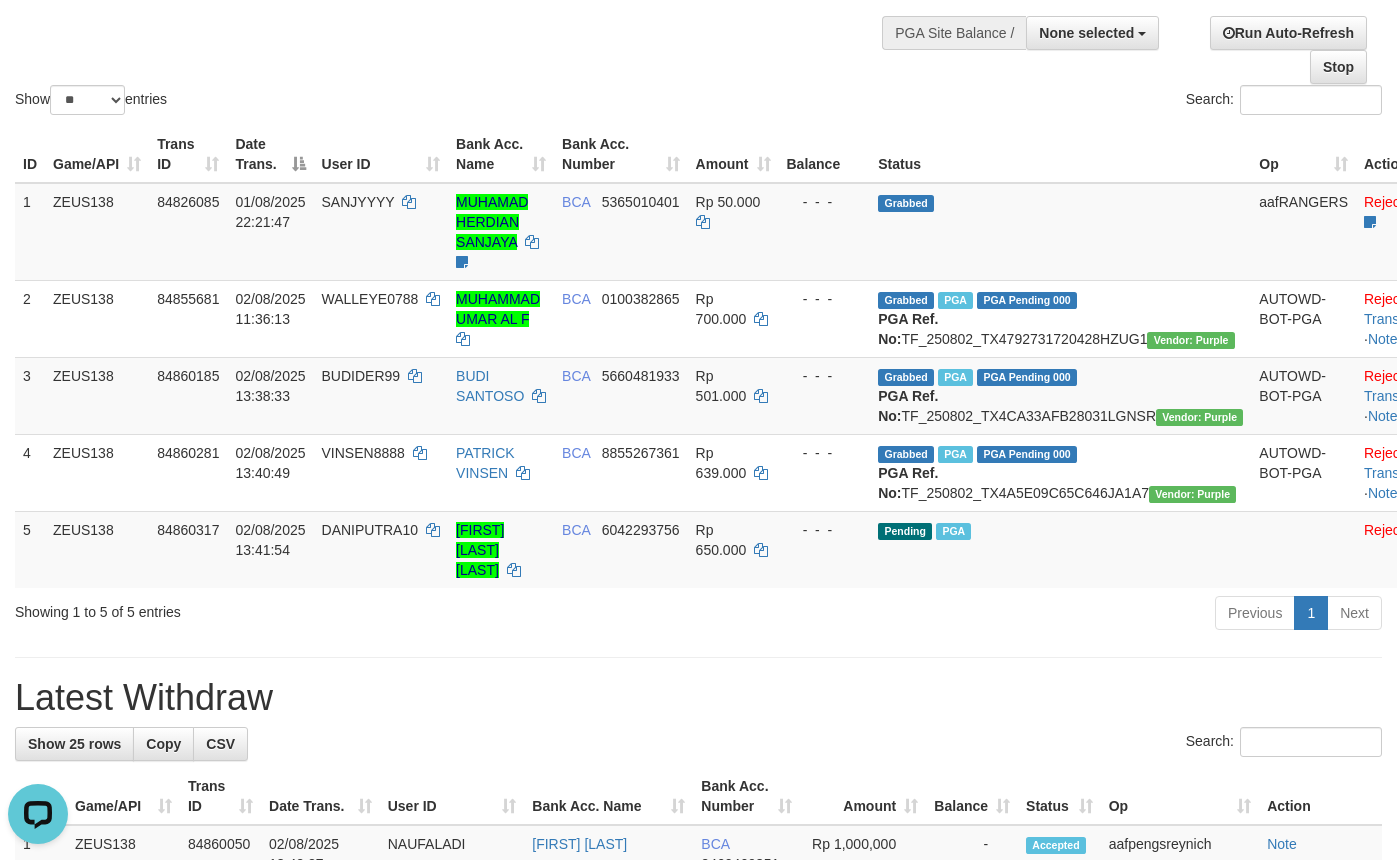 scroll, scrollTop: 0, scrollLeft: 0, axis: both 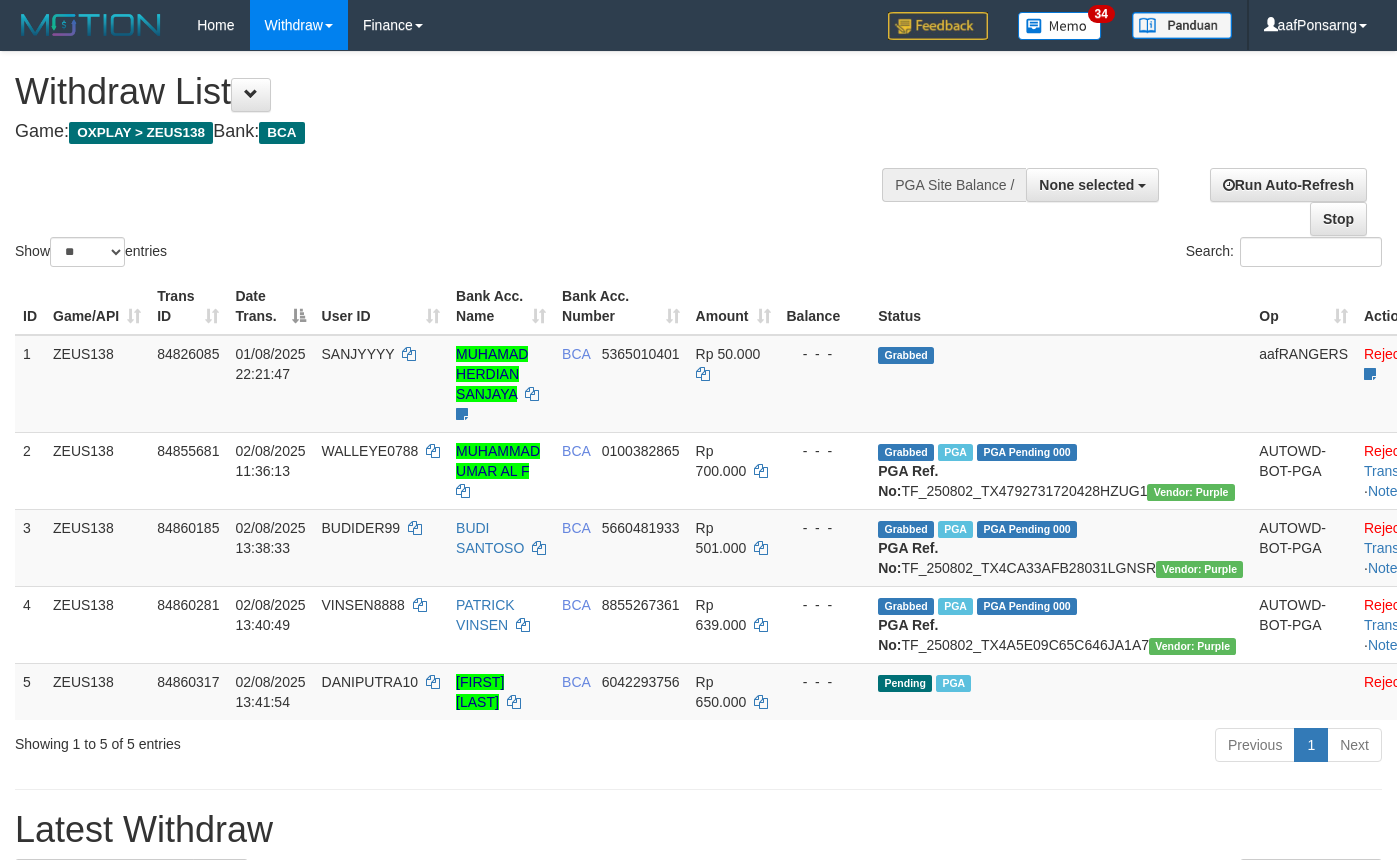 select 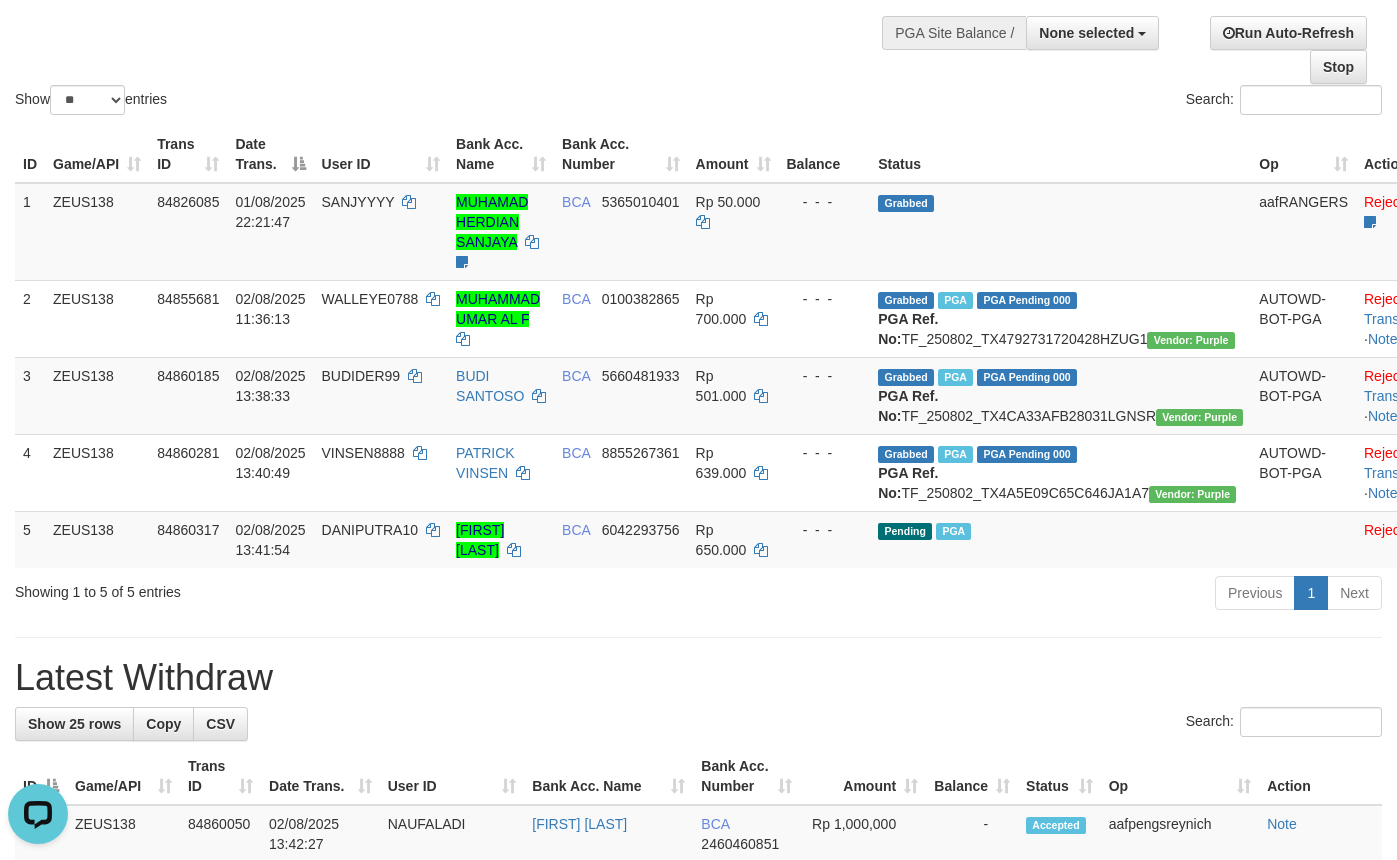 scroll, scrollTop: 0, scrollLeft: 0, axis: both 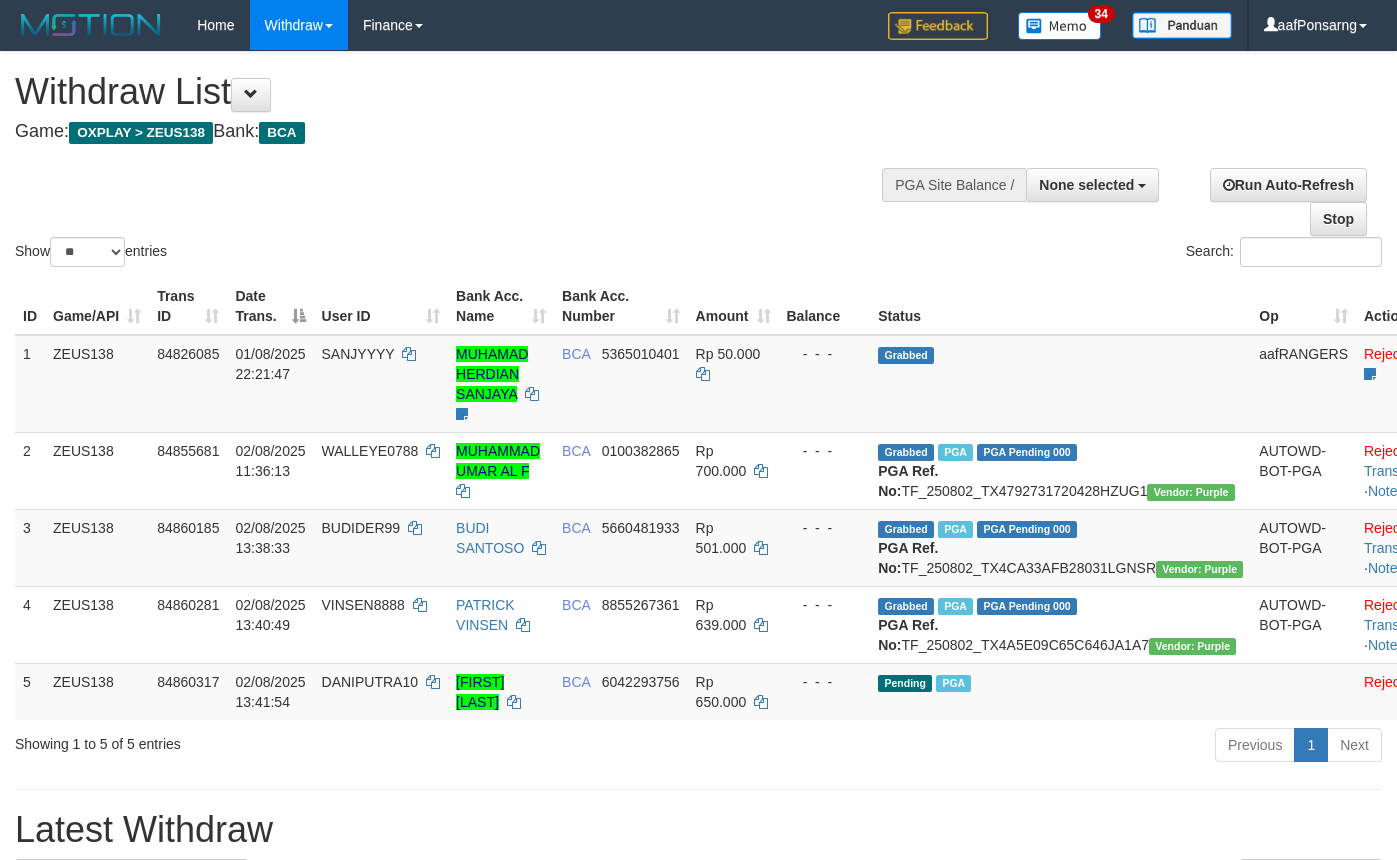 select 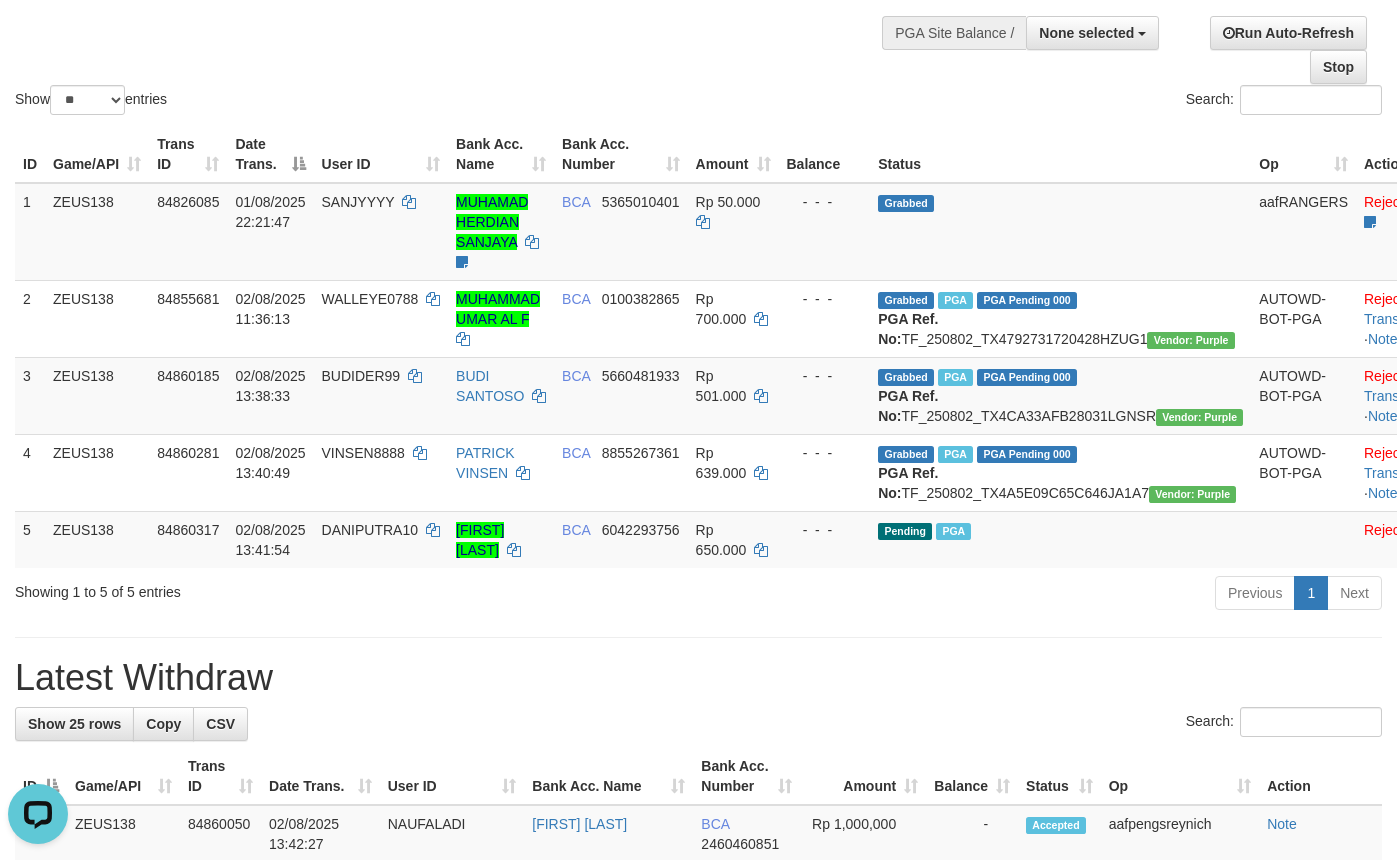scroll, scrollTop: 0, scrollLeft: 0, axis: both 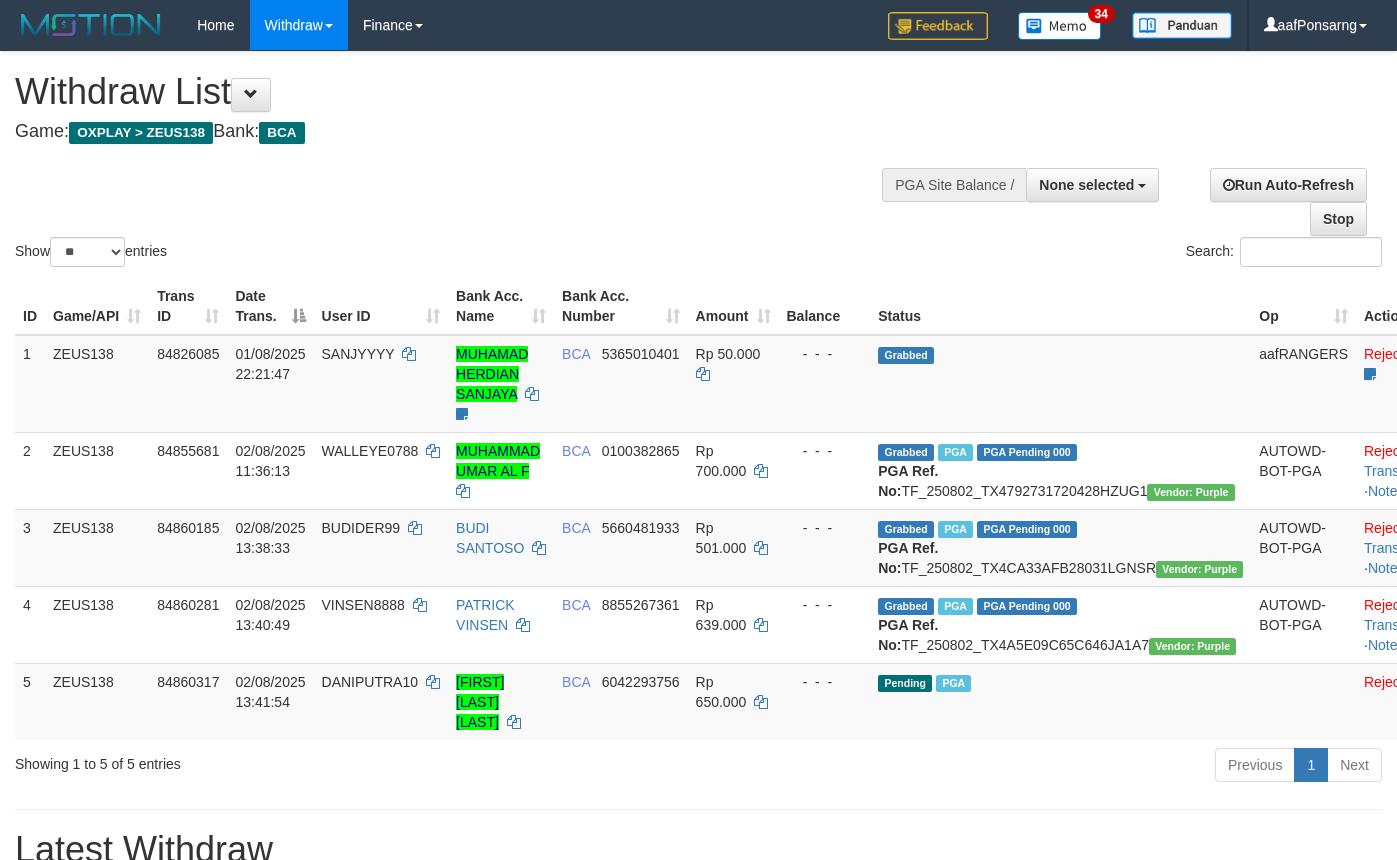 select 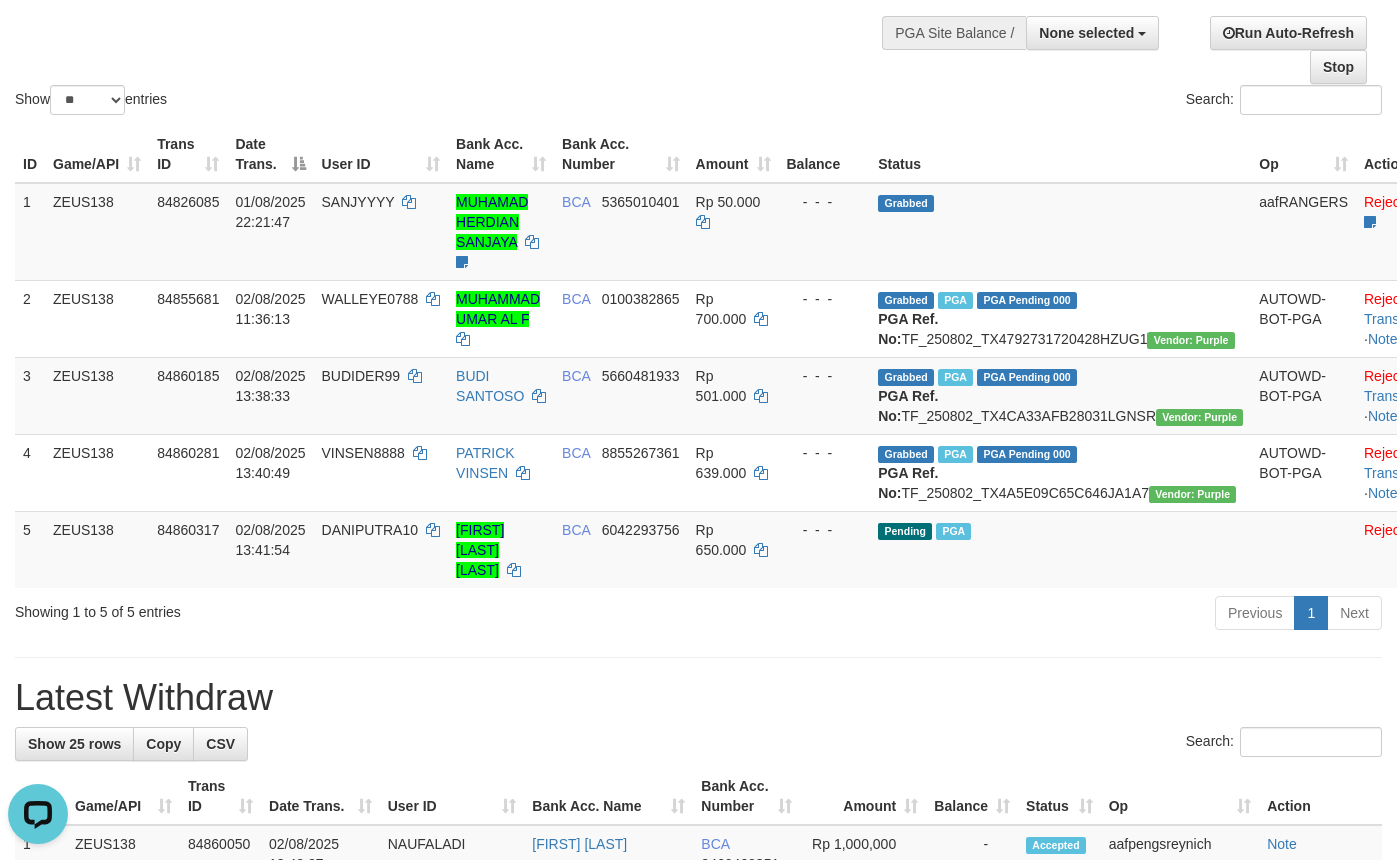 scroll, scrollTop: 0, scrollLeft: 0, axis: both 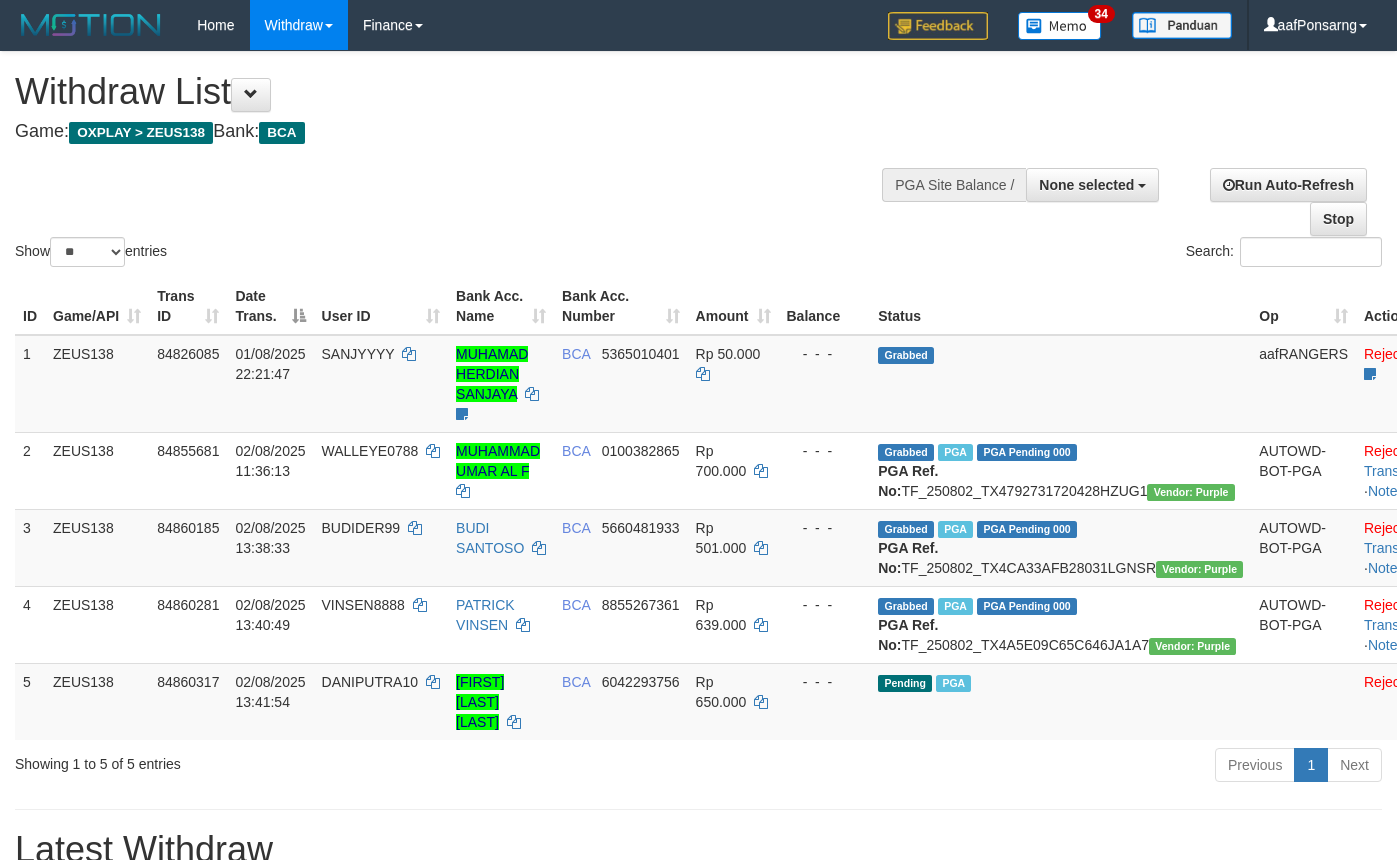 select 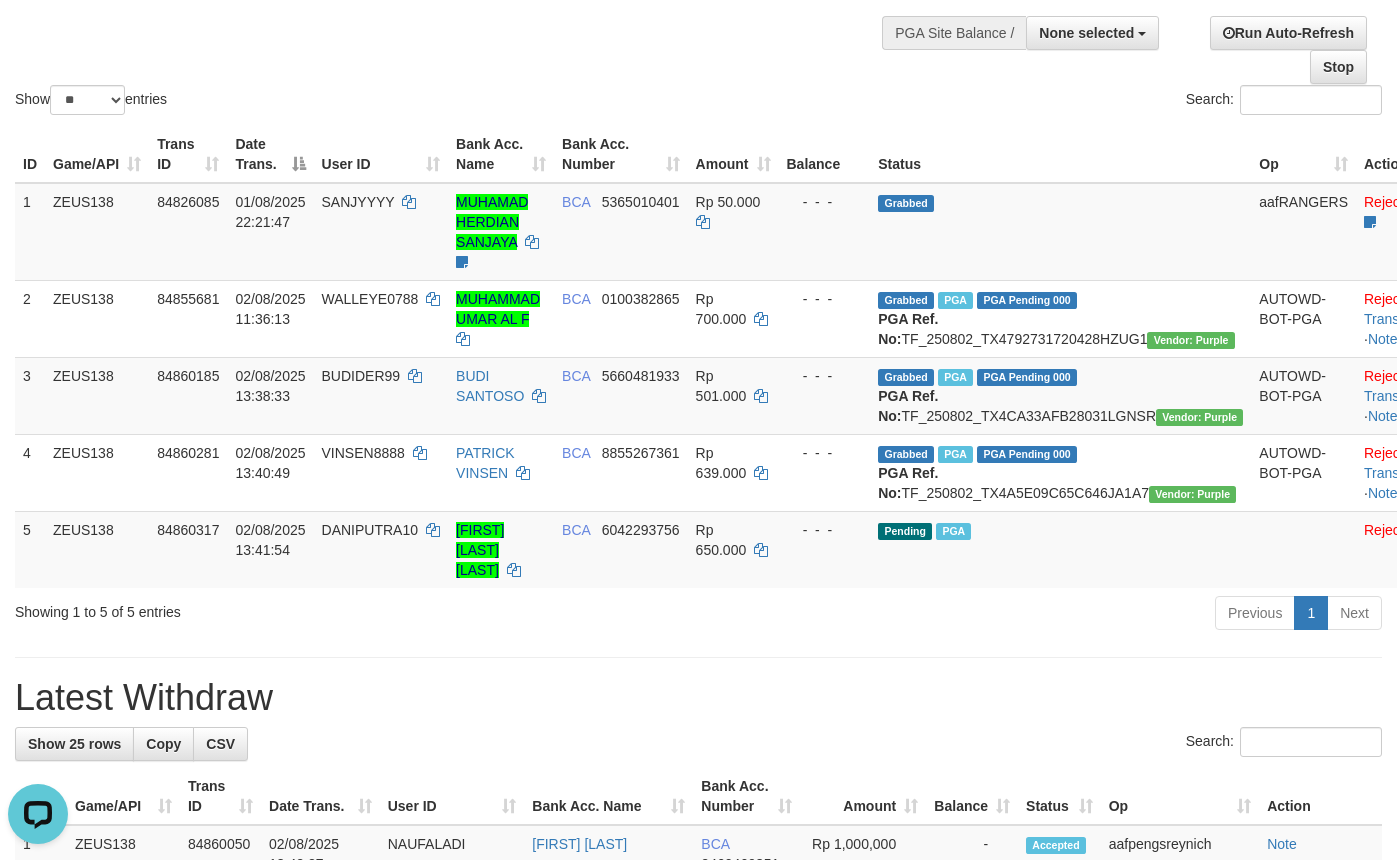 scroll, scrollTop: 0, scrollLeft: 0, axis: both 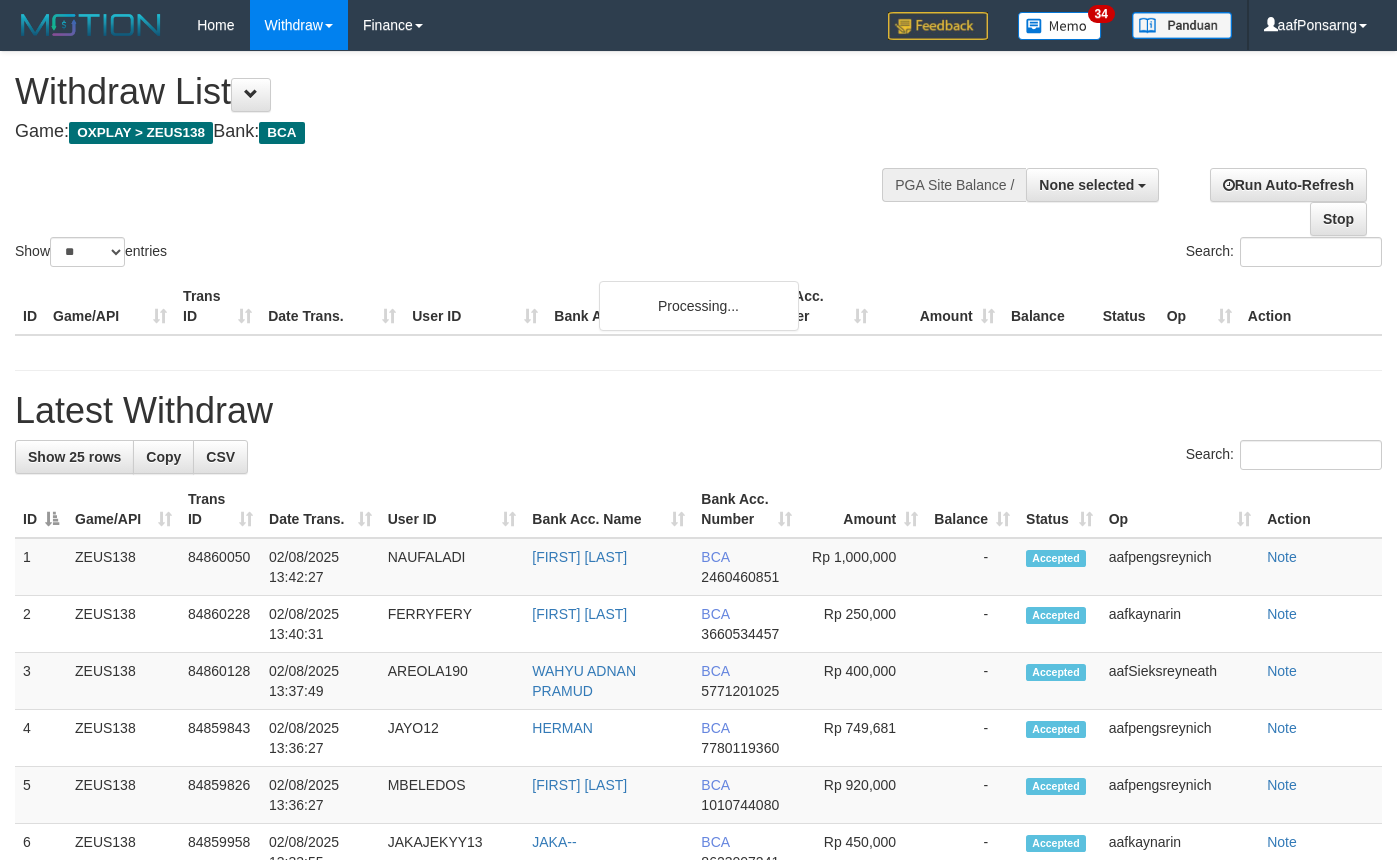 select 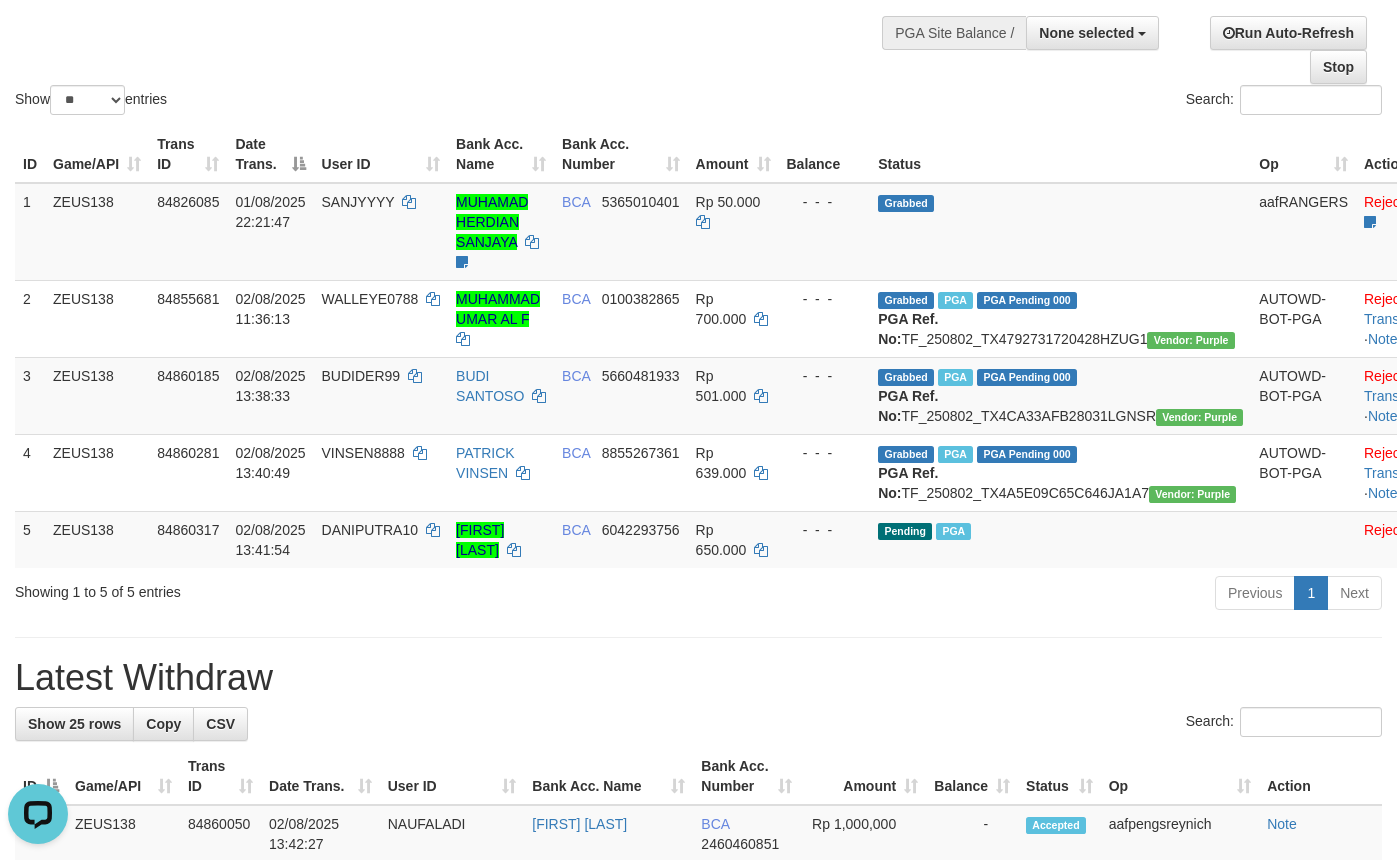 scroll, scrollTop: 0, scrollLeft: 0, axis: both 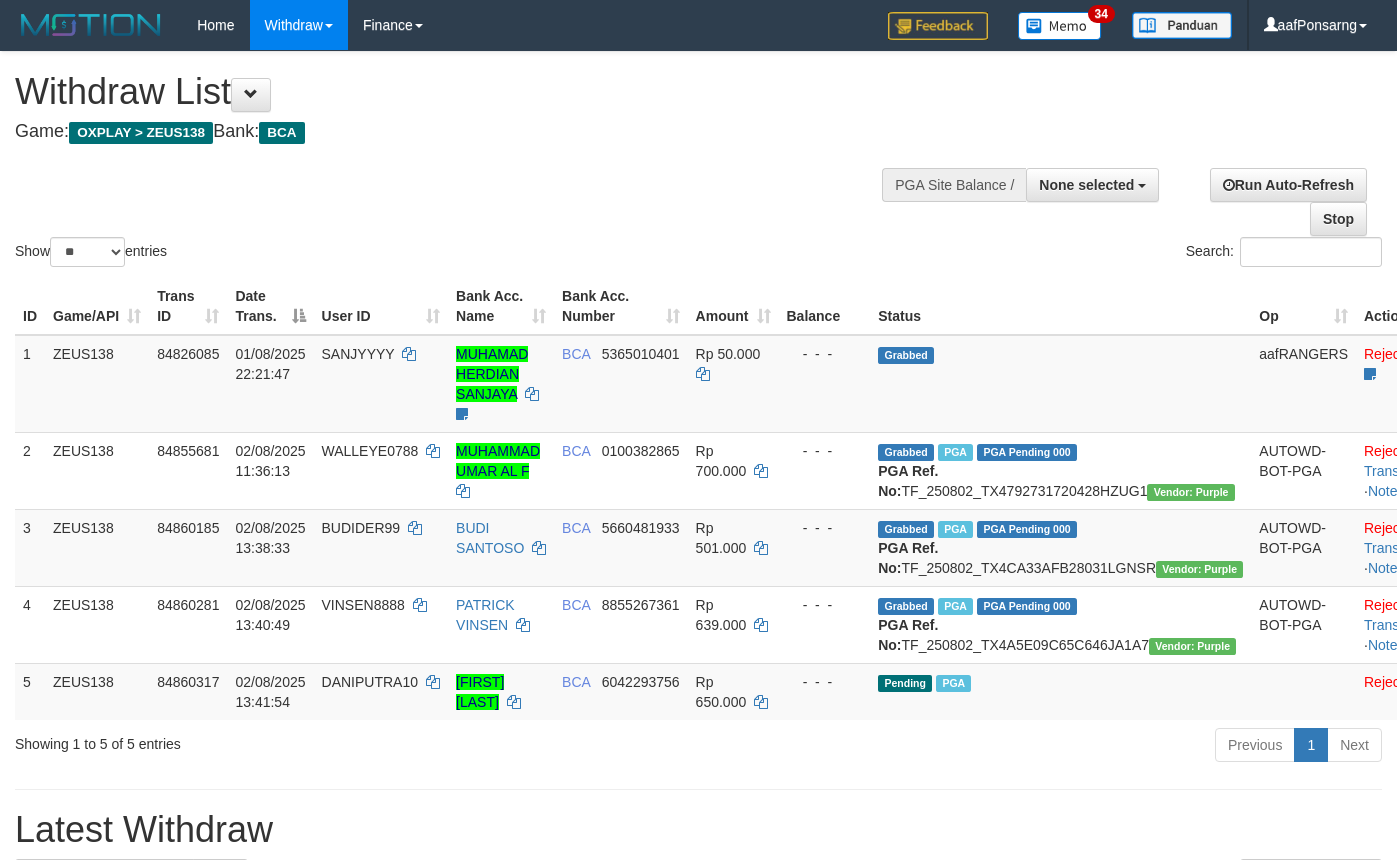select 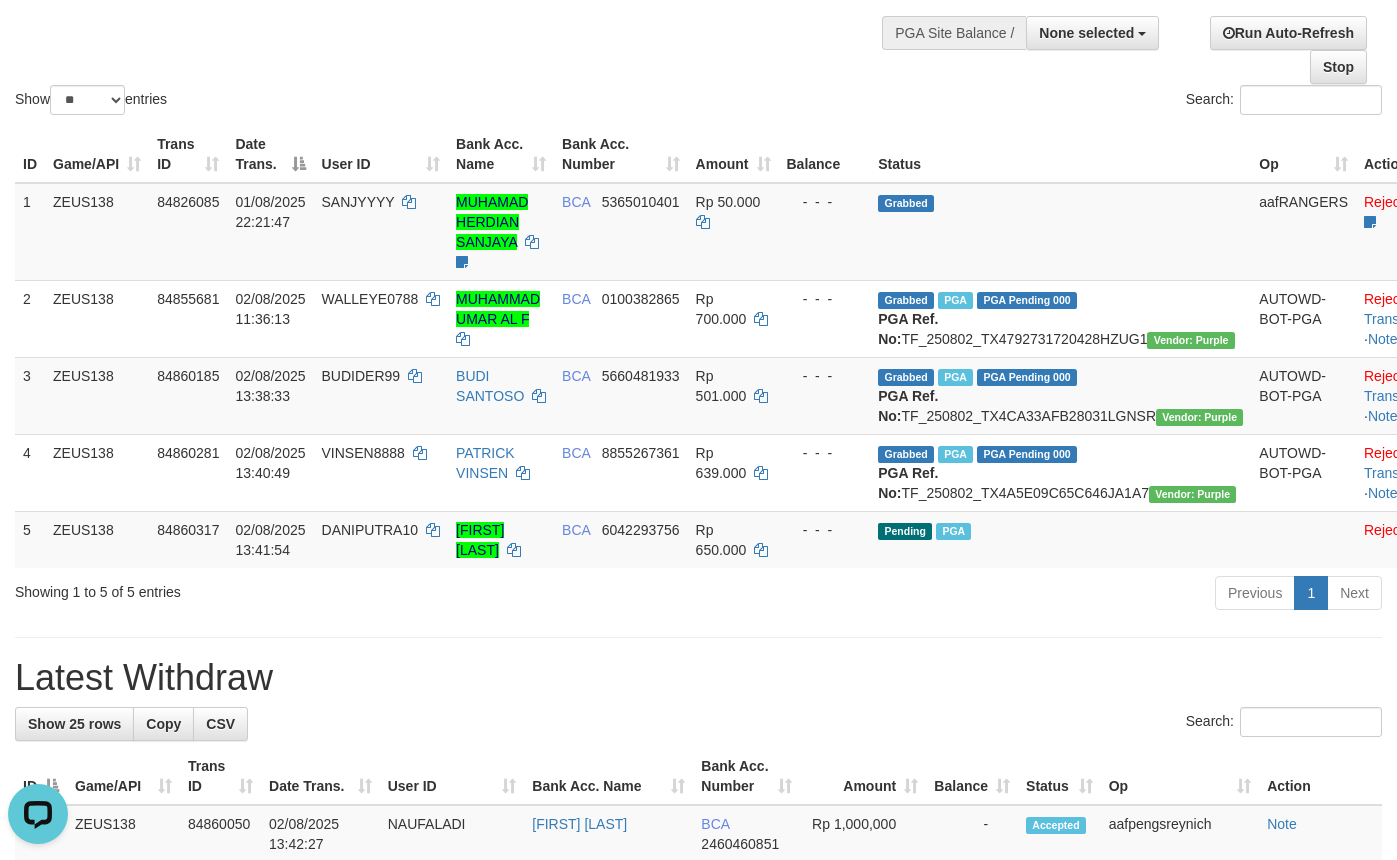 scroll, scrollTop: 0, scrollLeft: 0, axis: both 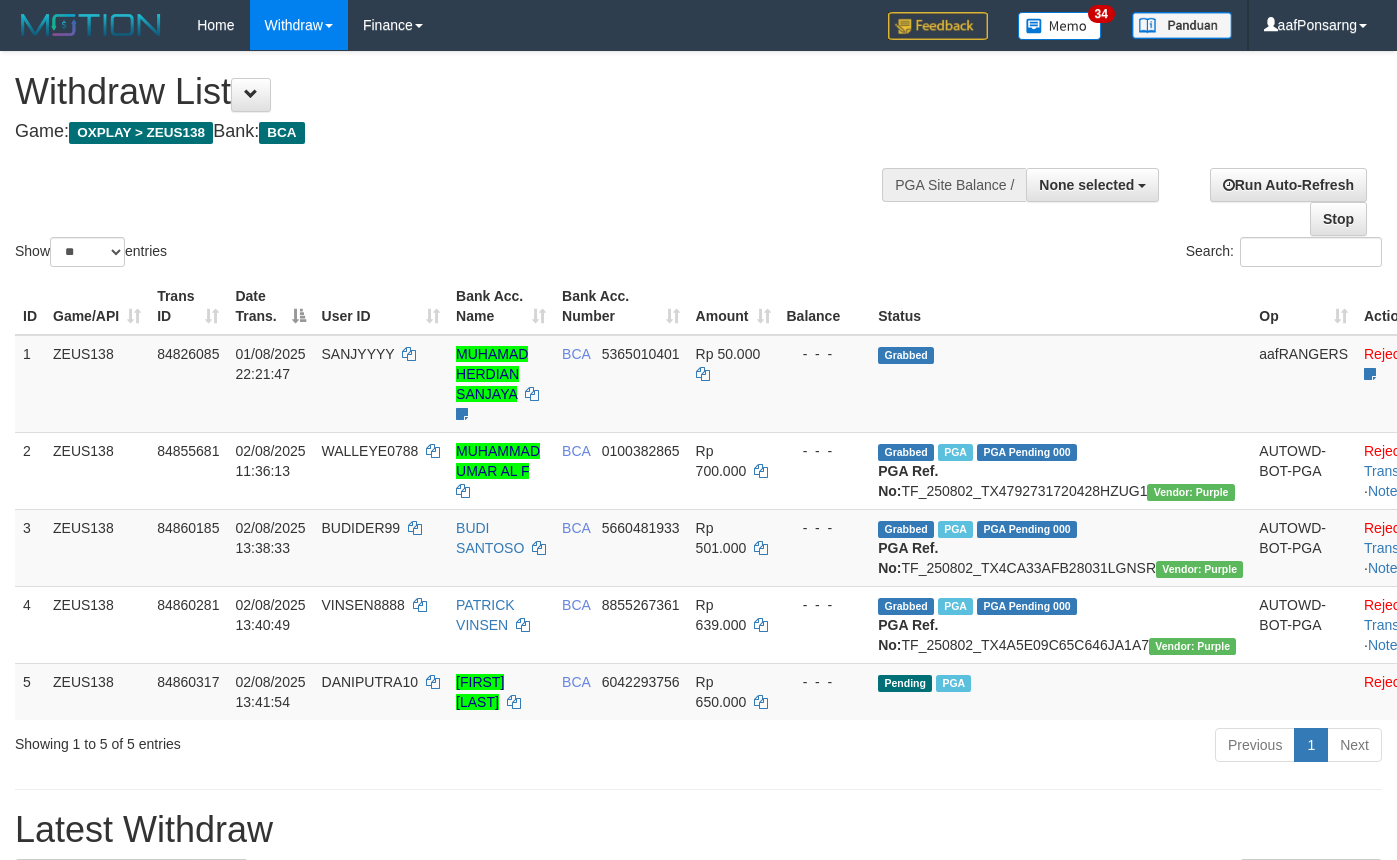 select 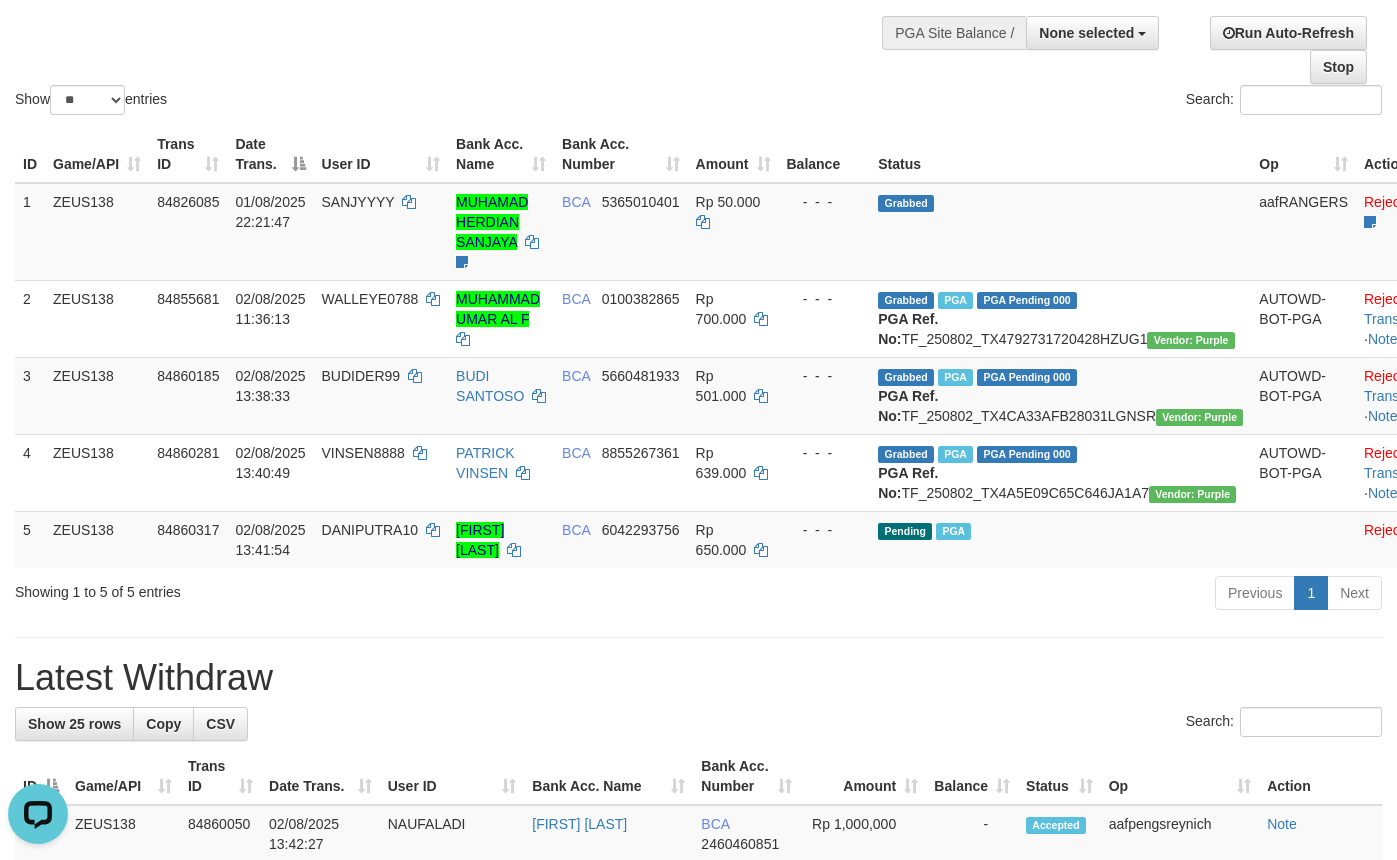 scroll, scrollTop: 0, scrollLeft: 0, axis: both 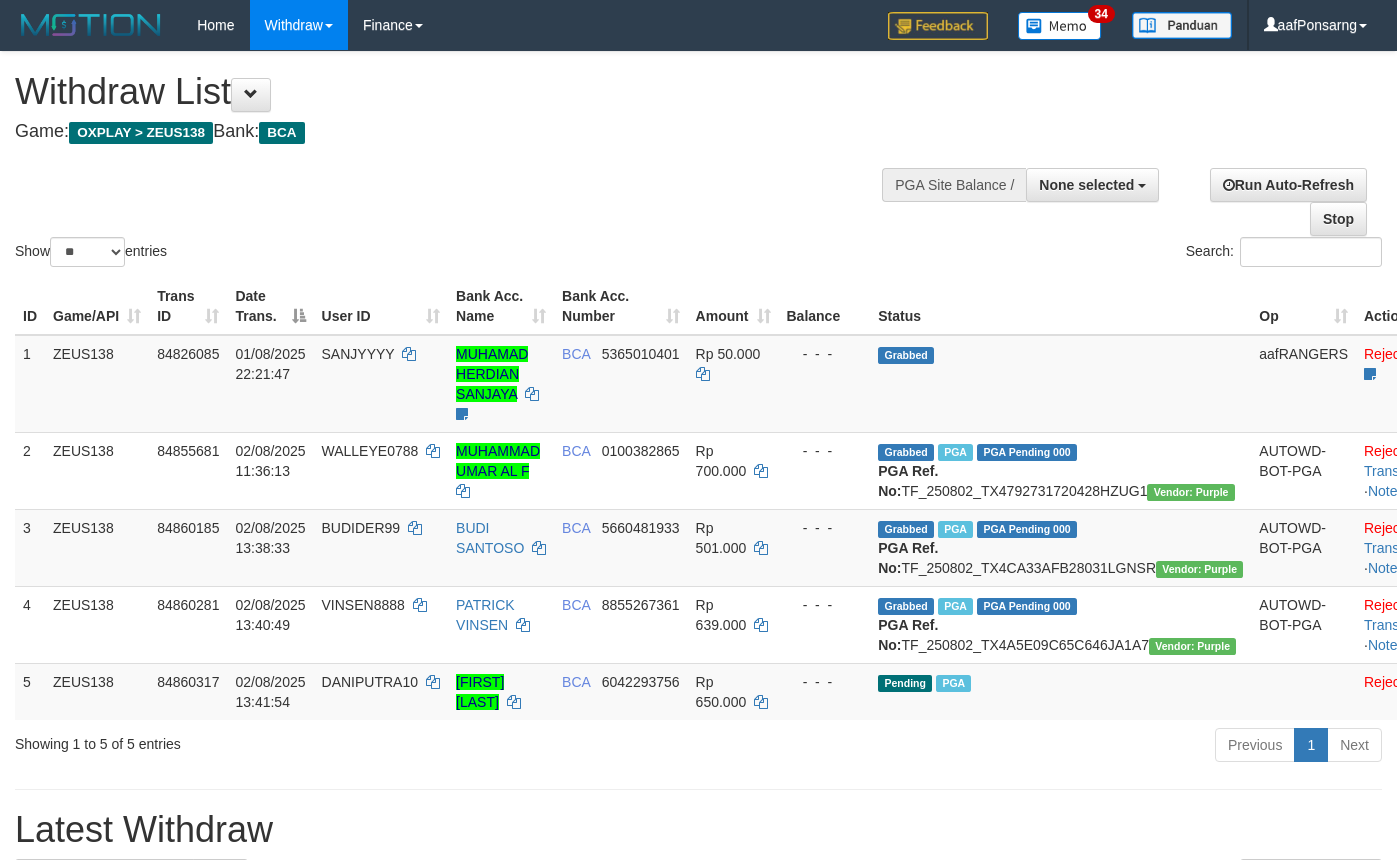 select 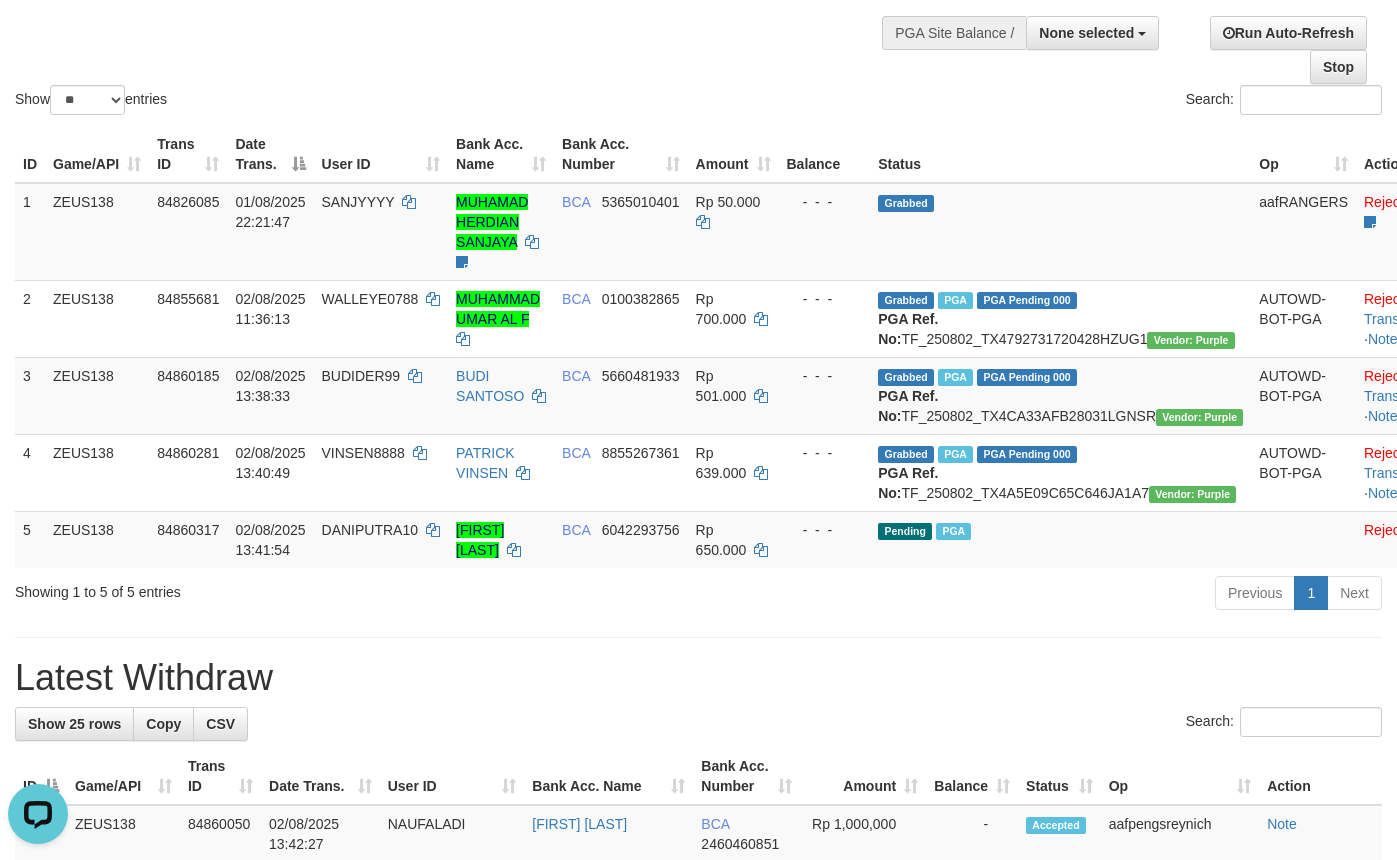 scroll, scrollTop: 0, scrollLeft: 0, axis: both 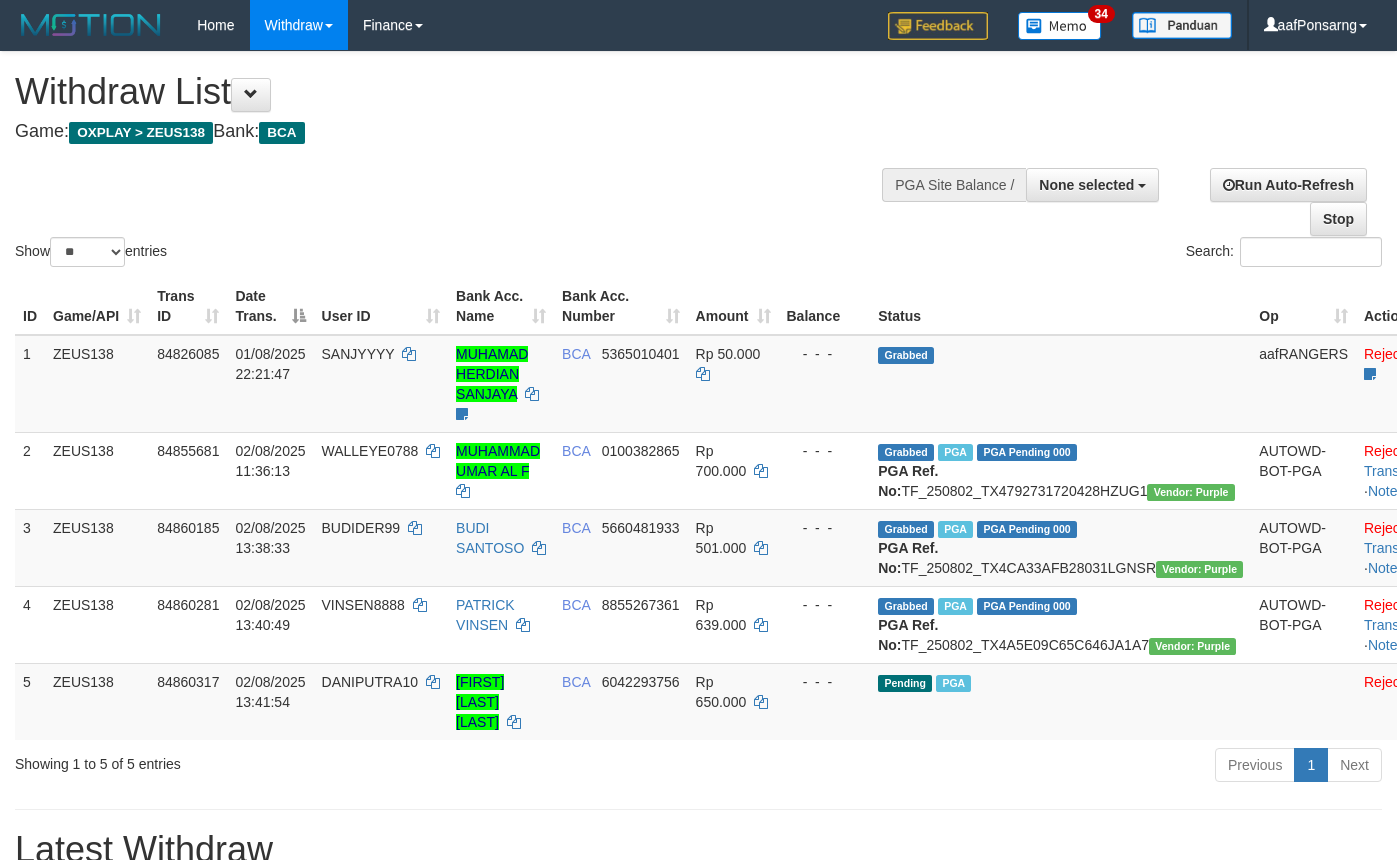 select 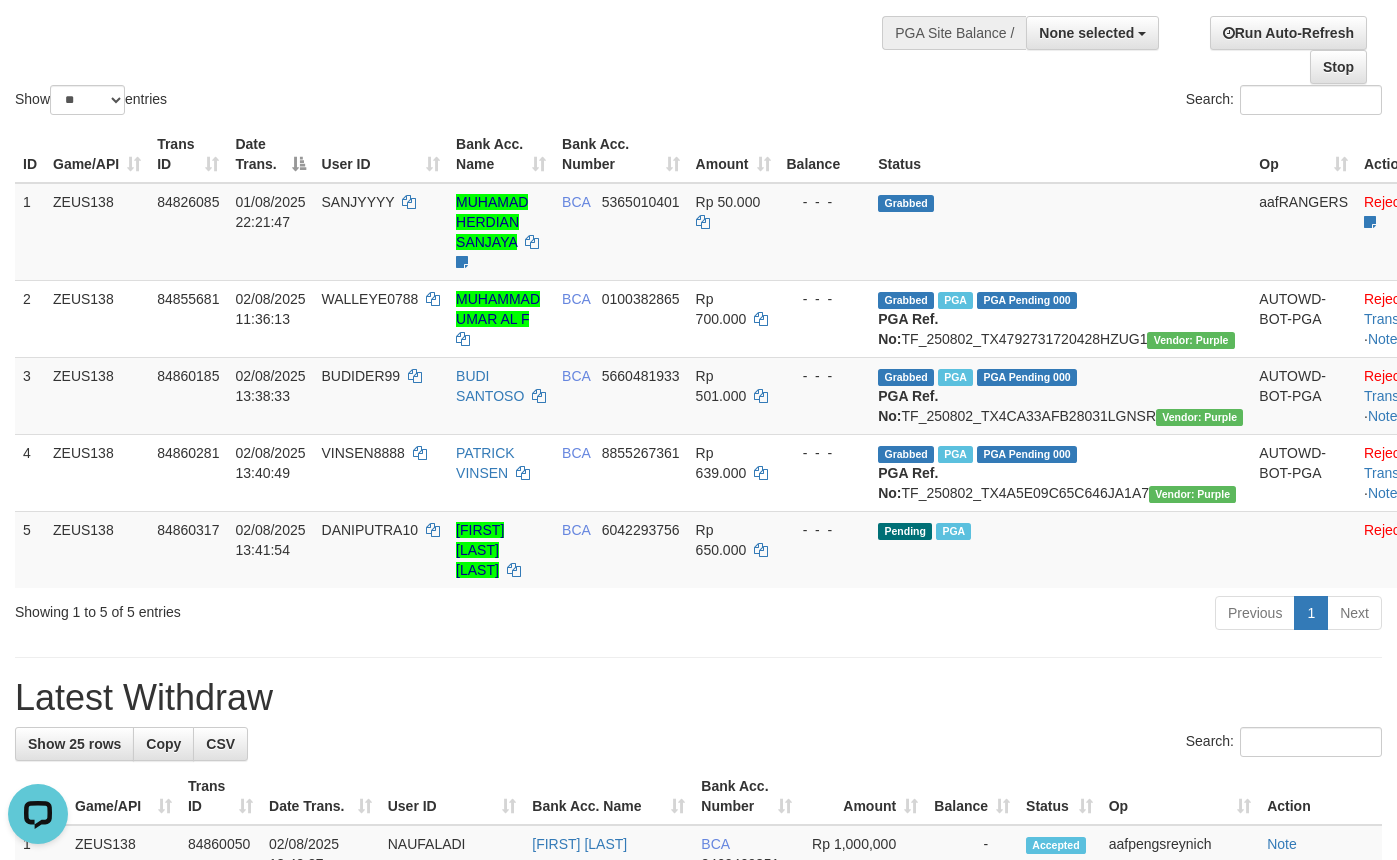 scroll, scrollTop: 0, scrollLeft: 0, axis: both 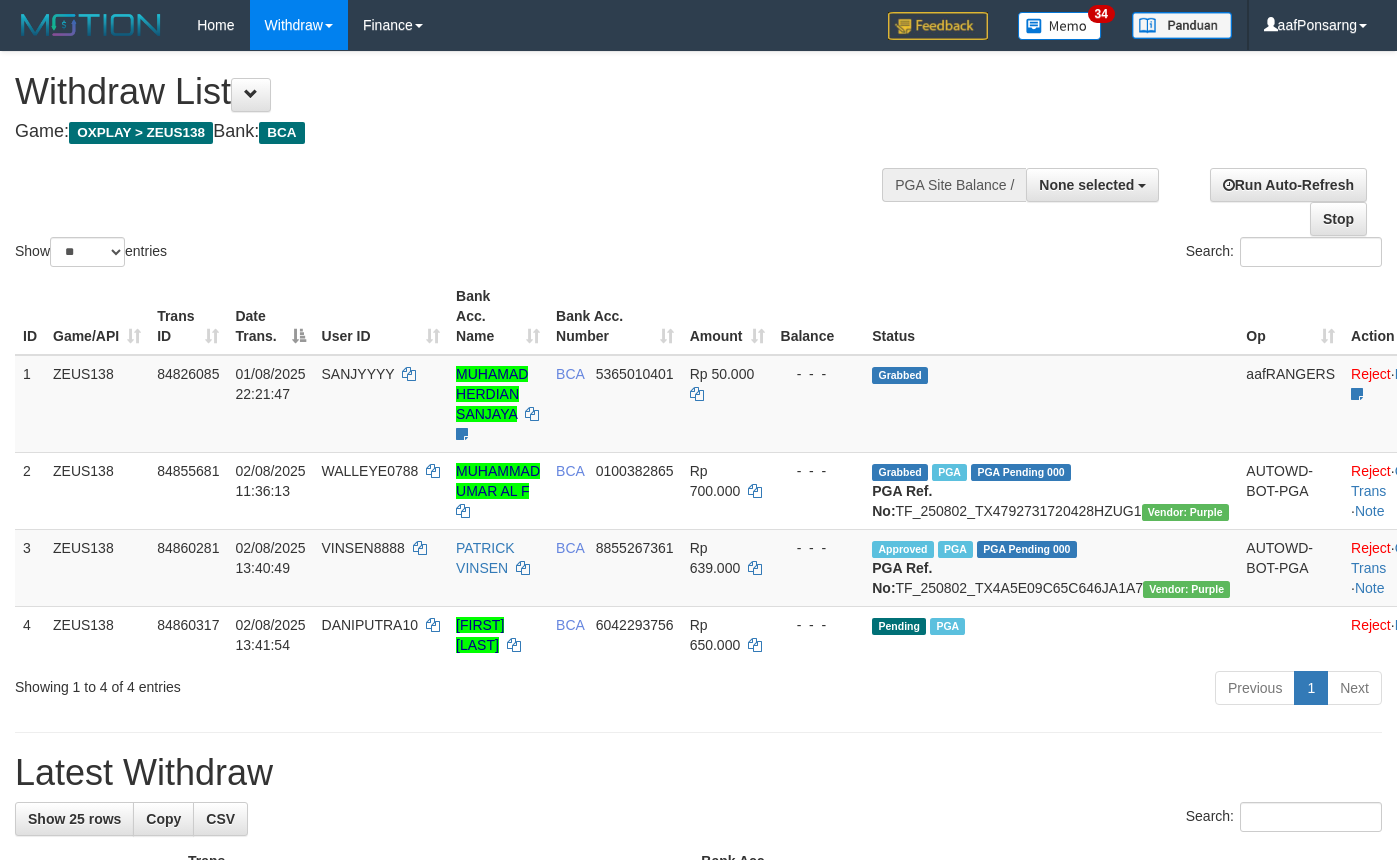 select 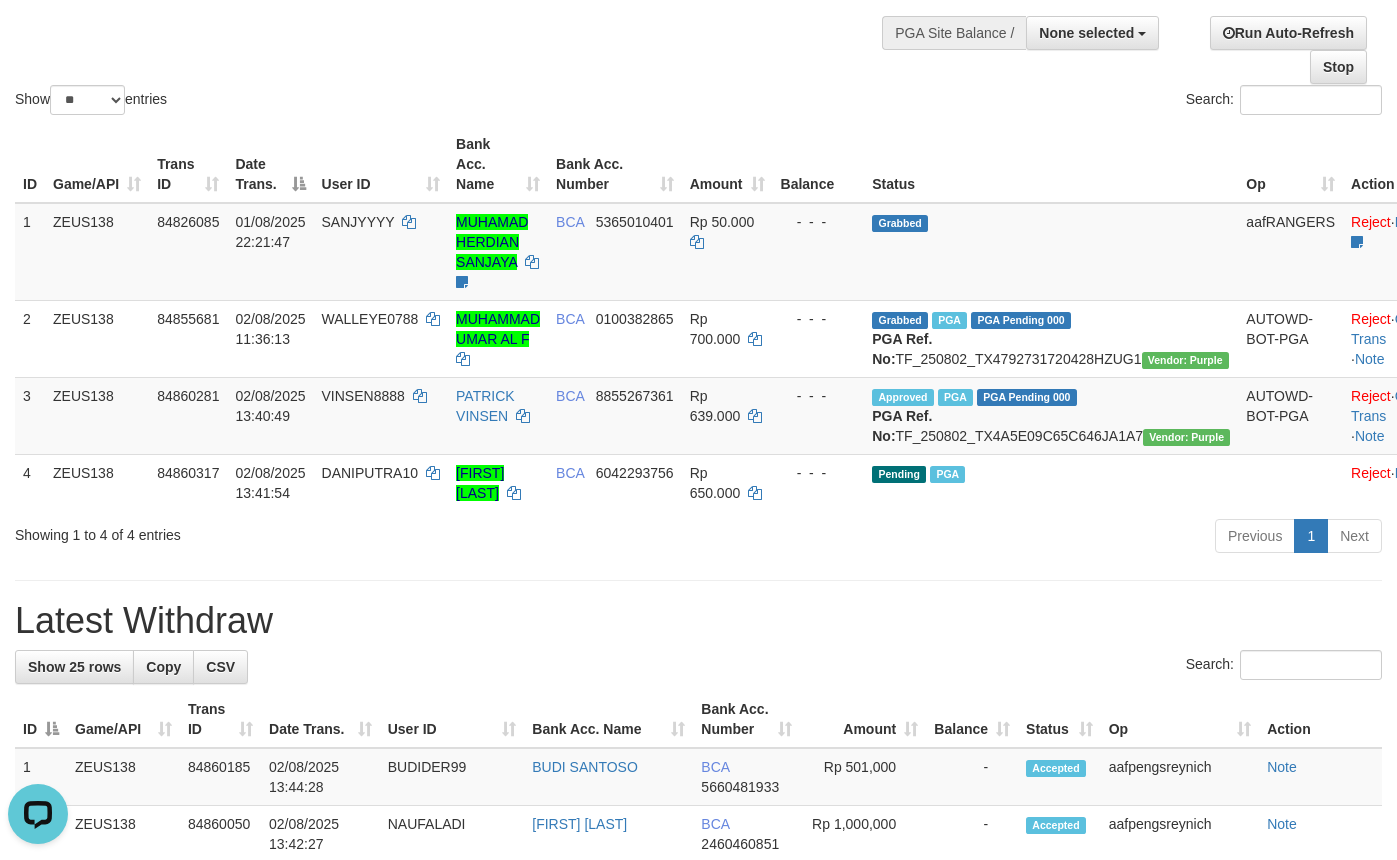 scroll, scrollTop: 0, scrollLeft: 0, axis: both 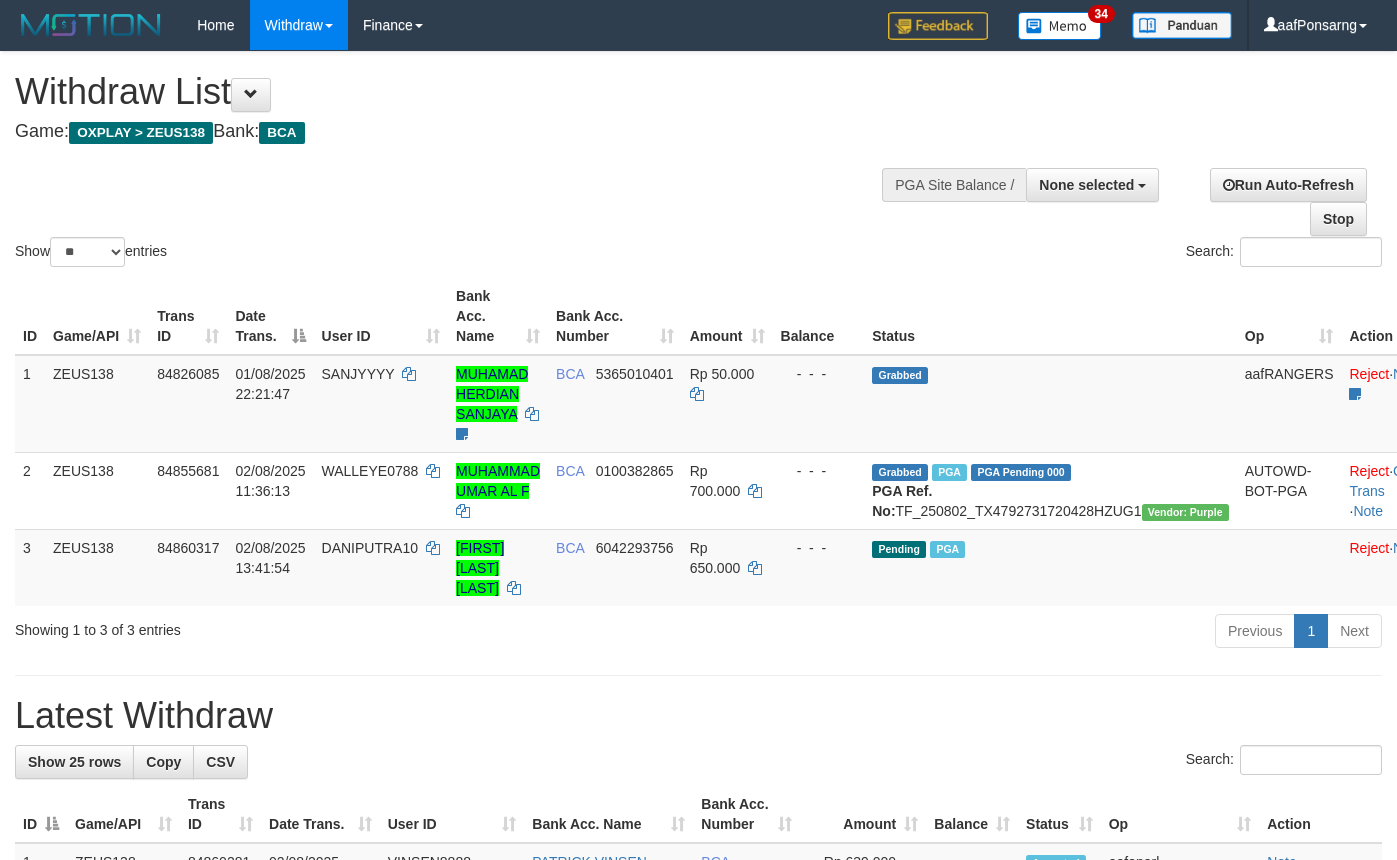 select 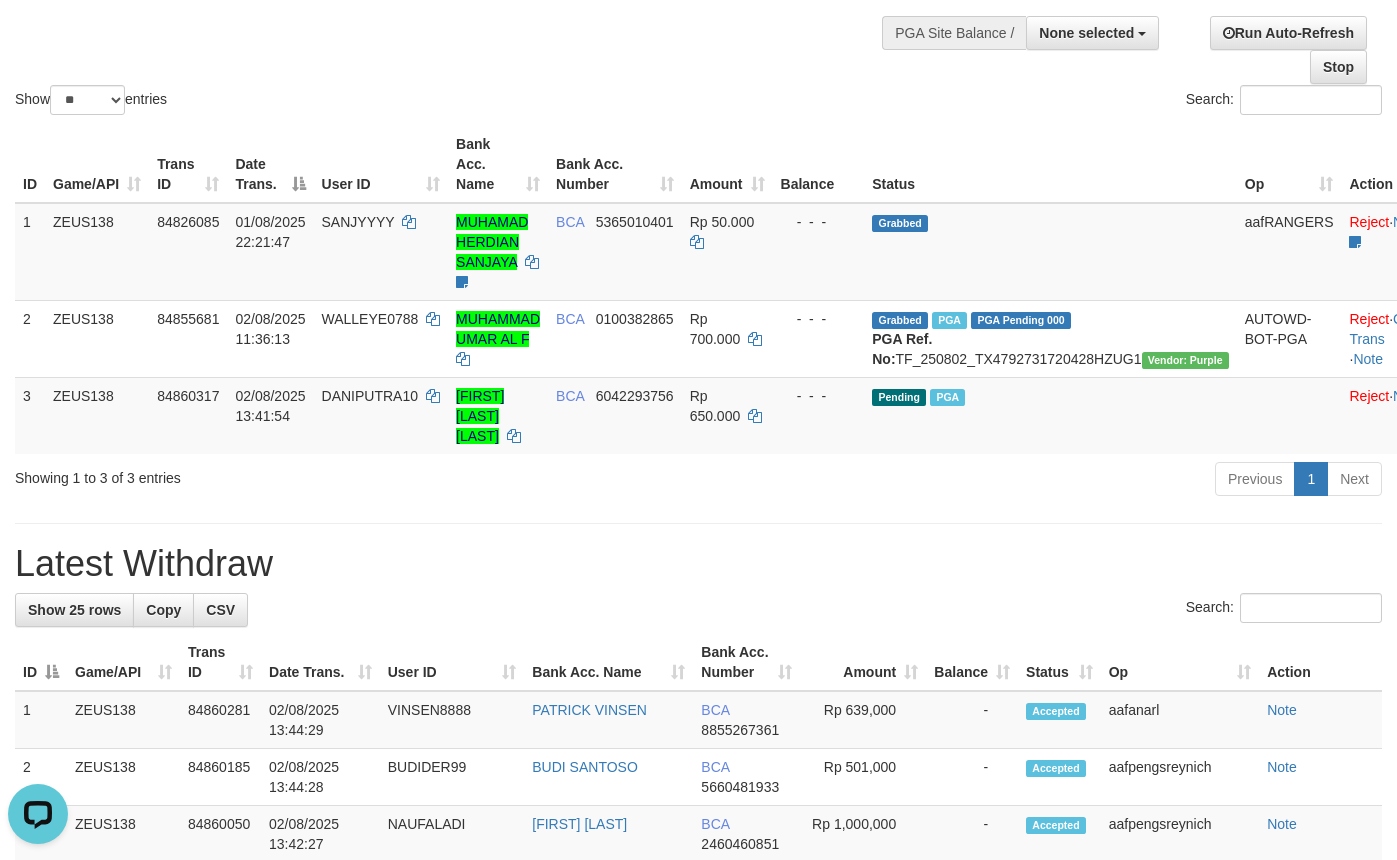scroll, scrollTop: 0, scrollLeft: 0, axis: both 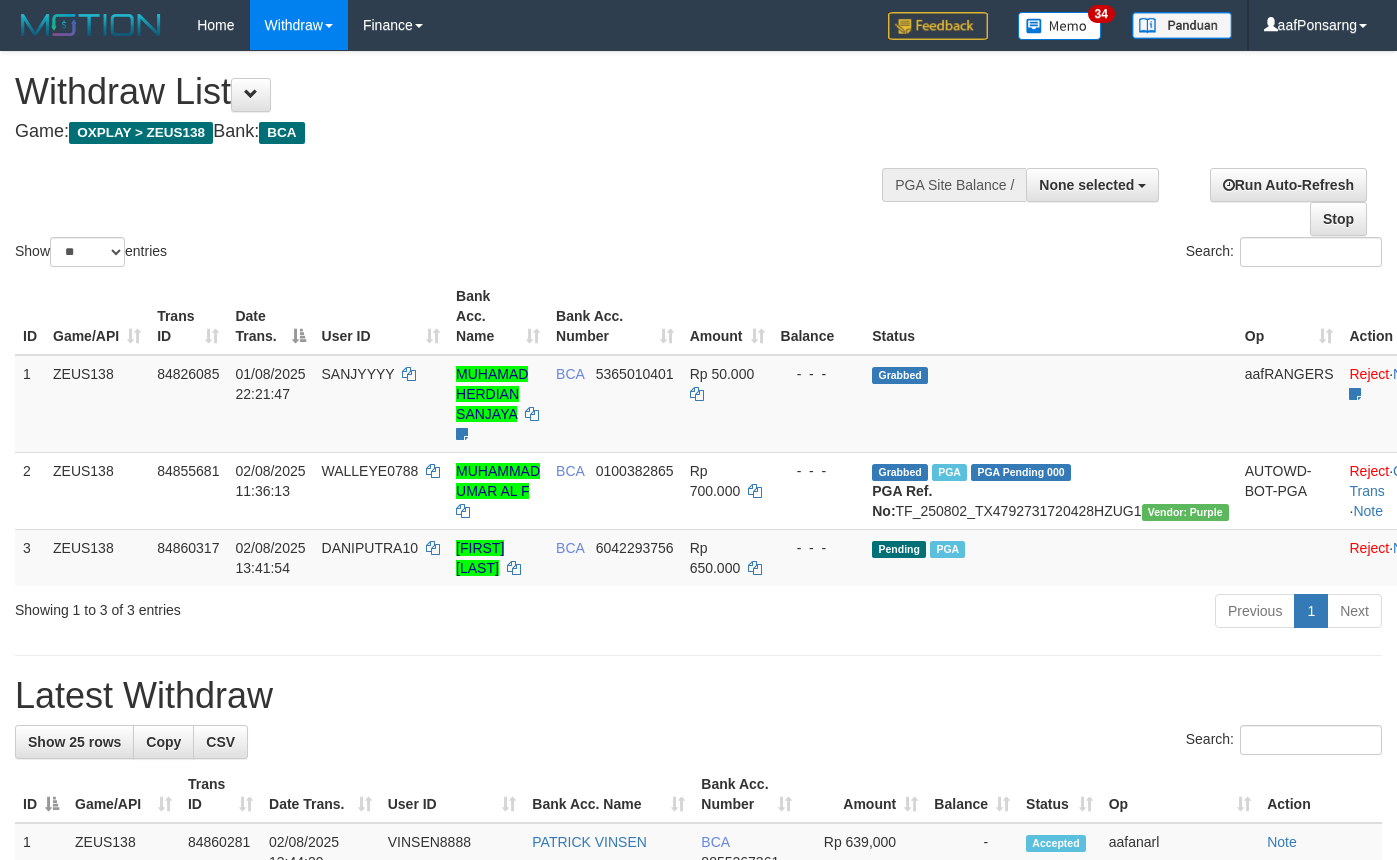 select 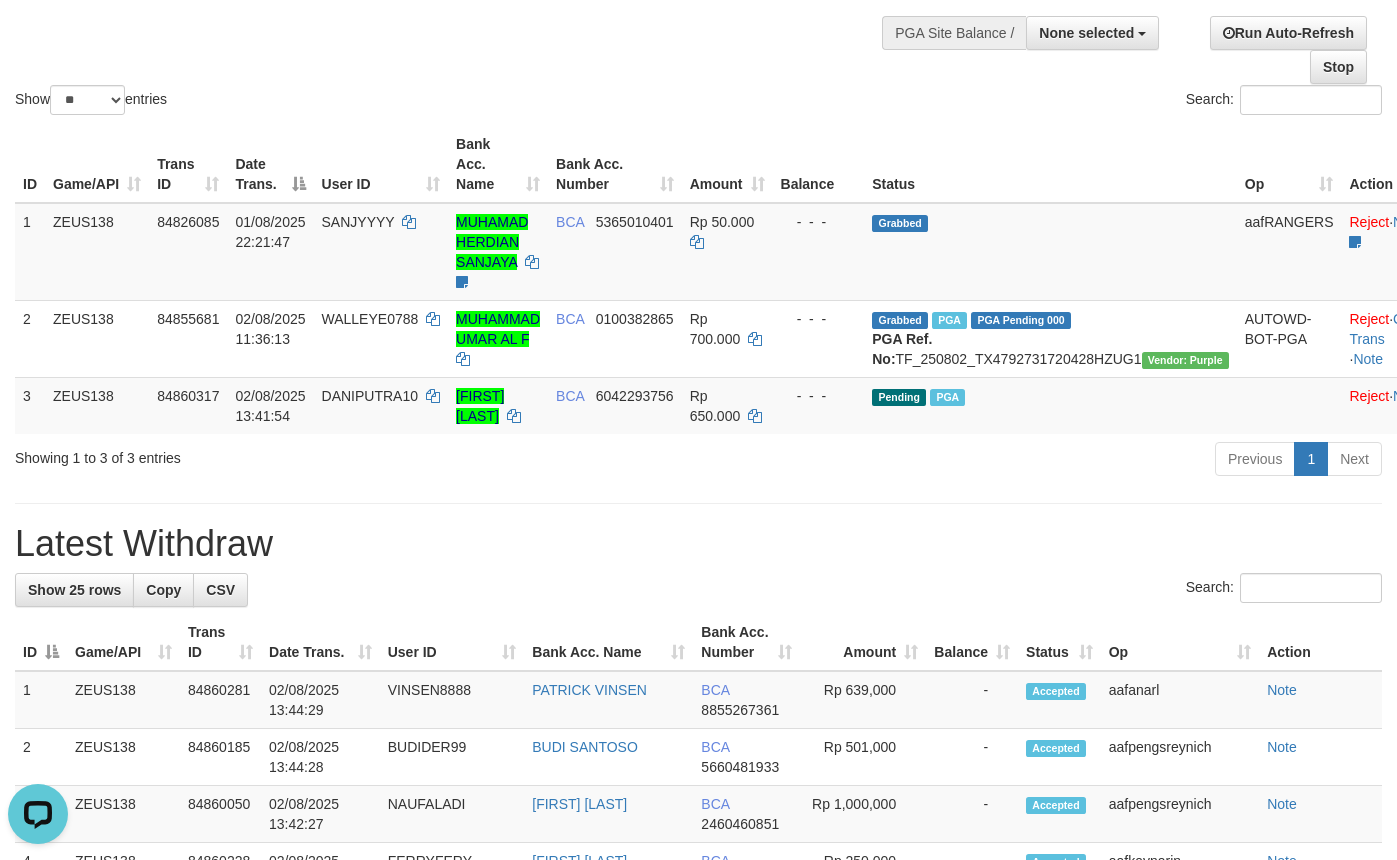 scroll, scrollTop: 0, scrollLeft: 0, axis: both 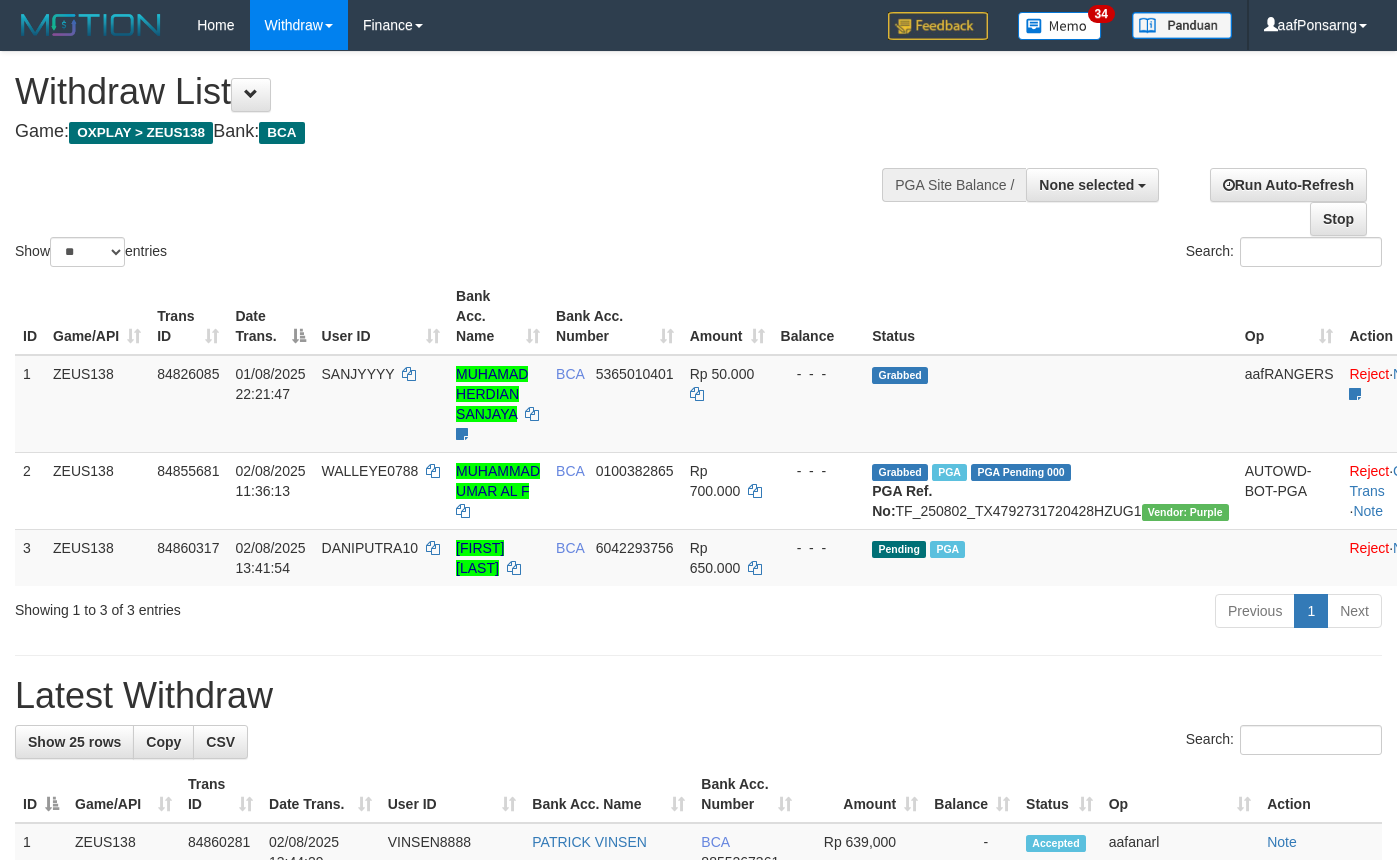 select 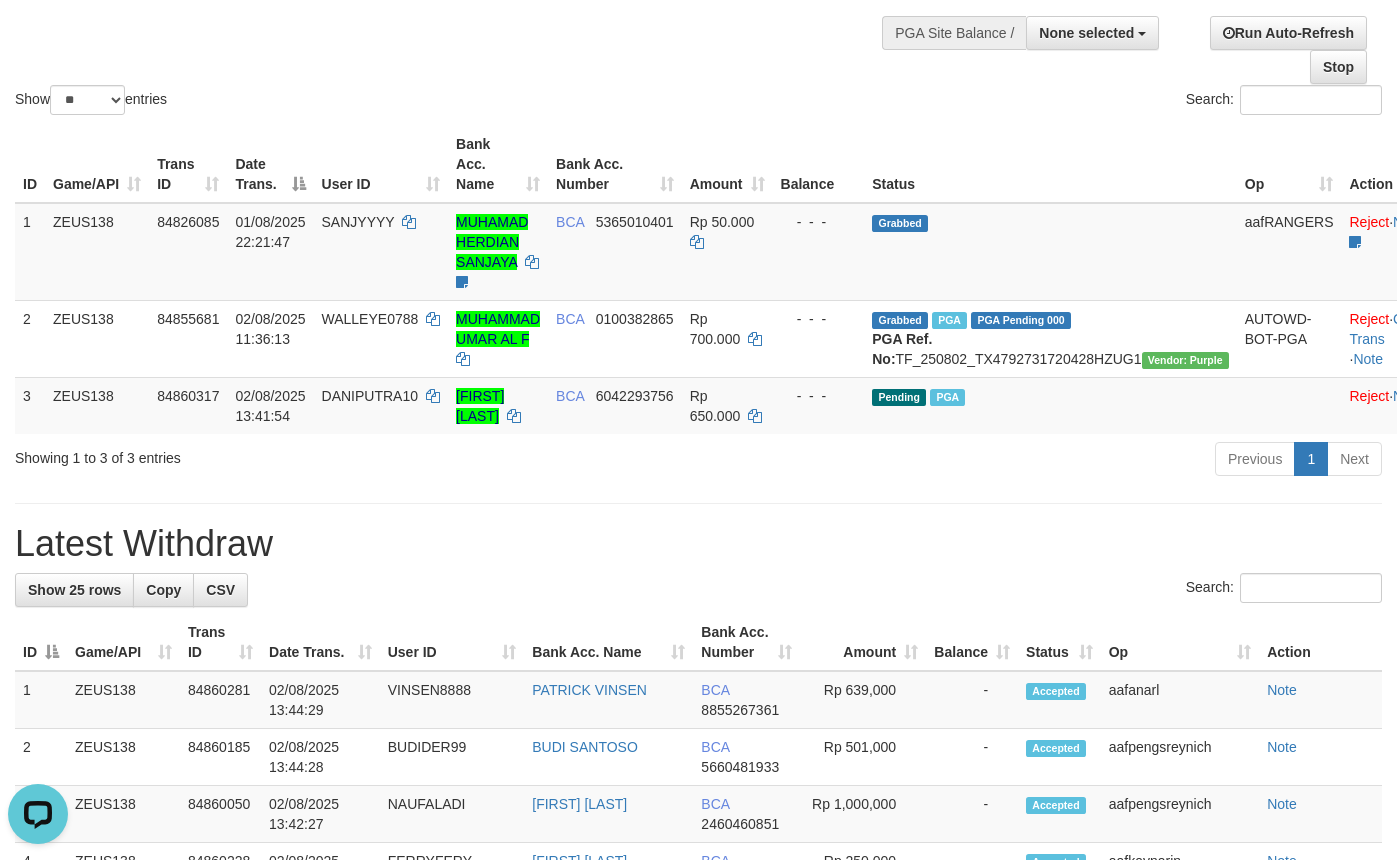 scroll, scrollTop: 0, scrollLeft: 0, axis: both 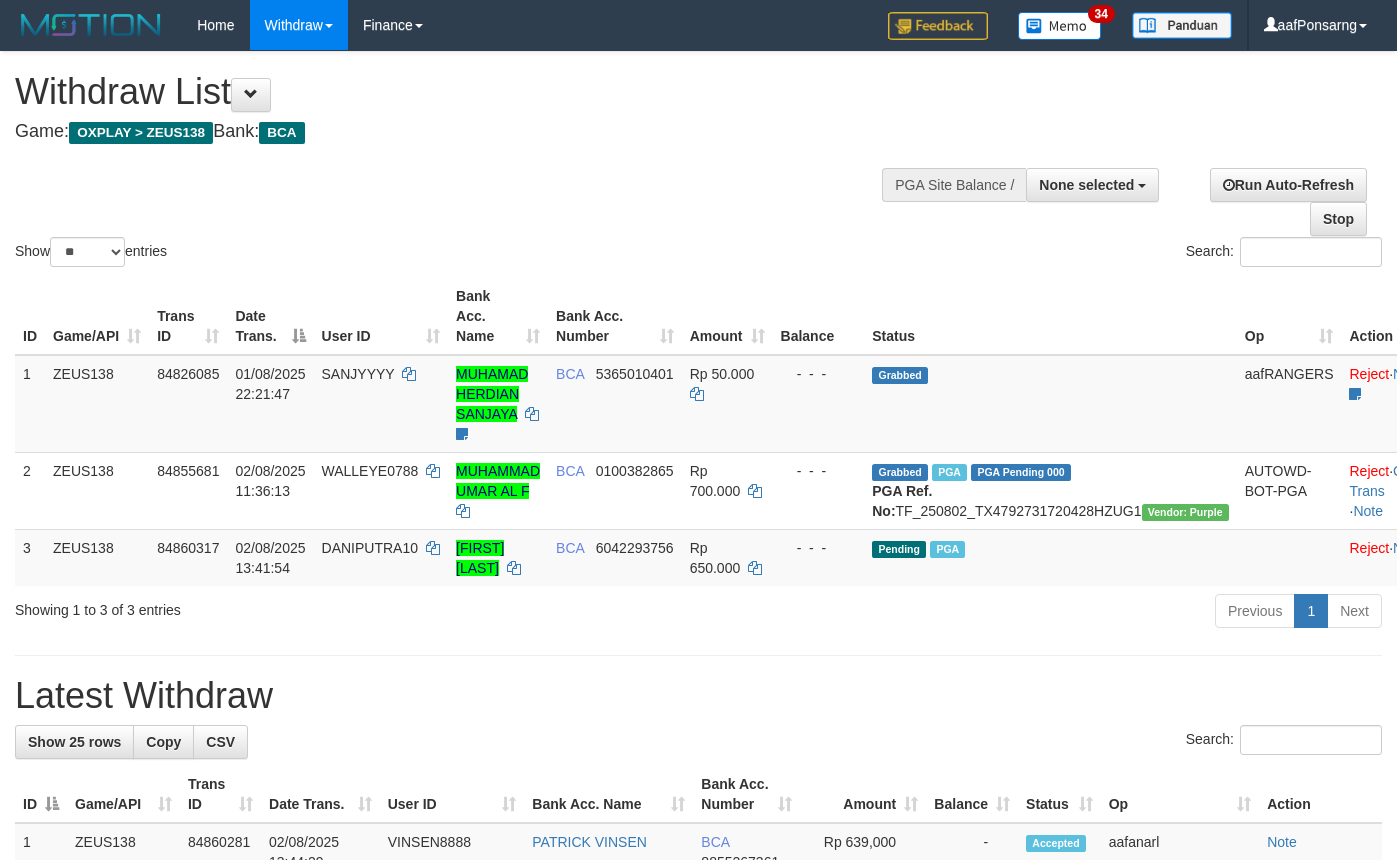 select 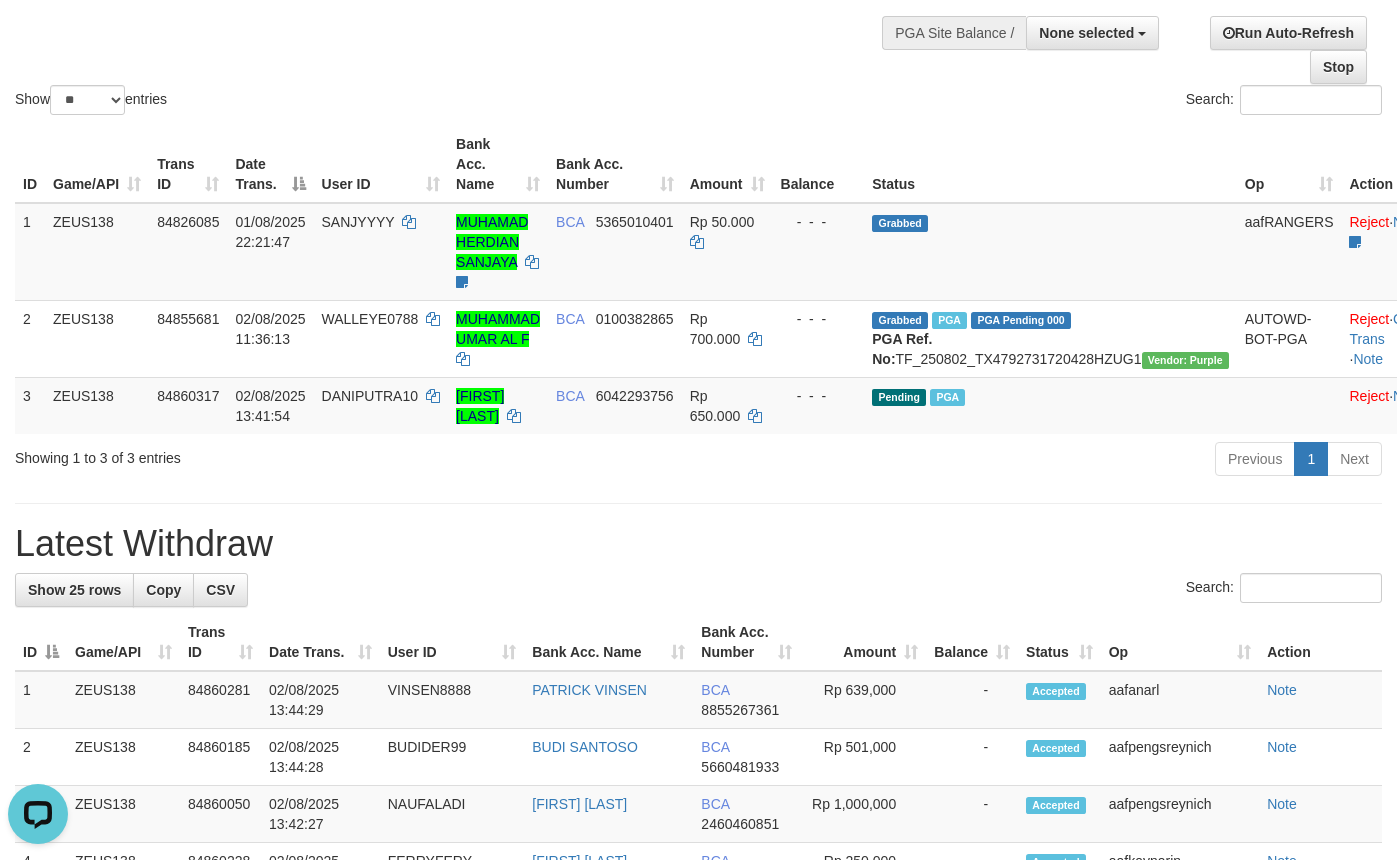 scroll, scrollTop: 0, scrollLeft: 0, axis: both 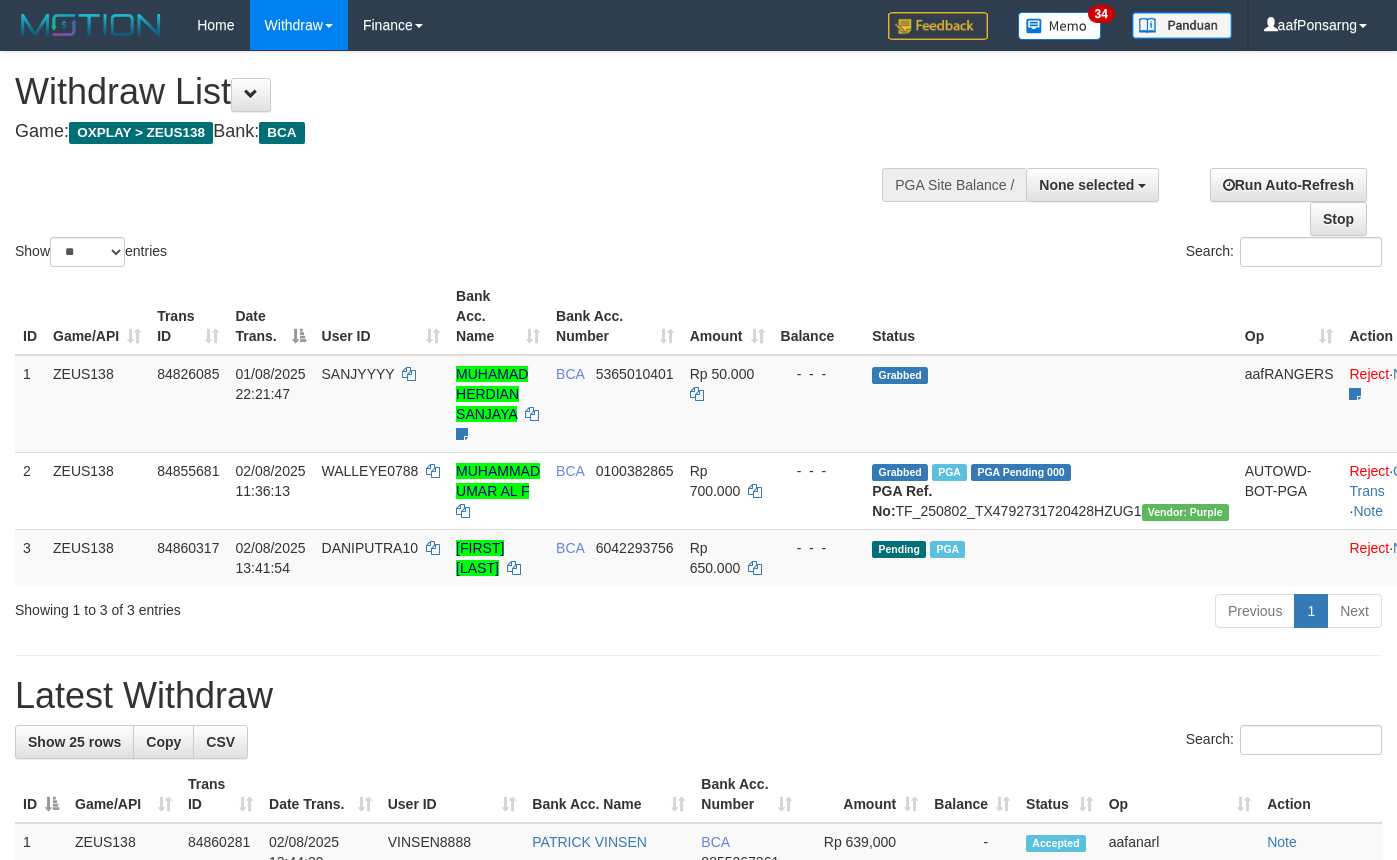 select 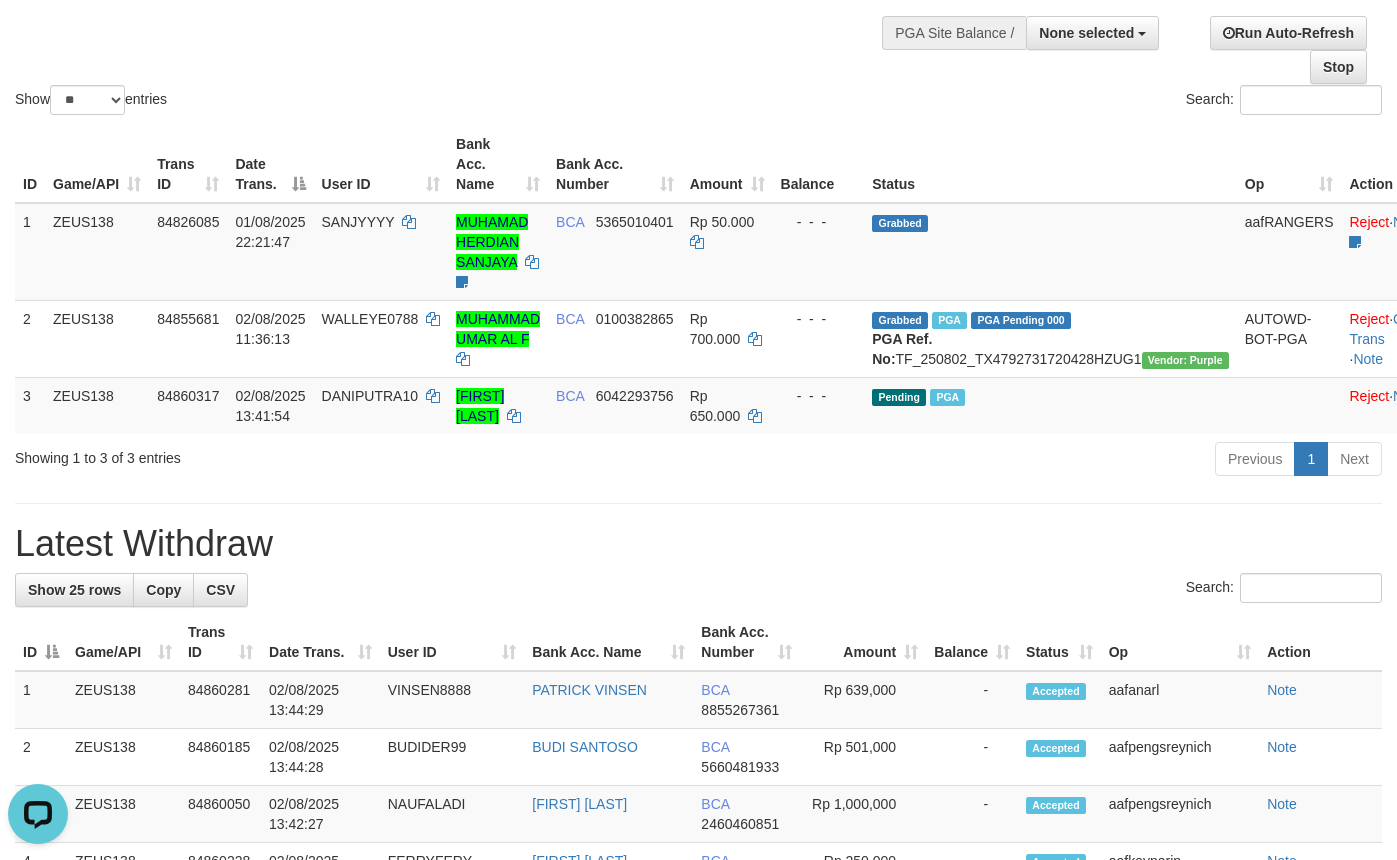 scroll, scrollTop: 0, scrollLeft: 0, axis: both 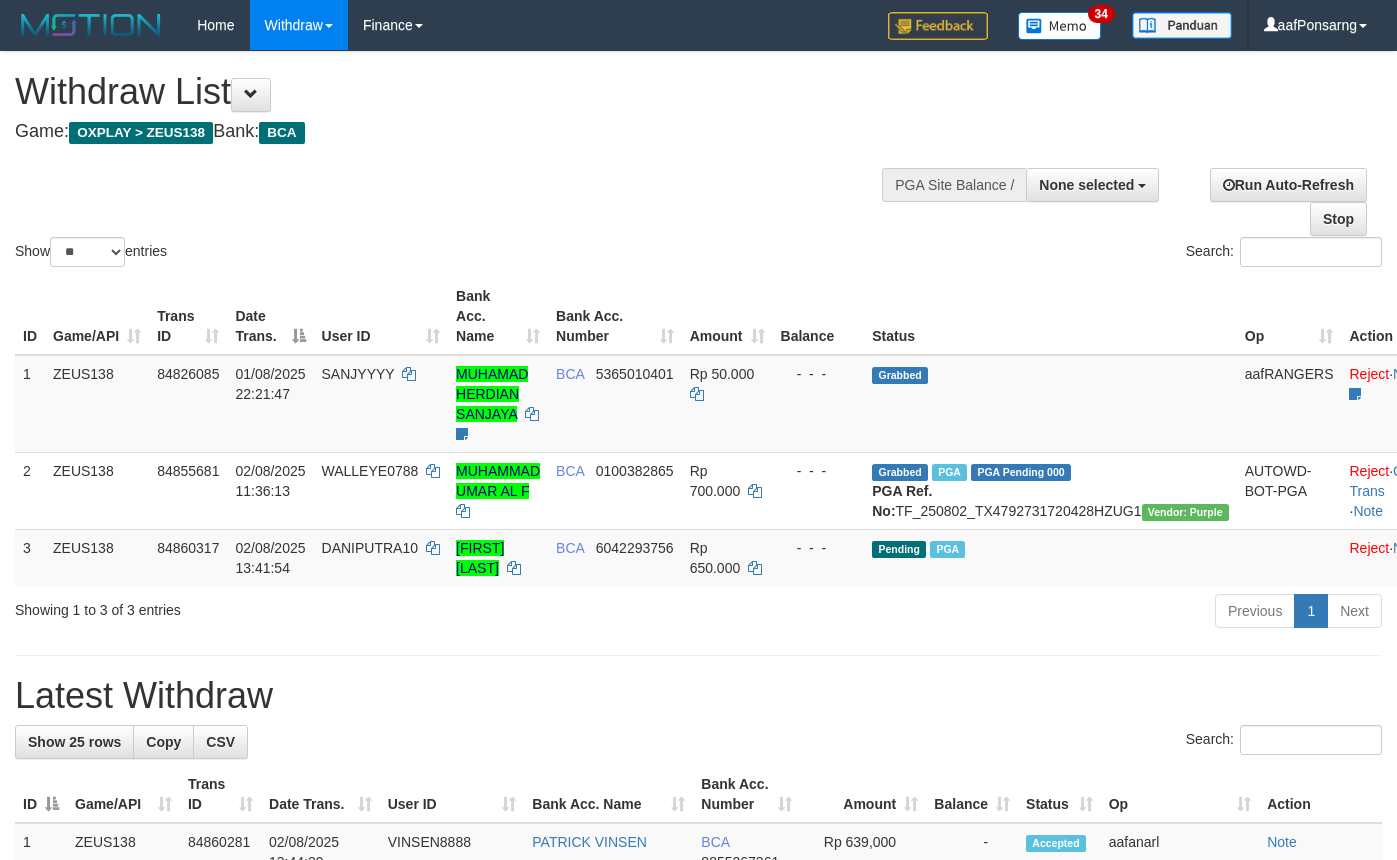 select 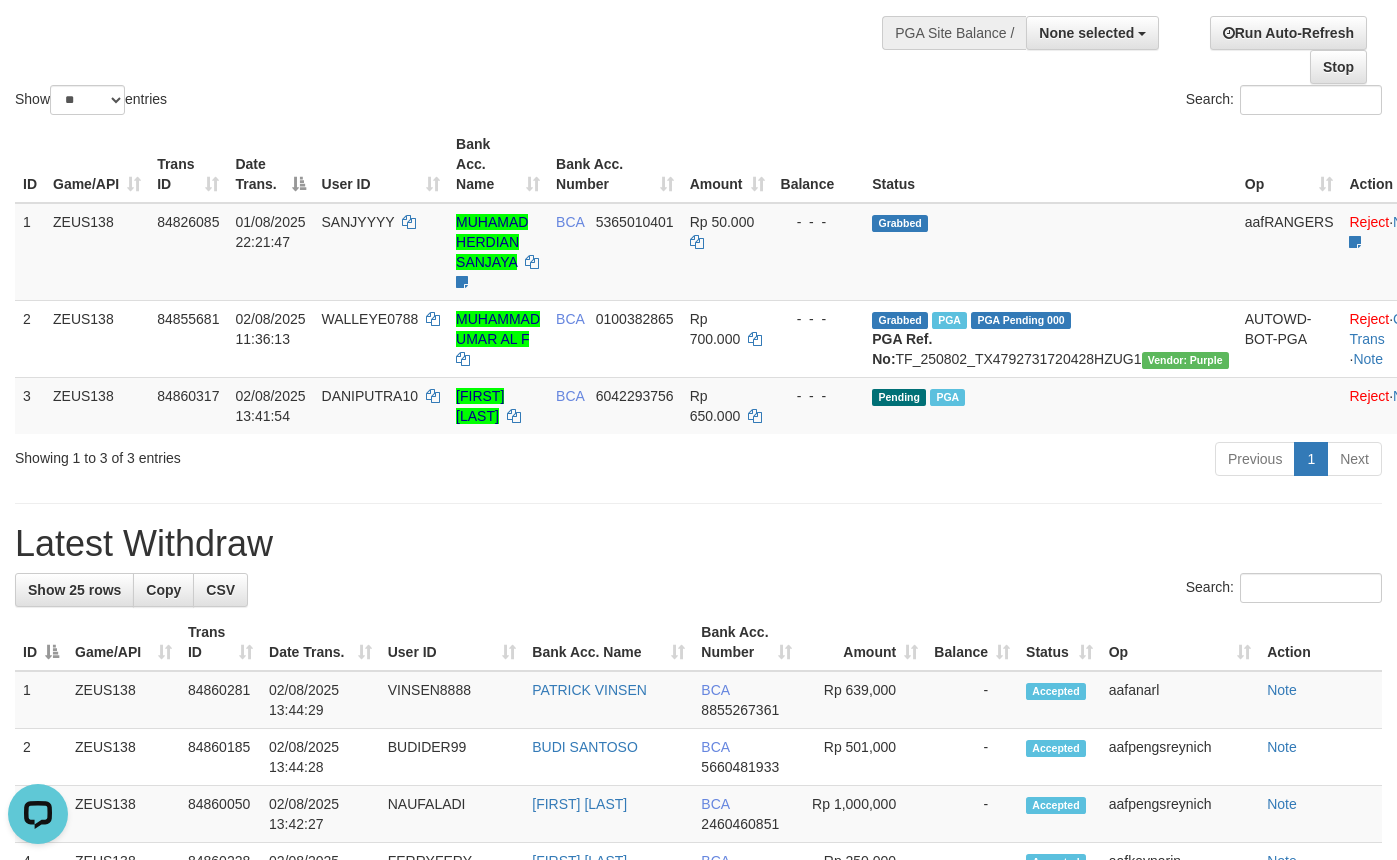 scroll, scrollTop: 0, scrollLeft: 0, axis: both 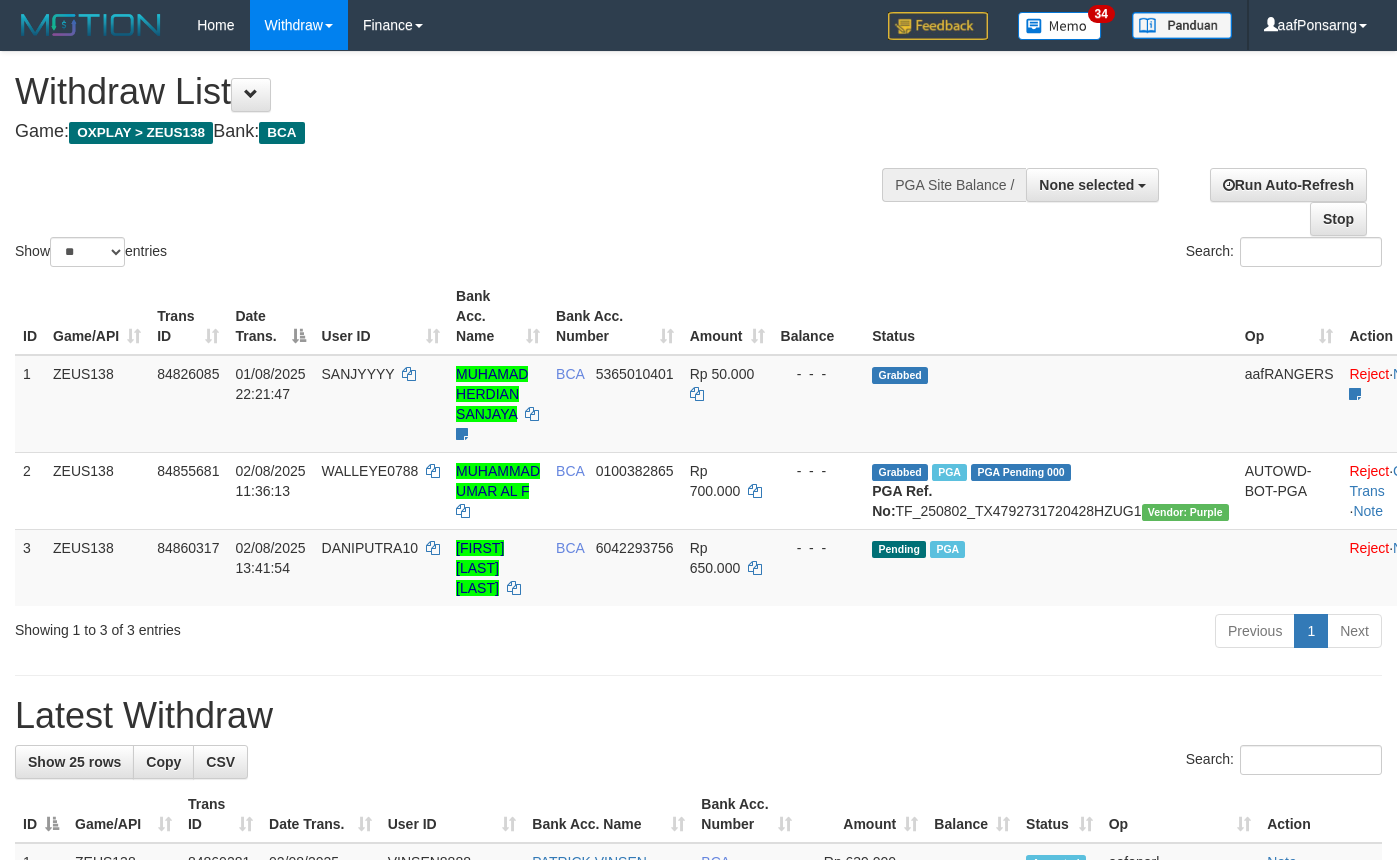 select 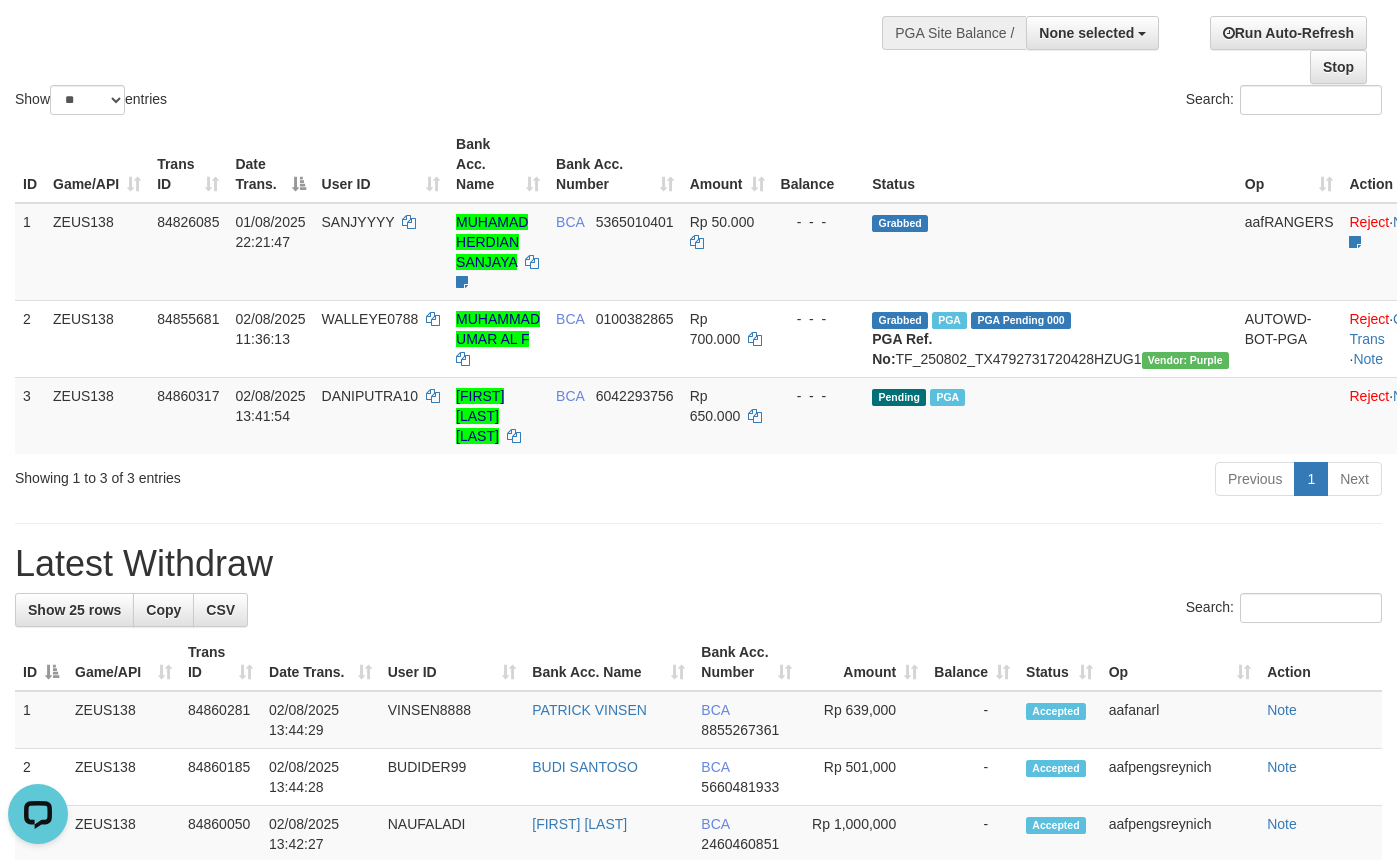 scroll, scrollTop: 0, scrollLeft: 0, axis: both 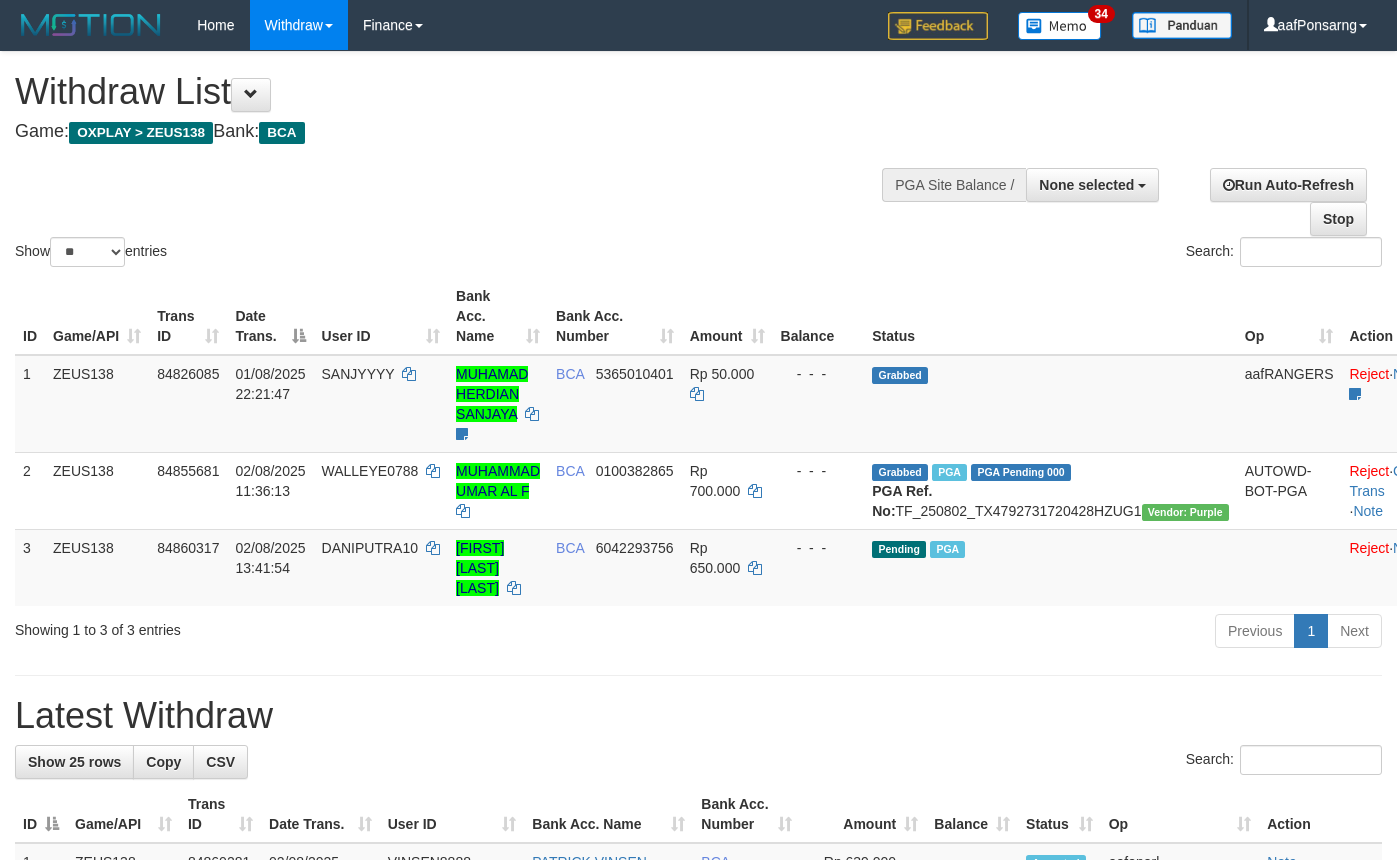 select 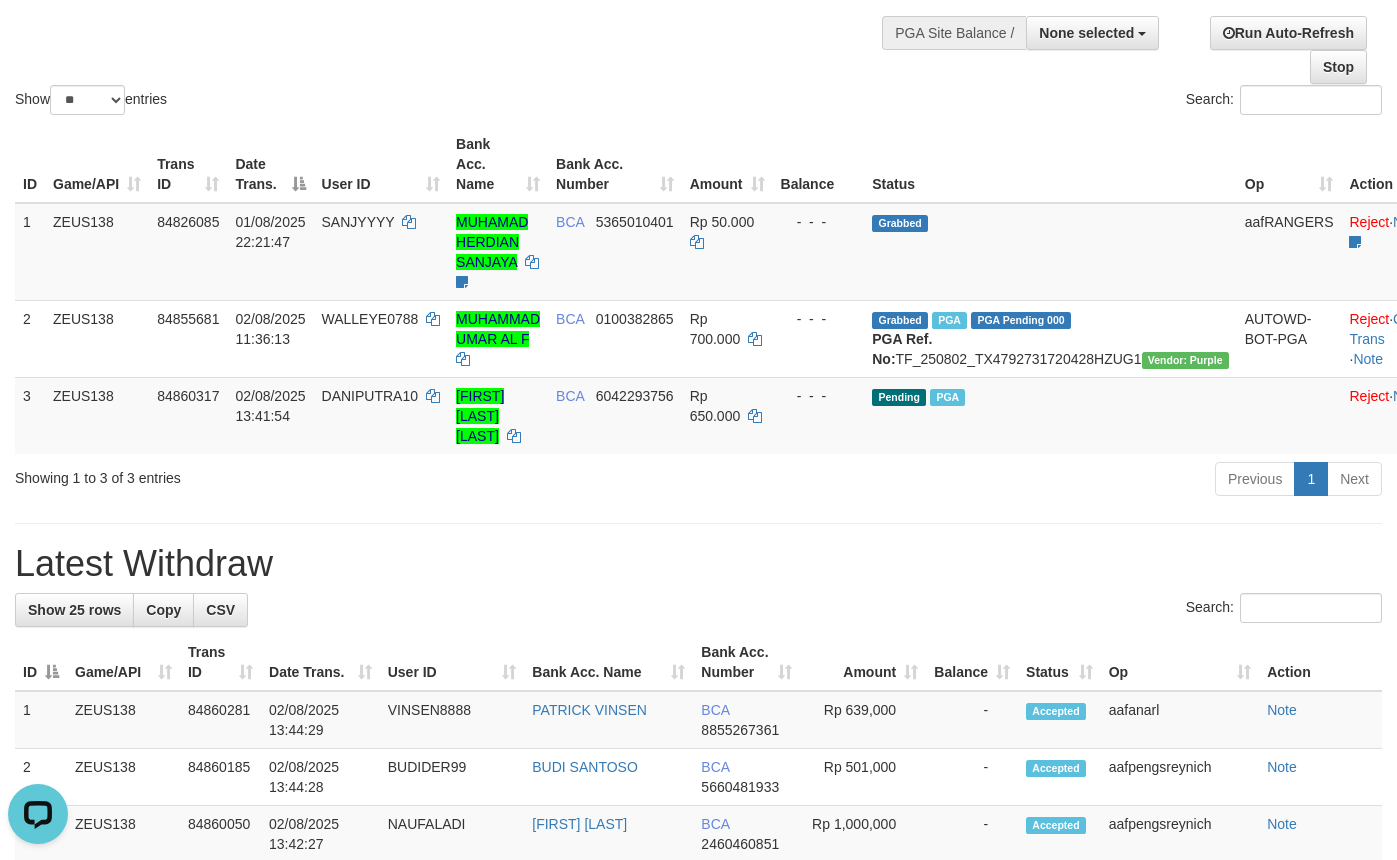 scroll, scrollTop: 0, scrollLeft: 0, axis: both 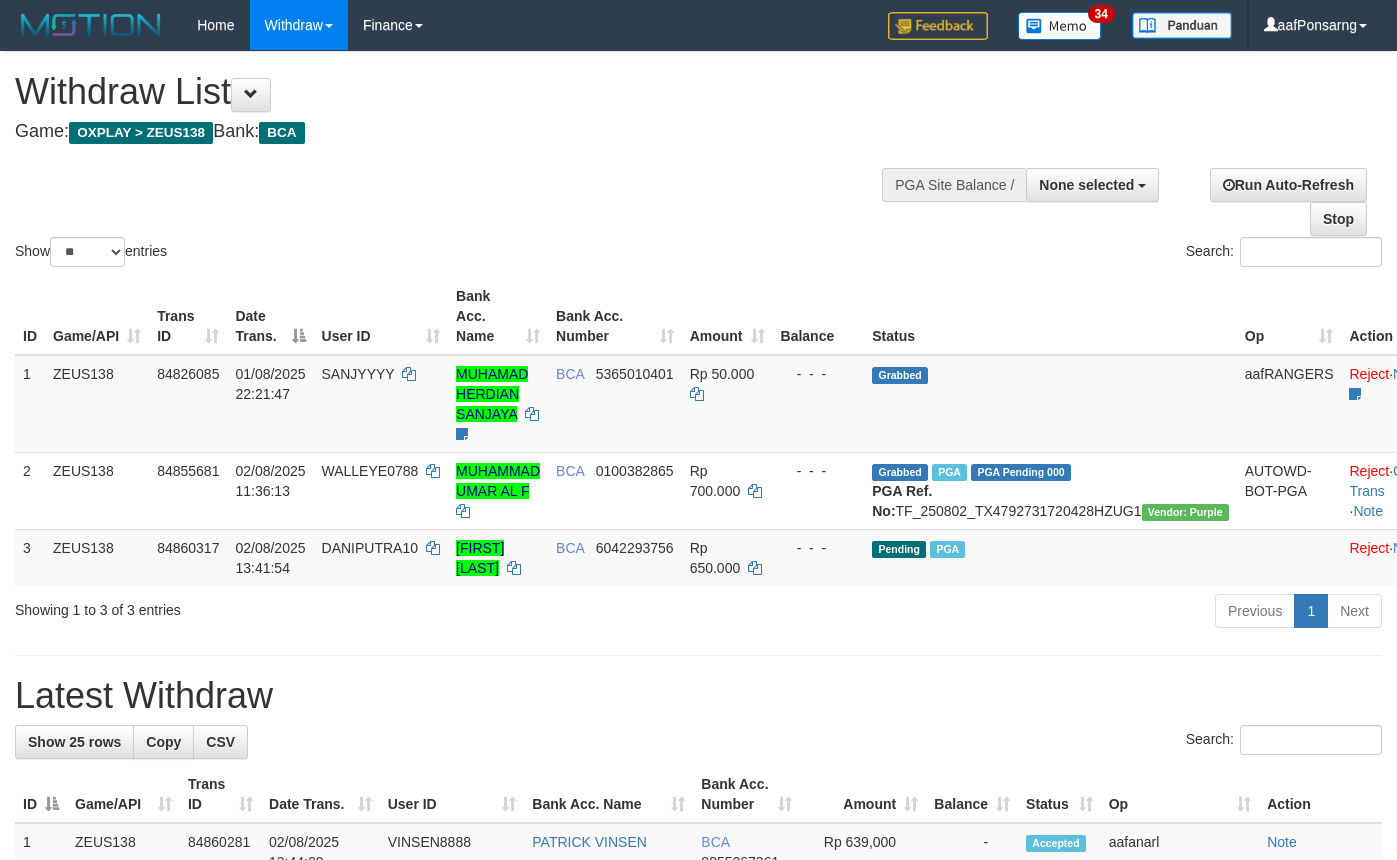 select 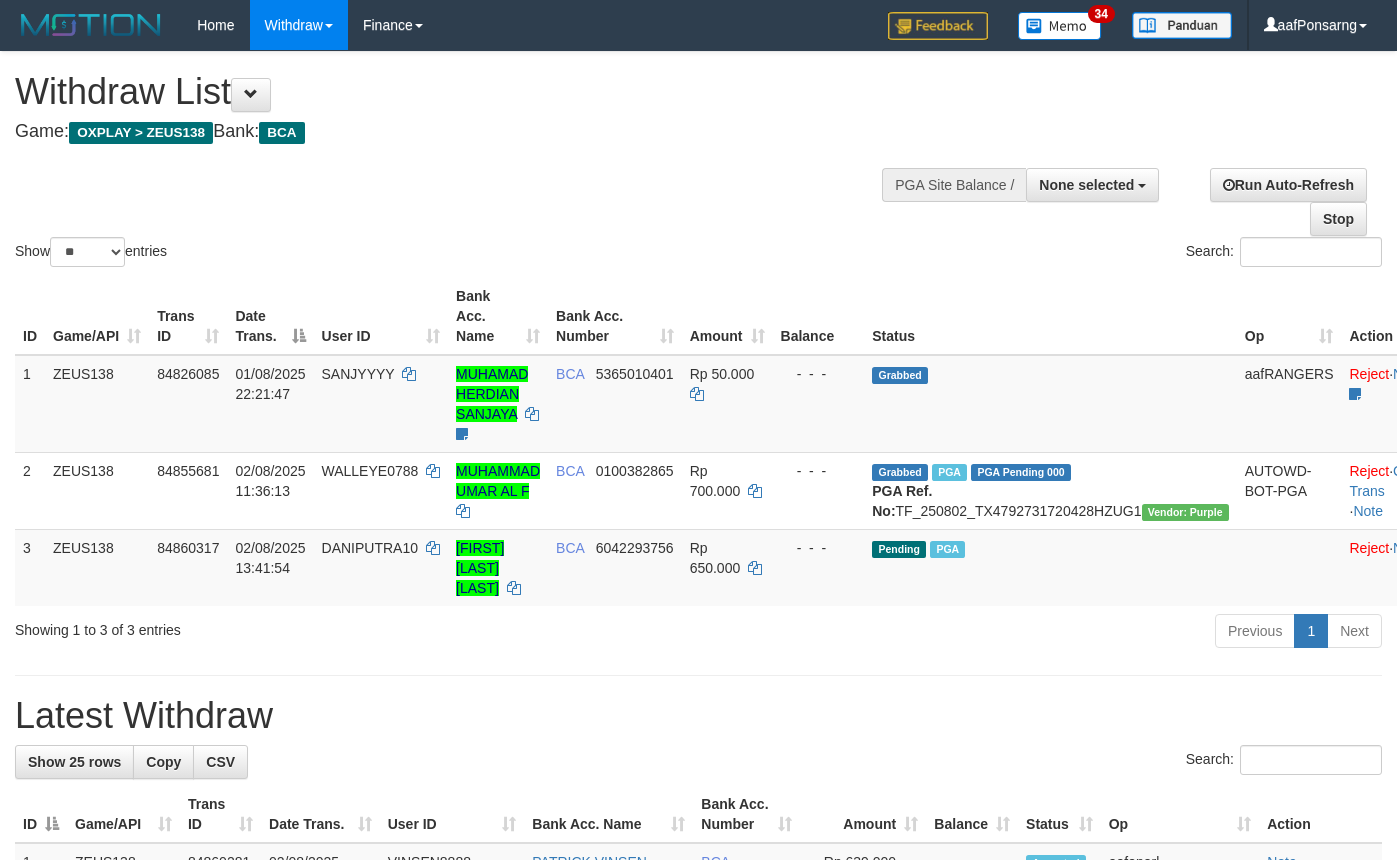 select 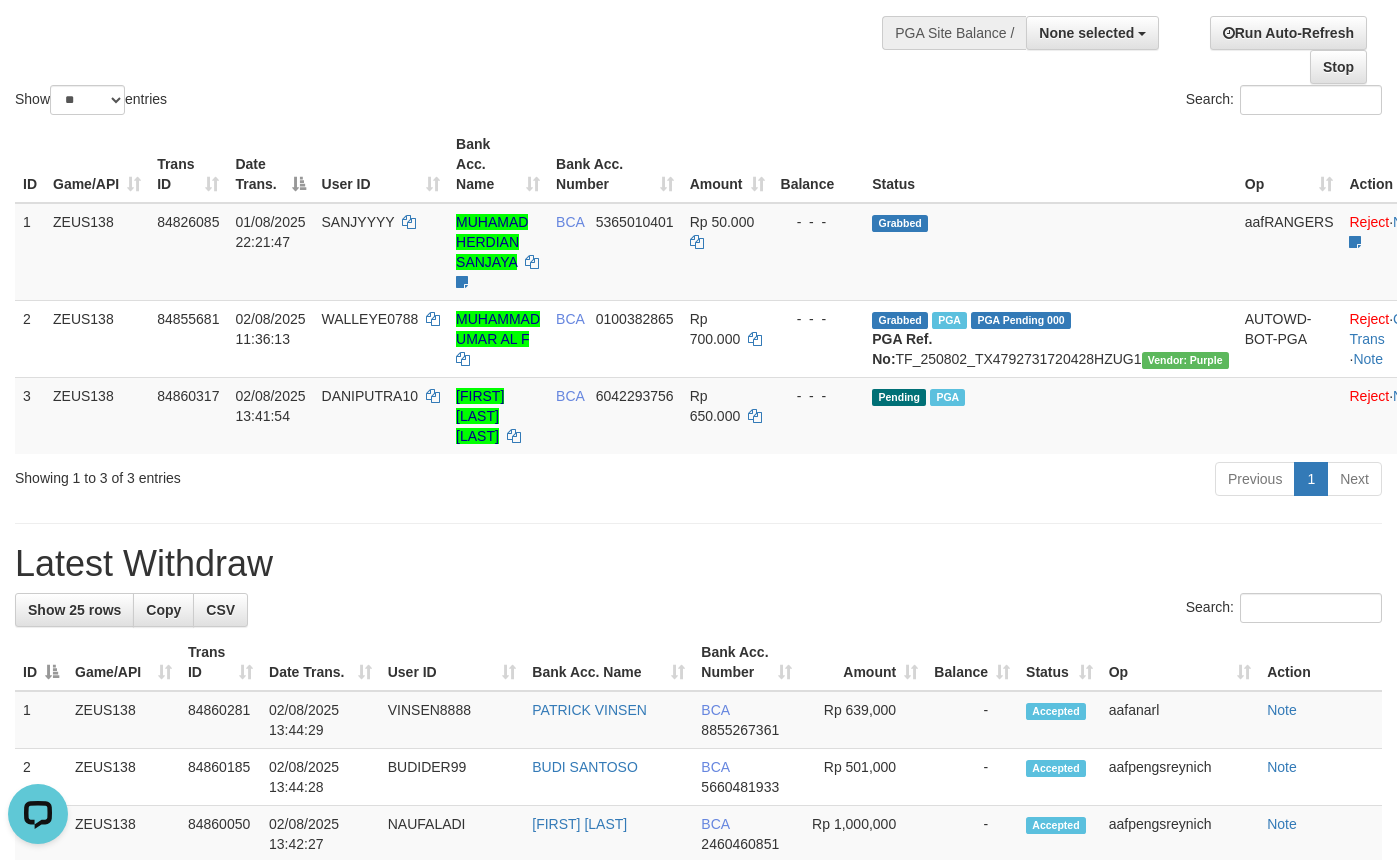 scroll, scrollTop: 0, scrollLeft: 0, axis: both 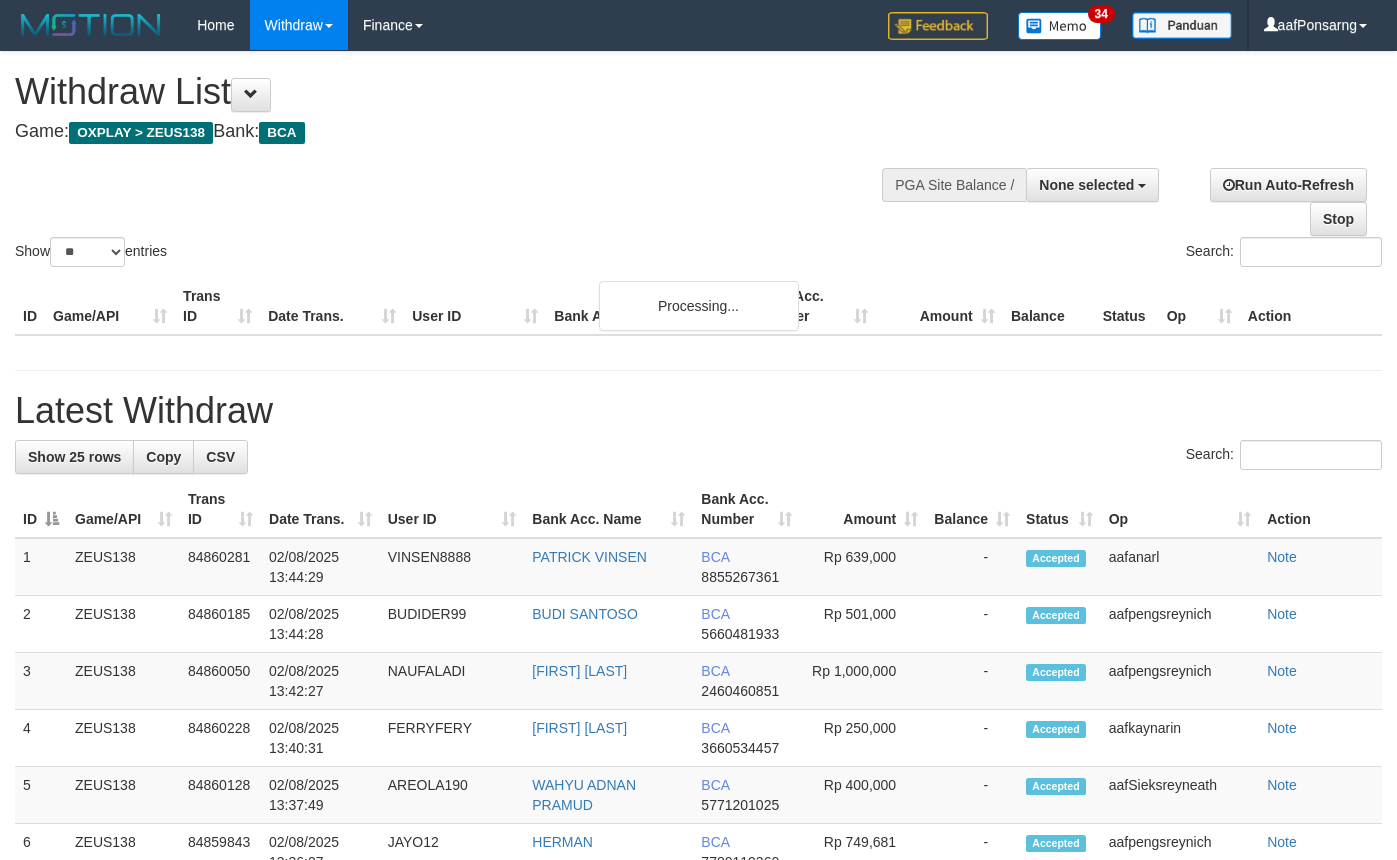 select 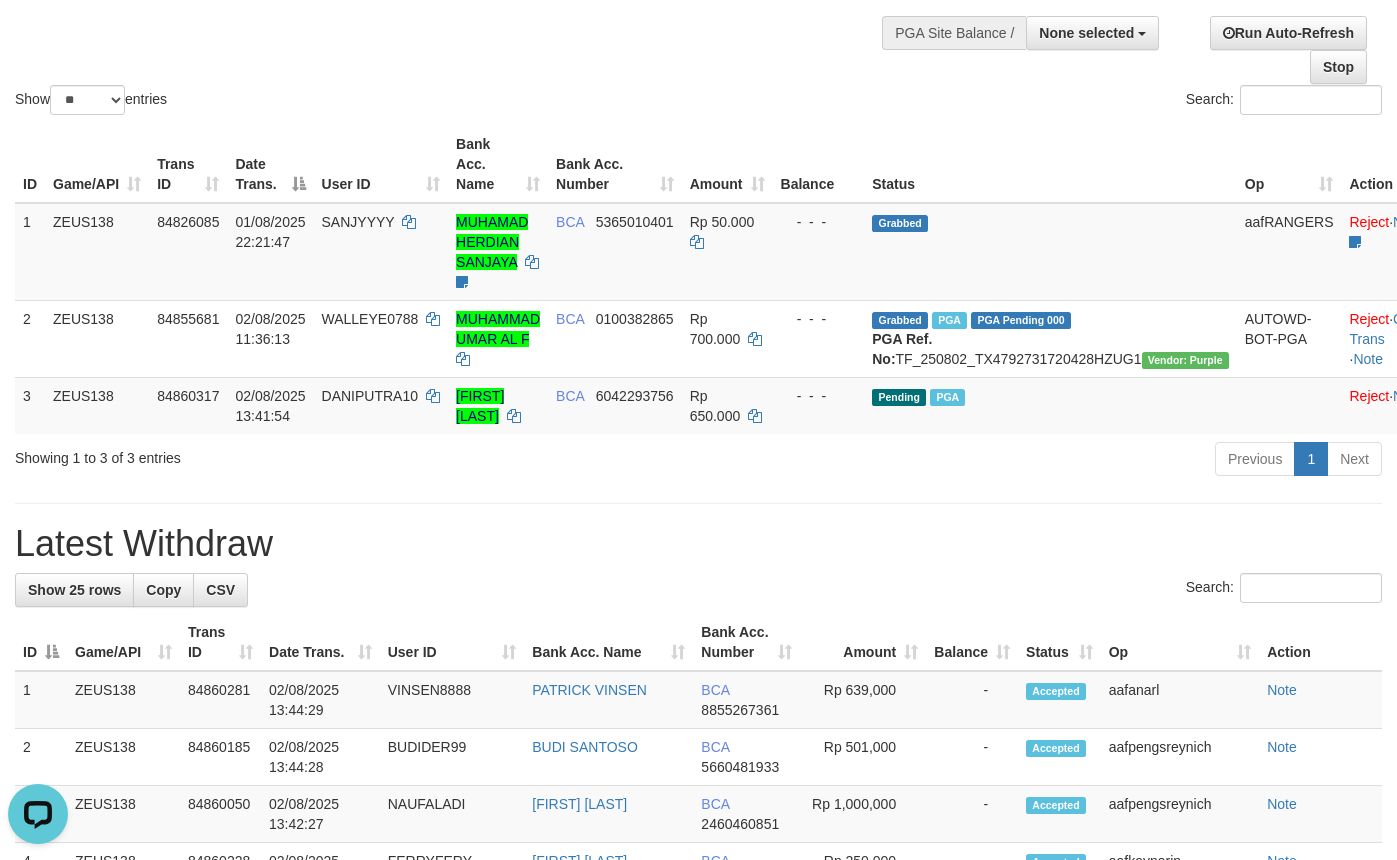scroll, scrollTop: 0, scrollLeft: 0, axis: both 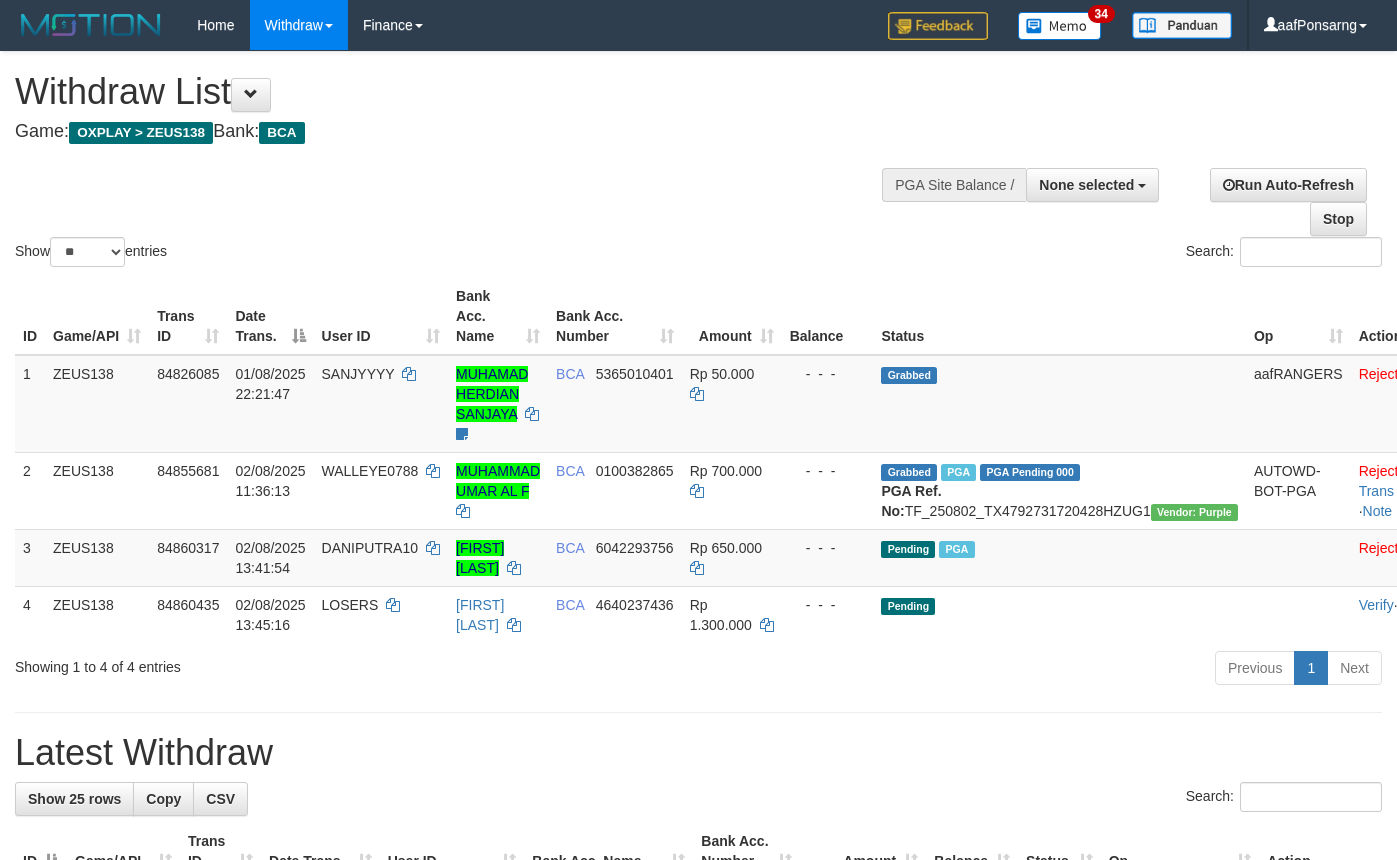 select 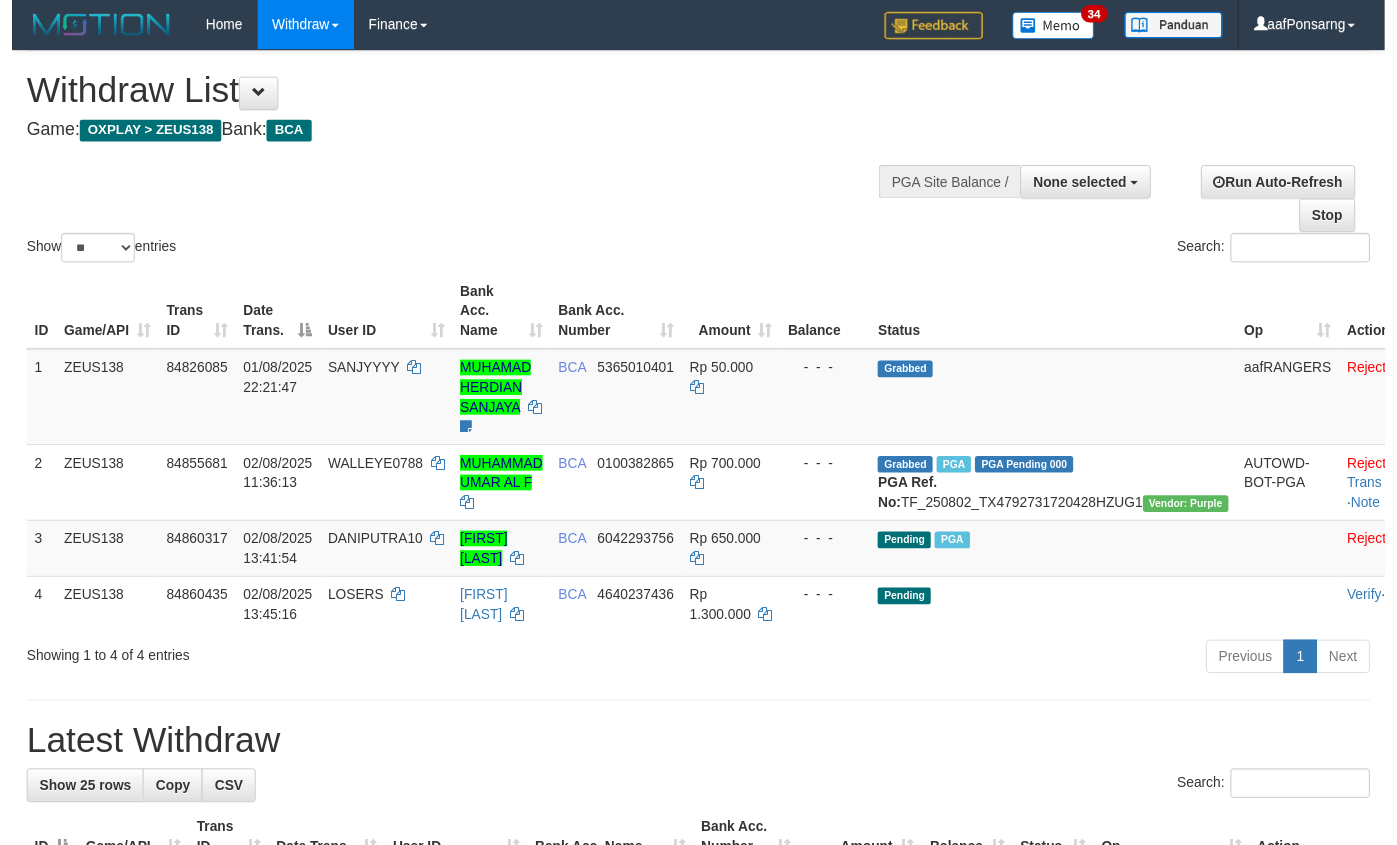 scroll, scrollTop: 152, scrollLeft: 0, axis: vertical 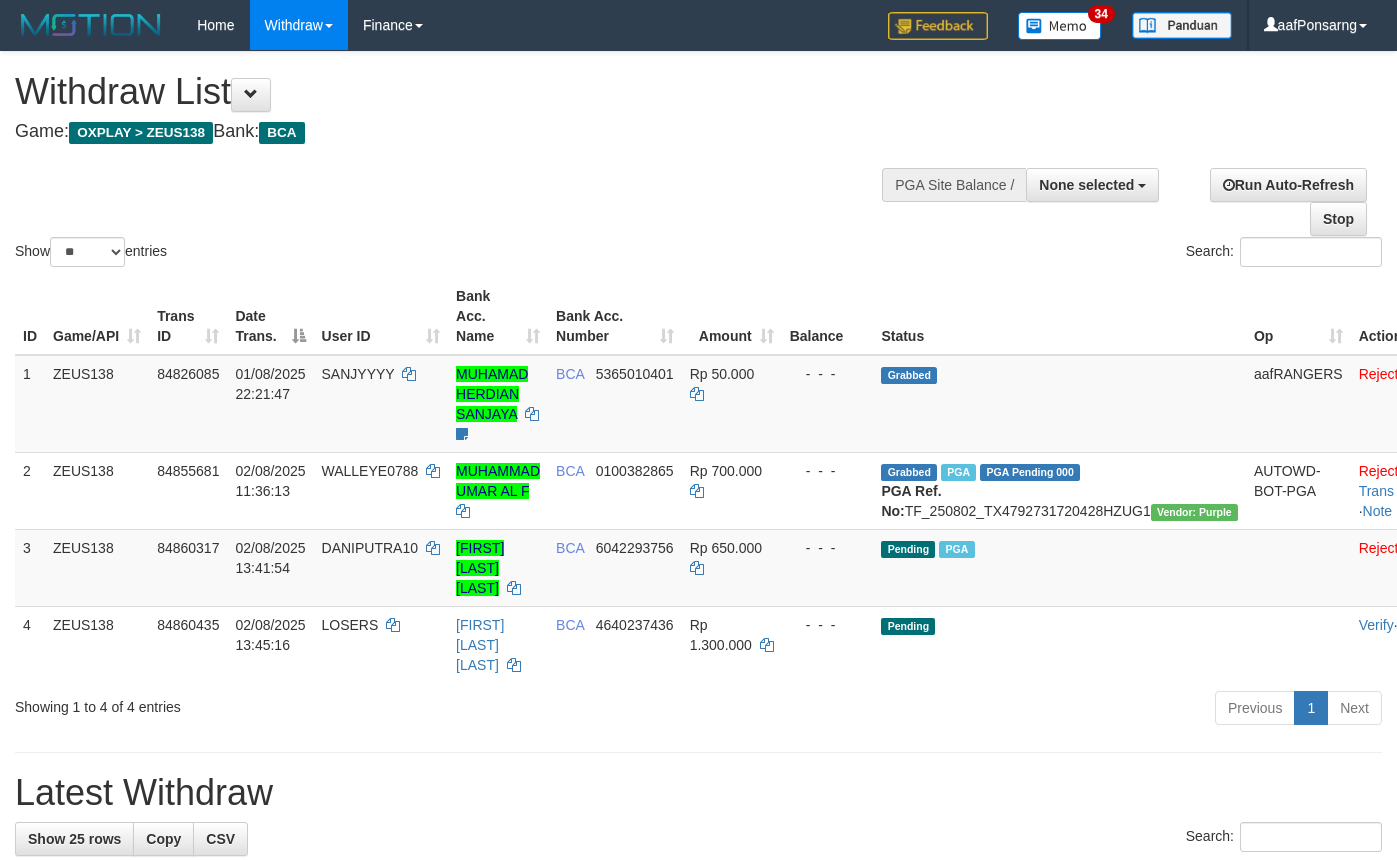 select 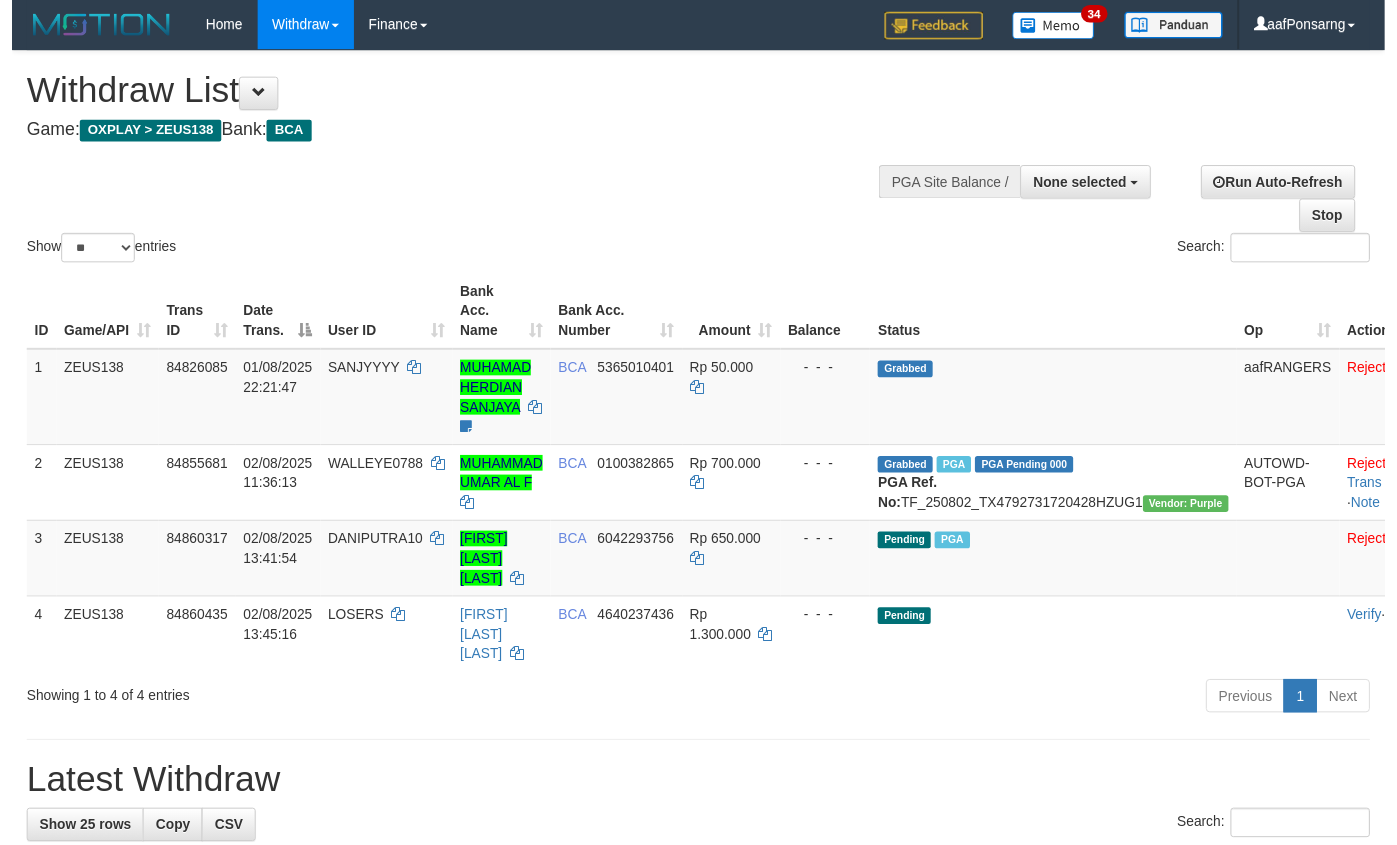 scroll, scrollTop: 152, scrollLeft: 0, axis: vertical 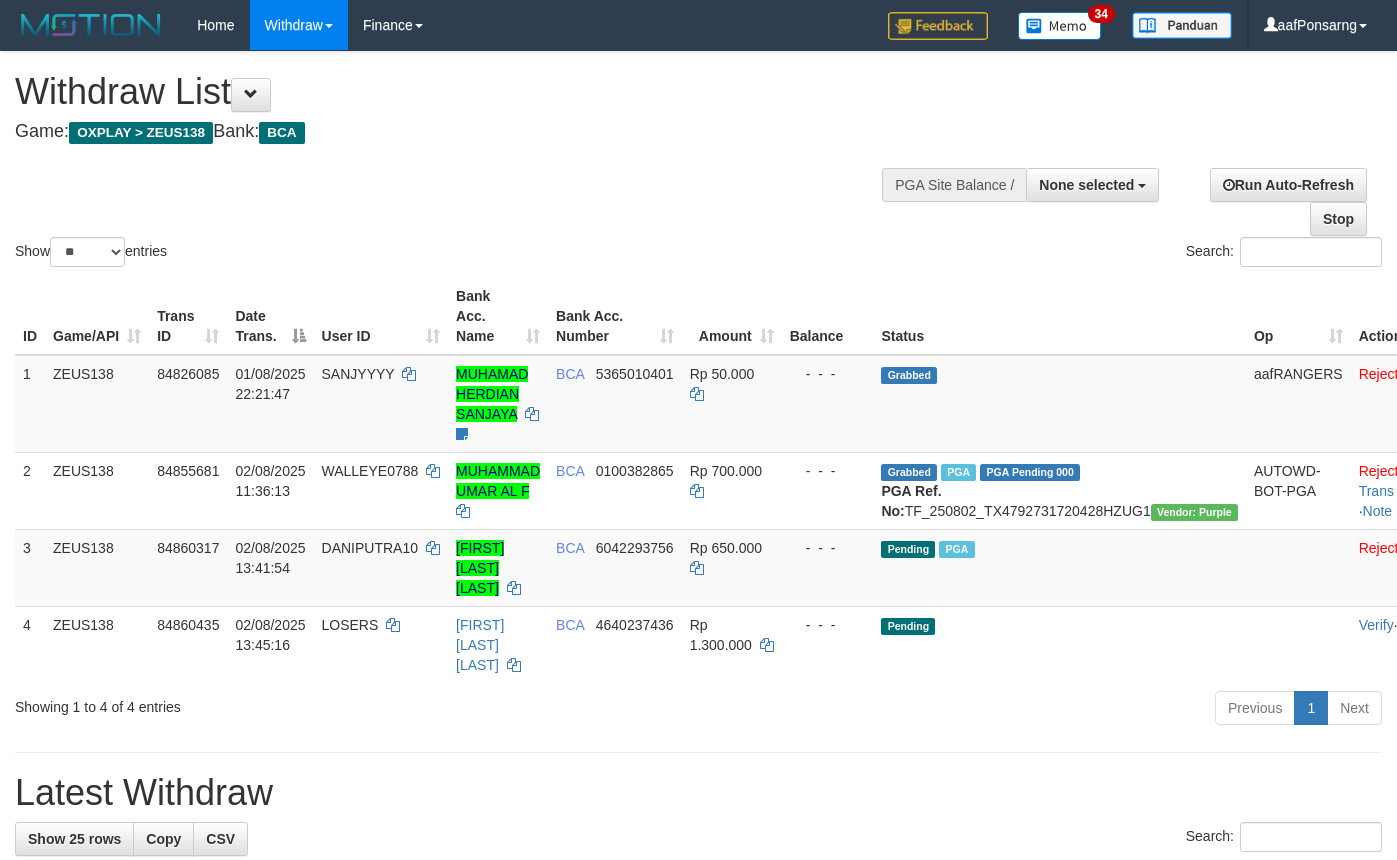 select 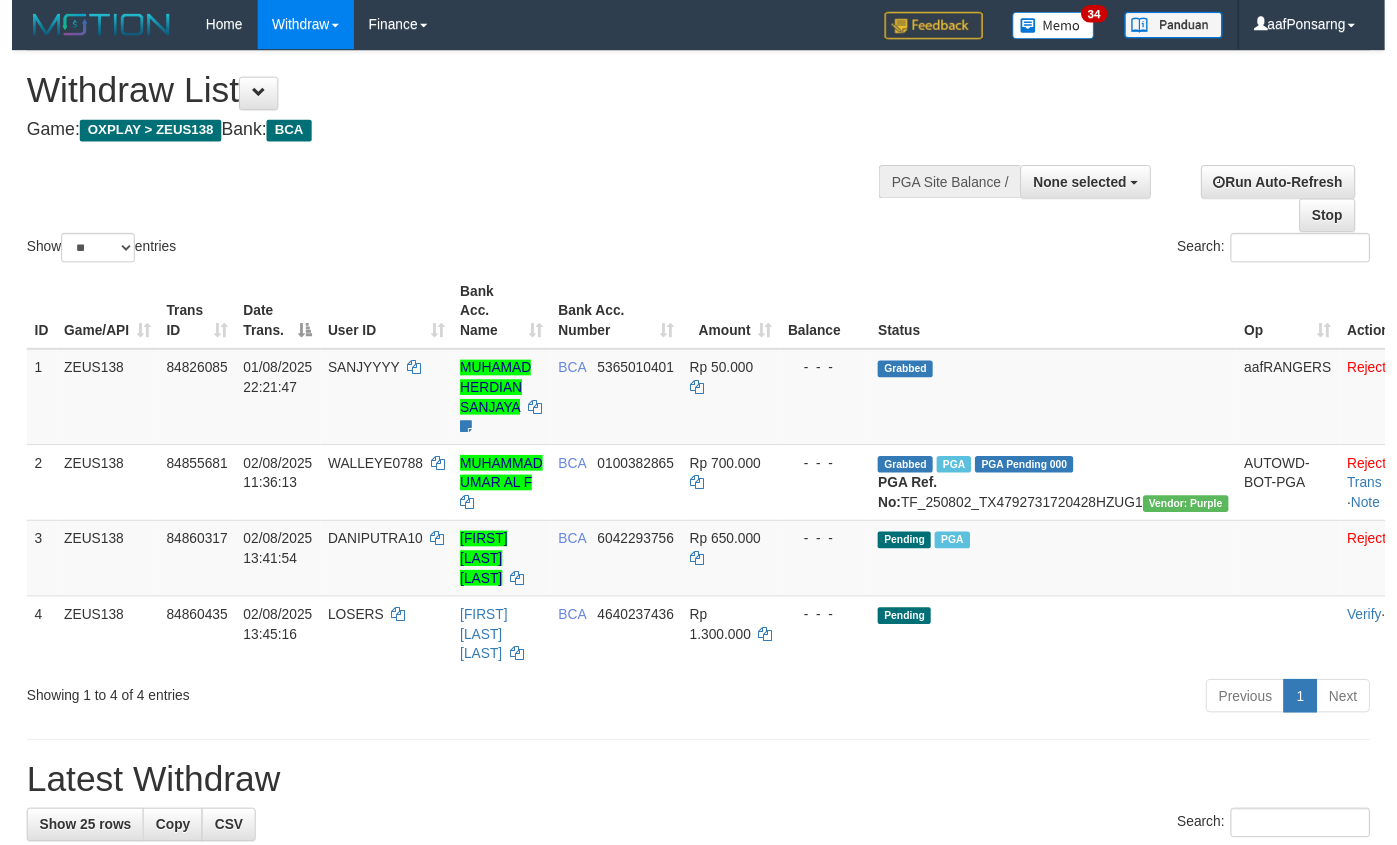scroll, scrollTop: 152, scrollLeft: 0, axis: vertical 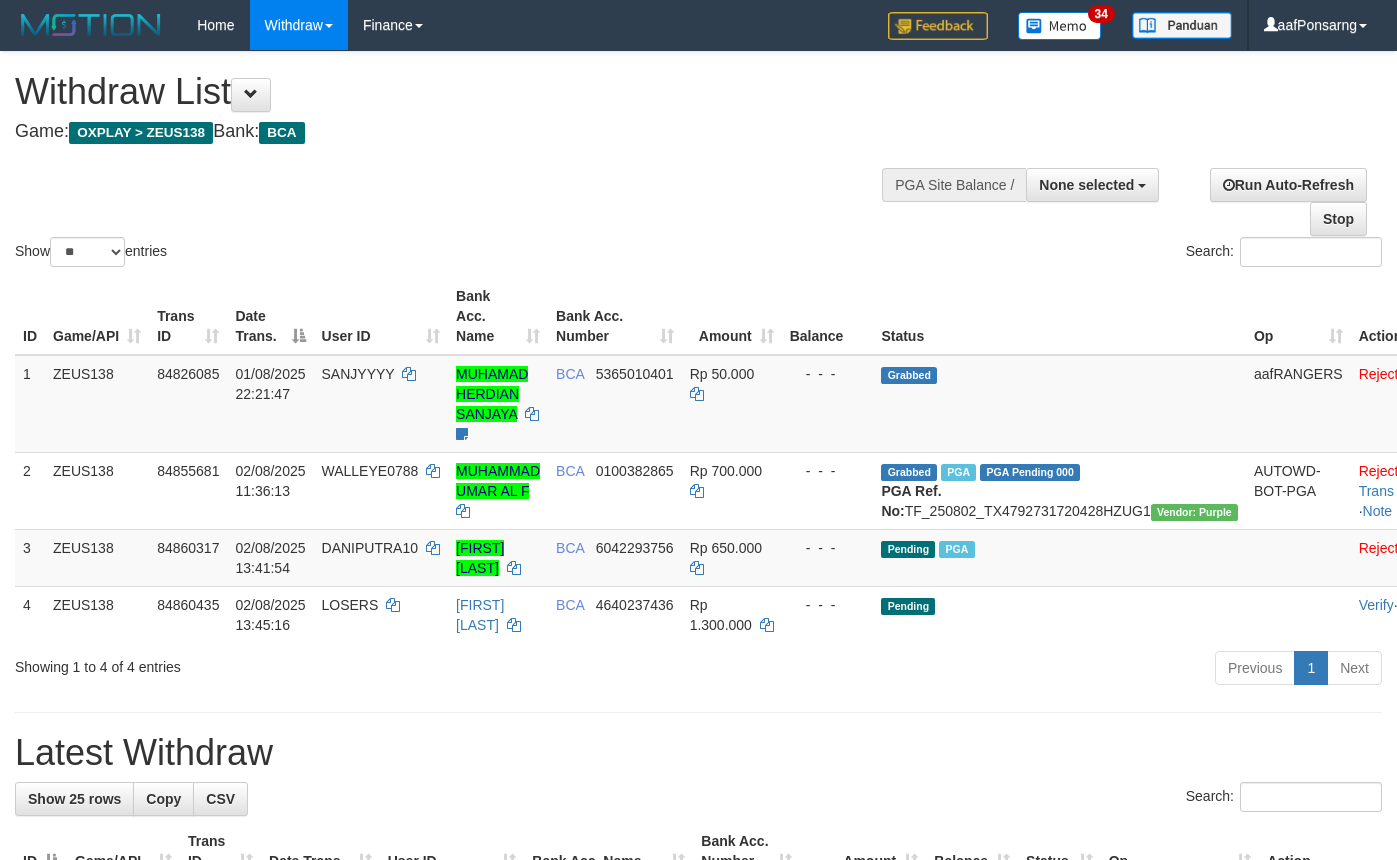 select 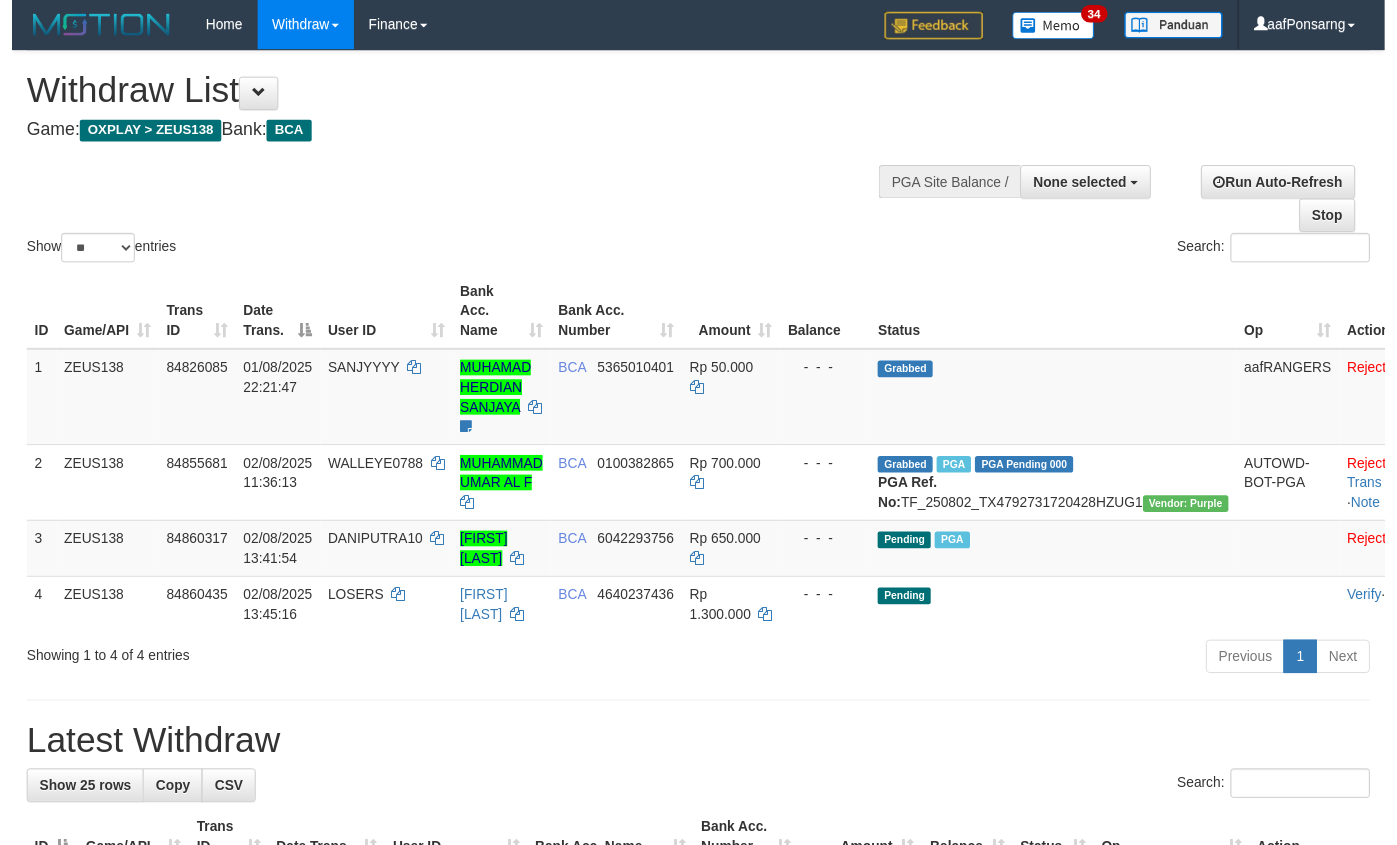 scroll, scrollTop: 152, scrollLeft: 0, axis: vertical 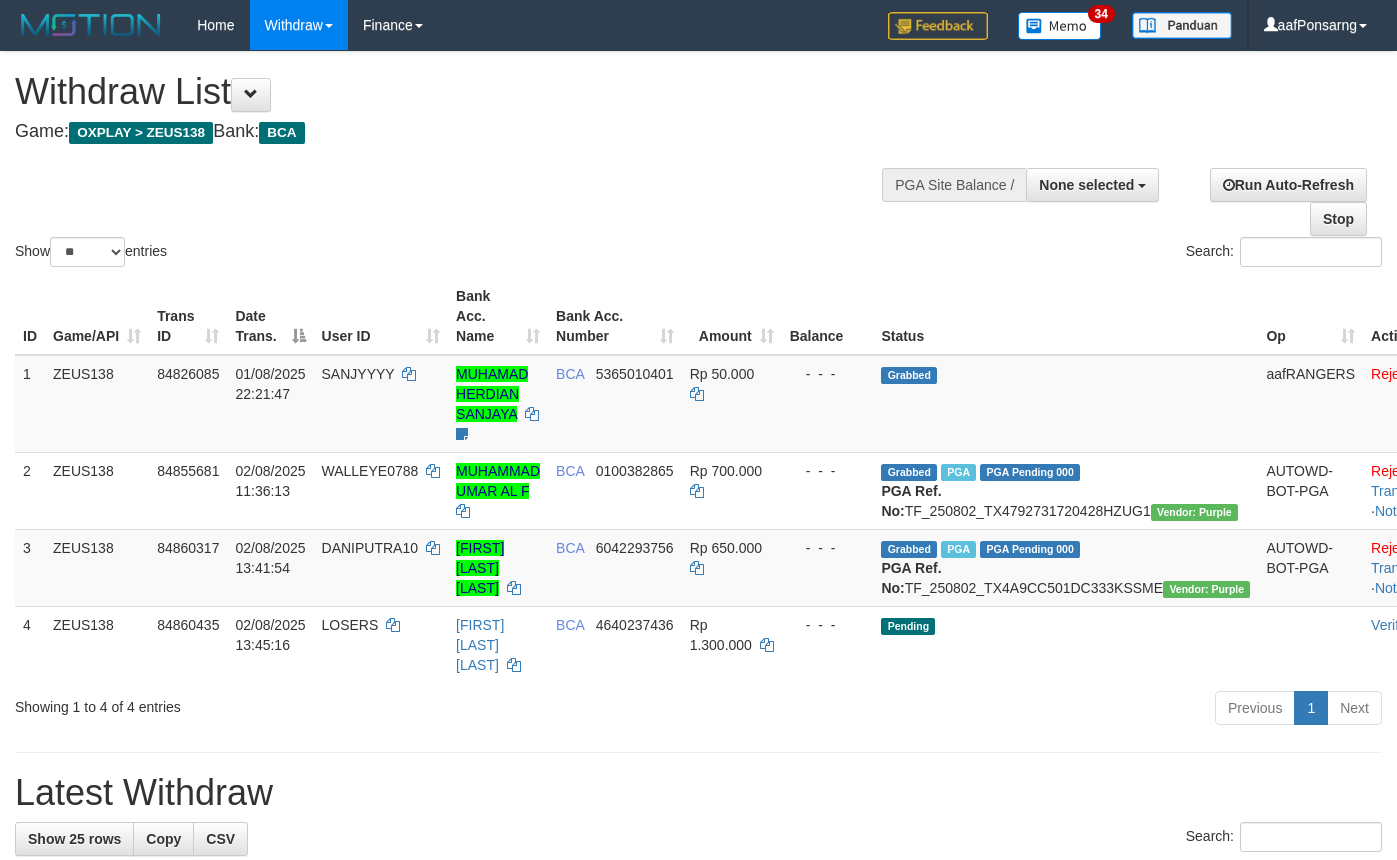 select 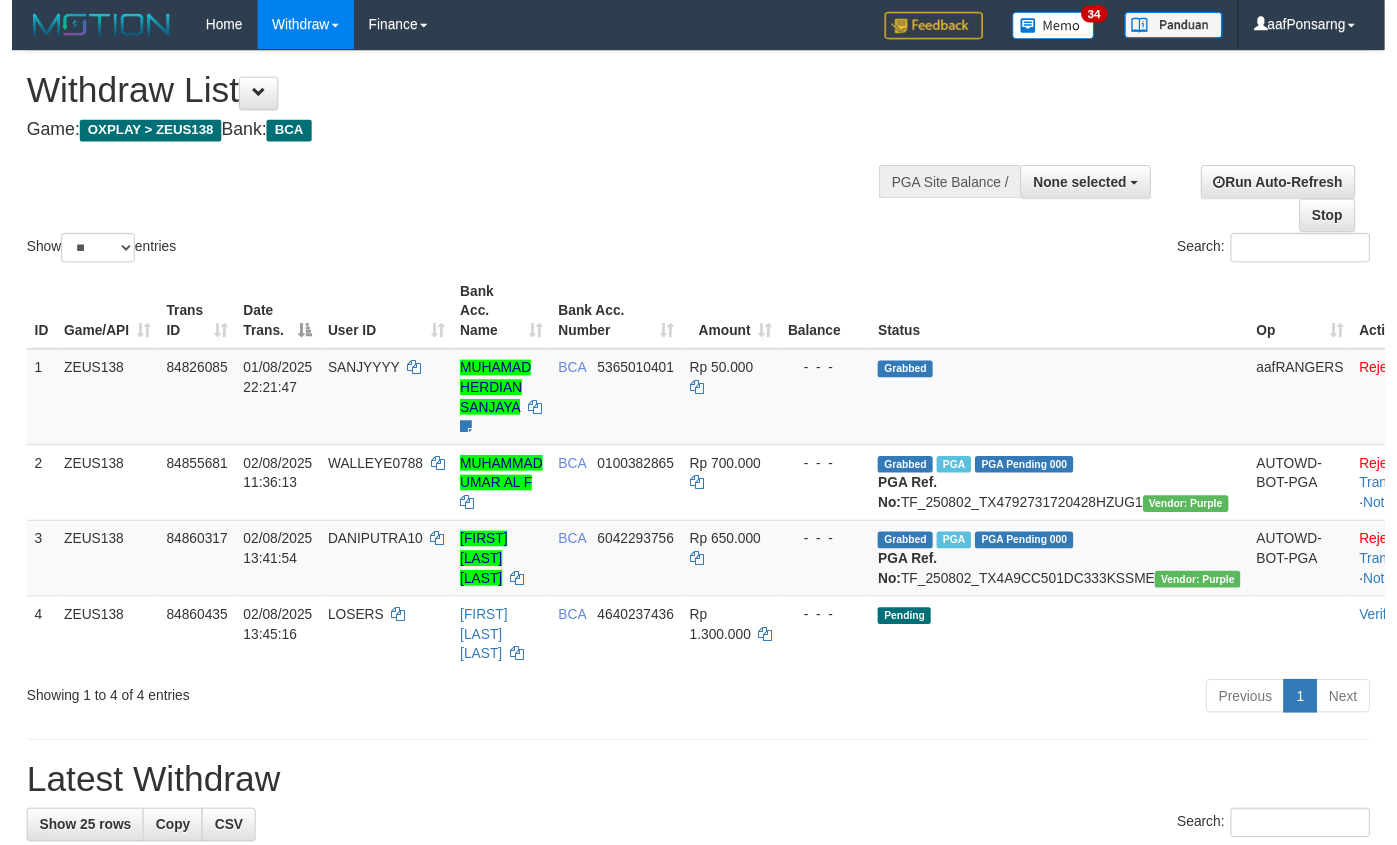 scroll, scrollTop: 152, scrollLeft: 0, axis: vertical 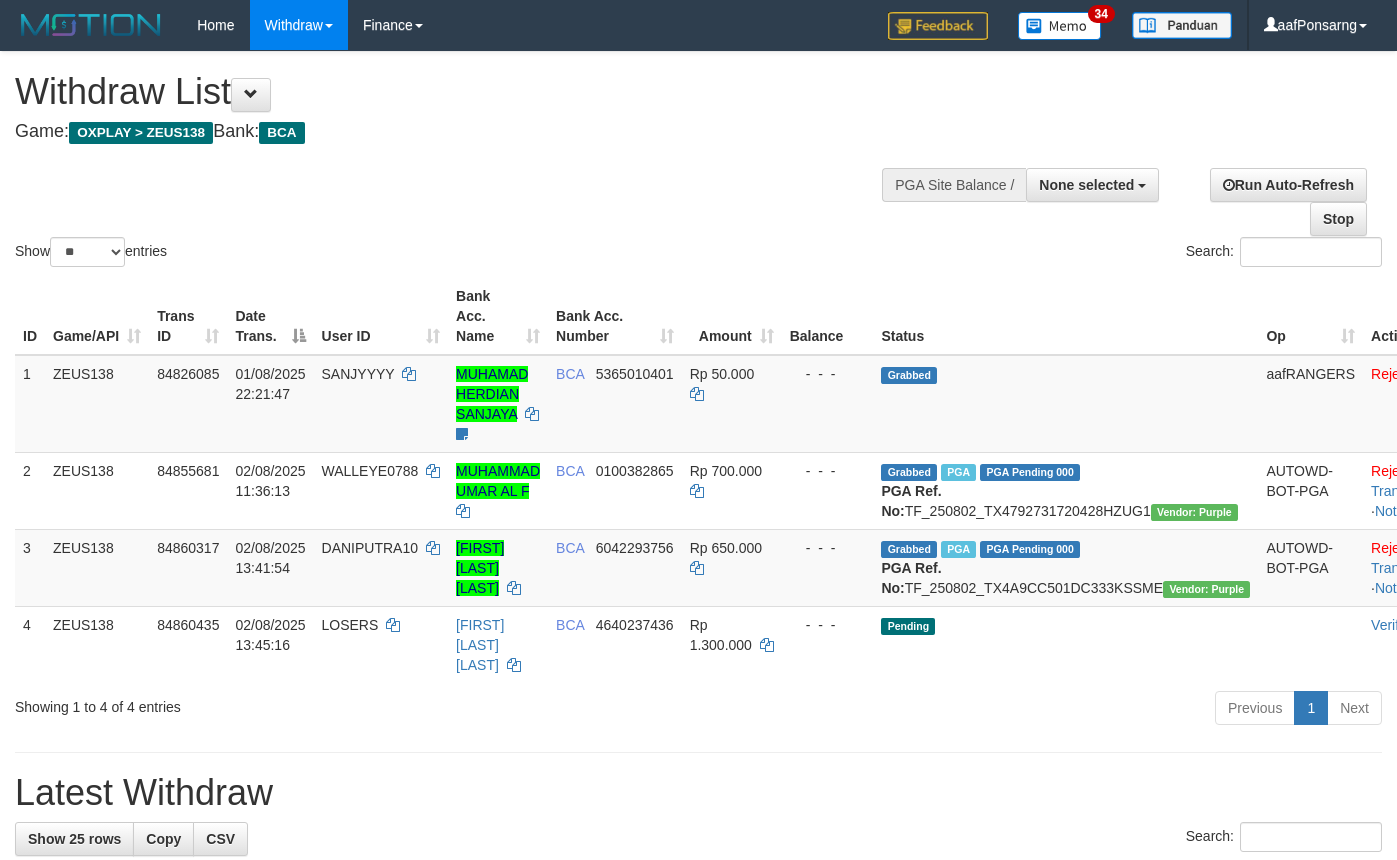 select 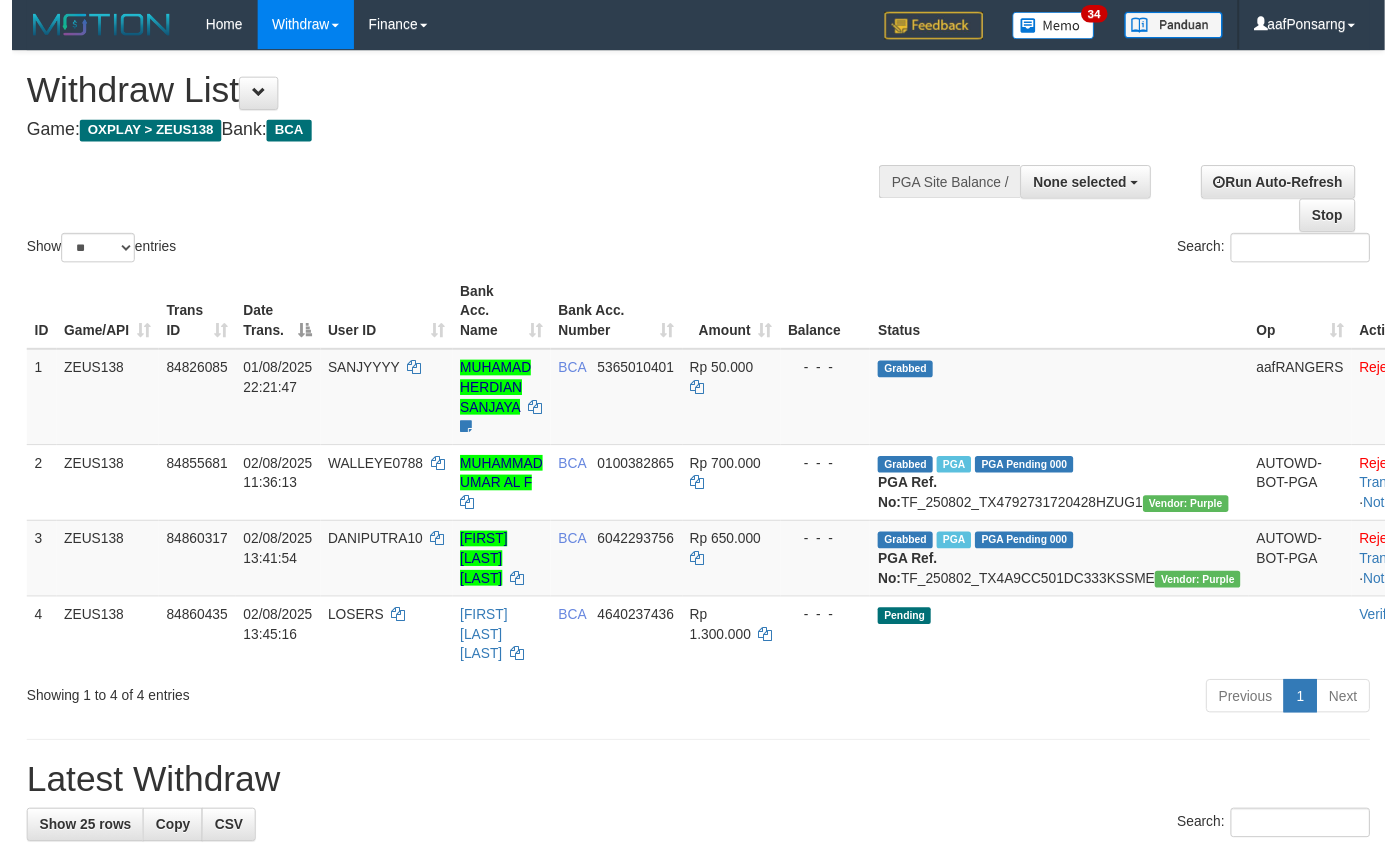 scroll, scrollTop: 152, scrollLeft: 0, axis: vertical 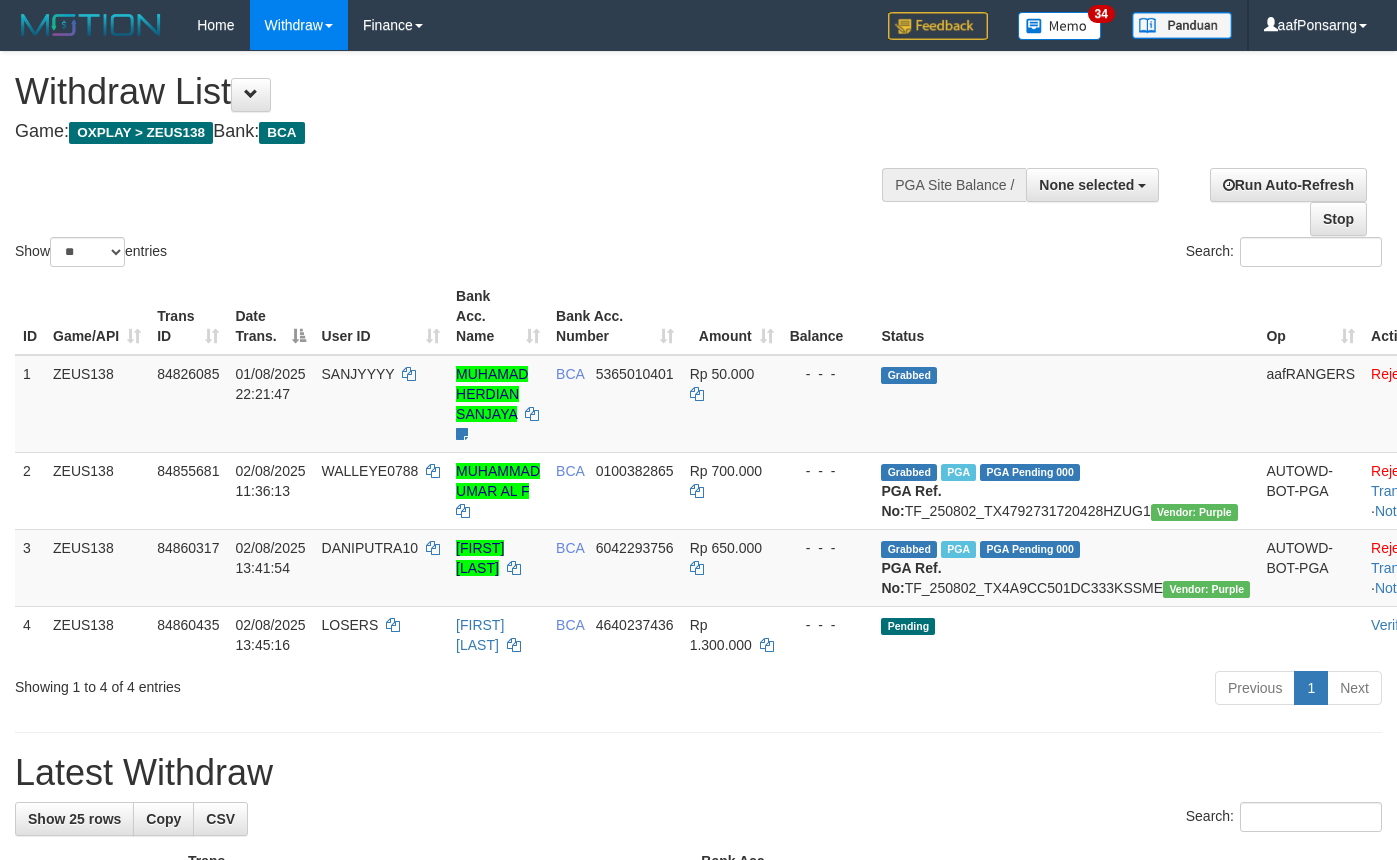 select 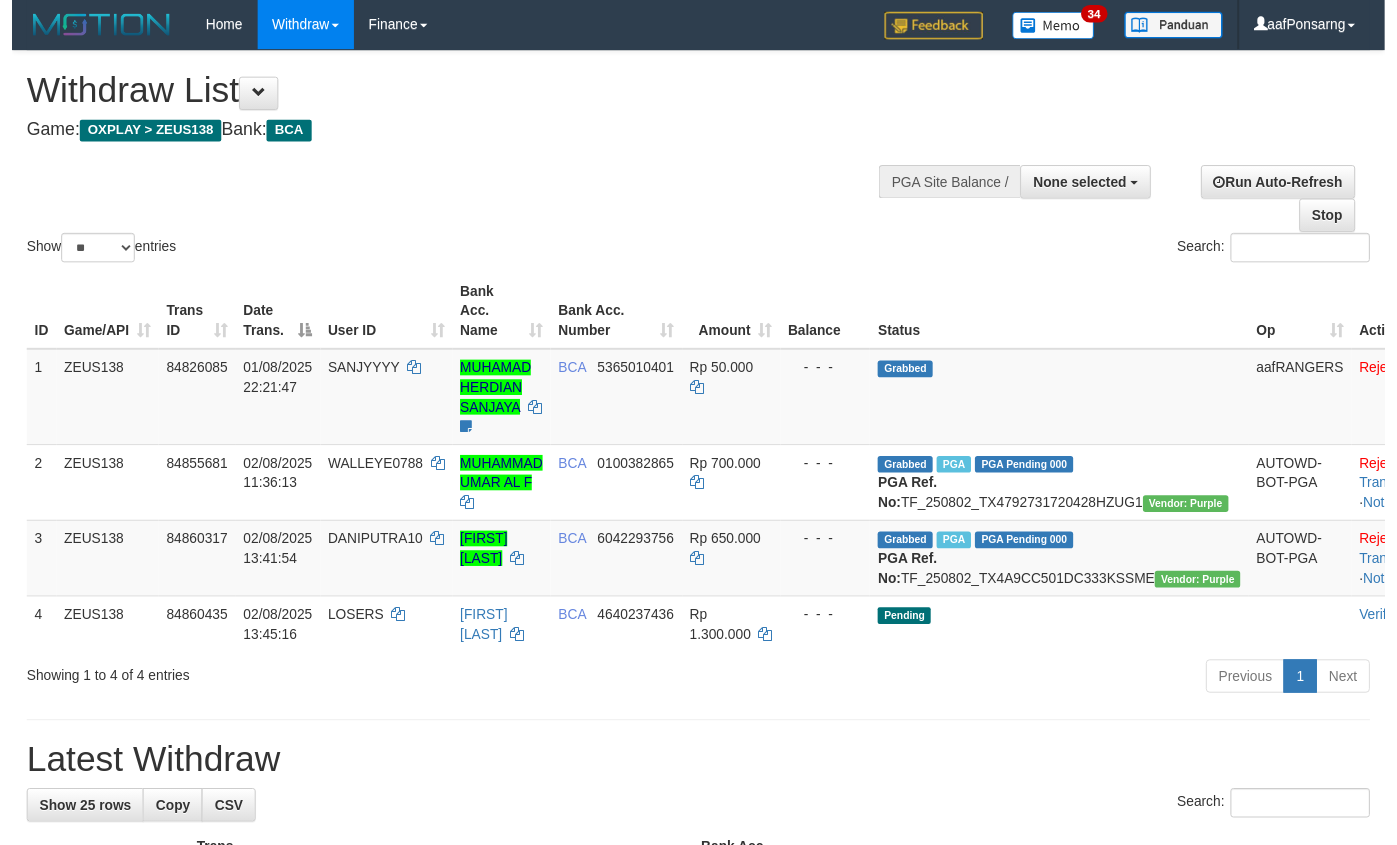 scroll, scrollTop: 152, scrollLeft: 0, axis: vertical 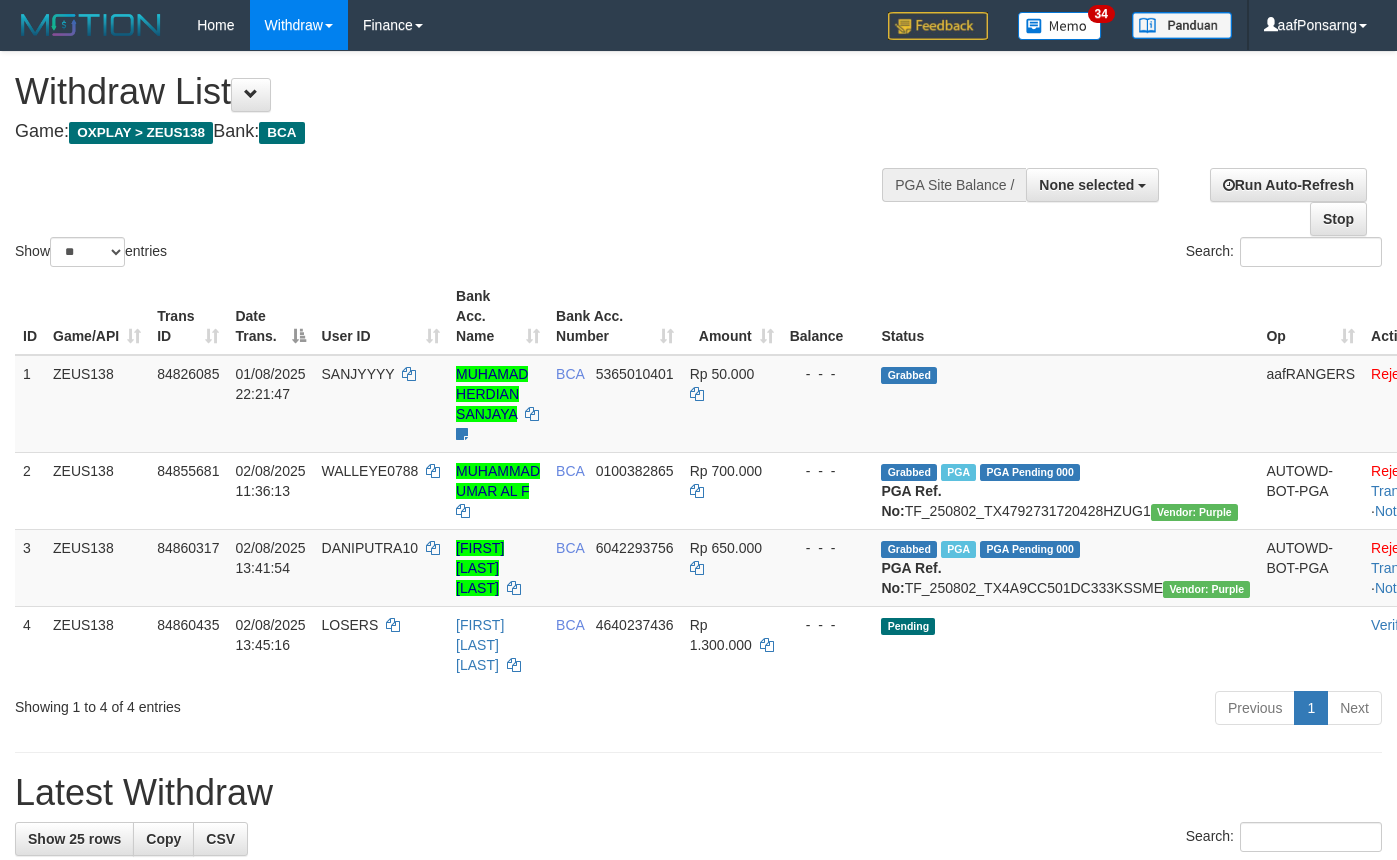 select 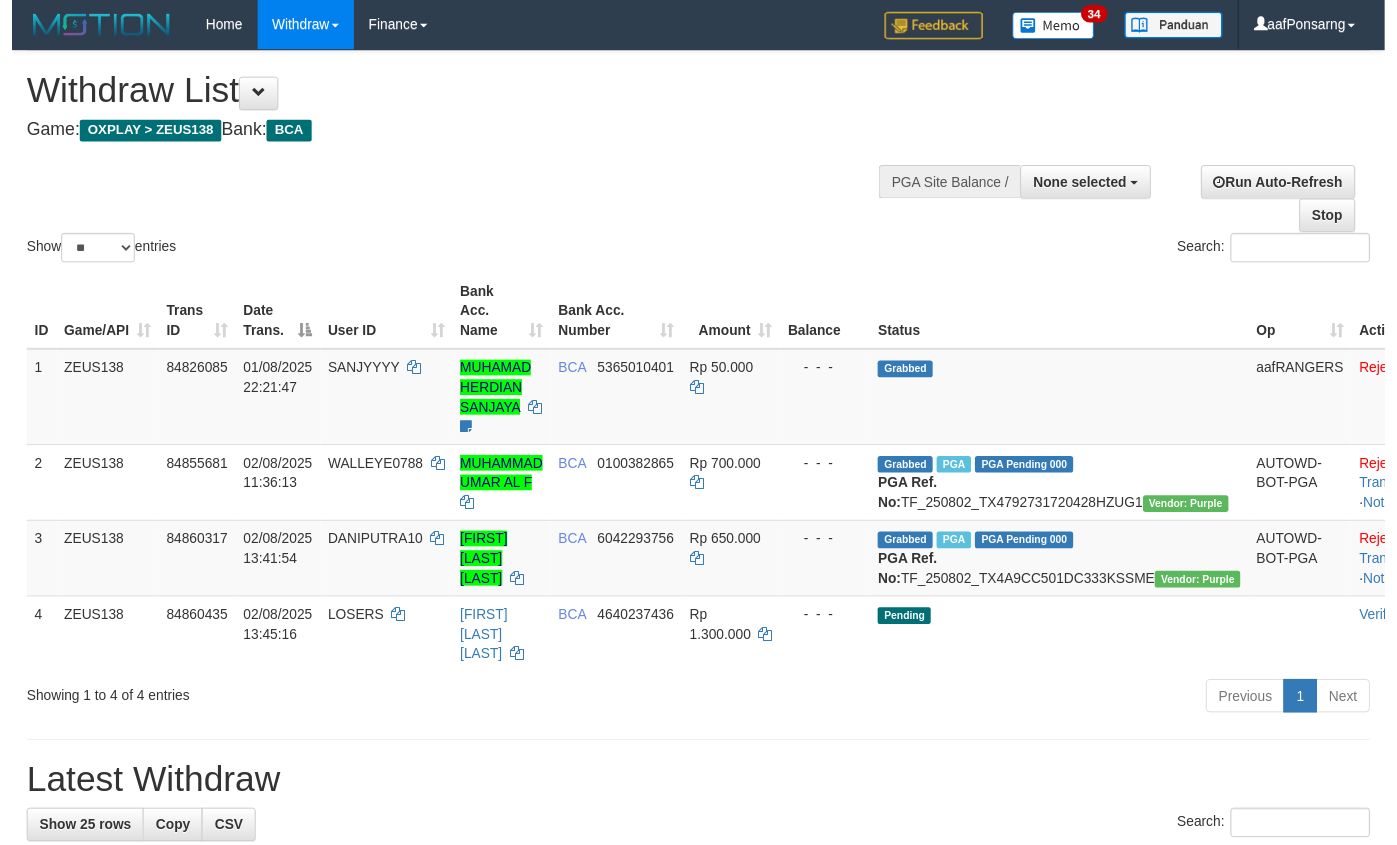 scroll, scrollTop: 152, scrollLeft: 0, axis: vertical 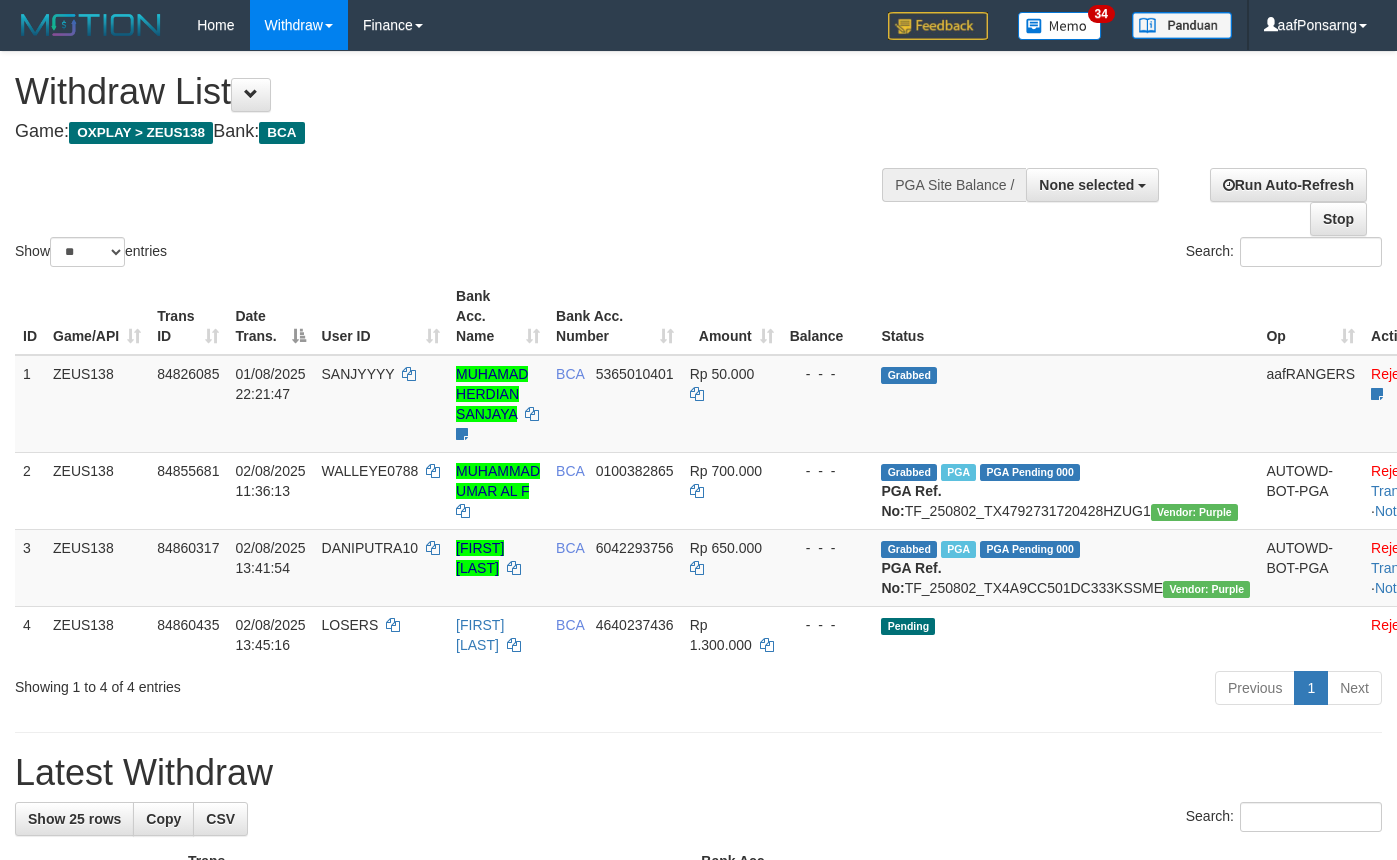 select 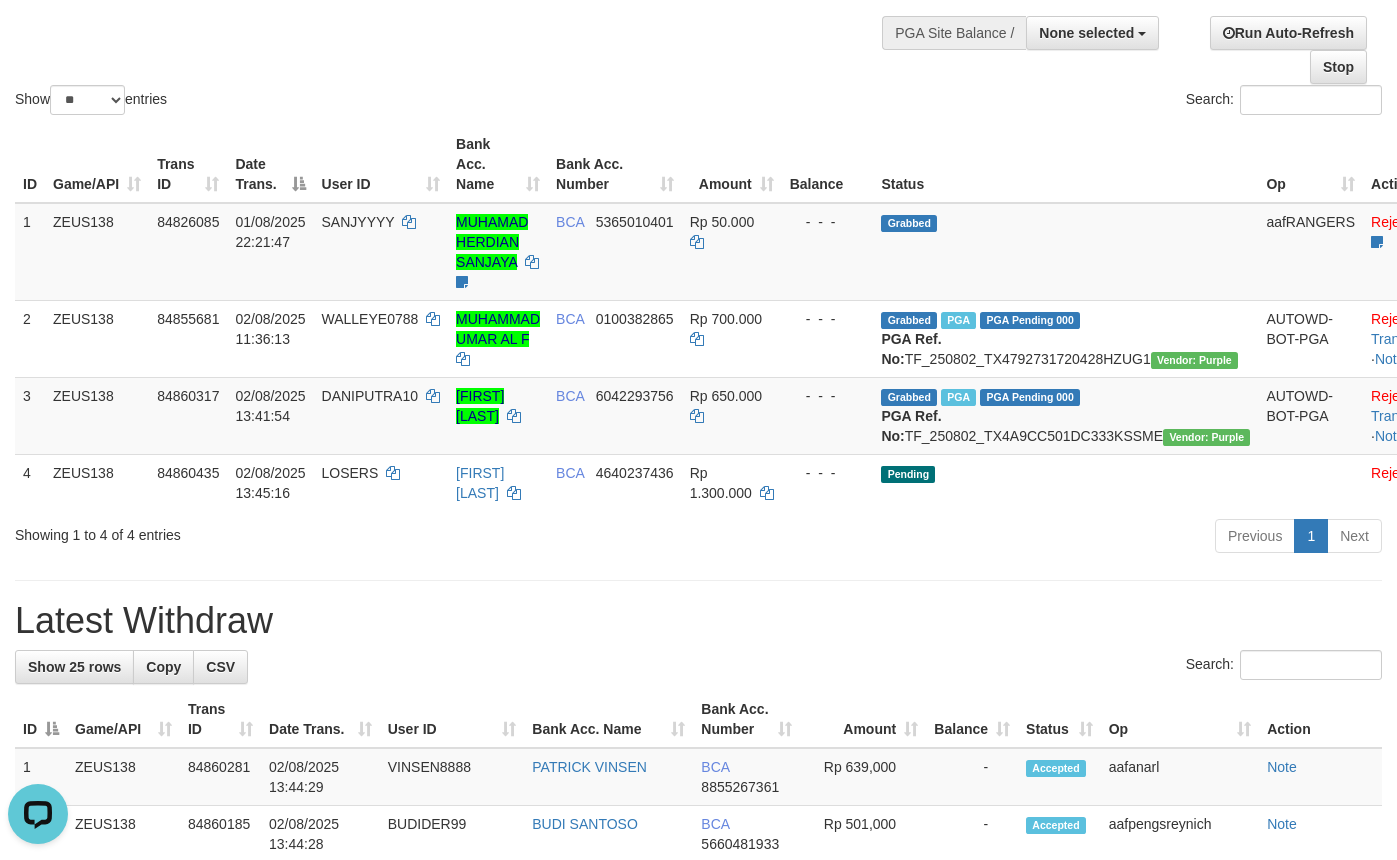 scroll, scrollTop: 0, scrollLeft: 0, axis: both 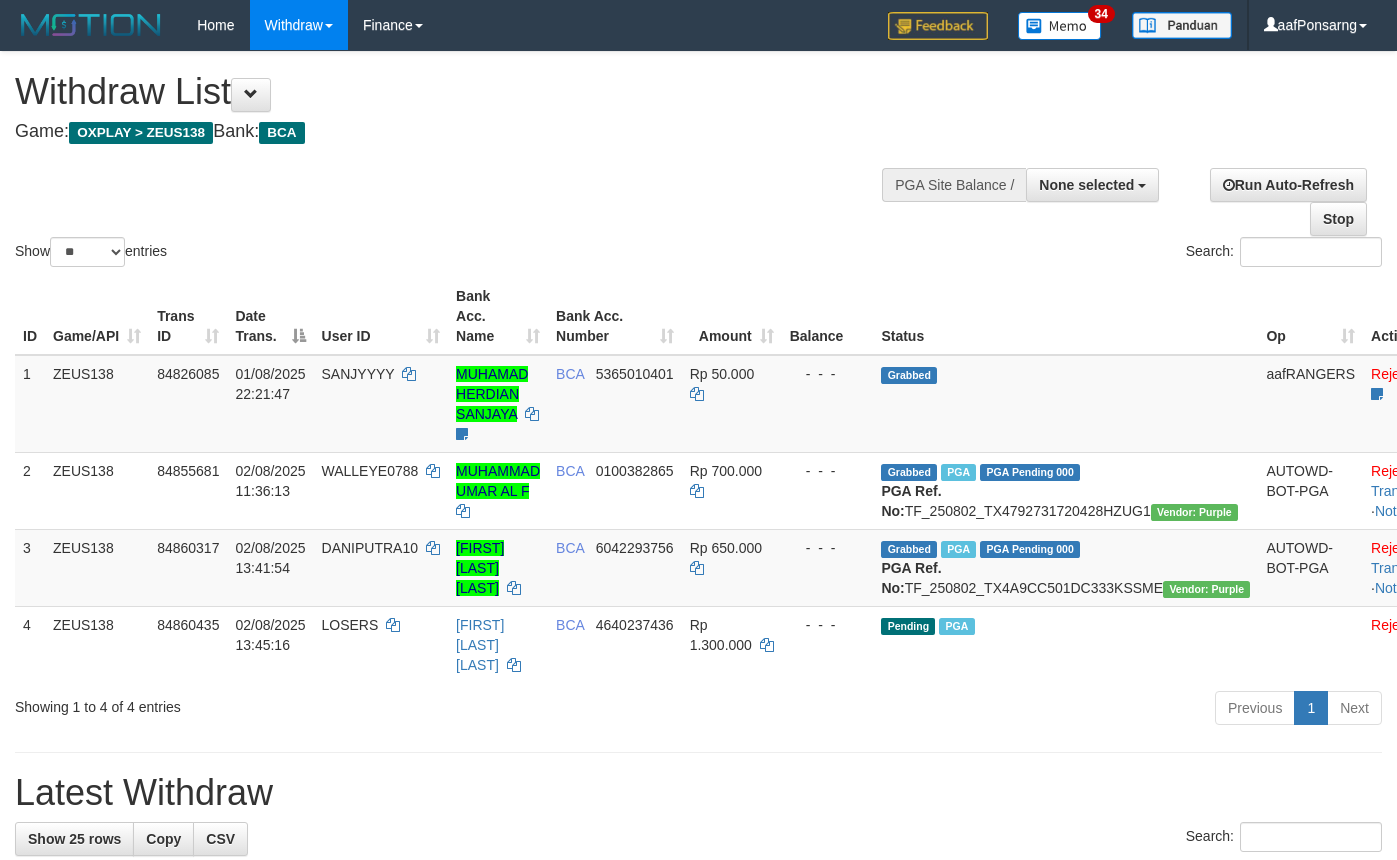 select 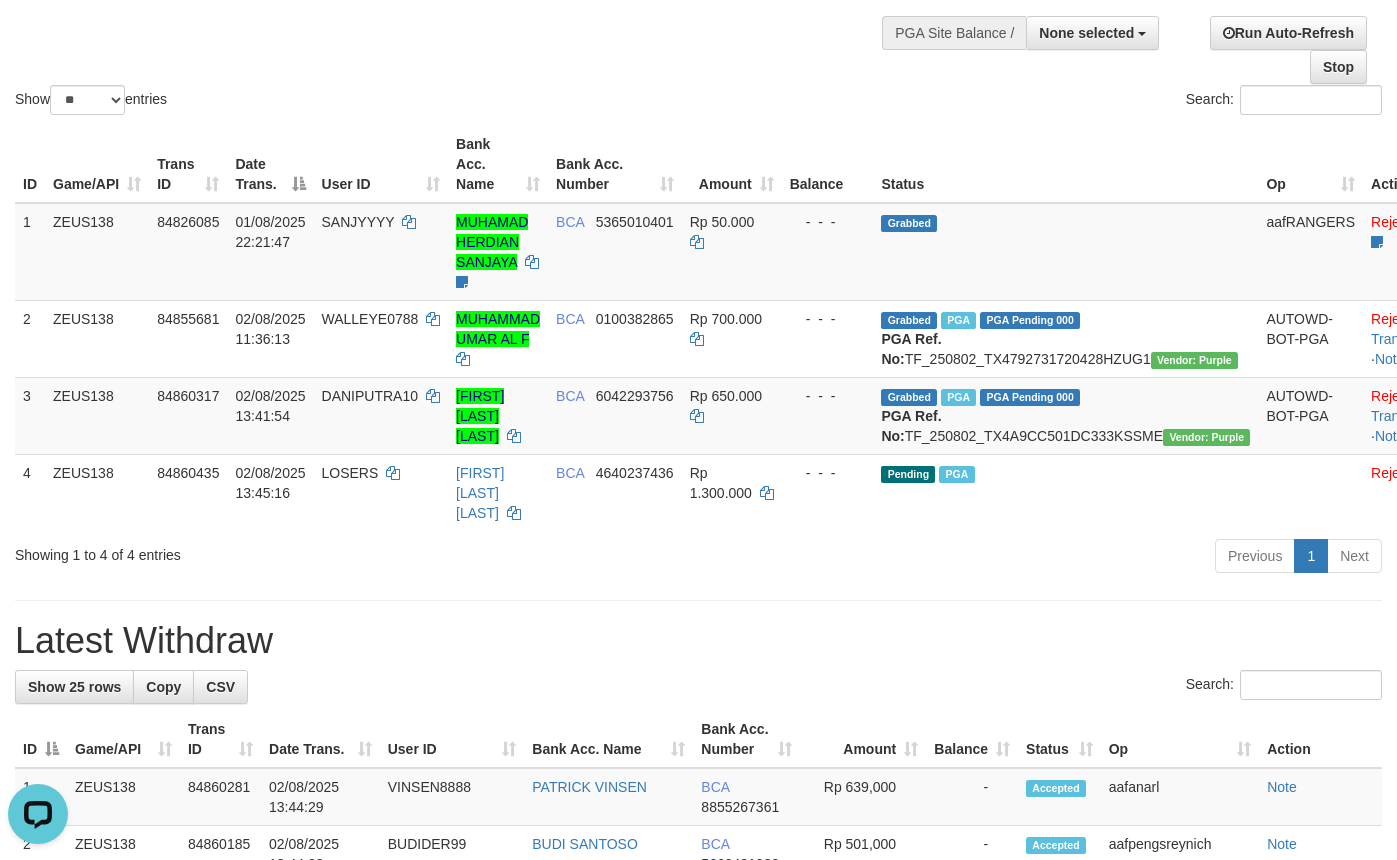 scroll, scrollTop: 0, scrollLeft: 0, axis: both 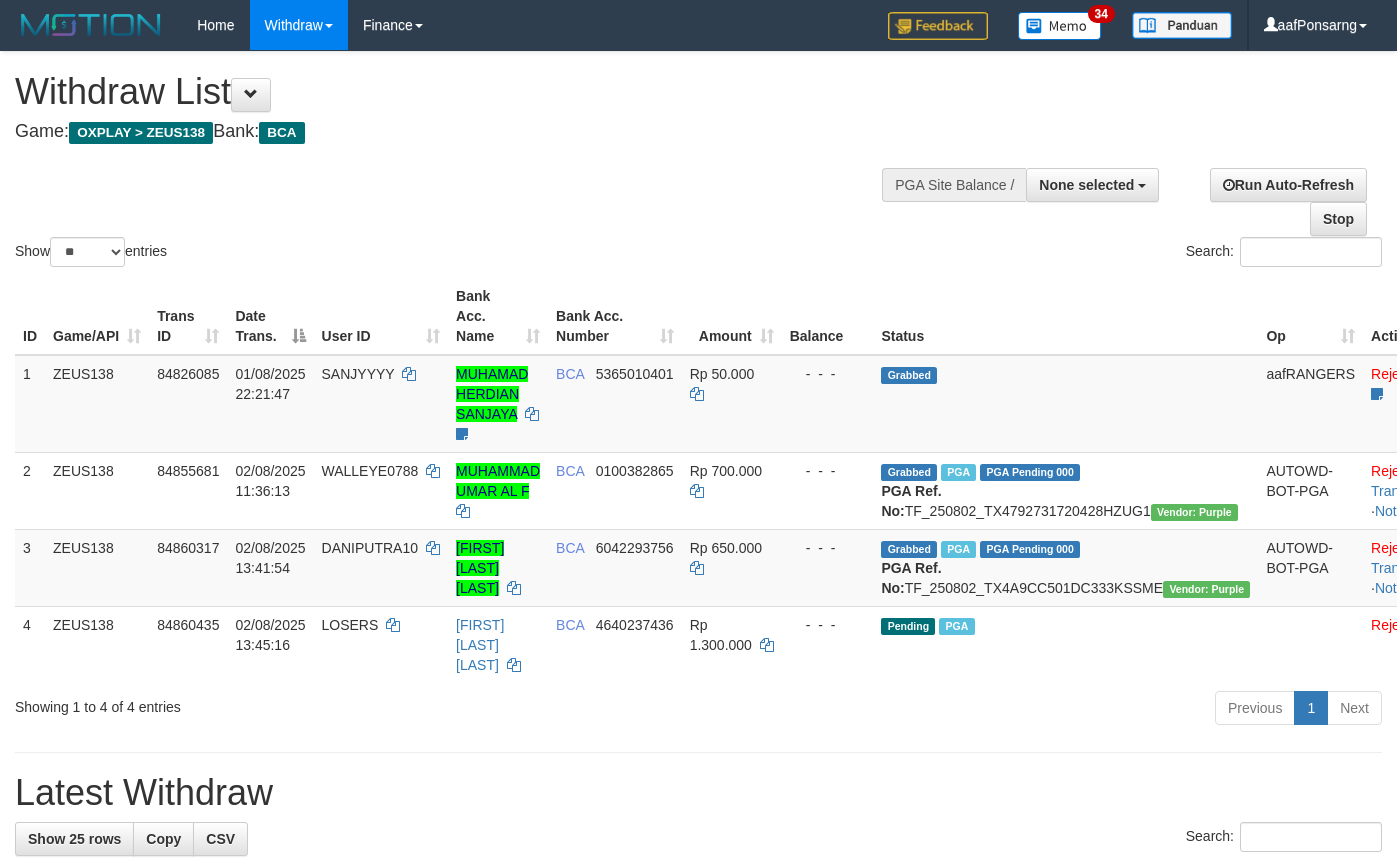 select 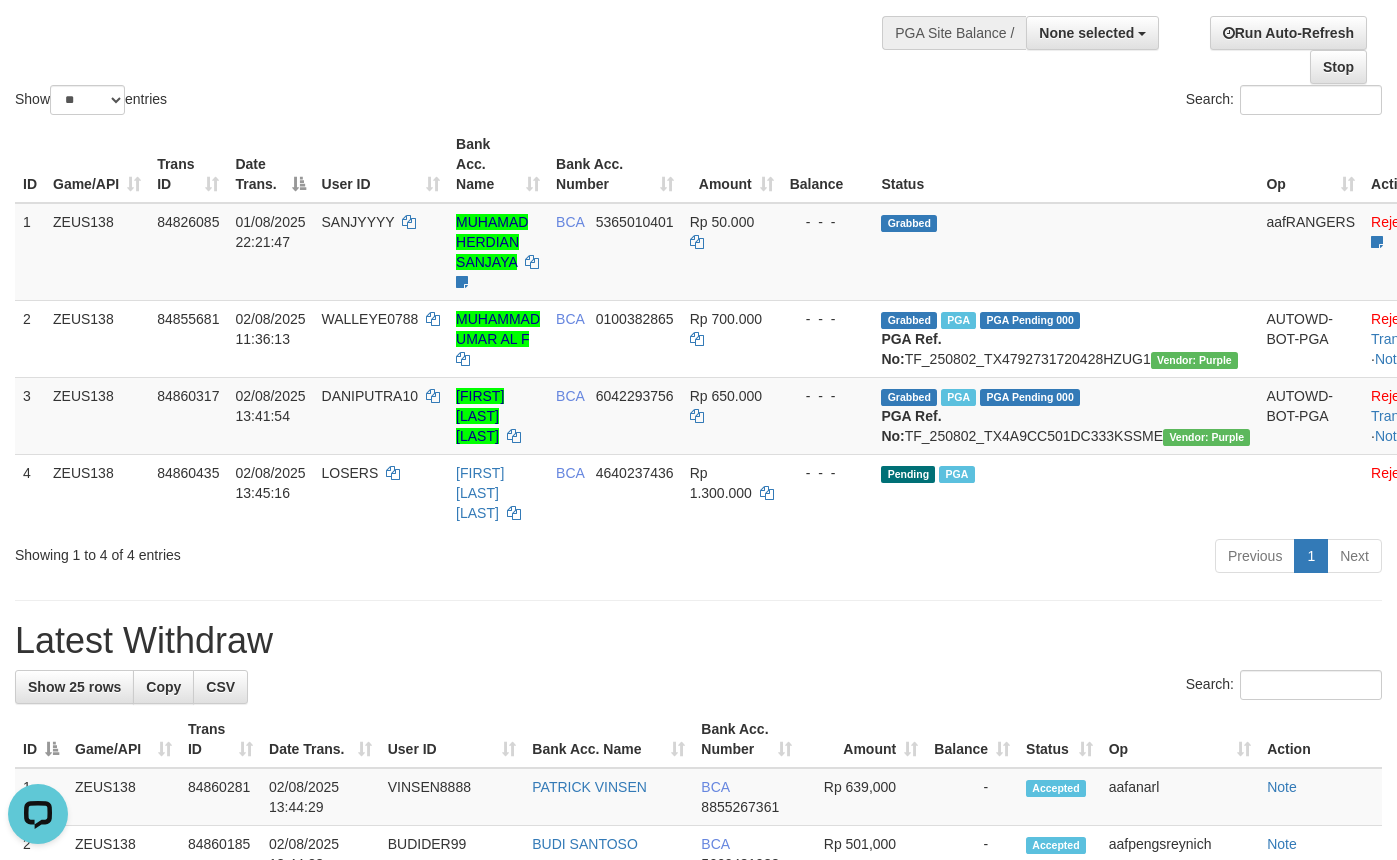 scroll, scrollTop: 0, scrollLeft: 0, axis: both 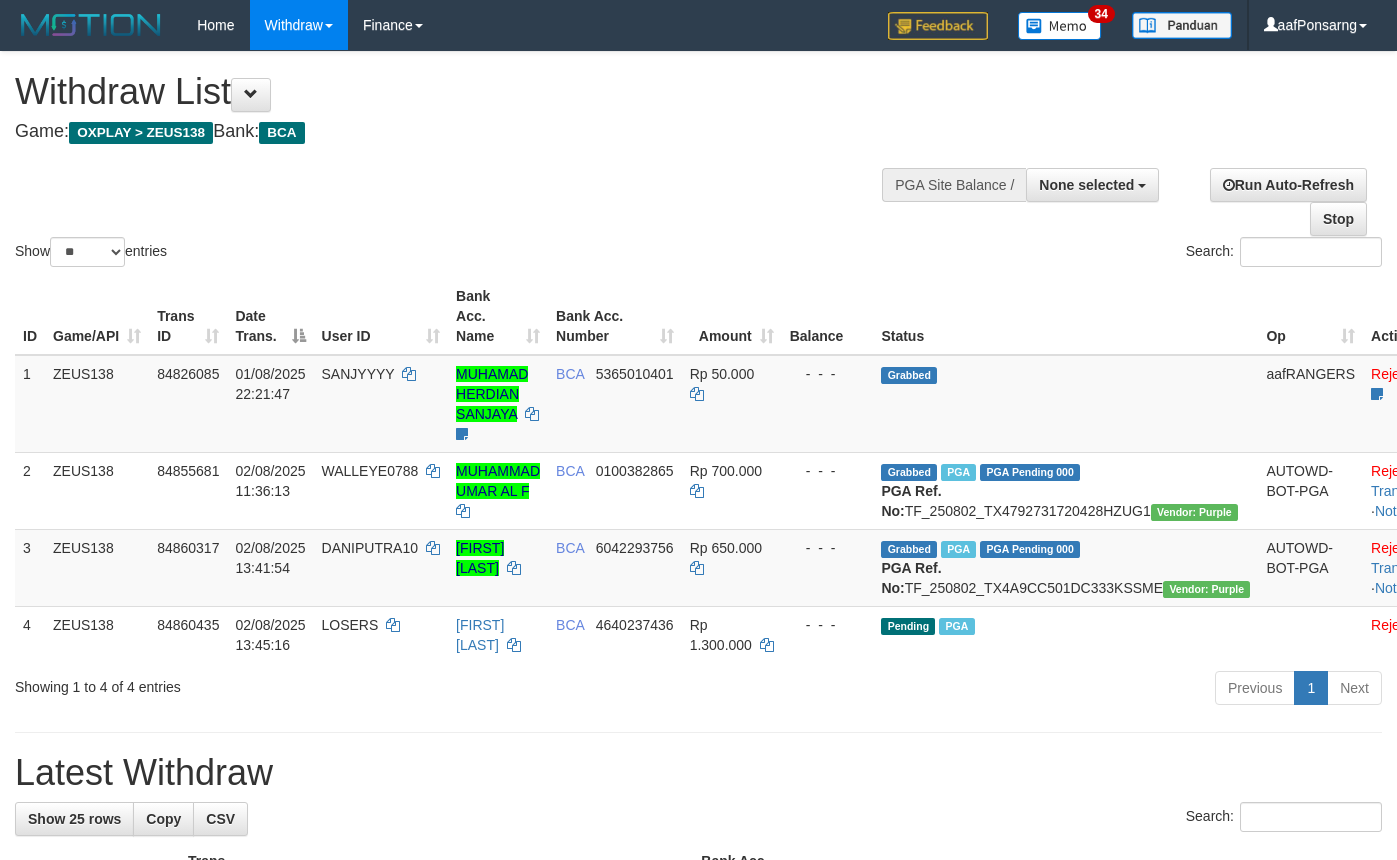 select 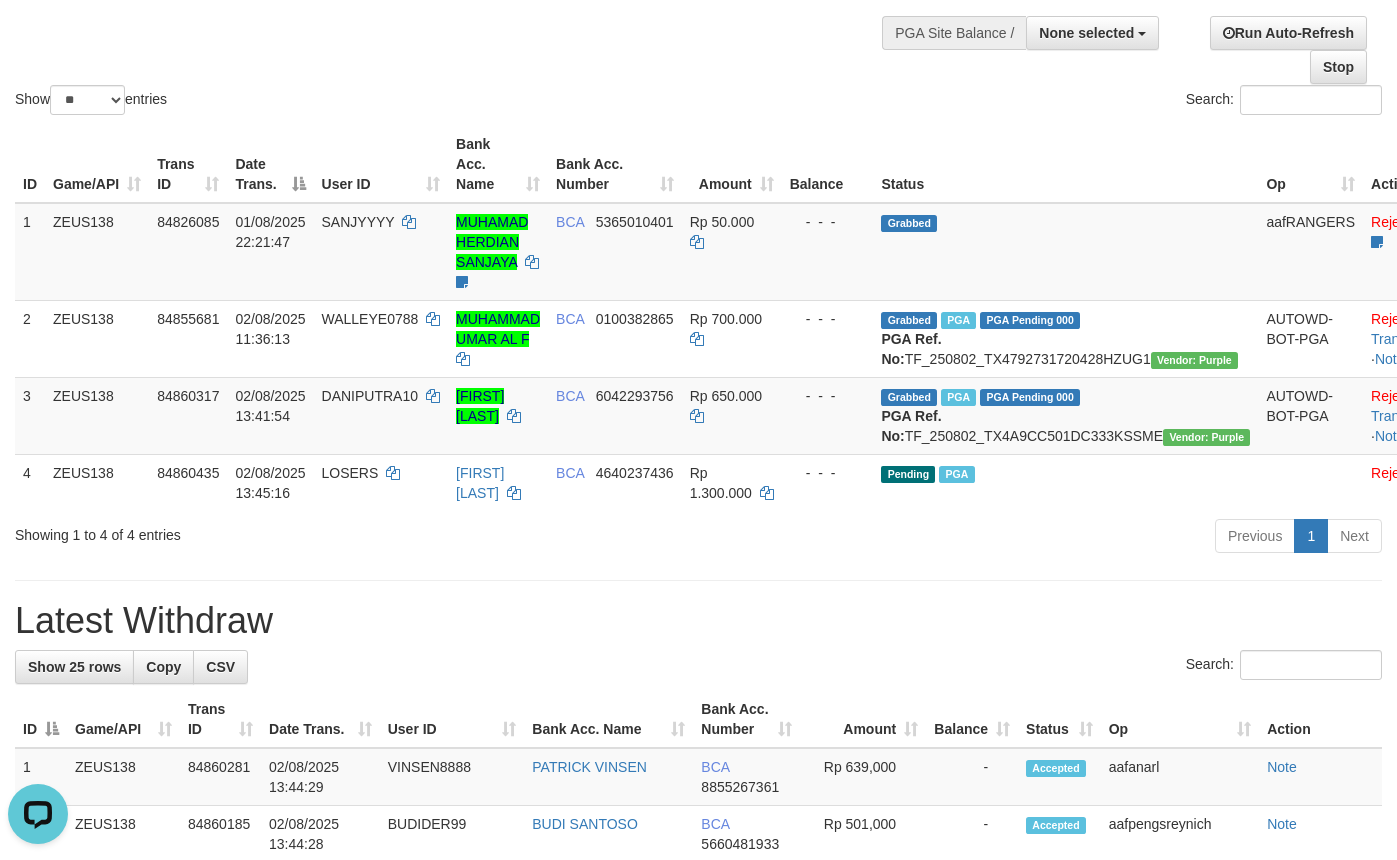 scroll, scrollTop: 0, scrollLeft: 0, axis: both 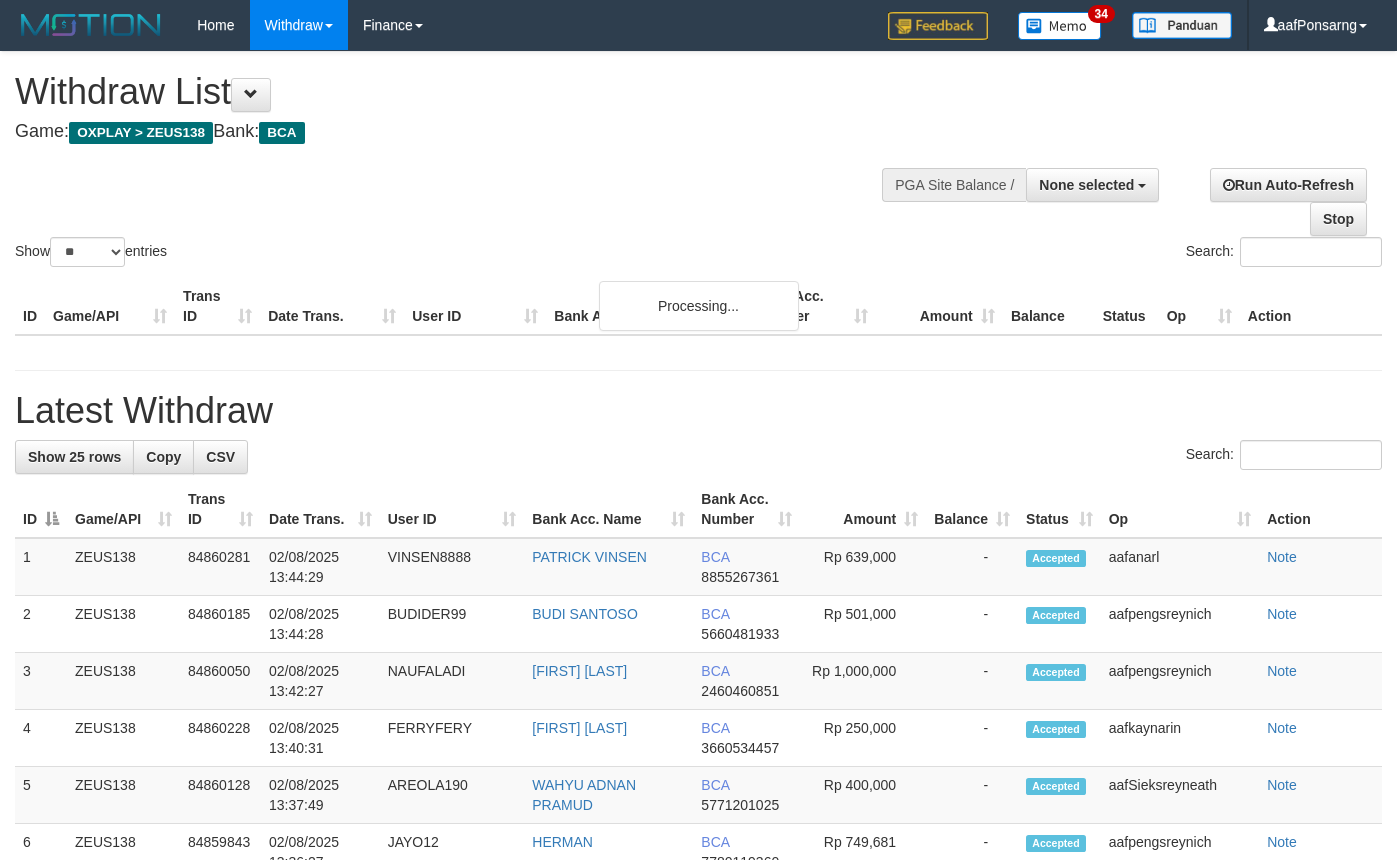 select 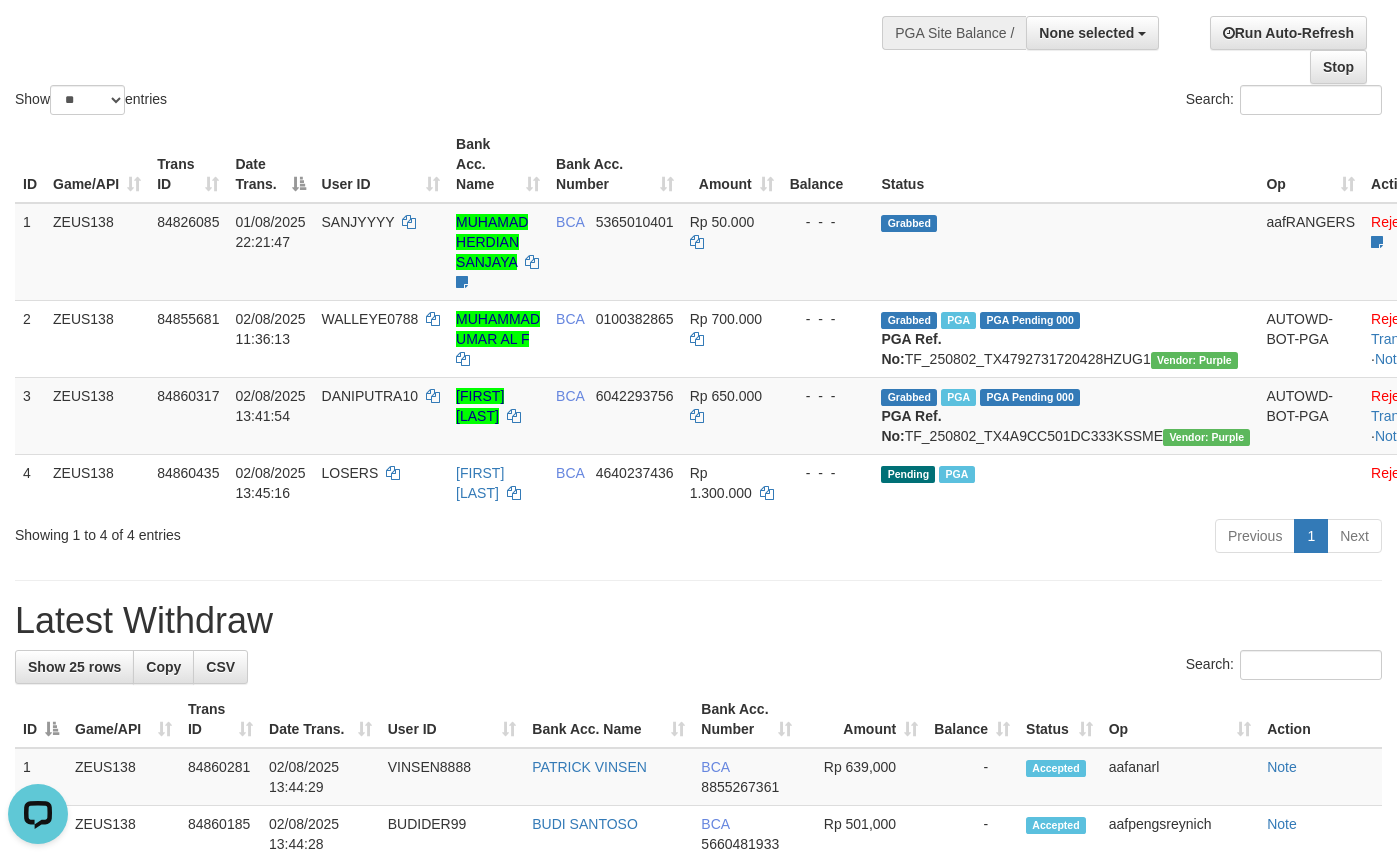 scroll, scrollTop: 0, scrollLeft: 0, axis: both 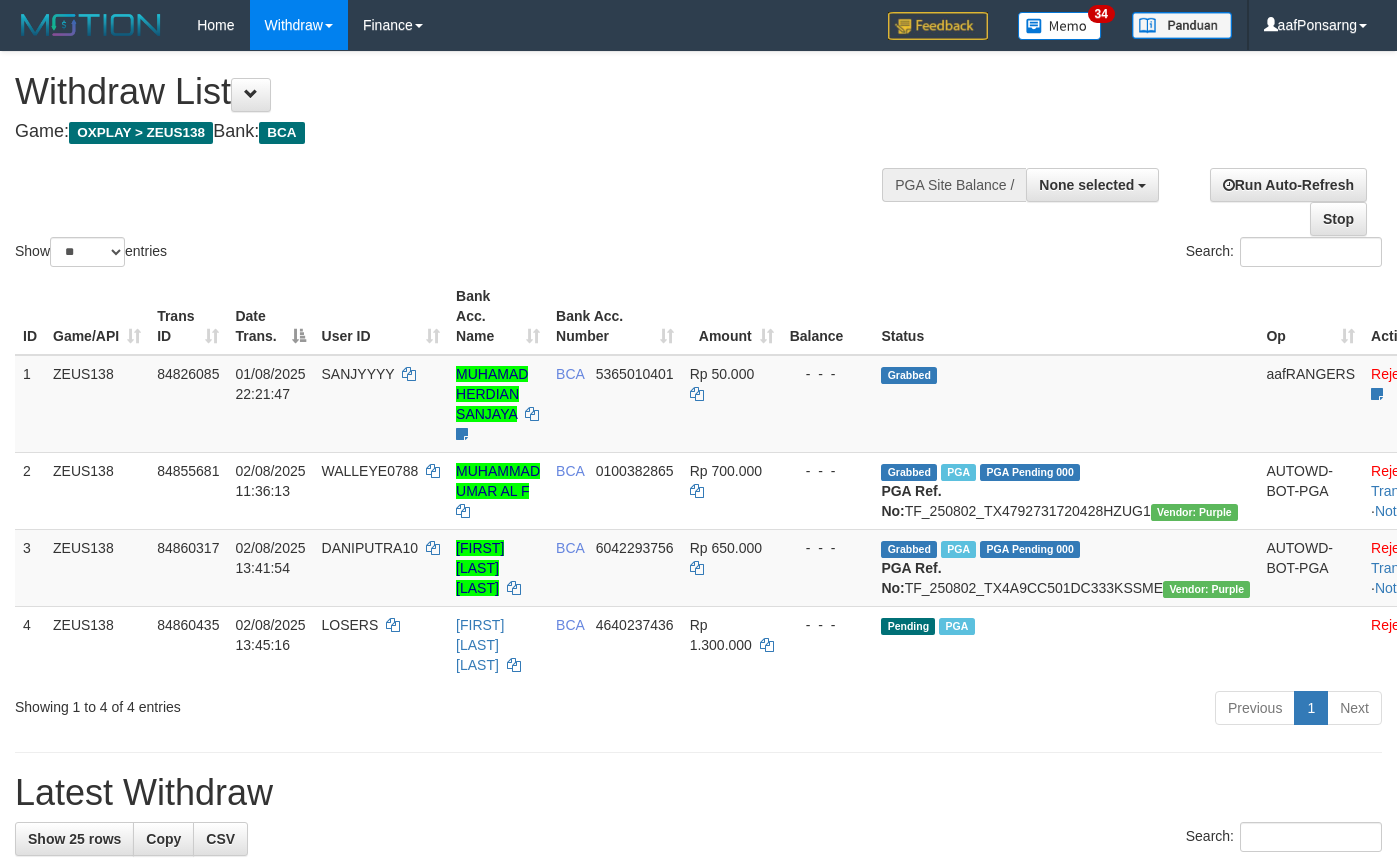 select 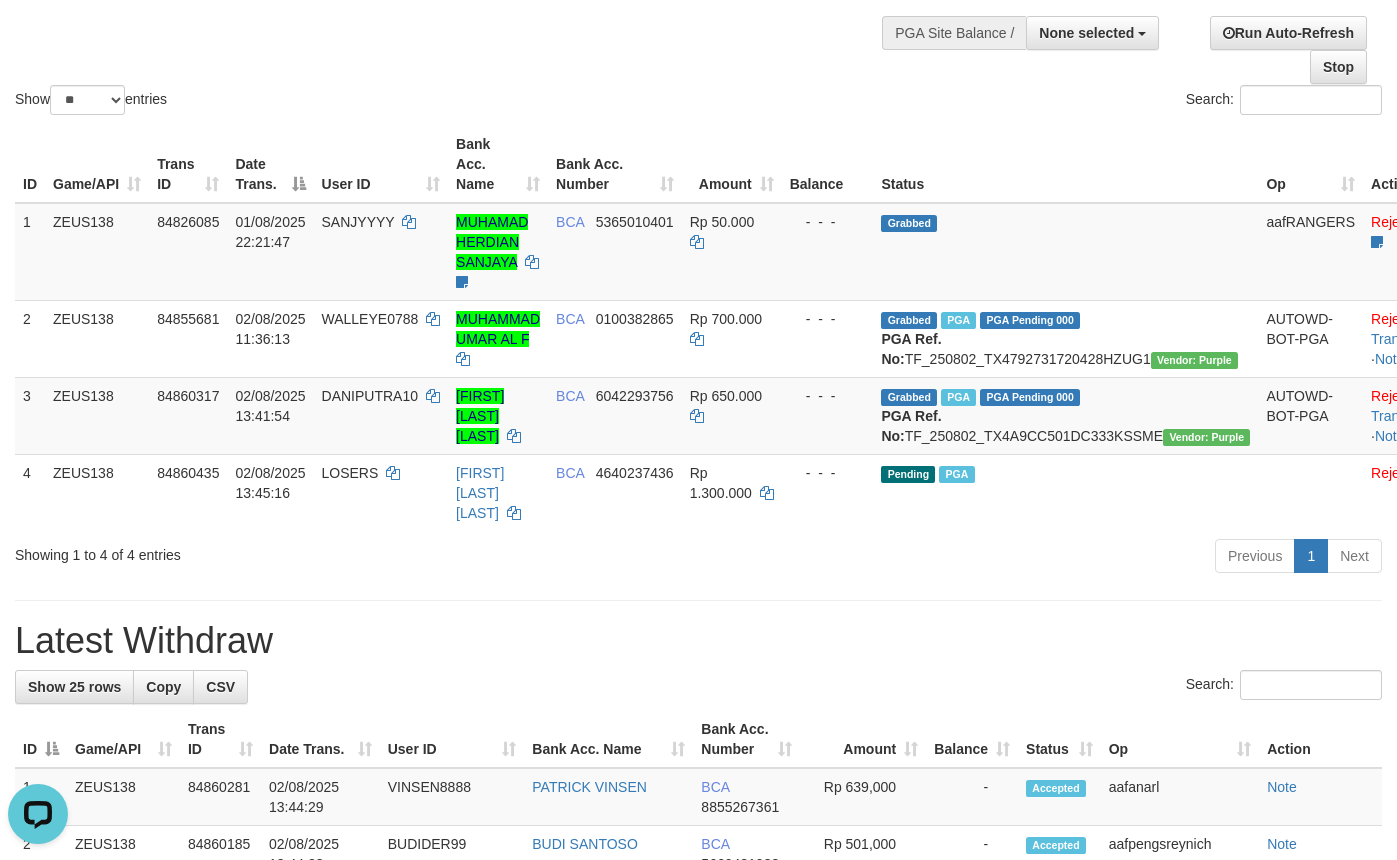 scroll, scrollTop: 0, scrollLeft: 0, axis: both 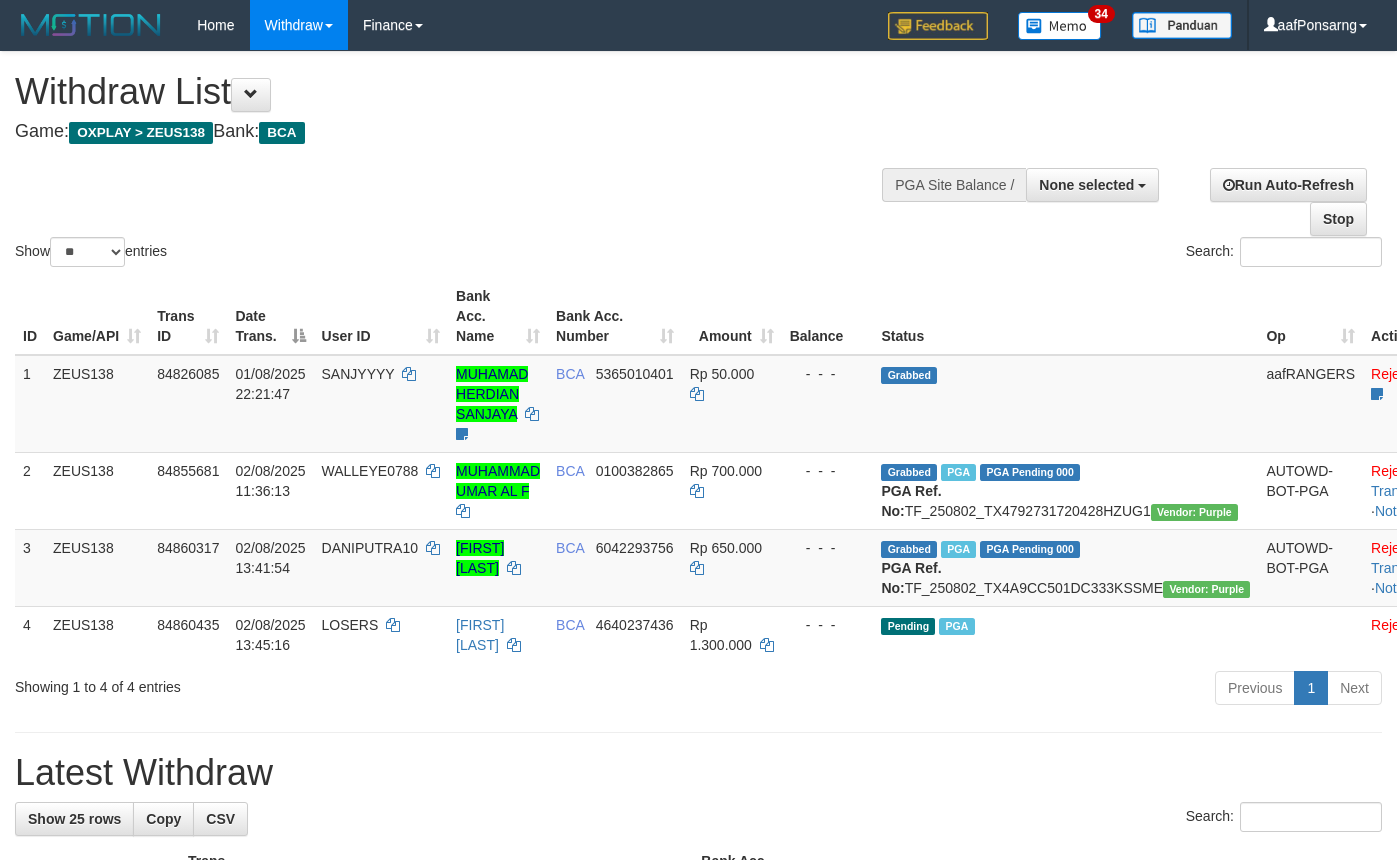 select 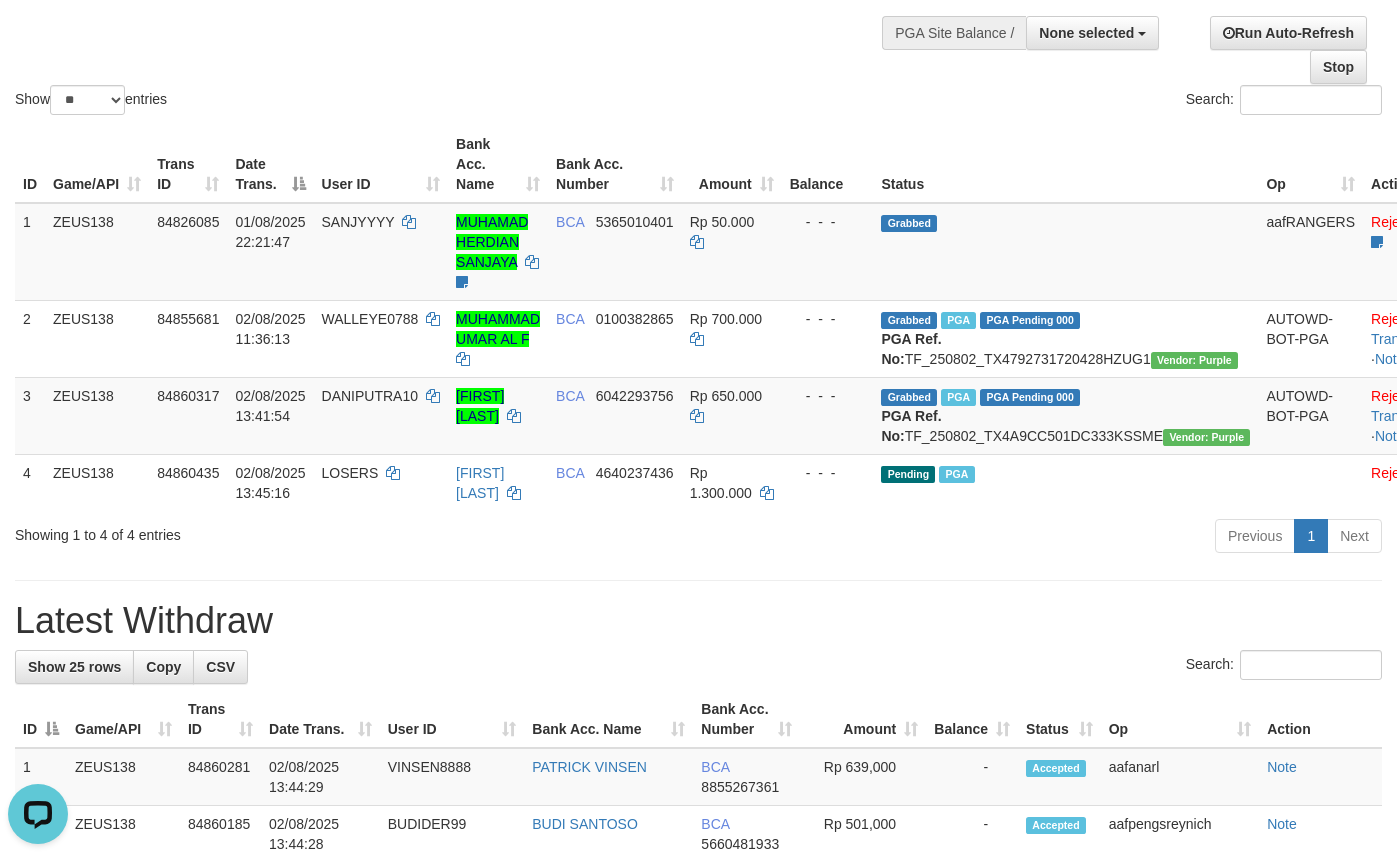 scroll, scrollTop: 0, scrollLeft: 0, axis: both 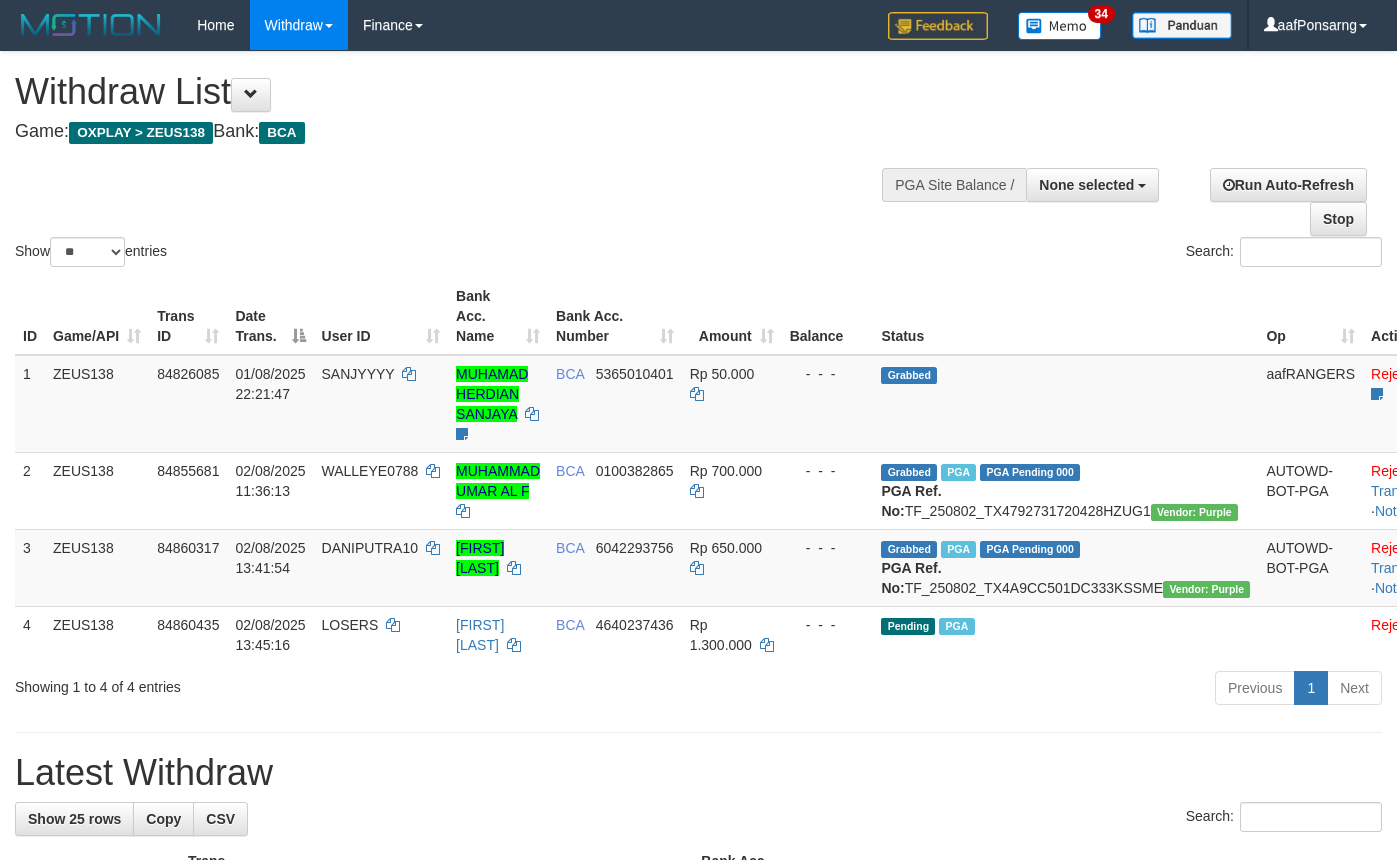 select 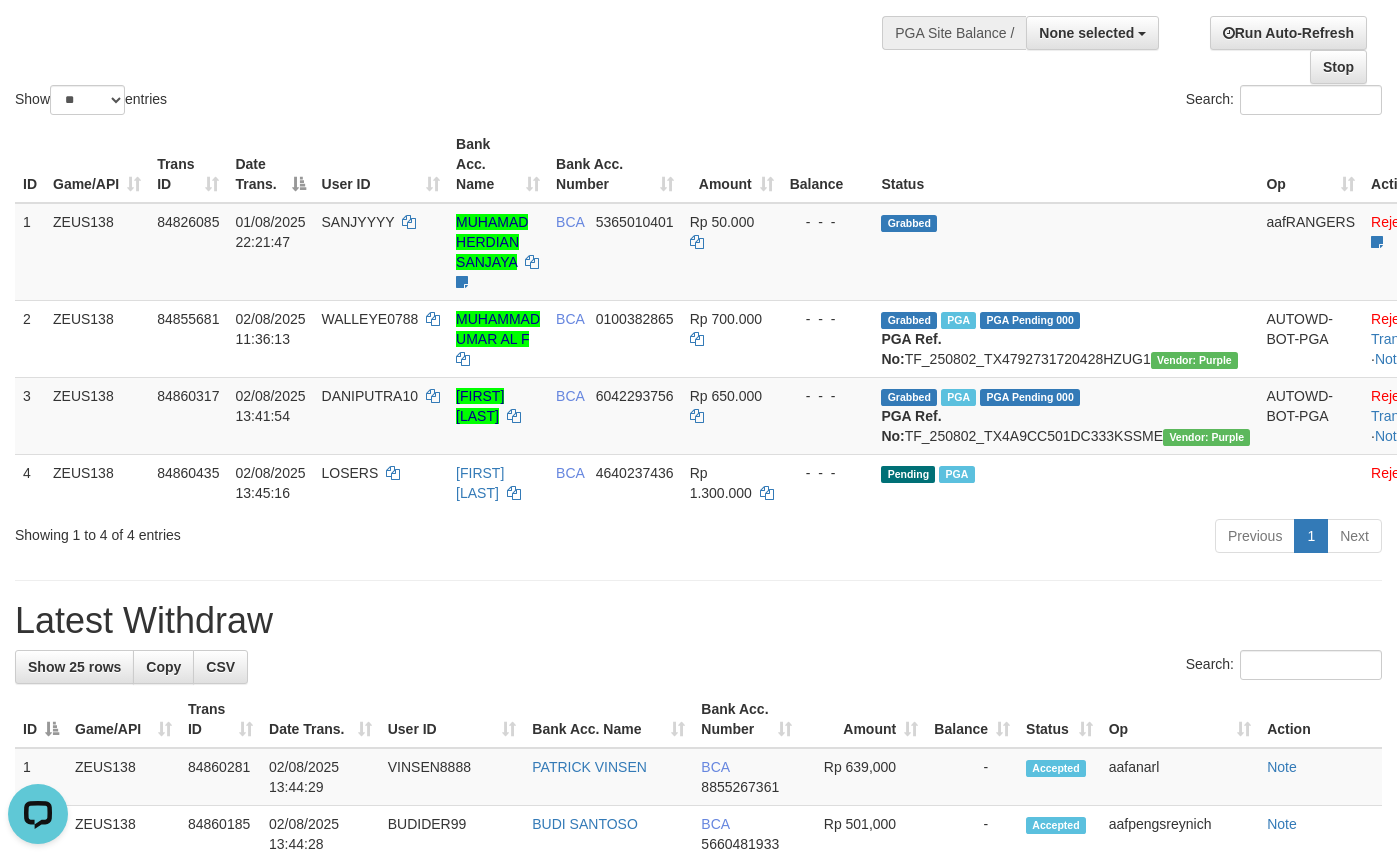scroll, scrollTop: 0, scrollLeft: 0, axis: both 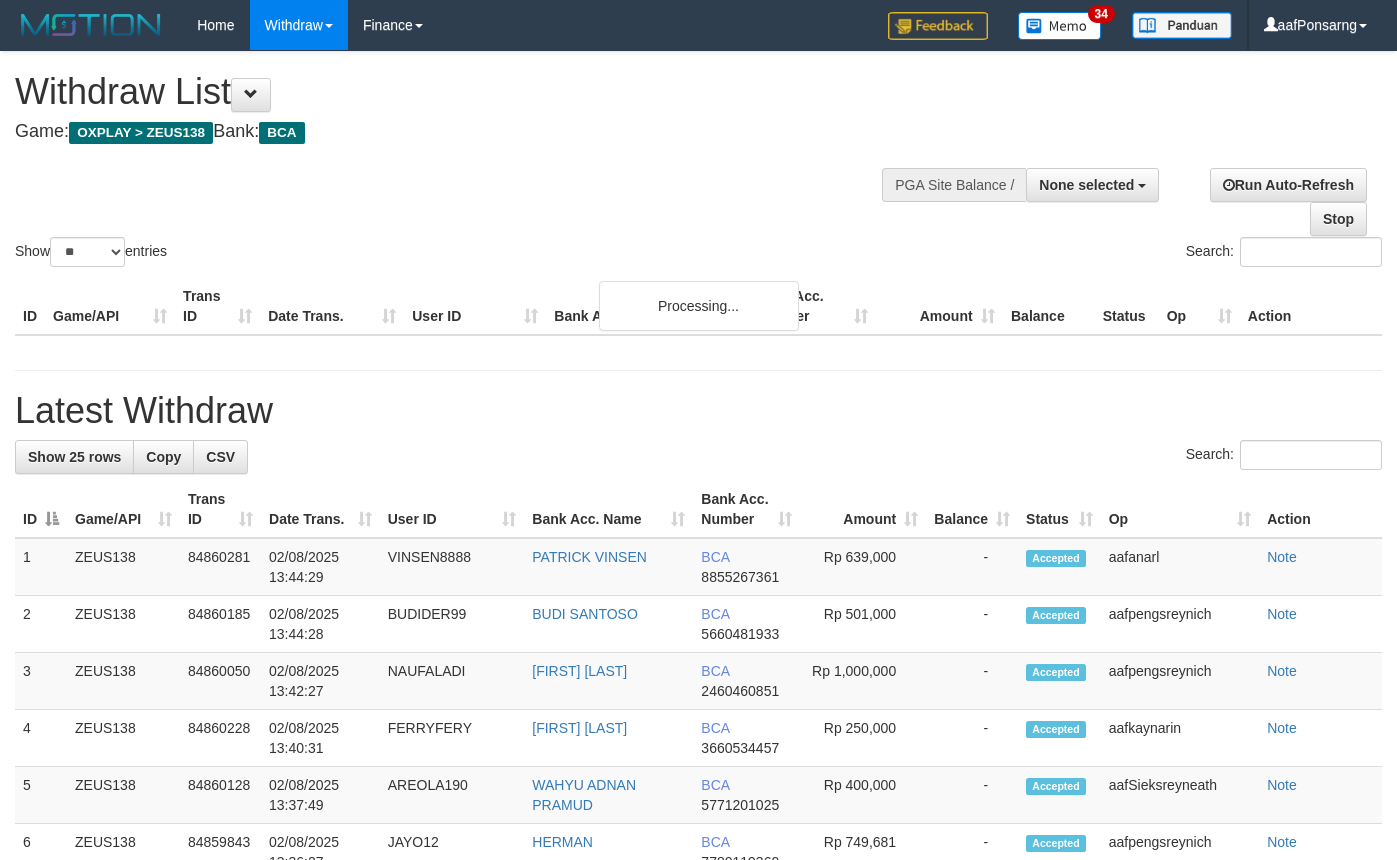 select 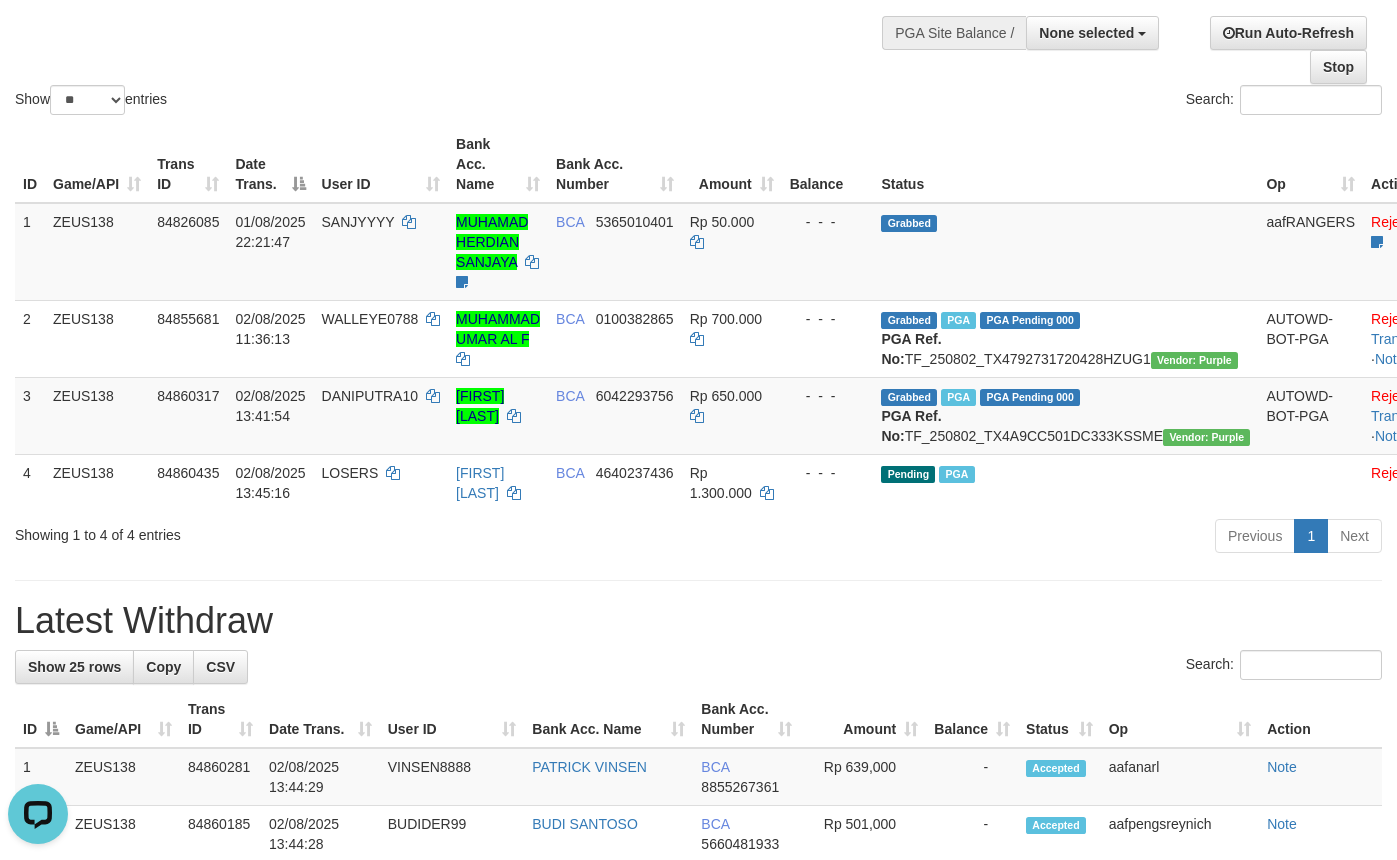 scroll, scrollTop: 0, scrollLeft: 0, axis: both 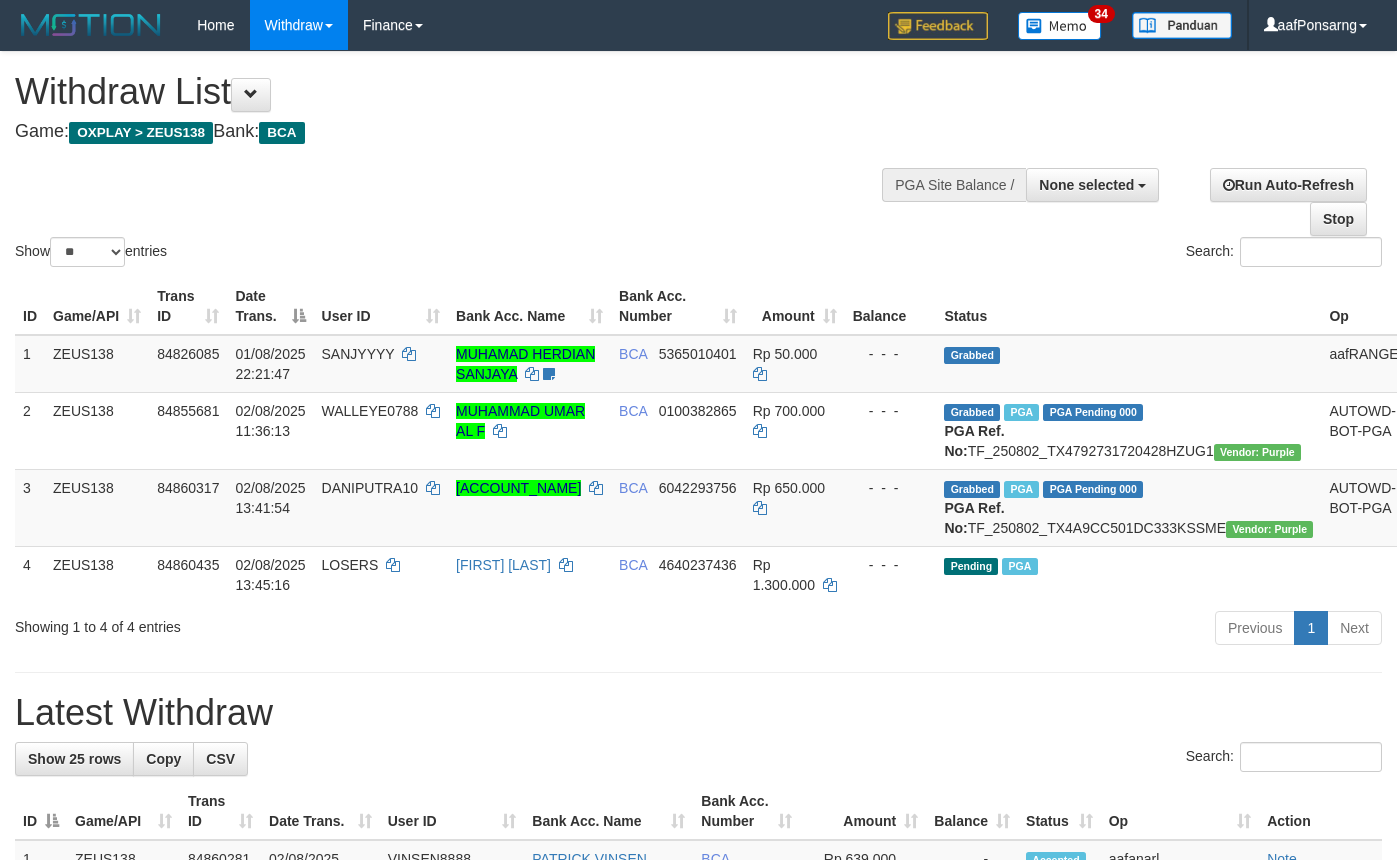 select 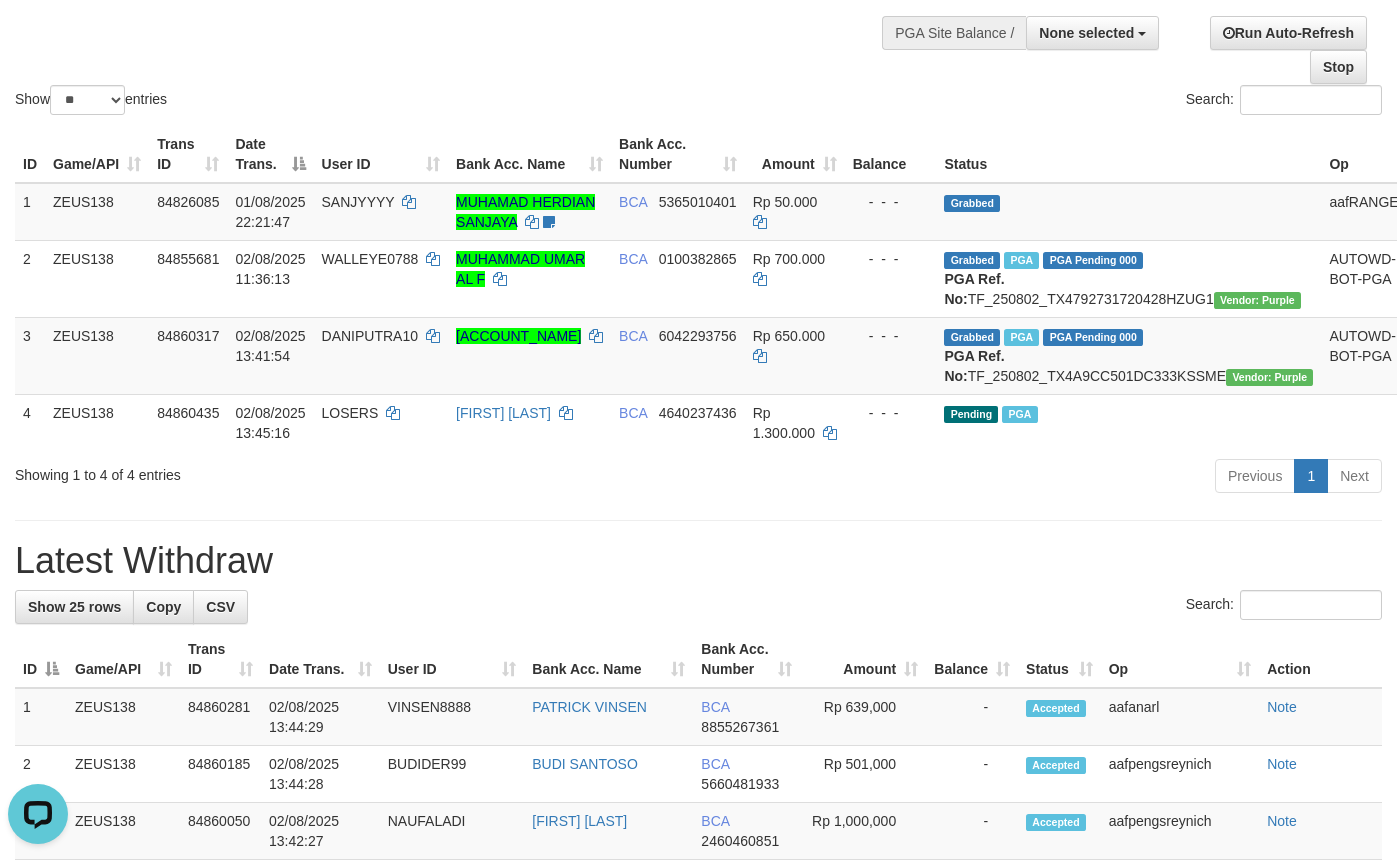 scroll, scrollTop: 0, scrollLeft: 0, axis: both 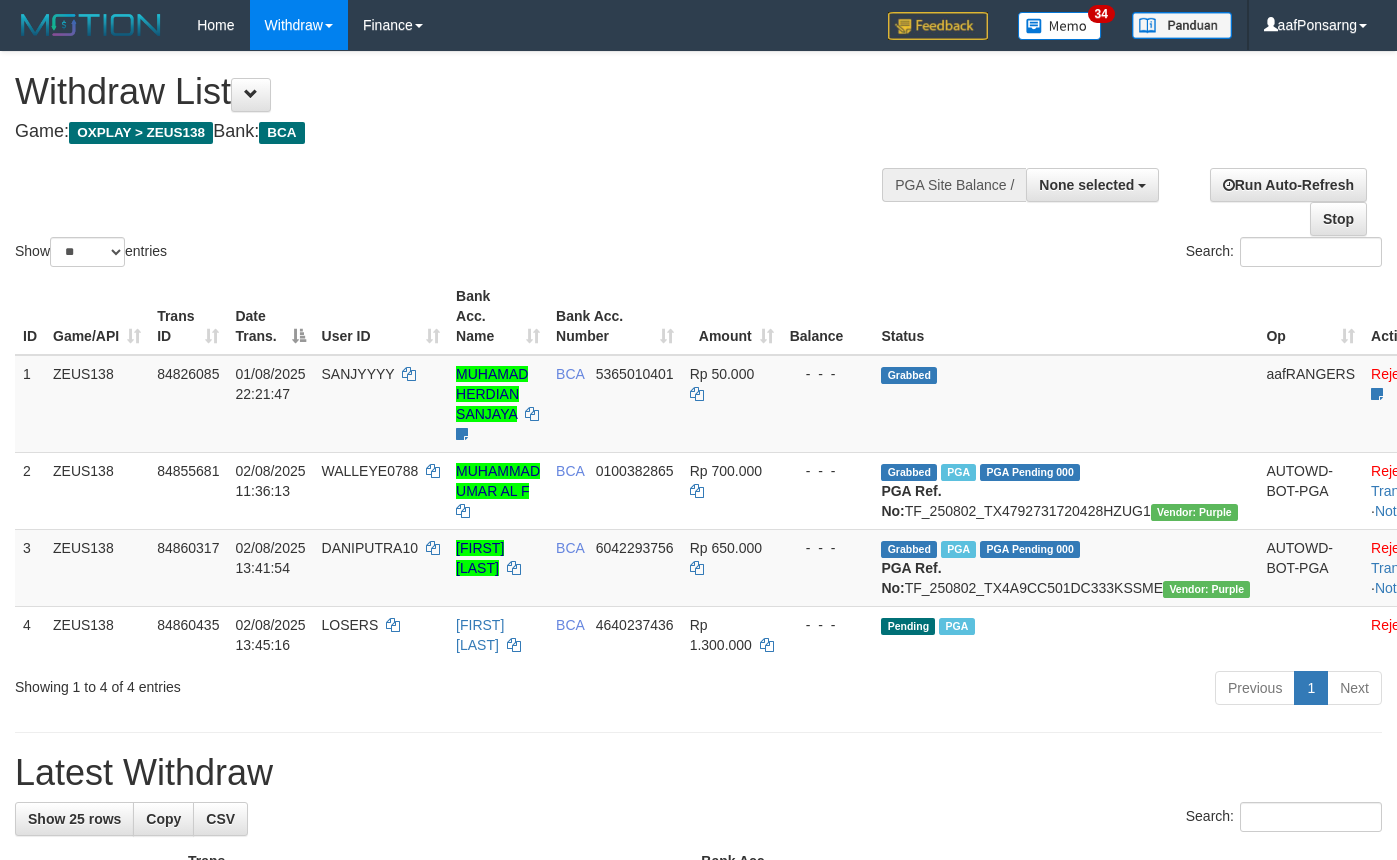 select 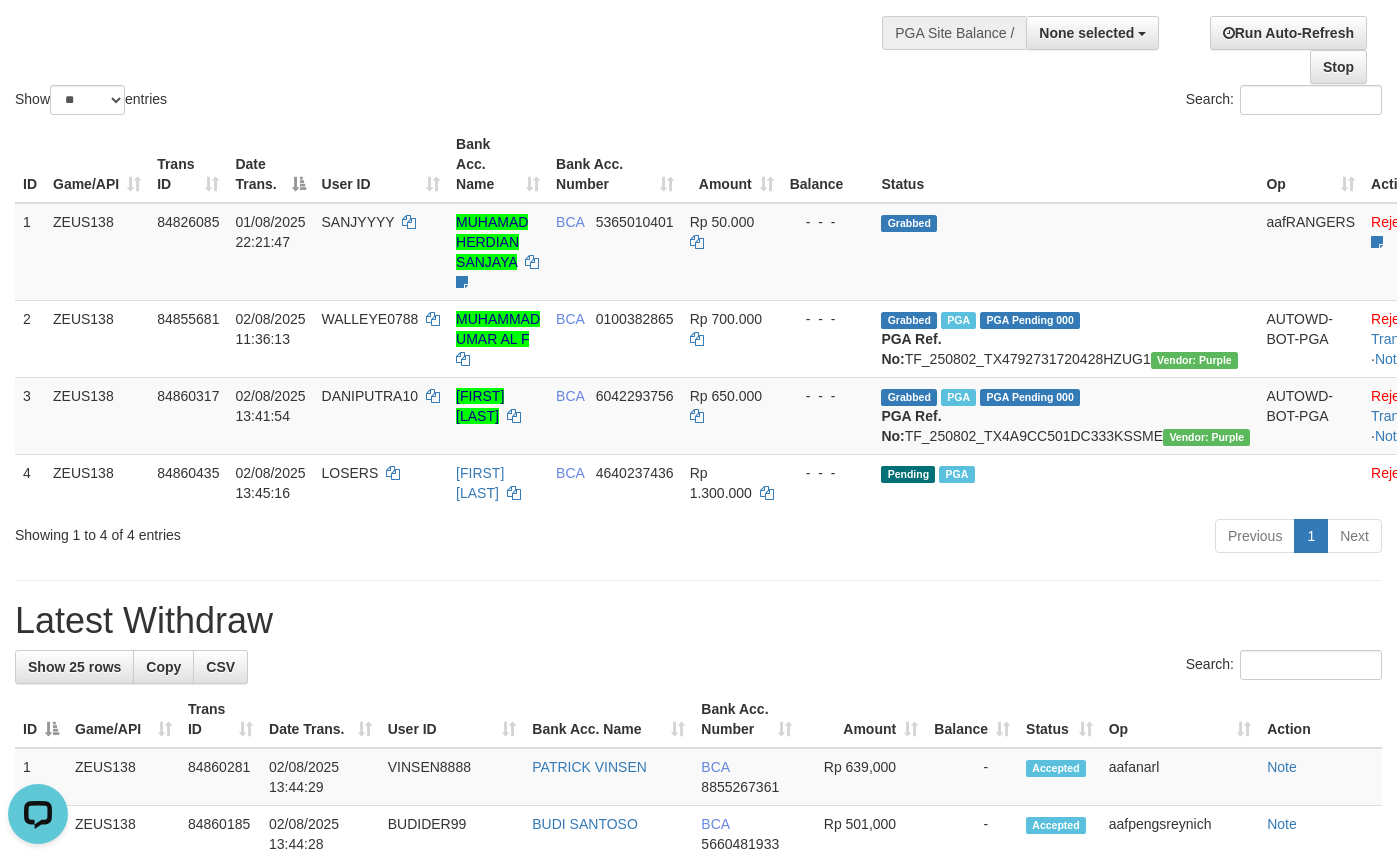 scroll, scrollTop: 0, scrollLeft: 0, axis: both 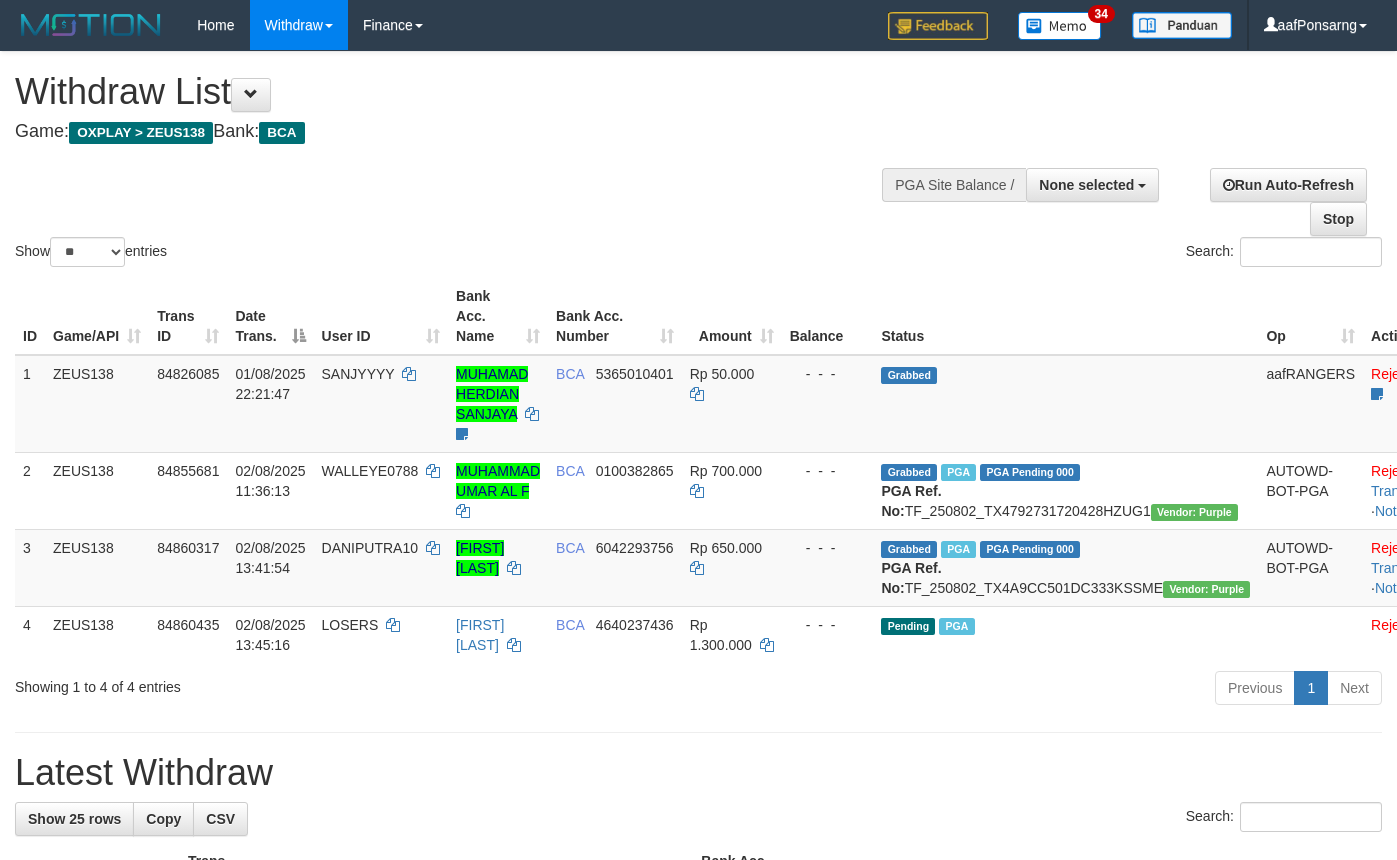 select 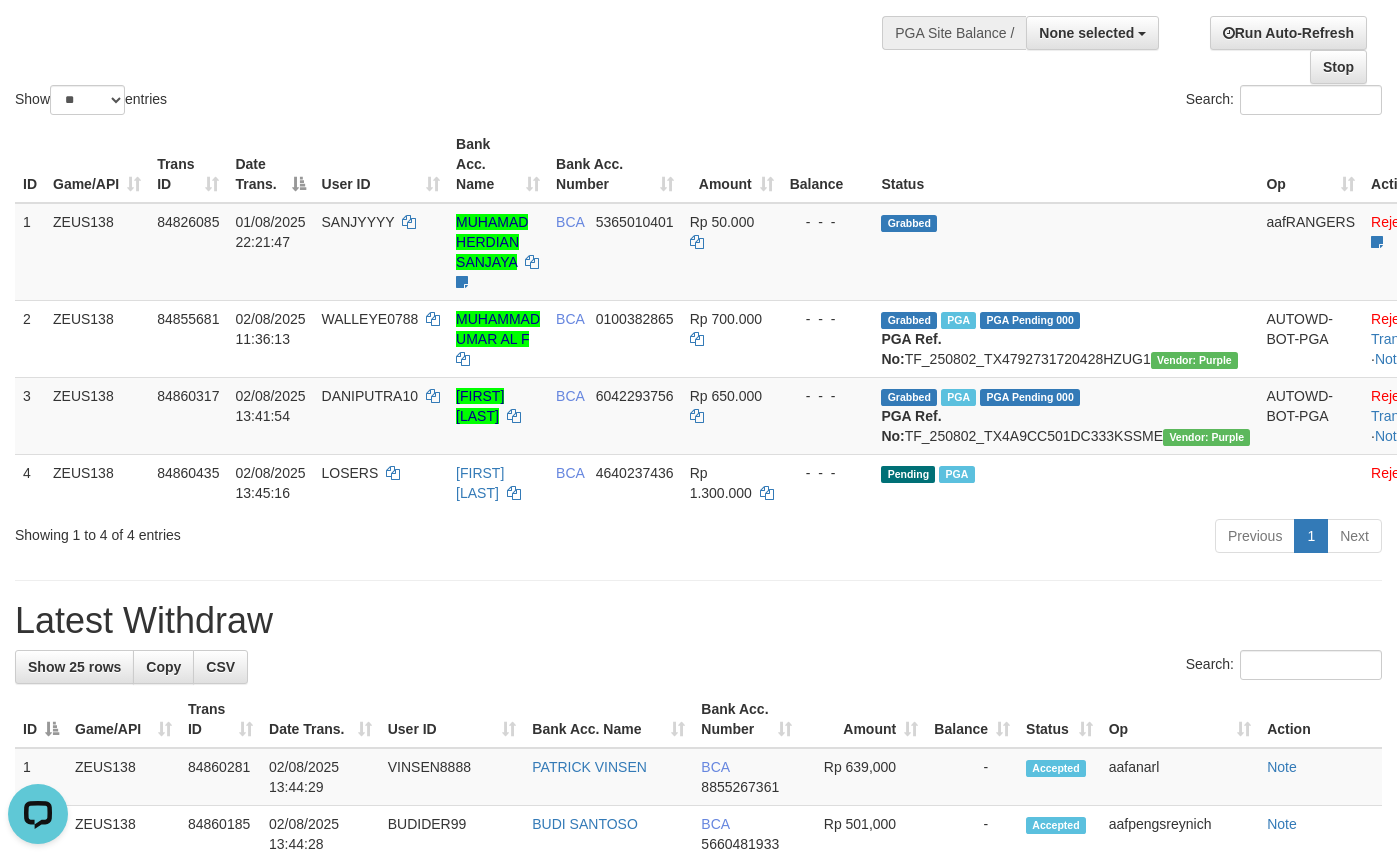 scroll, scrollTop: 0, scrollLeft: 0, axis: both 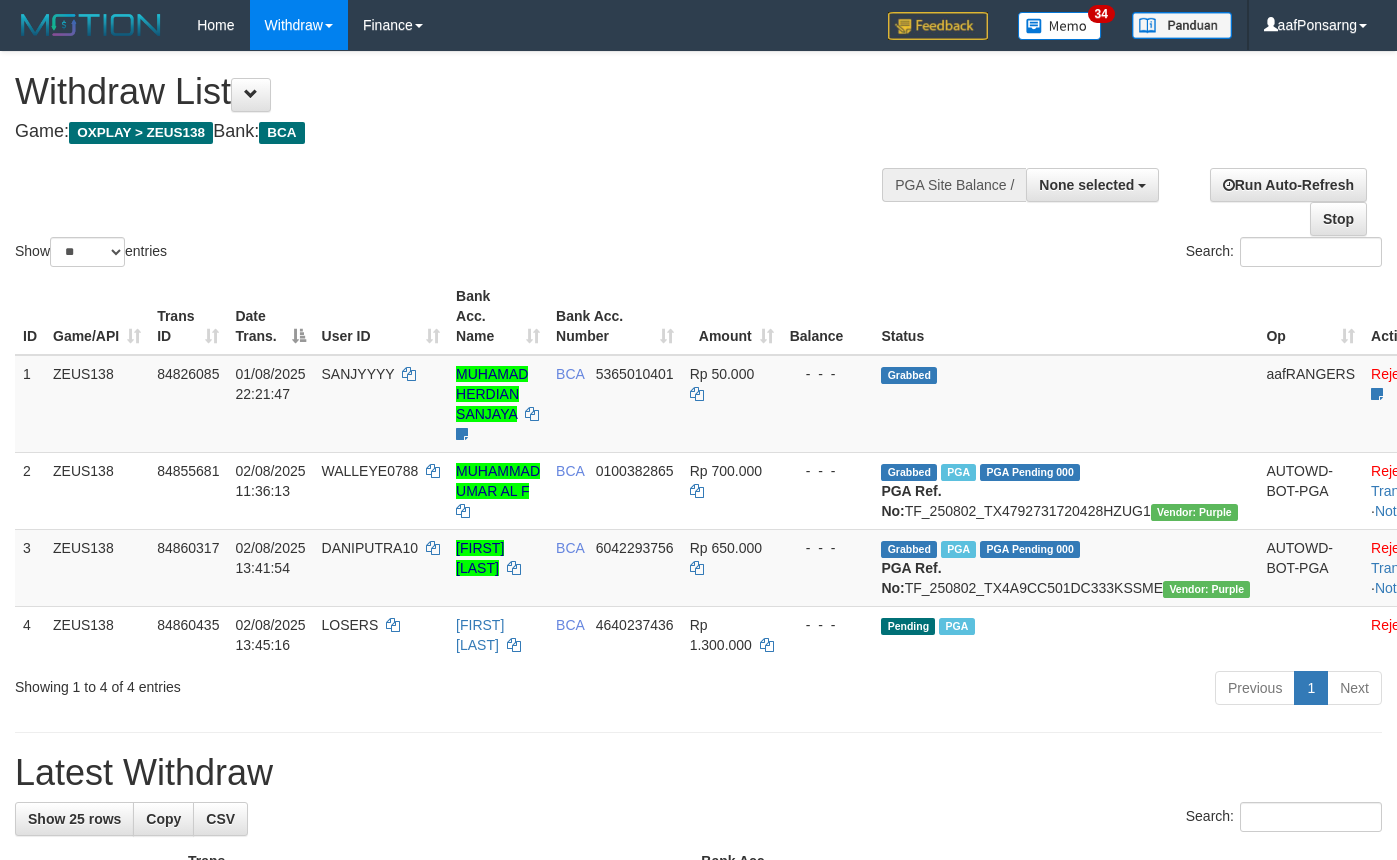 select 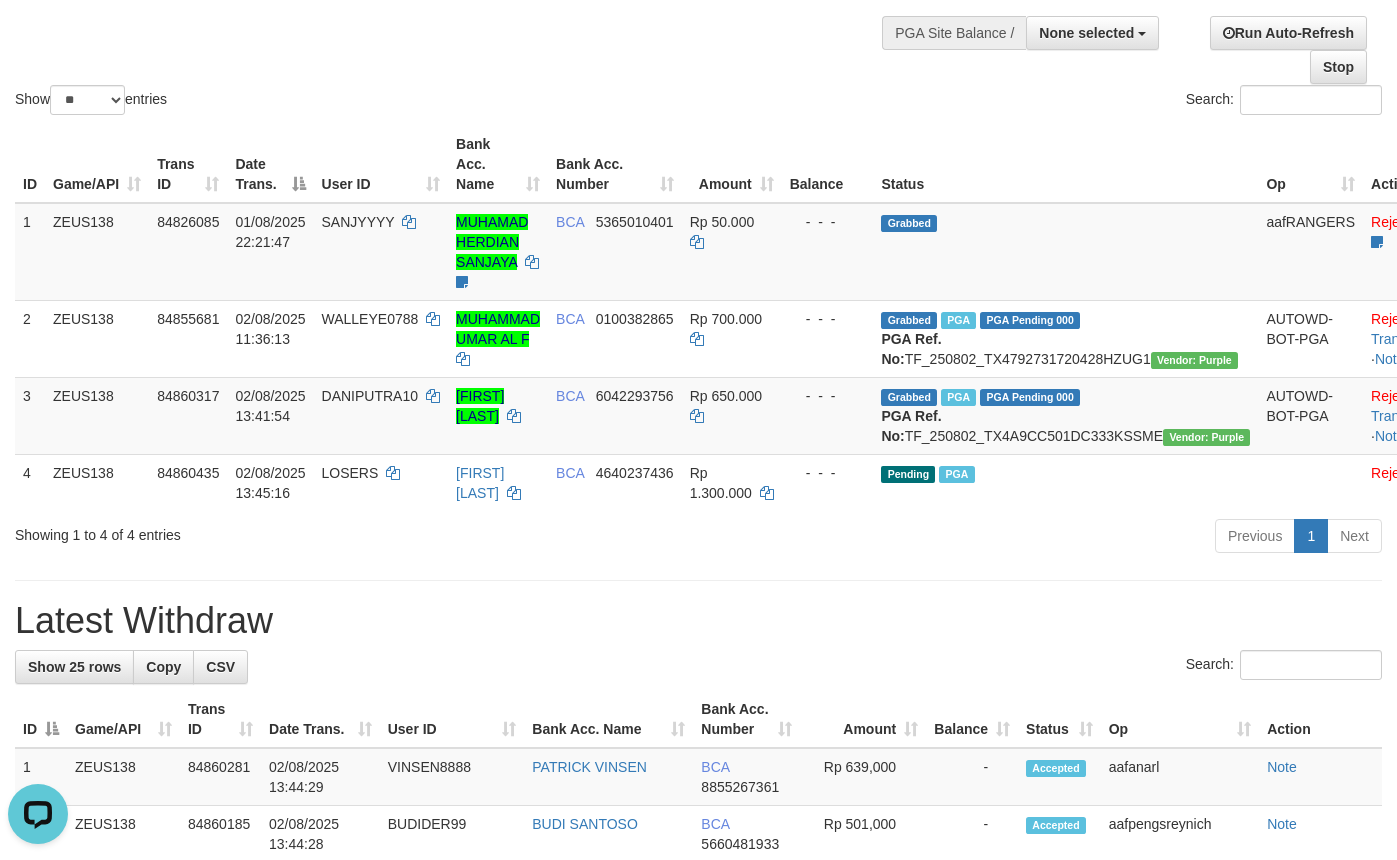 scroll, scrollTop: 0, scrollLeft: 0, axis: both 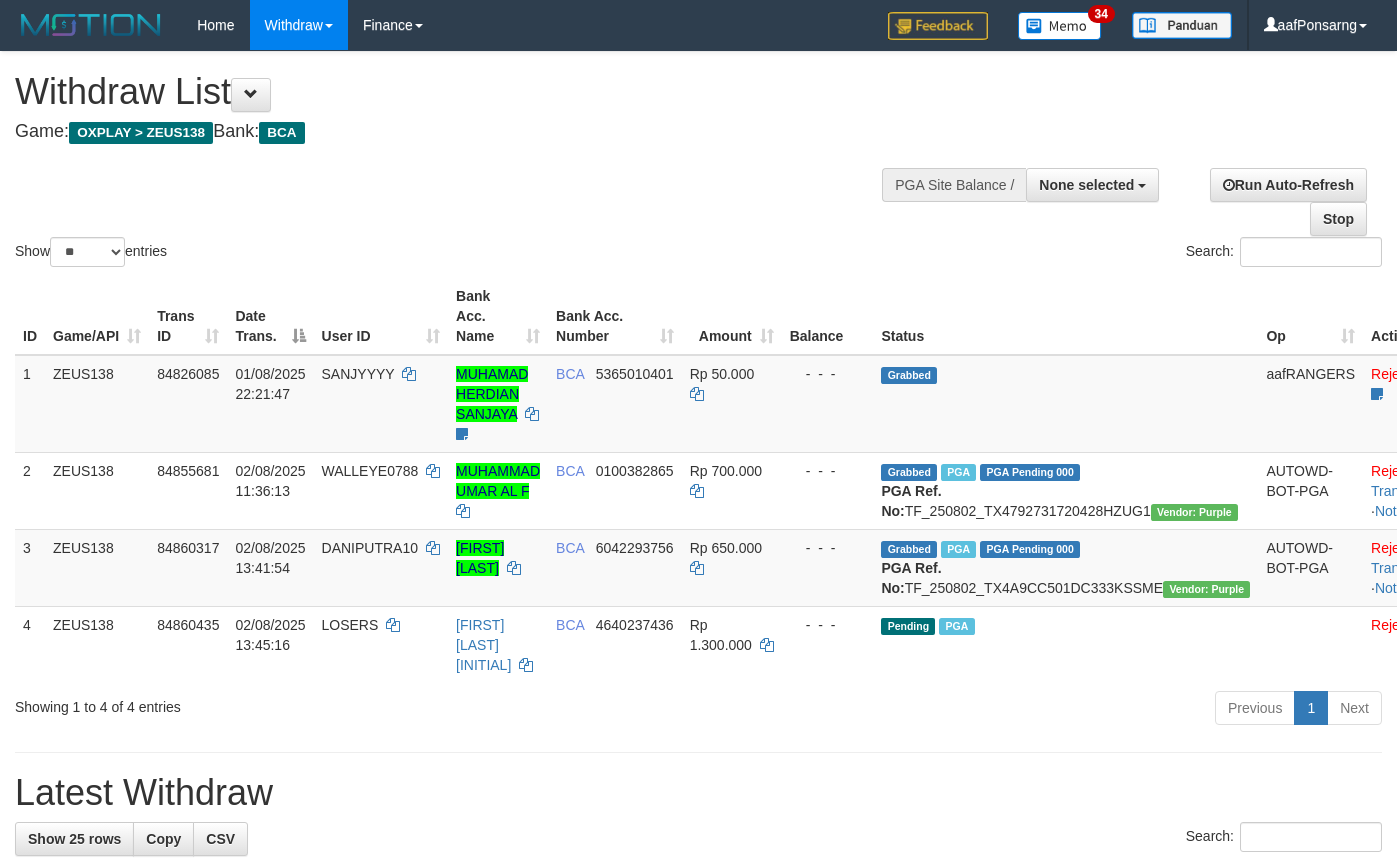 select 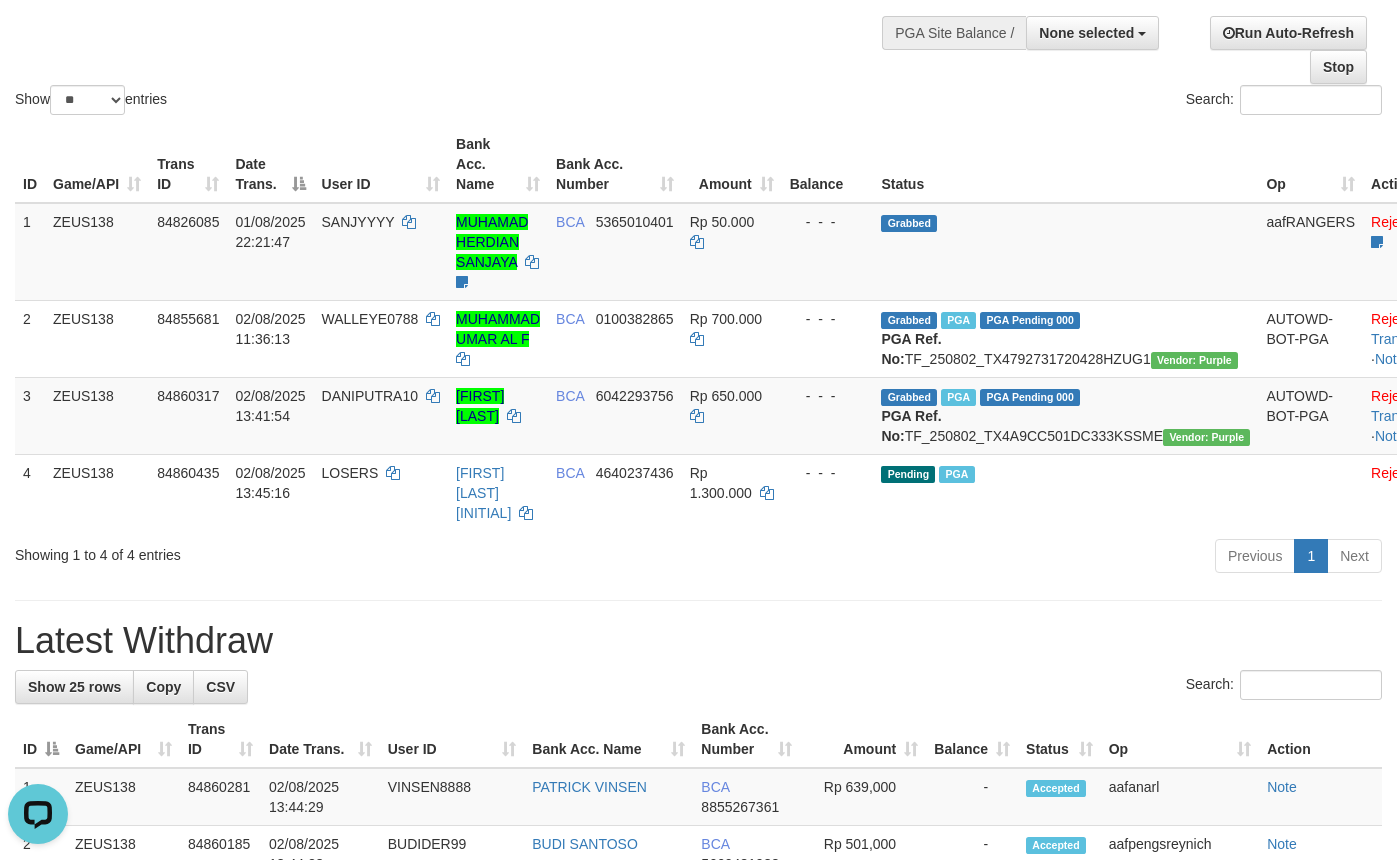 scroll, scrollTop: 0, scrollLeft: 0, axis: both 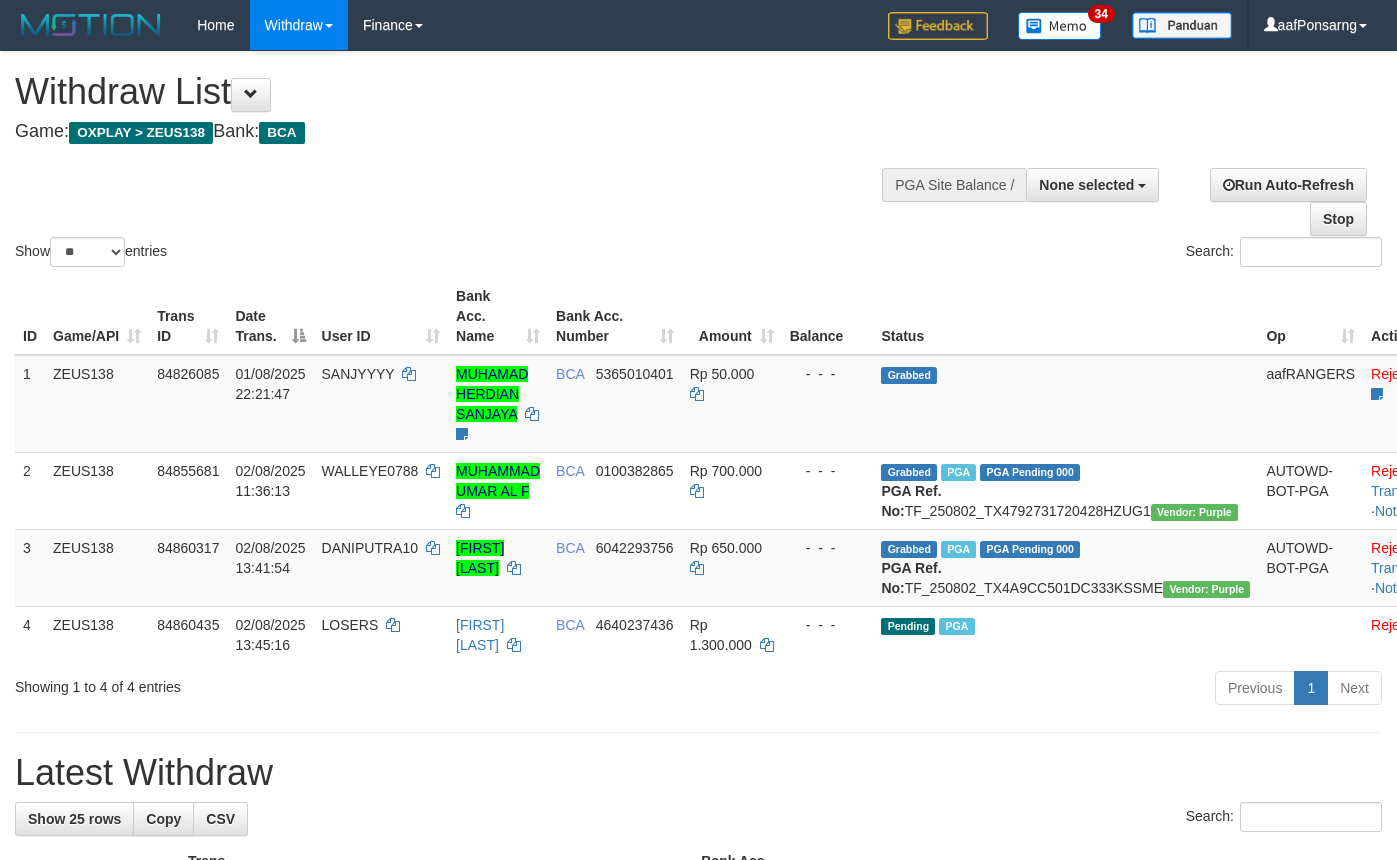 select 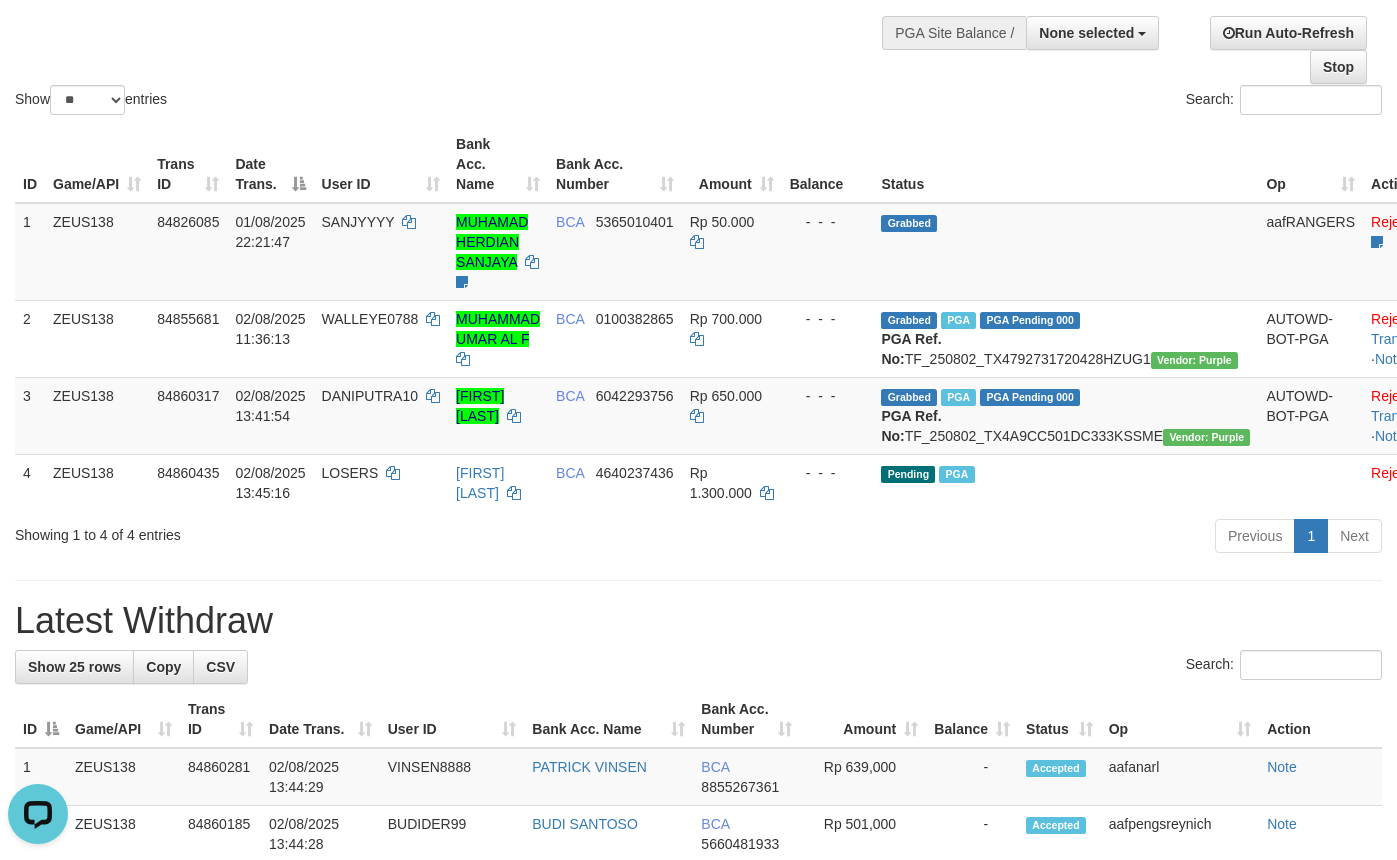 scroll, scrollTop: 0, scrollLeft: 0, axis: both 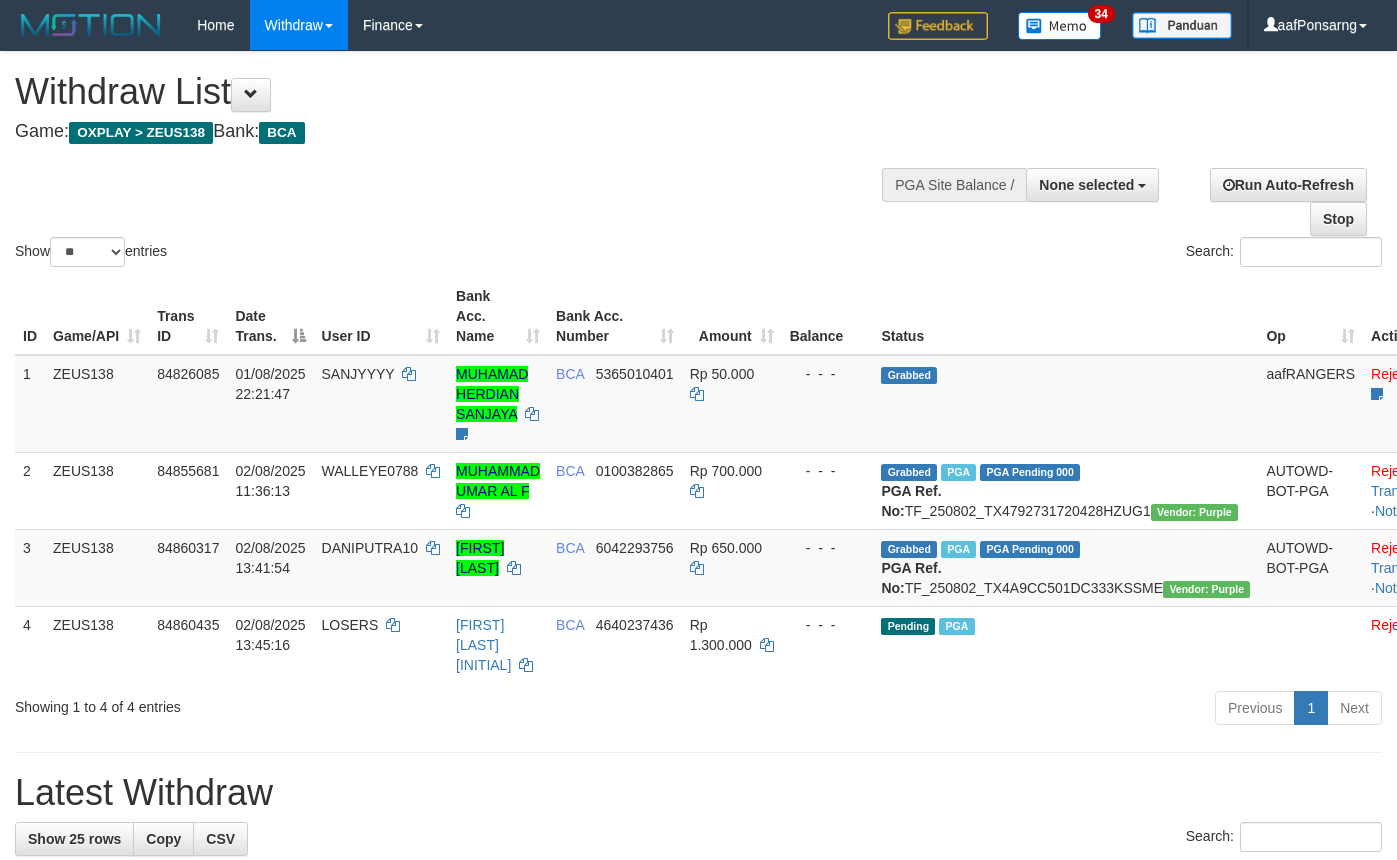 select 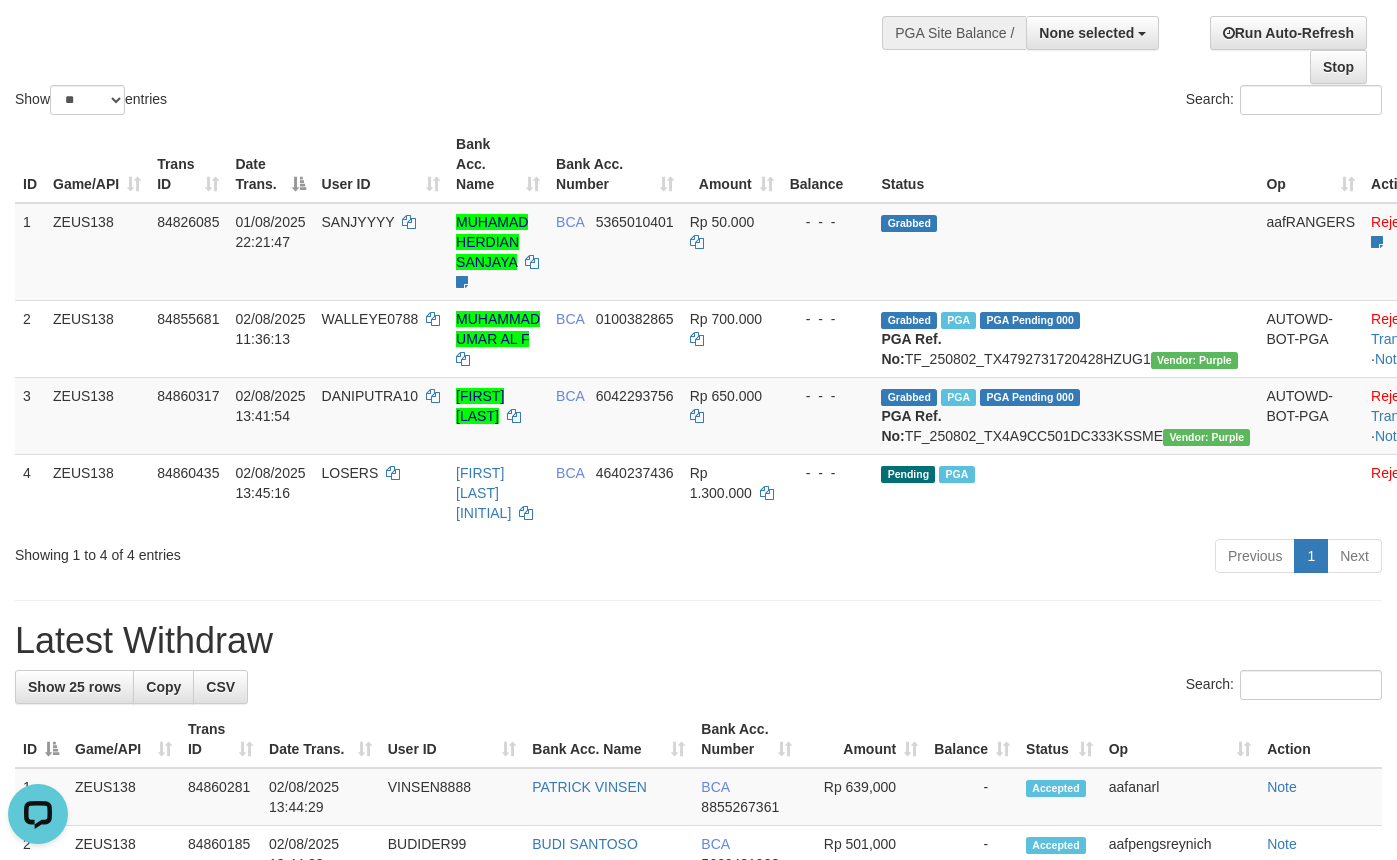 scroll, scrollTop: 0, scrollLeft: 0, axis: both 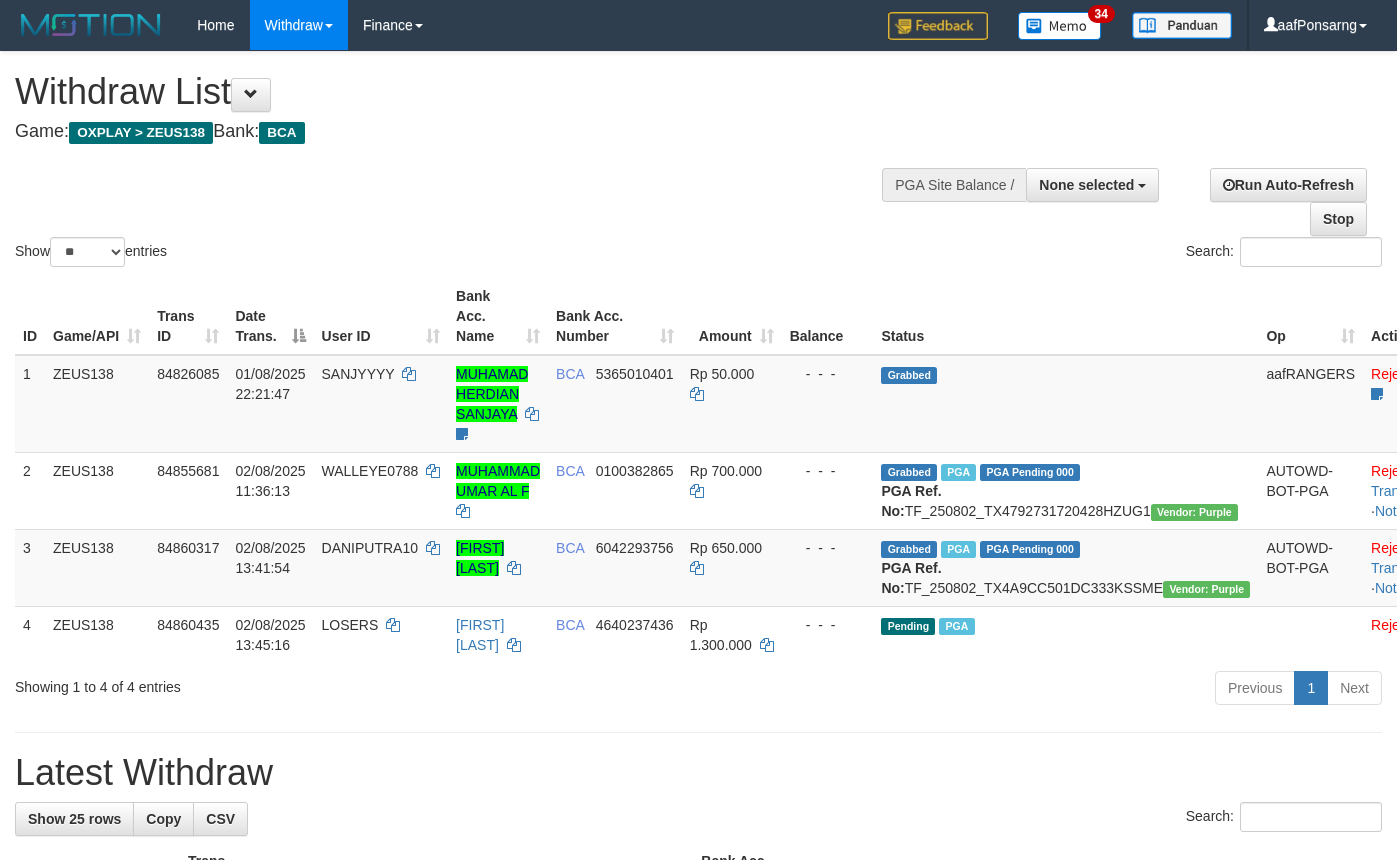 select 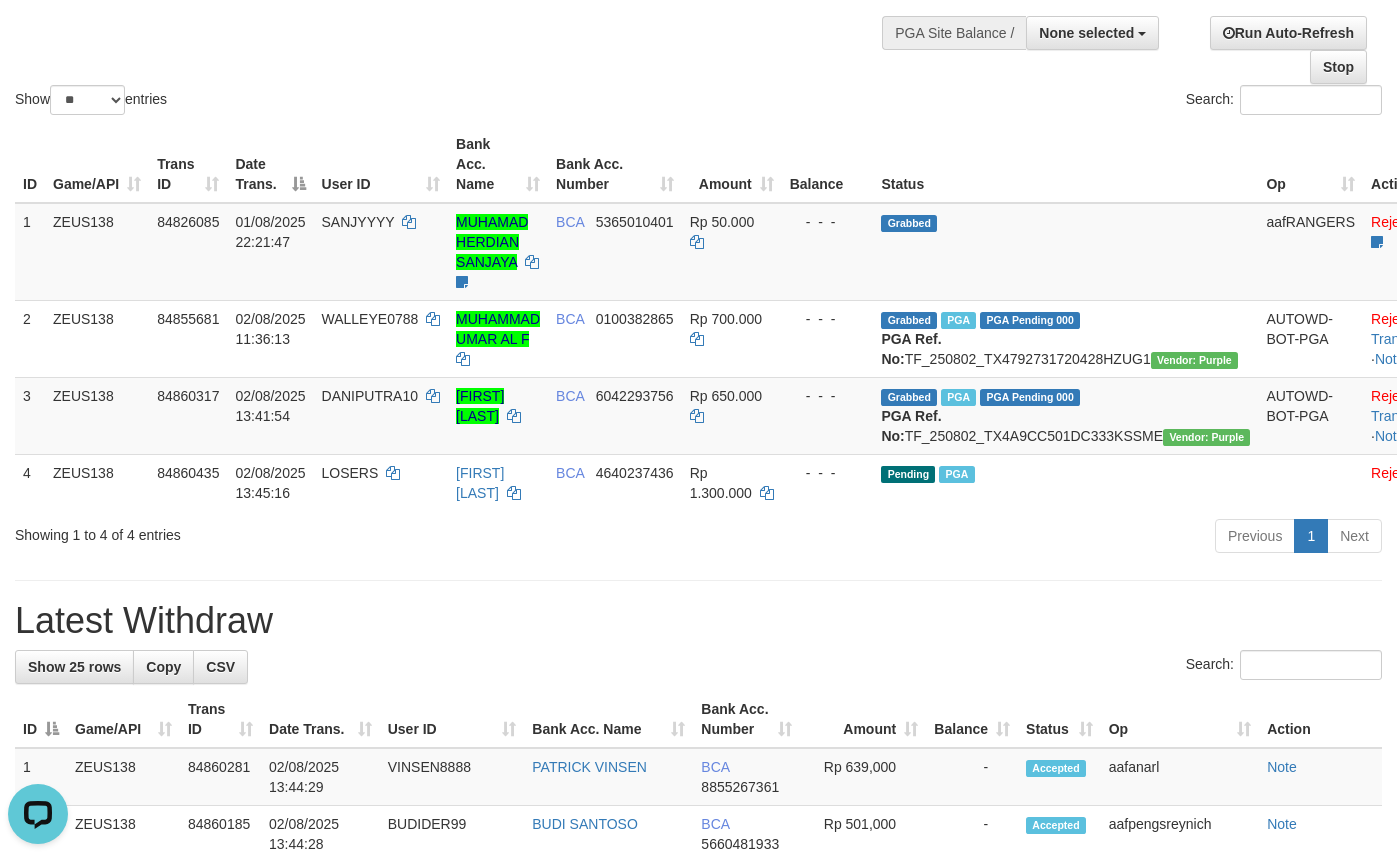 scroll, scrollTop: 0, scrollLeft: 0, axis: both 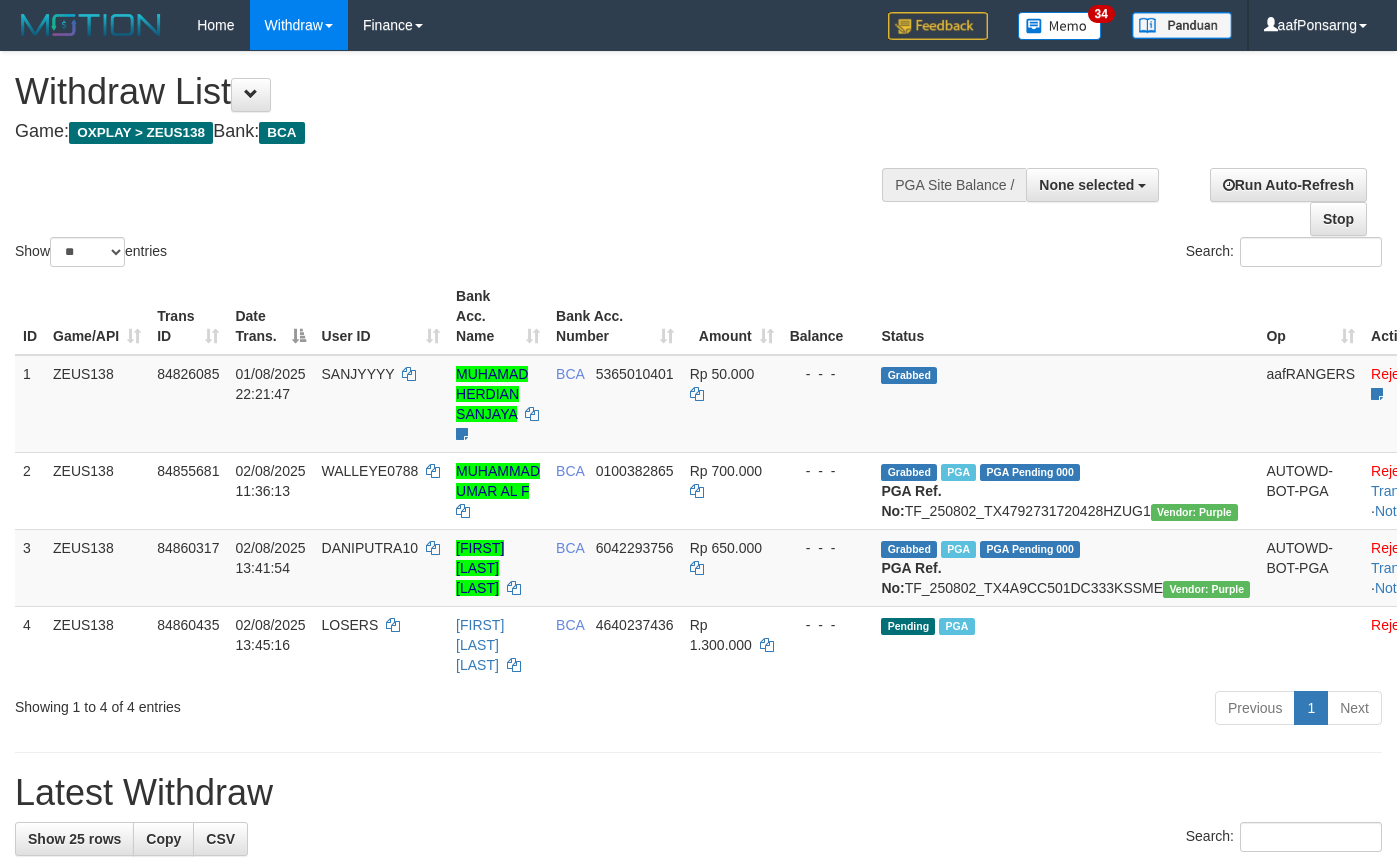select 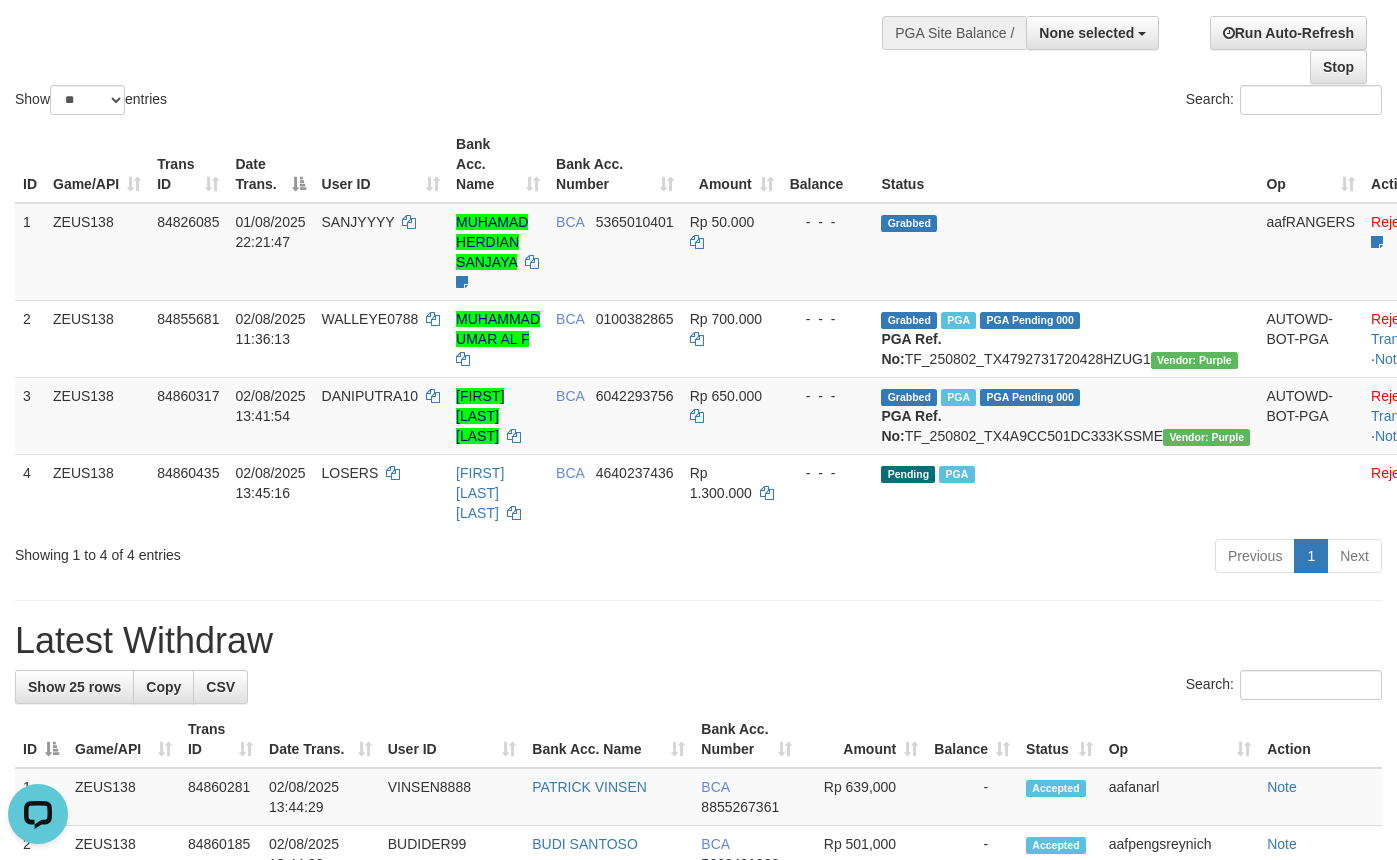 scroll, scrollTop: 0, scrollLeft: 0, axis: both 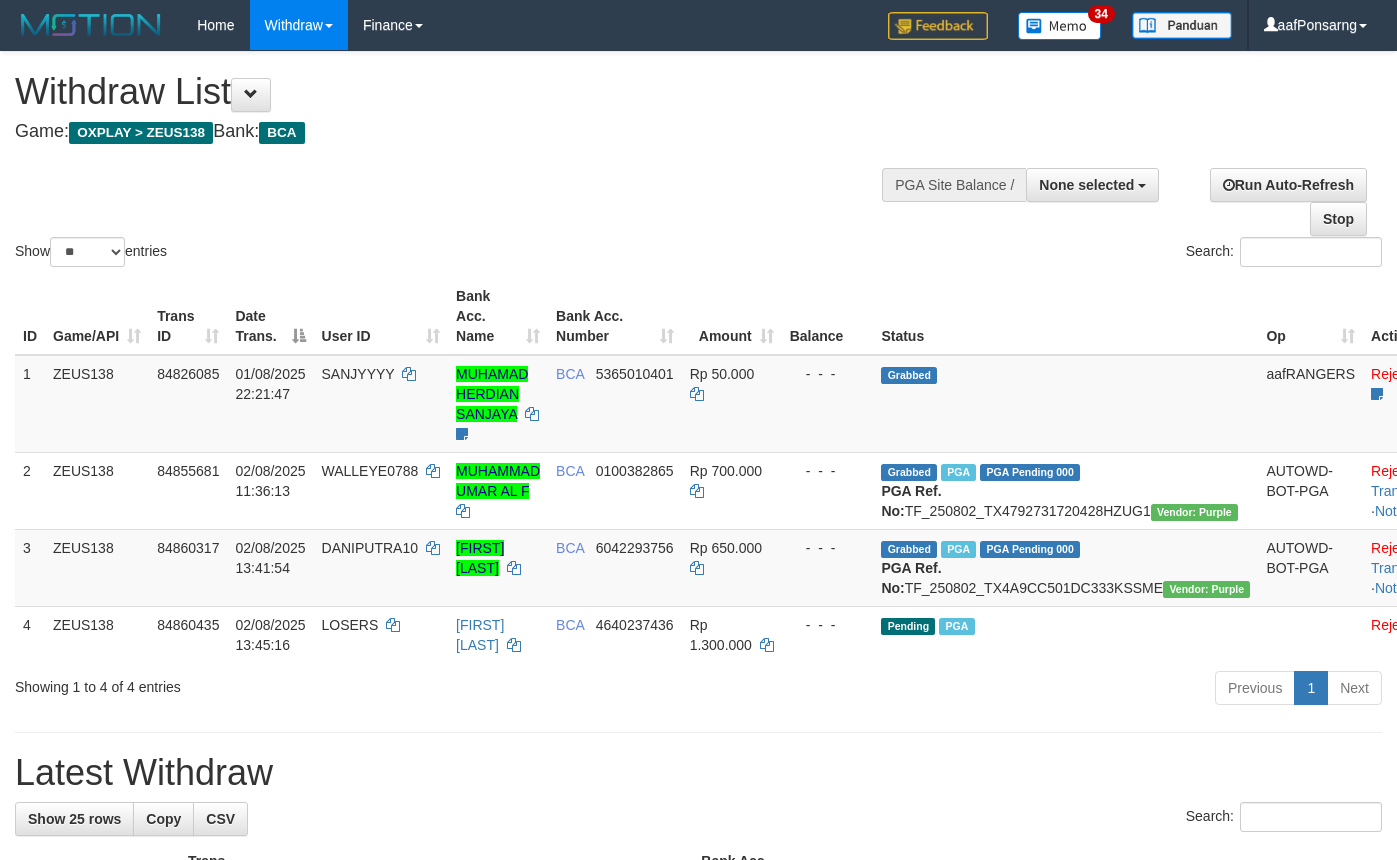 select 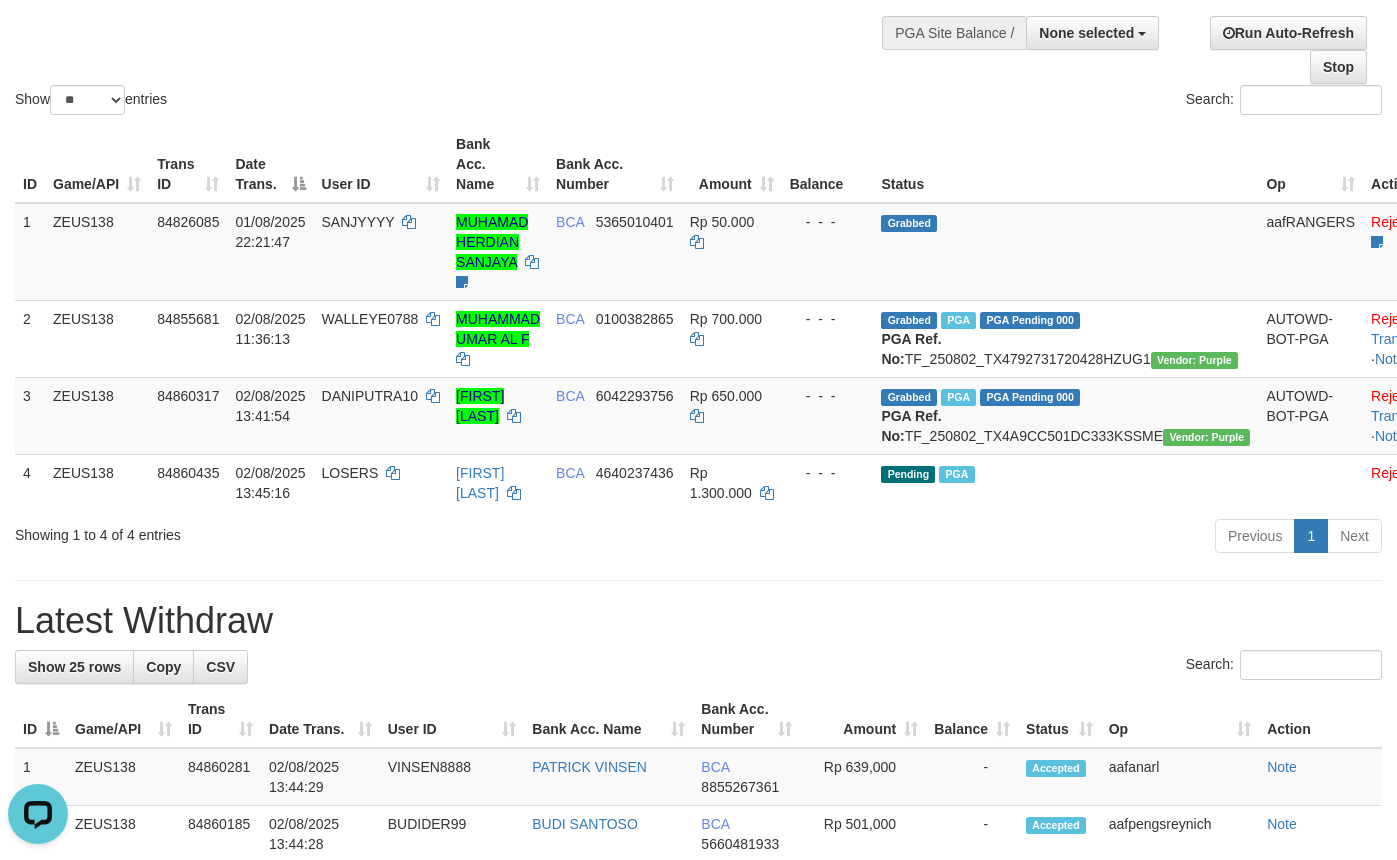 scroll, scrollTop: 0, scrollLeft: 0, axis: both 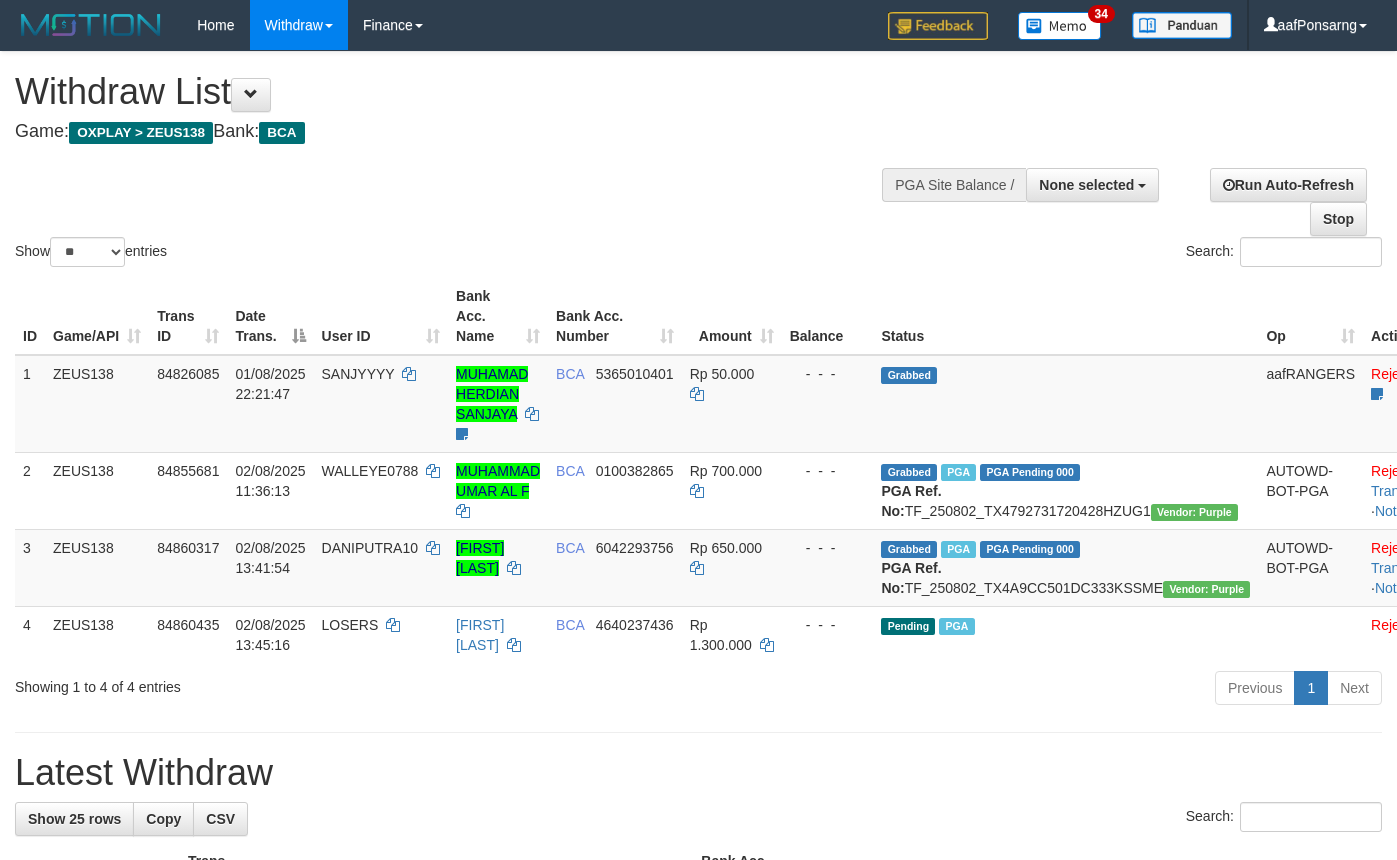 select 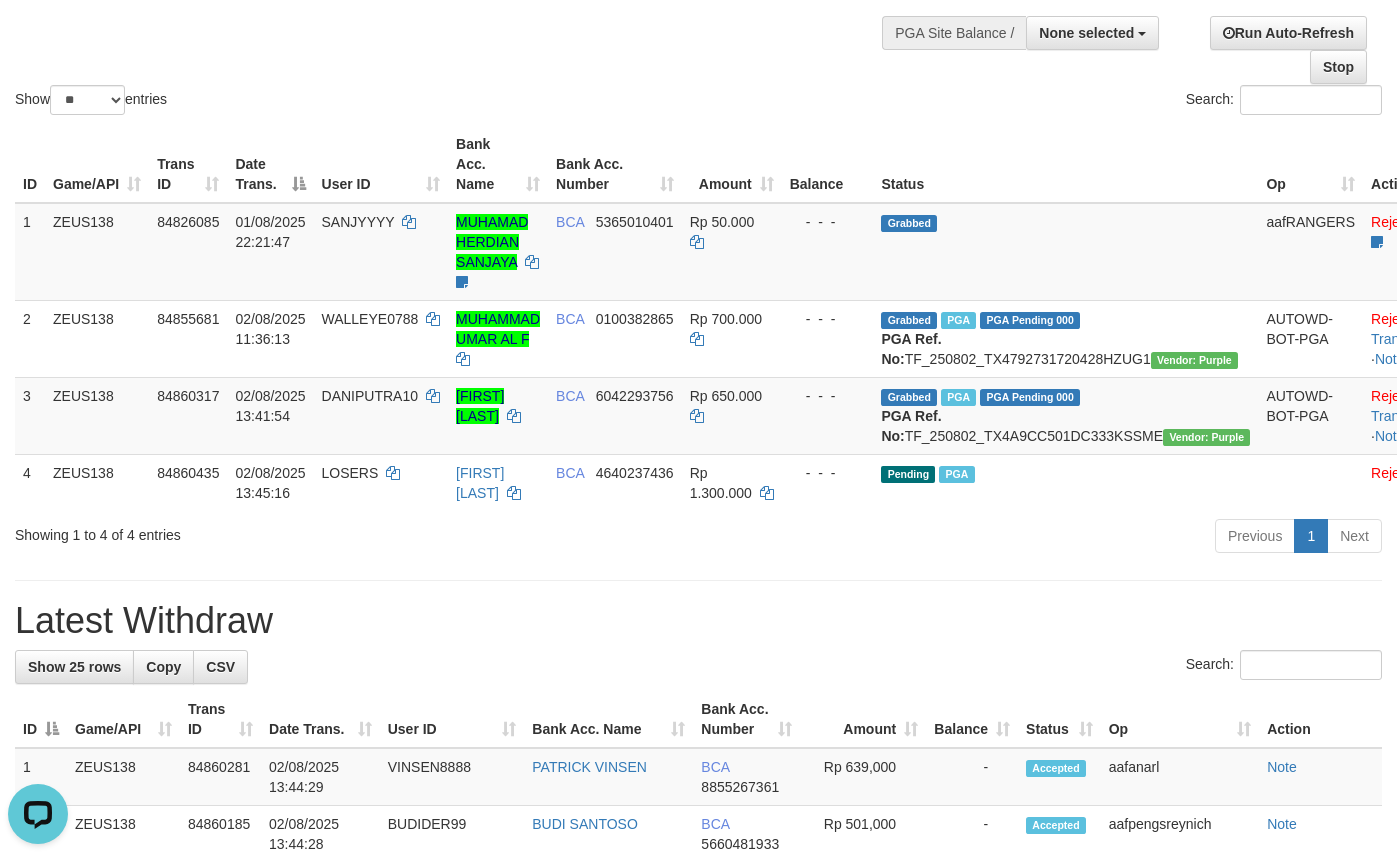 scroll, scrollTop: 0, scrollLeft: 0, axis: both 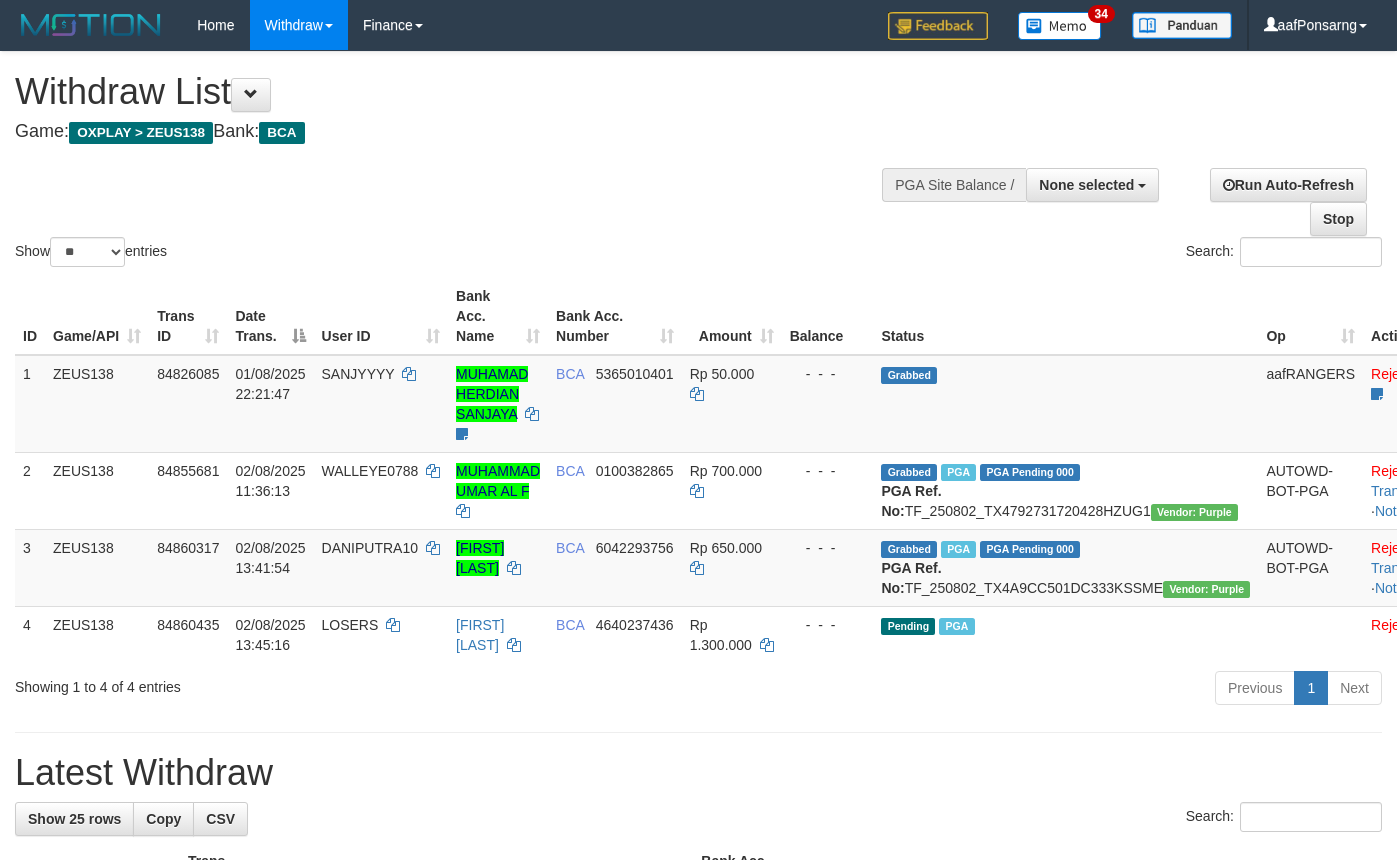 select 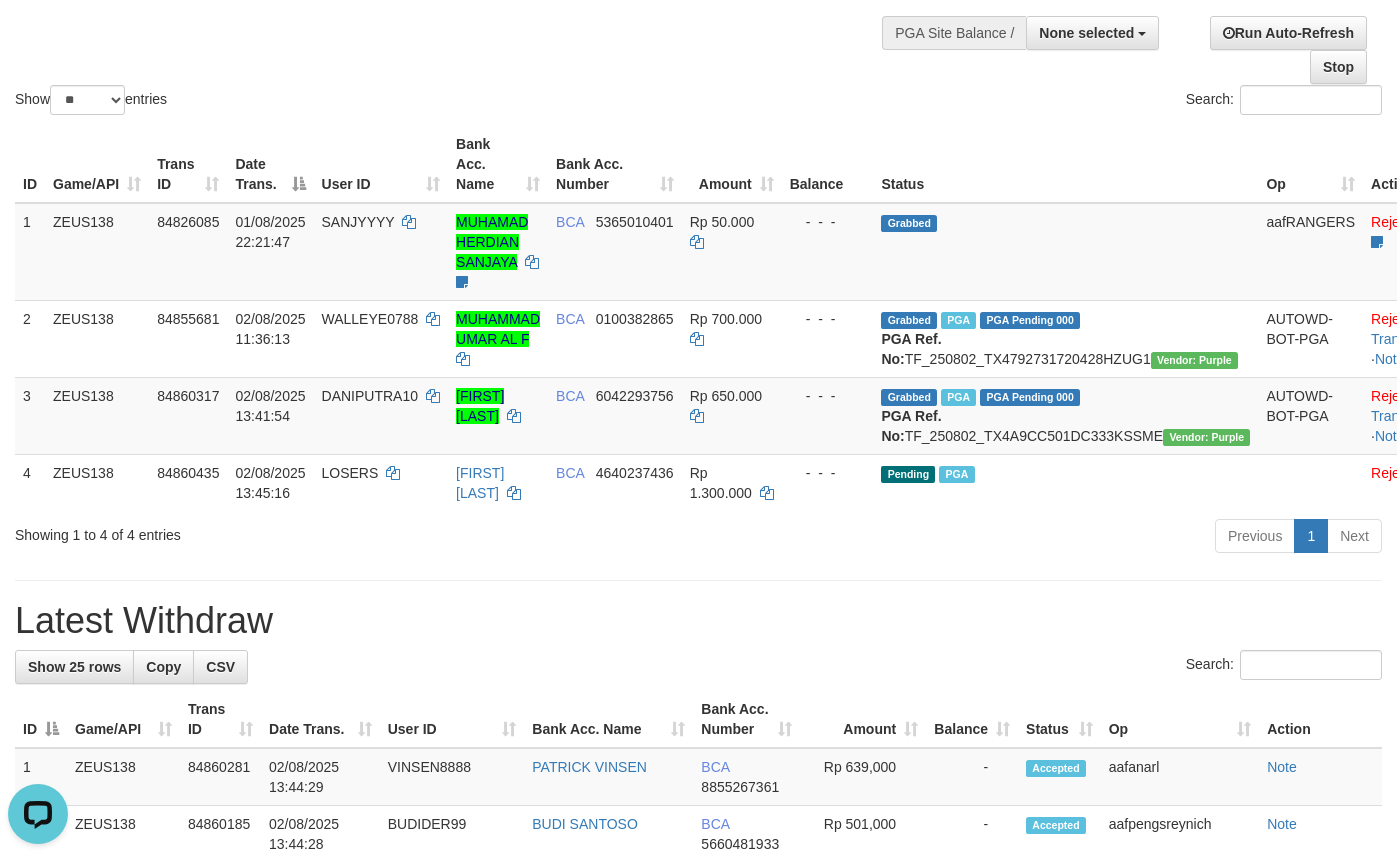 scroll, scrollTop: 0, scrollLeft: 0, axis: both 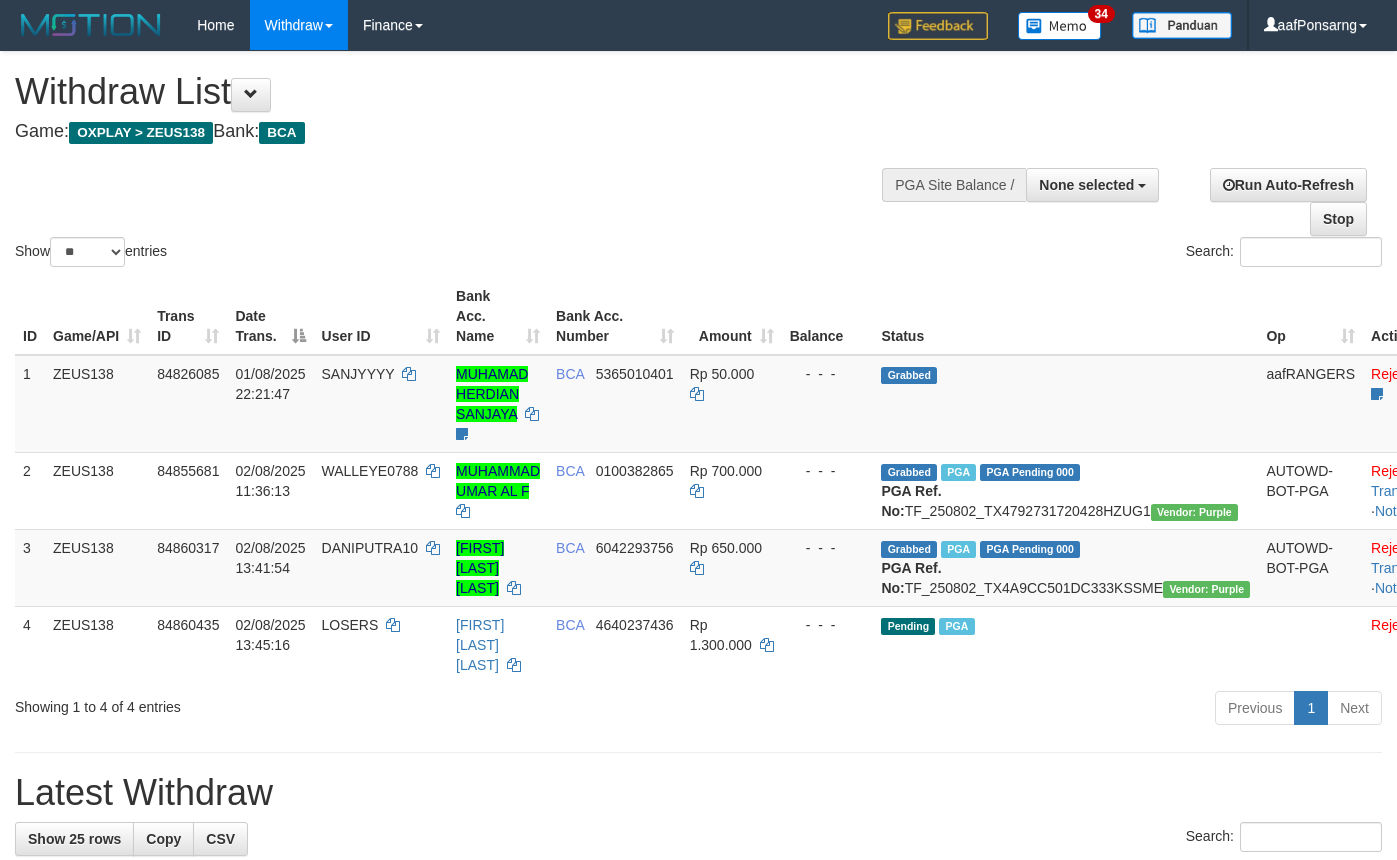 select 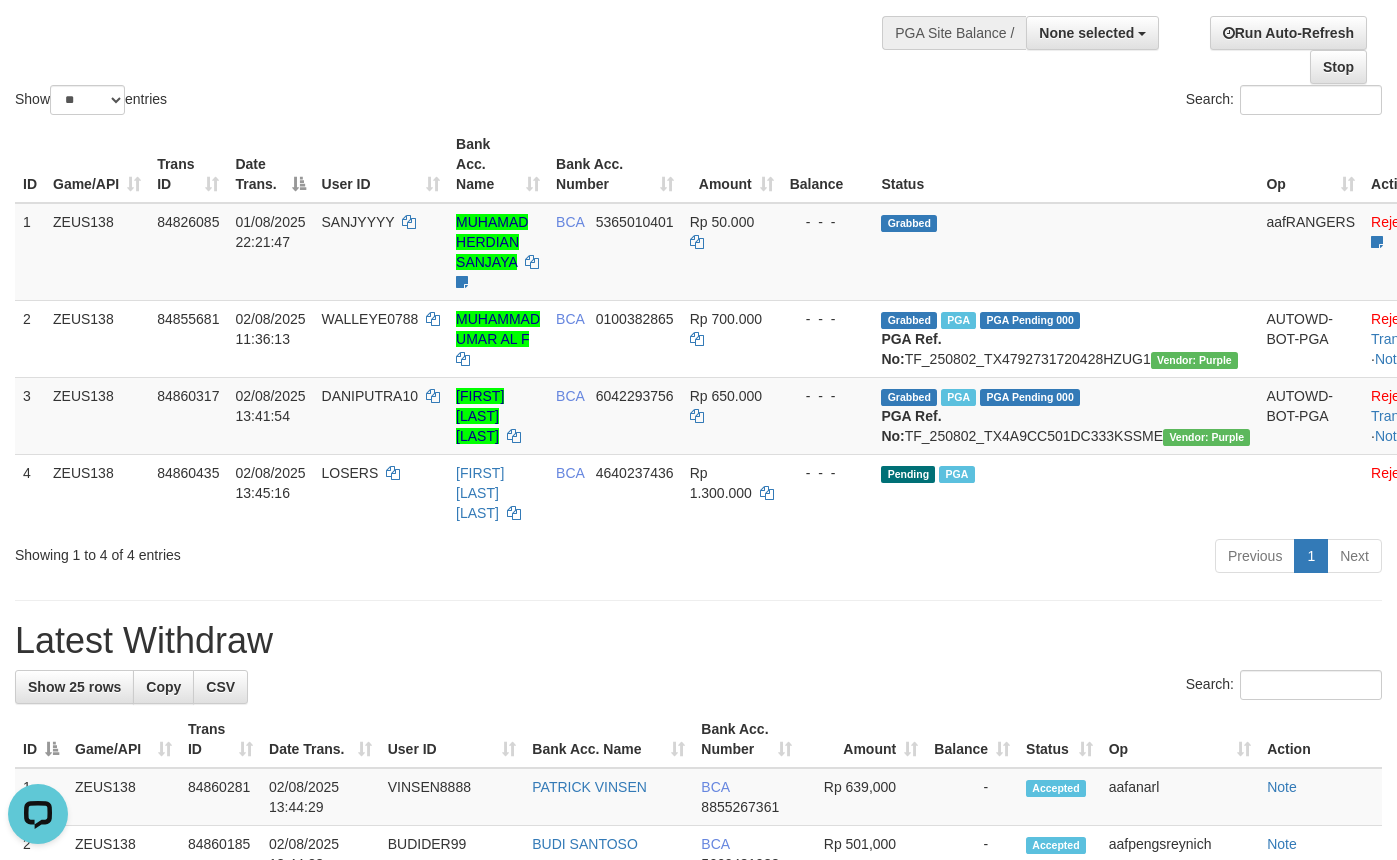 scroll, scrollTop: 0, scrollLeft: 0, axis: both 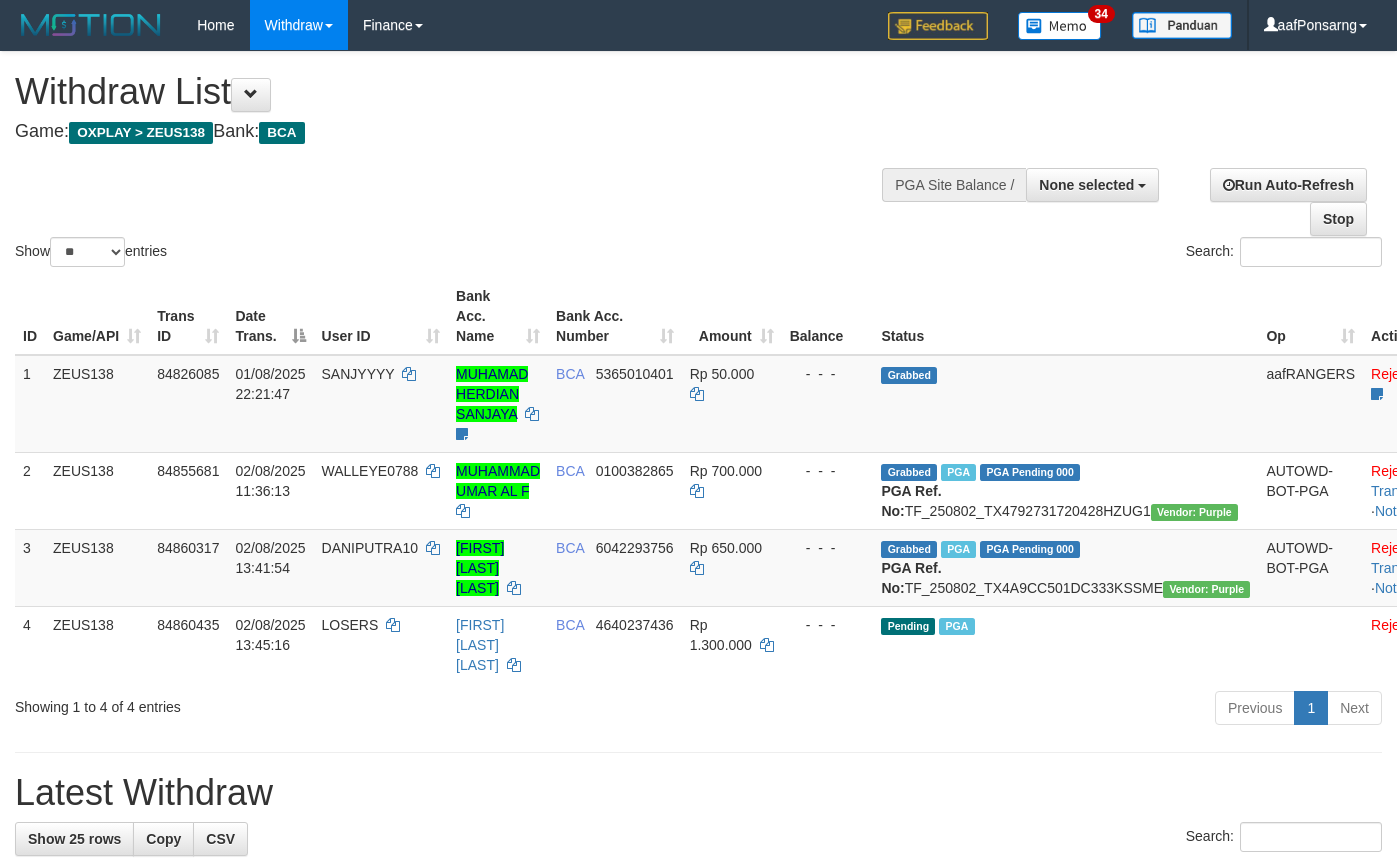 select 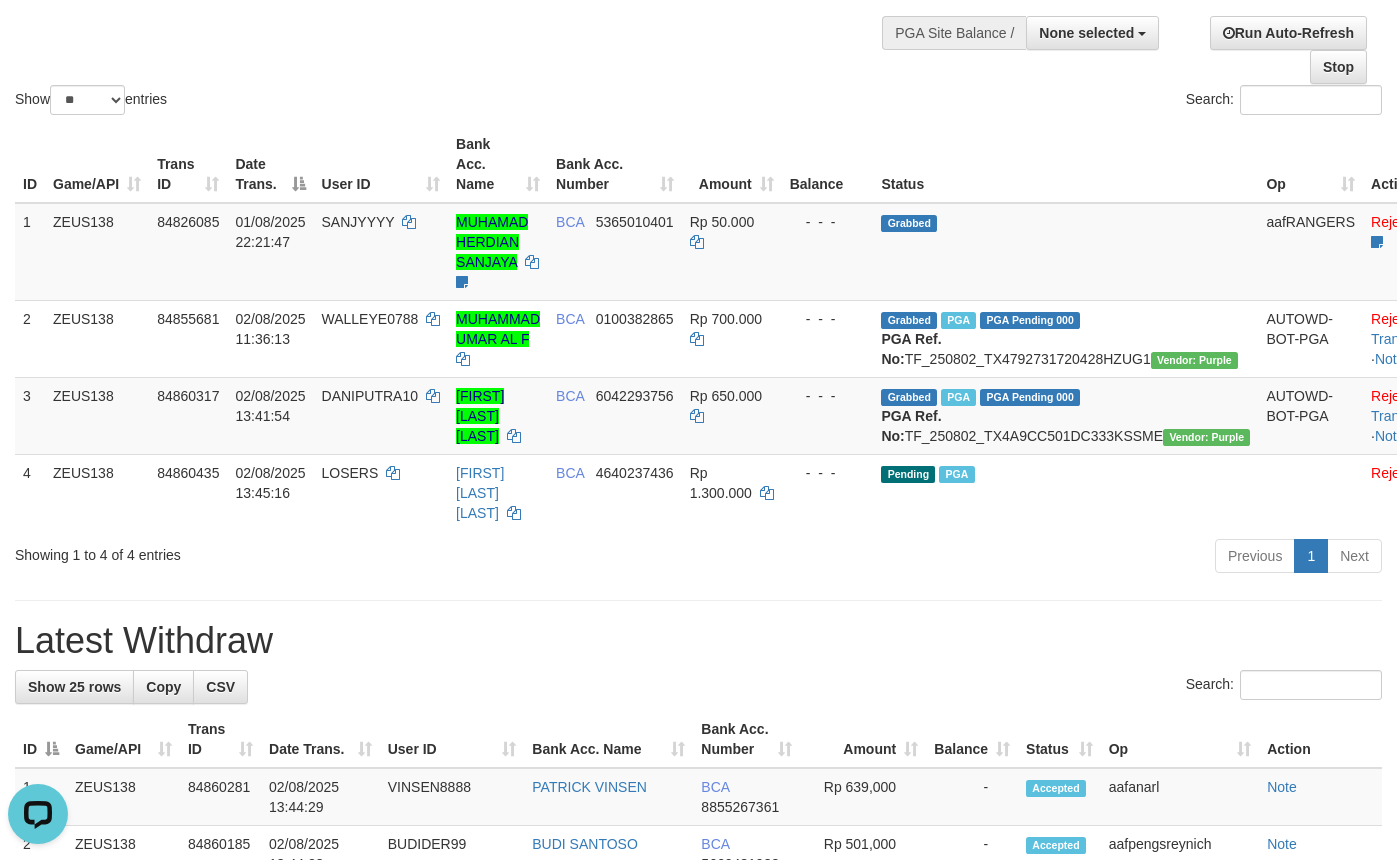 scroll, scrollTop: 0, scrollLeft: 0, axis: both 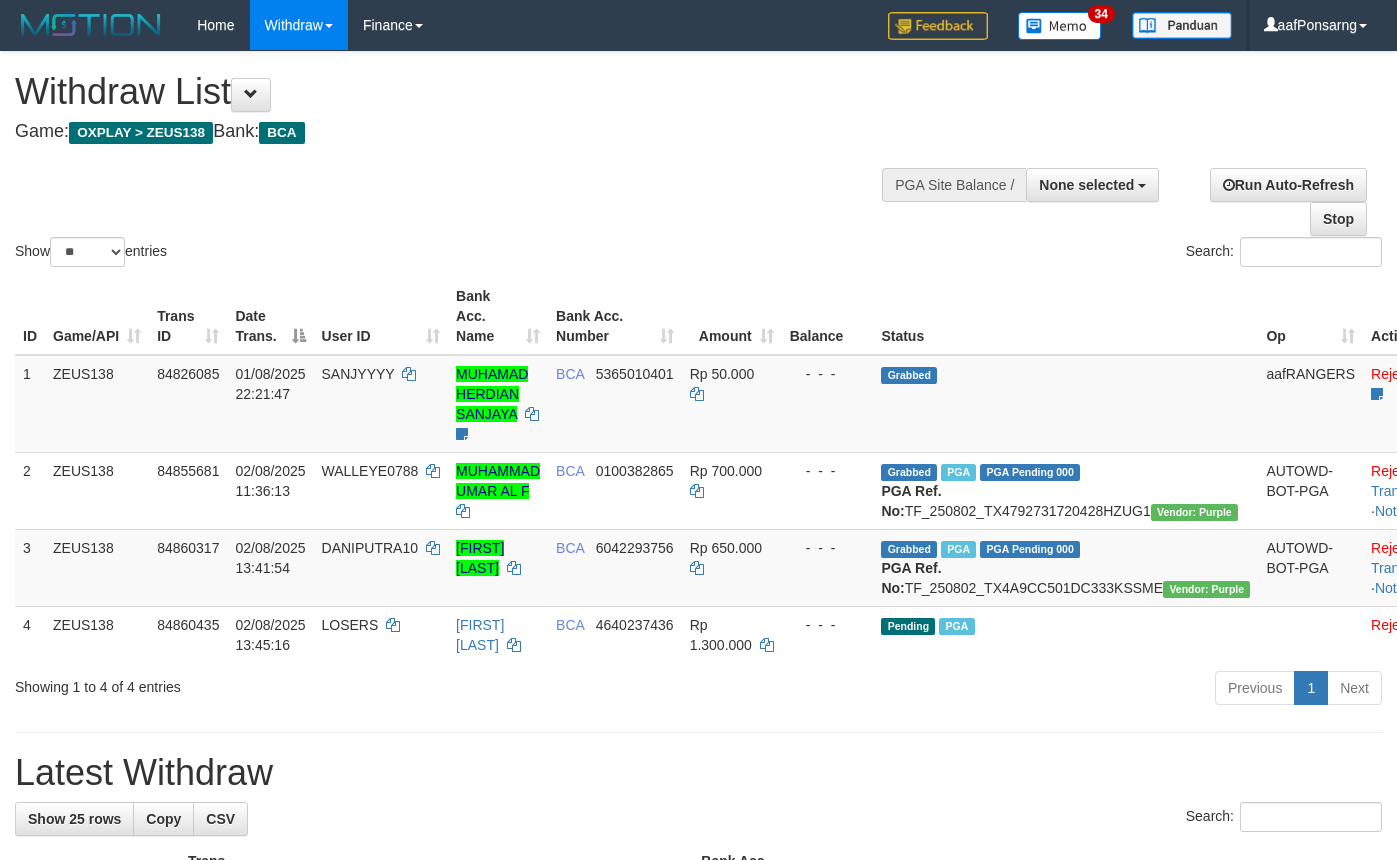 select 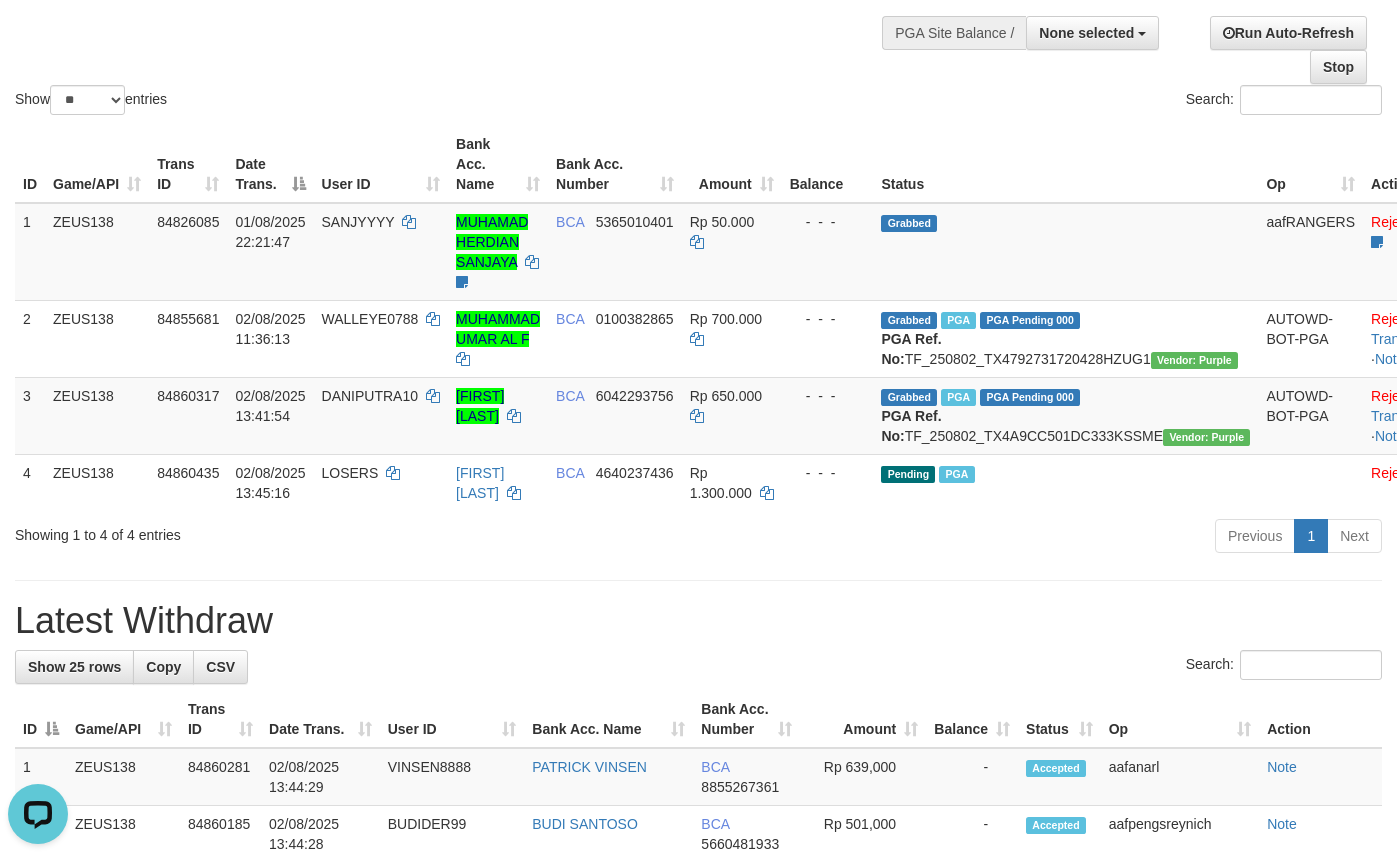 scroll, scrollTop: 0, scrollLeft: 0, axis: both 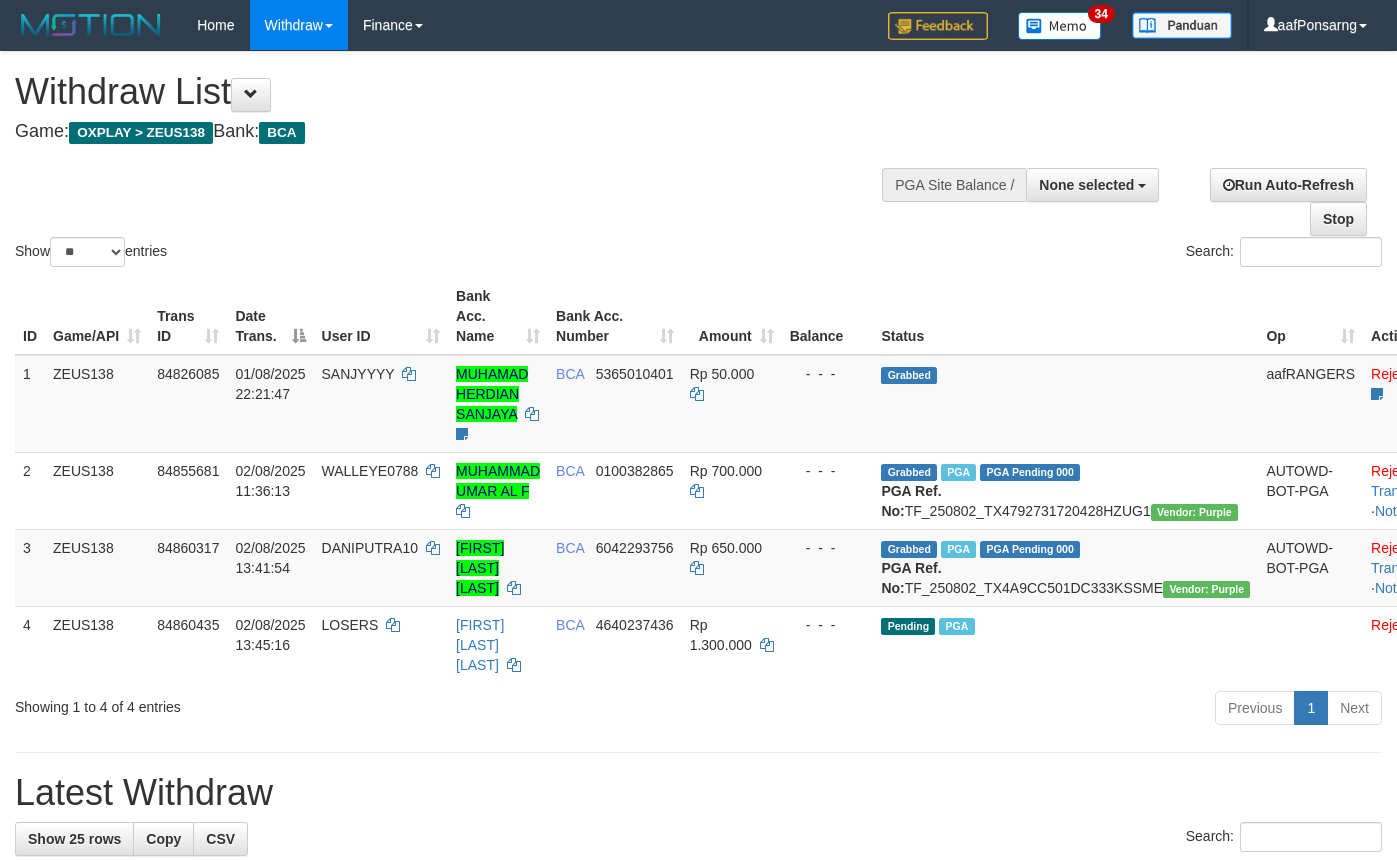 select 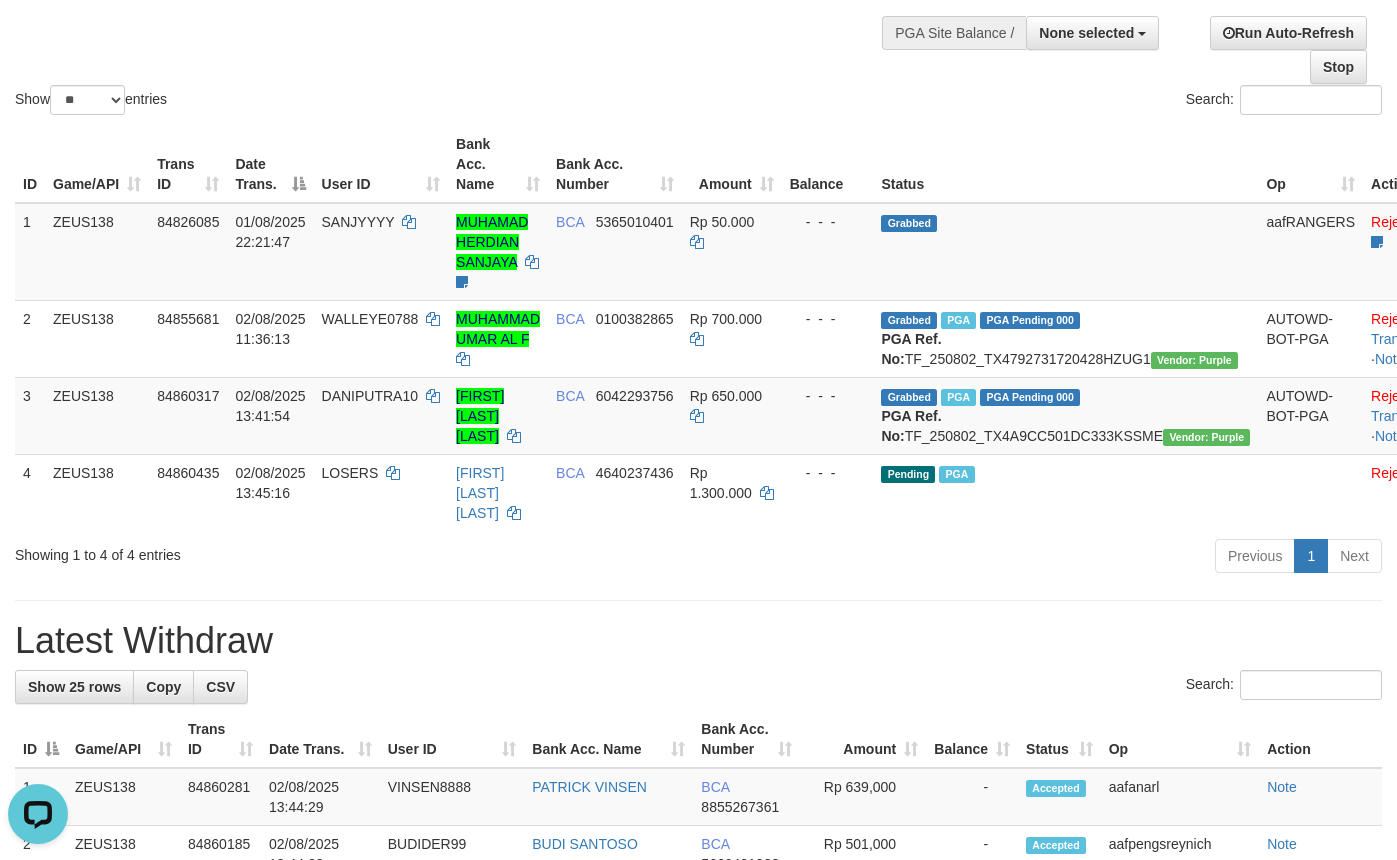 scroll, scrollTop: 0, scrollLeft: 0, axis: both 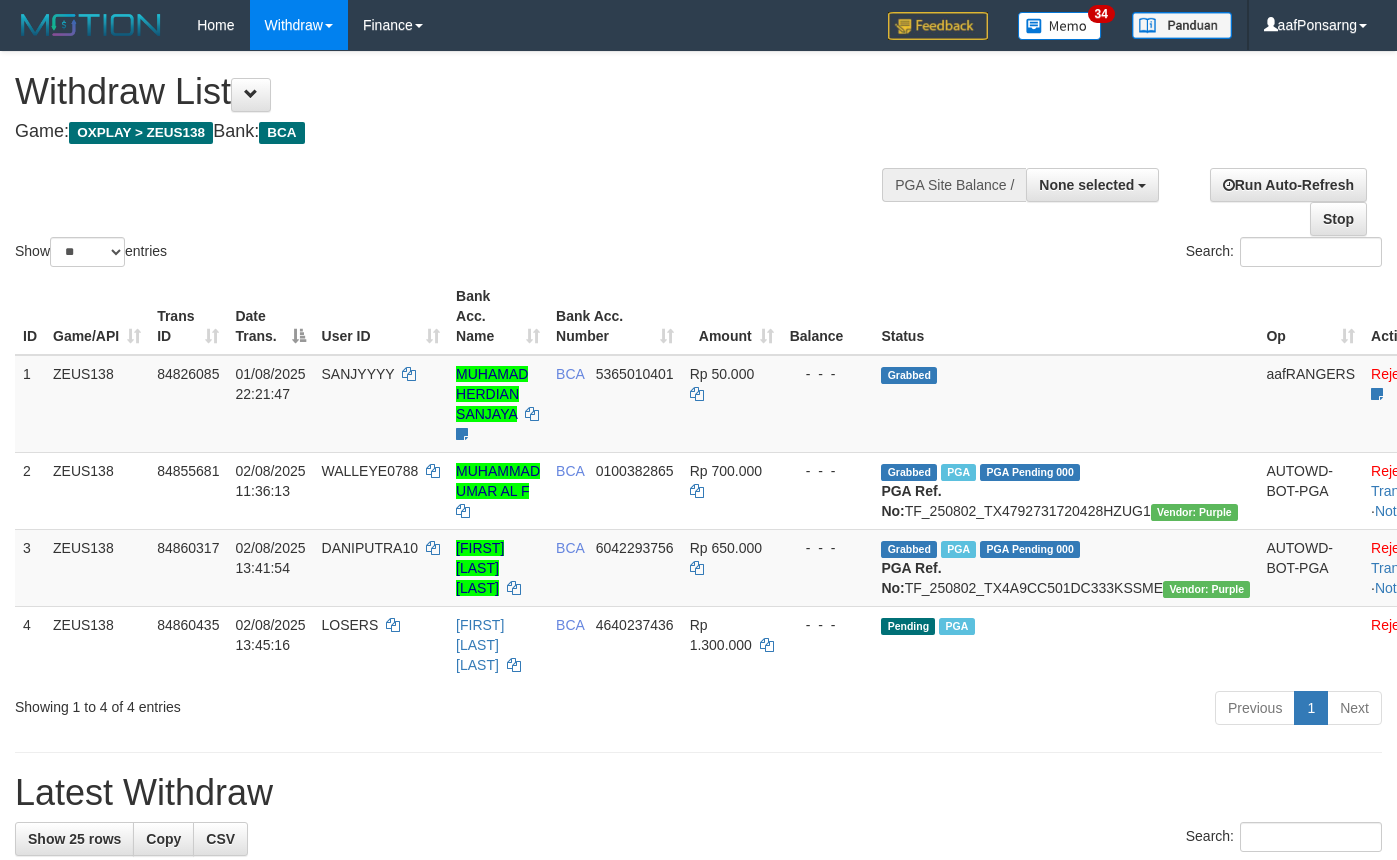 select 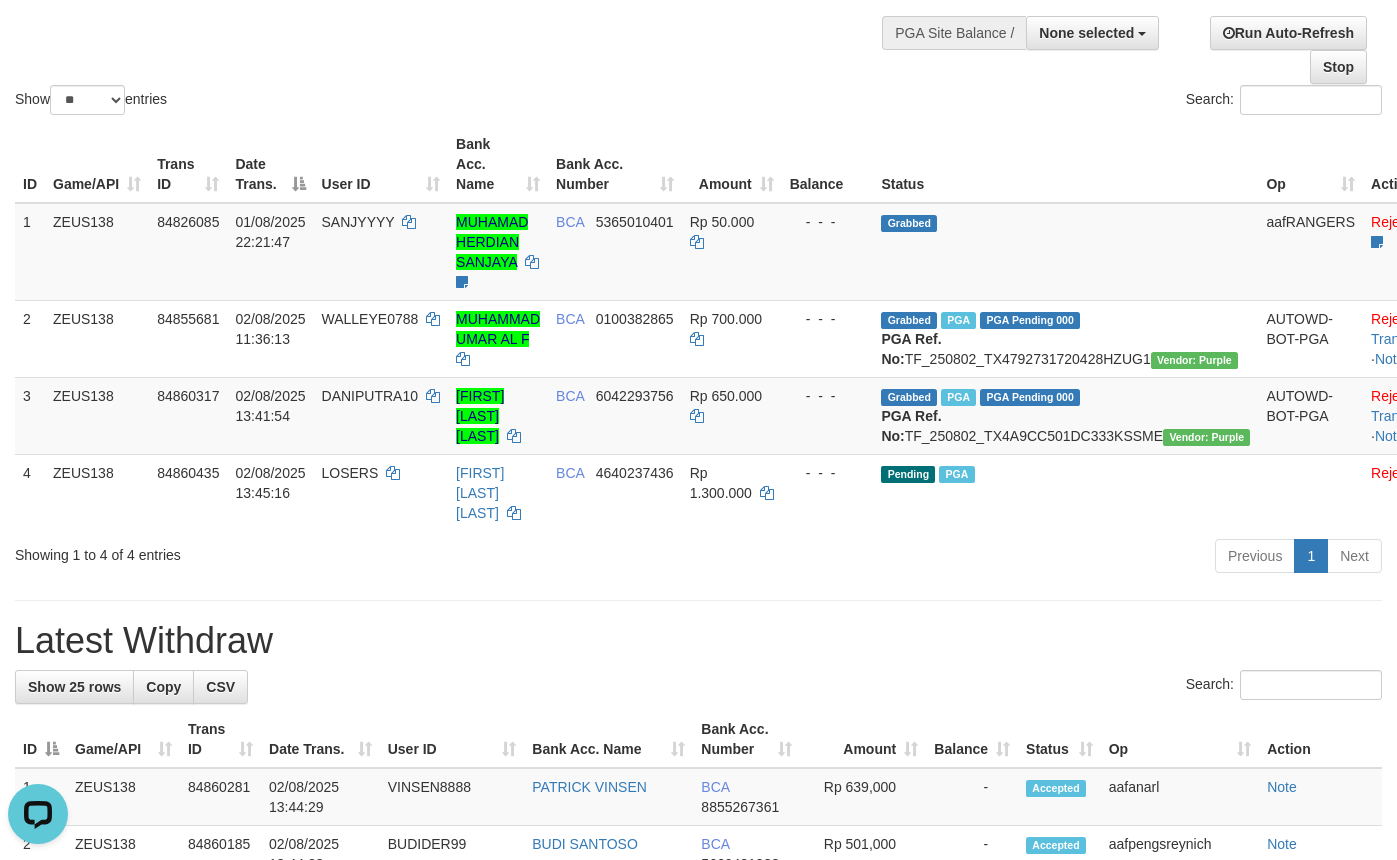 scroll, scrollTop: 0, scrollLeft: 0, axis: both 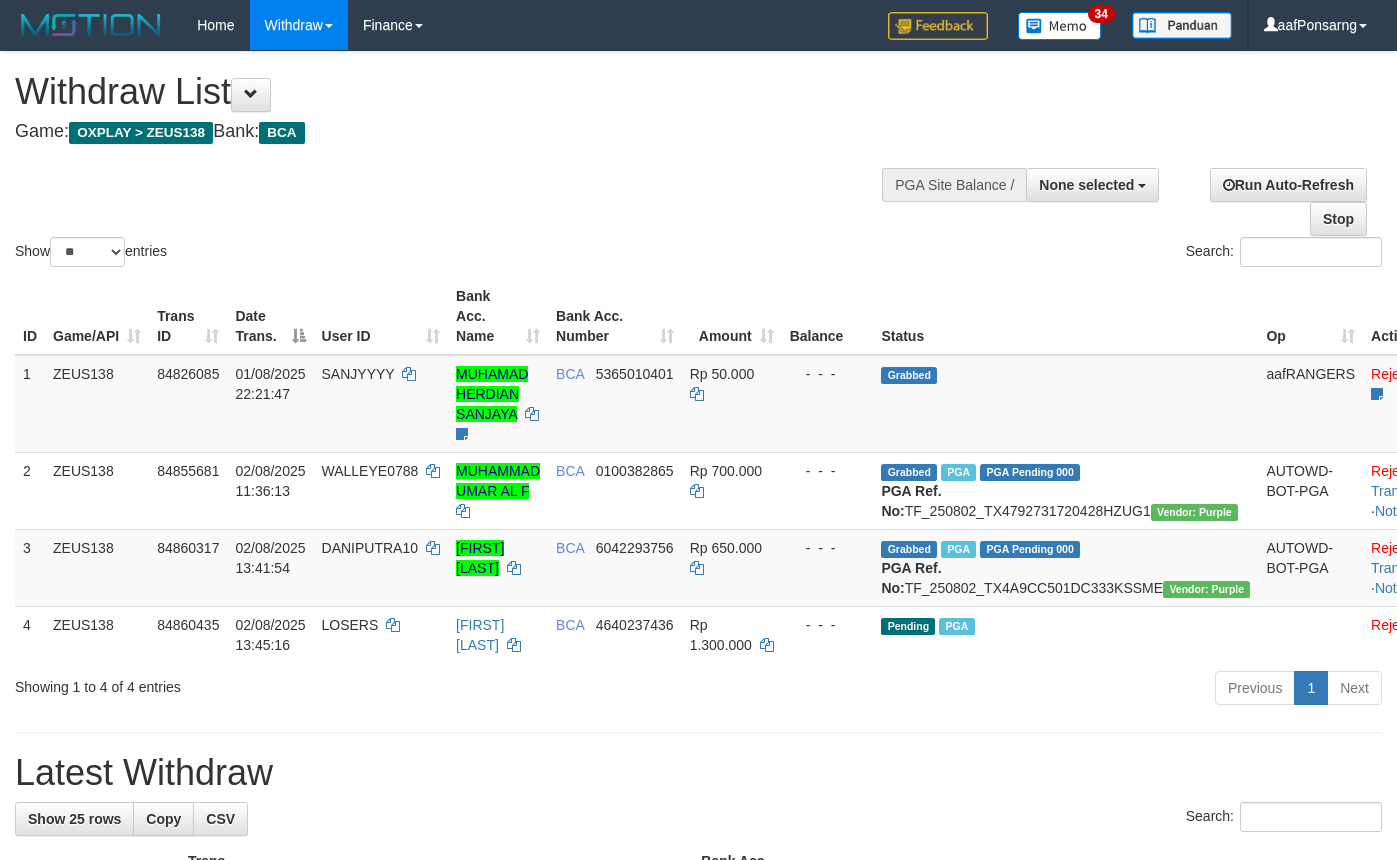 select 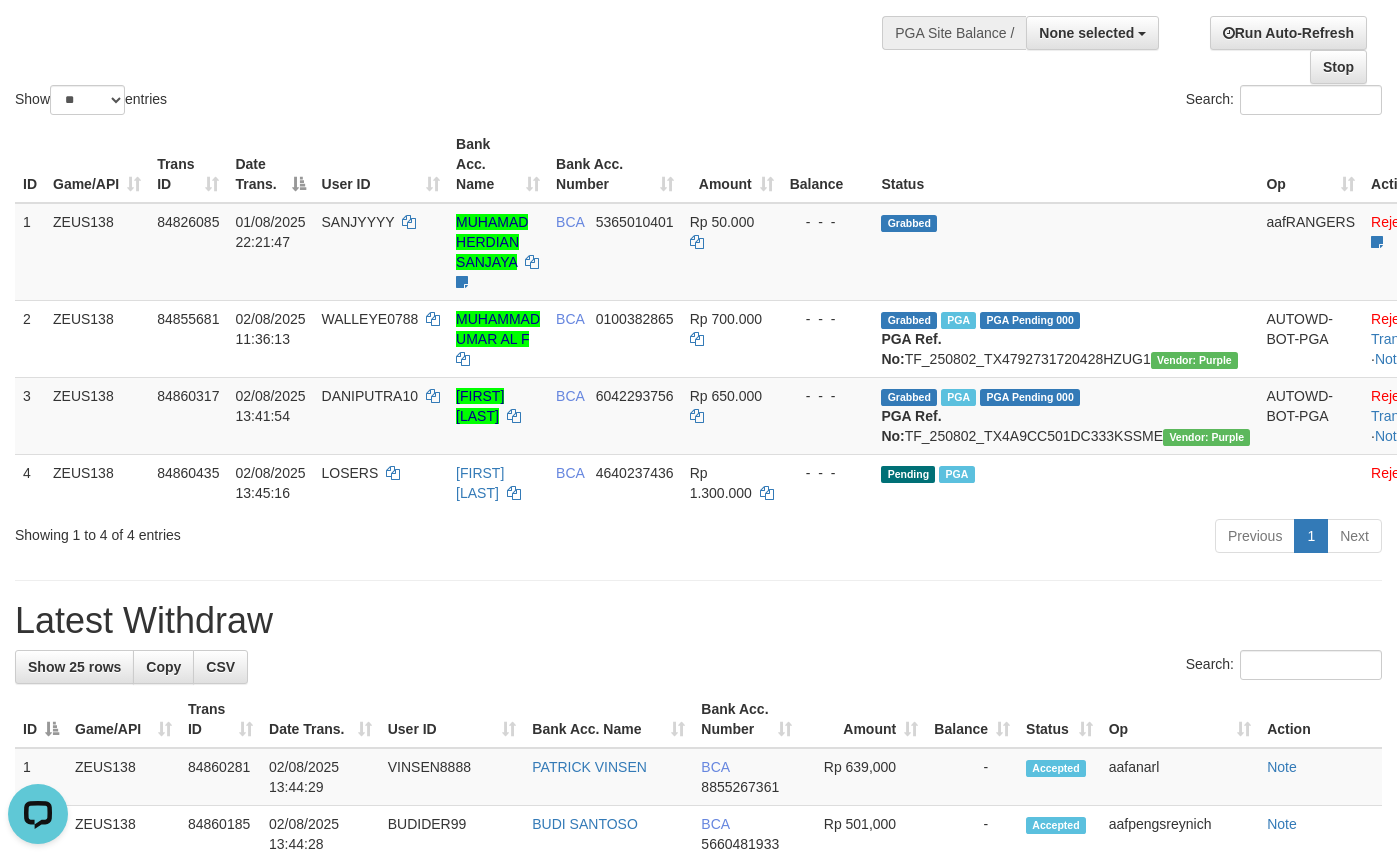 scroll, scrollTop: 0, scrollLeft: 0, axis: both 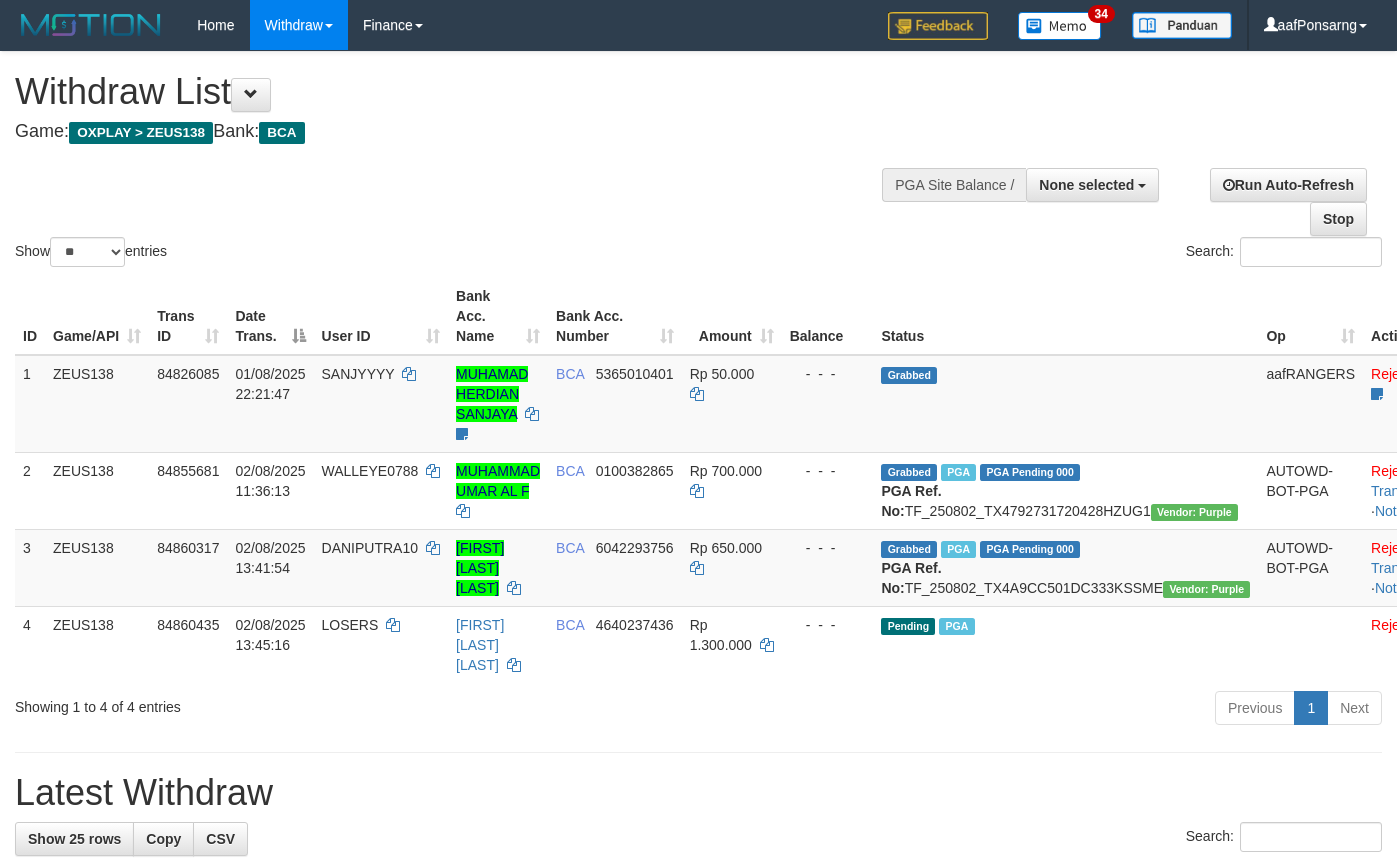 select 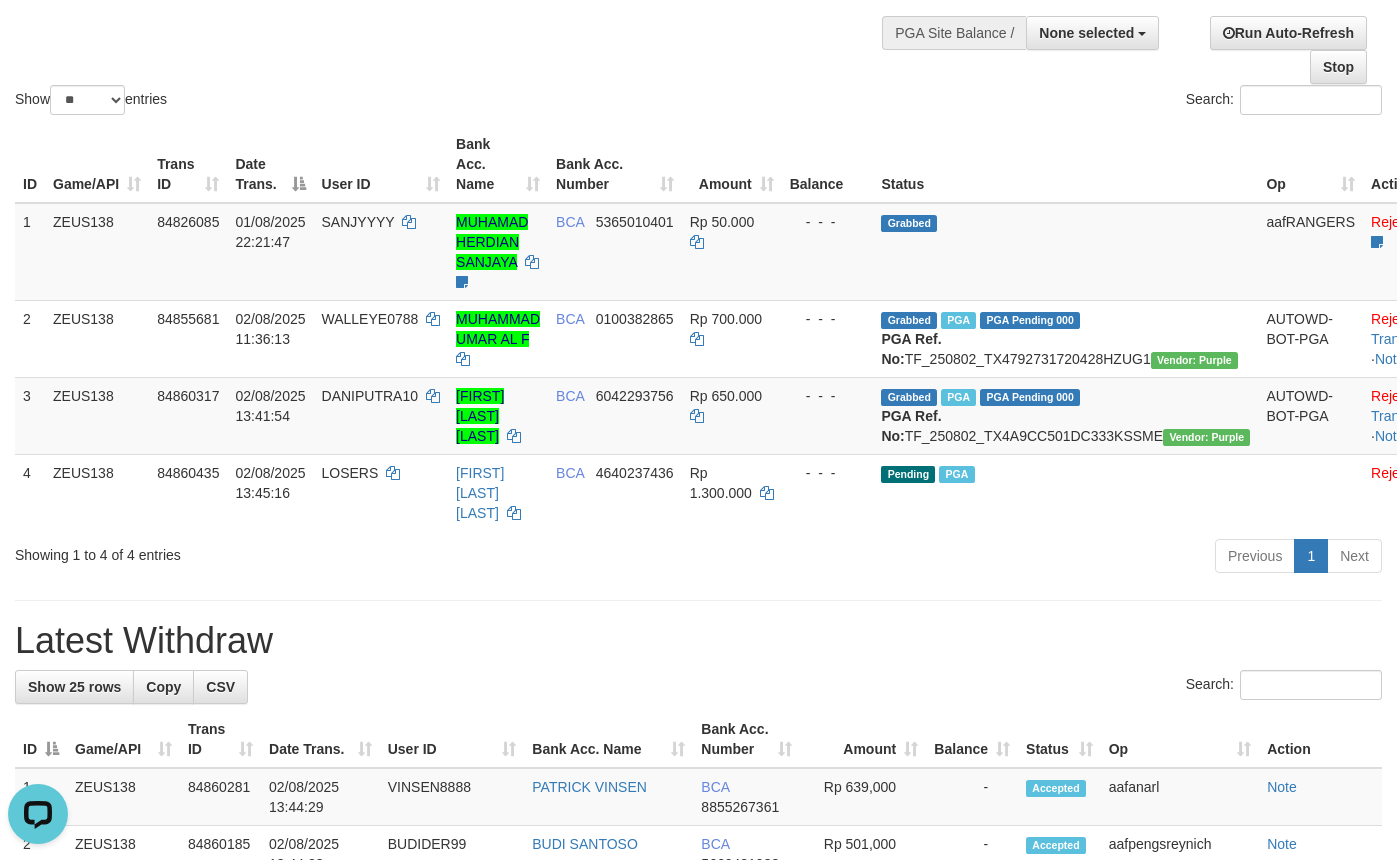 scroll, scrollTop: 0, scrollLeft: 0, axis: both 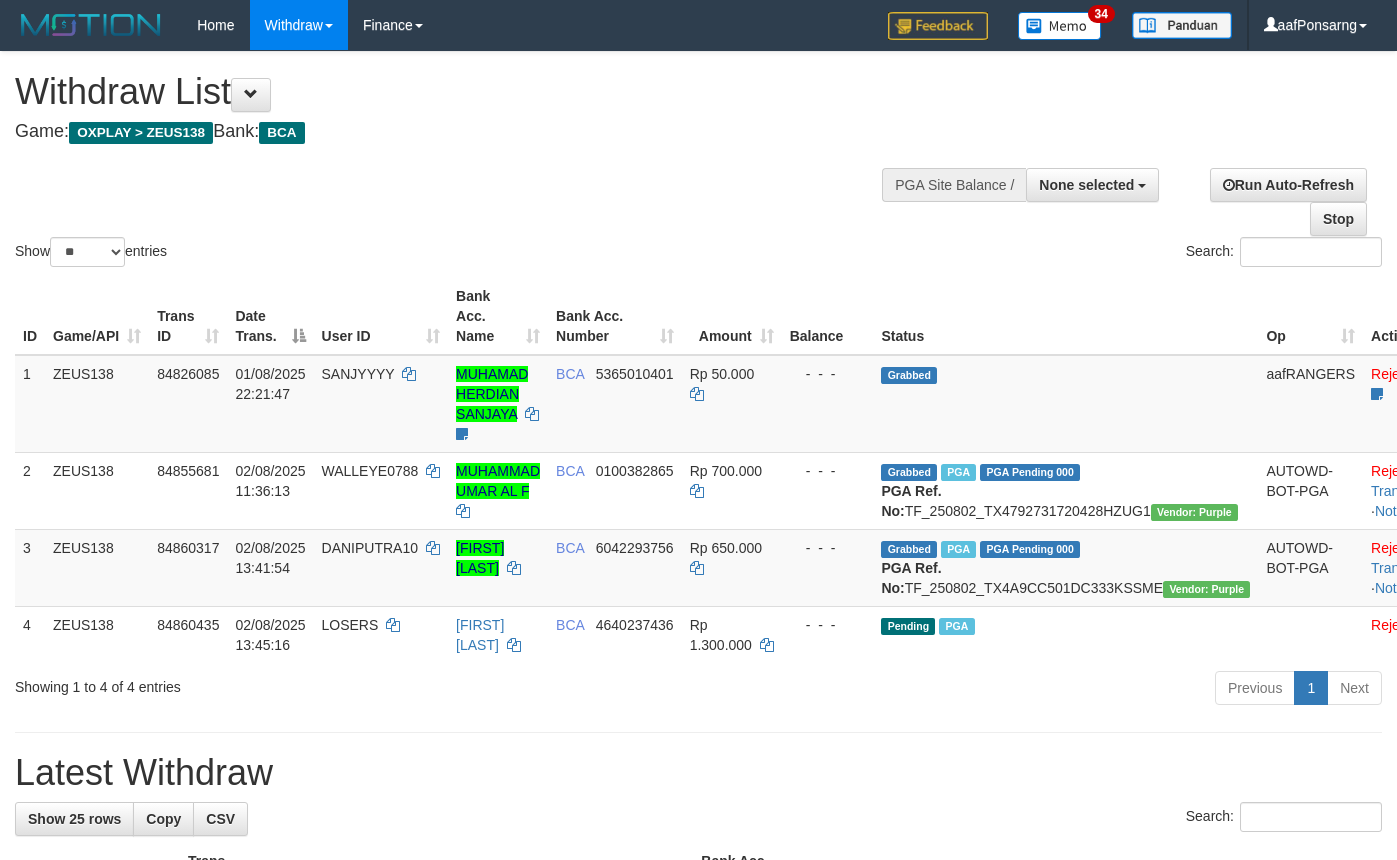 select 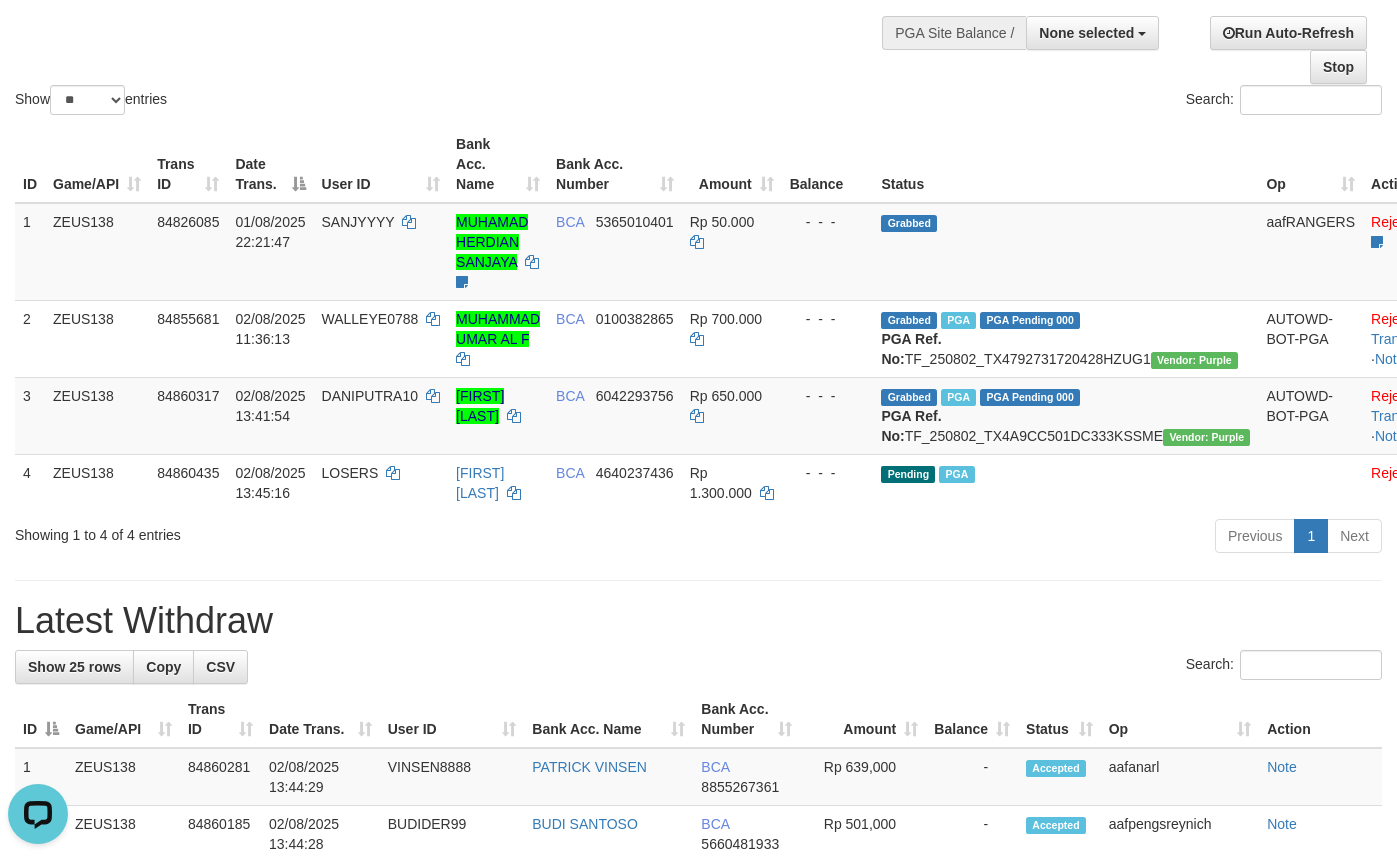 scroll, scrollTop: 0, scrollLeft: 0, axis: both 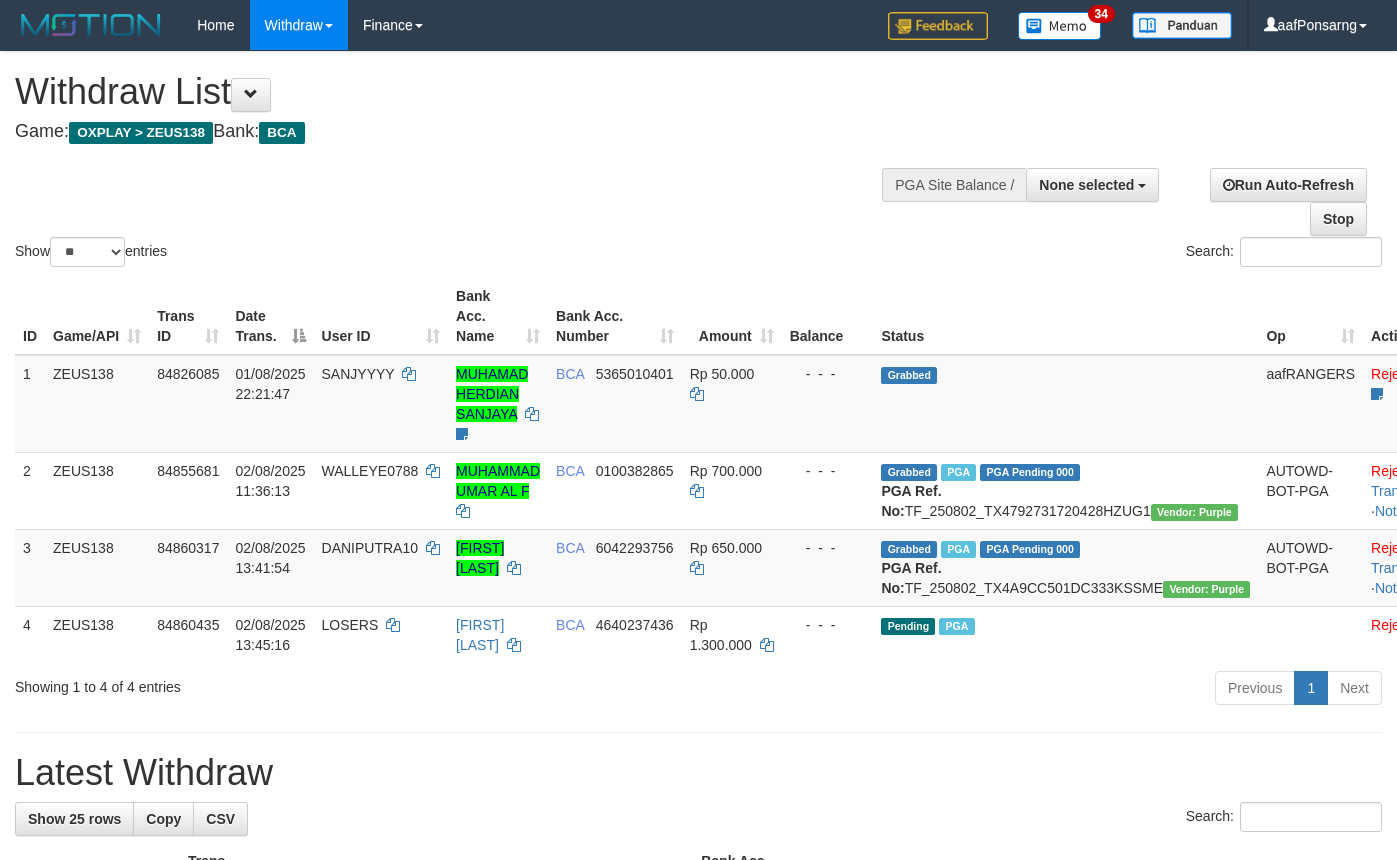 select 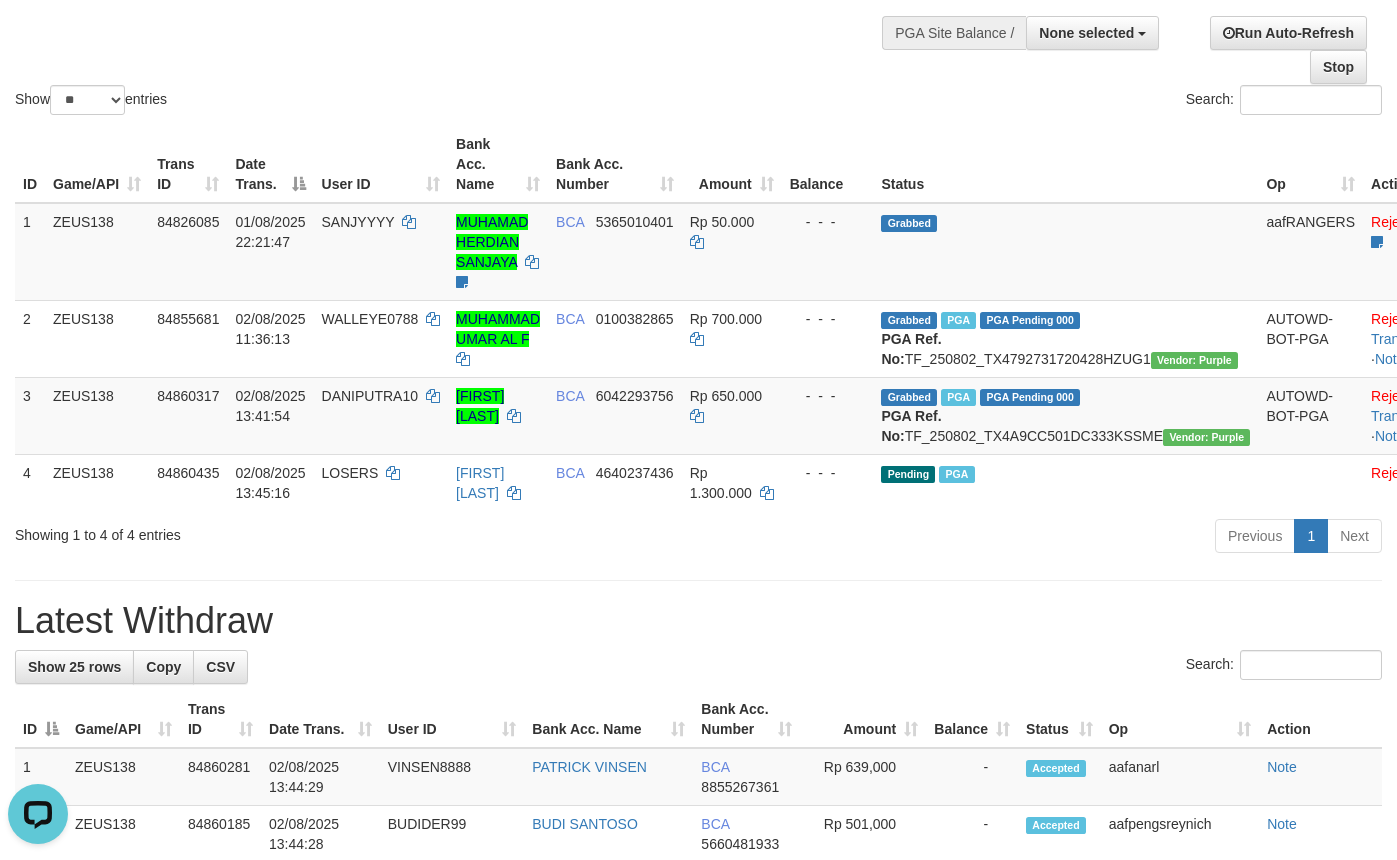 scroll, scrollTop: 0, scrollLeft: 0, axis: both 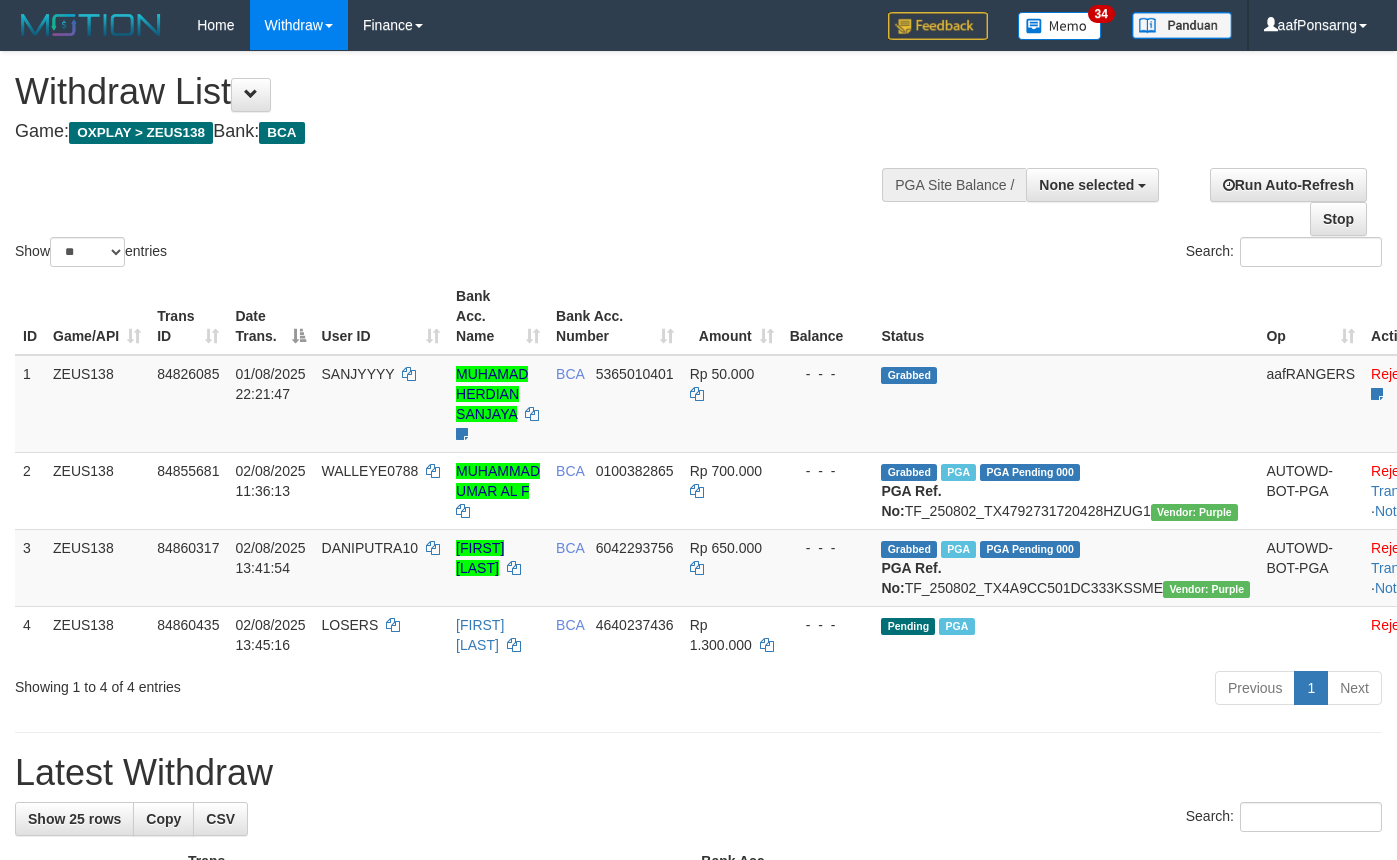 select 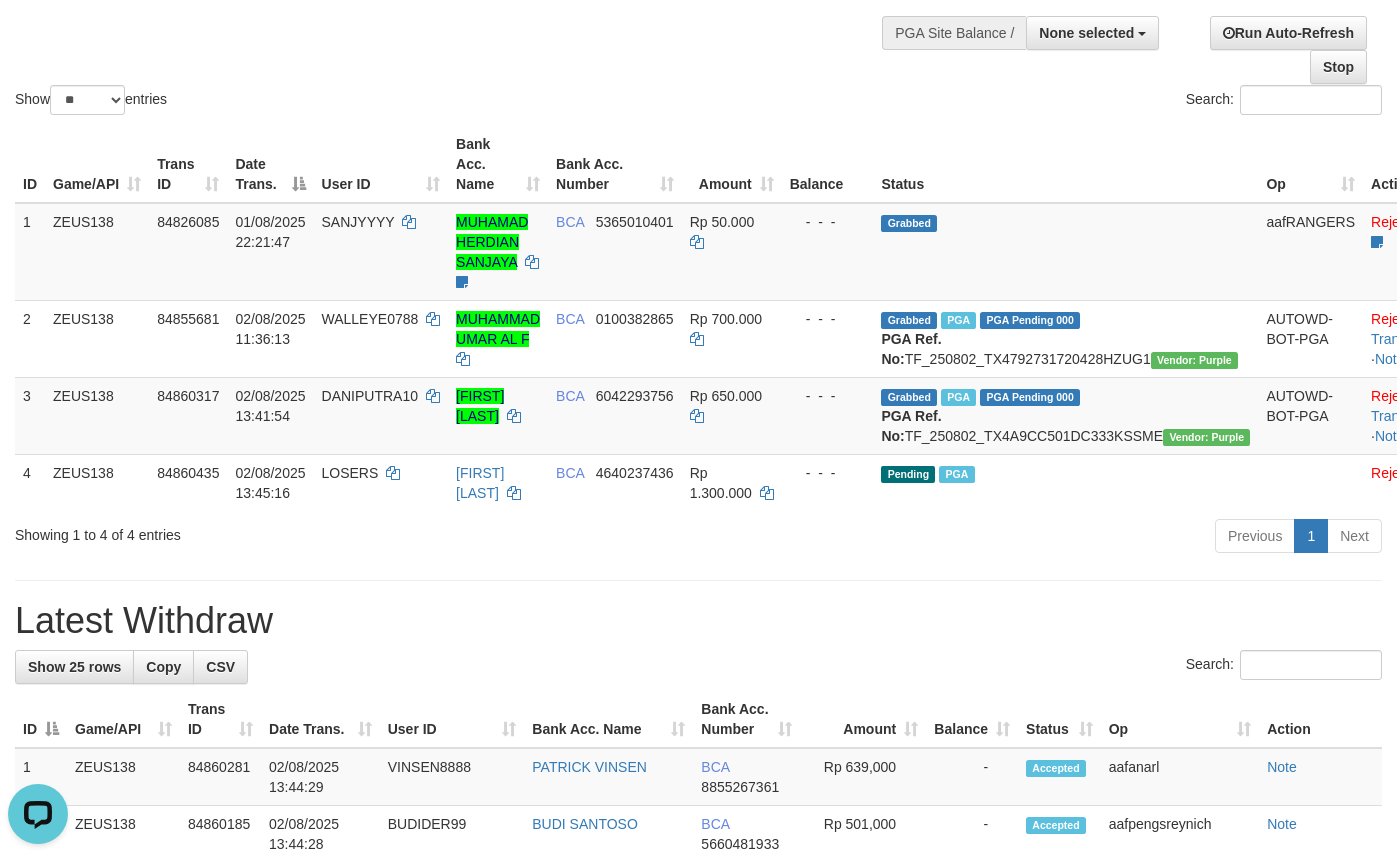 scroll, scrollTop: 0, scrollLeft: 0, axis: both 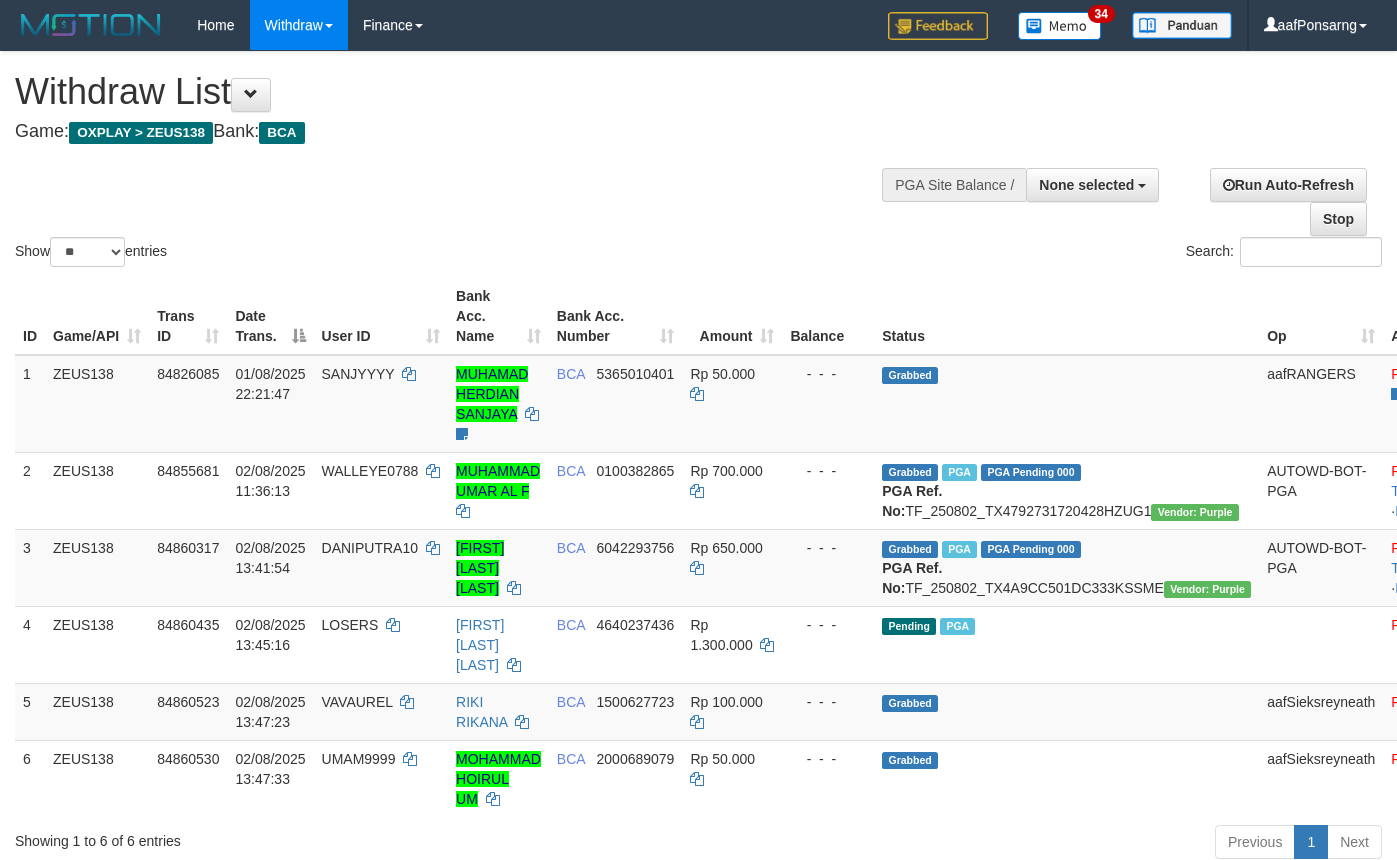 select 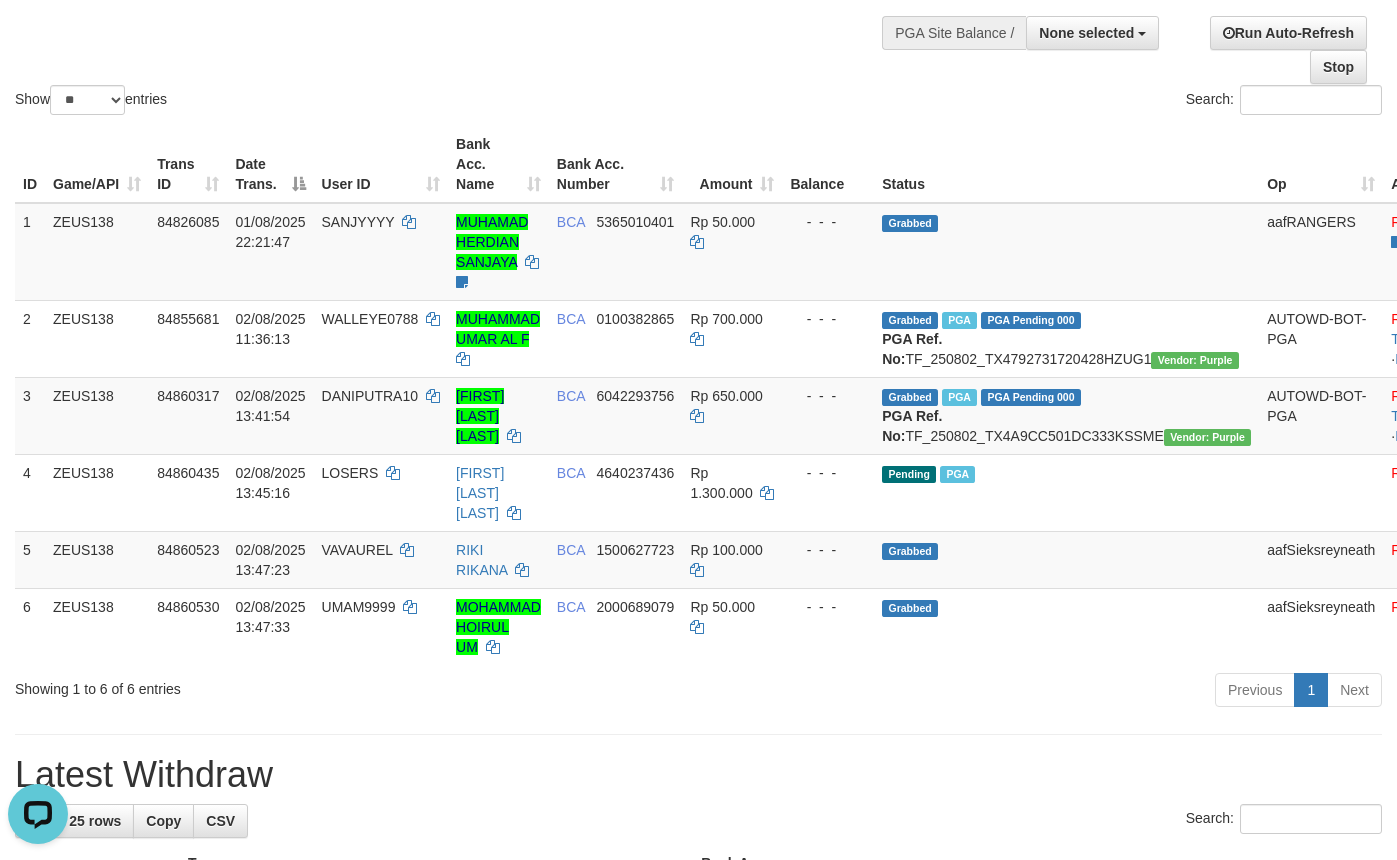 scroll, scrollTop: 0, scrollLeft: 0, axis: both 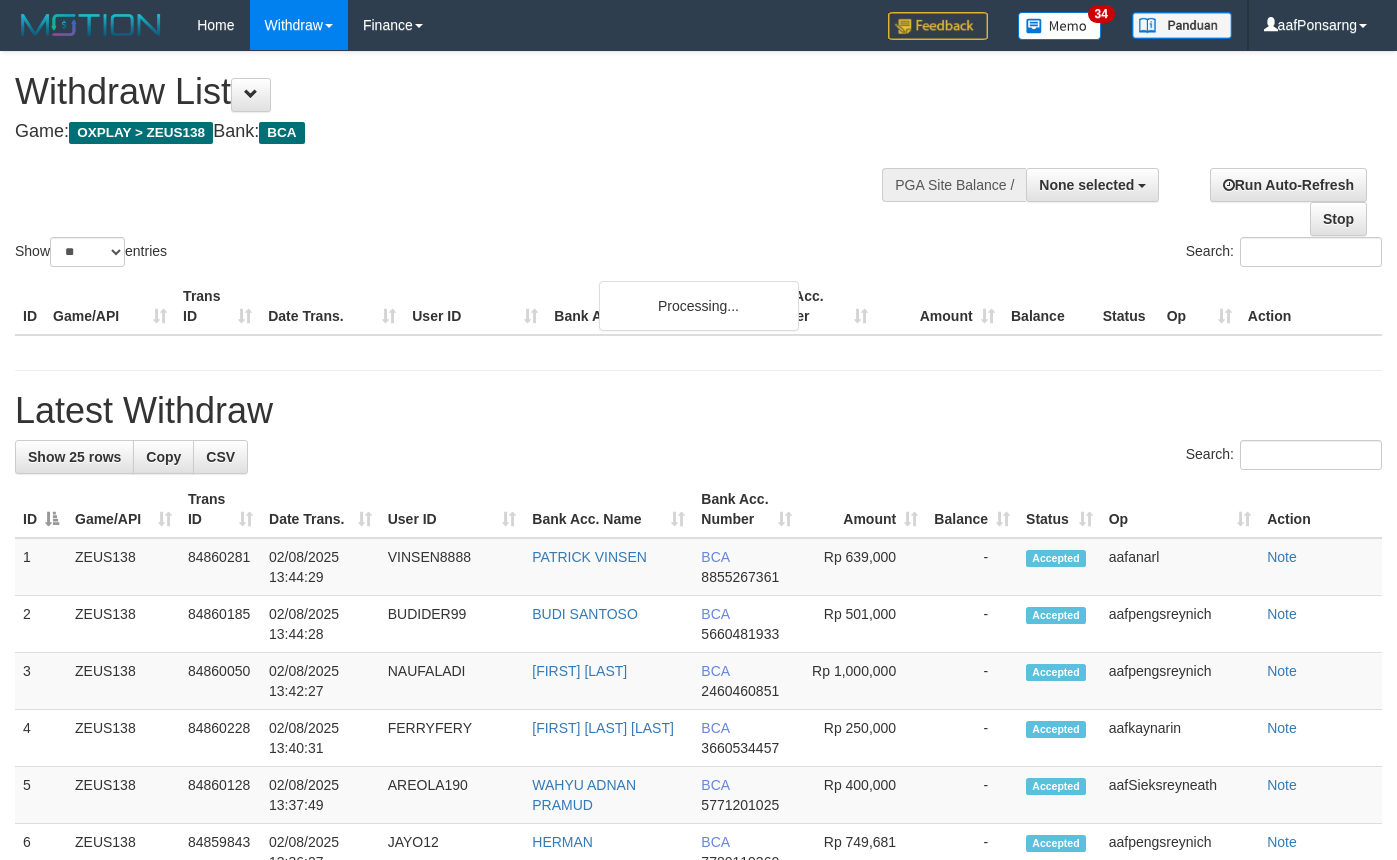 select 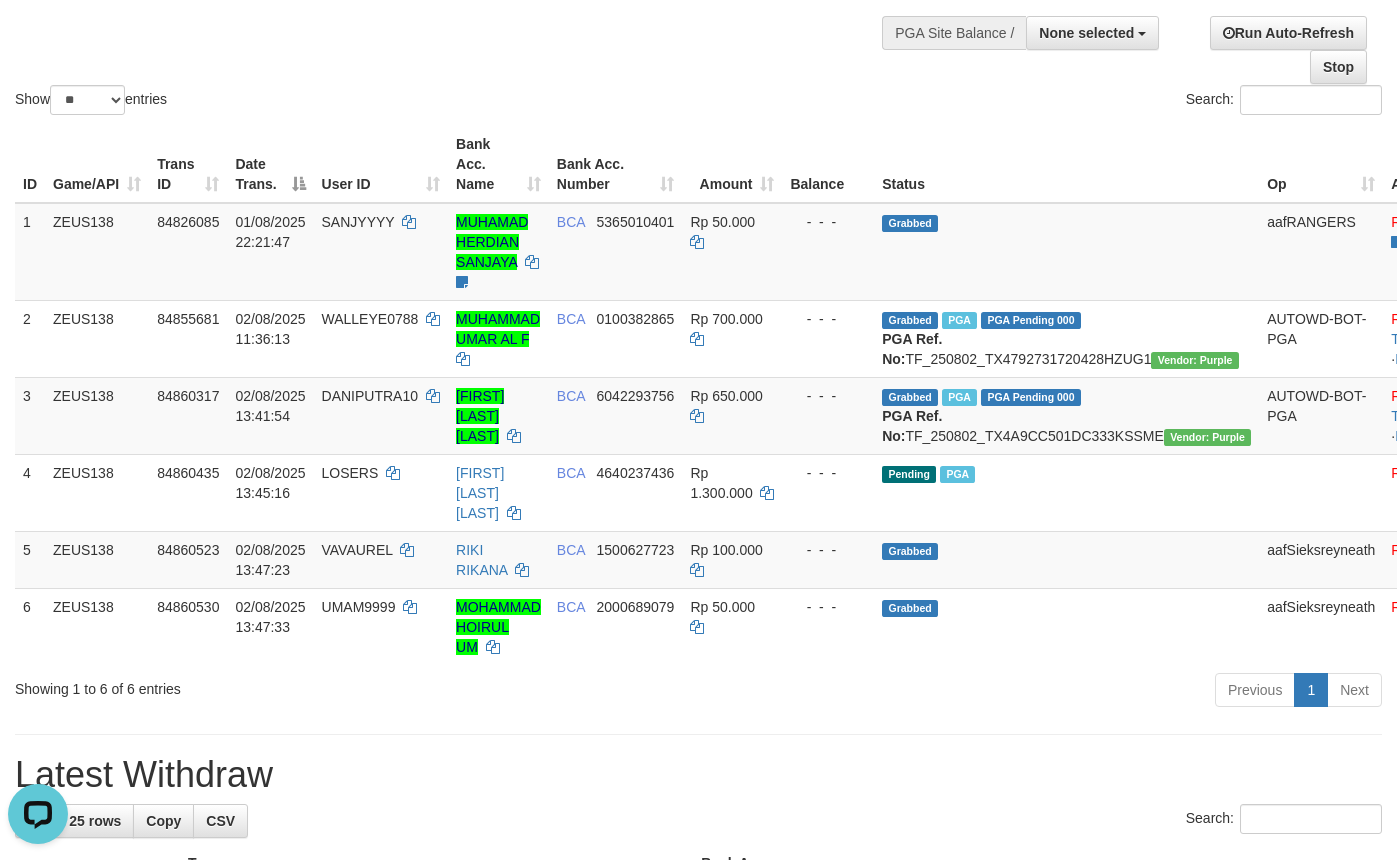 scroll, scrollTop: 0, scrollLeft: 0, axis: both 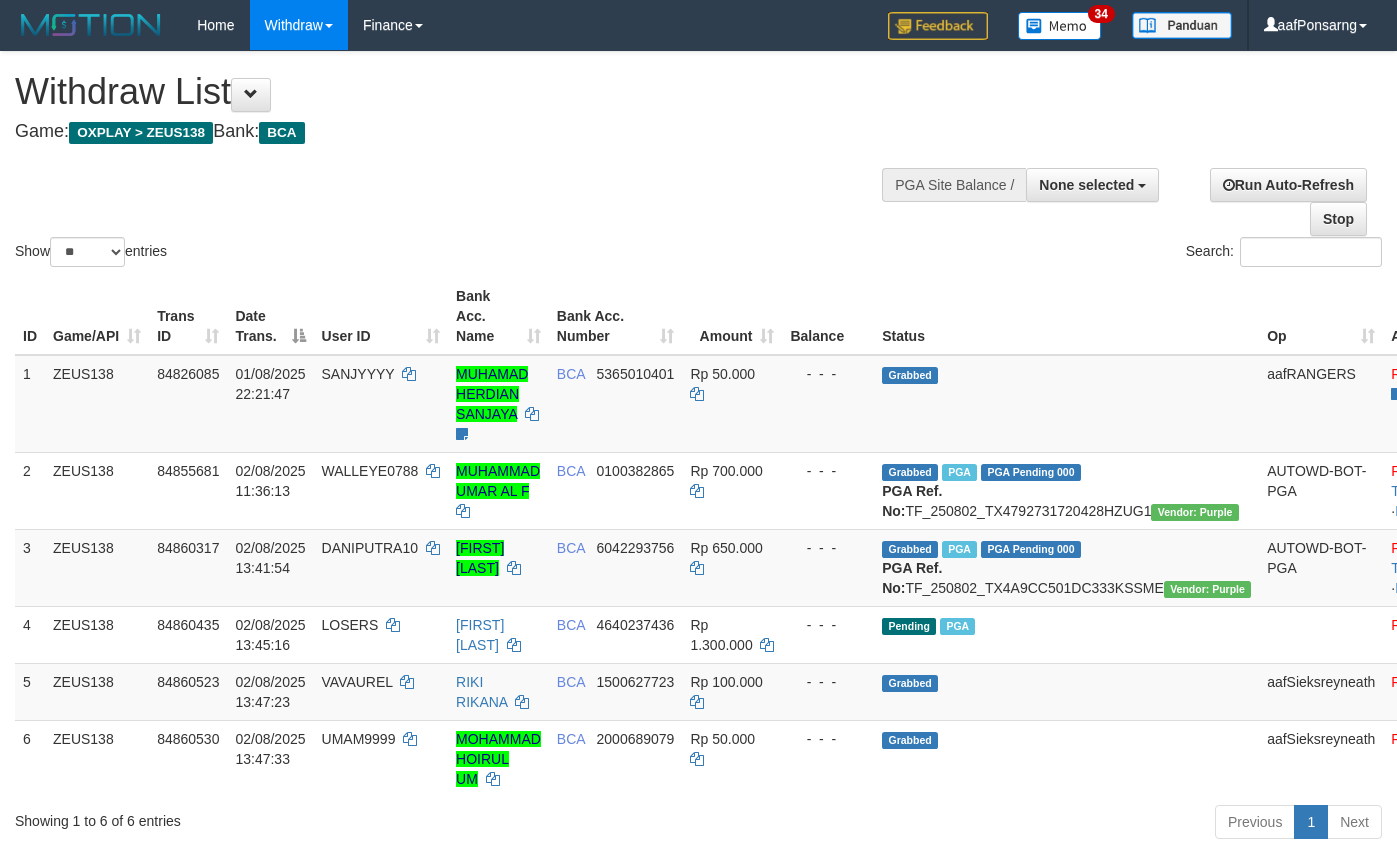 select 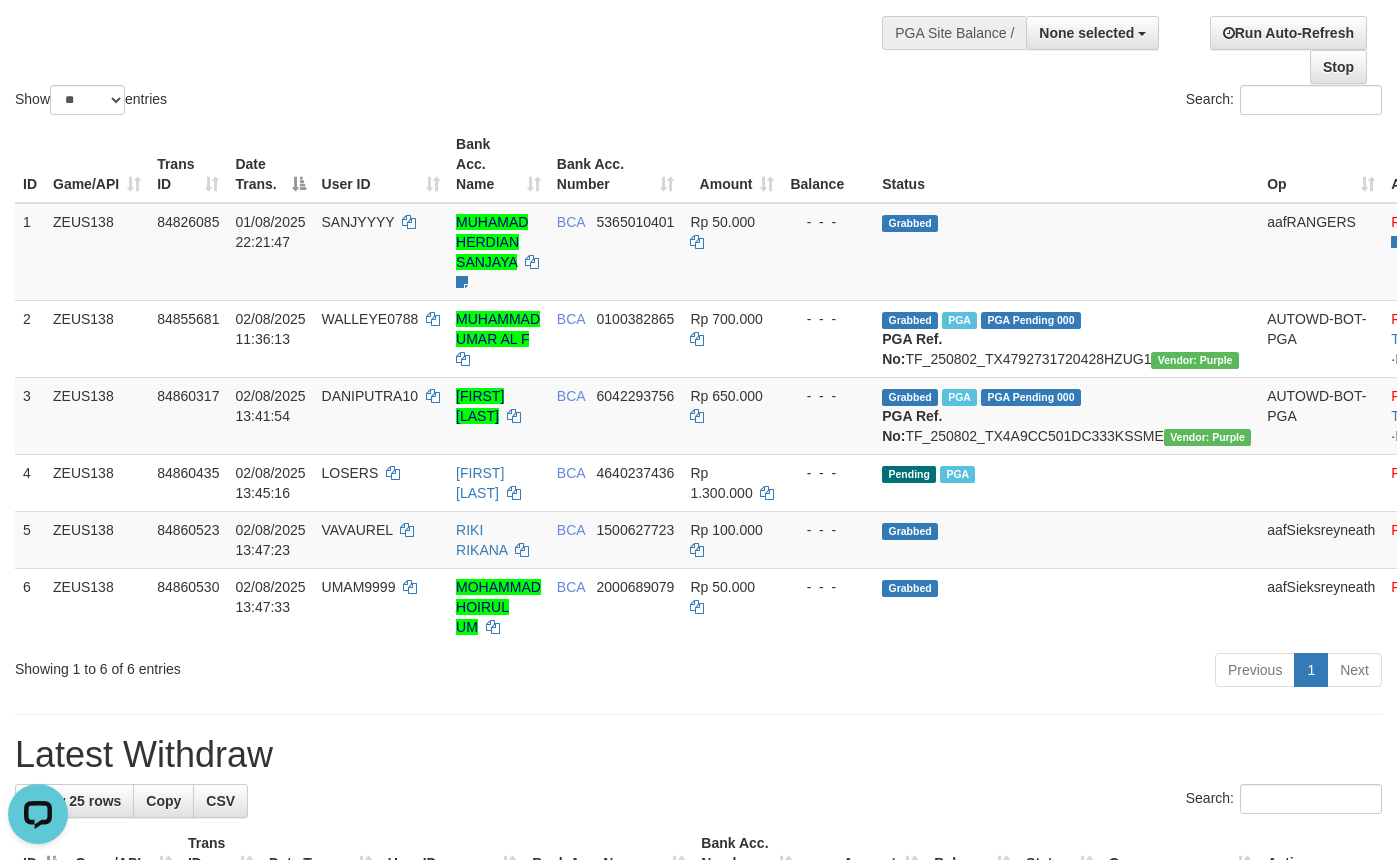 scroll, scrollTop: 0, scrollLeft: 0, axis: both 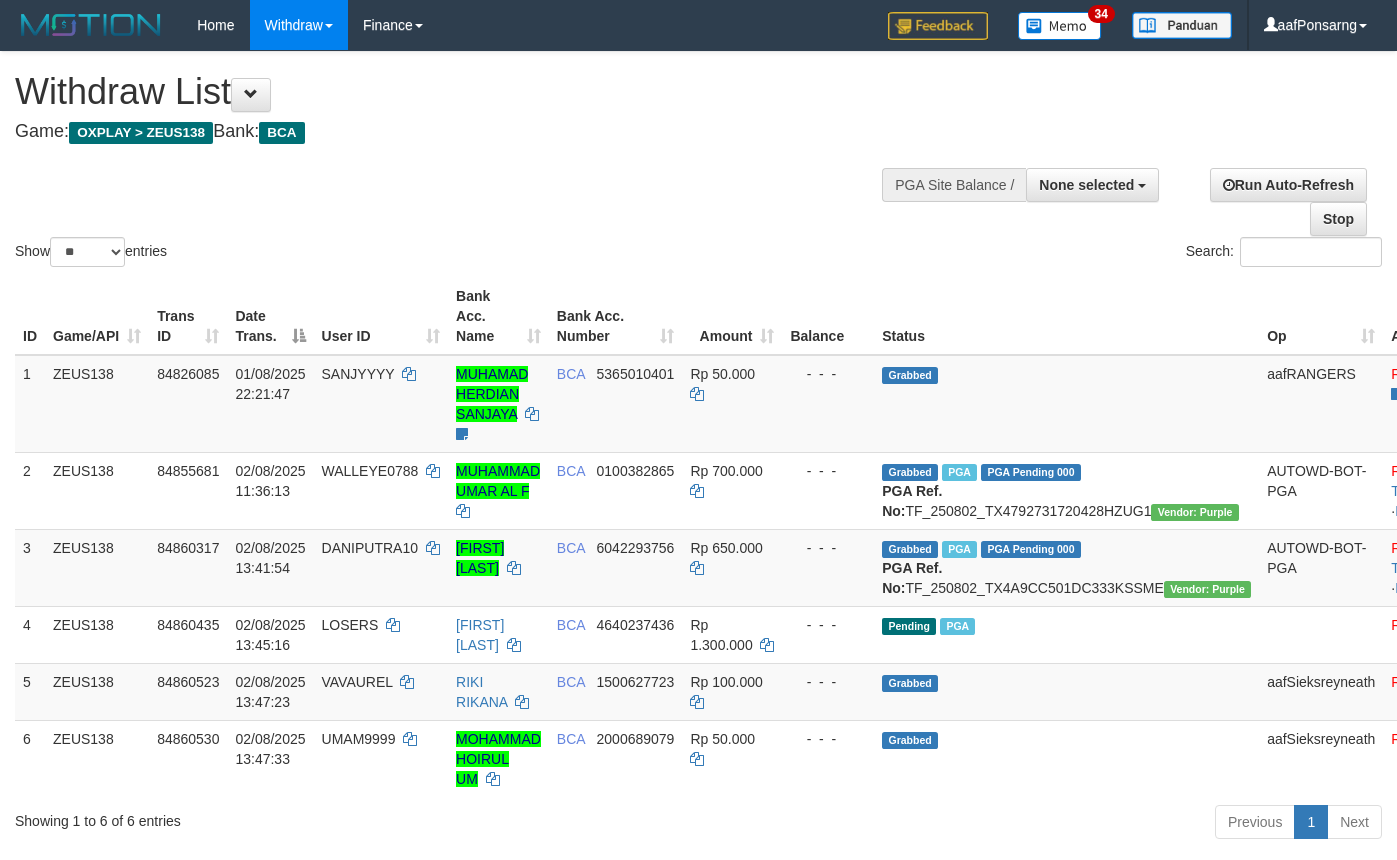 select 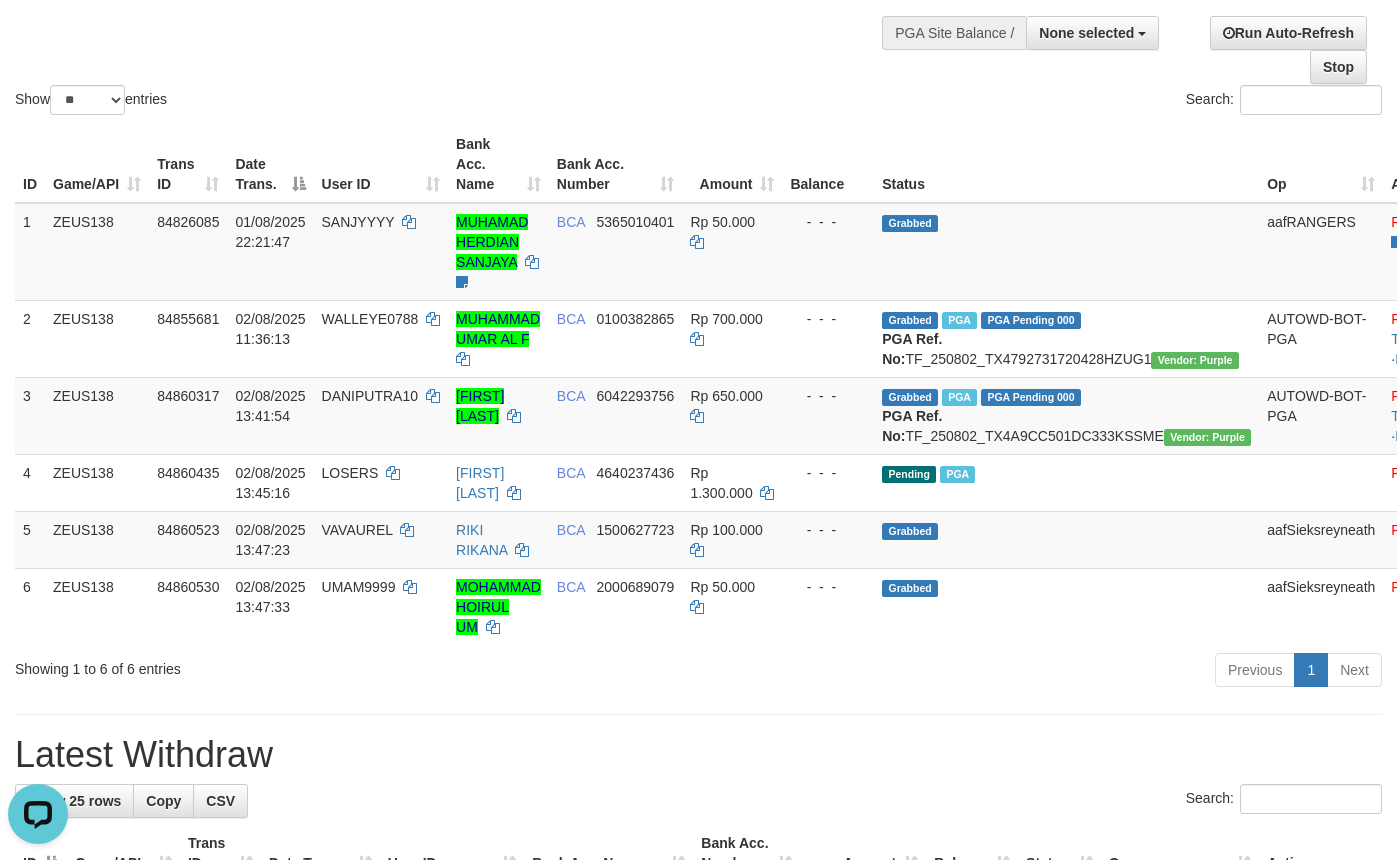 scroll, scrollTop: 0, scrollLeft: 0, axis: both 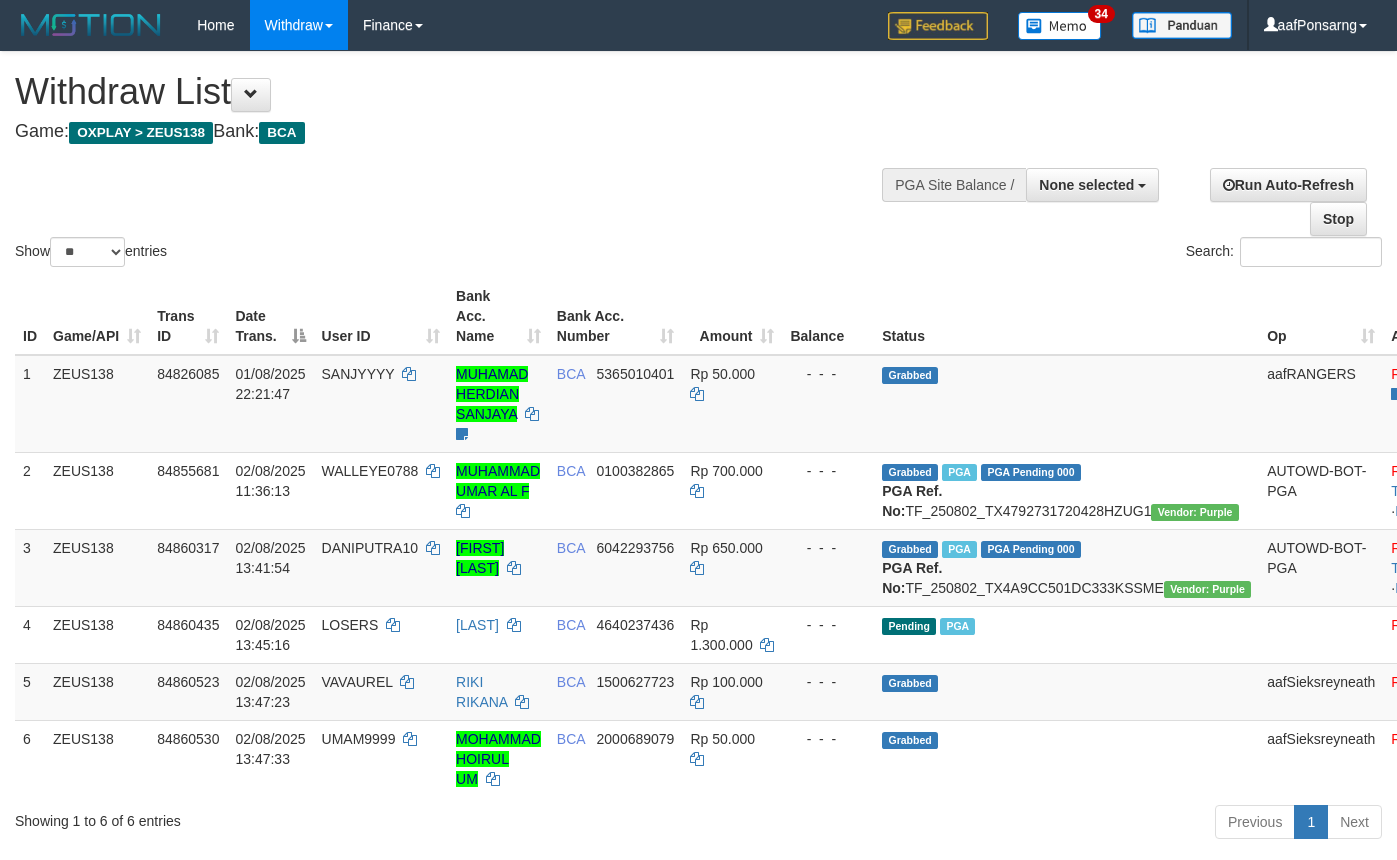 select 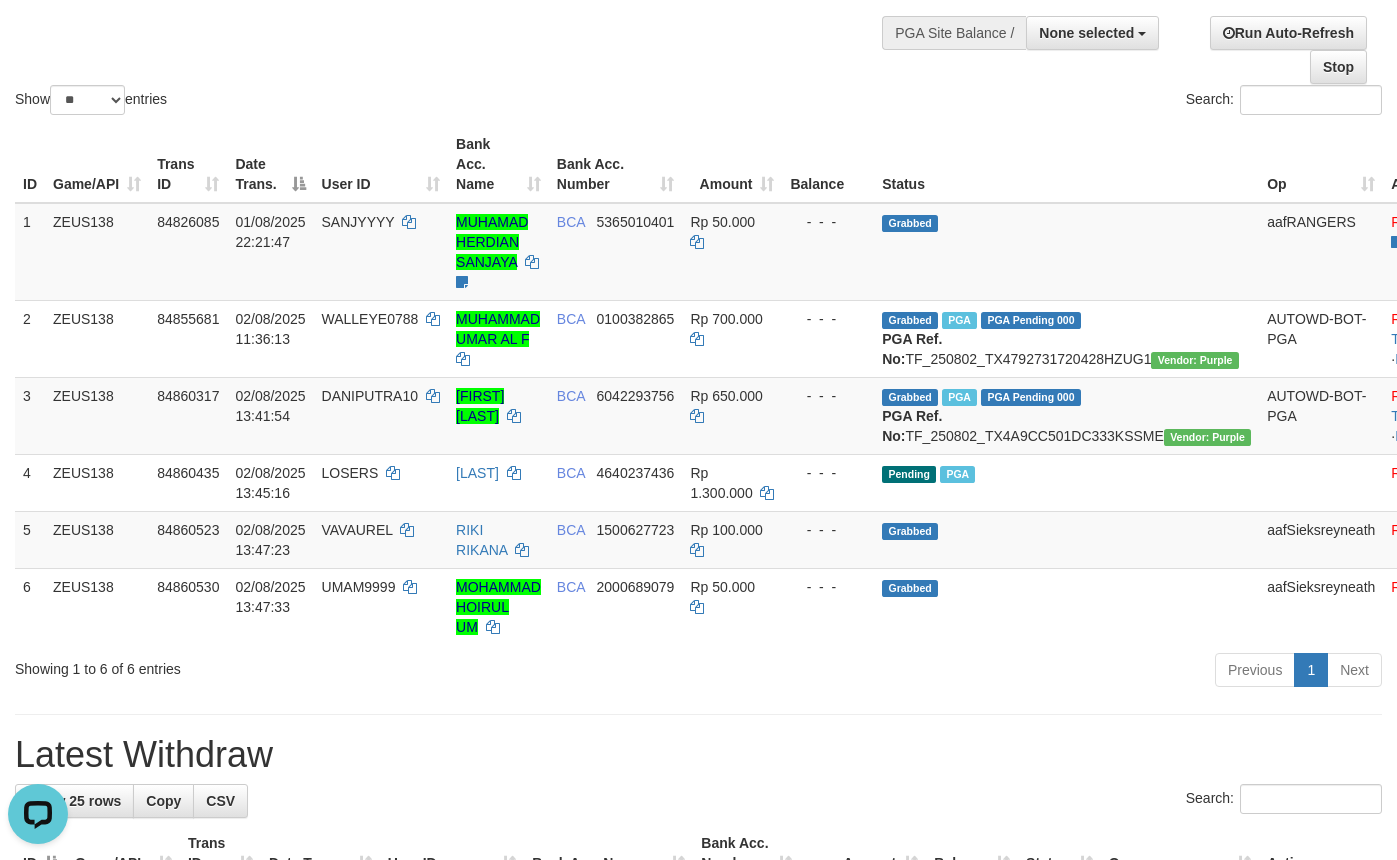 scroll, scrollTop: 0, scrollLeft: 0, axis: both 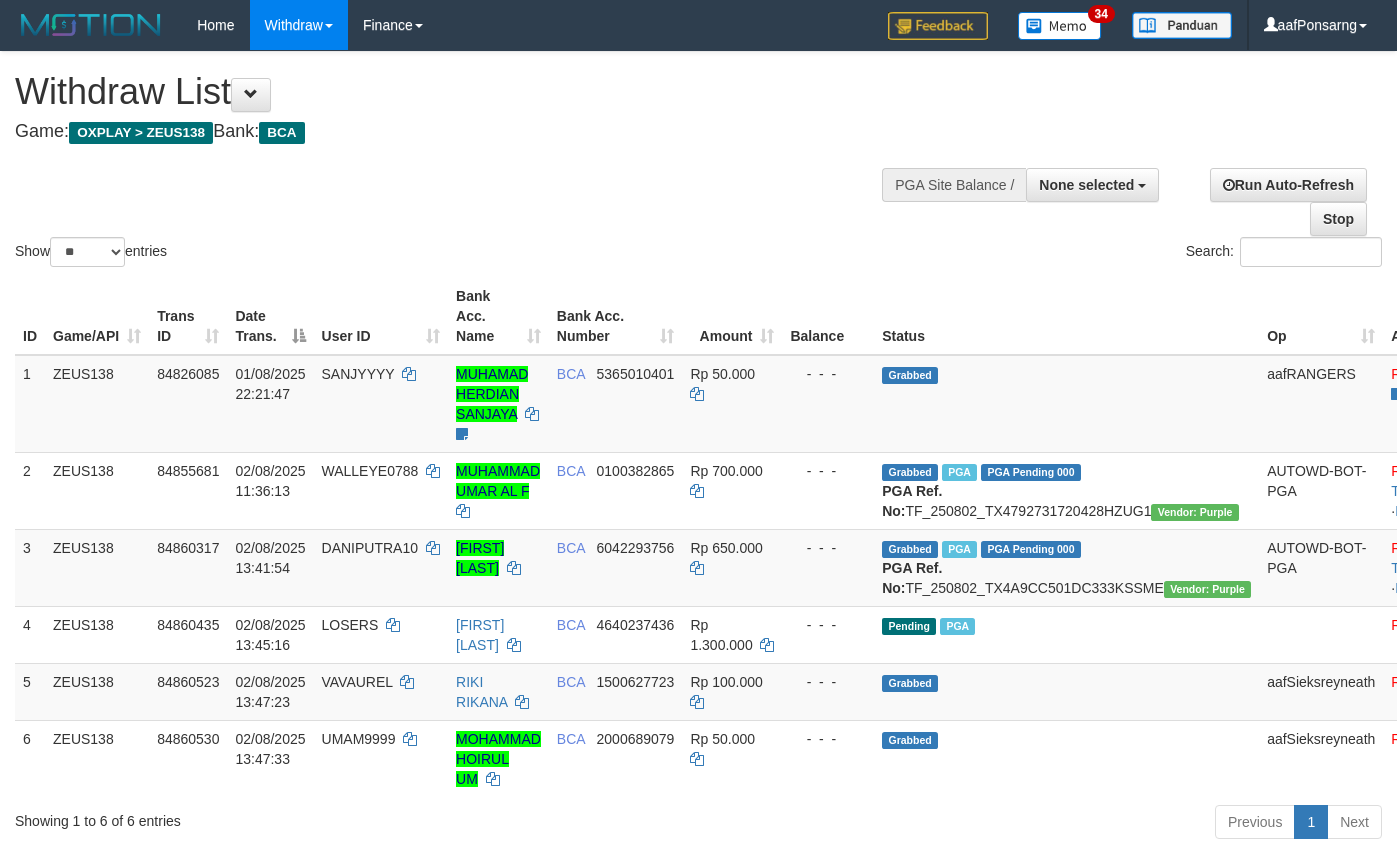 select 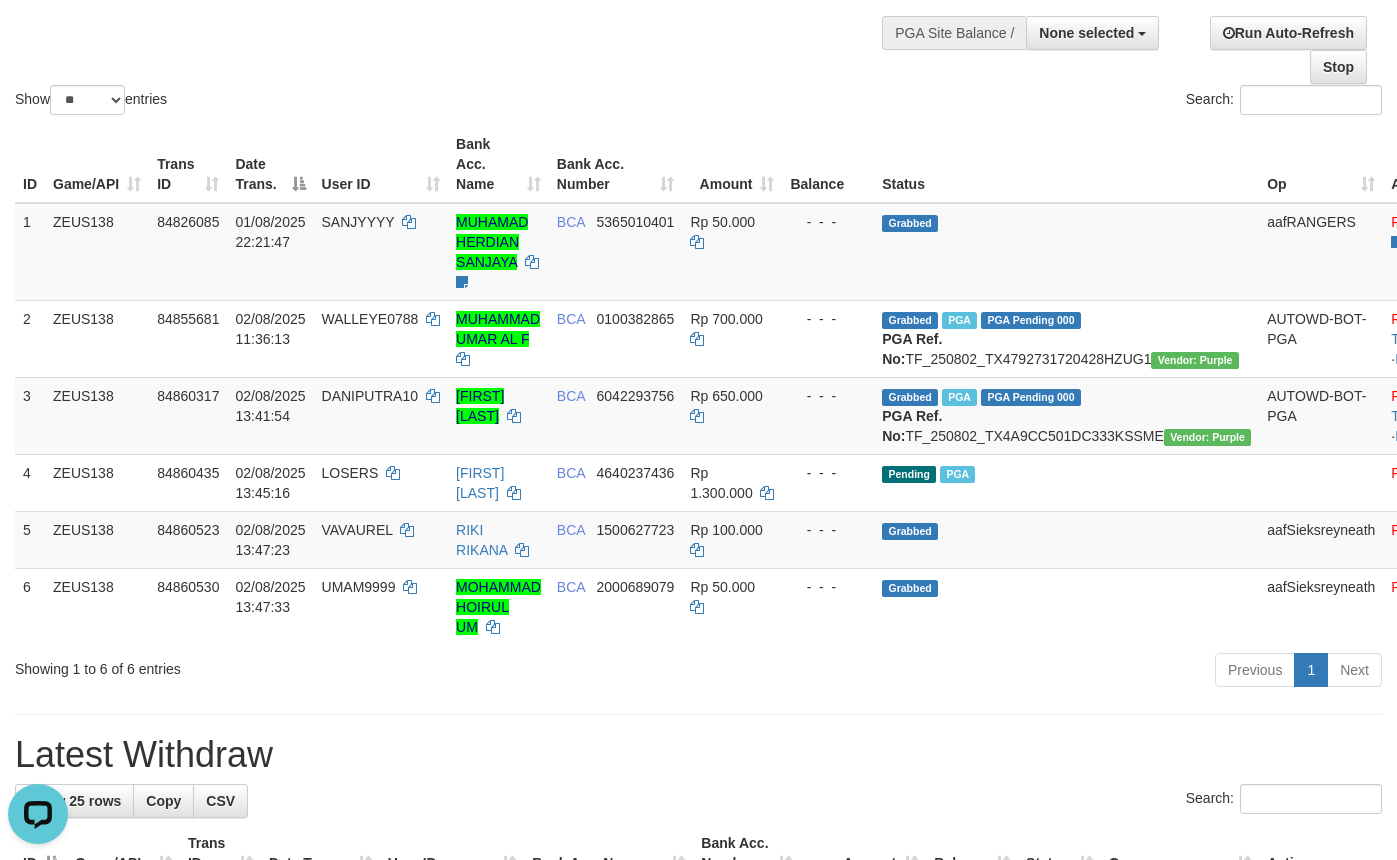 scroll, scrollTop: 0, scrollLeft: 0, axis: both 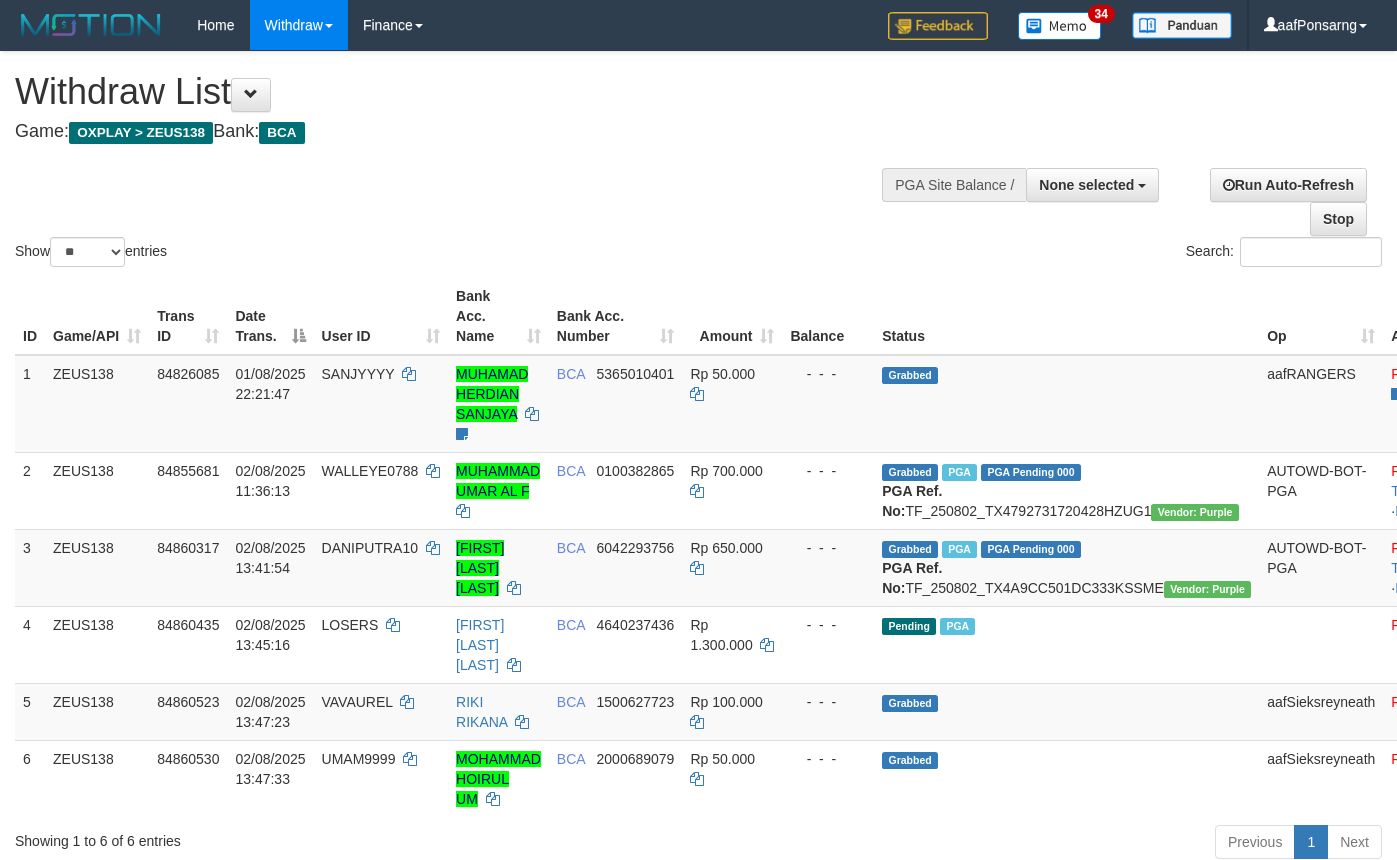 select 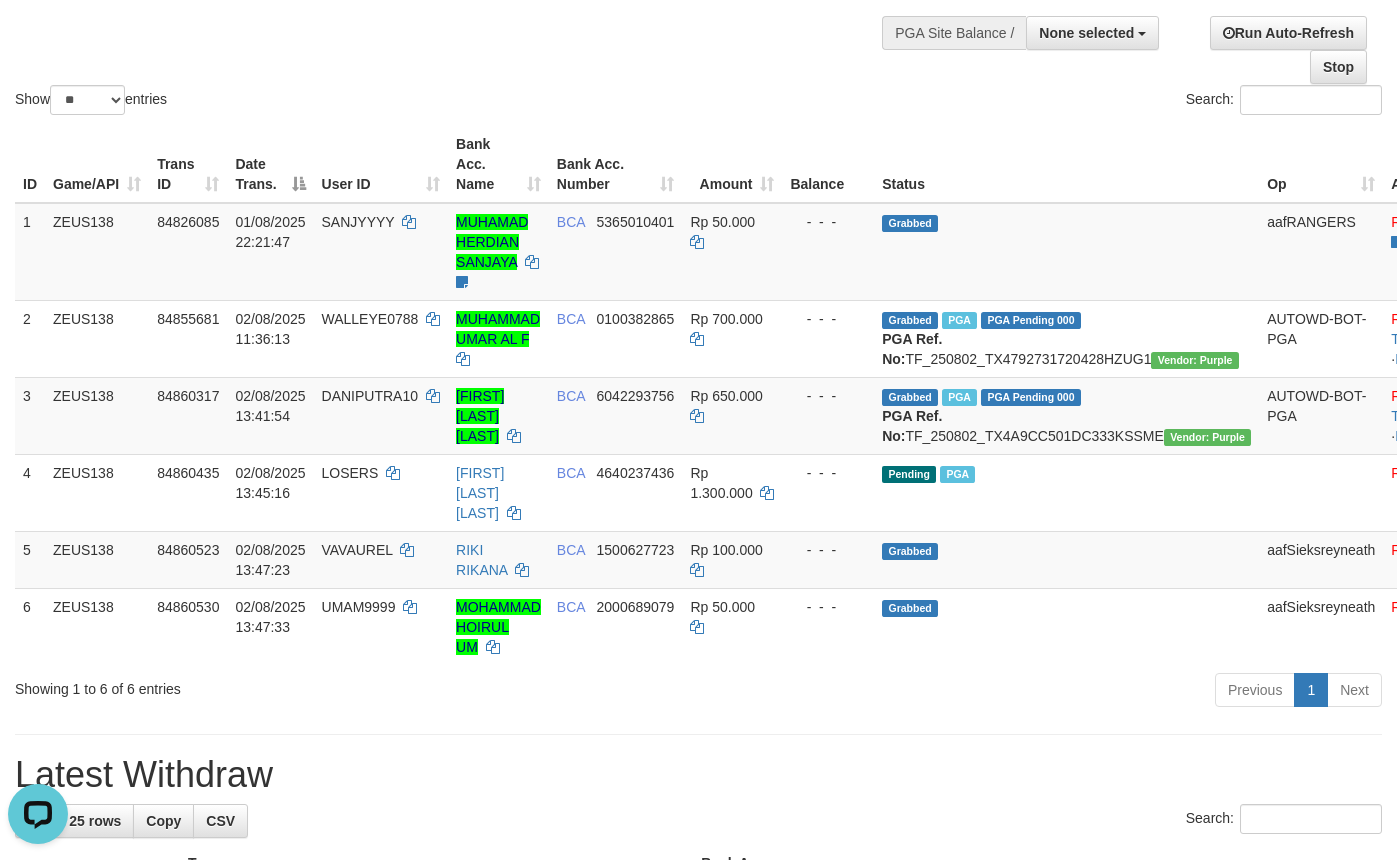 scroll, scrollTop: 0, scrollLeft: 0, axis: both 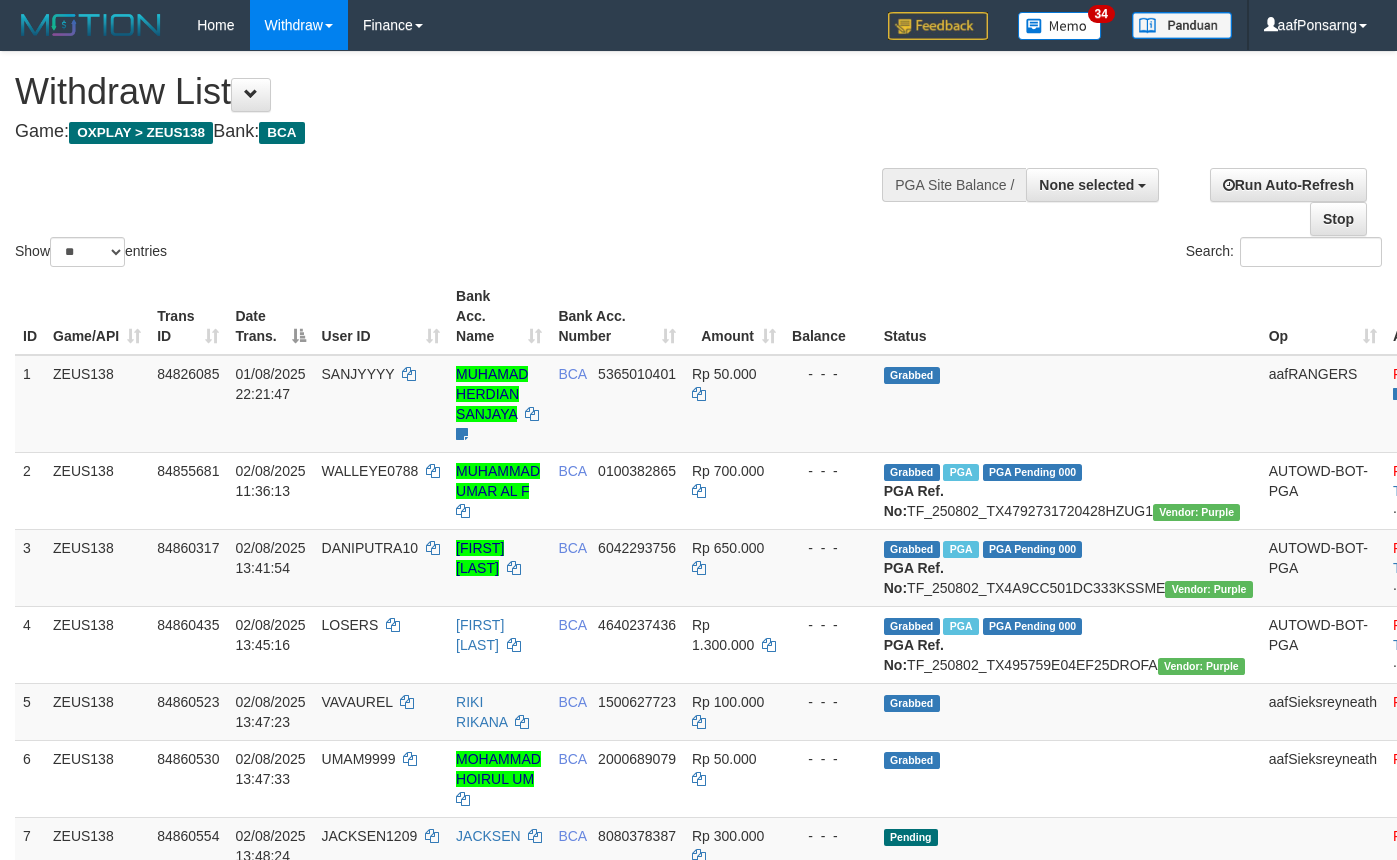 select 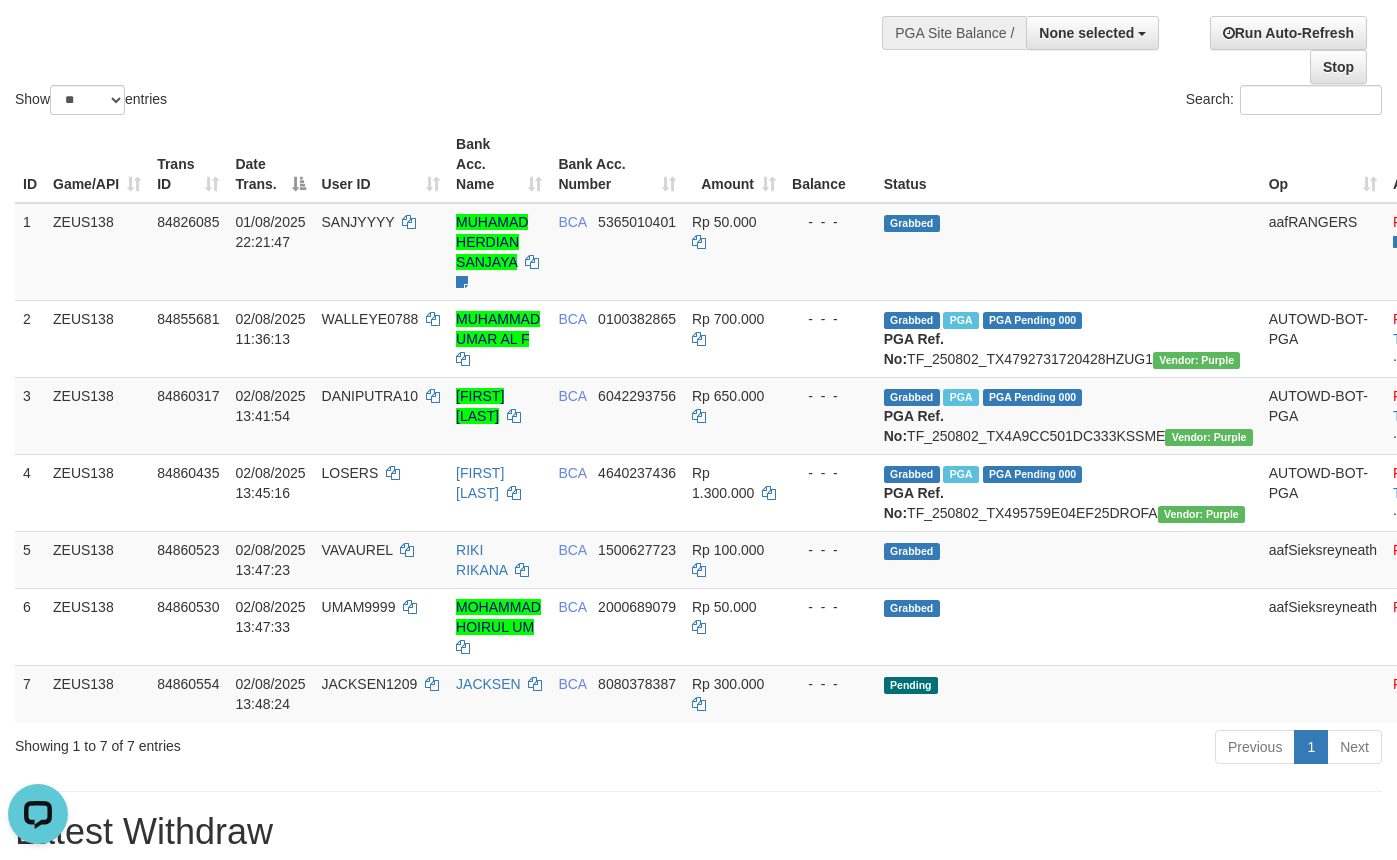 scroll, scrollTop: 0, scrollLeft: 0, axis: both 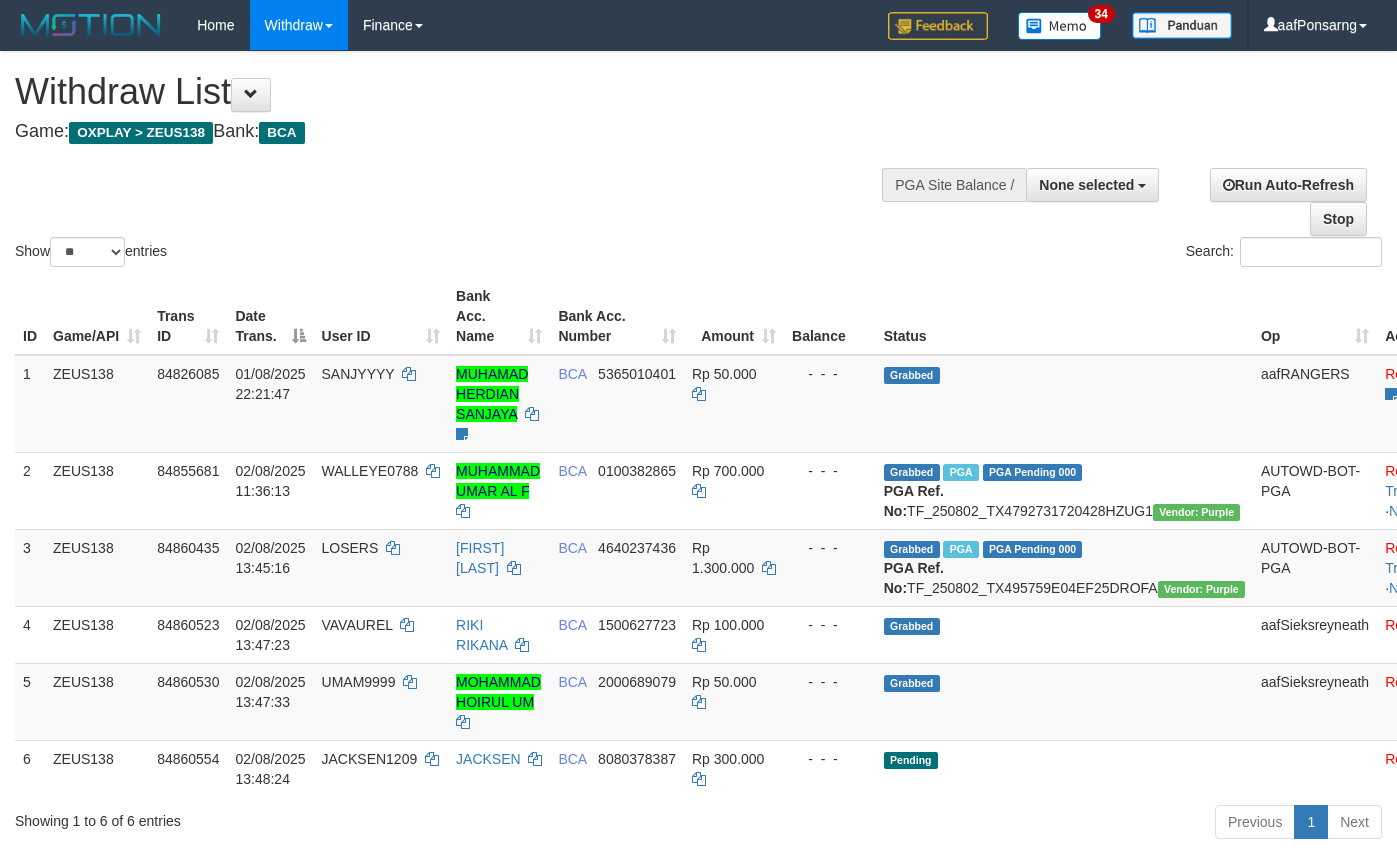 select 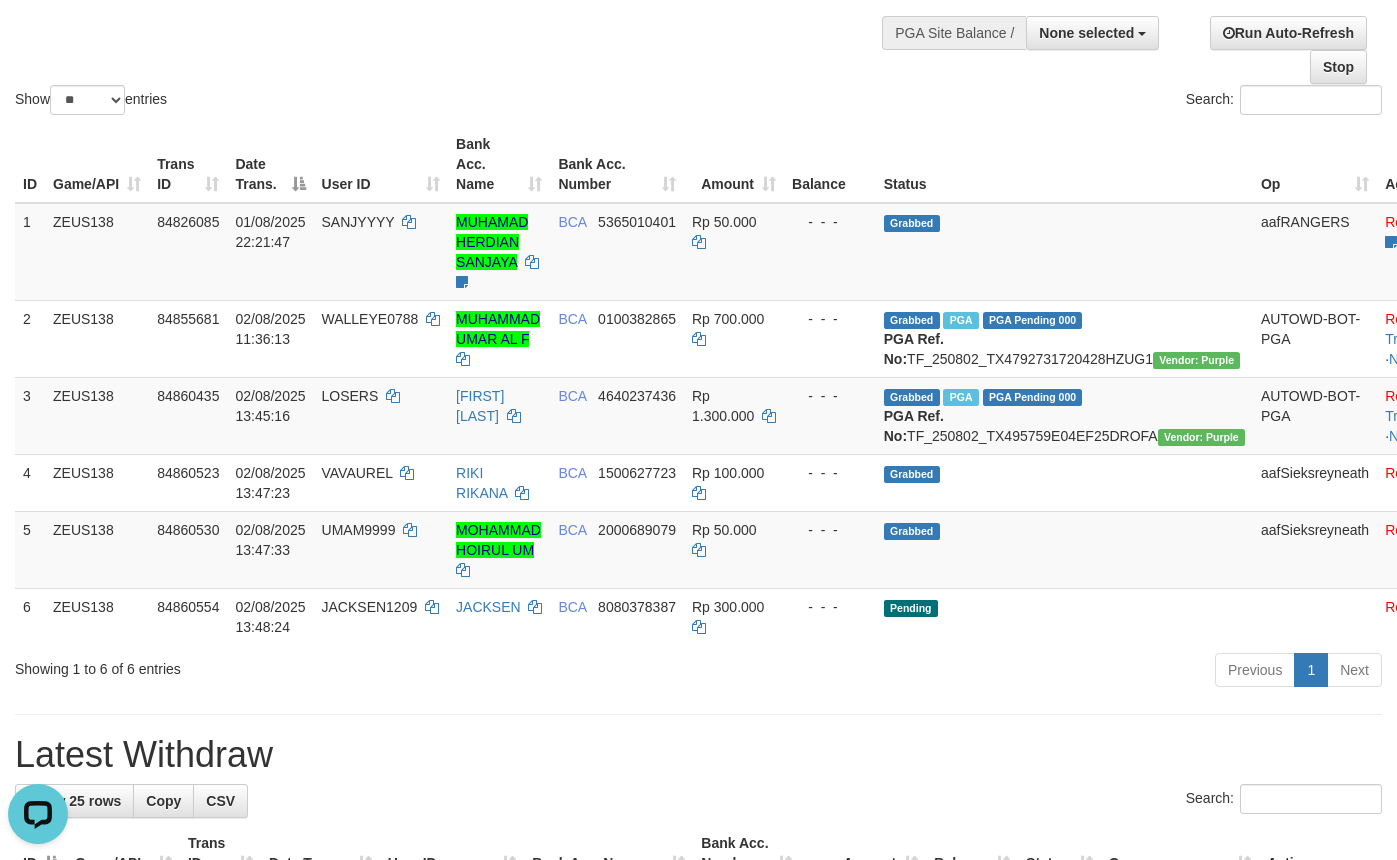 scroll, scrollTop: 0, scrollLeft: 0, axis: both 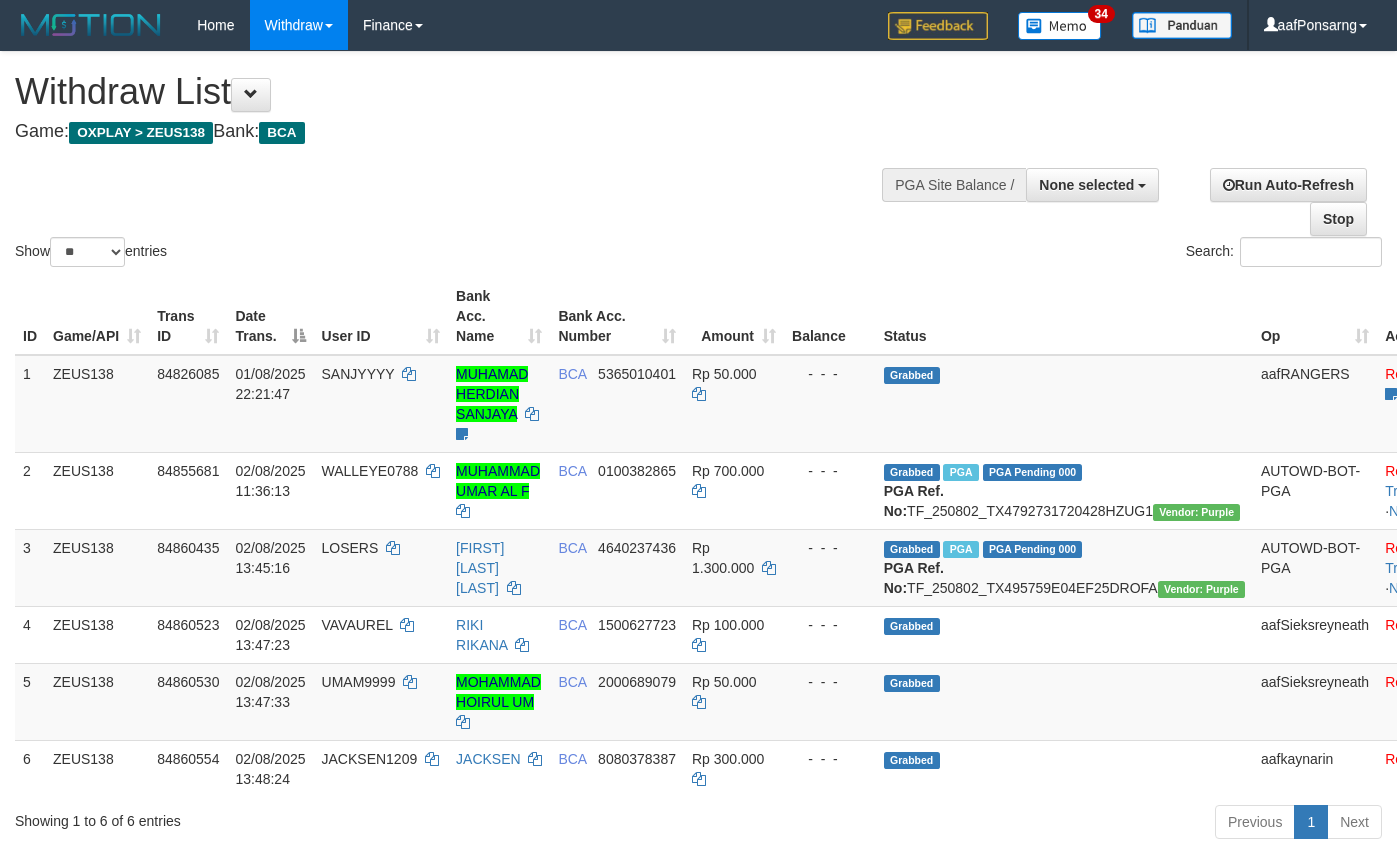 select 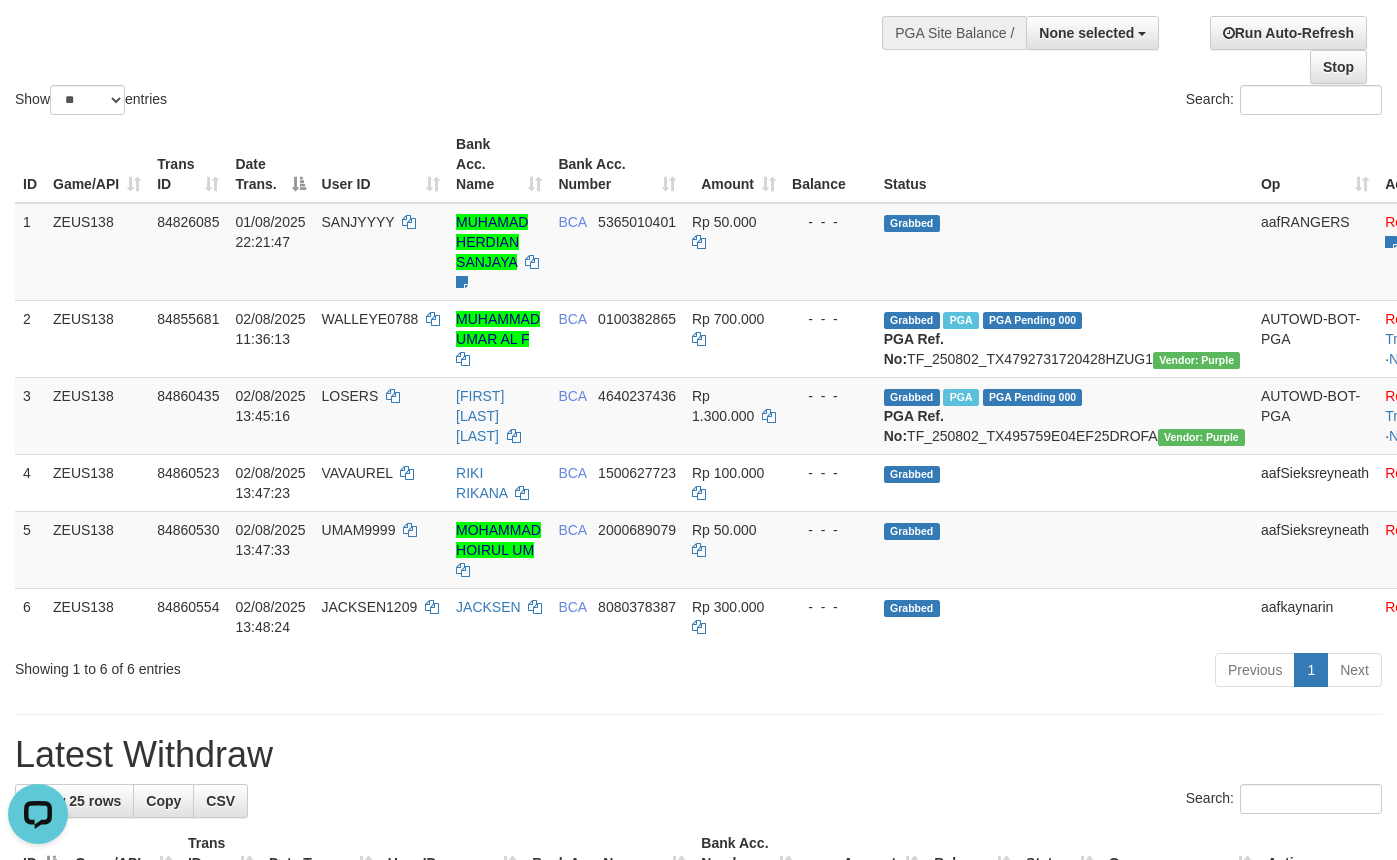 scroll, scrollTop: 0, scrollLeft: 0, axis: both 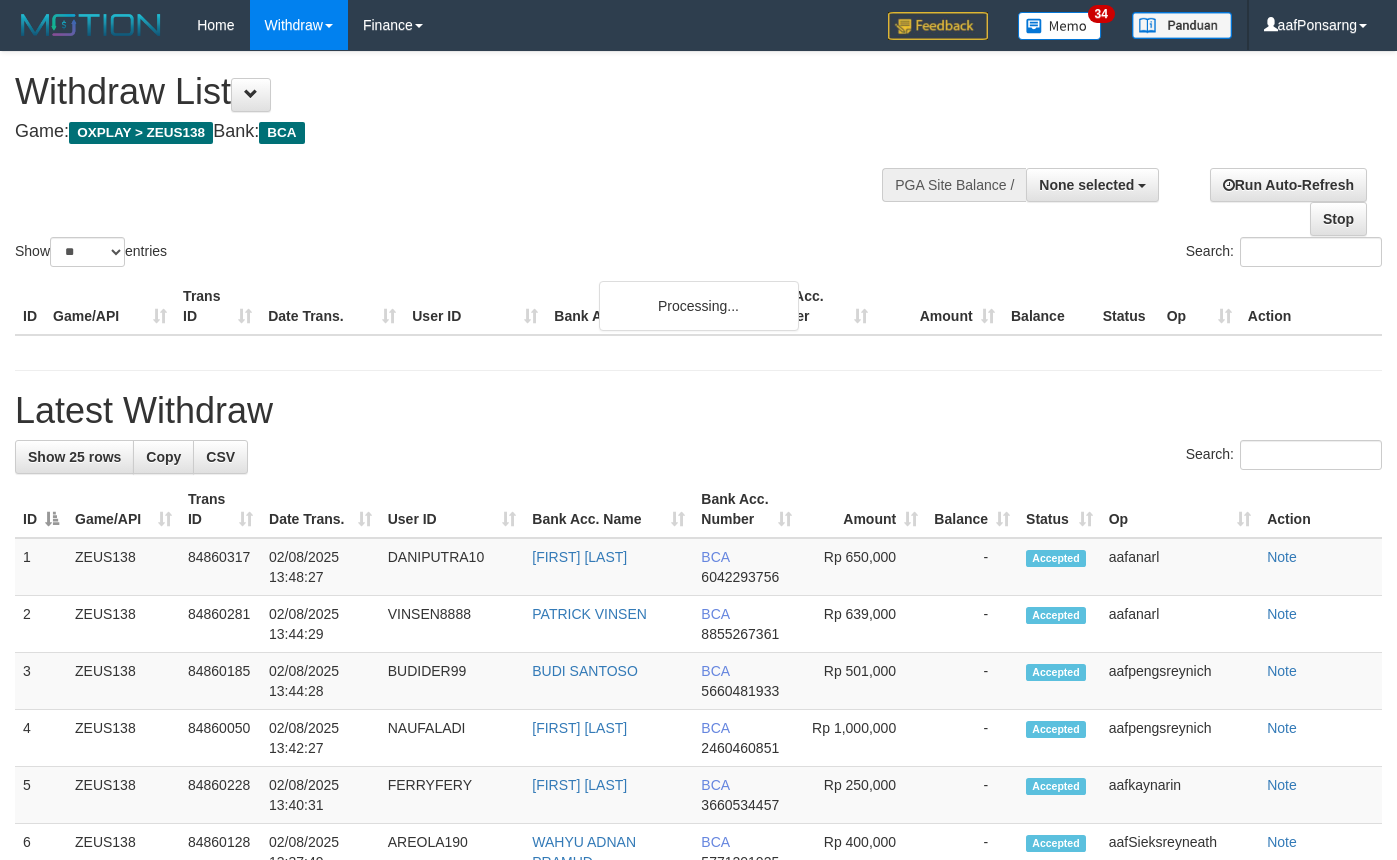 select 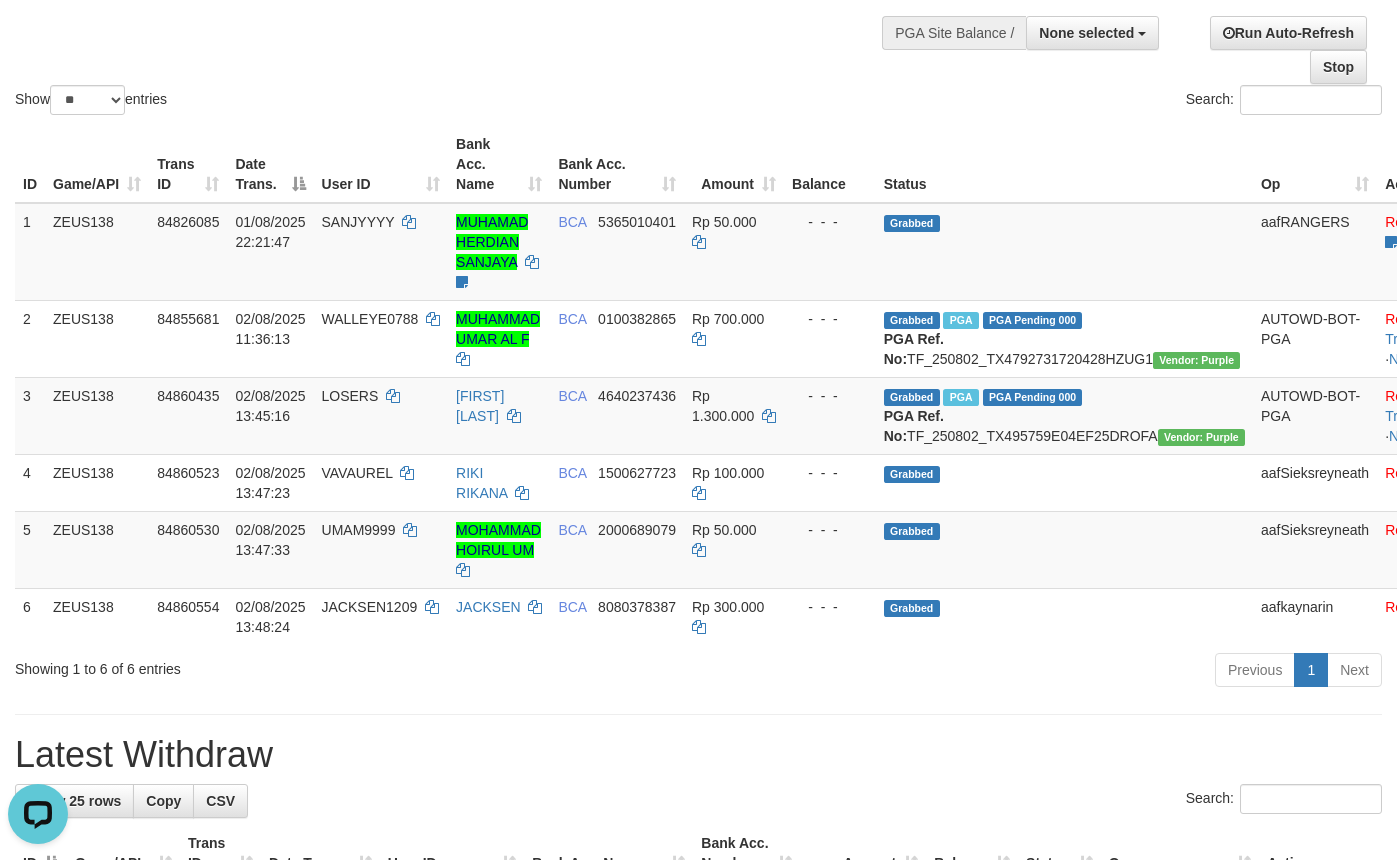 scroll, scrollTop: 0, scrollLeft: 0, axis: both 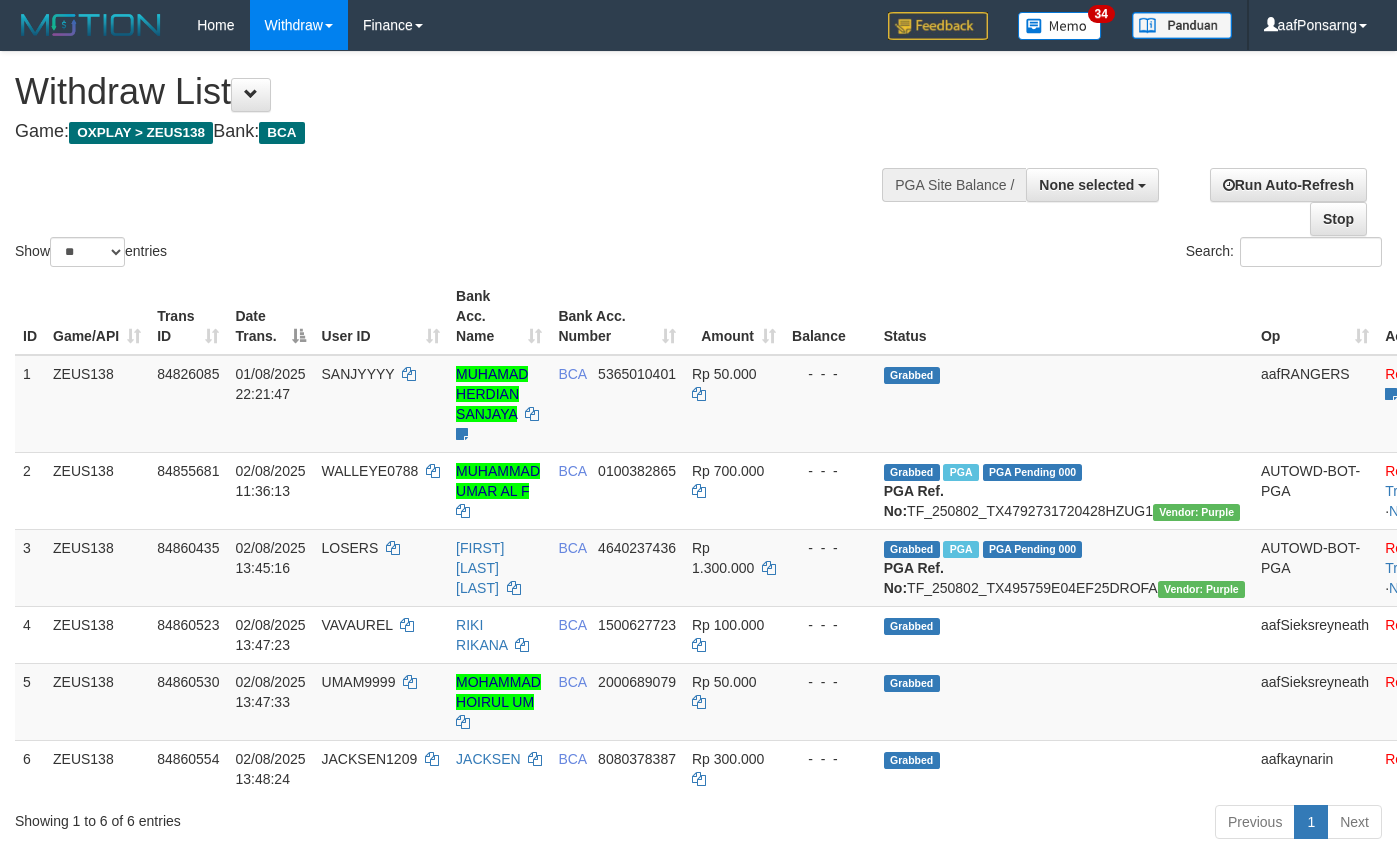 select 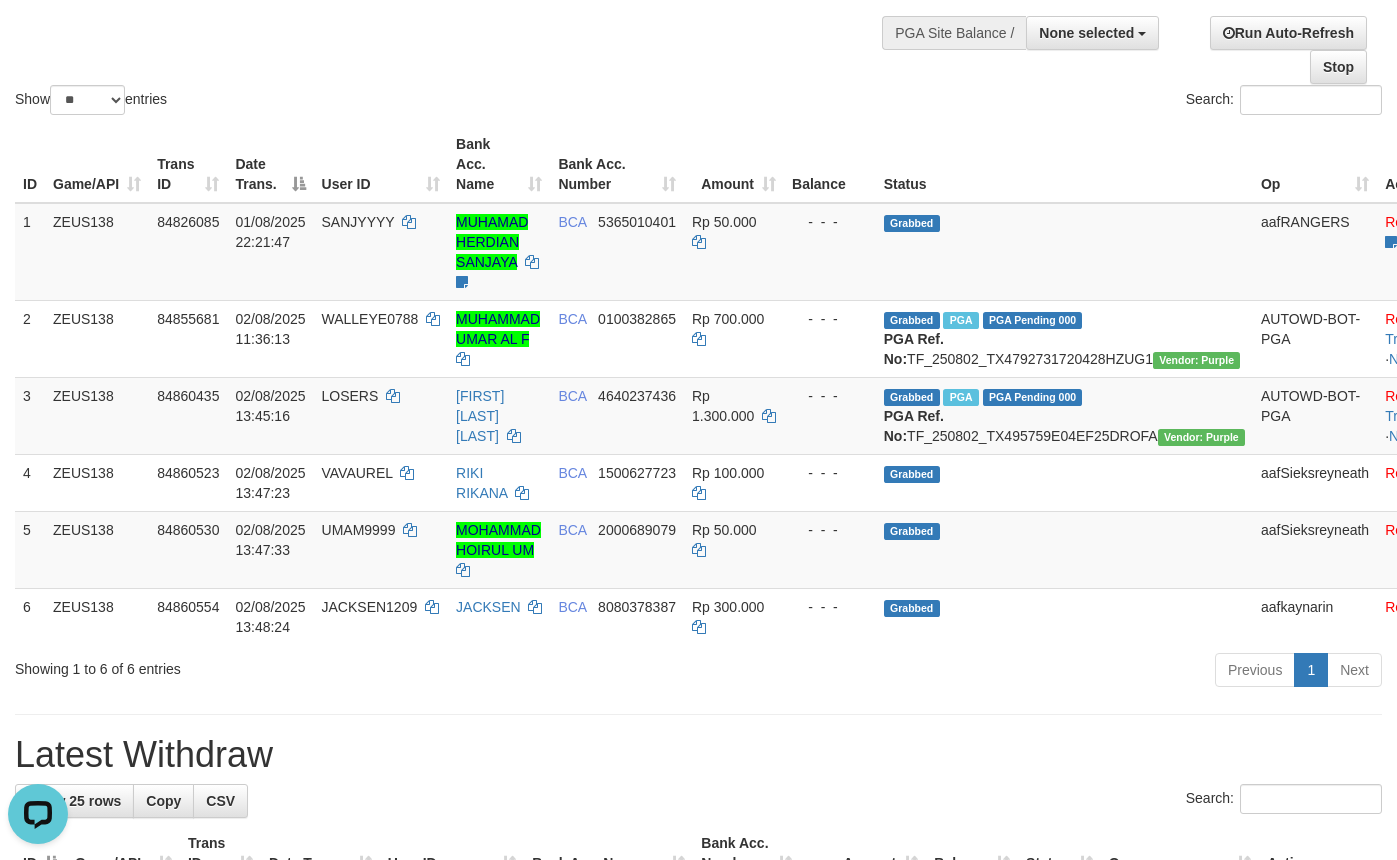 scroll, scrollTop: 0, scrollLeft: 0, axis: both 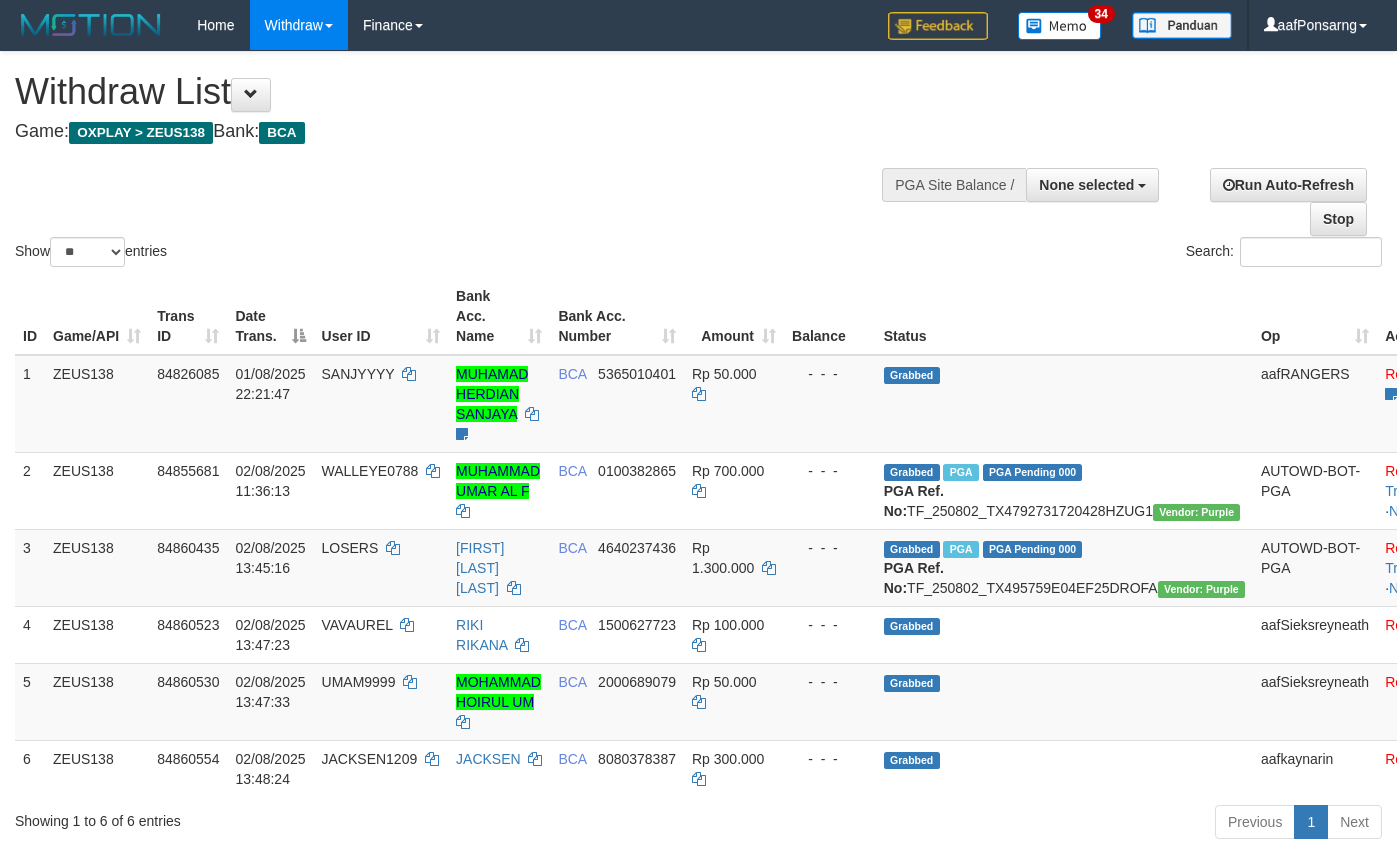select 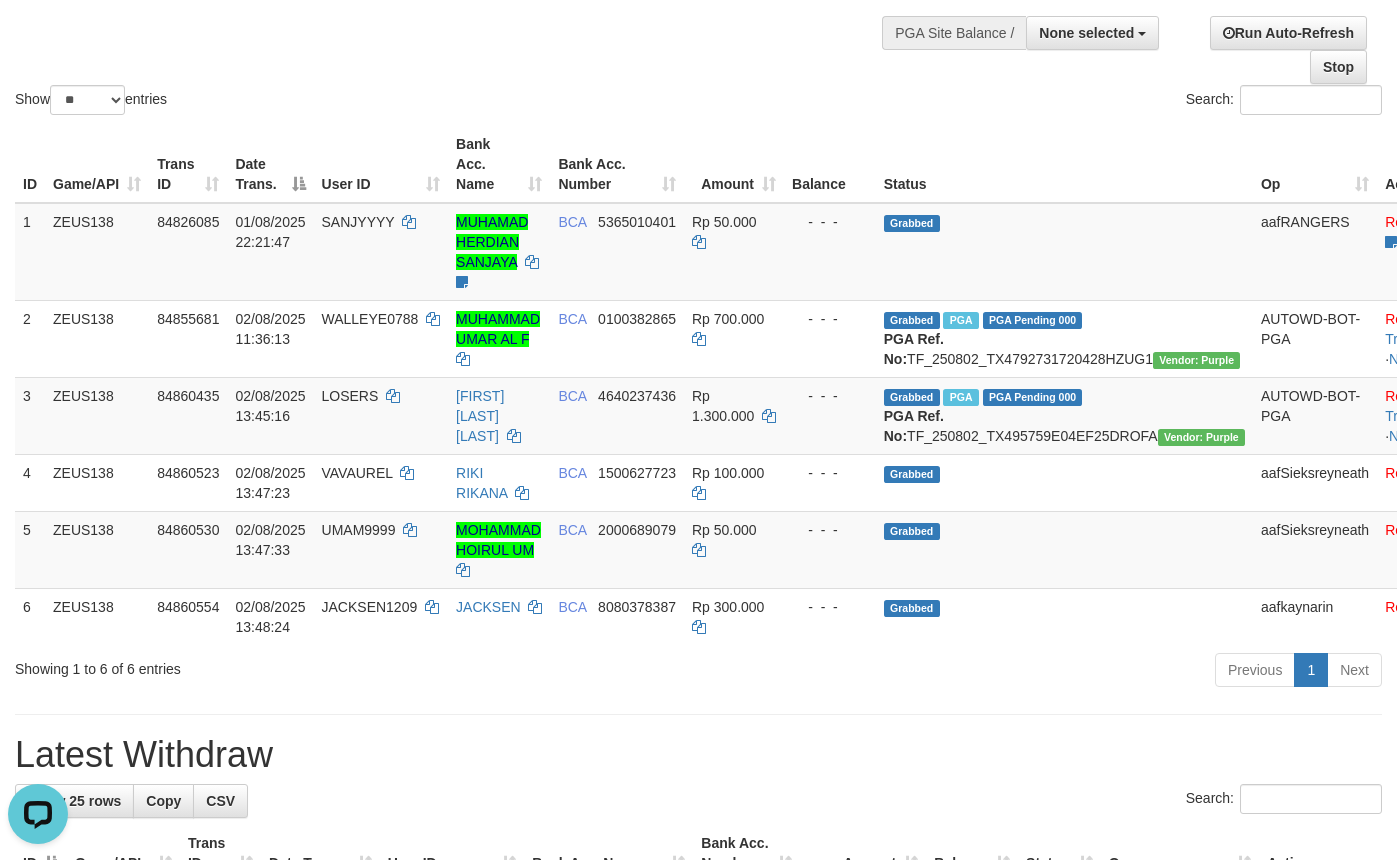scroll, scrollTop: 0, scrollLeft: 0, axis: both 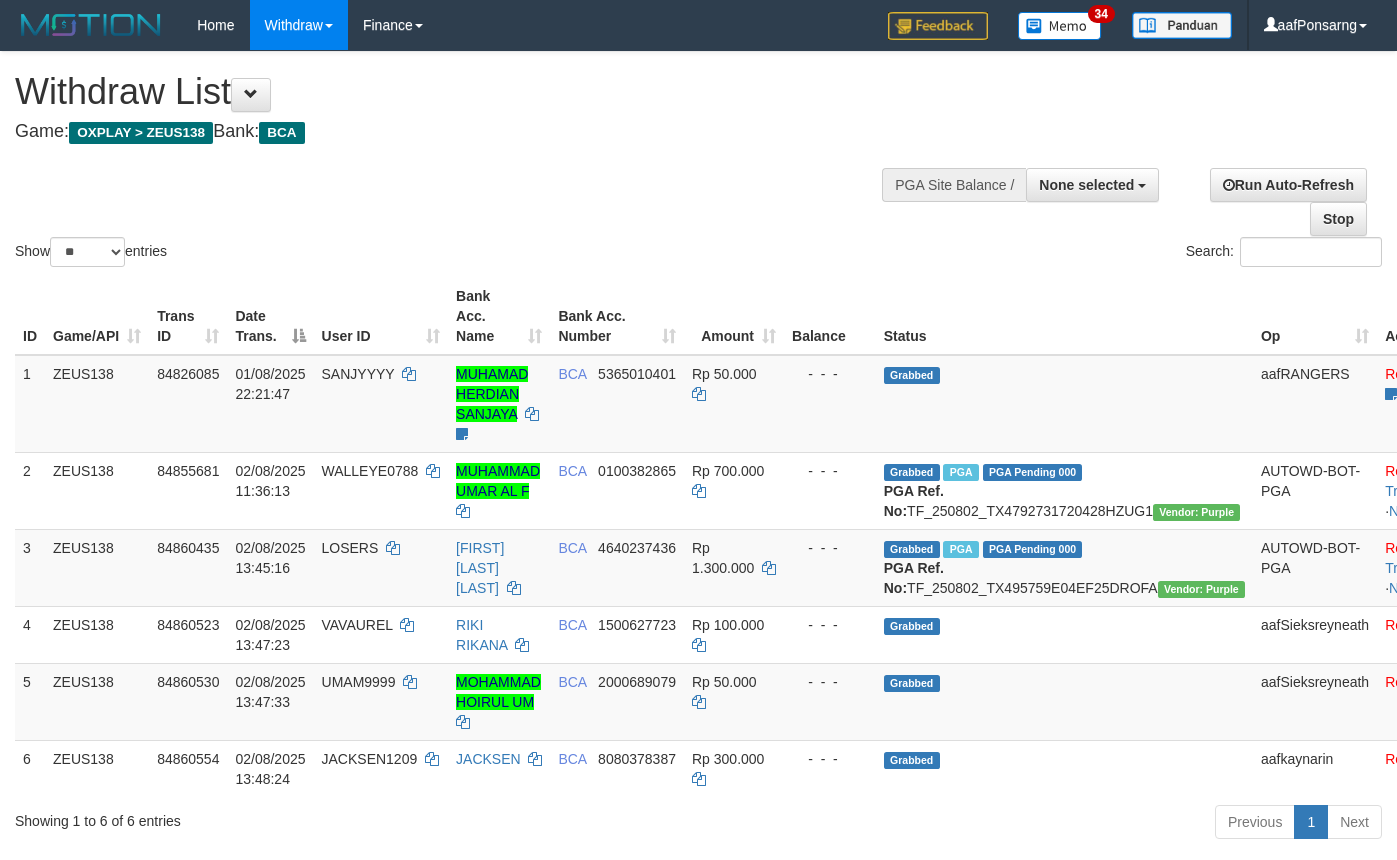 select 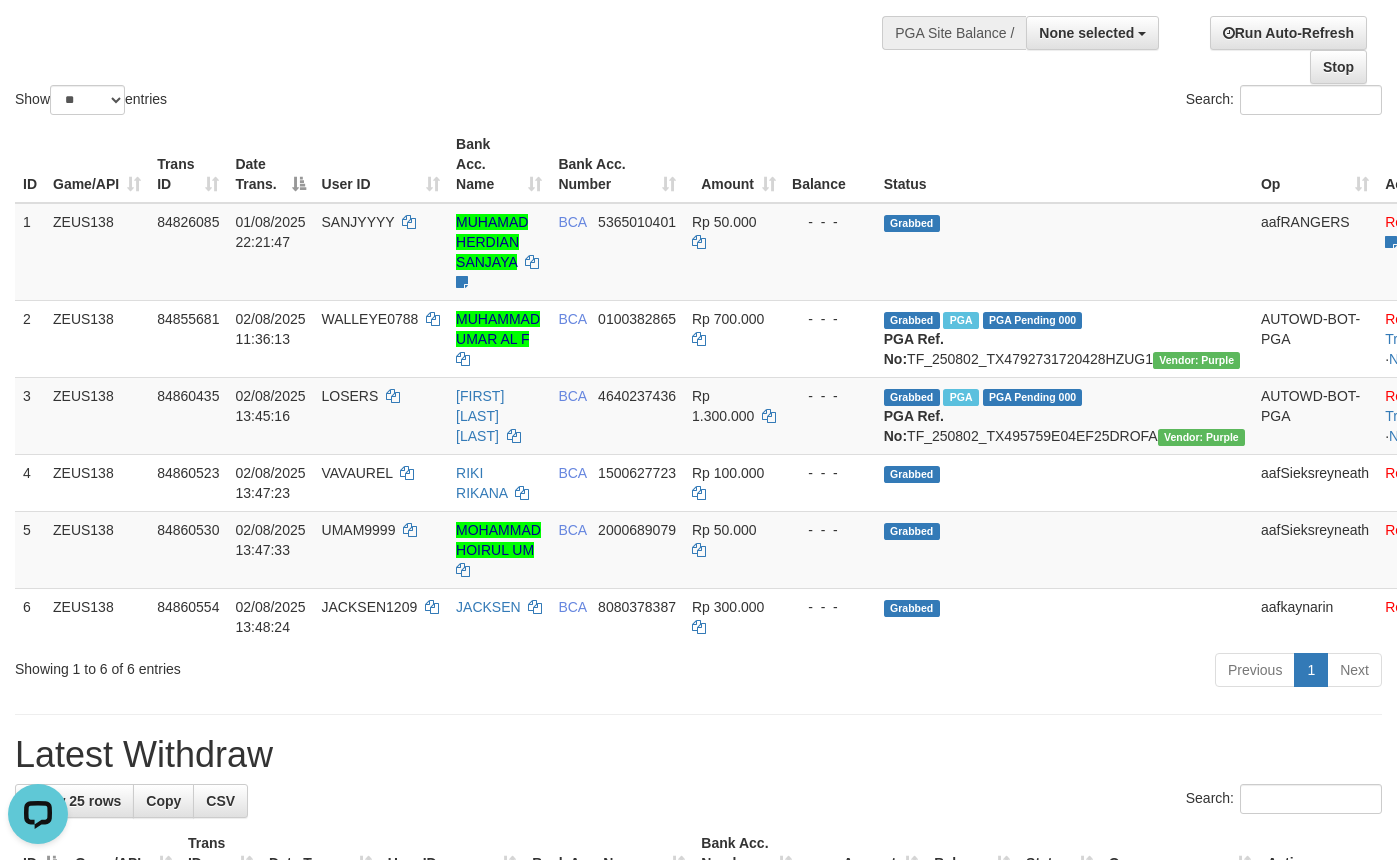 scroll, scrollTop: 0, scrollLeft: 0, axis: both 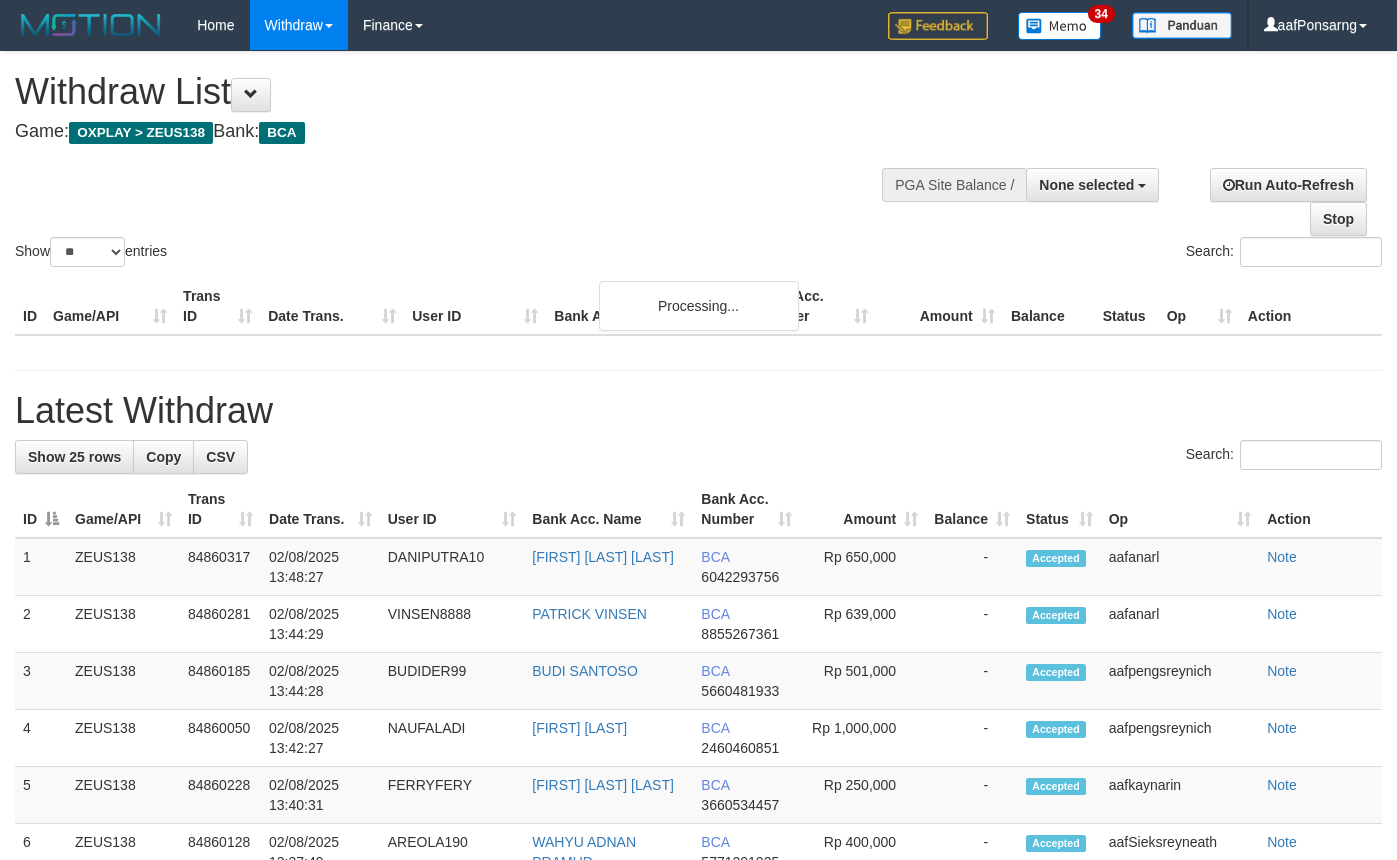 select 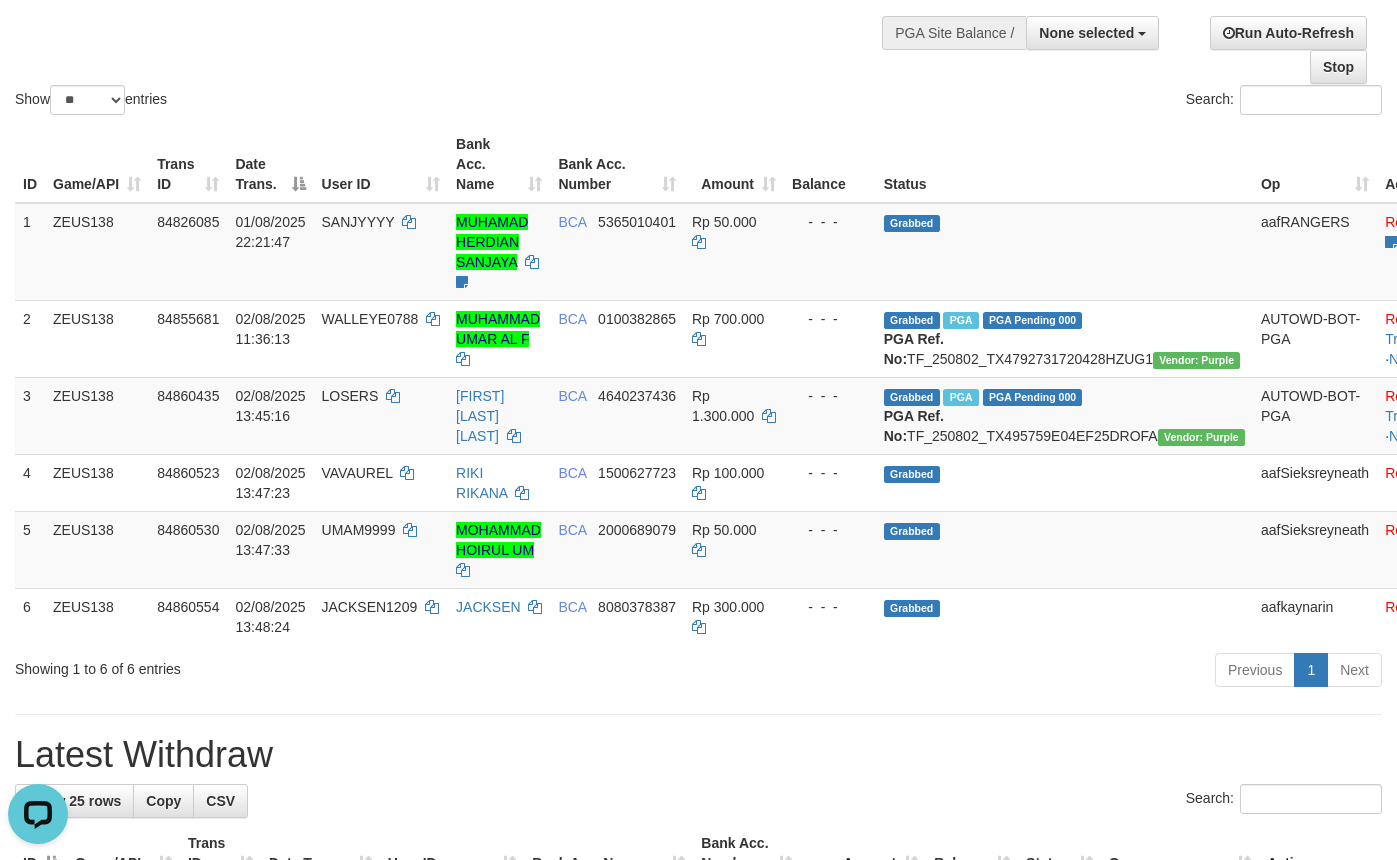 scroll, scrollTop: 0, scrollLeft: 0, axis: both 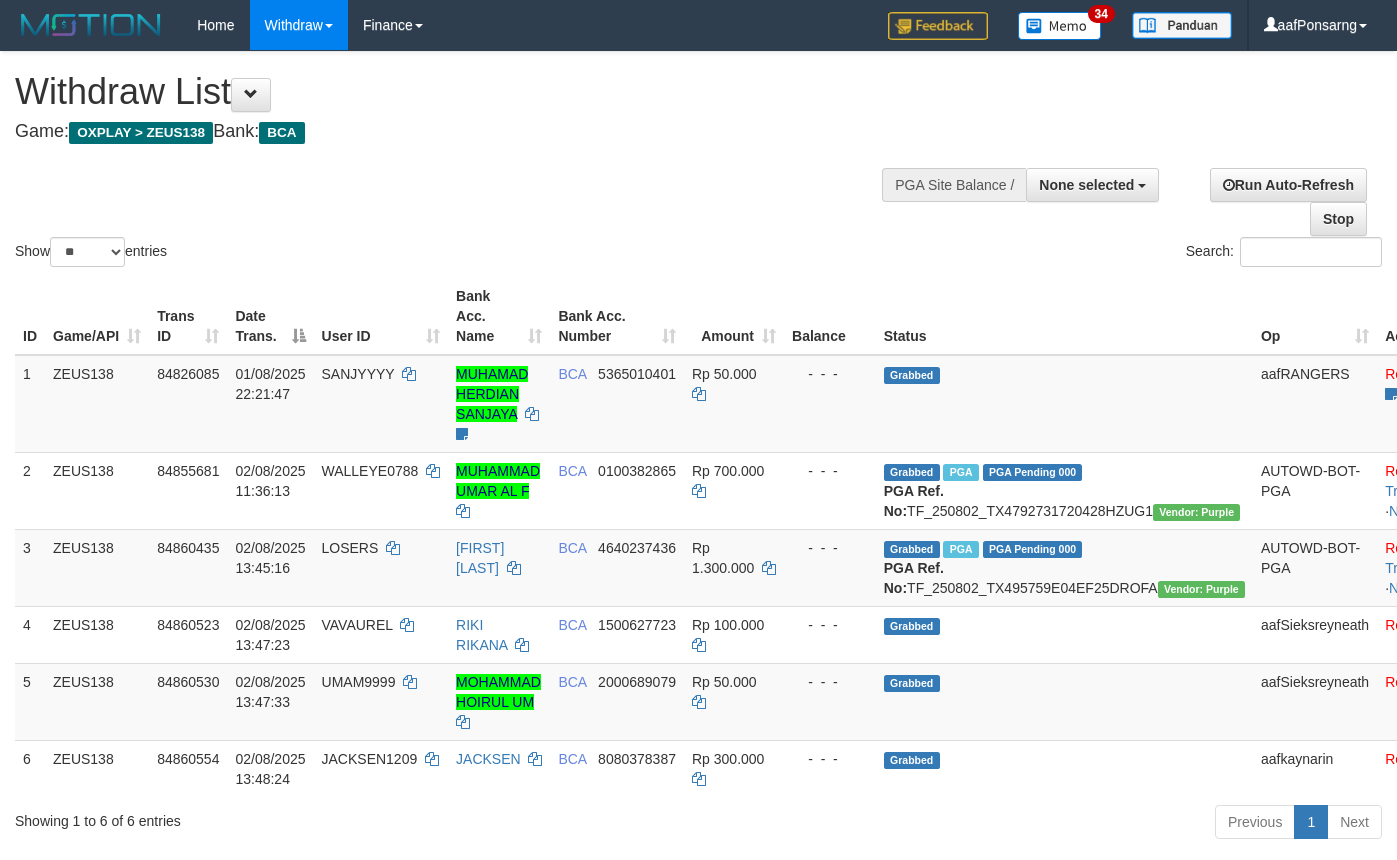 select 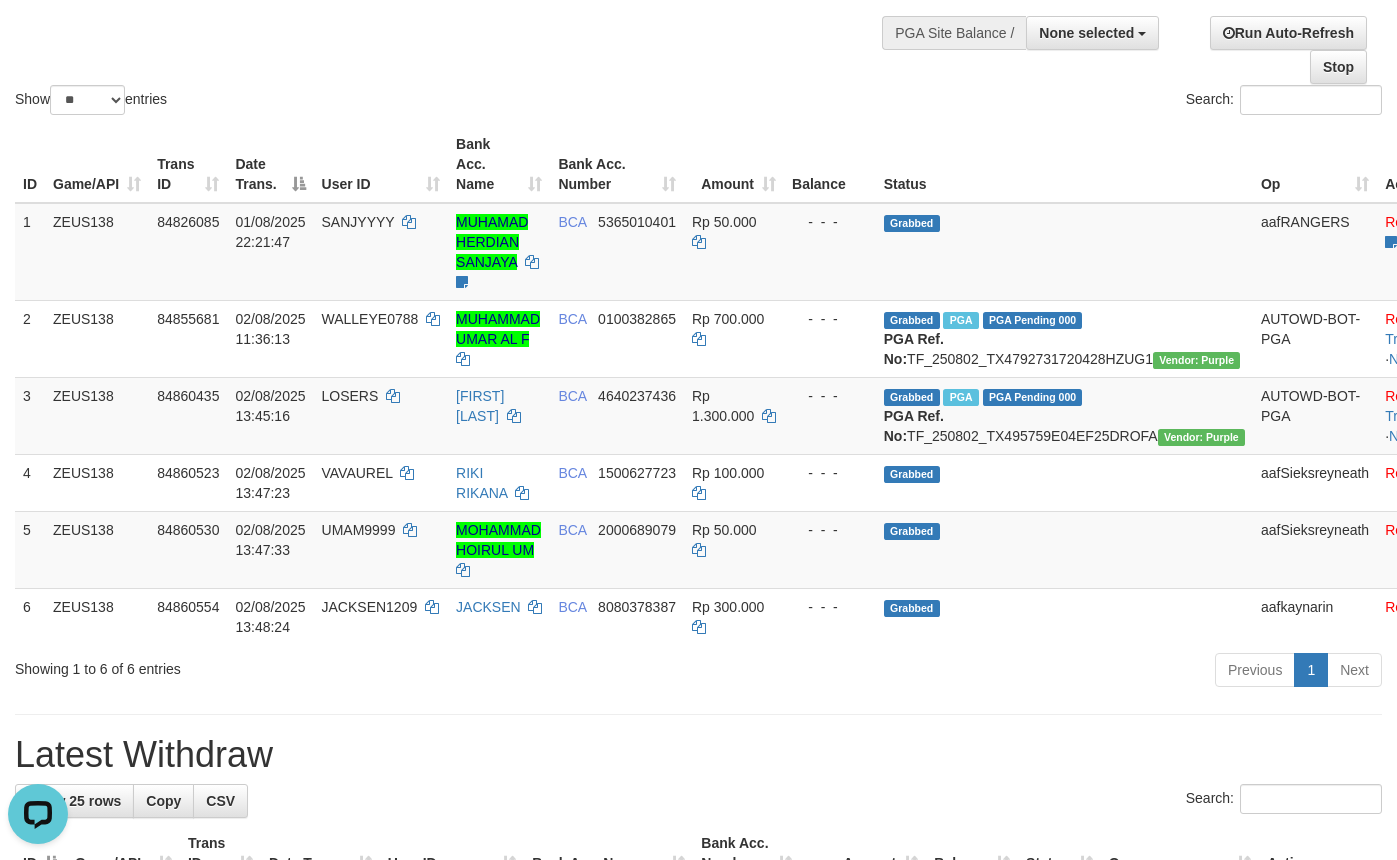 scroll, scrollTop: 0, scrollLeft: 0, axis: both 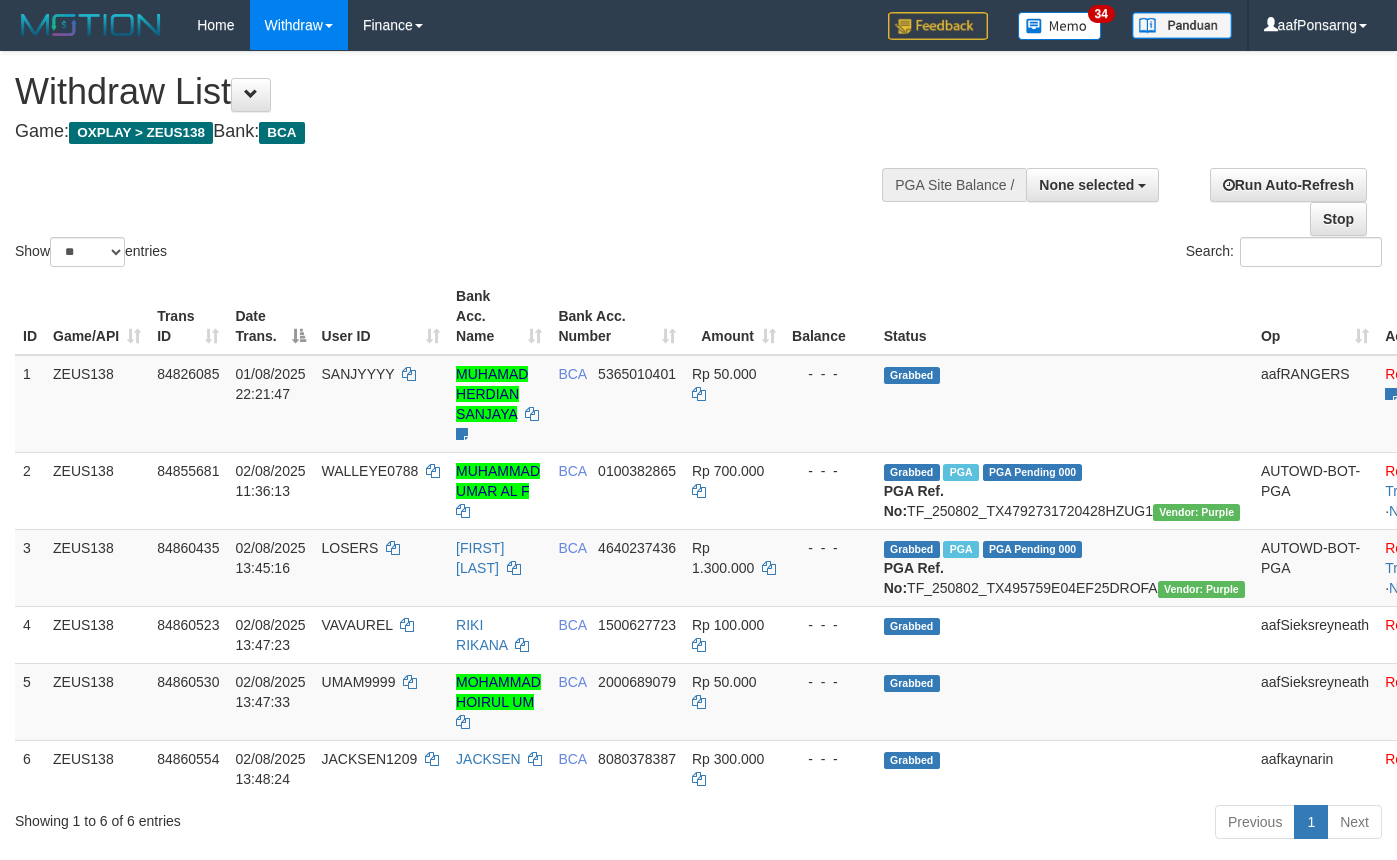 select 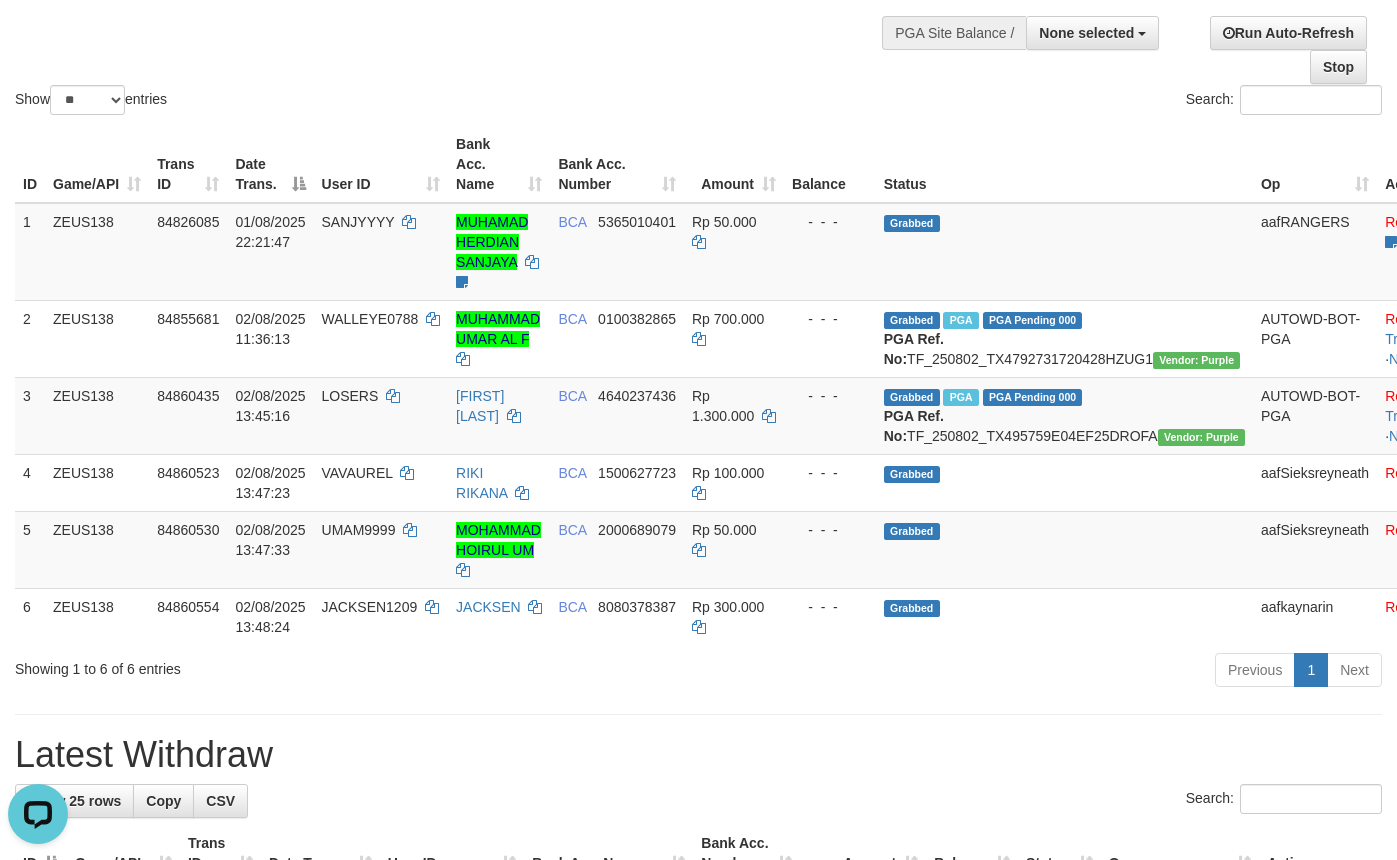 scroll, scrollTop: 0, scrollLeft: 0, axis: both 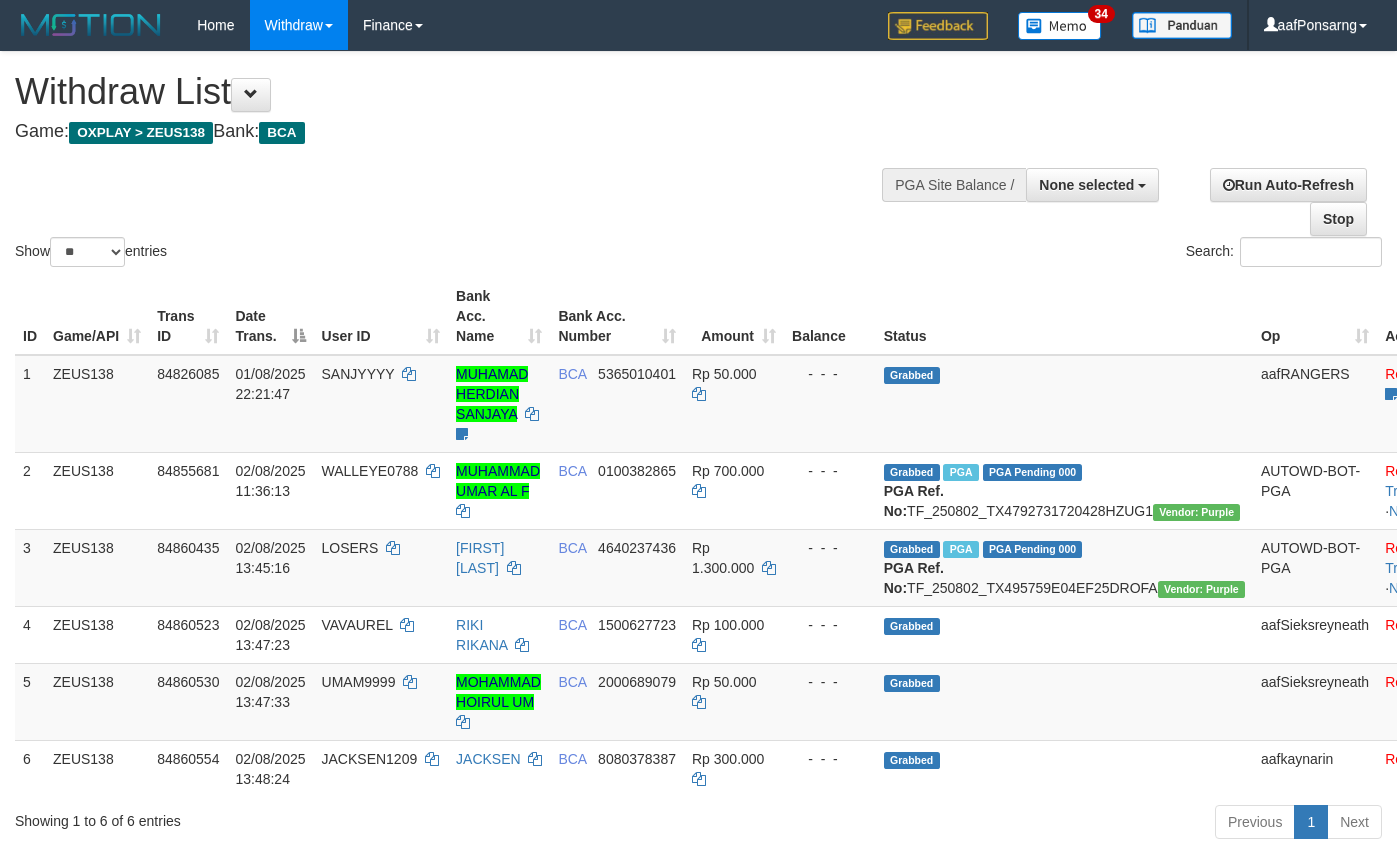 select 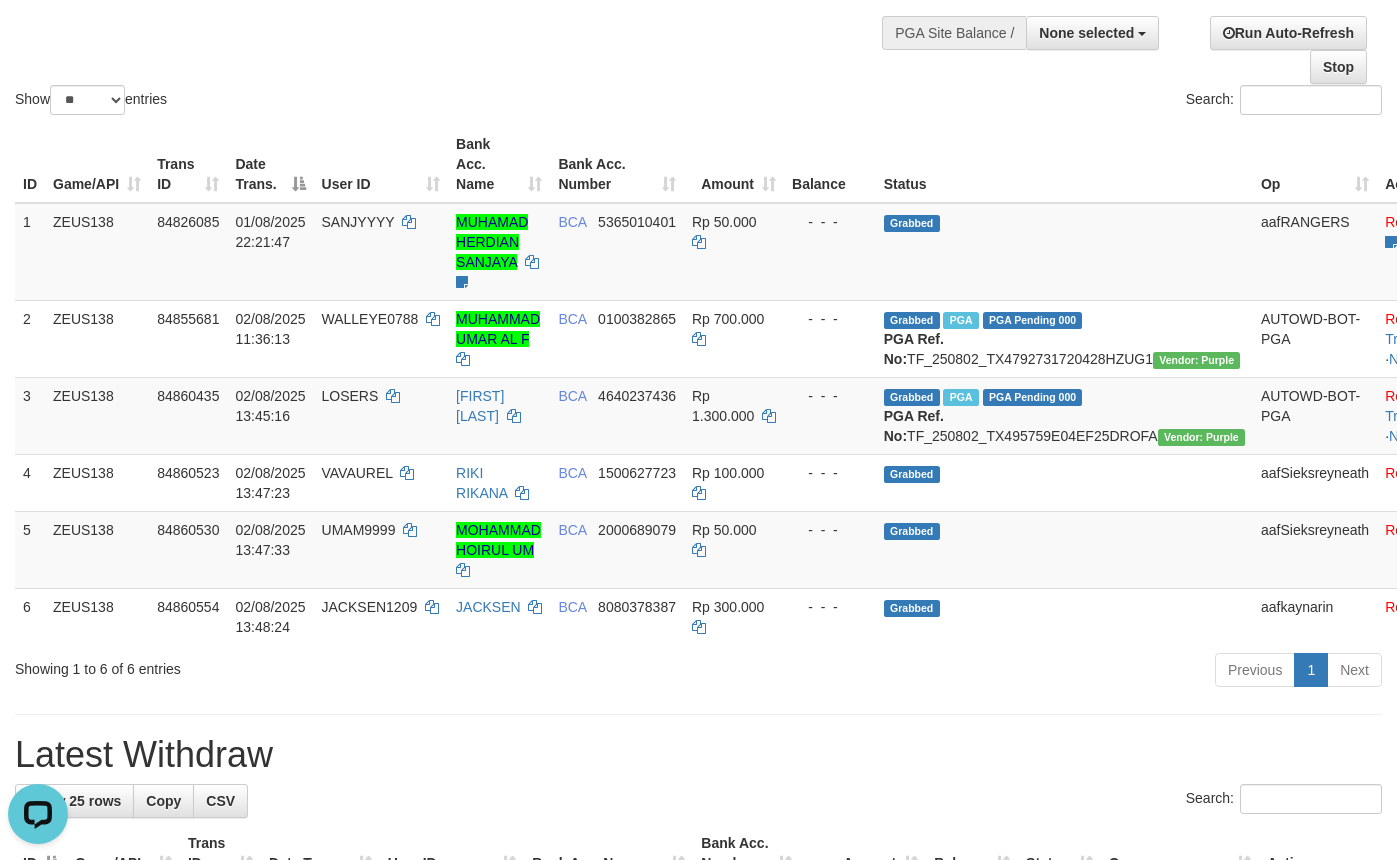 scroll, scrollTop: 0, scrollLeft: 0, axis: both 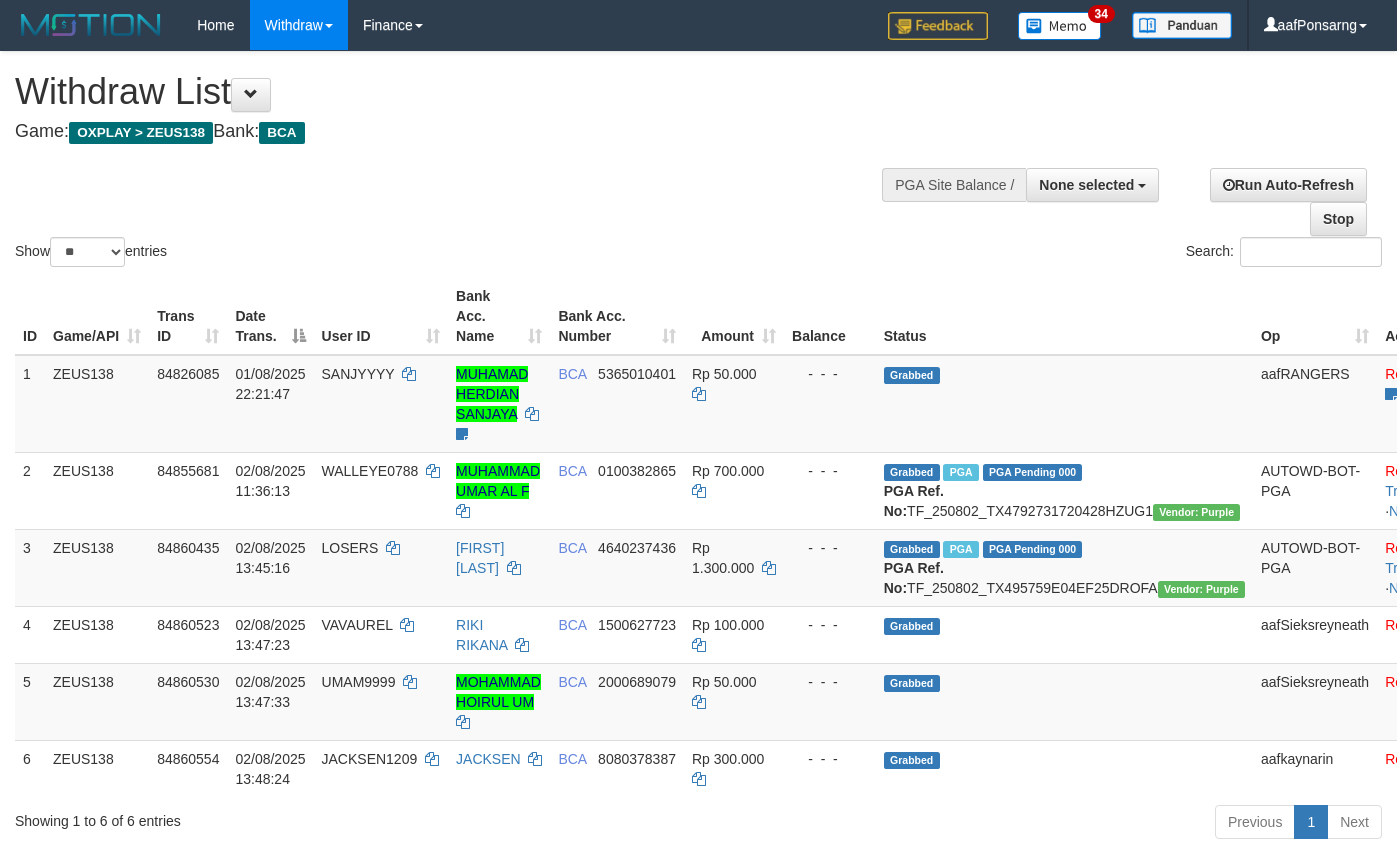 select 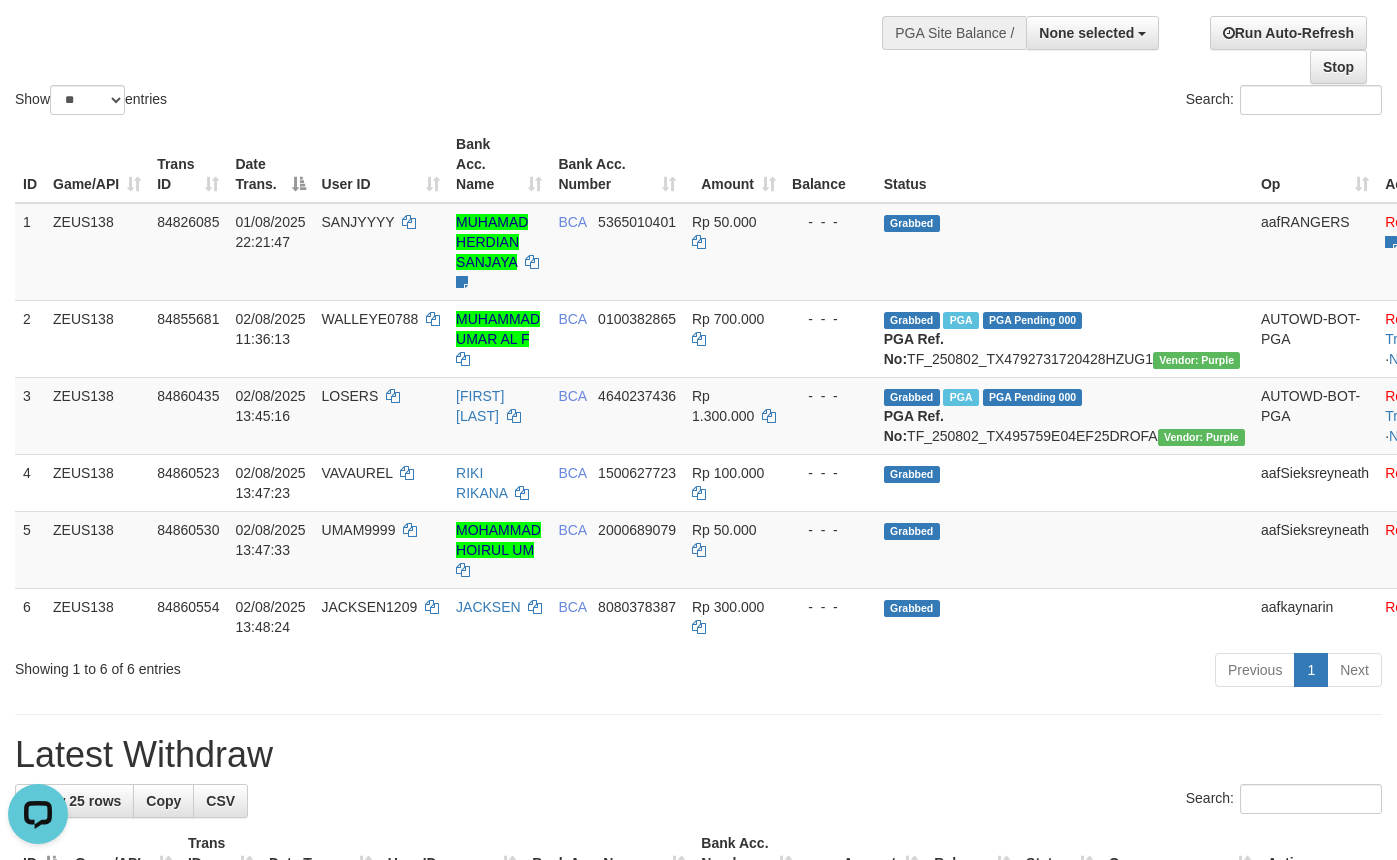 scroll, scrollTop: 0, scrollLeft: 0, axis: both 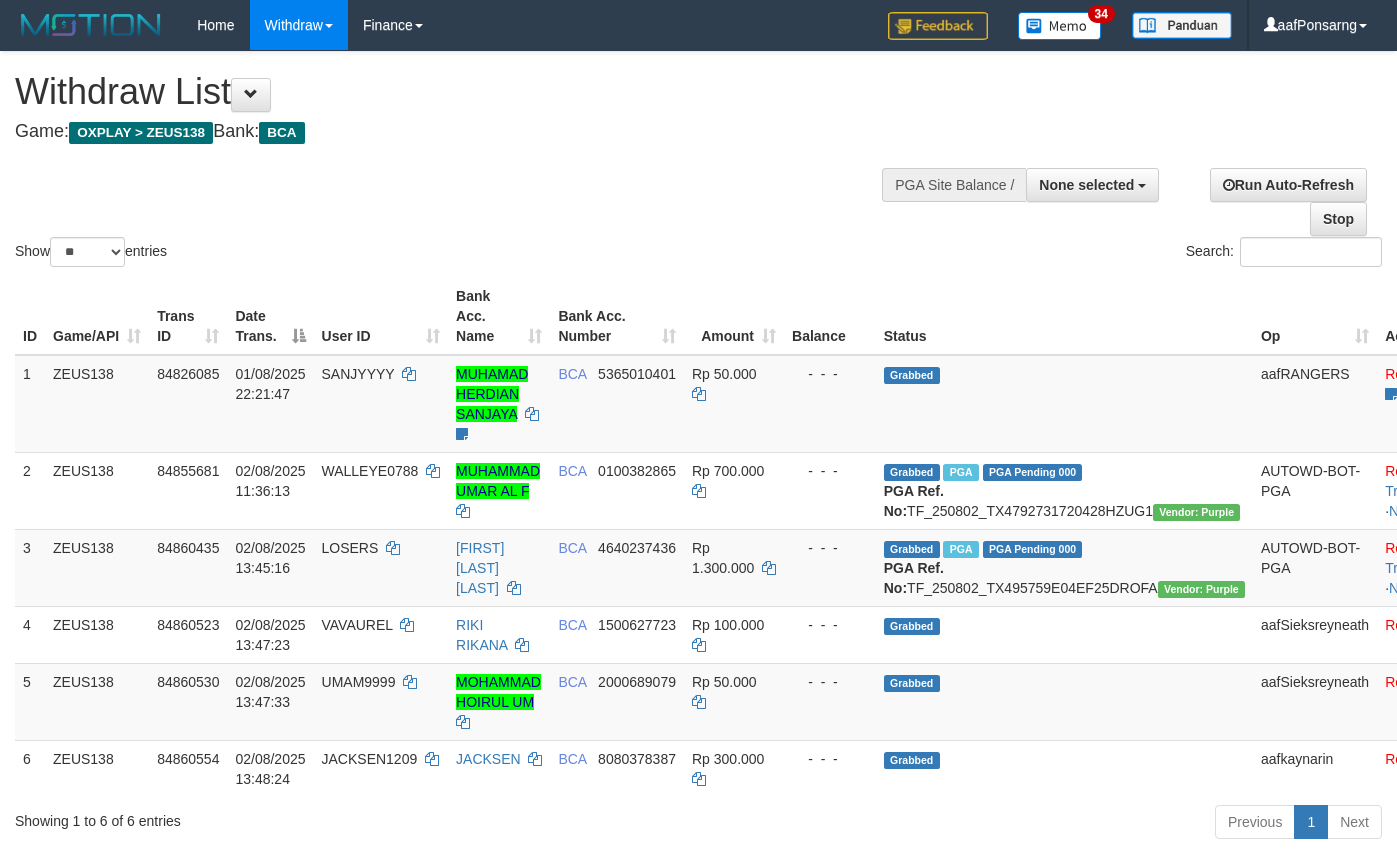 select 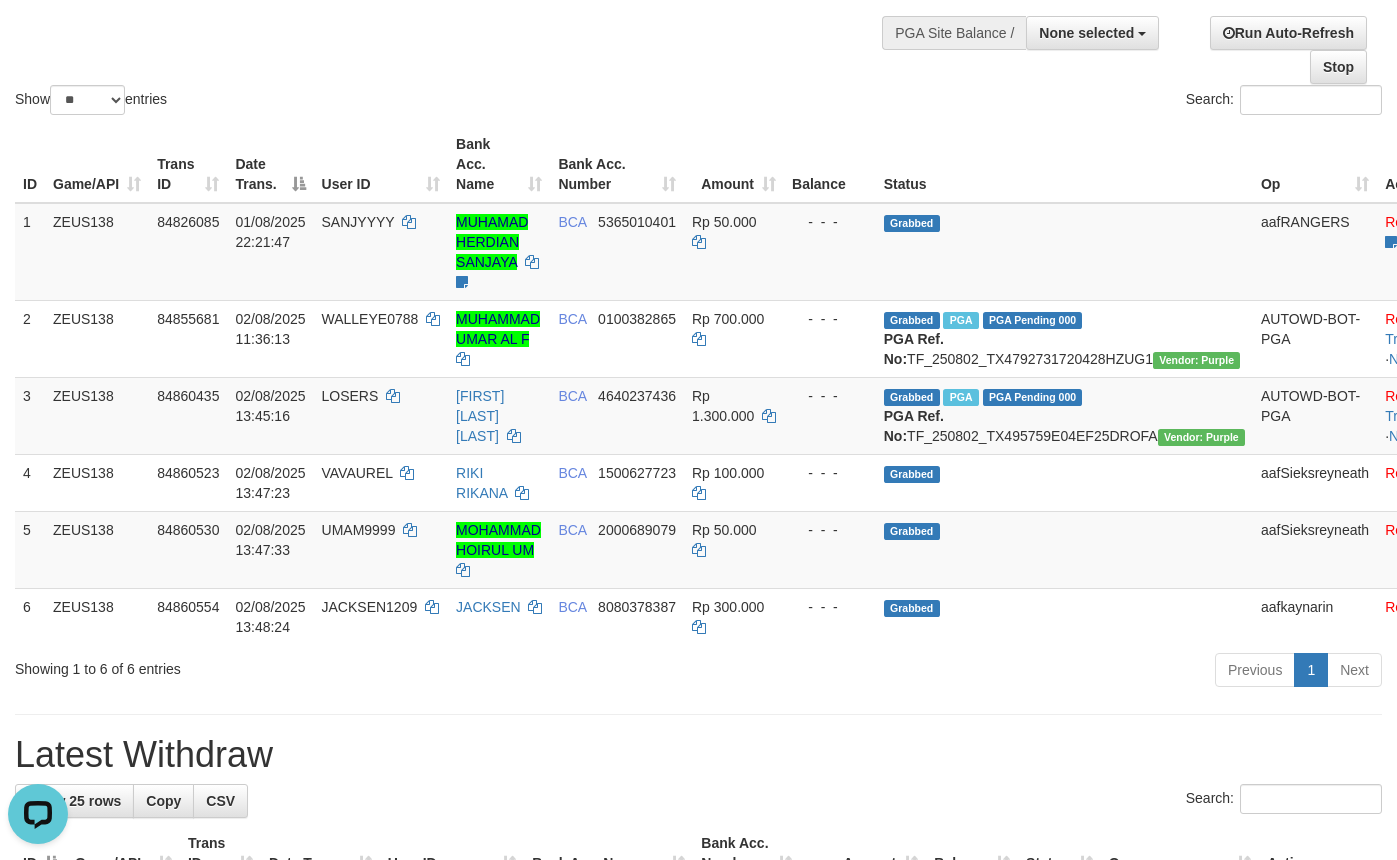 scroll, scrollTop: 0, scrollLeft: 0, axis: both 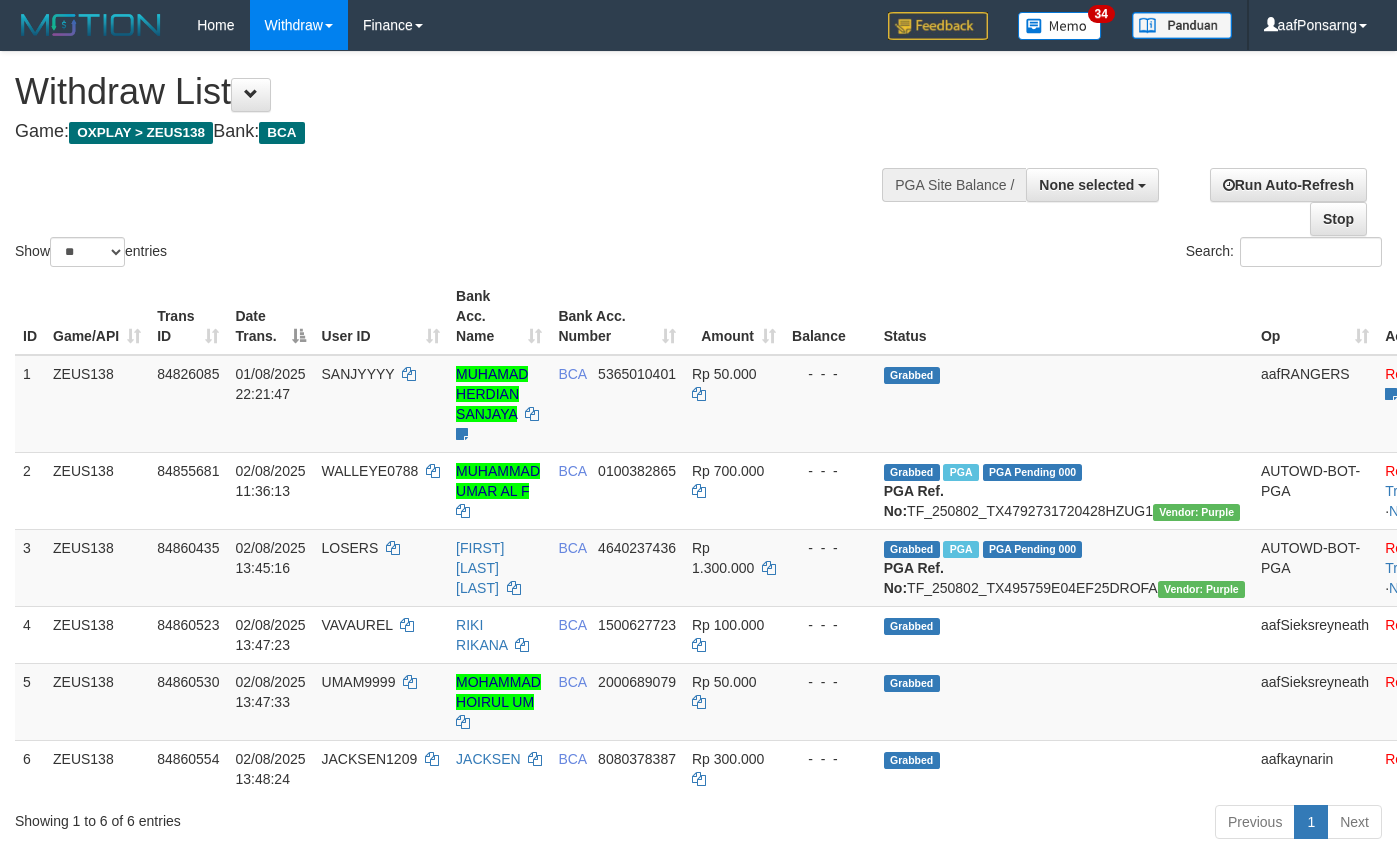 select 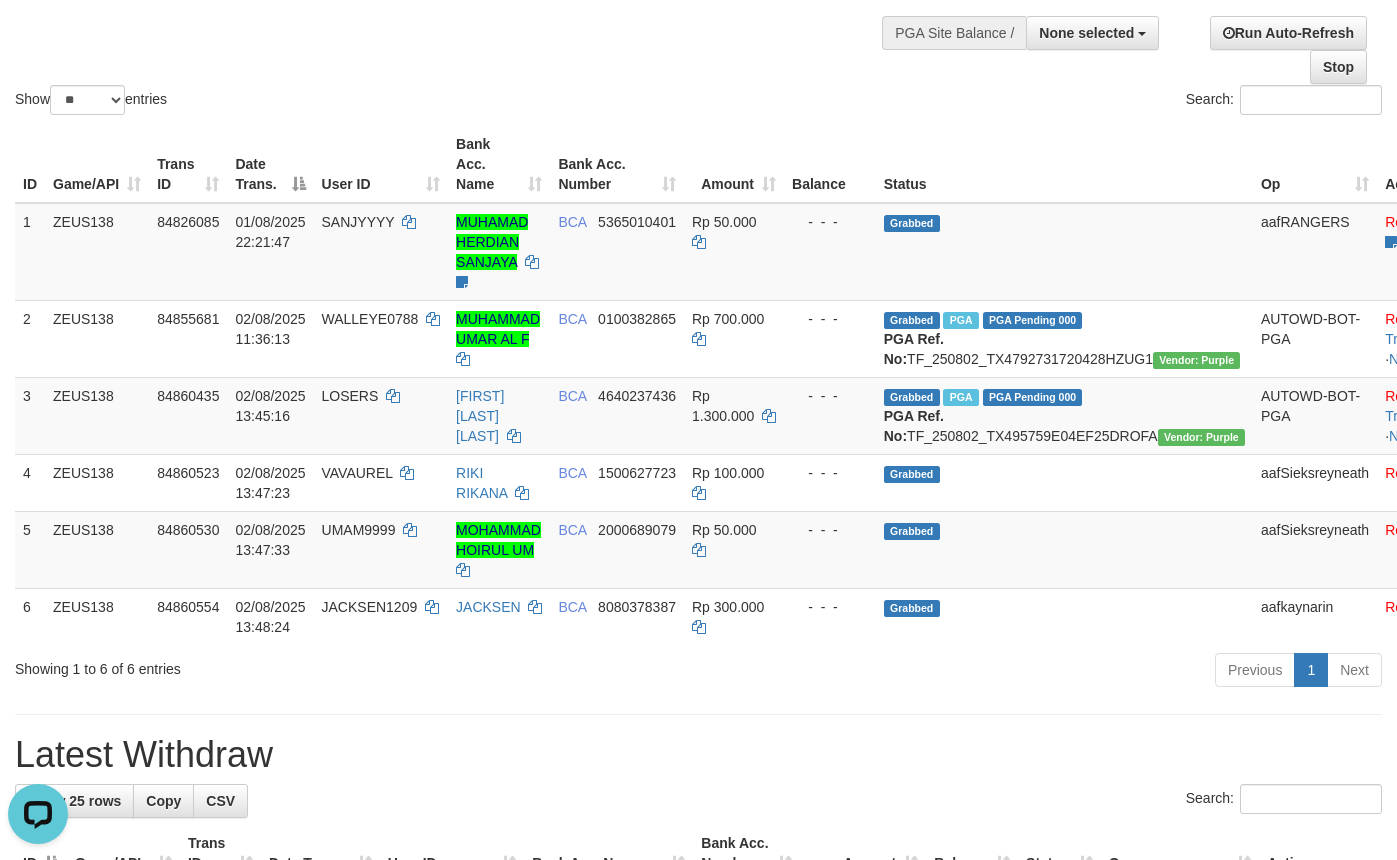 scroll, scrollTop: 0, scrollLeft: 0, axis: both 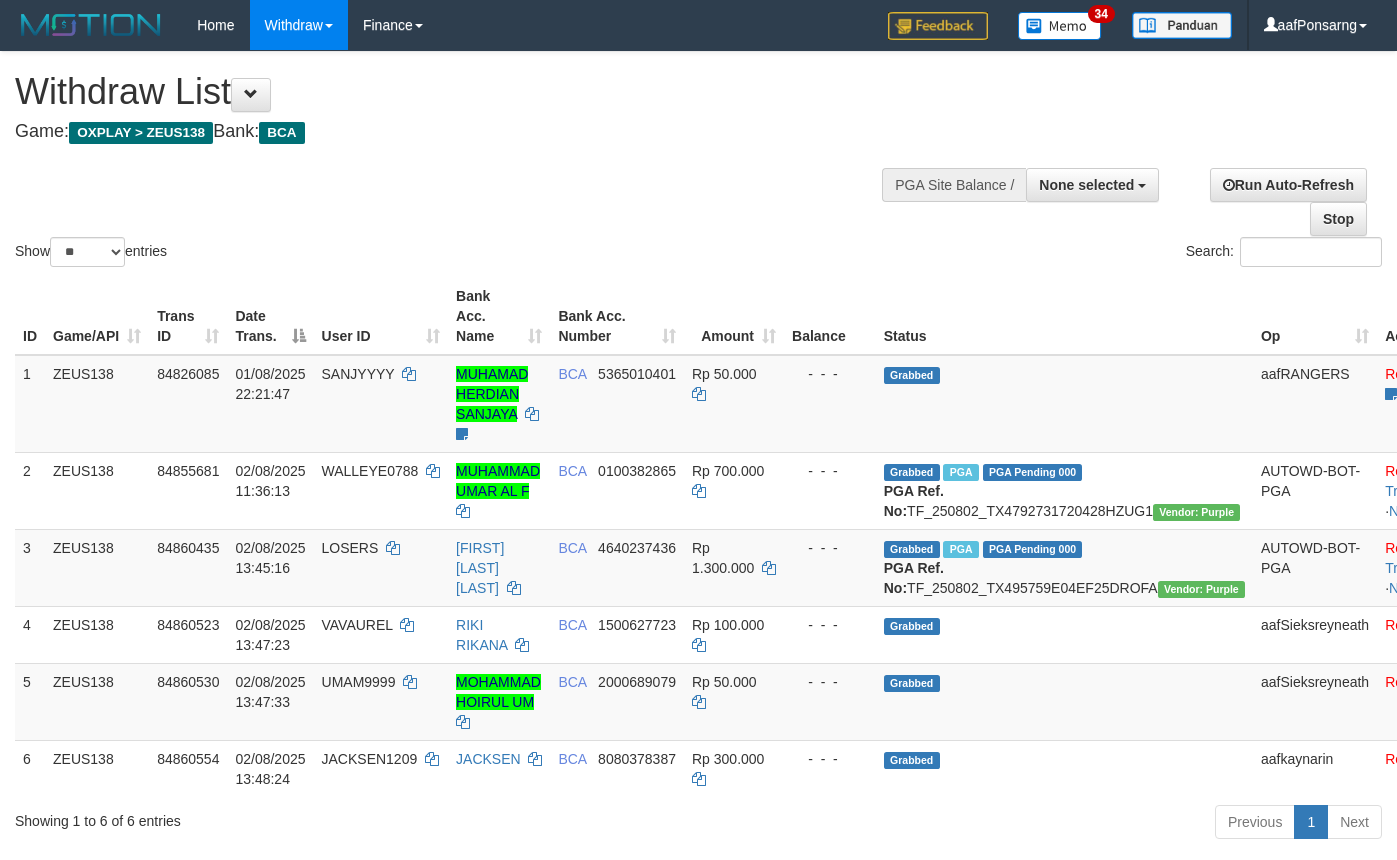 select 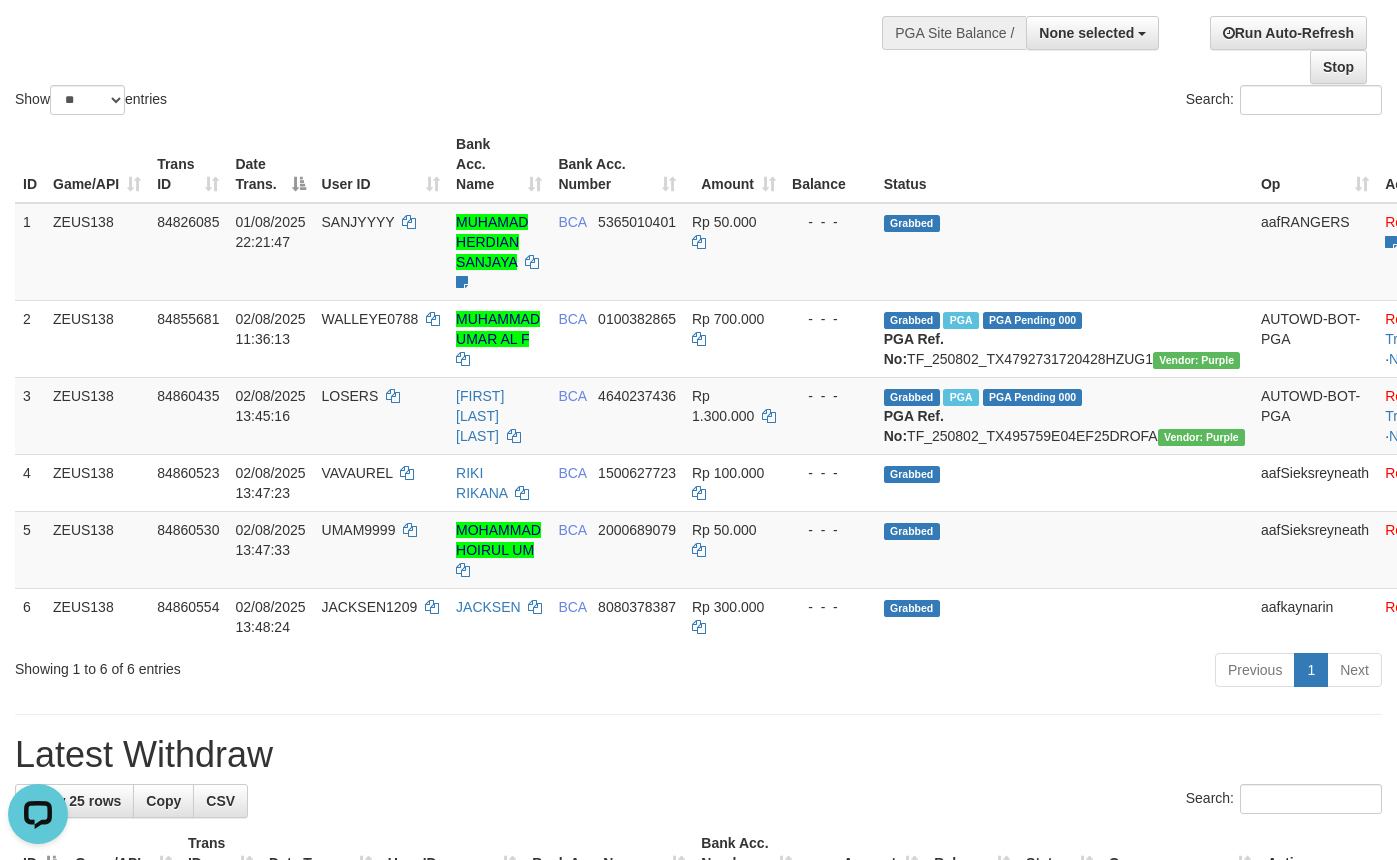 scroll, scrollTop: 0, scrollLeft: 0, axis: both 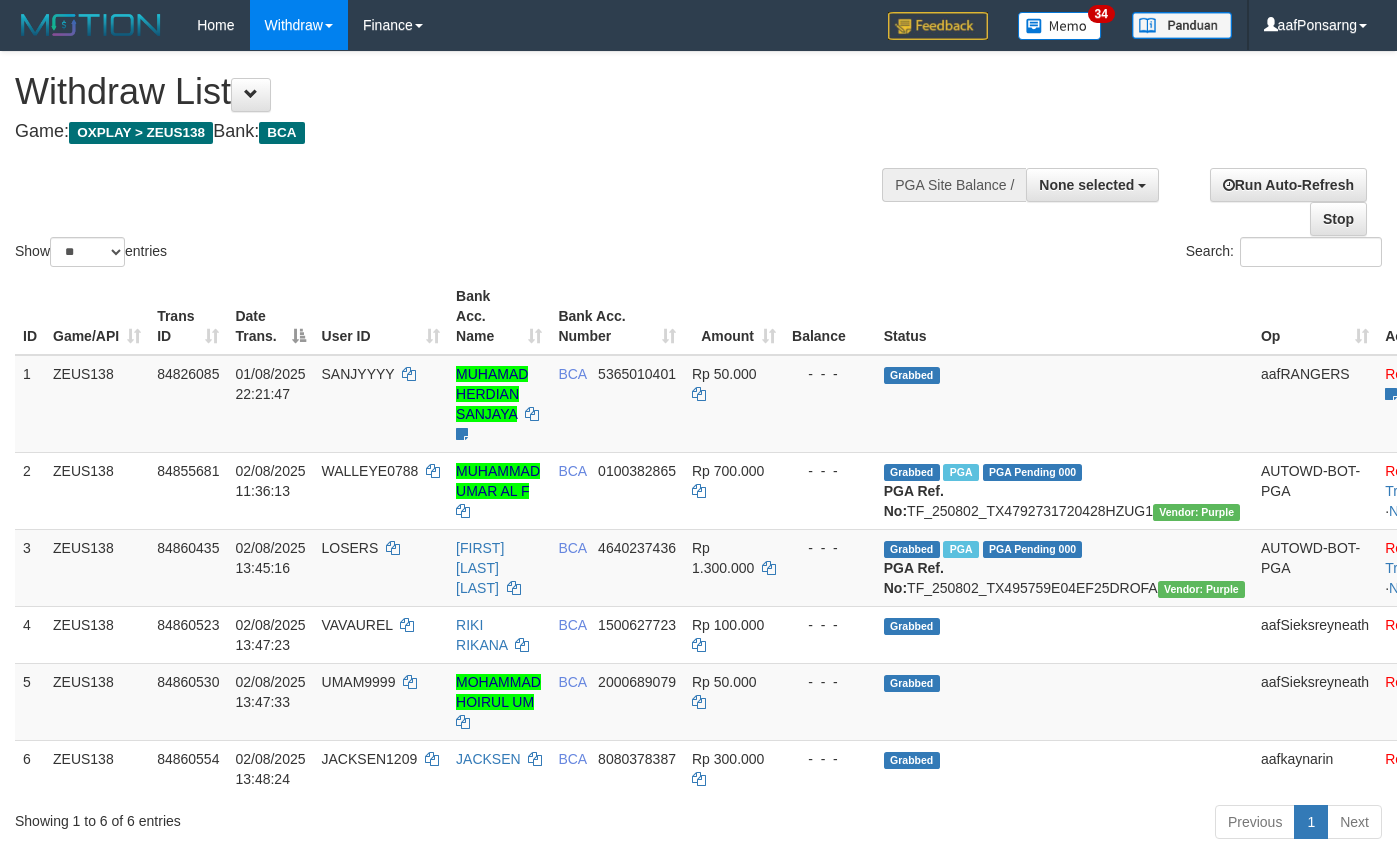 select 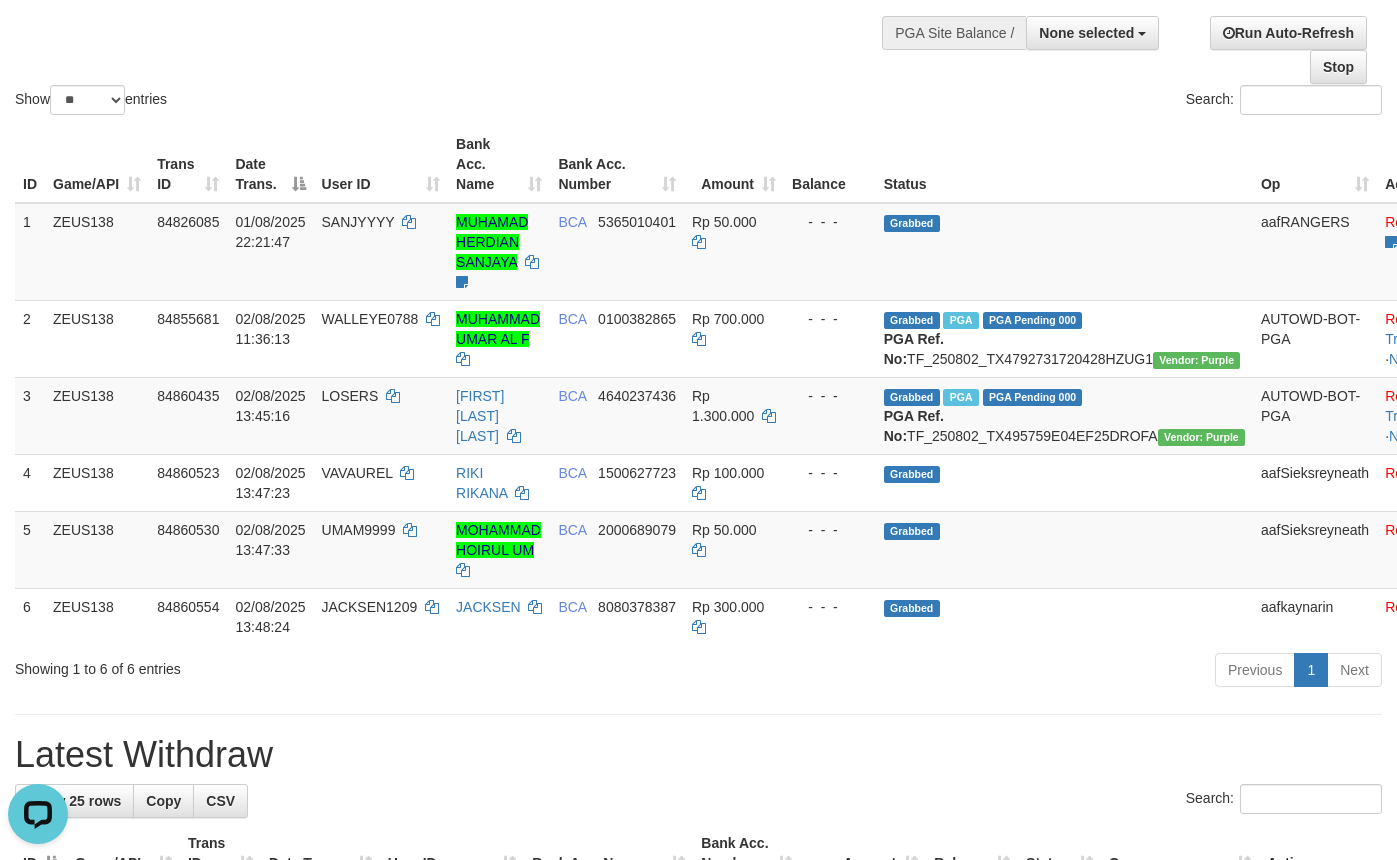 scroll, scrollTop: 0, scrollLeft: 0, axis: both 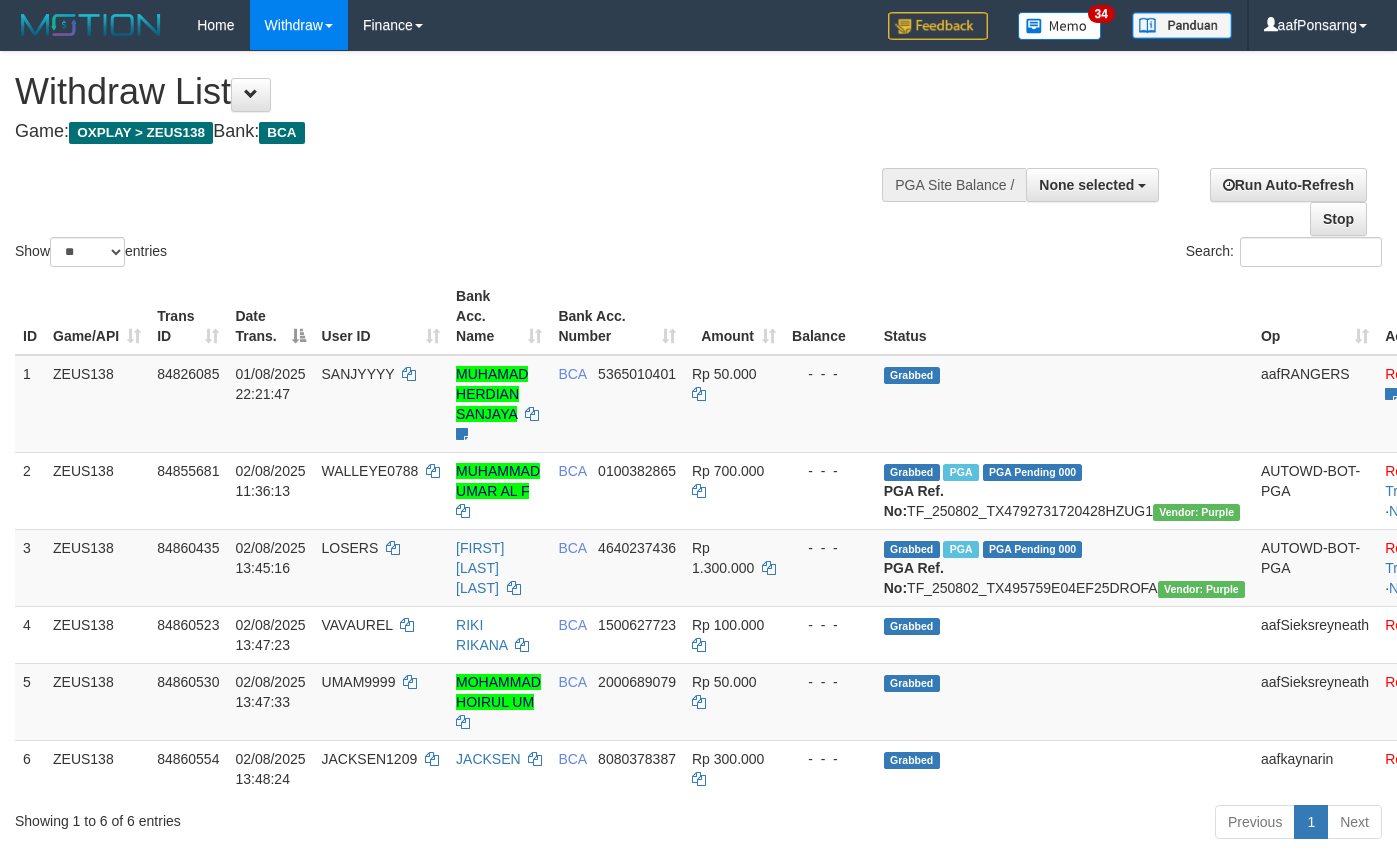 select 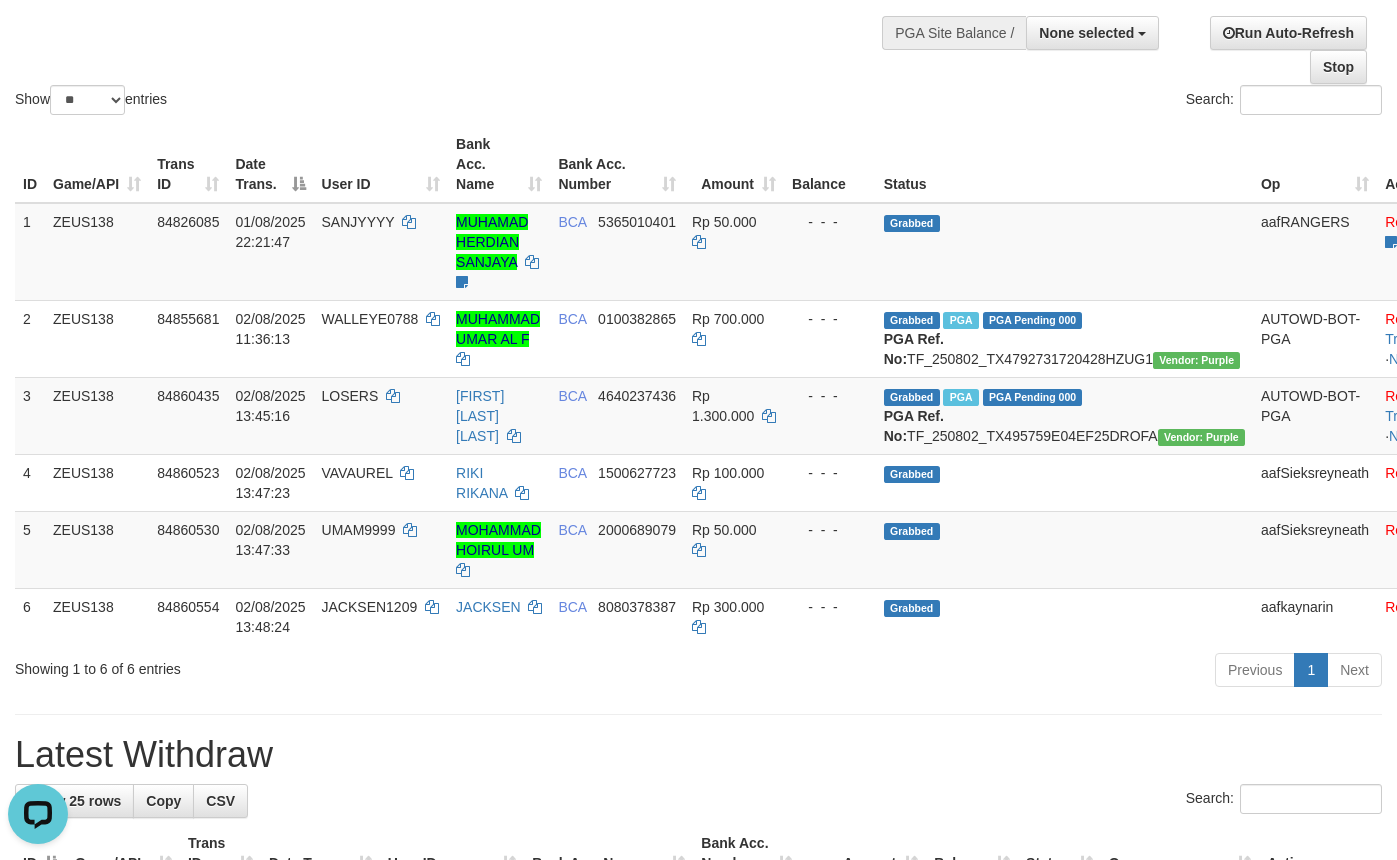 scroll, scrollTop: 0, scrollLeft: 0, axis: both 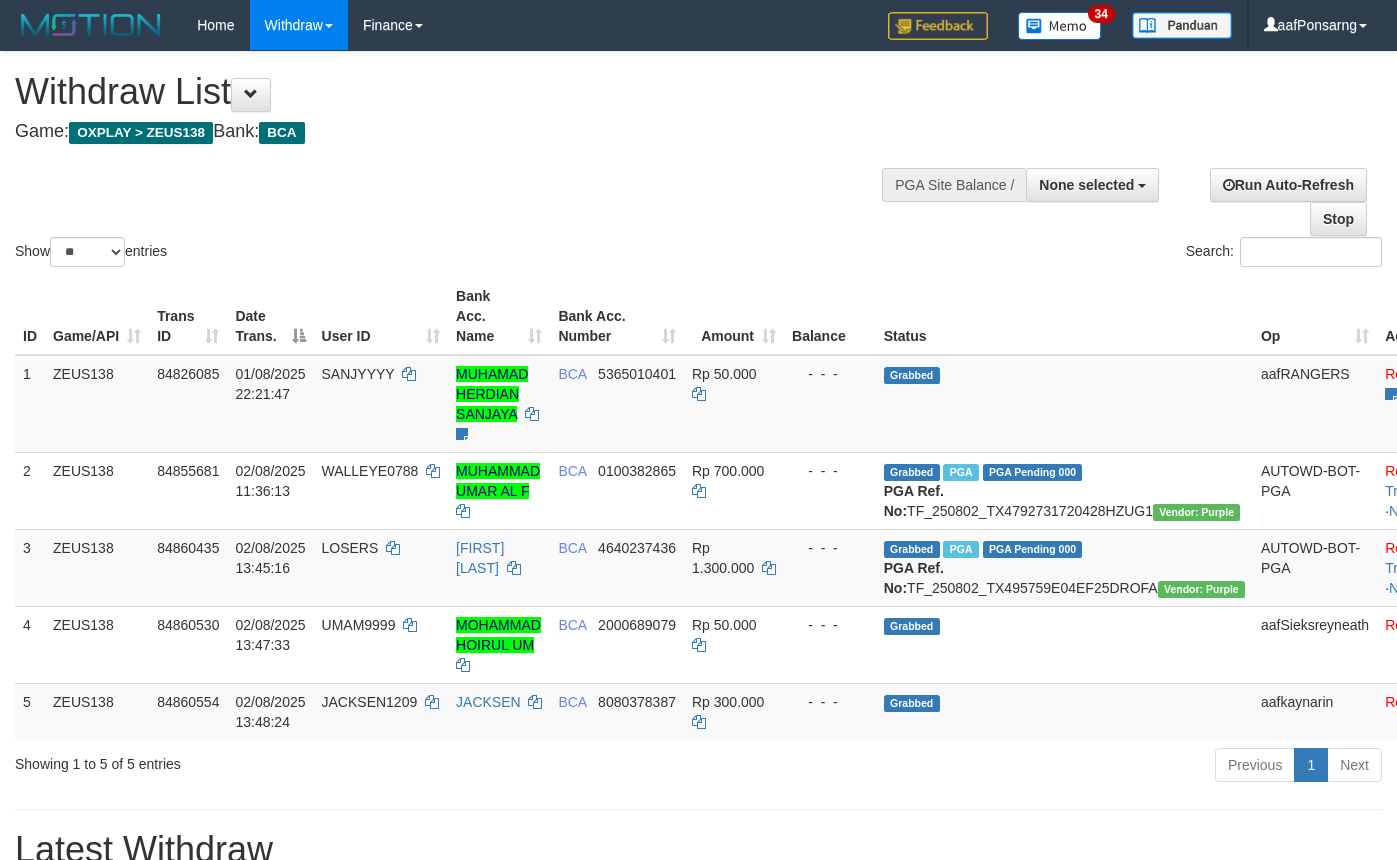 select 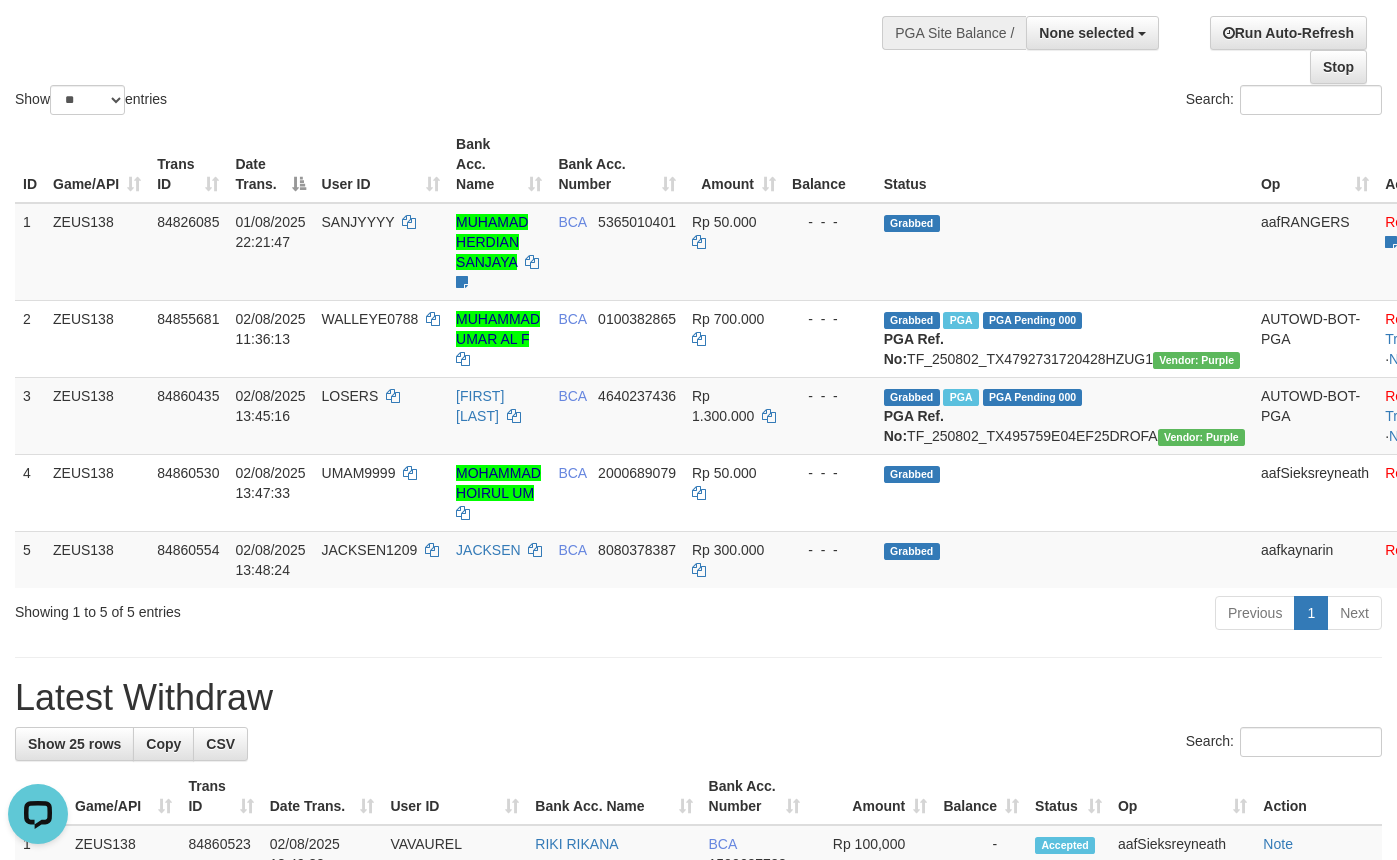 scroll, scrollTop: 0, scrollLeft: 0, axis: both 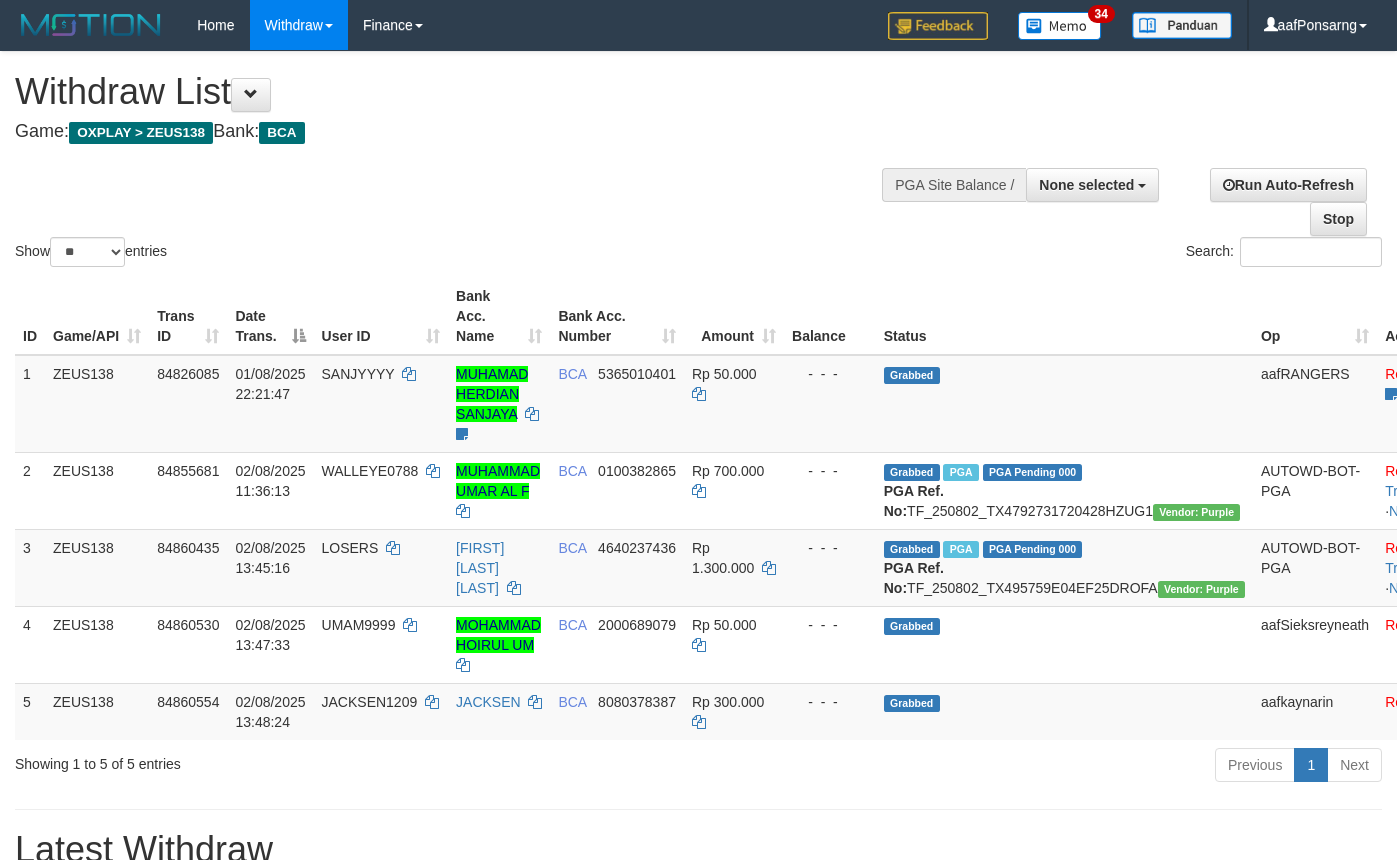 select 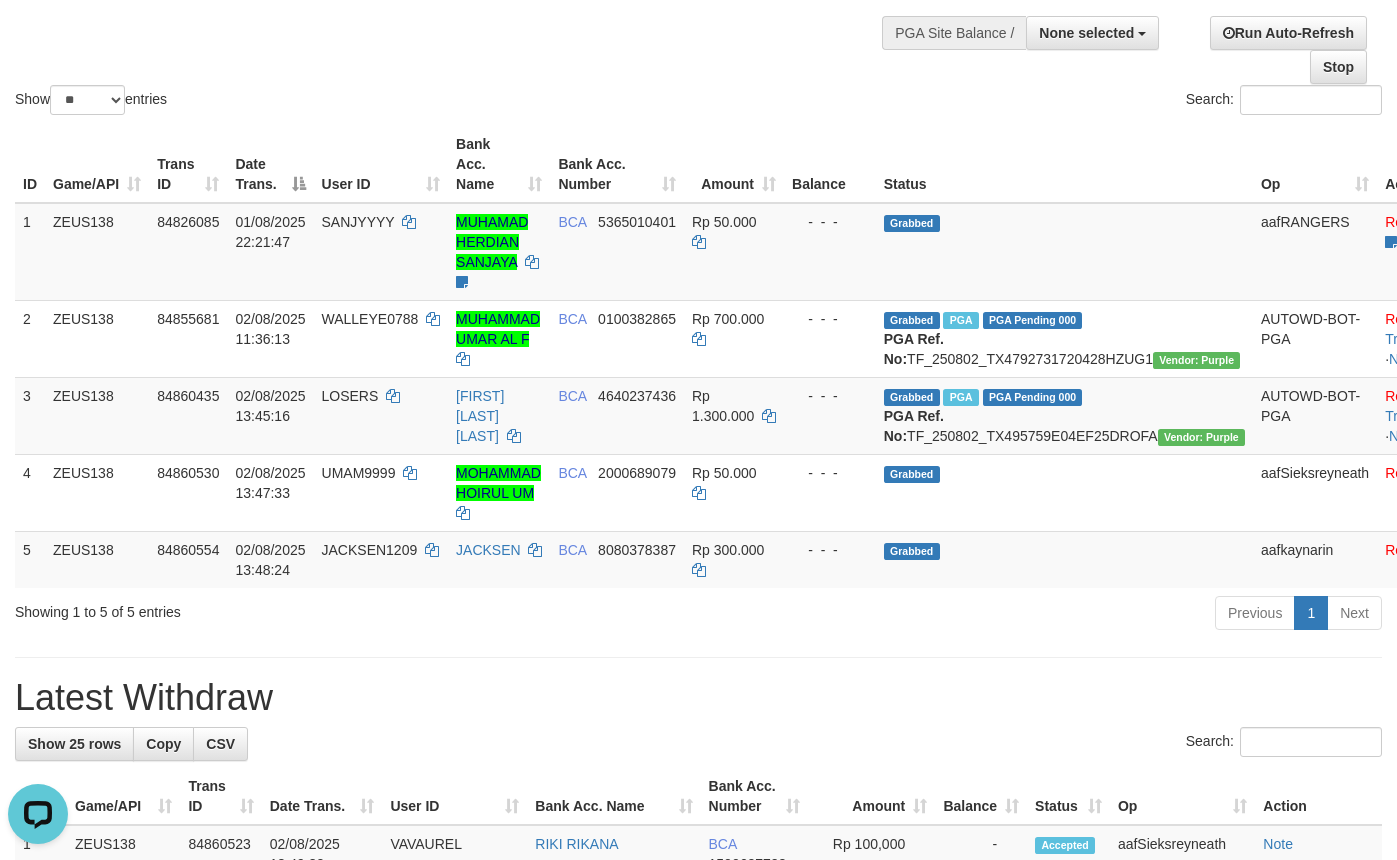 scroll, scrollTop: 0, scrollLeft: 0, axis: both 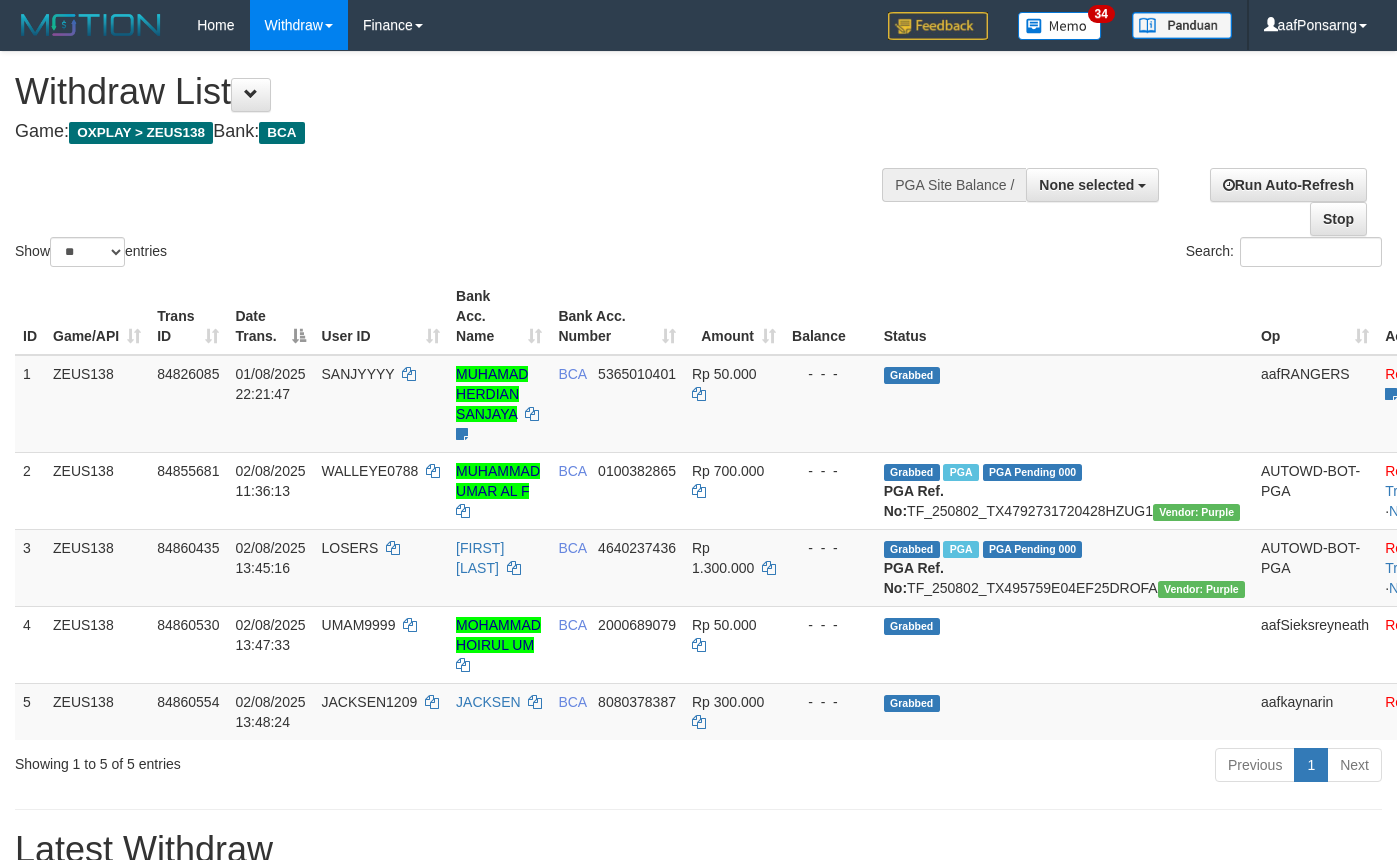 select 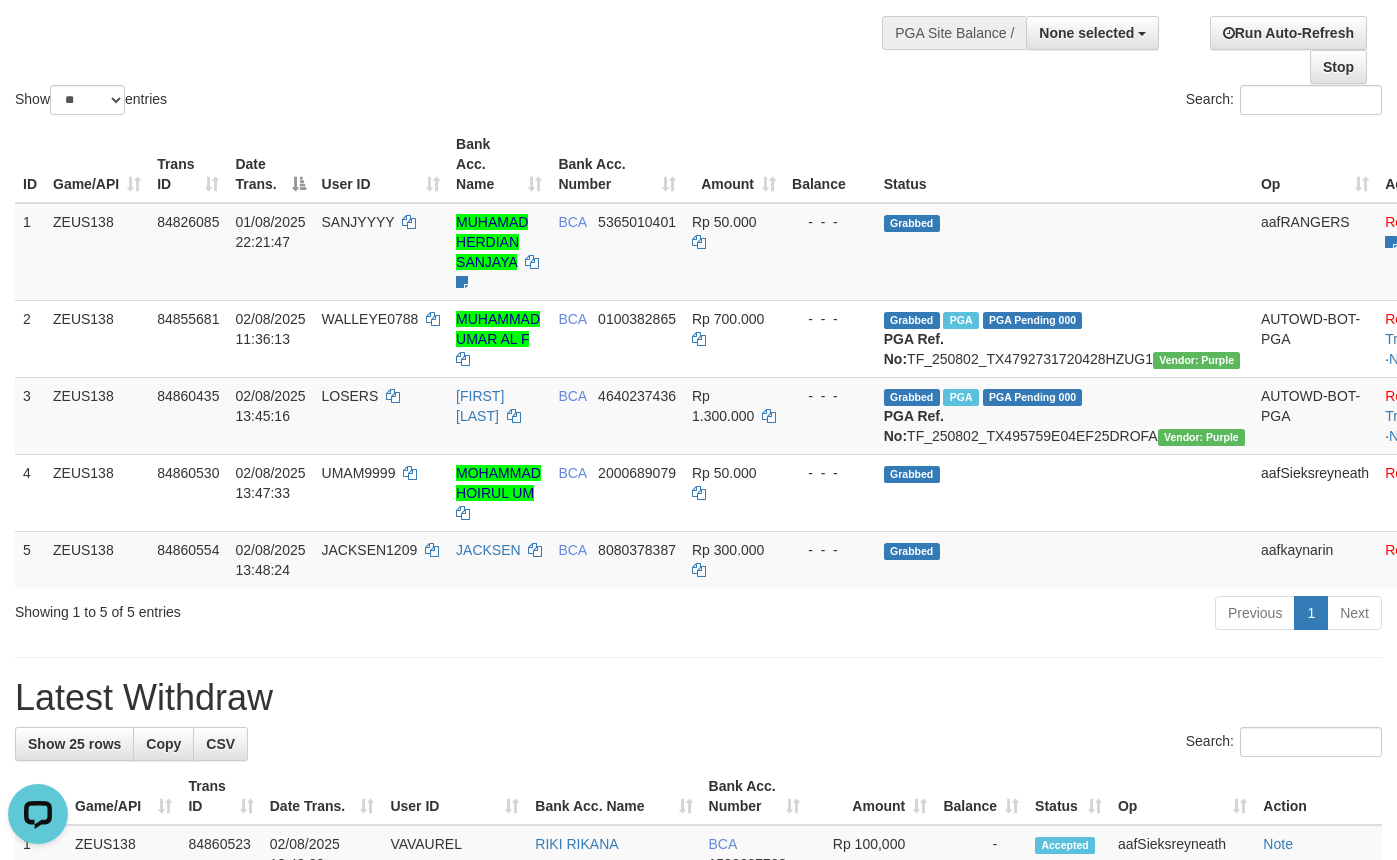 scroll, scrollTop: 0, scrollLeft: 0, axis: both 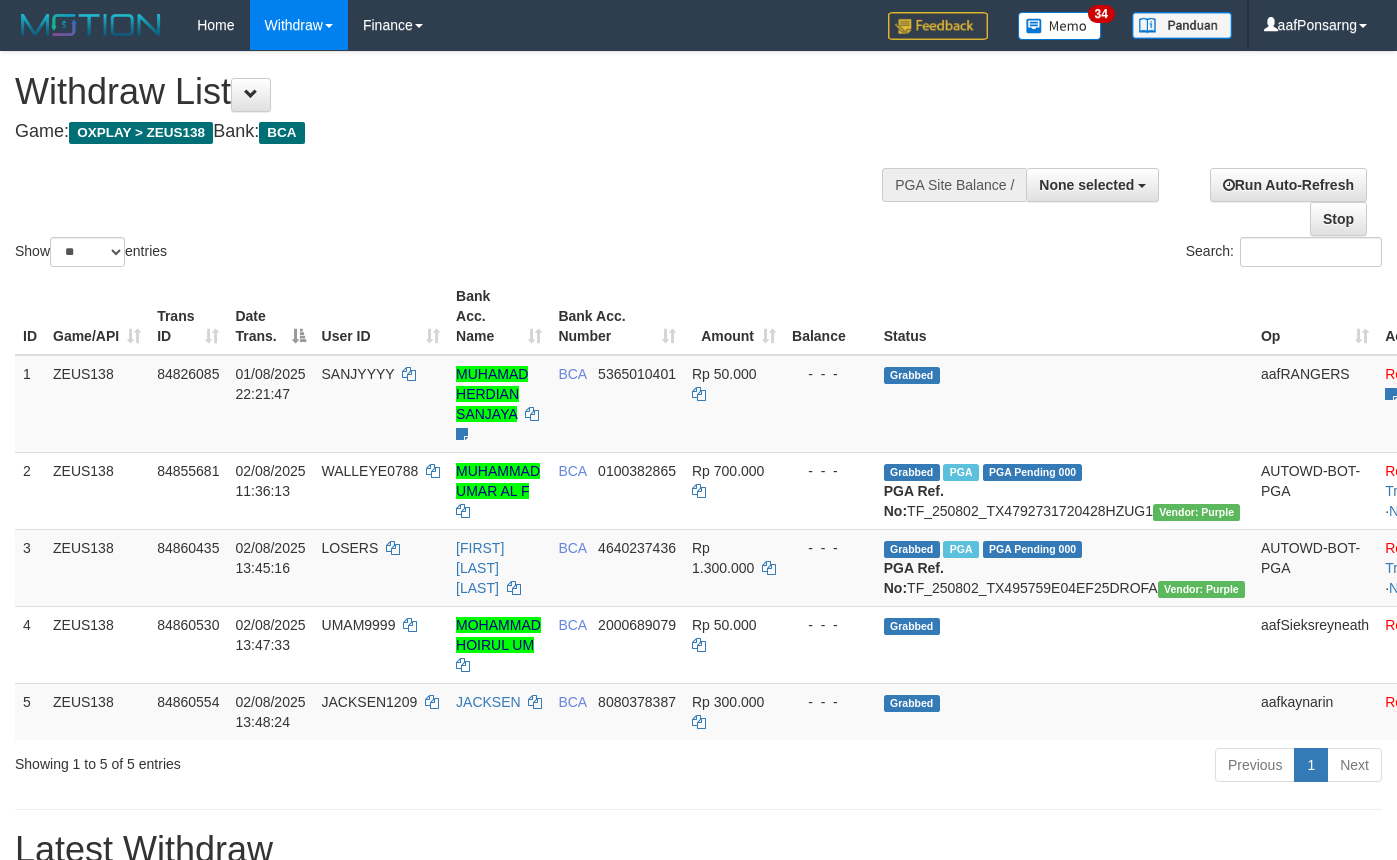 select 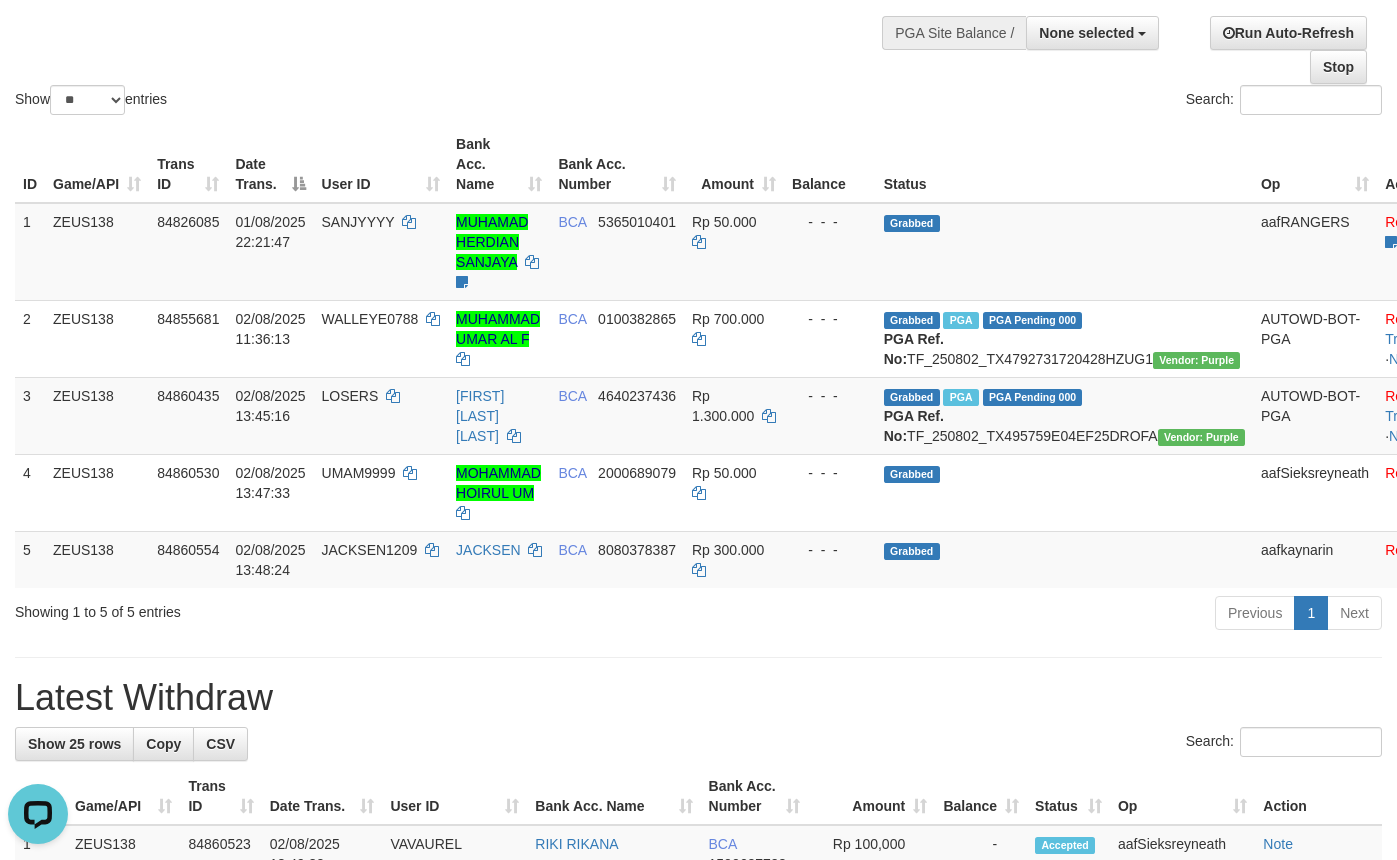 scroll, scrollTop: 0, scrollLeft: 0, axis: both 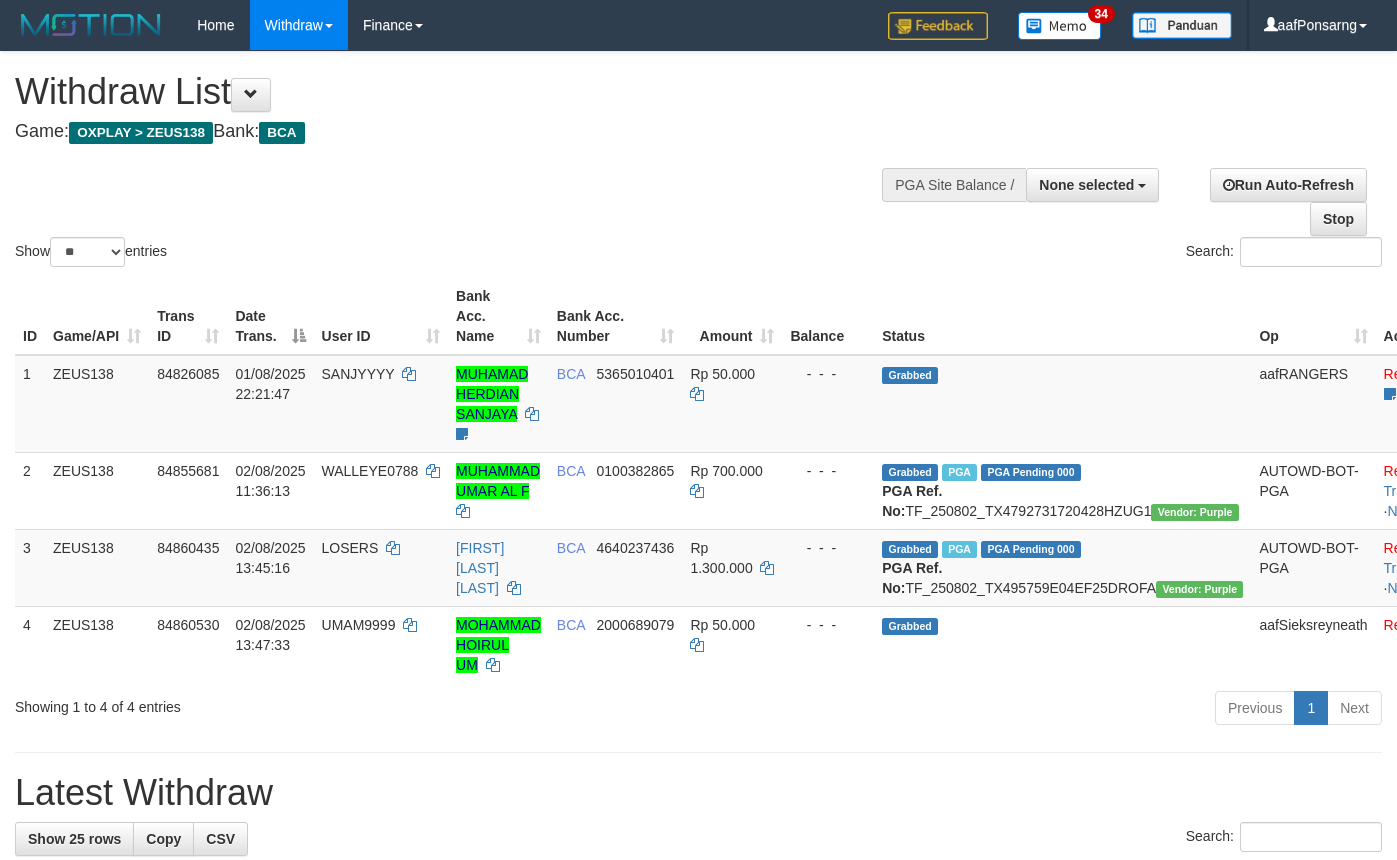 select 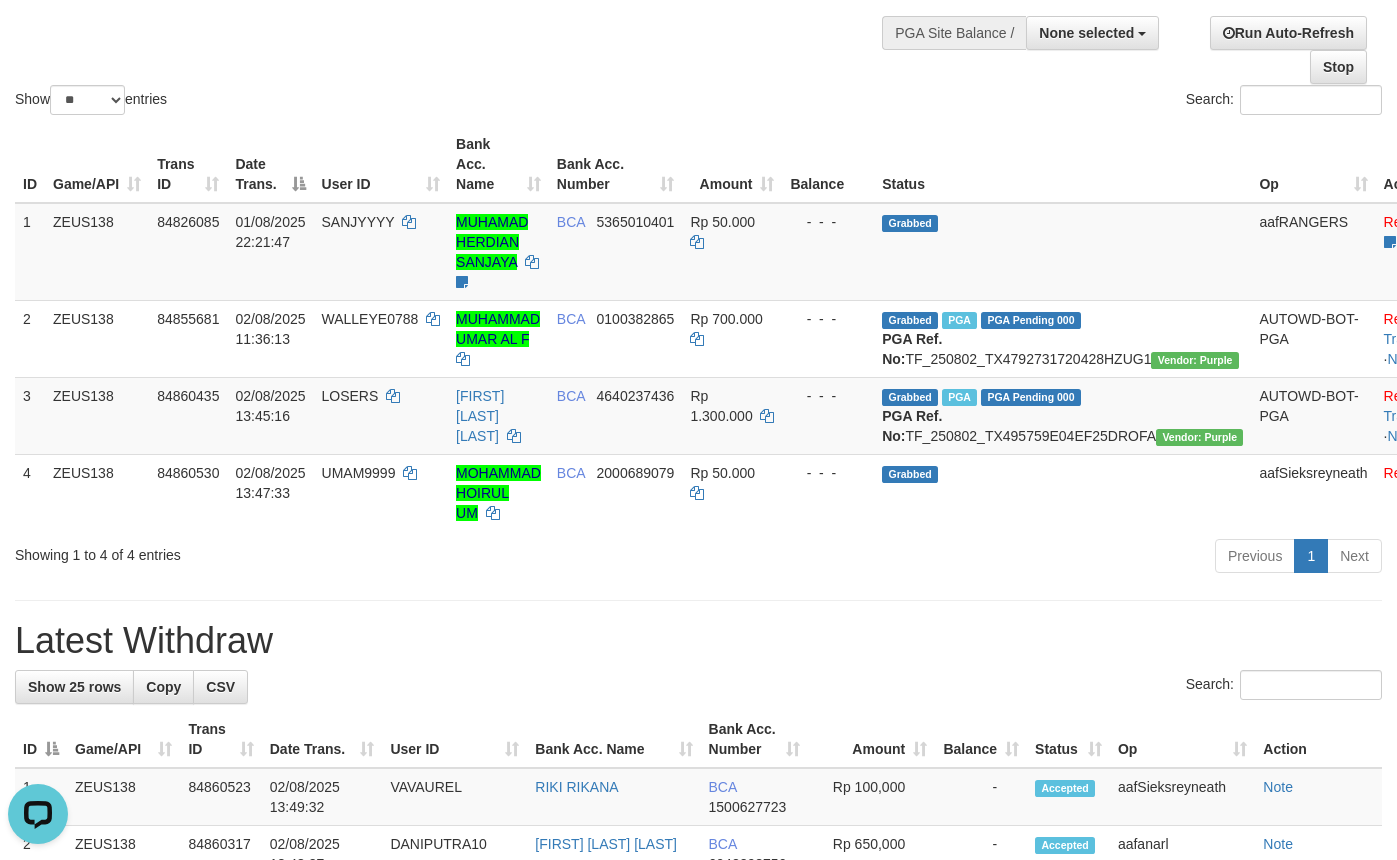 scroll, scrollTop: 0, scrollLeft: 0, axis: both 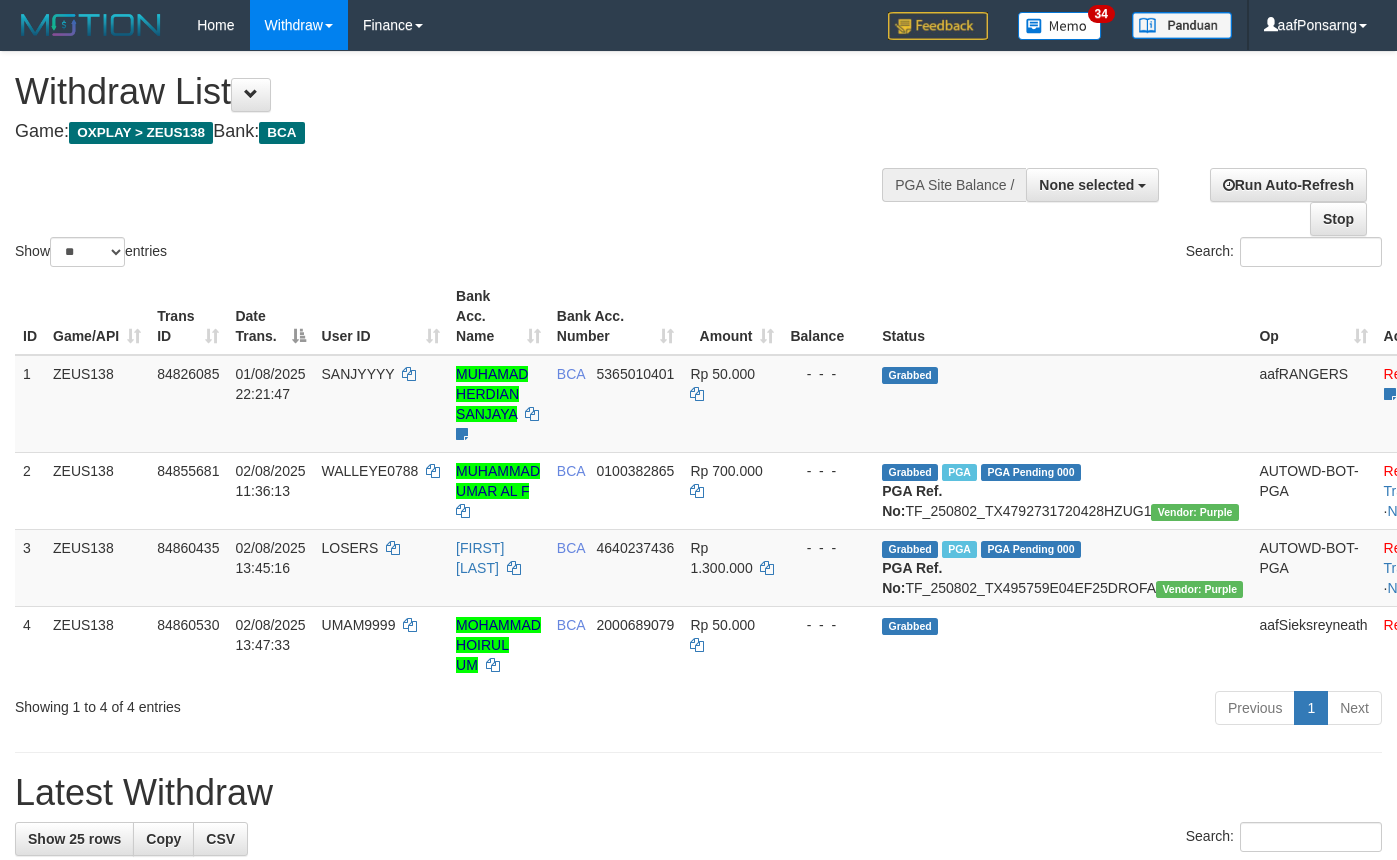 select 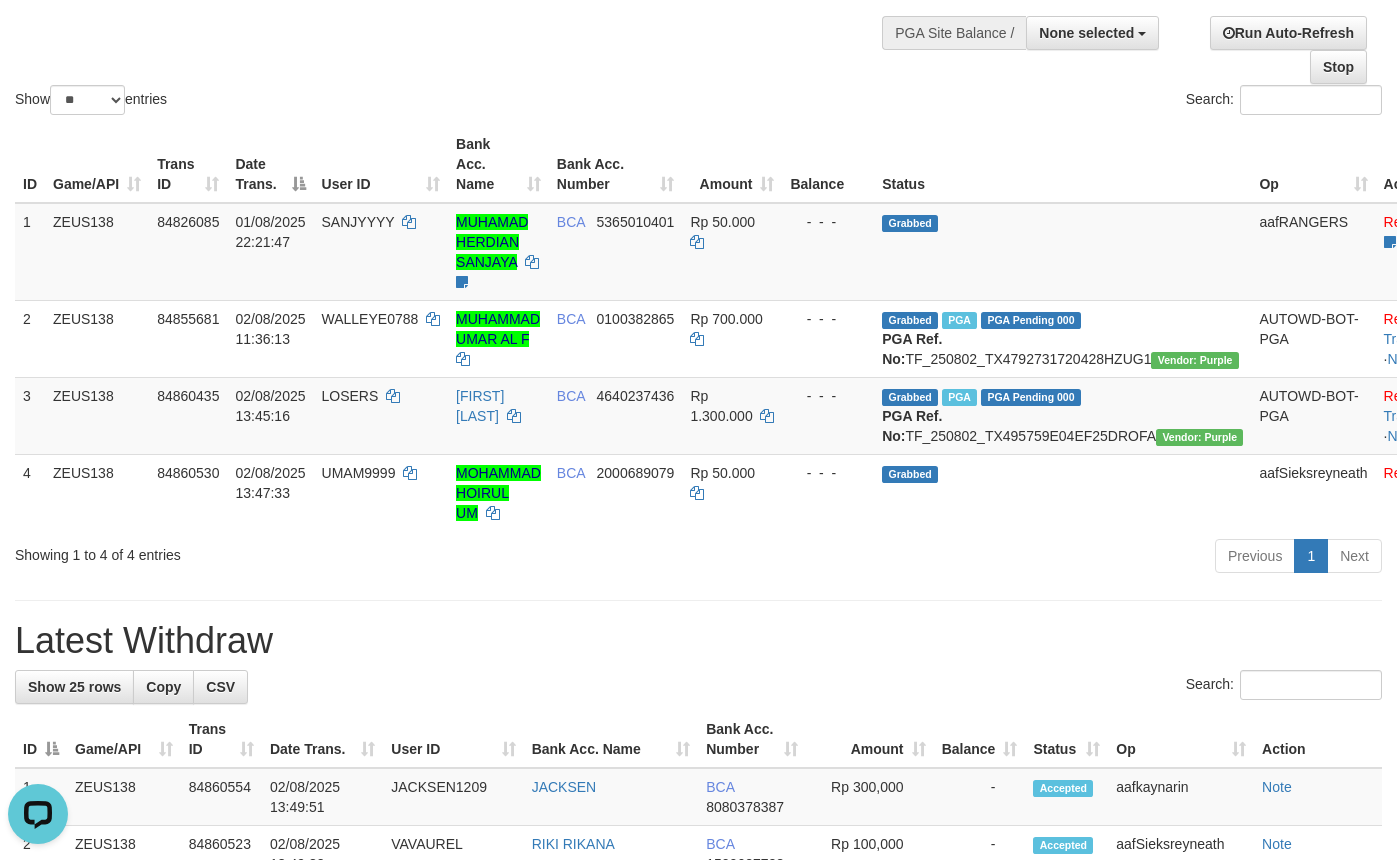 scroll, scrollTop: 0, scrollLeft: 0, axis: both 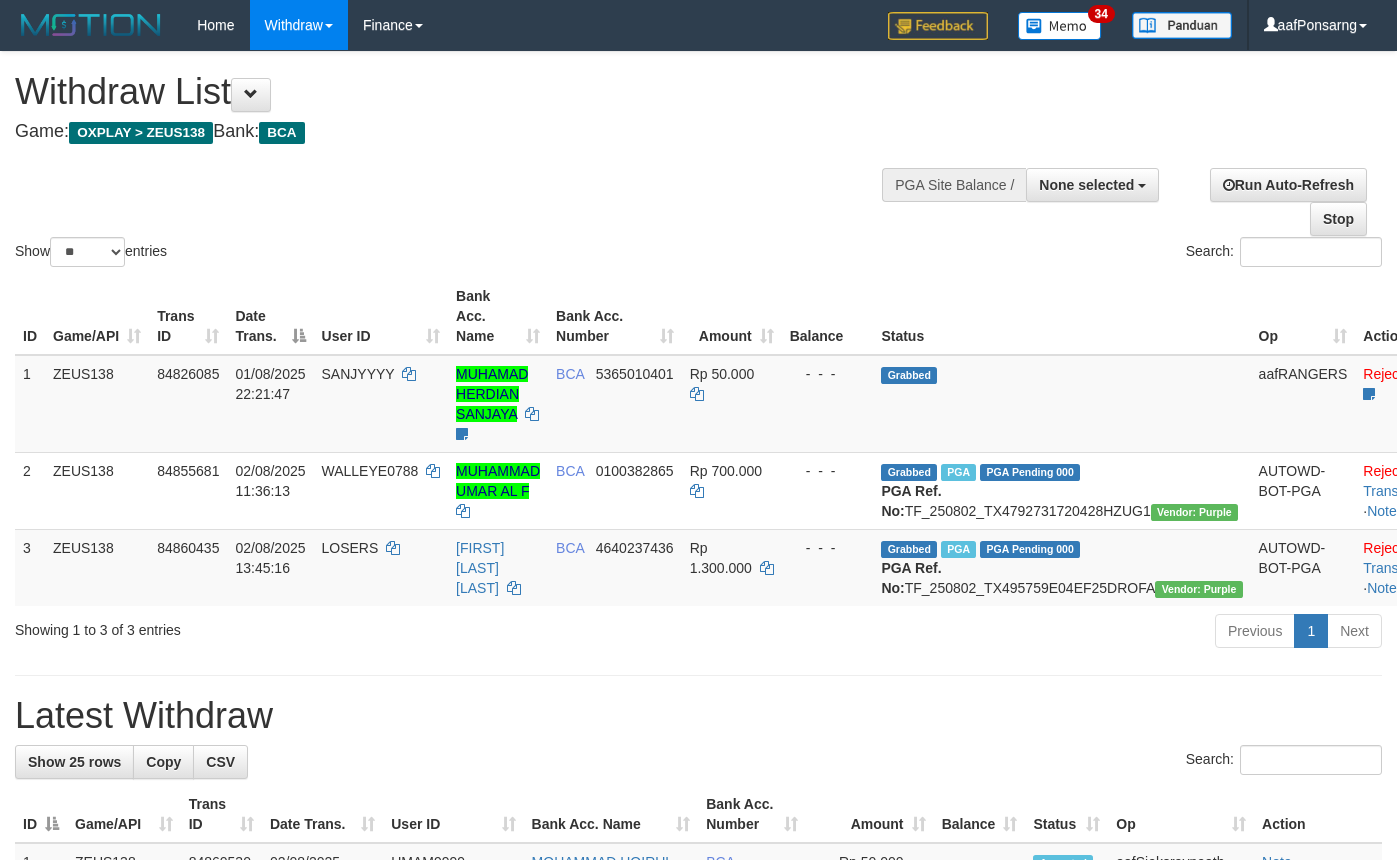 select 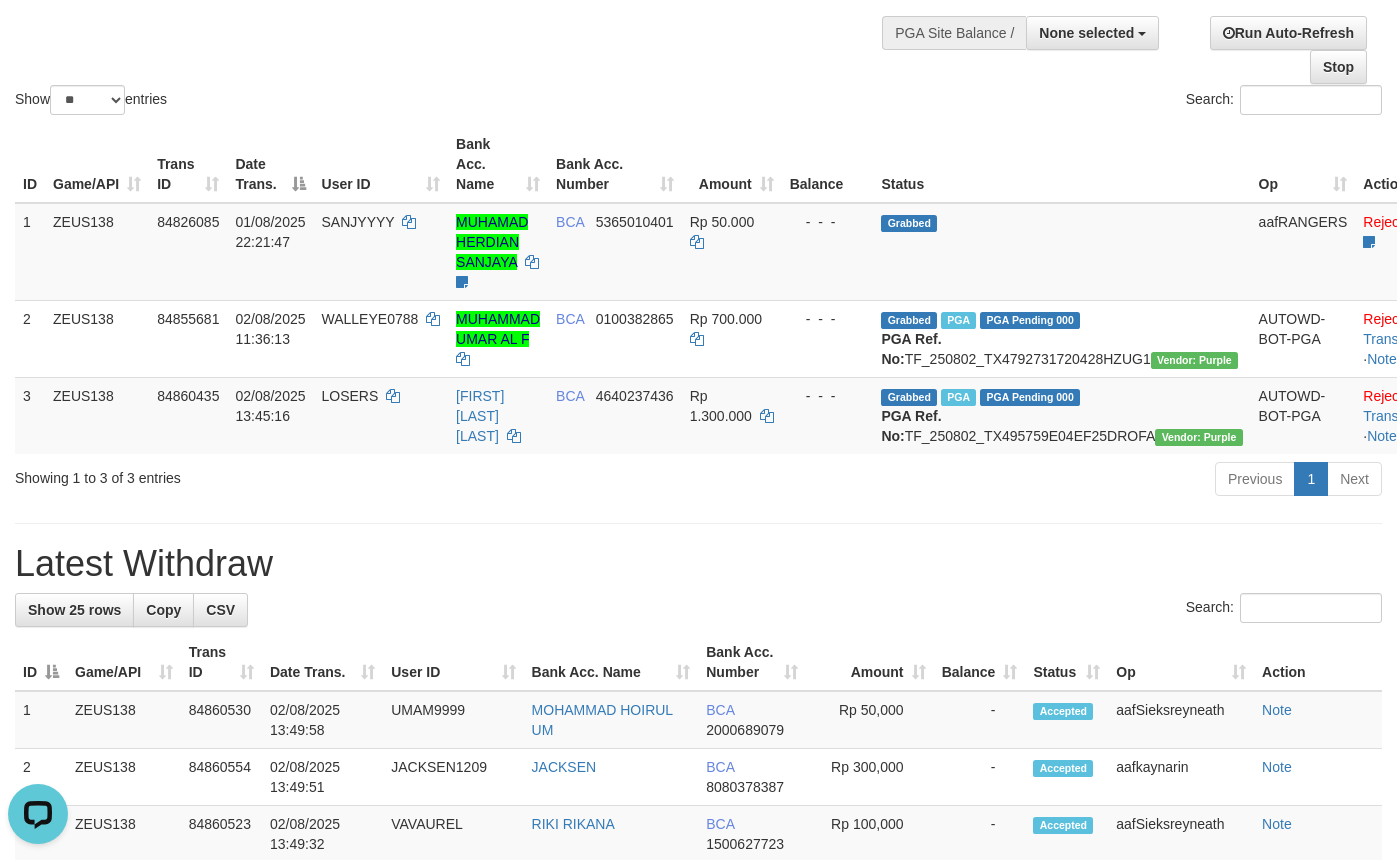 scroll, scrollTop: 0, scrollLeft: 0, axis: both 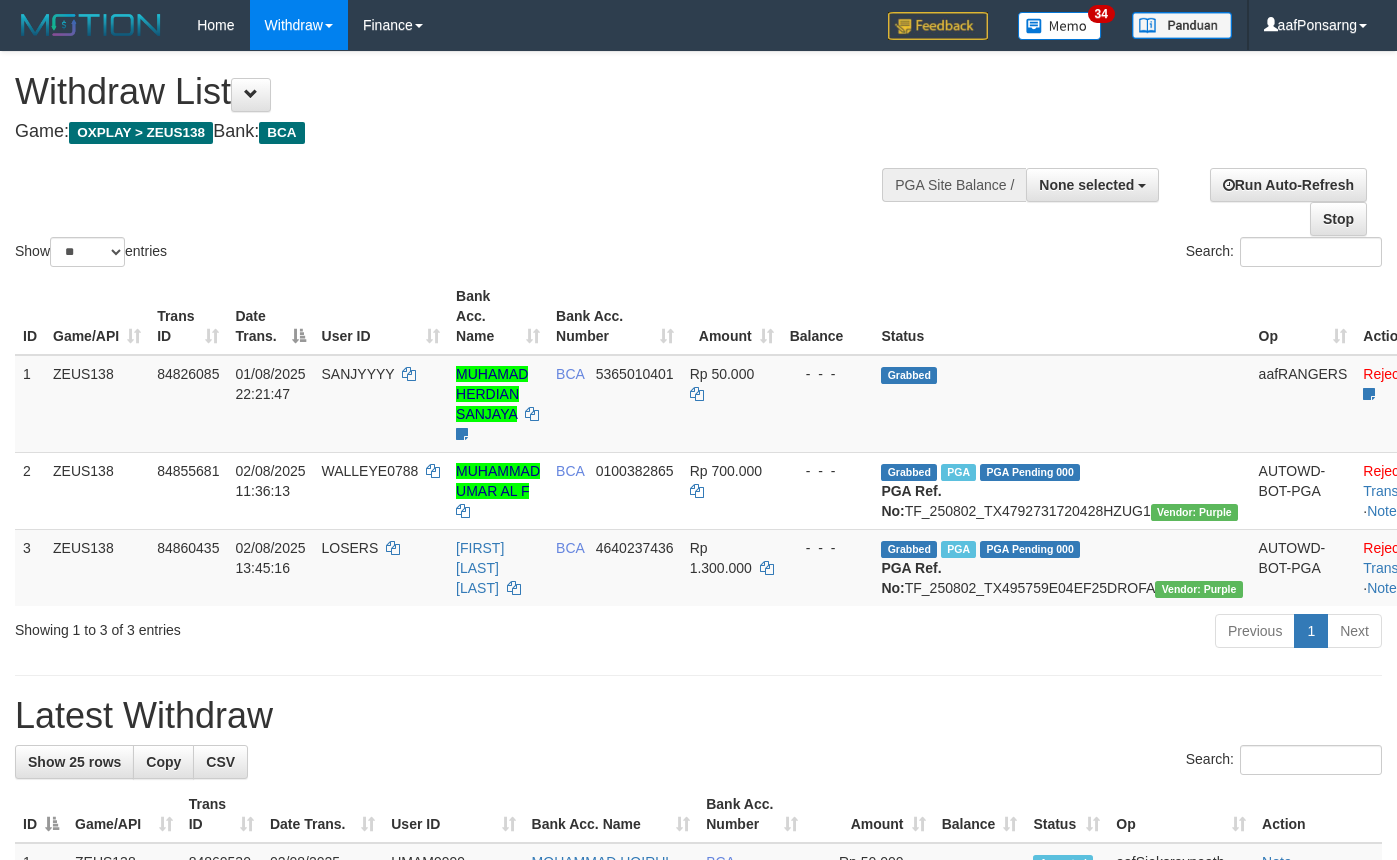select 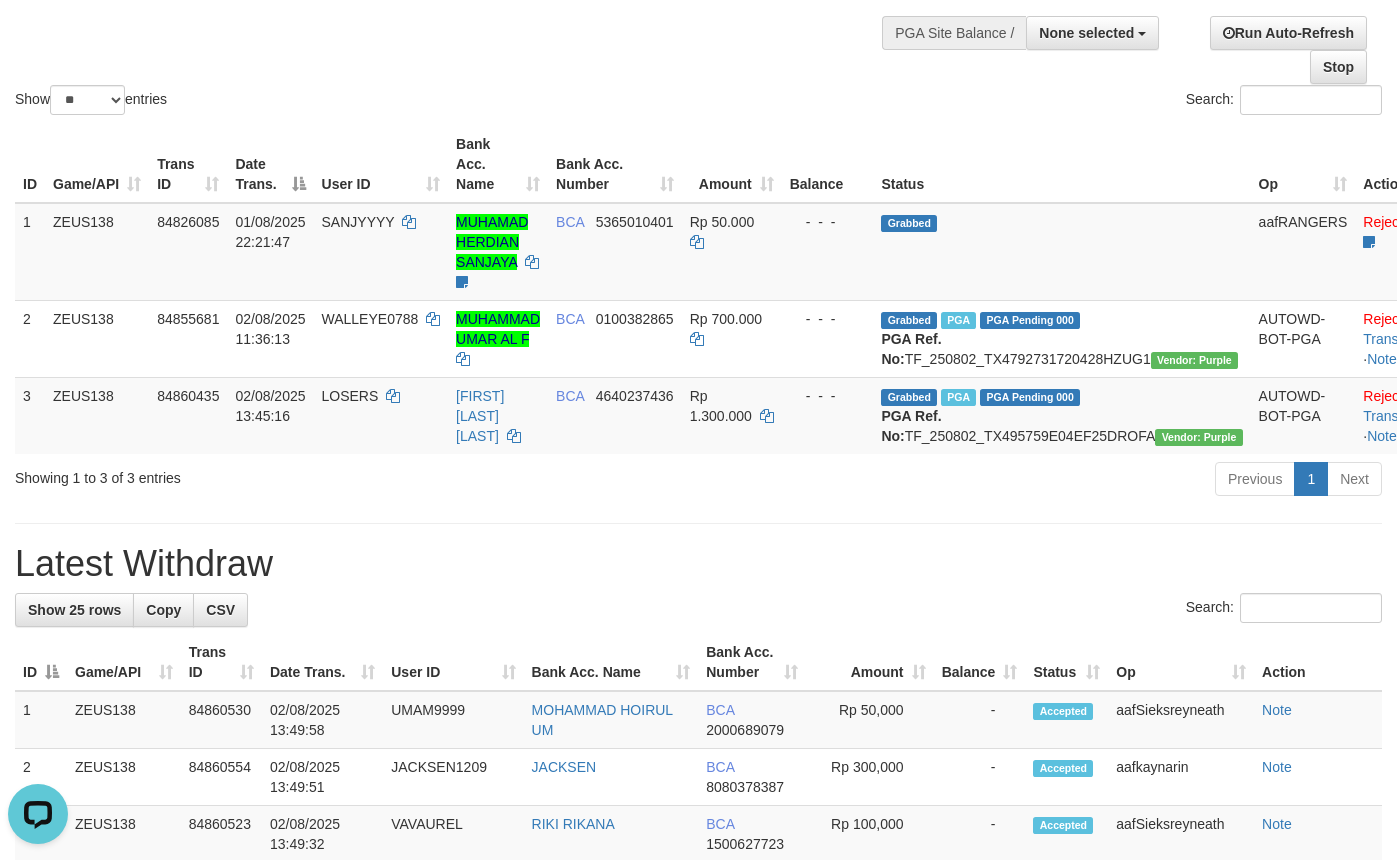 scroll, scrollTop: 0, scrollLeft: 0, axis: both 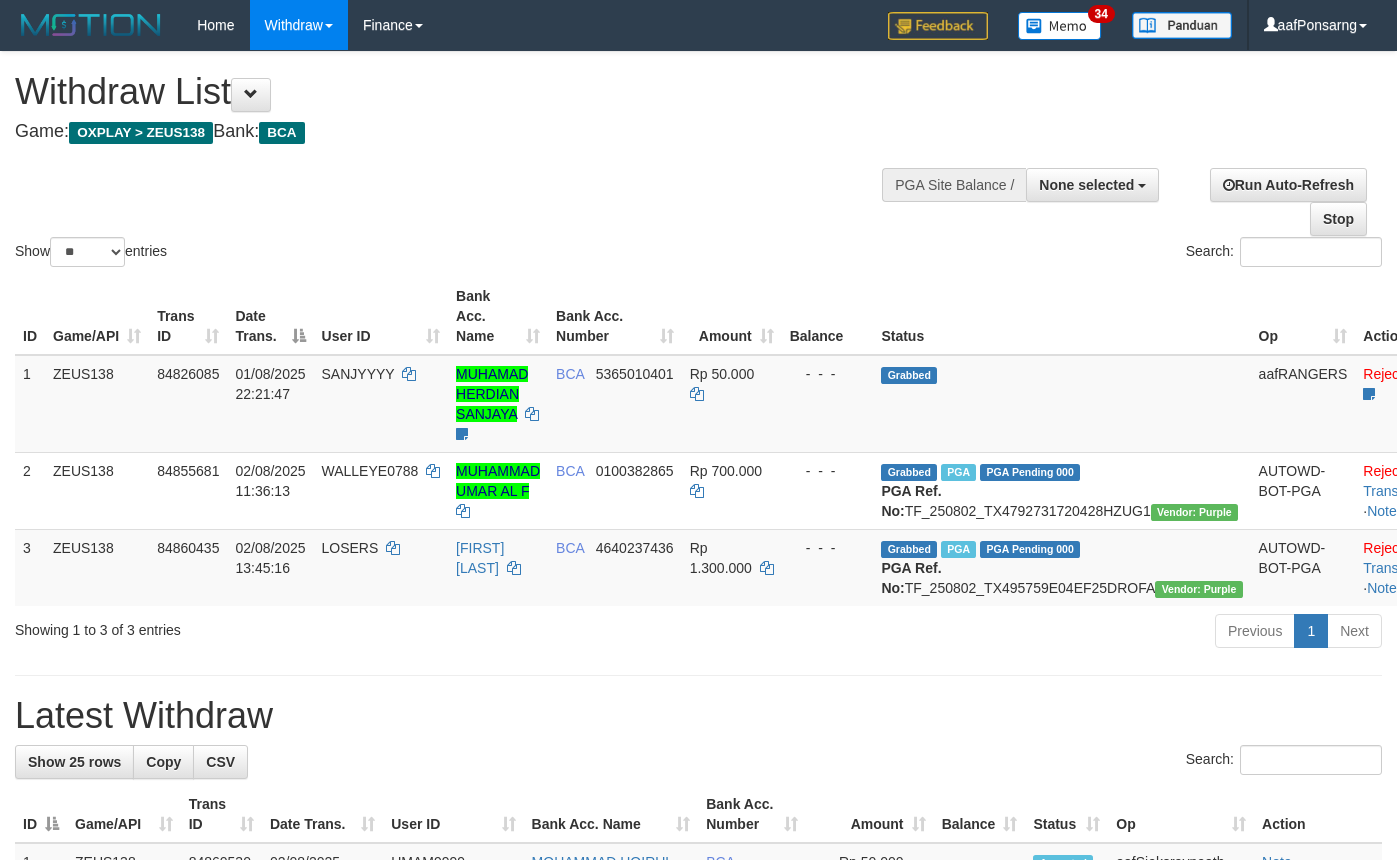 select 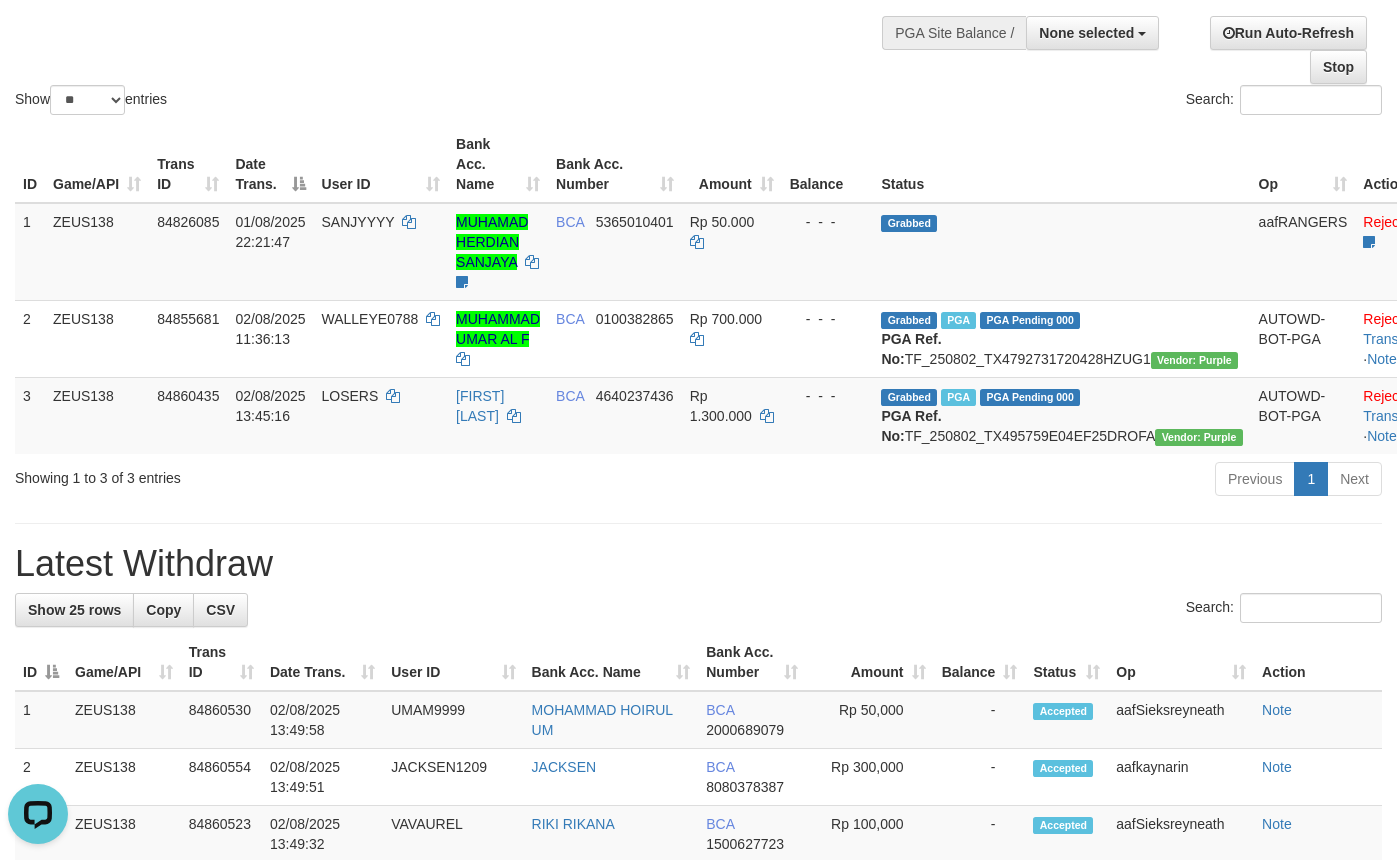 scroll, scrollTop: 0, scrollLeft: 0, axis: both 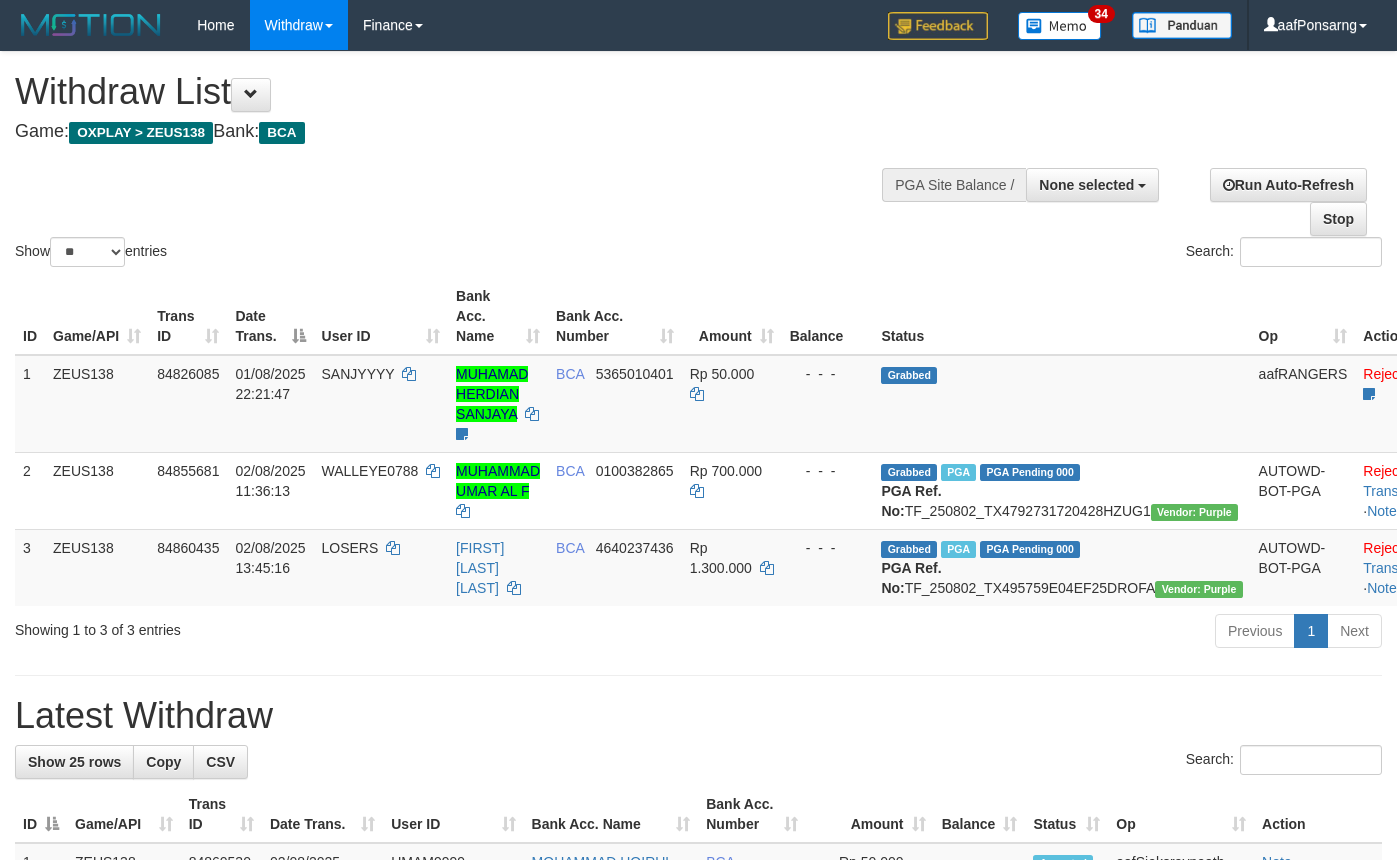 select 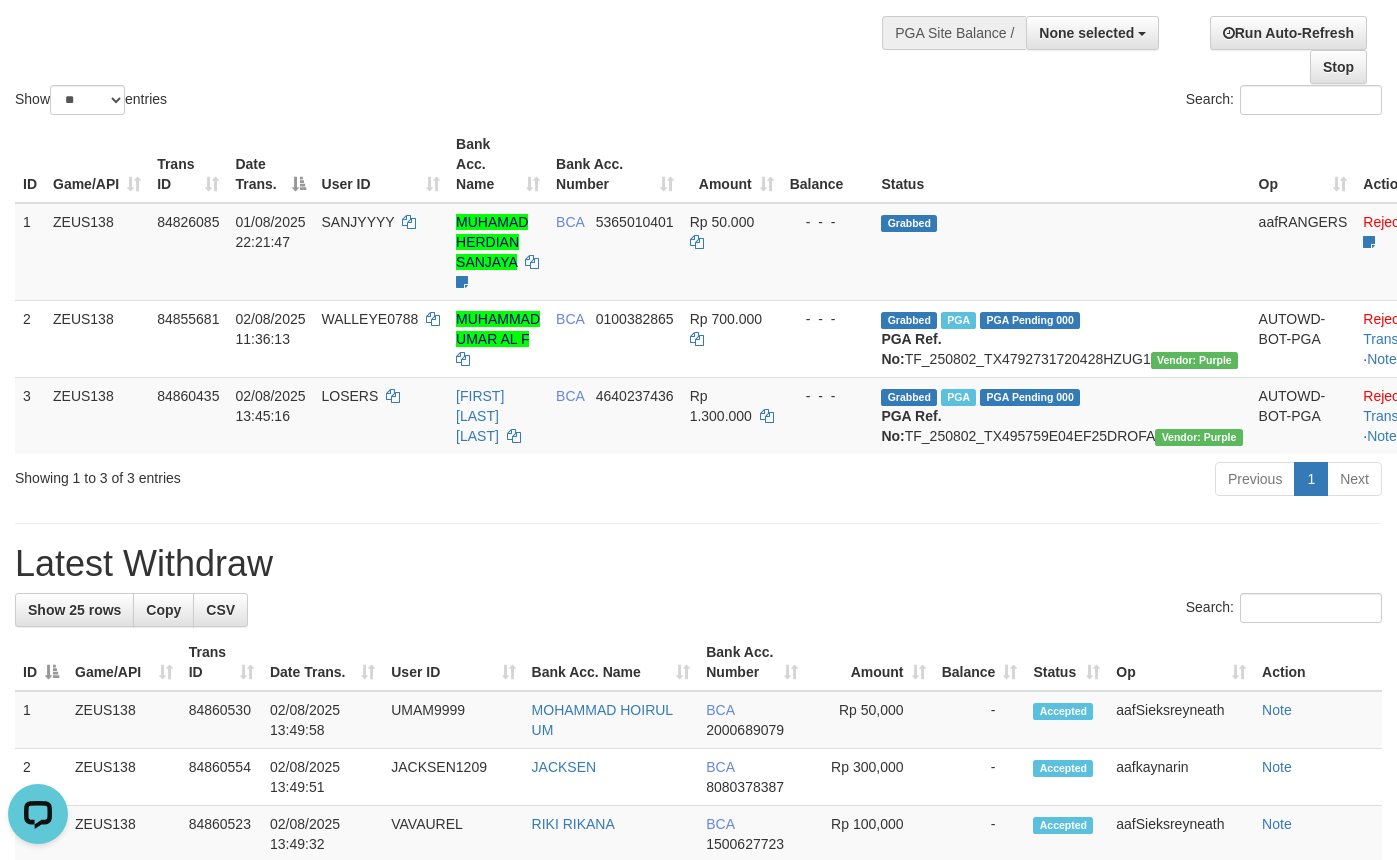 scroll, scrollTop: 0, scrollLeft: 0, axis: both 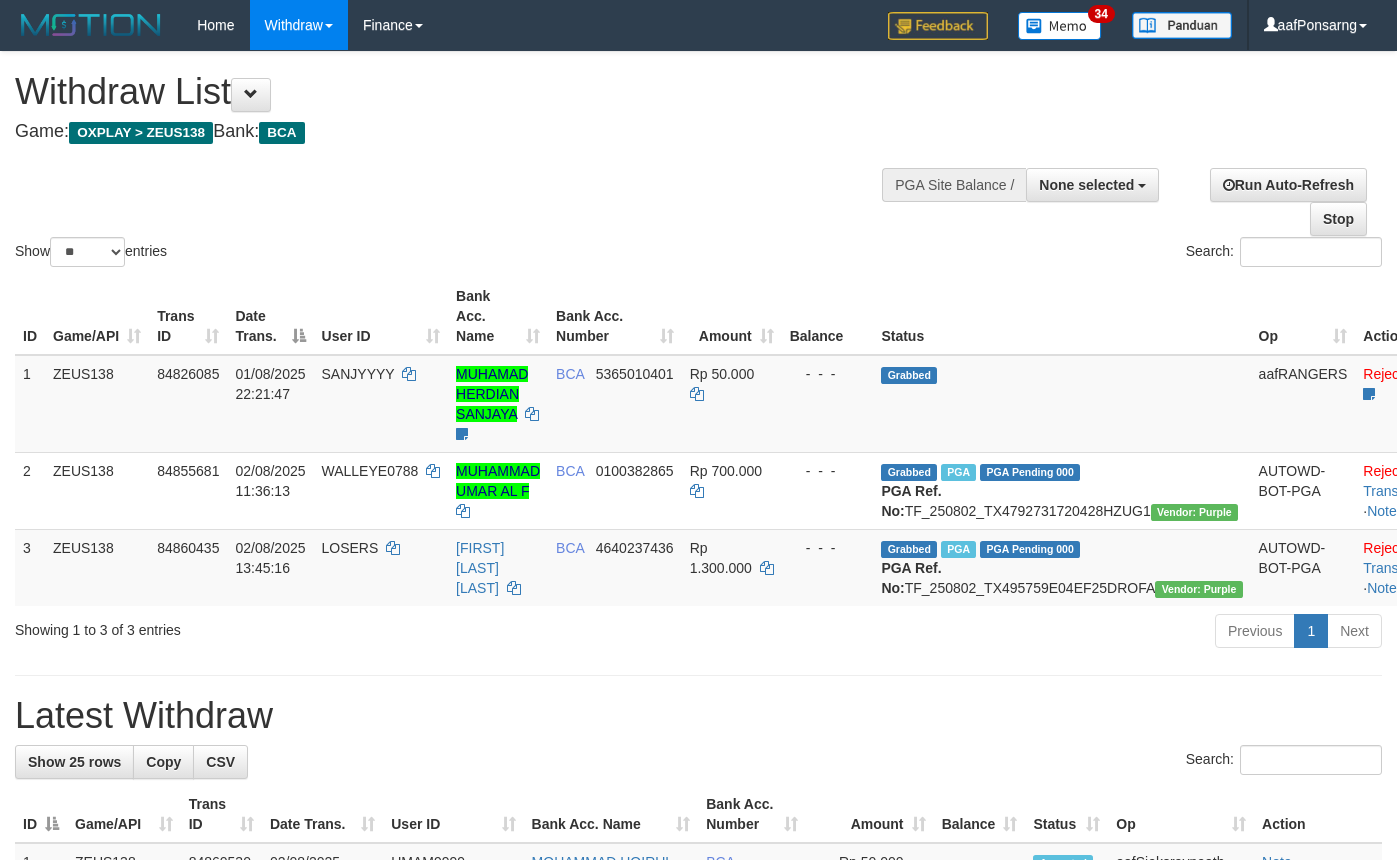 select 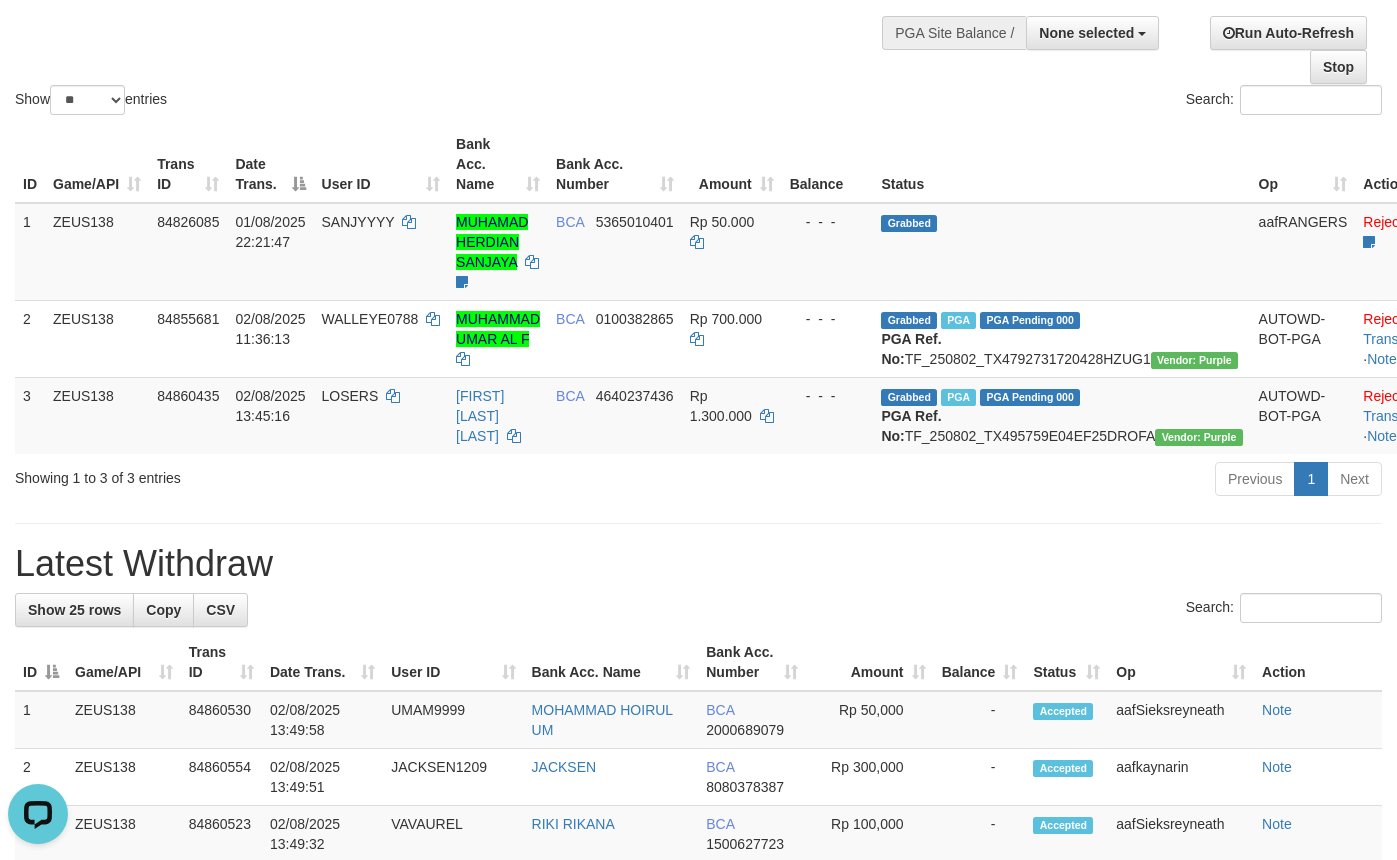 scroll, scrollTop: 0, scrollLeft: 0, axis: both 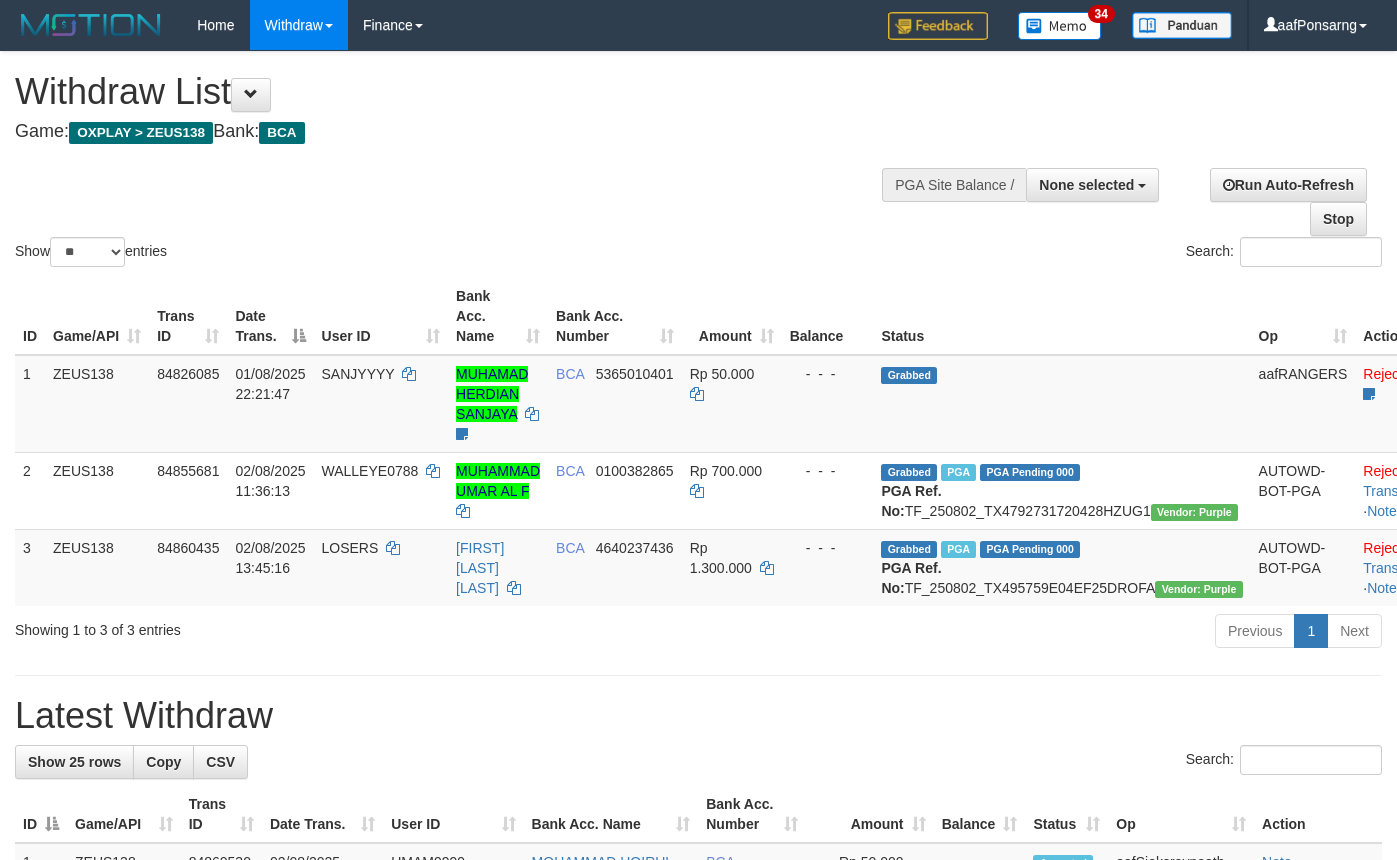select 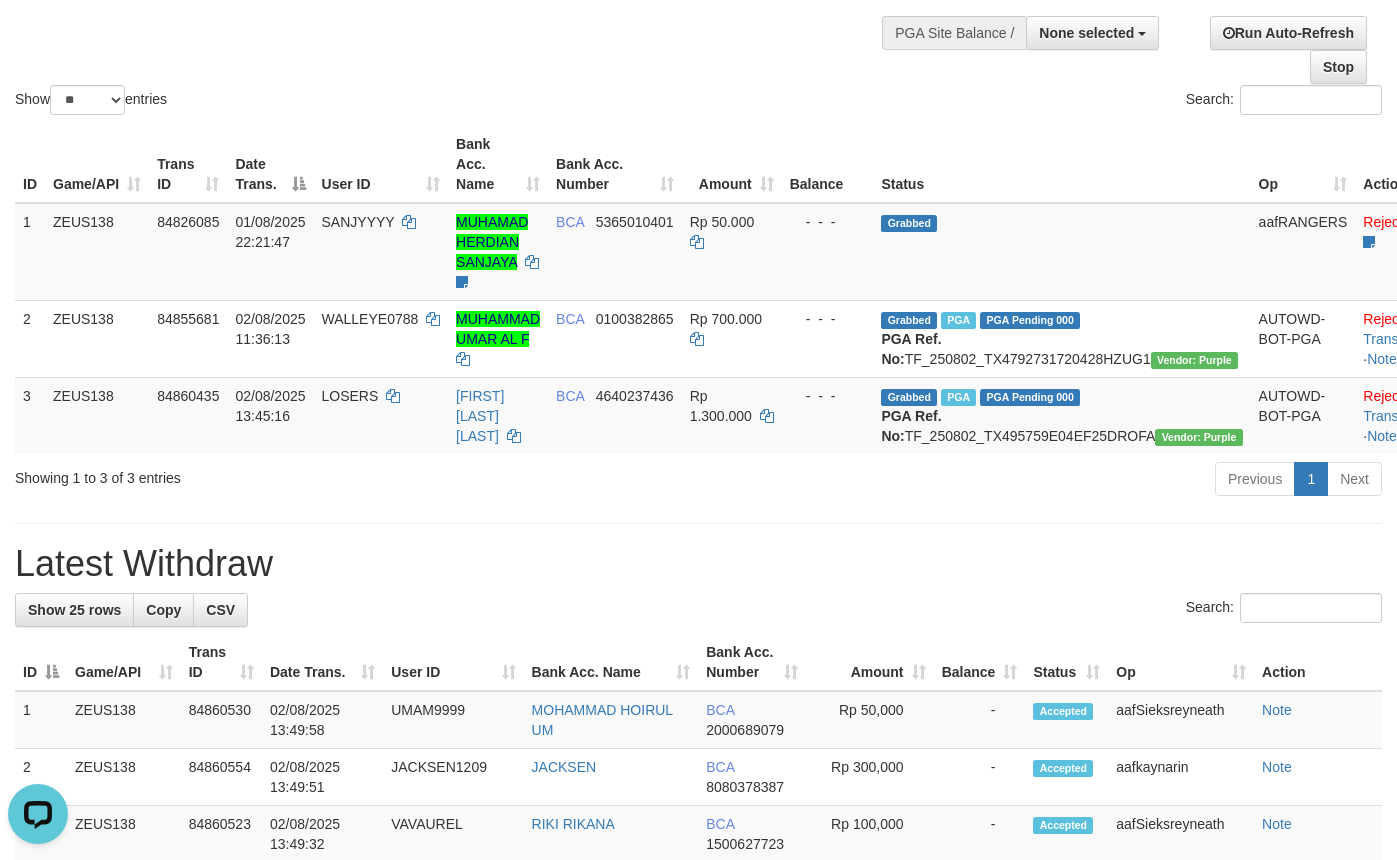 scroll, scrollTop: 0, scrollLeft: 0, axis: both 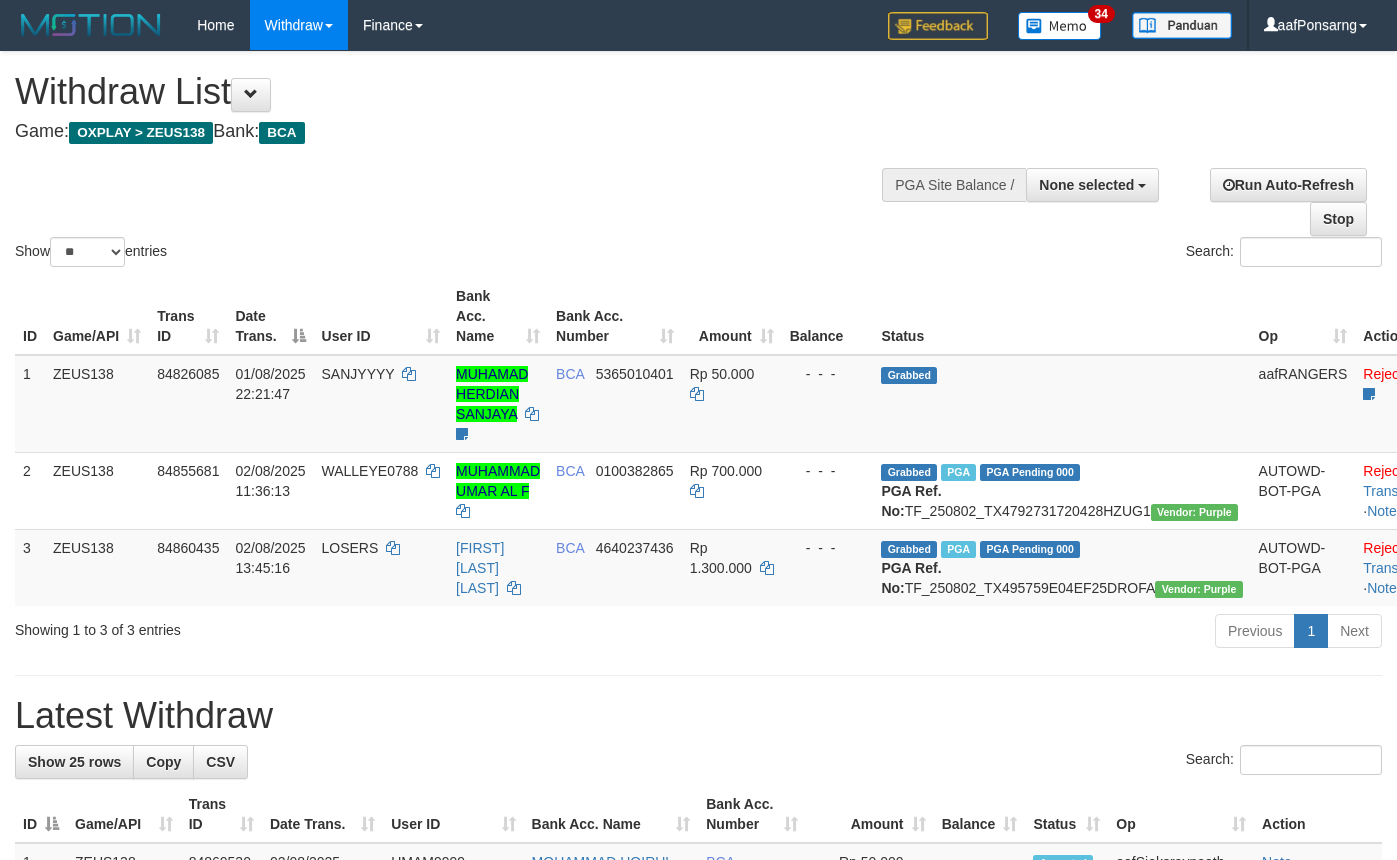 select 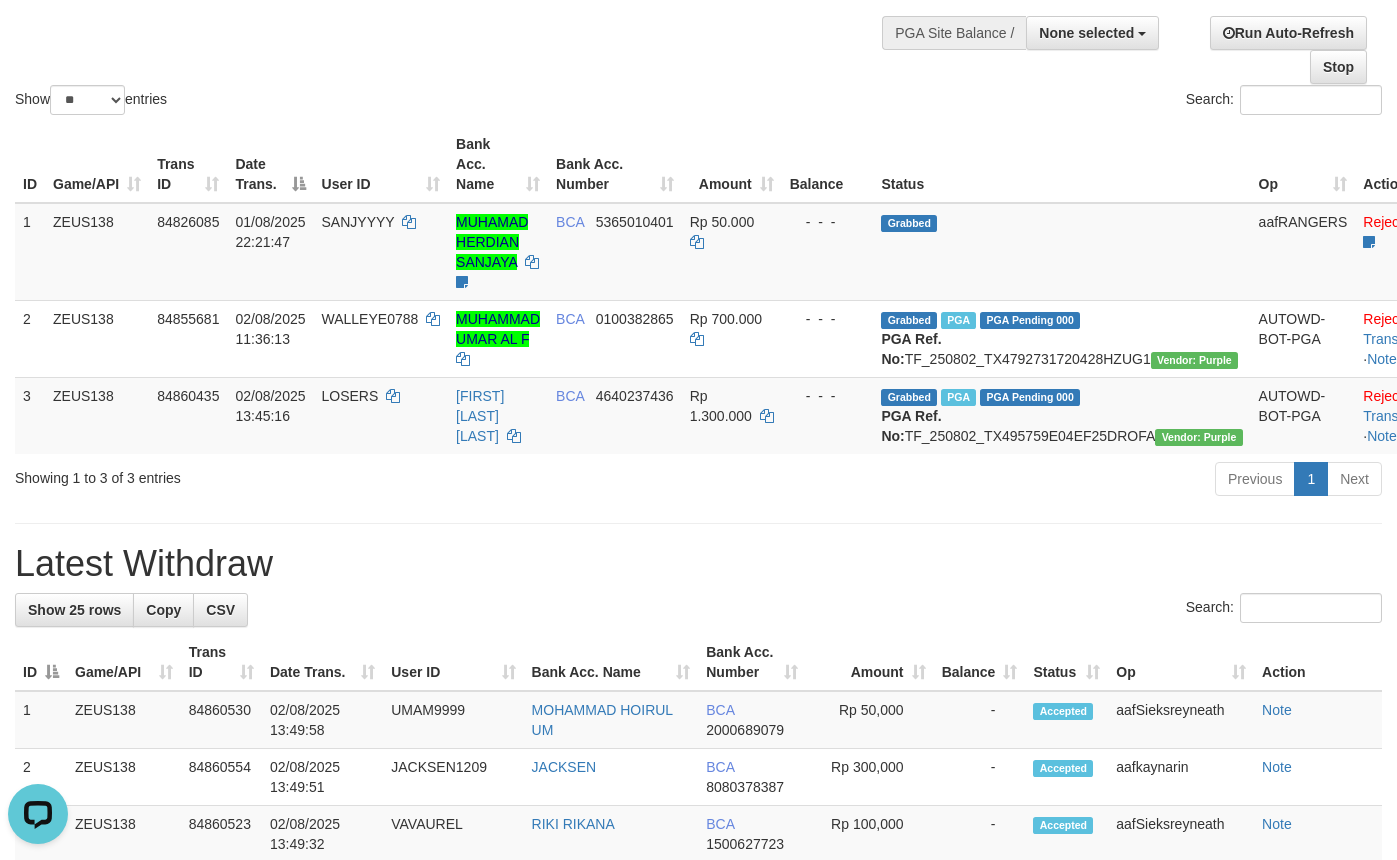scroll, scrollTop: 0, scrollLeft: 0, axis: both 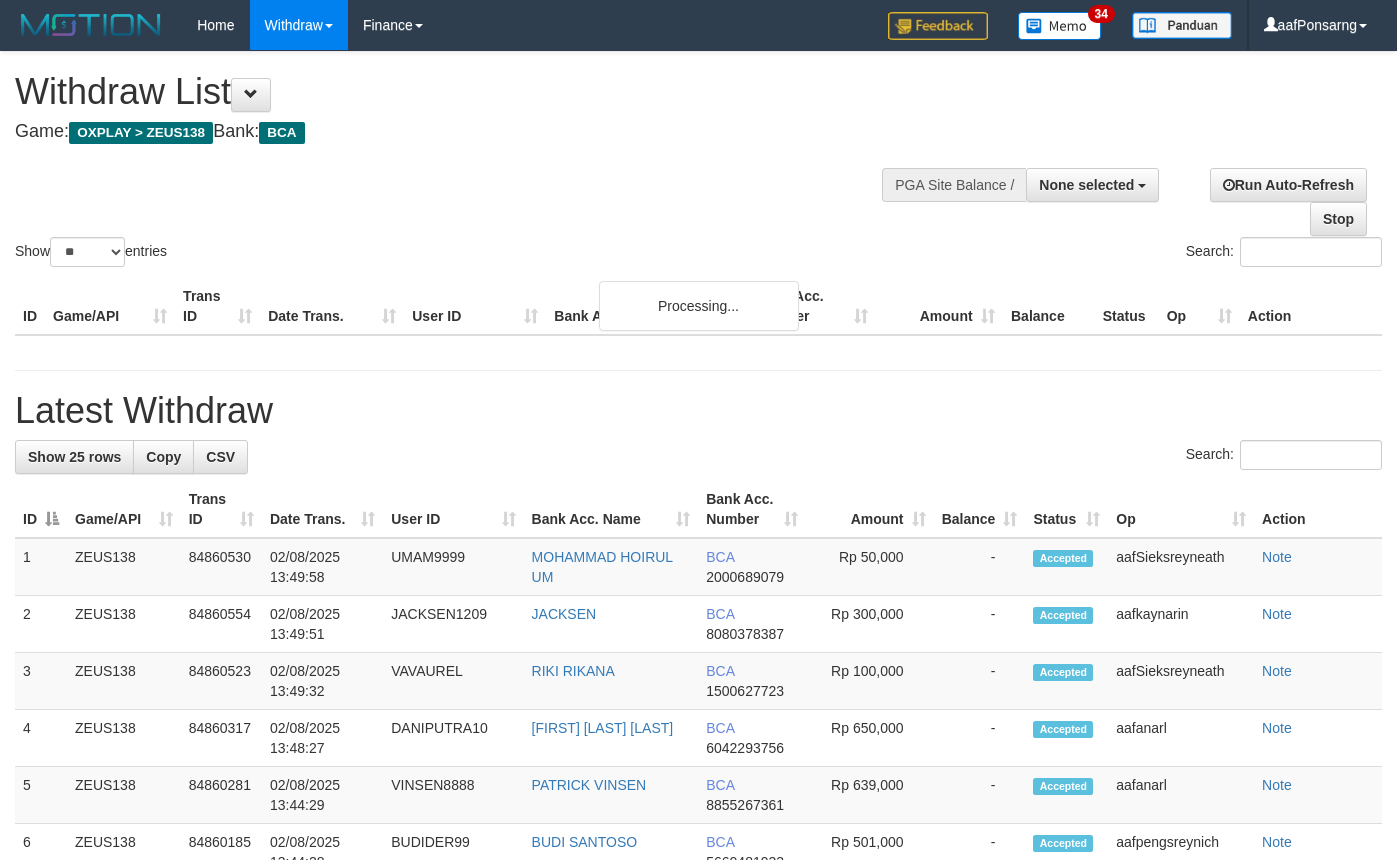 select 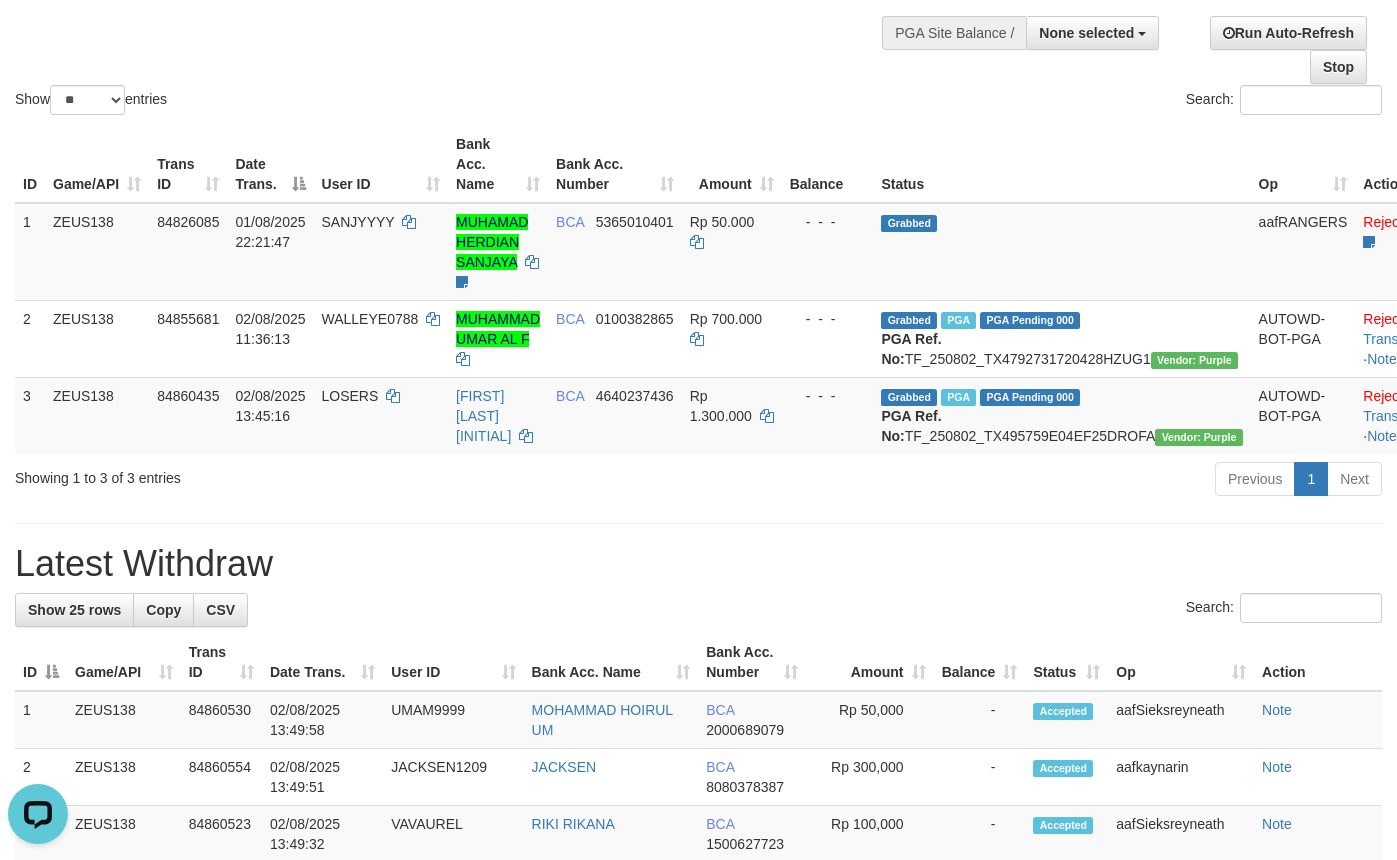 scroll, scrollTop: 0, scrollLeft: 0, axis: both 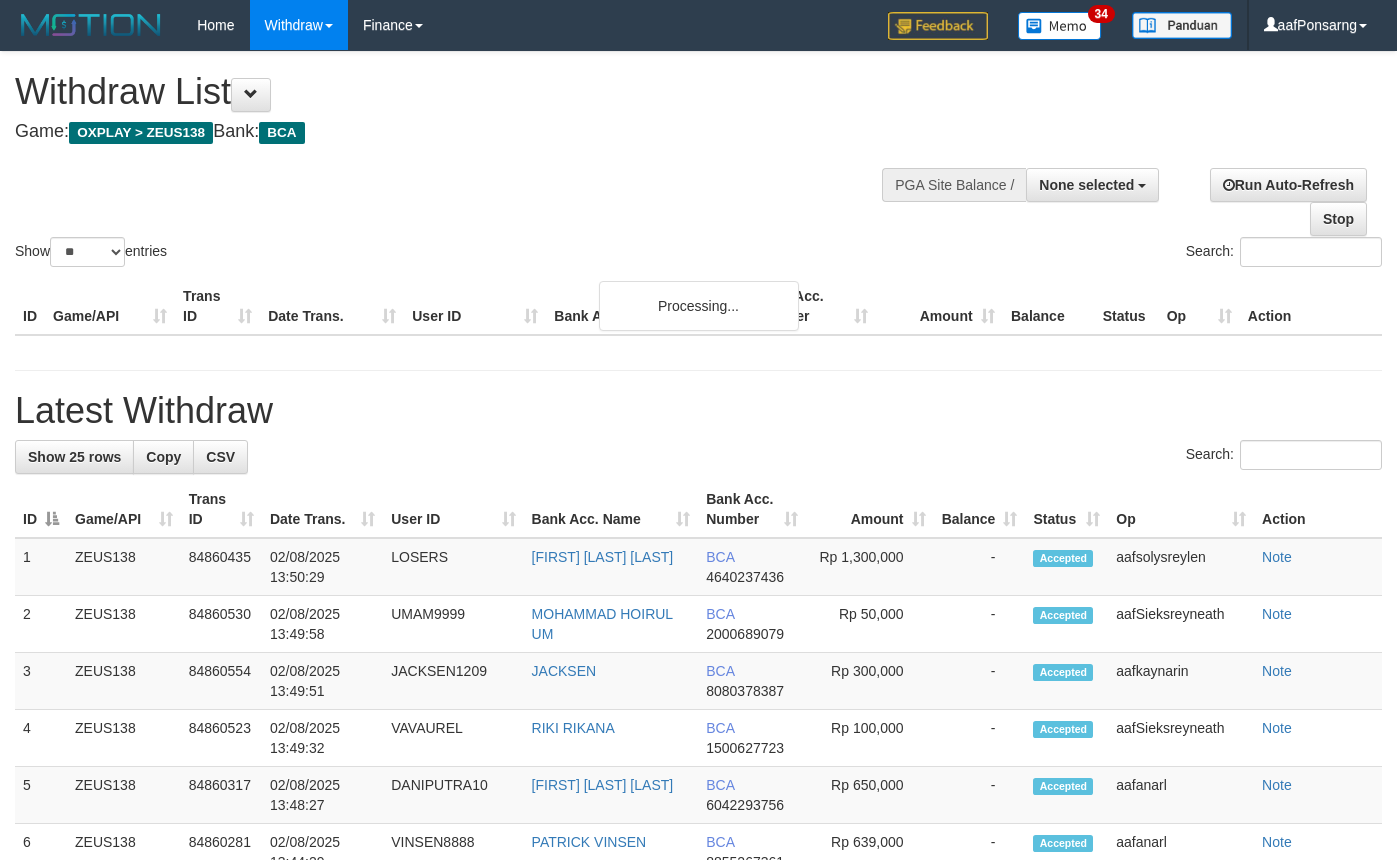 select 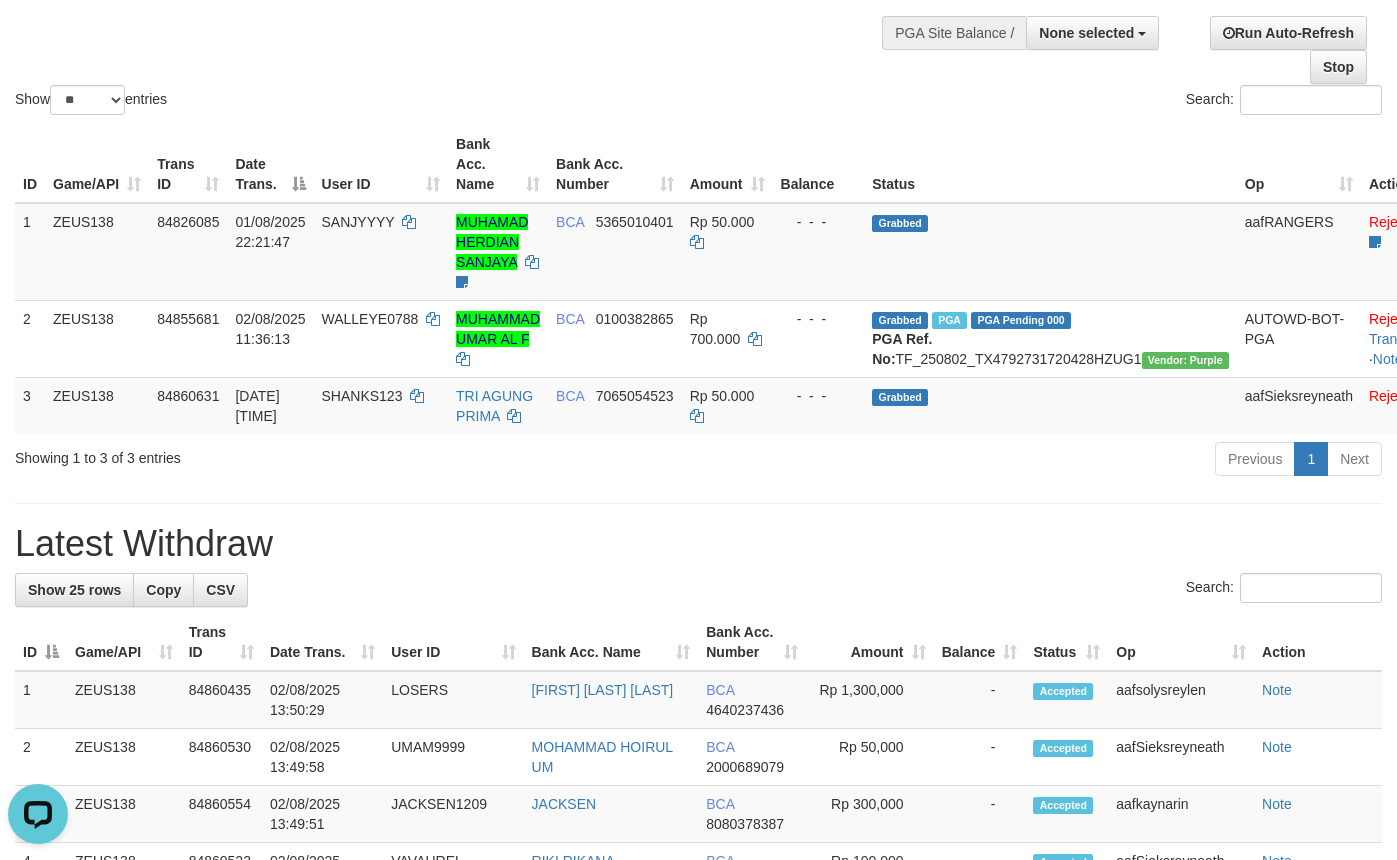 scroll, scrollTop: 0, scrollLeft: 0, axis: both 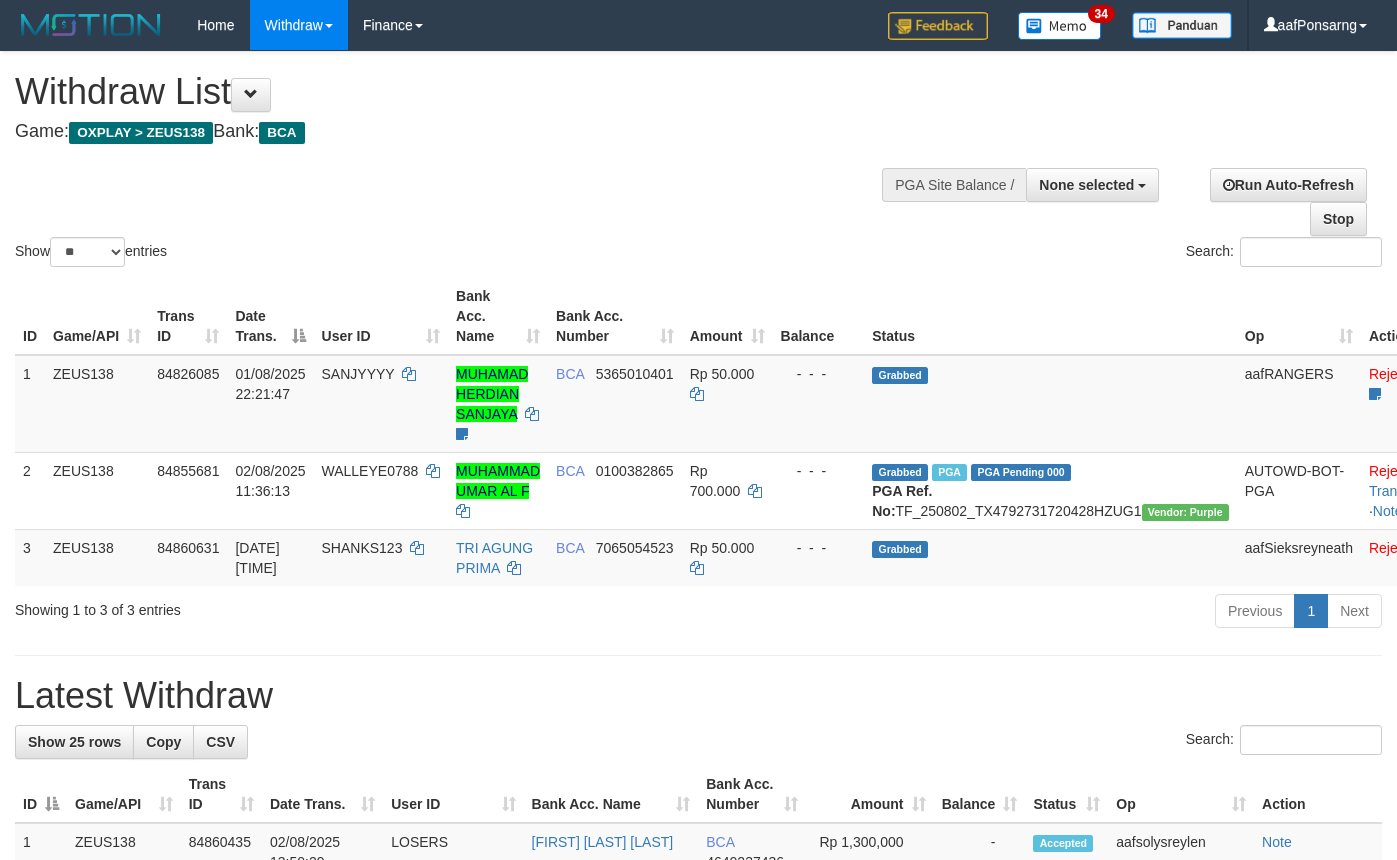 select 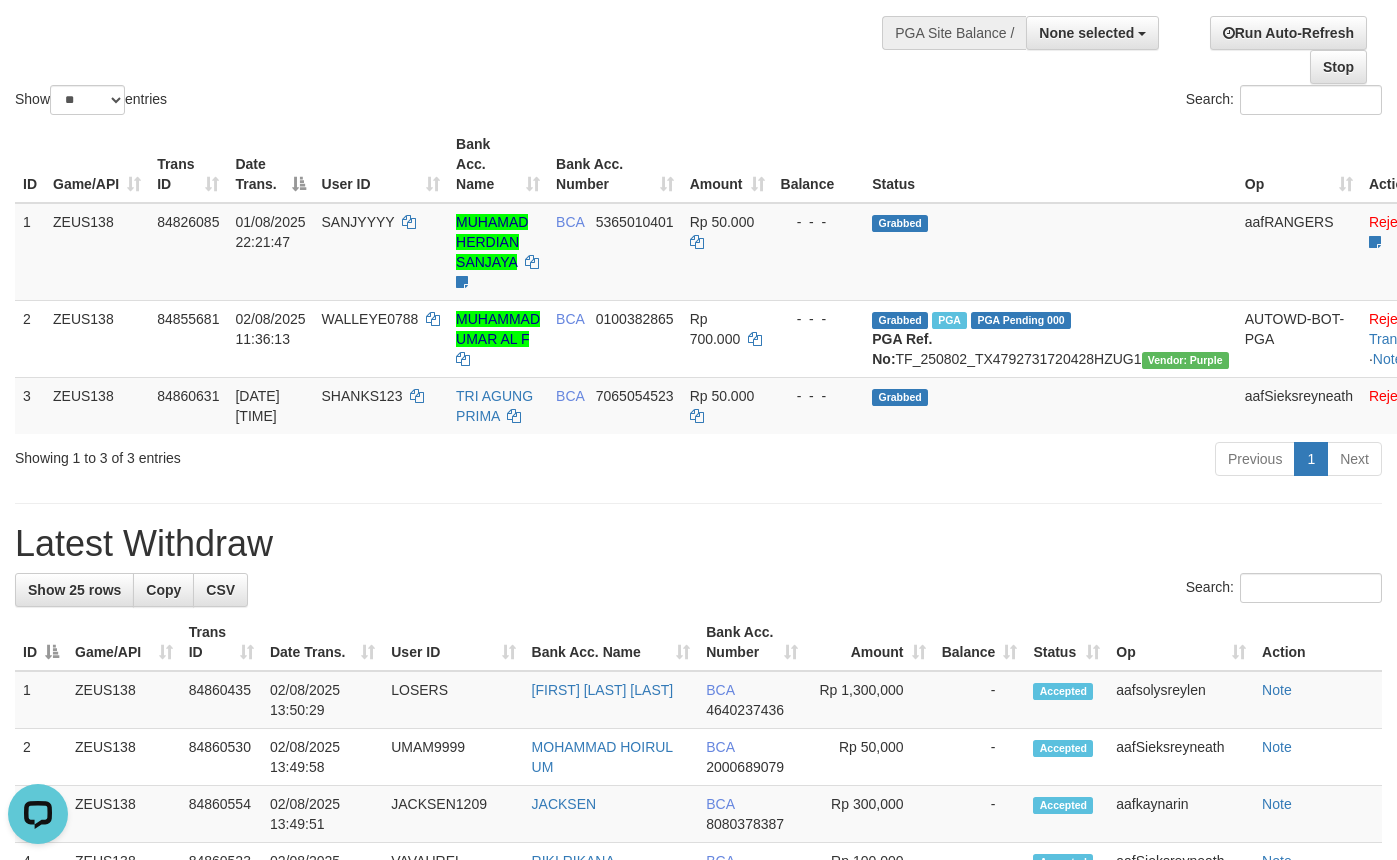 scroll, scrollTop: 0, scrollLeft: 0, axis: both 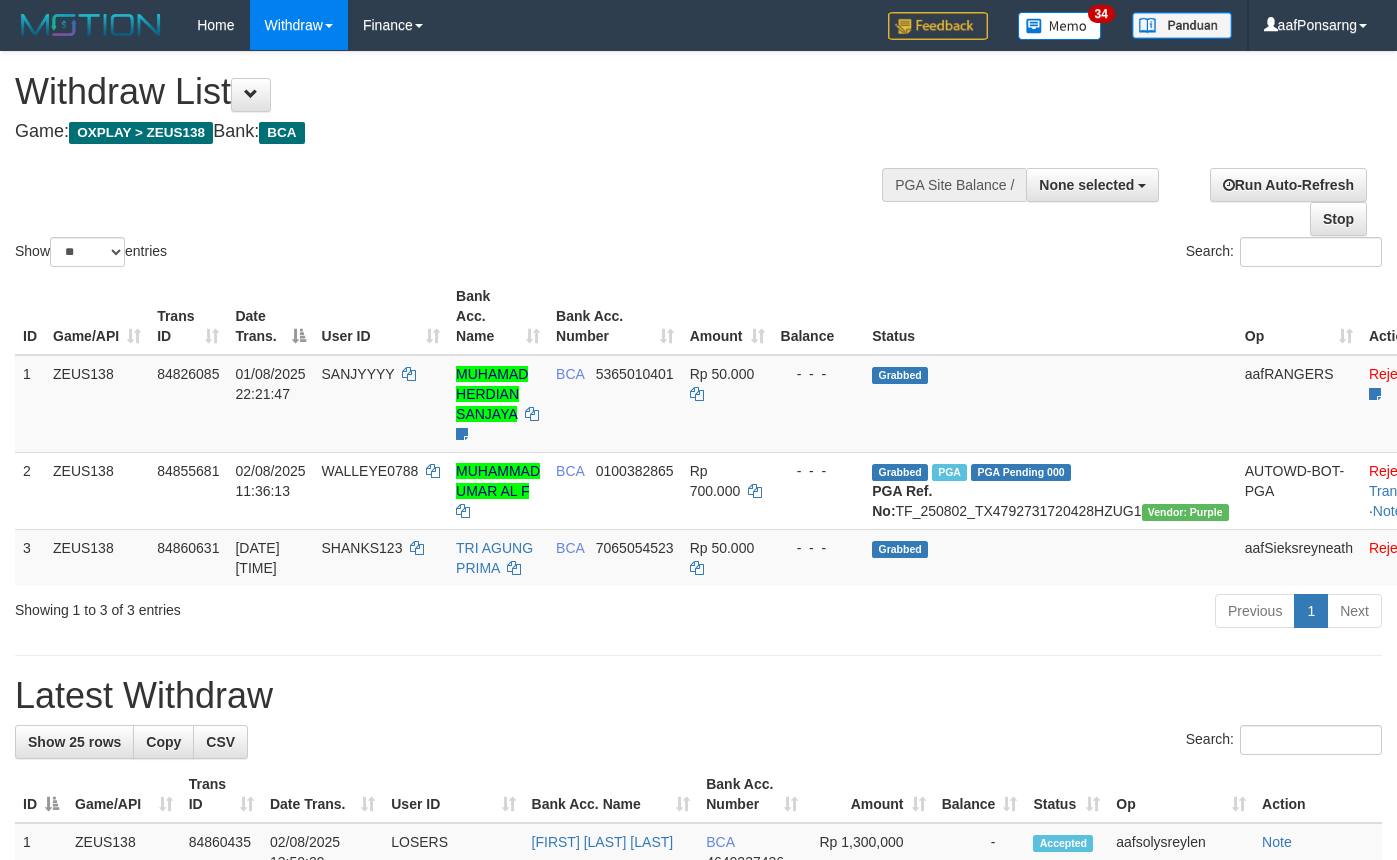 select 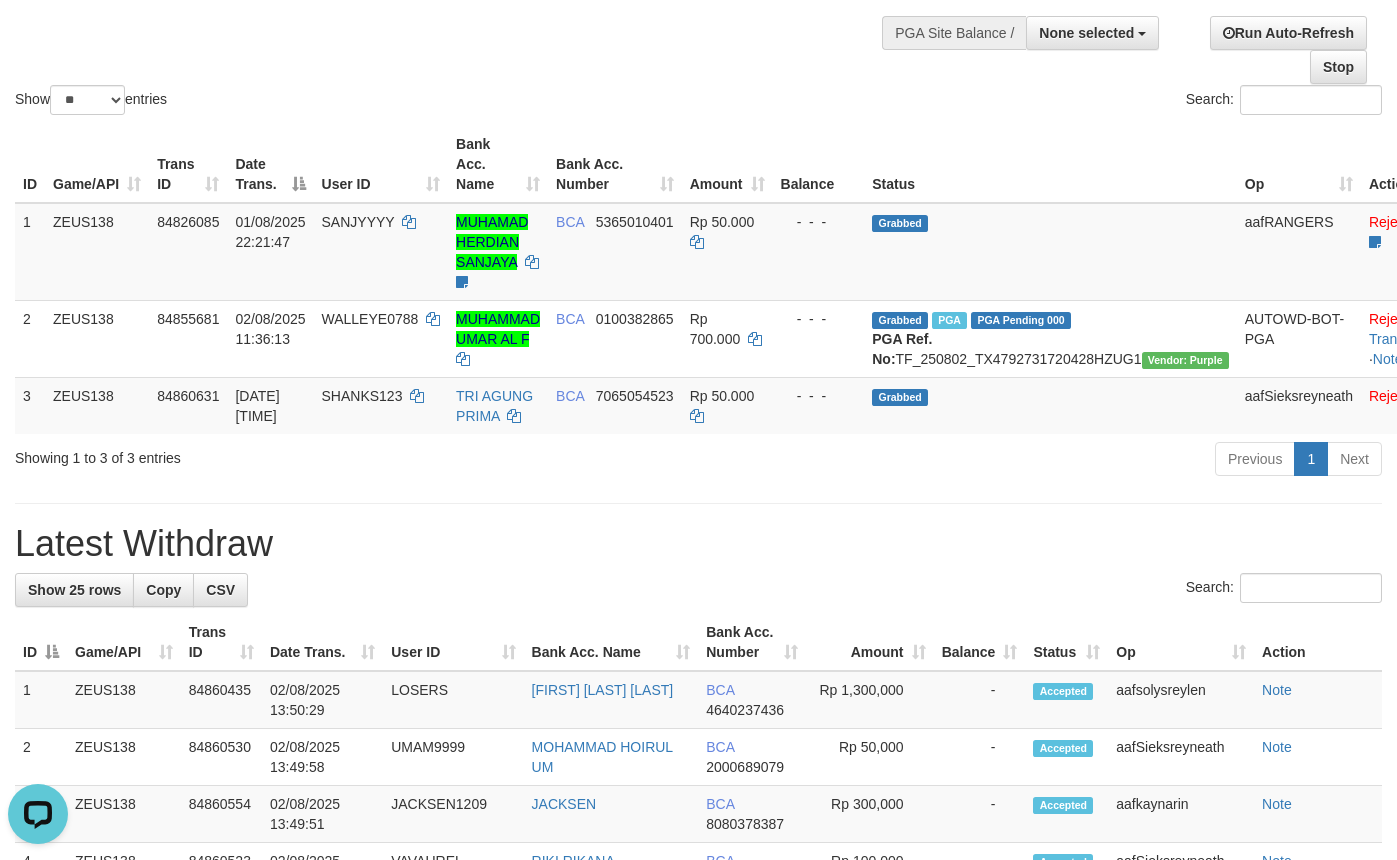 scroll, scrollTop: 0, scrollLeft: 0, axis: both 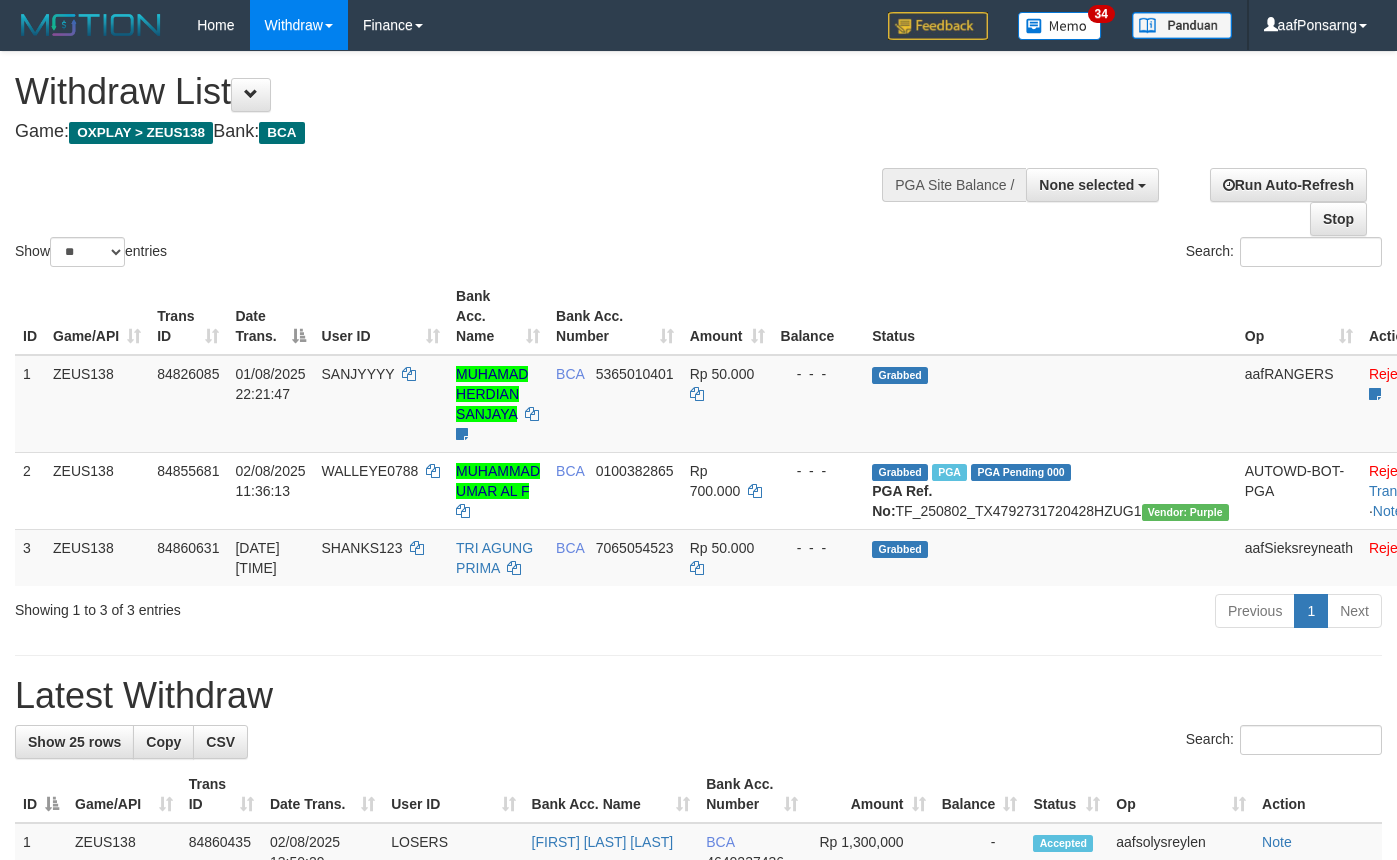 select 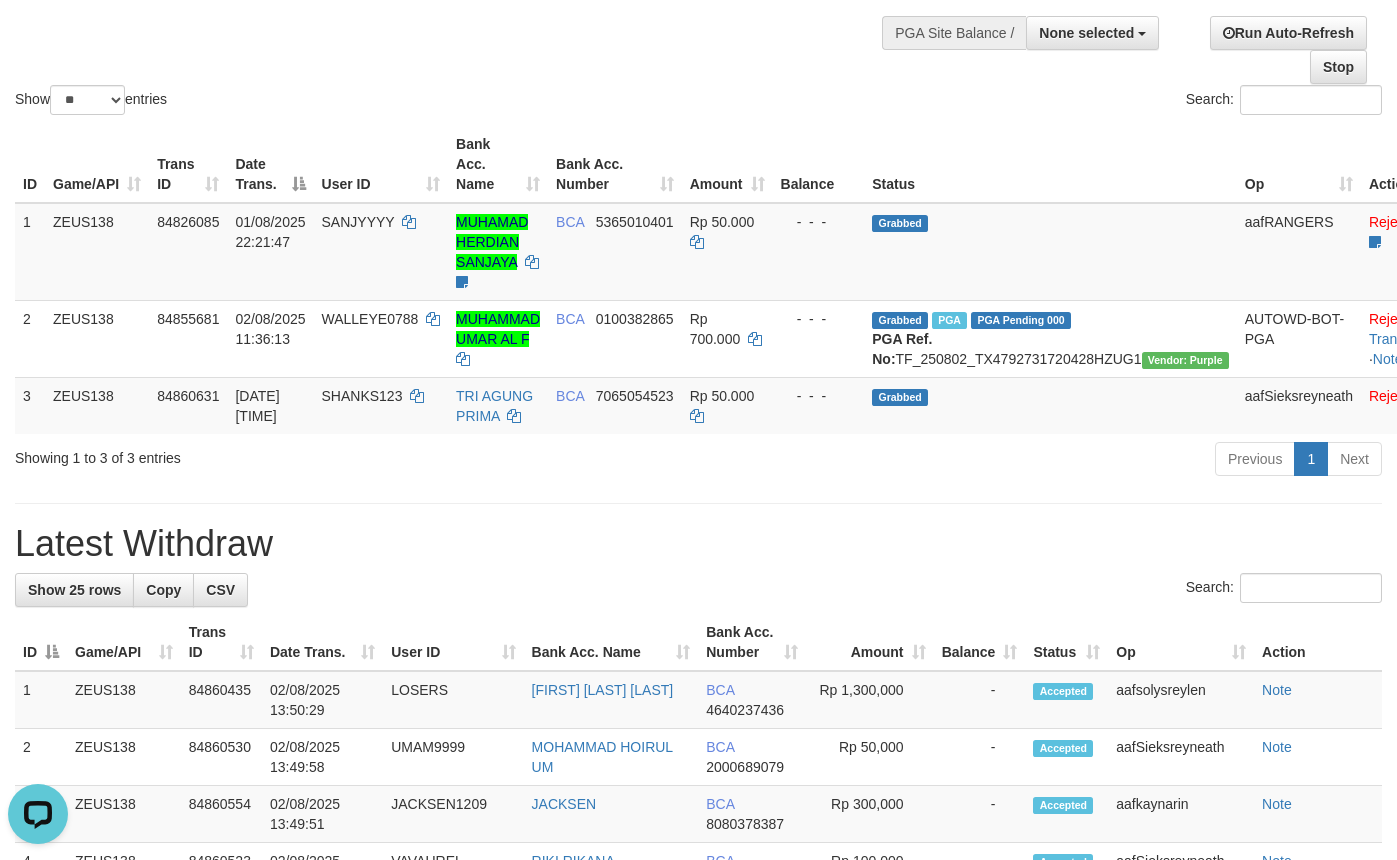 scroll, scrollTop: 0, scrollLeft: 0, axis: both 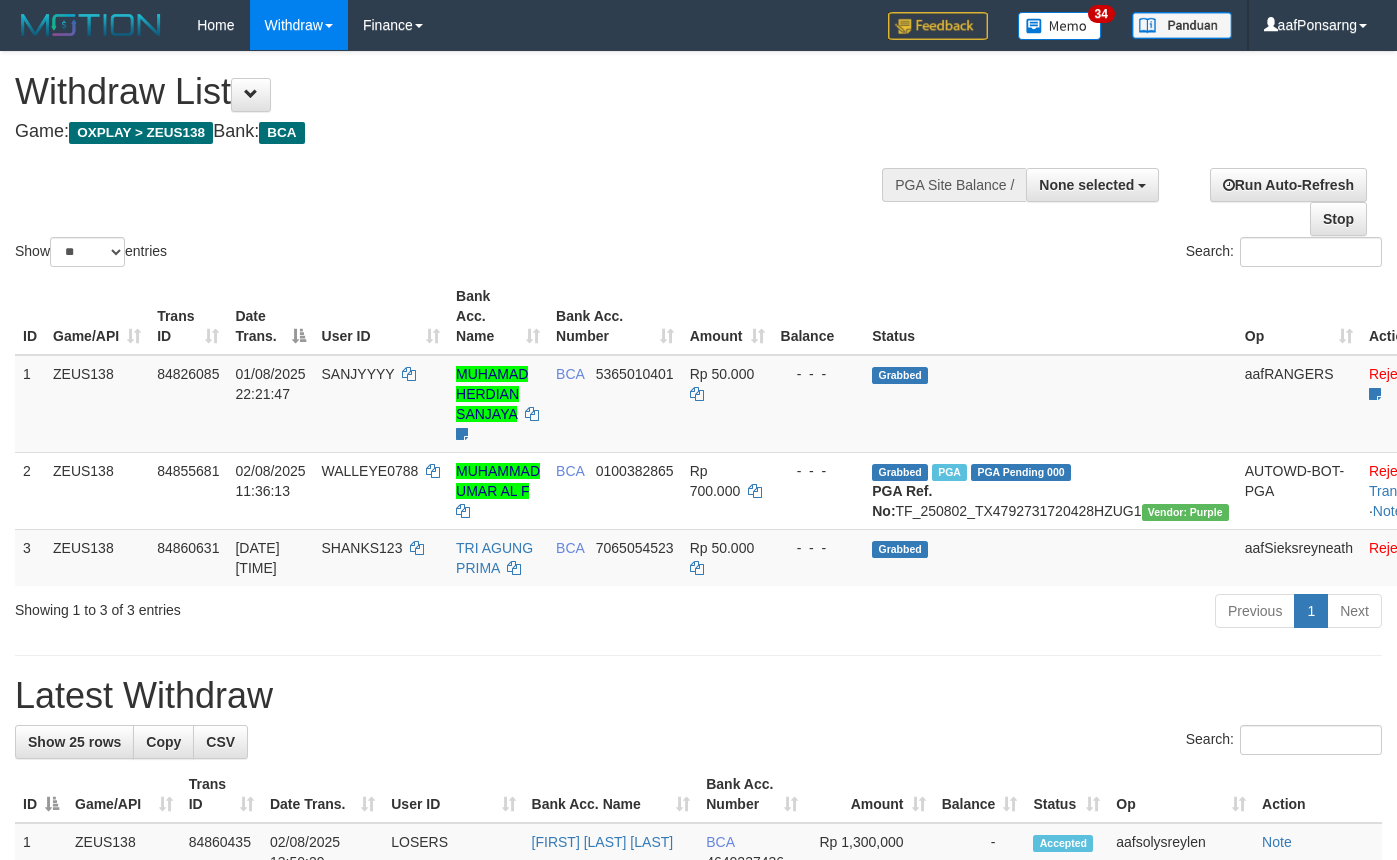 select 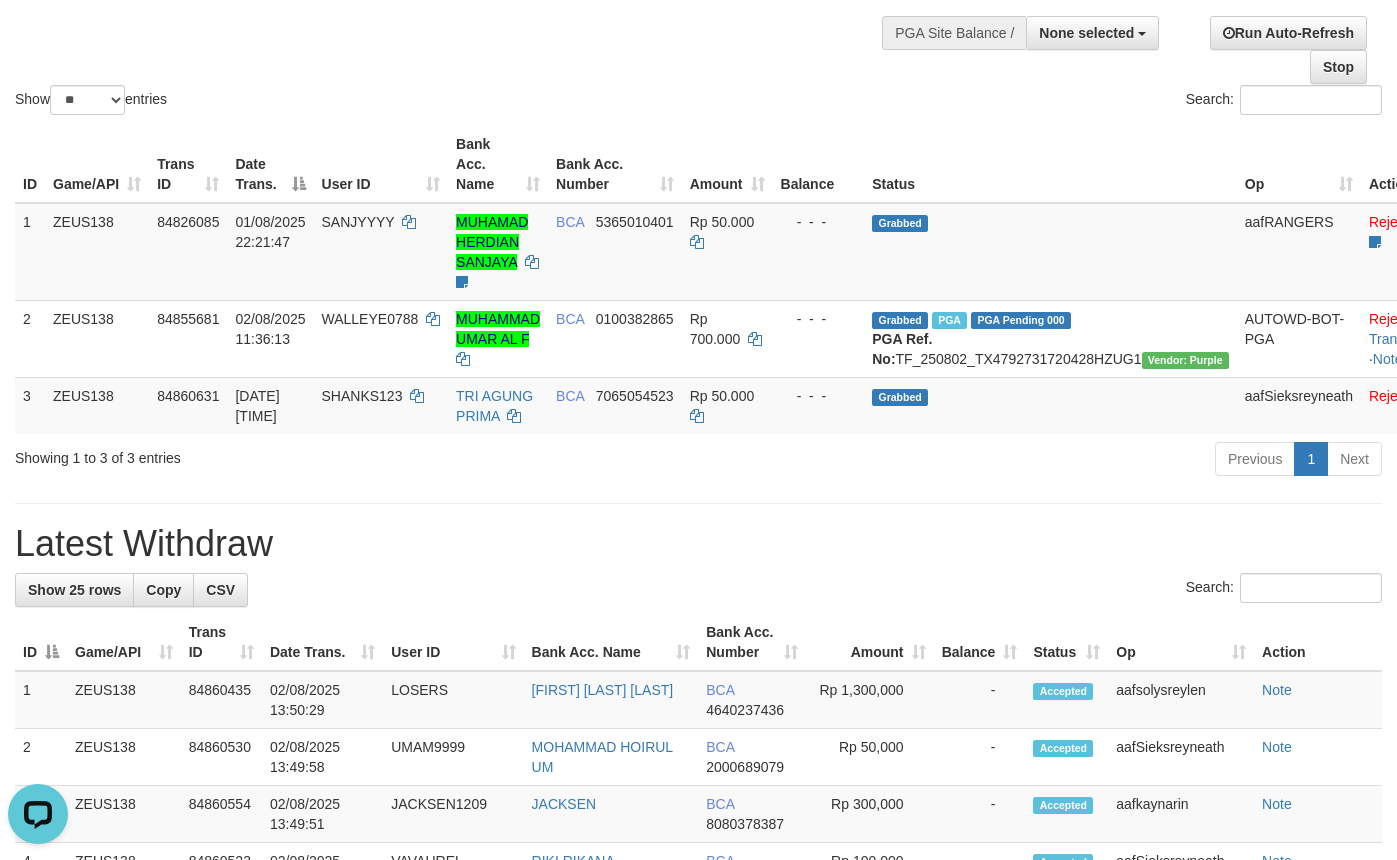 scroll, scrollTop: 0, scrollLeft: 0, axis: both 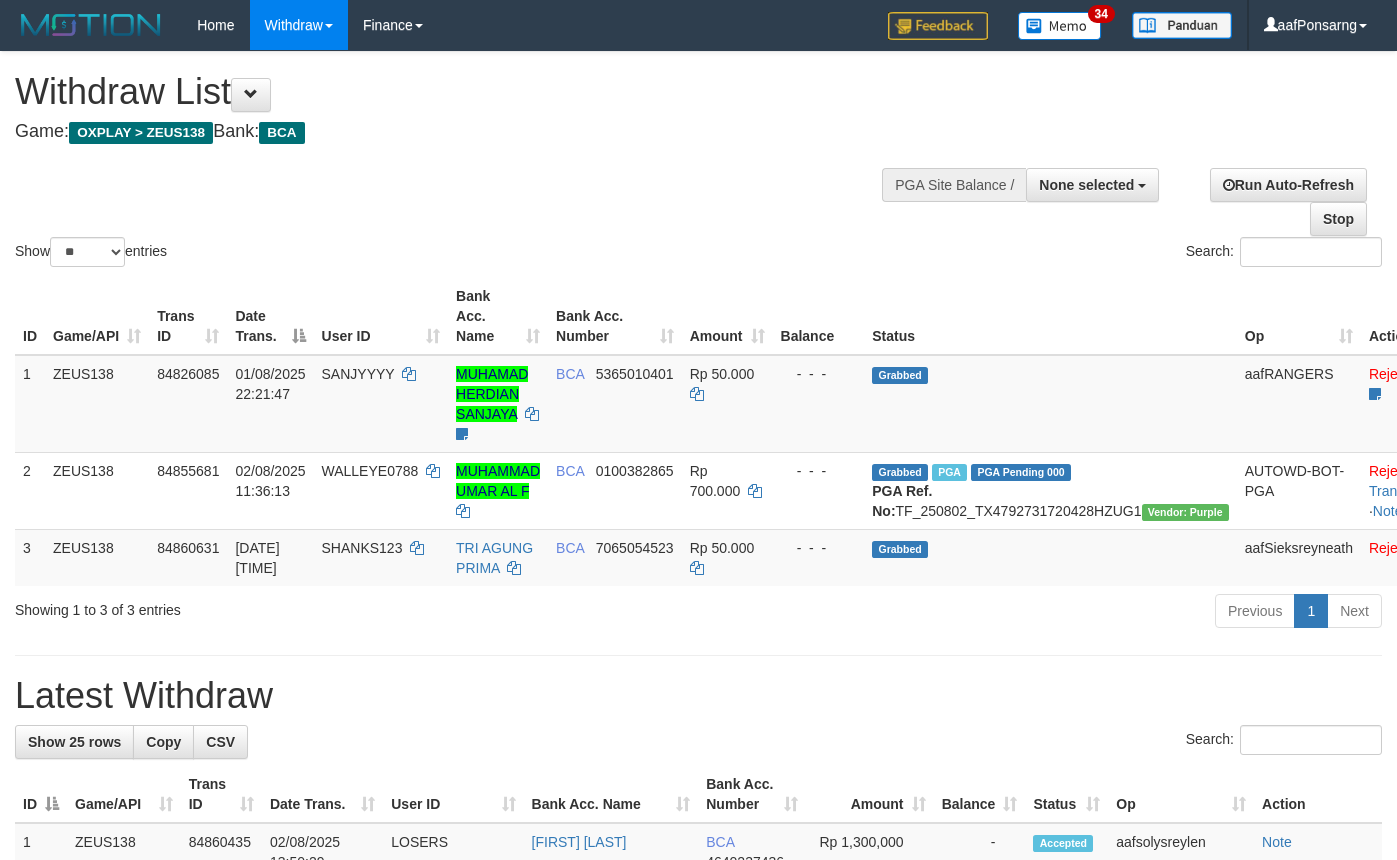 select 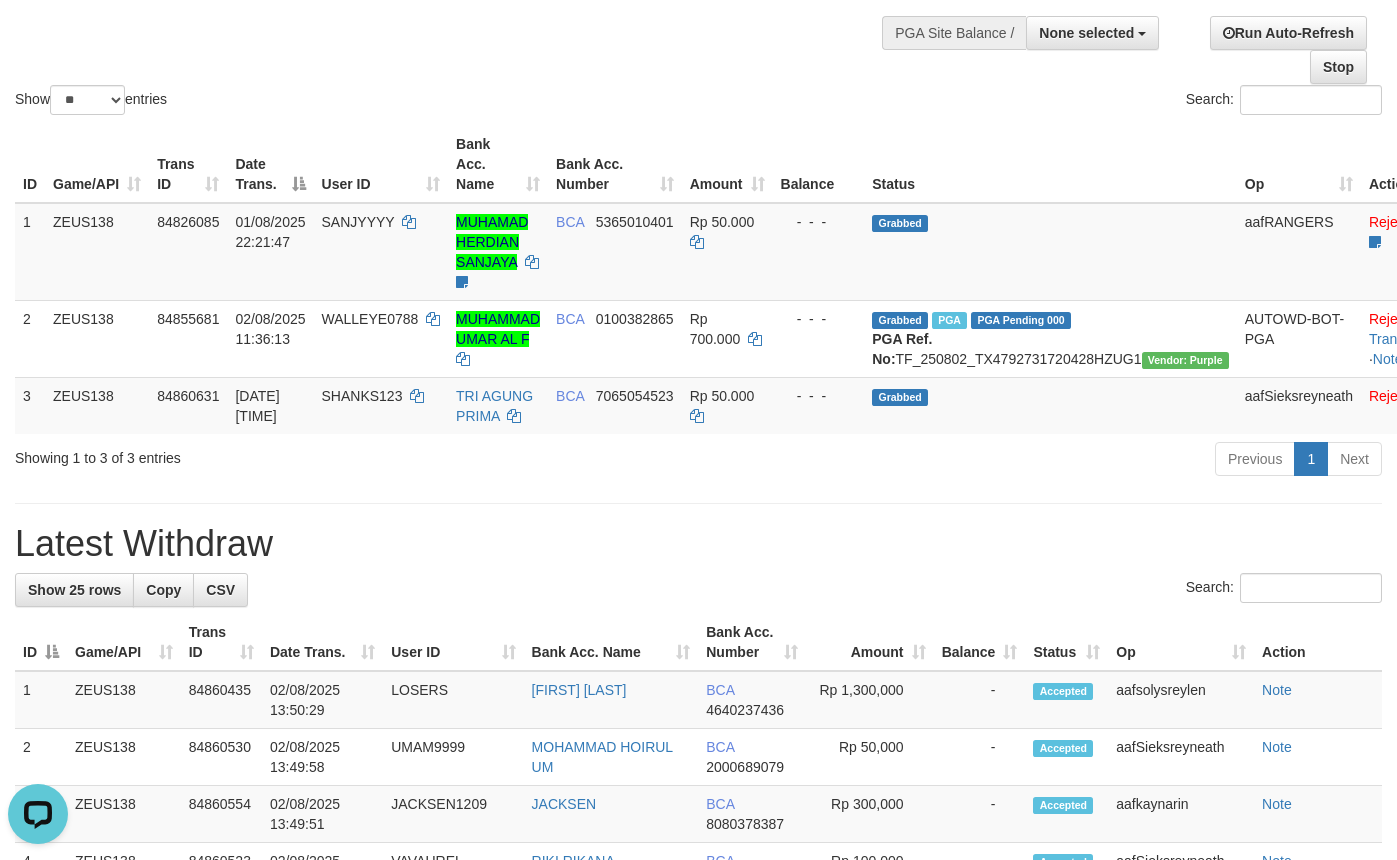 scroll, scrollTop: 0, scrollLeft: 0, axis: both 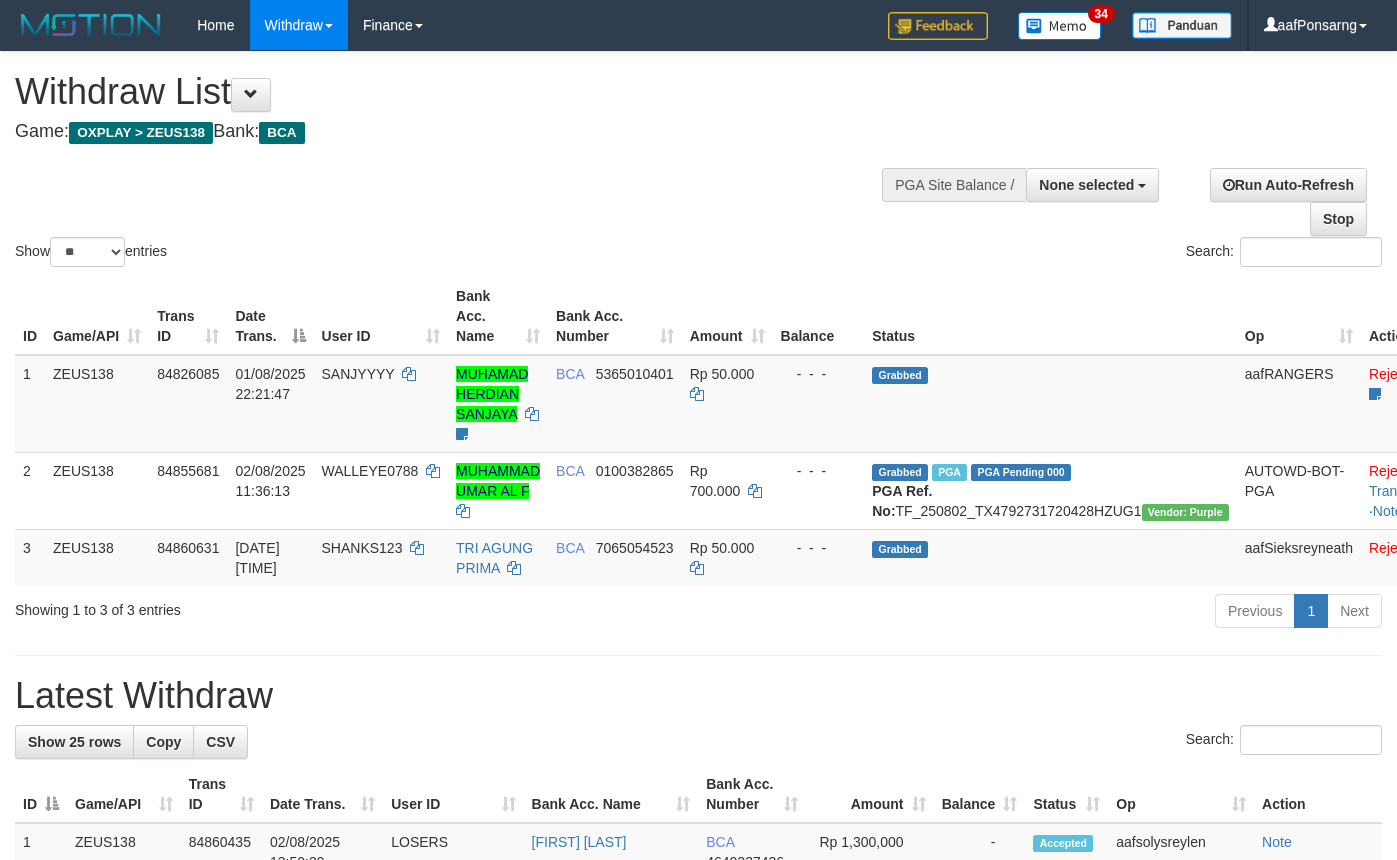 select 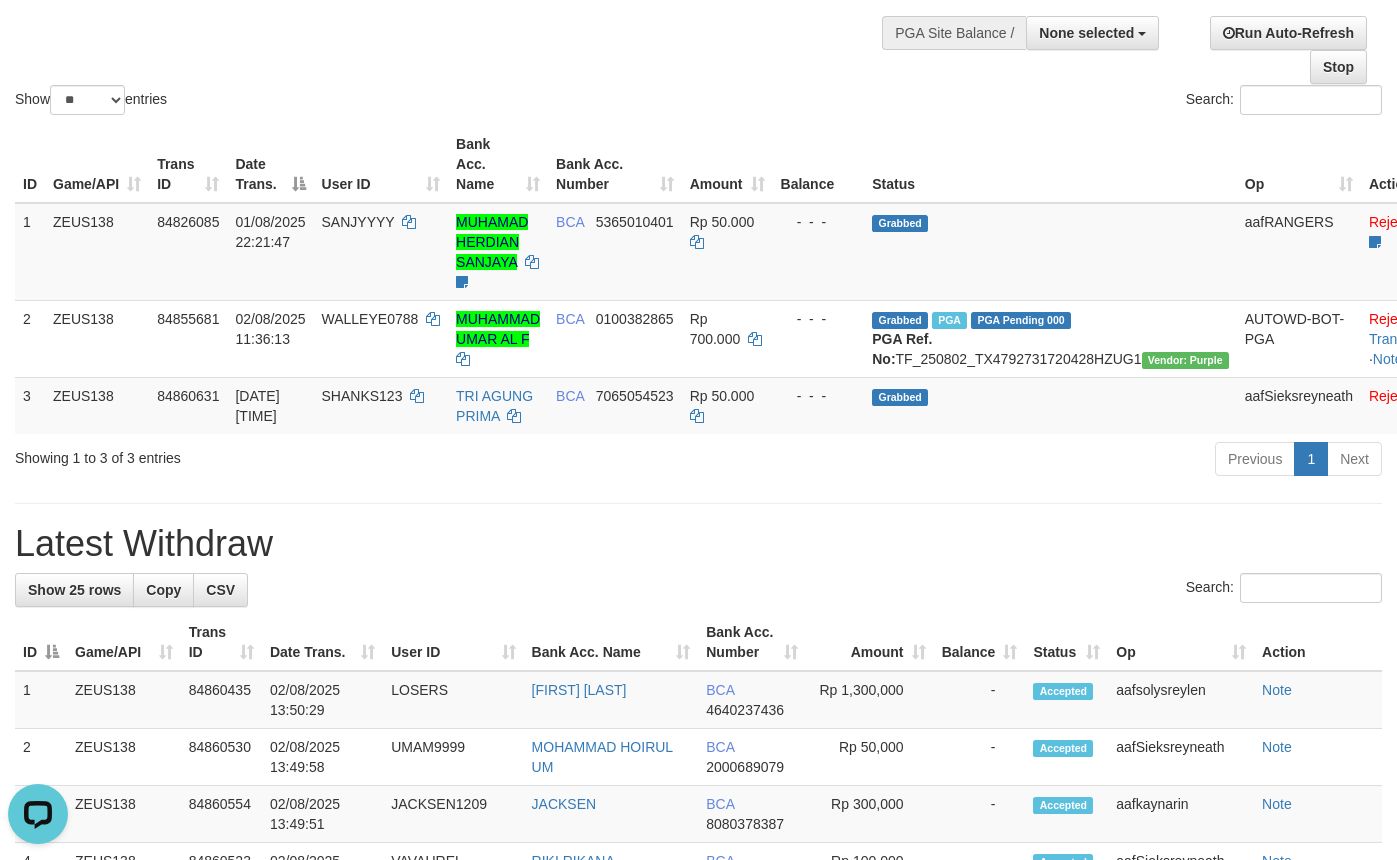 scroll, scrollTop: 0, scrollLeft: 0, axis: both 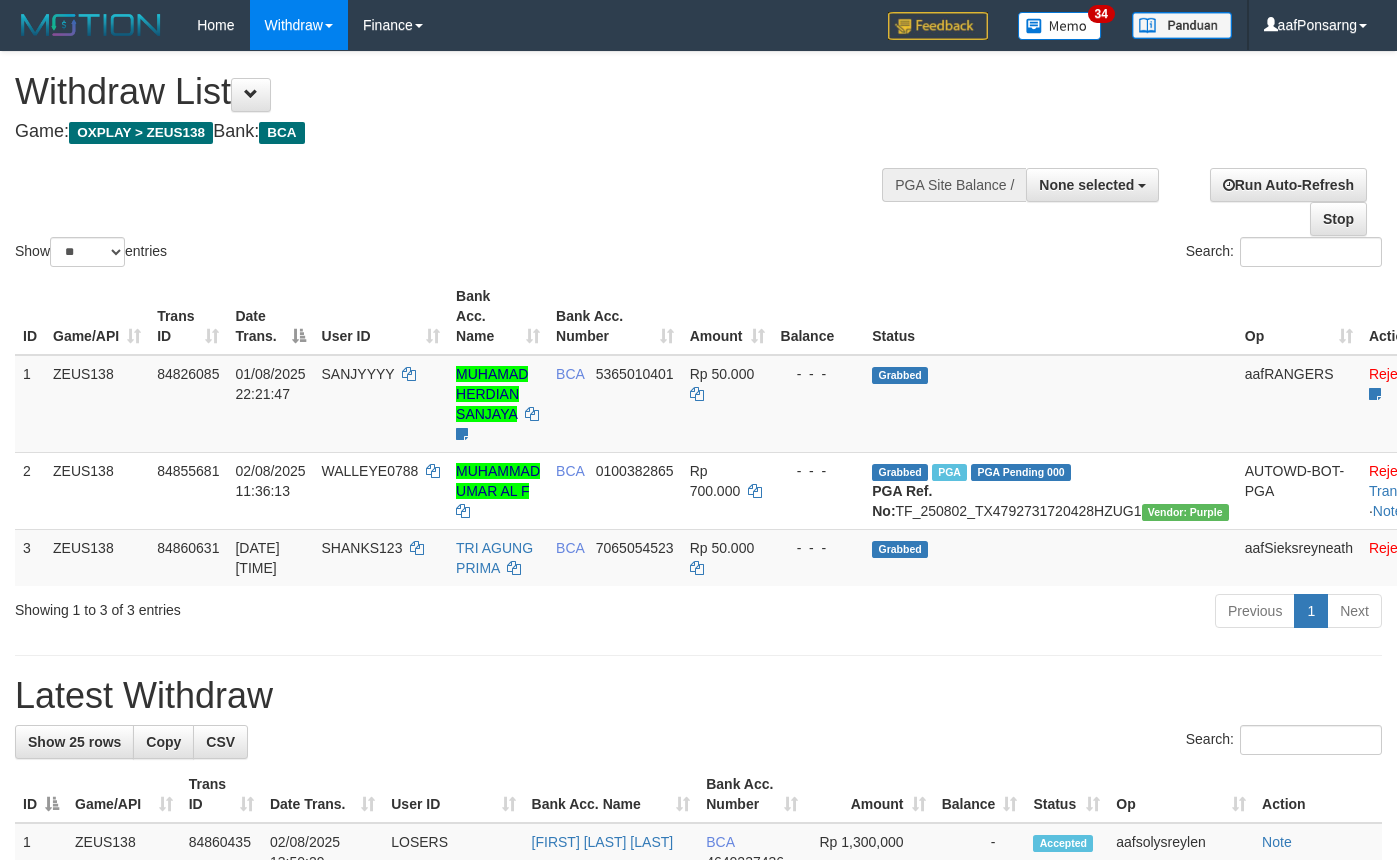 select 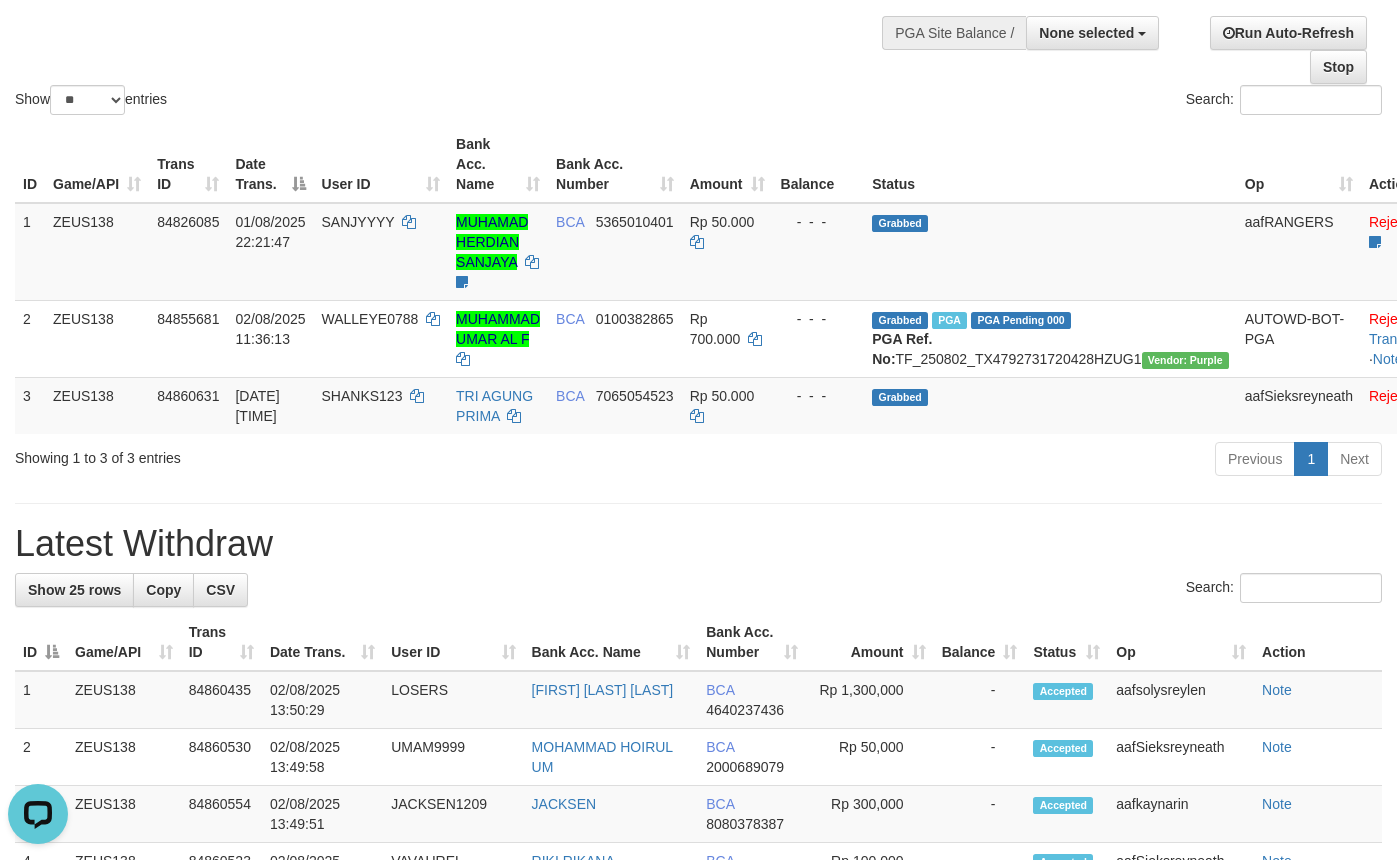 scroll, scrollTop: 0, scrollLeft: 0, axis: both 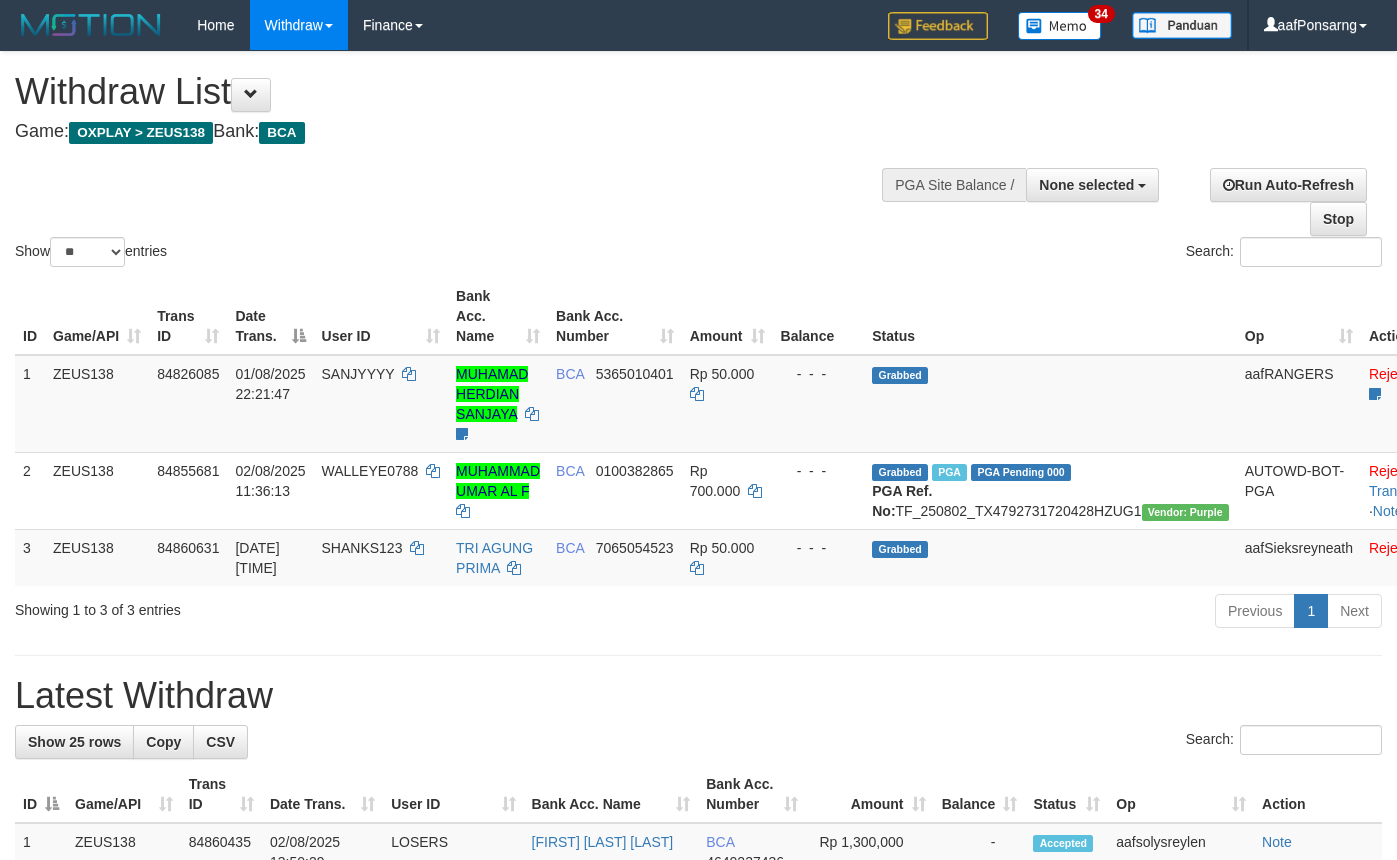 select 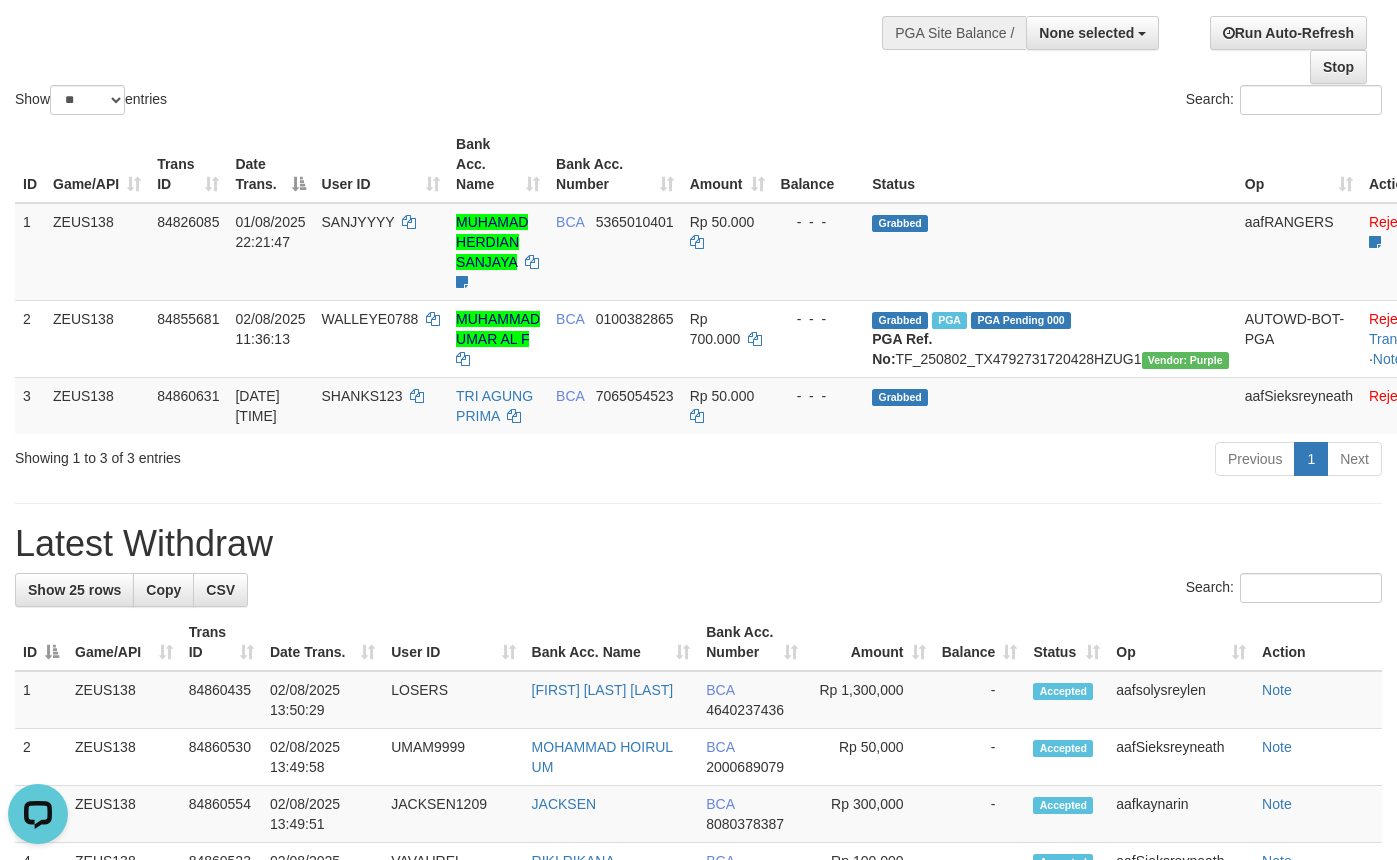 scroll, scrollTop: 0, scrollLeft: 0, axis: both 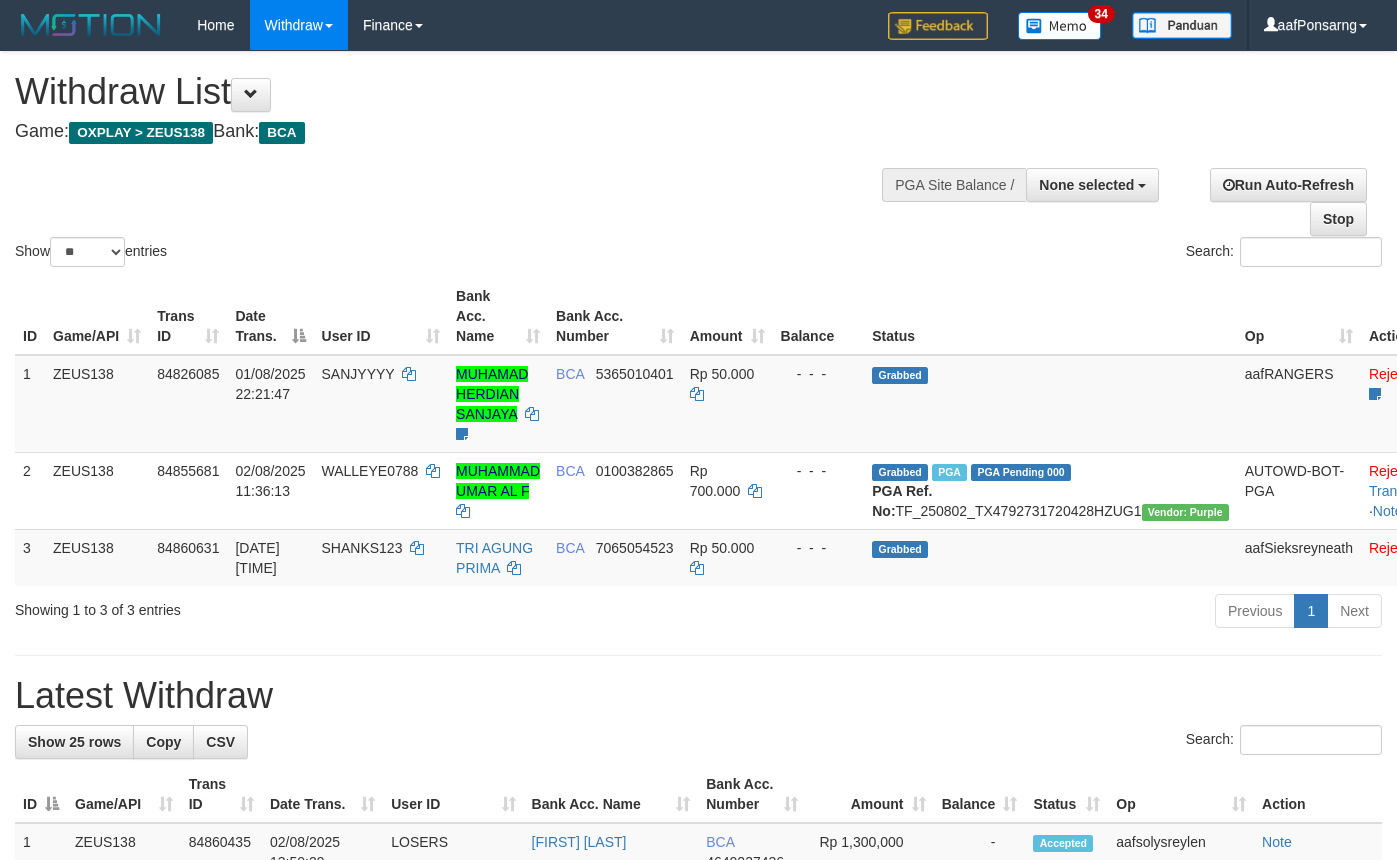 select 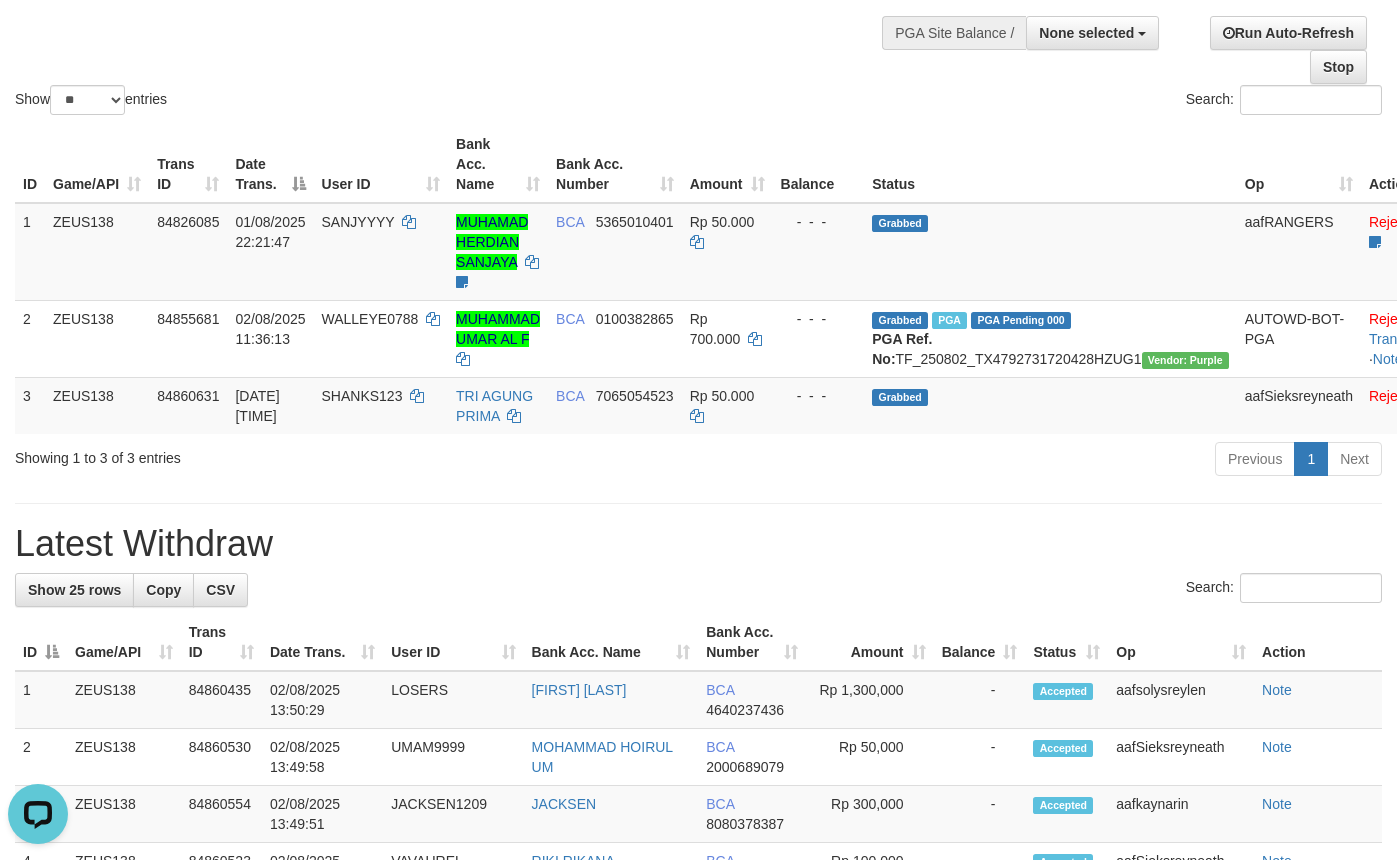 scroll, scrollTop: 0, scrollLeft: 0, axis: both 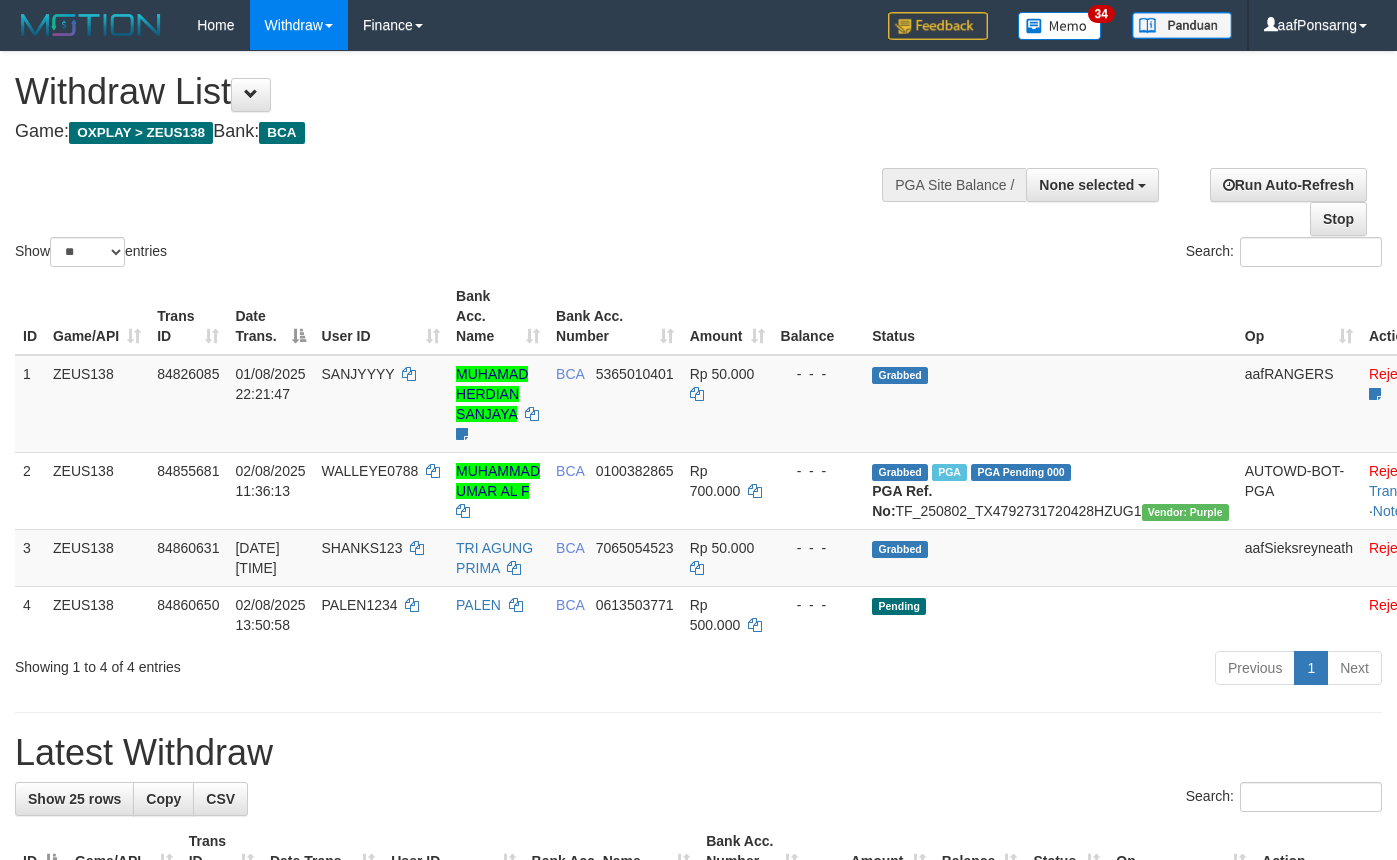 select 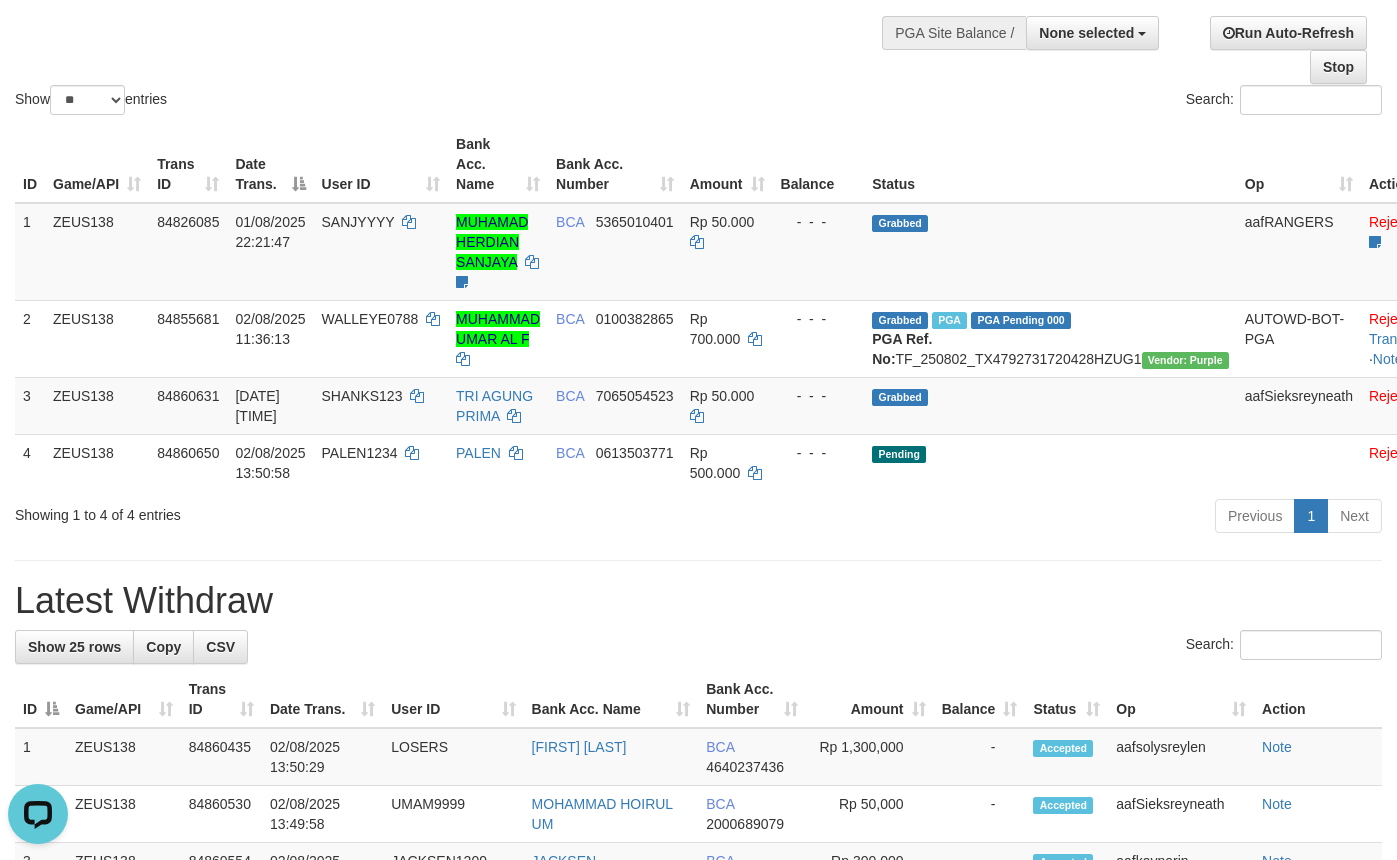 scroll, scrollTop: 0, scrollLeft: 0, axis: both 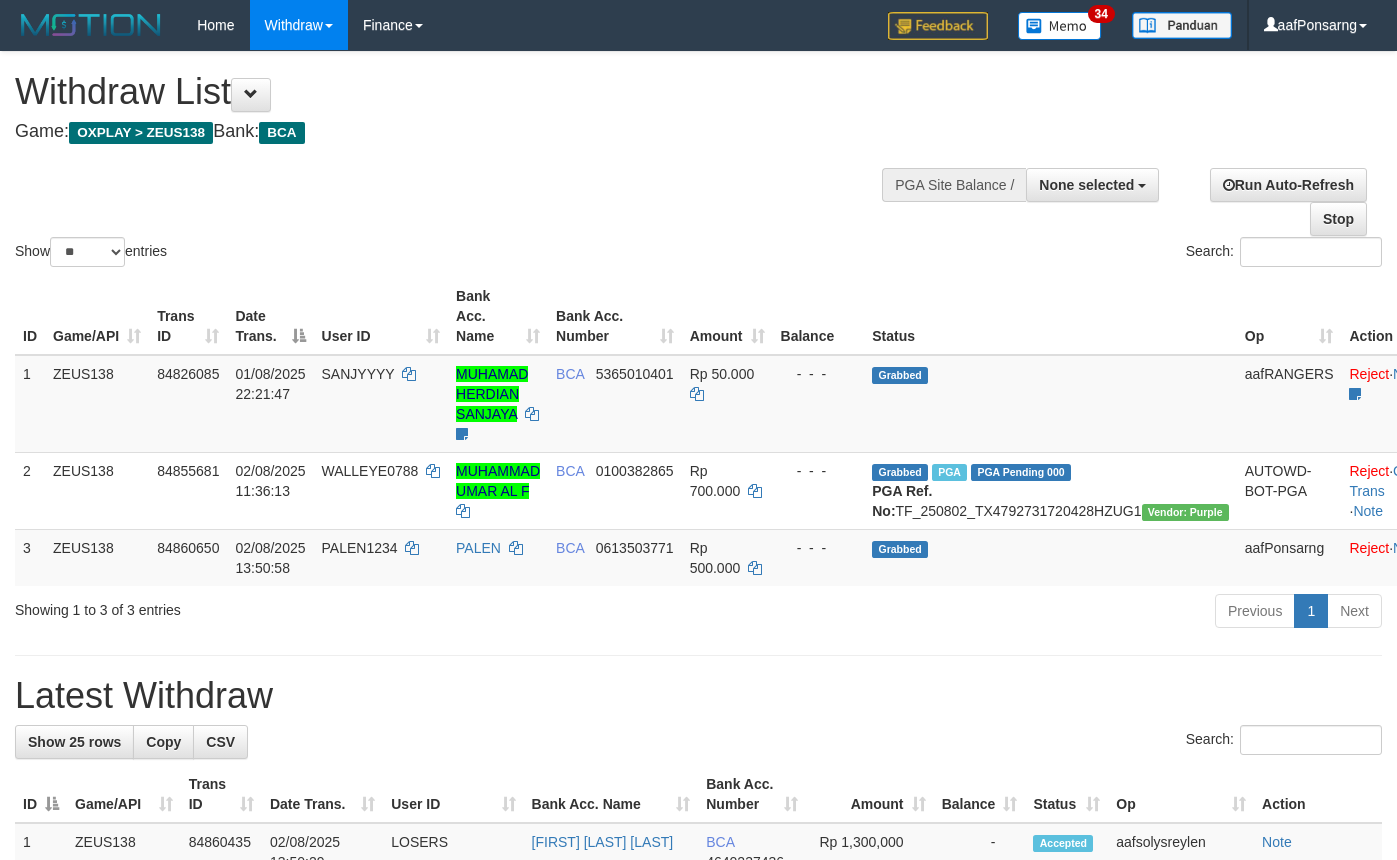 select 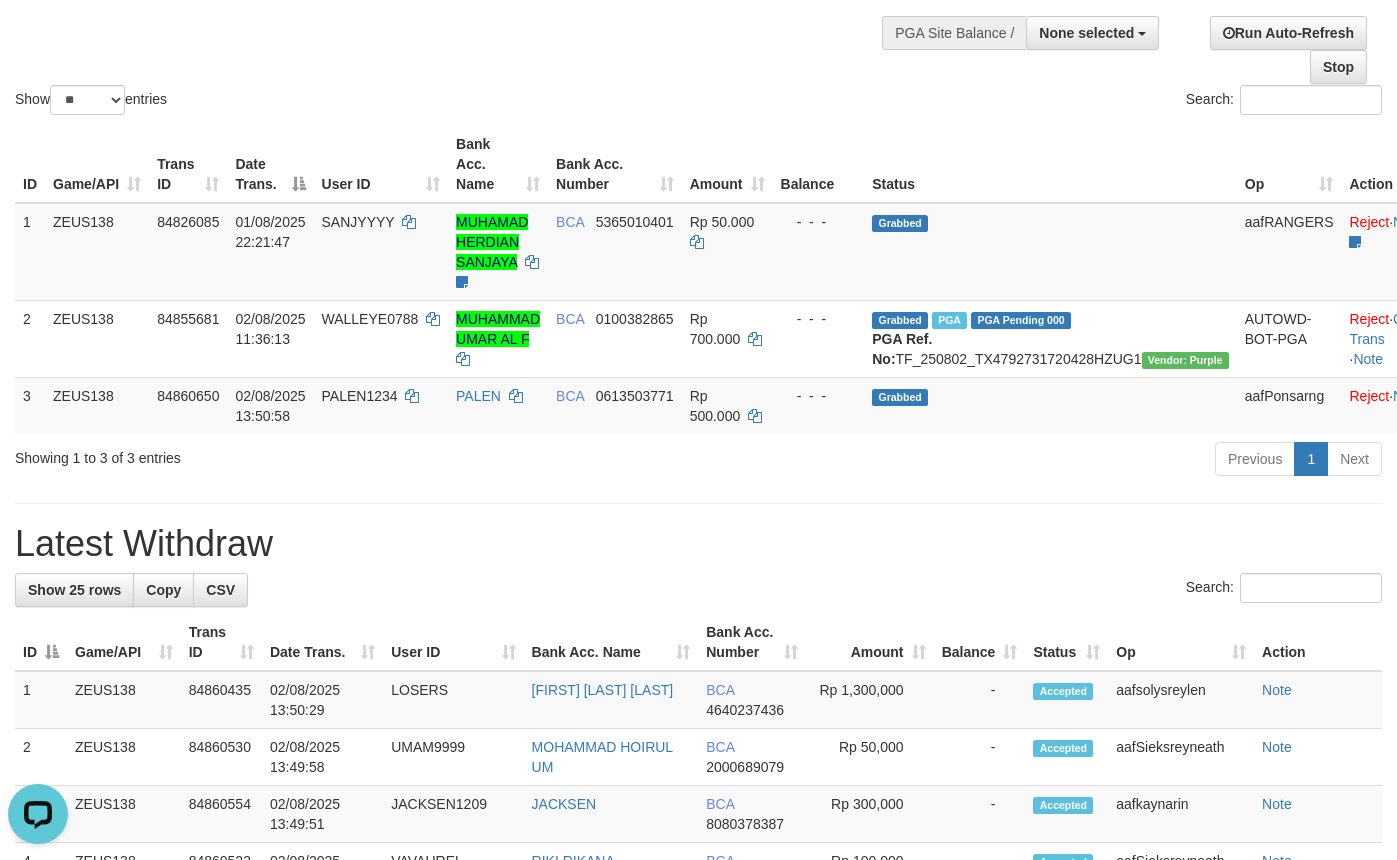 scroll, scrollTop: 0, scrollLeft: 0, axis: both 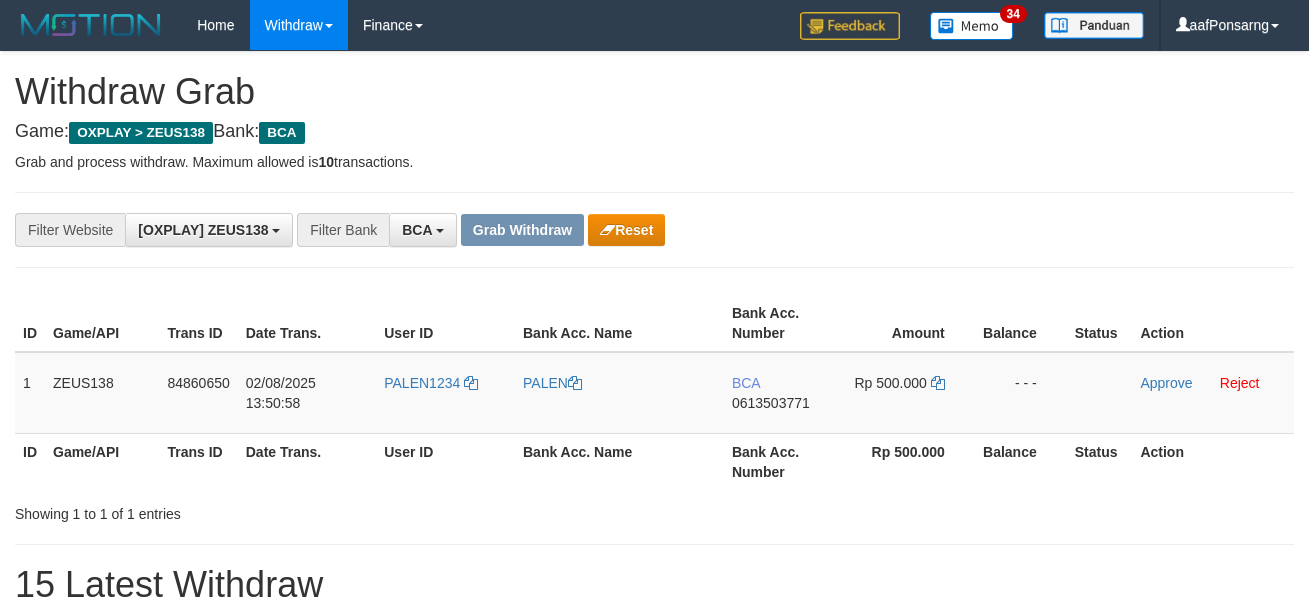 click on "**********" at bounding box center [654, 1123] 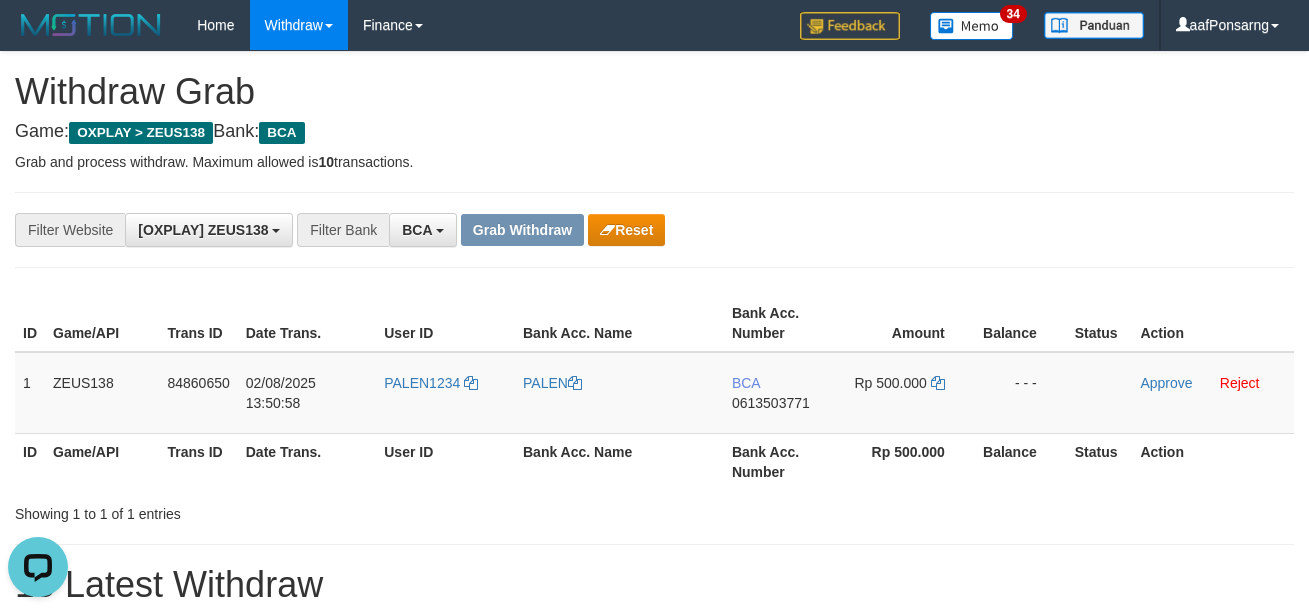 scroll, scrollTop: 0, scrollLeft: 0, axis: both 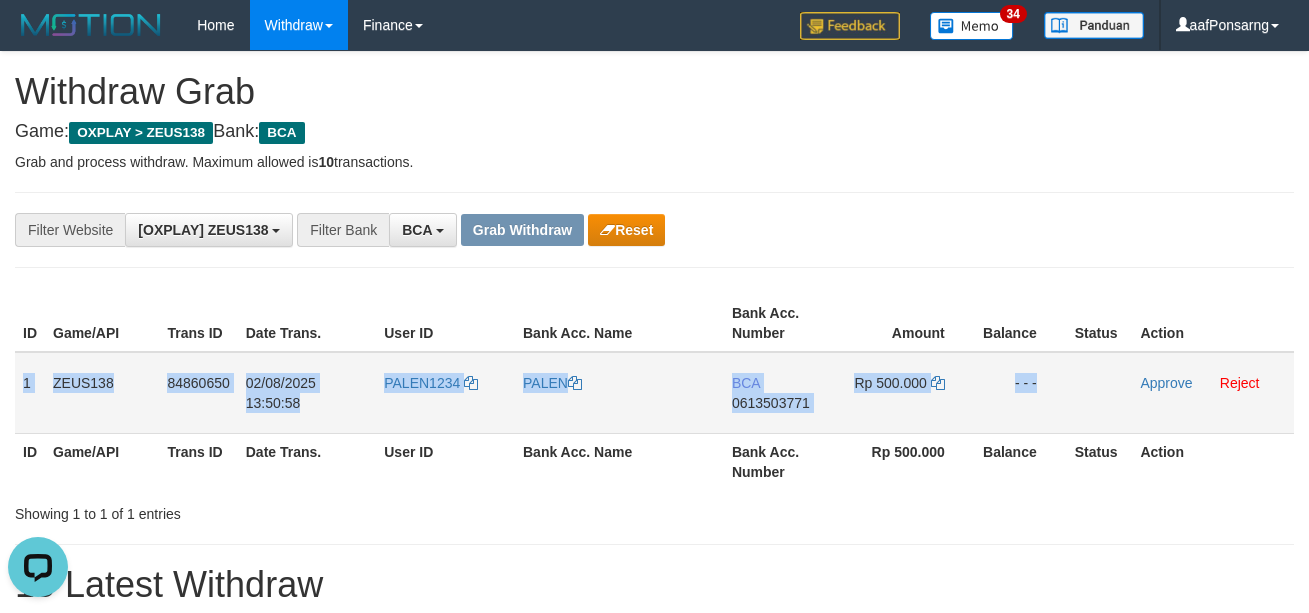 copy on "1
ZEUS138
84860650
02/08/2025 13:50:58
PALEN1234
PALEN
BCA
0613503771
Rp 500.000
- - -" 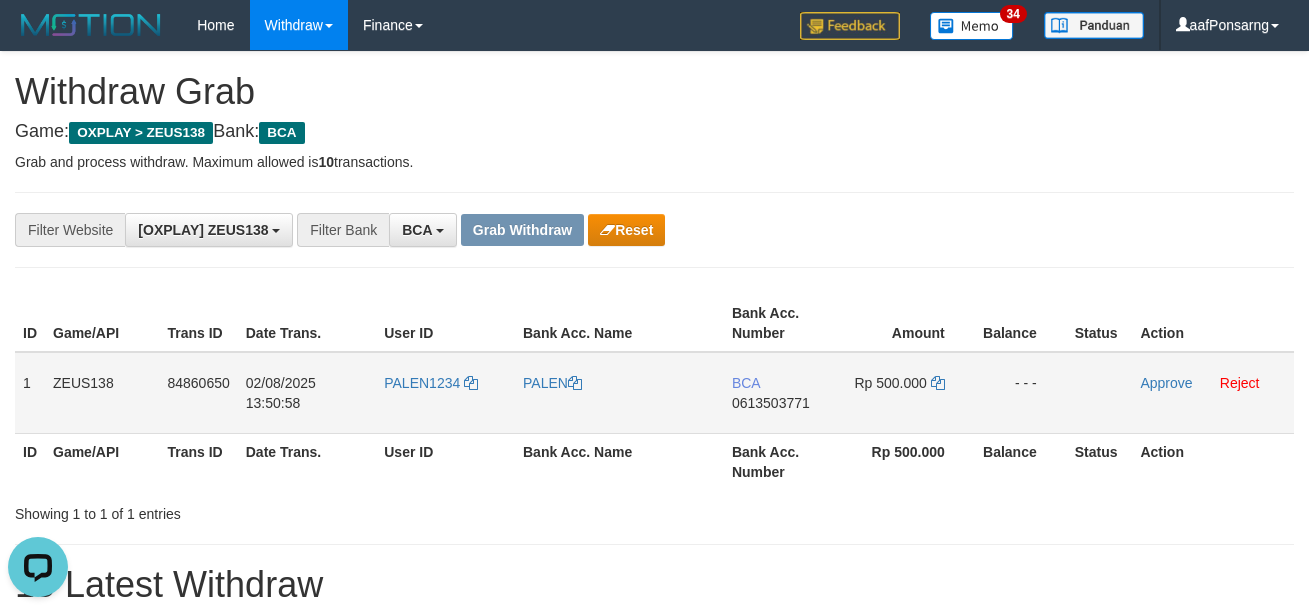 click on "PALEN1234" at bounding box center (445, 393) 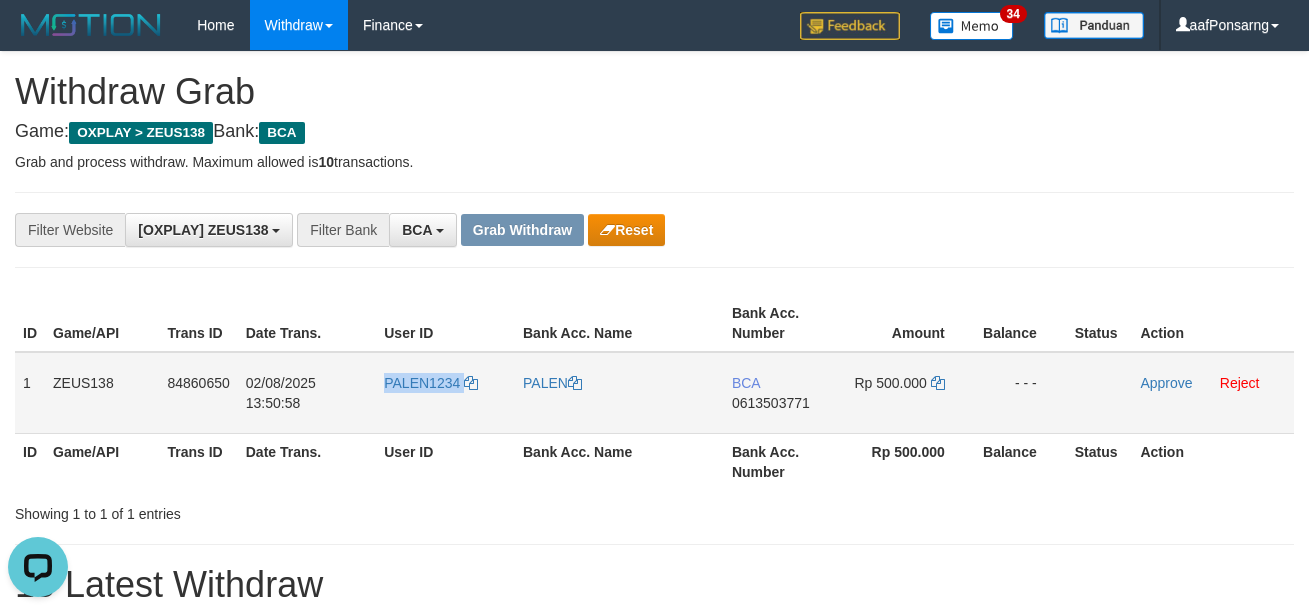 drag, startPoint x: 439, startPoint y: 418, endPoint x: 1133, endPoint y: 426, distance: 694.0461 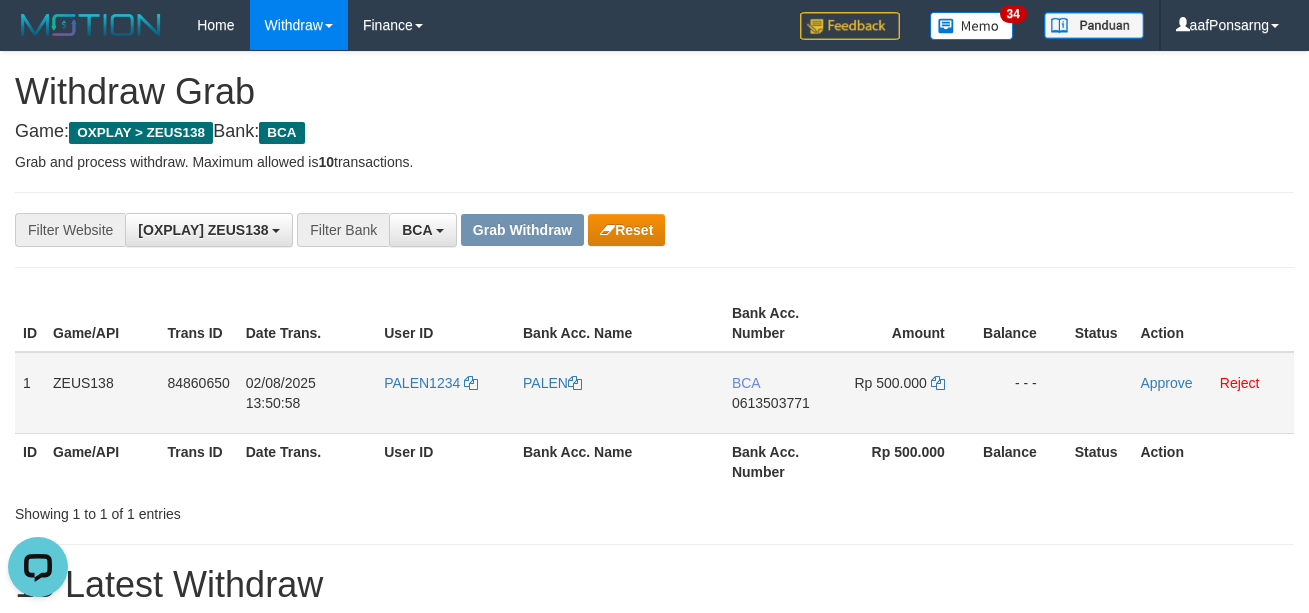 click on "0613503771" at bounding box center [771, 403] 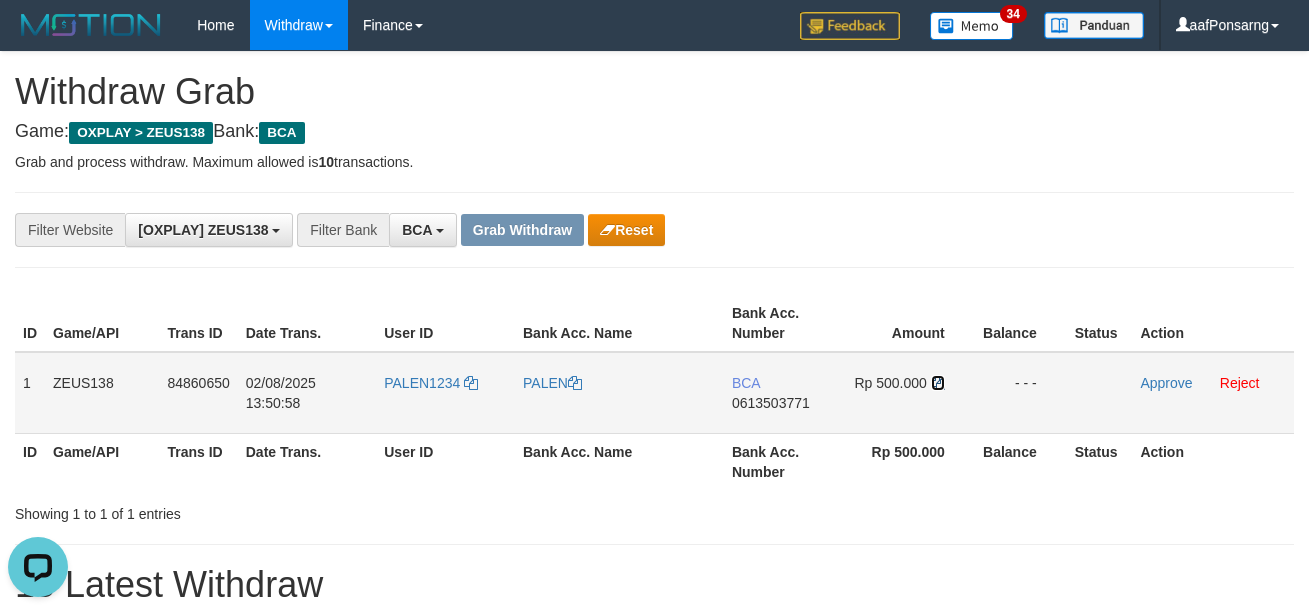 click at bounding box center [938, 383] 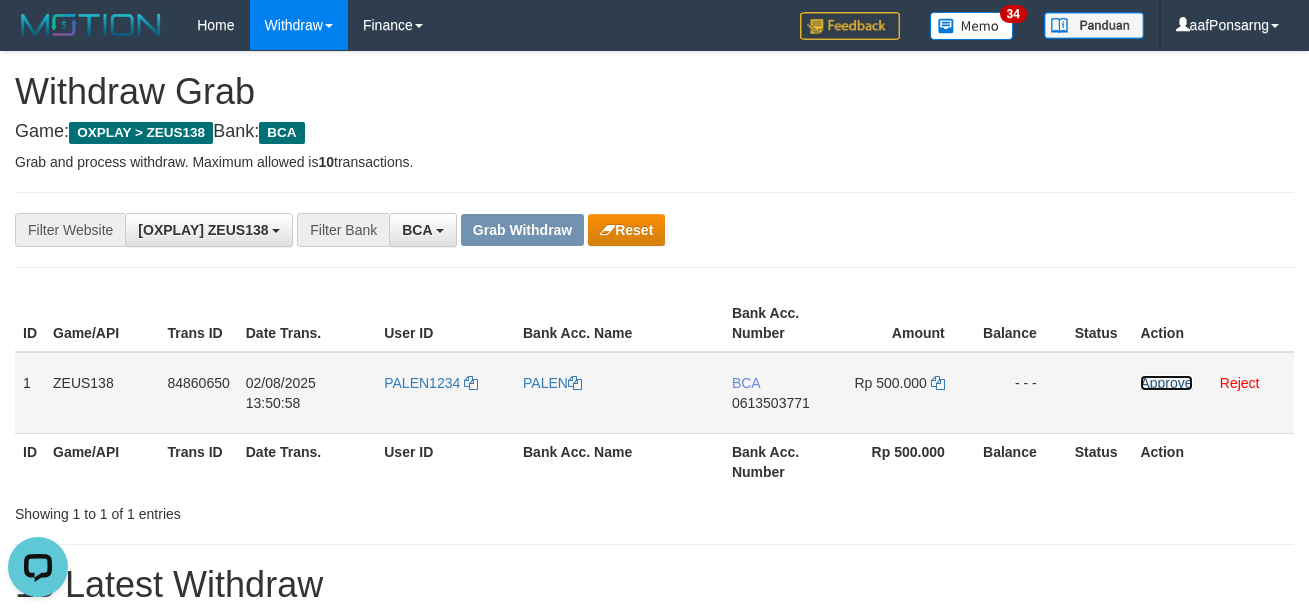 click on "Approve" at bounding box center (1166, 383) 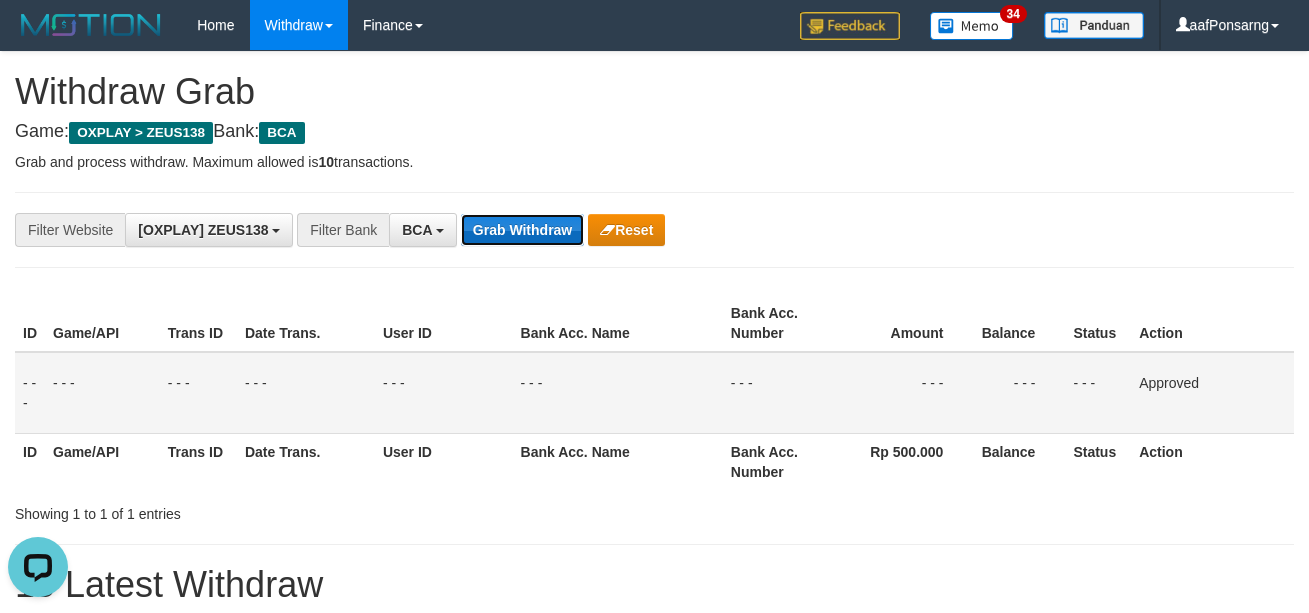 click on "Grab Withdraw" at bounding box center (522, 230) 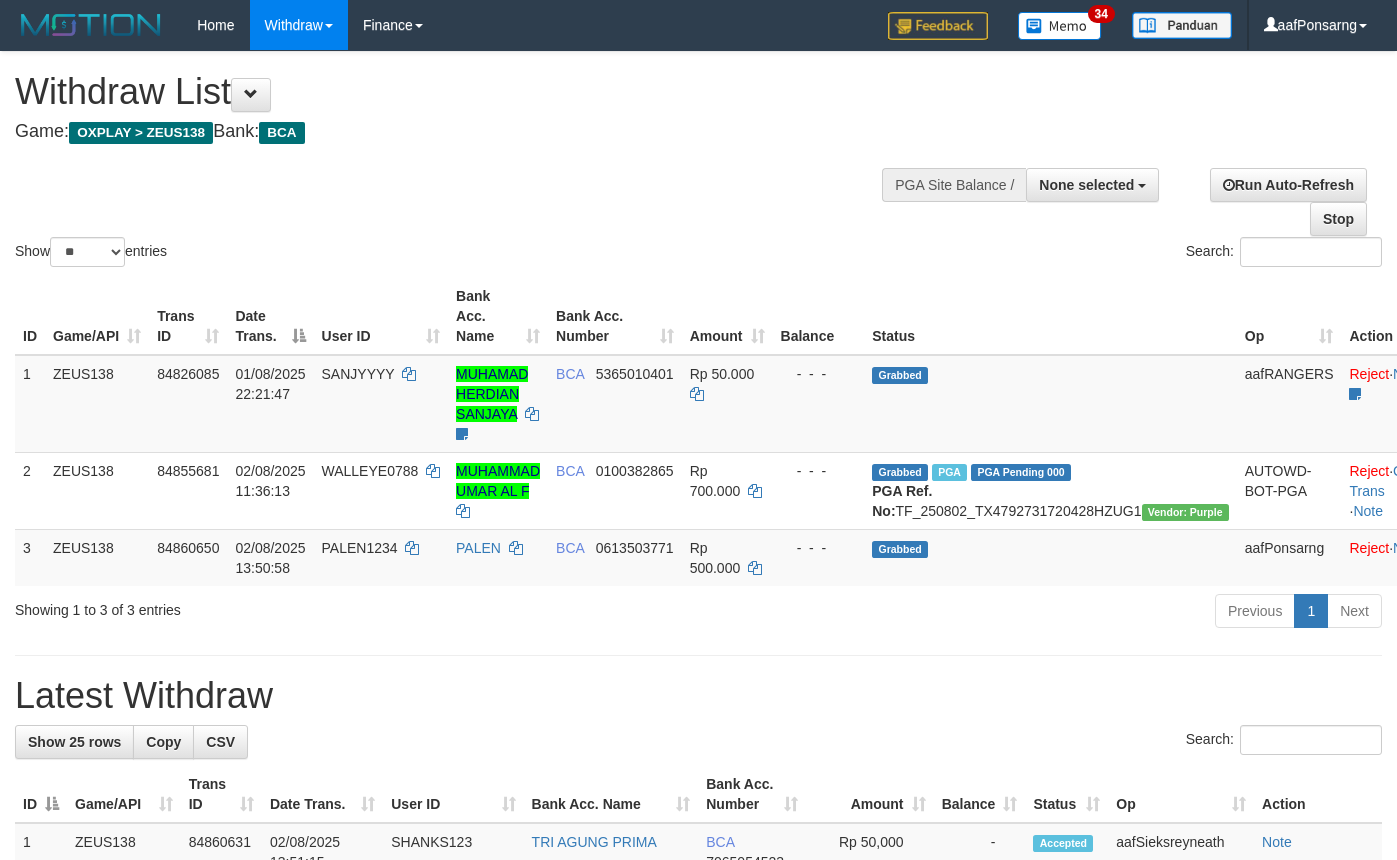 select 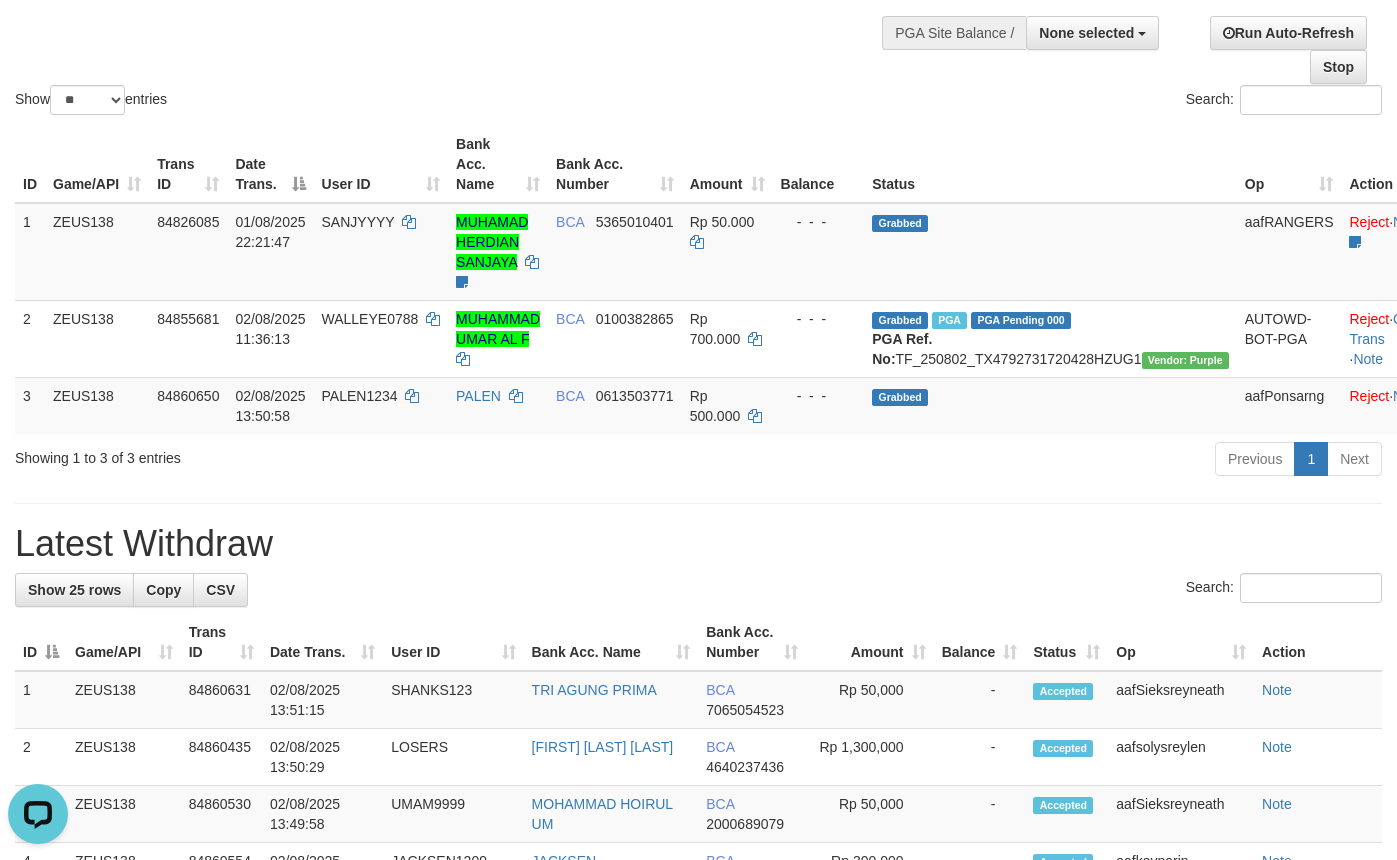 scroll, scrollTop: 0, scrollLeft: 0, axis: both 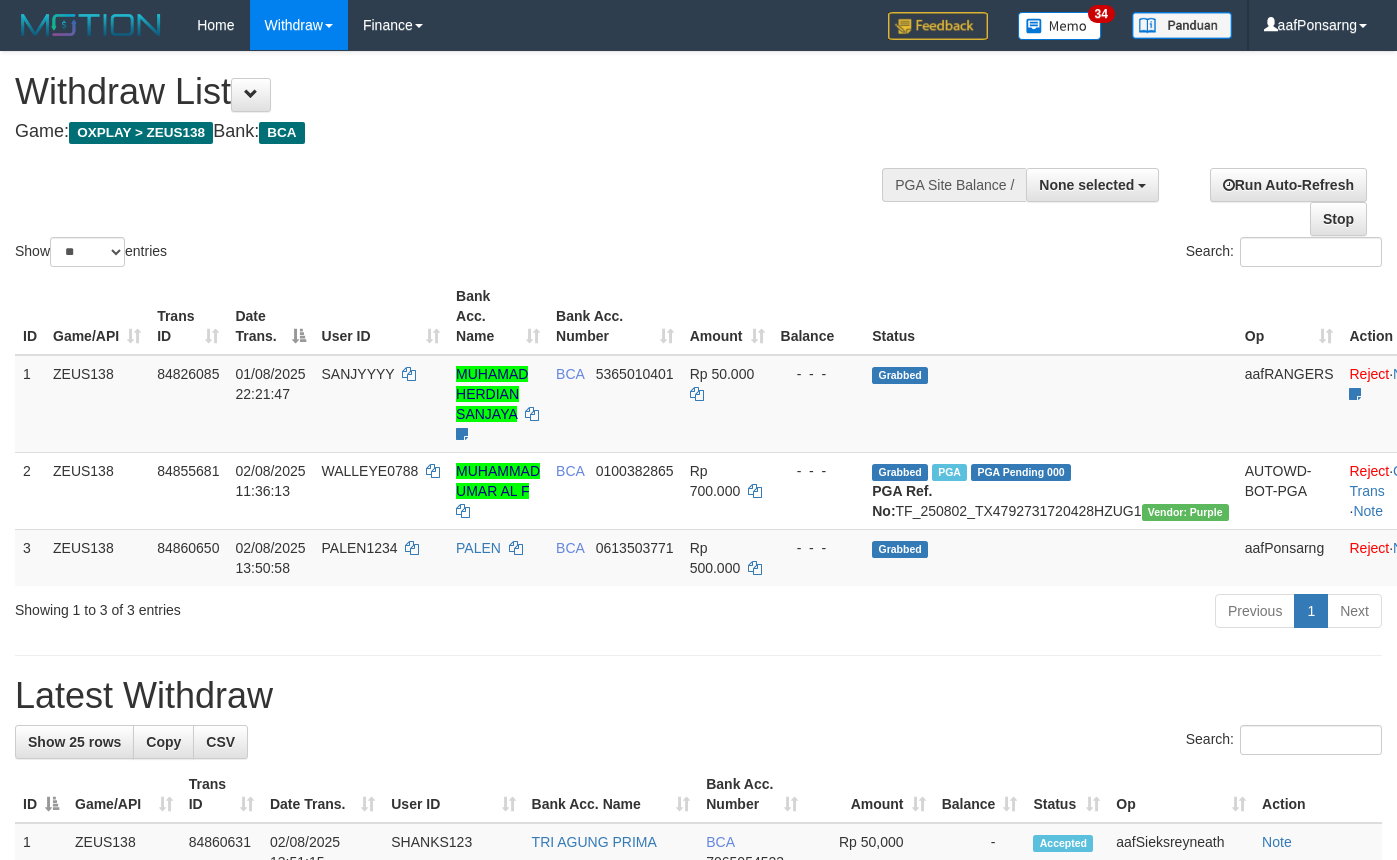 select 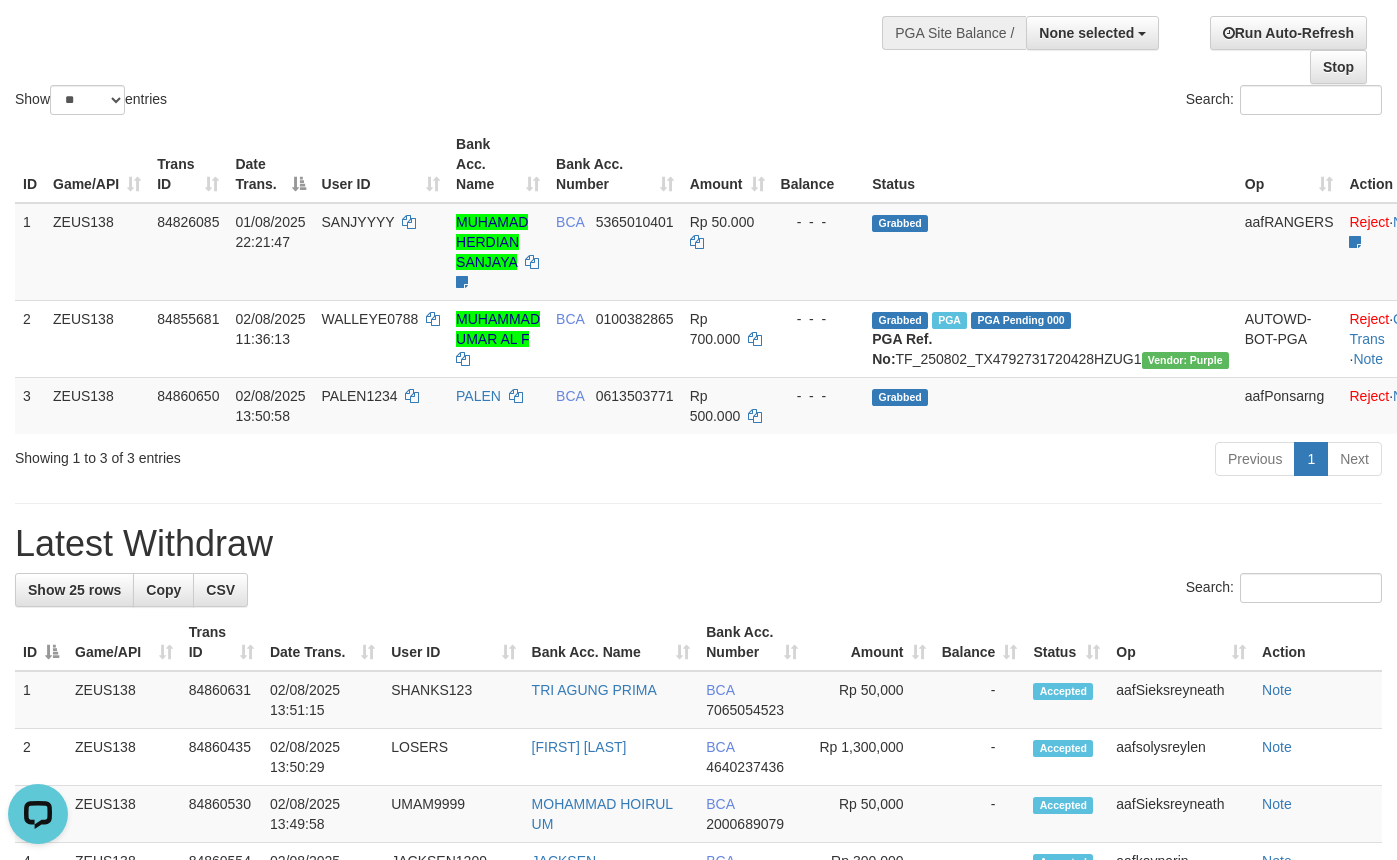 scroll, scrollTop: 0, scrollLeft: 0, axis: both 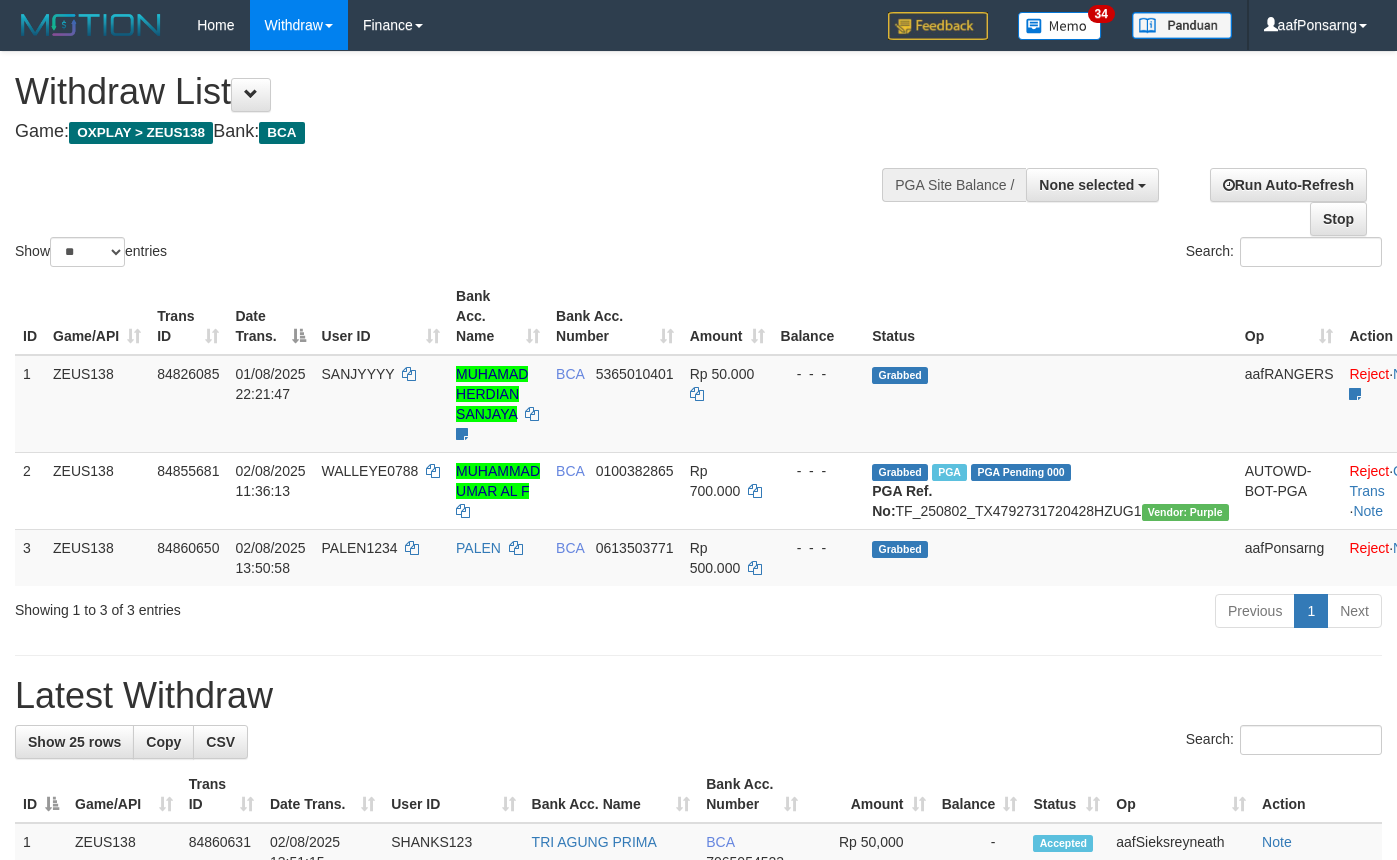 select 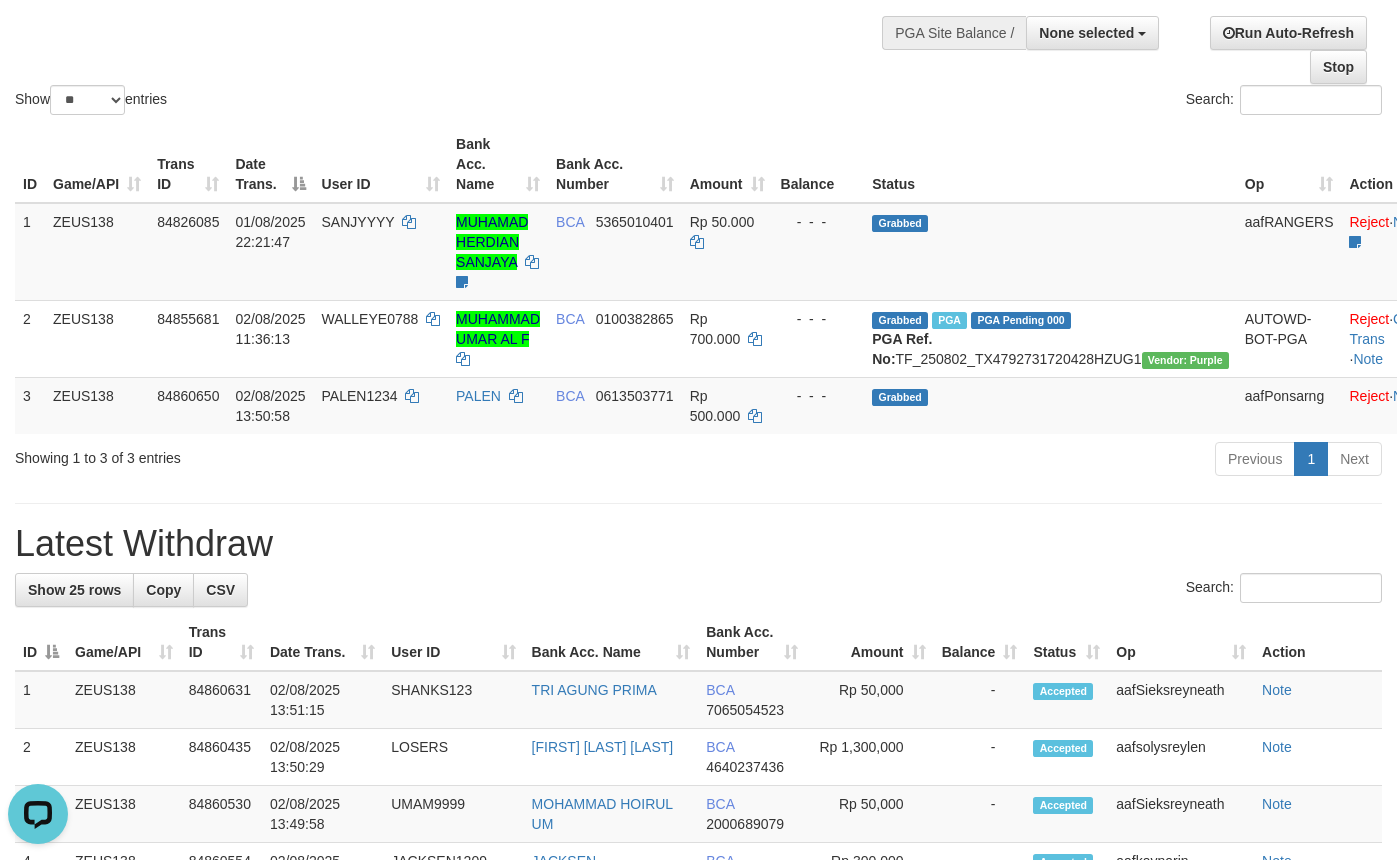 scroll, scrollTop: 0, scrollLeft: 0, axis: both 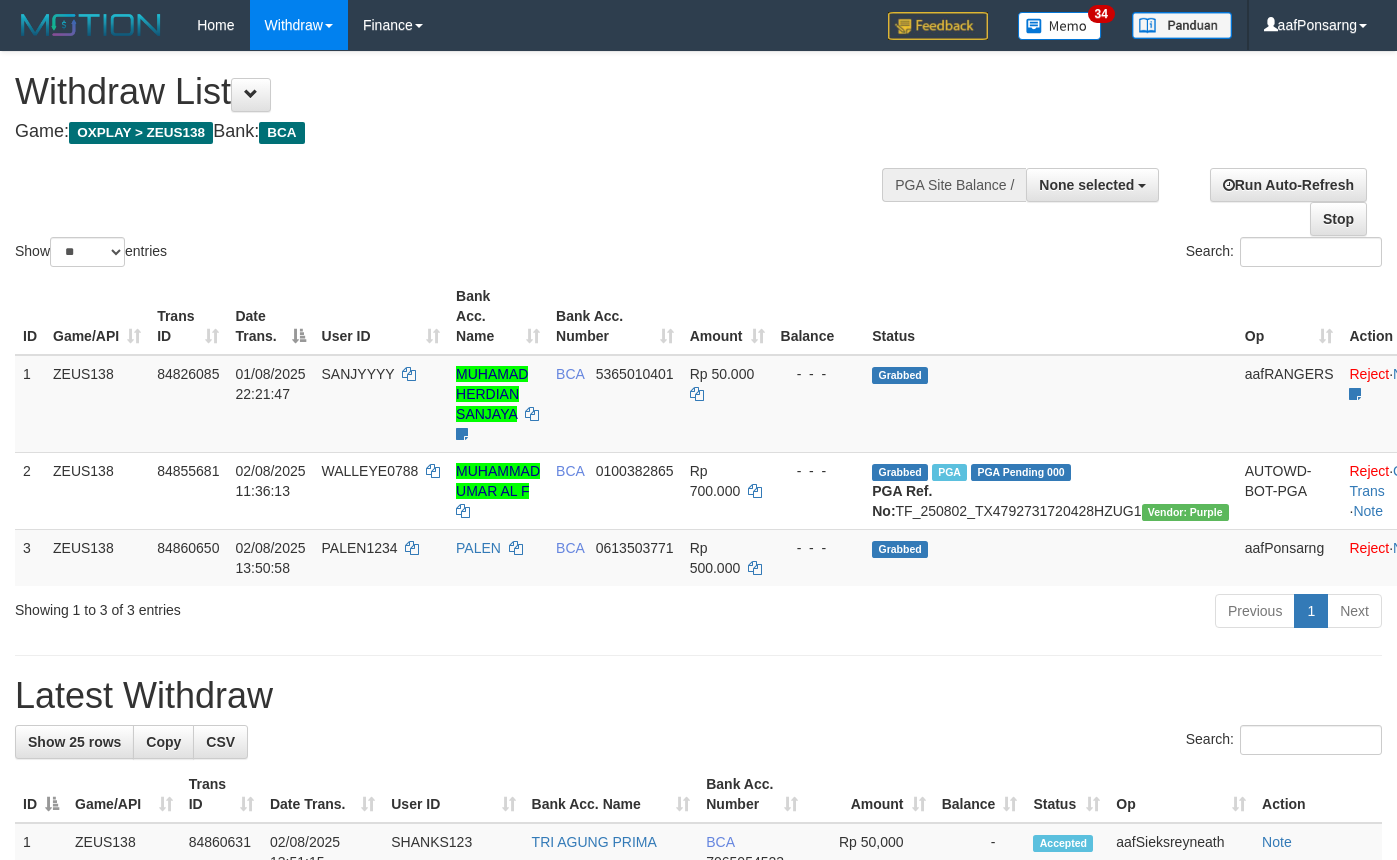 select 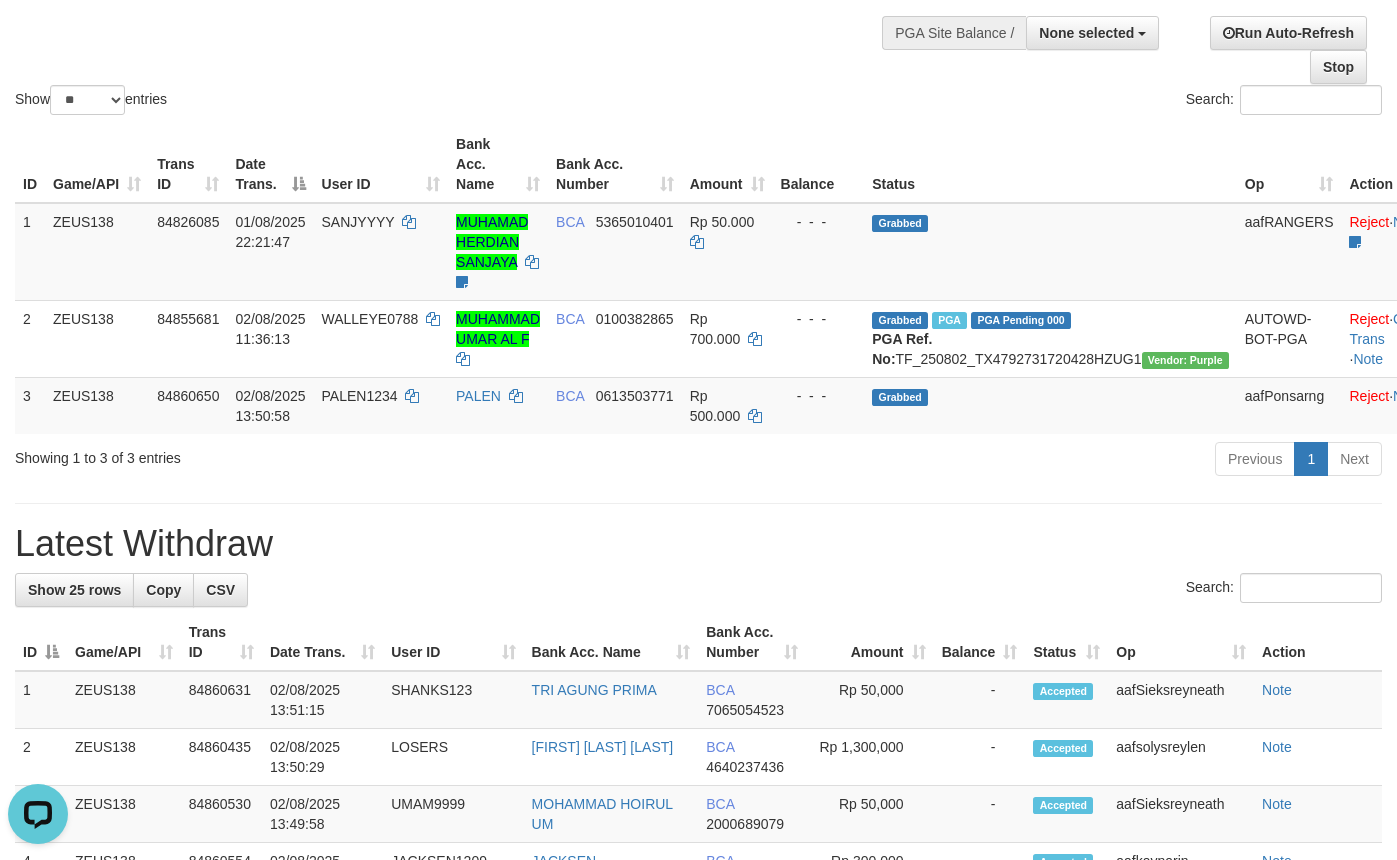 scroll, scrollTop: 0, scrollLeft: 0, axis: both 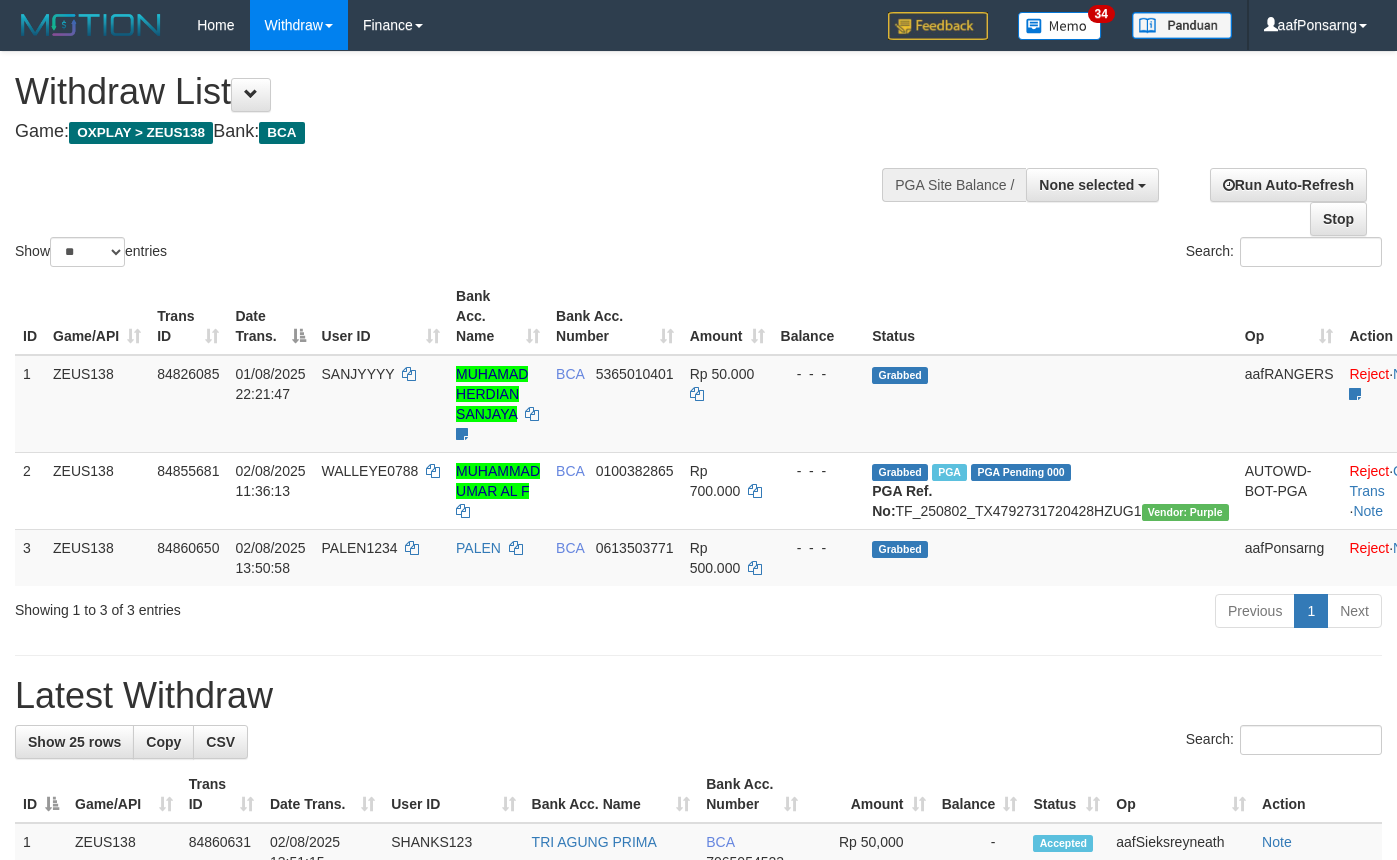 select 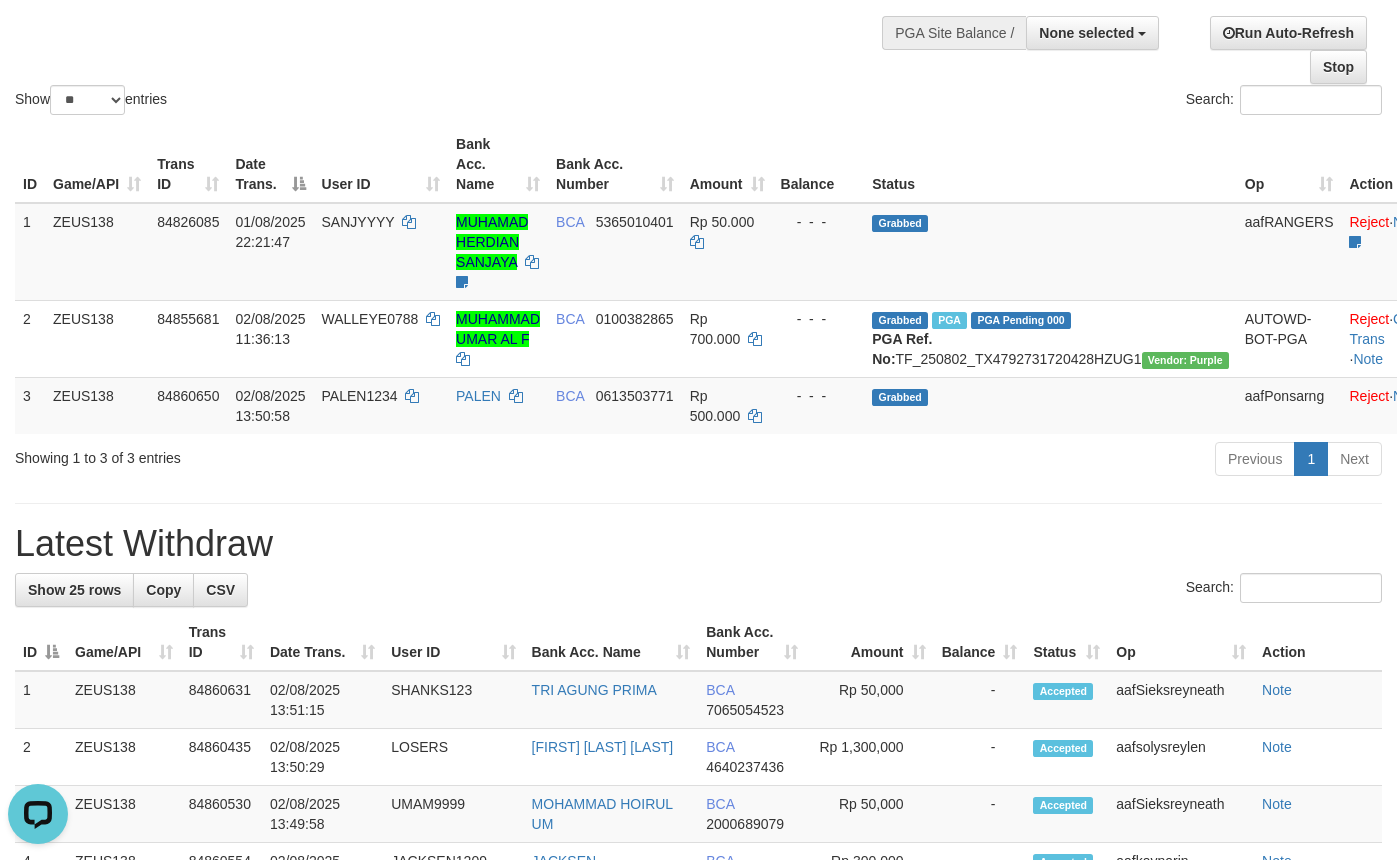 scroll, scrollTop: 0, scrollLeft: 0, axis: both 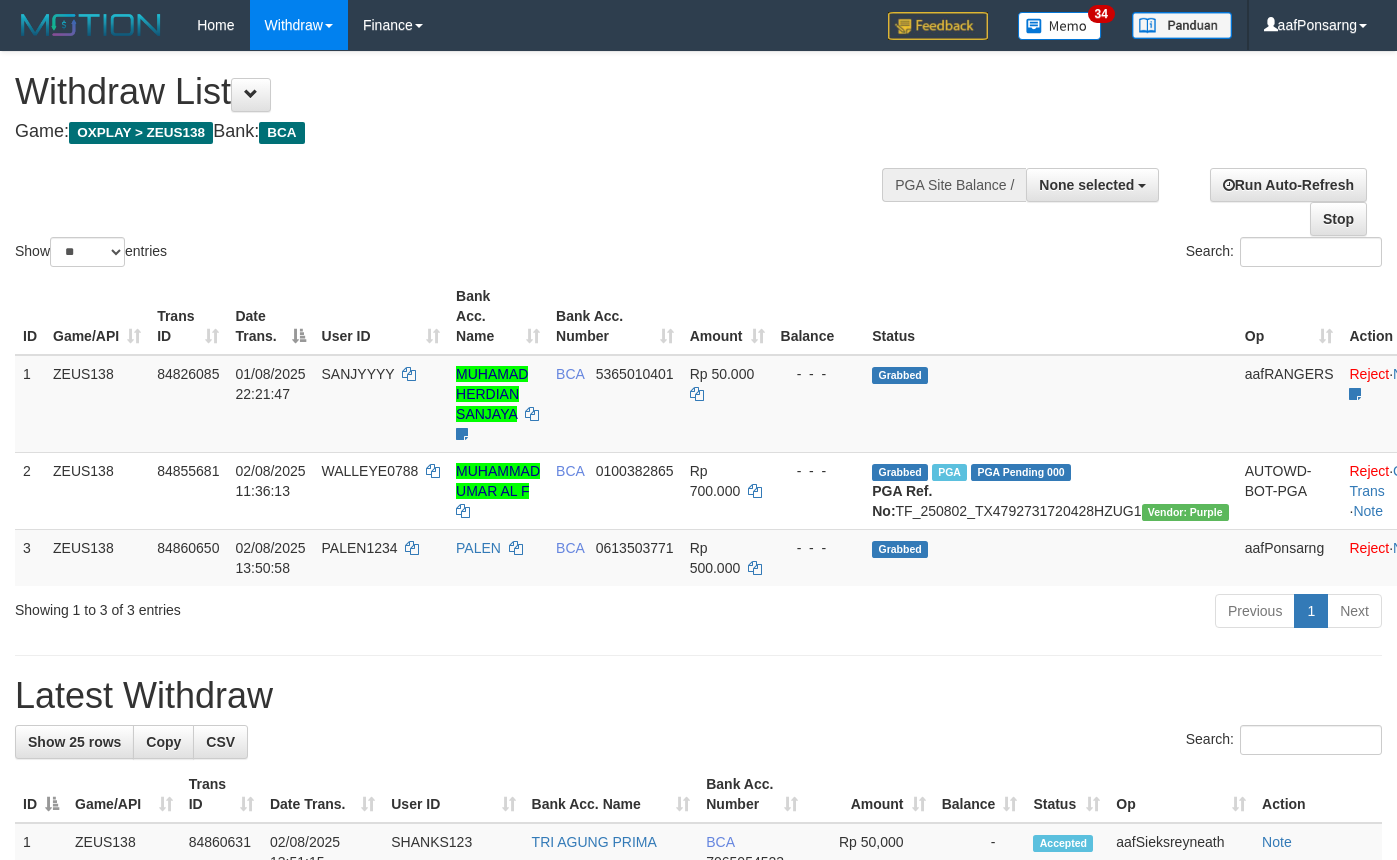 select 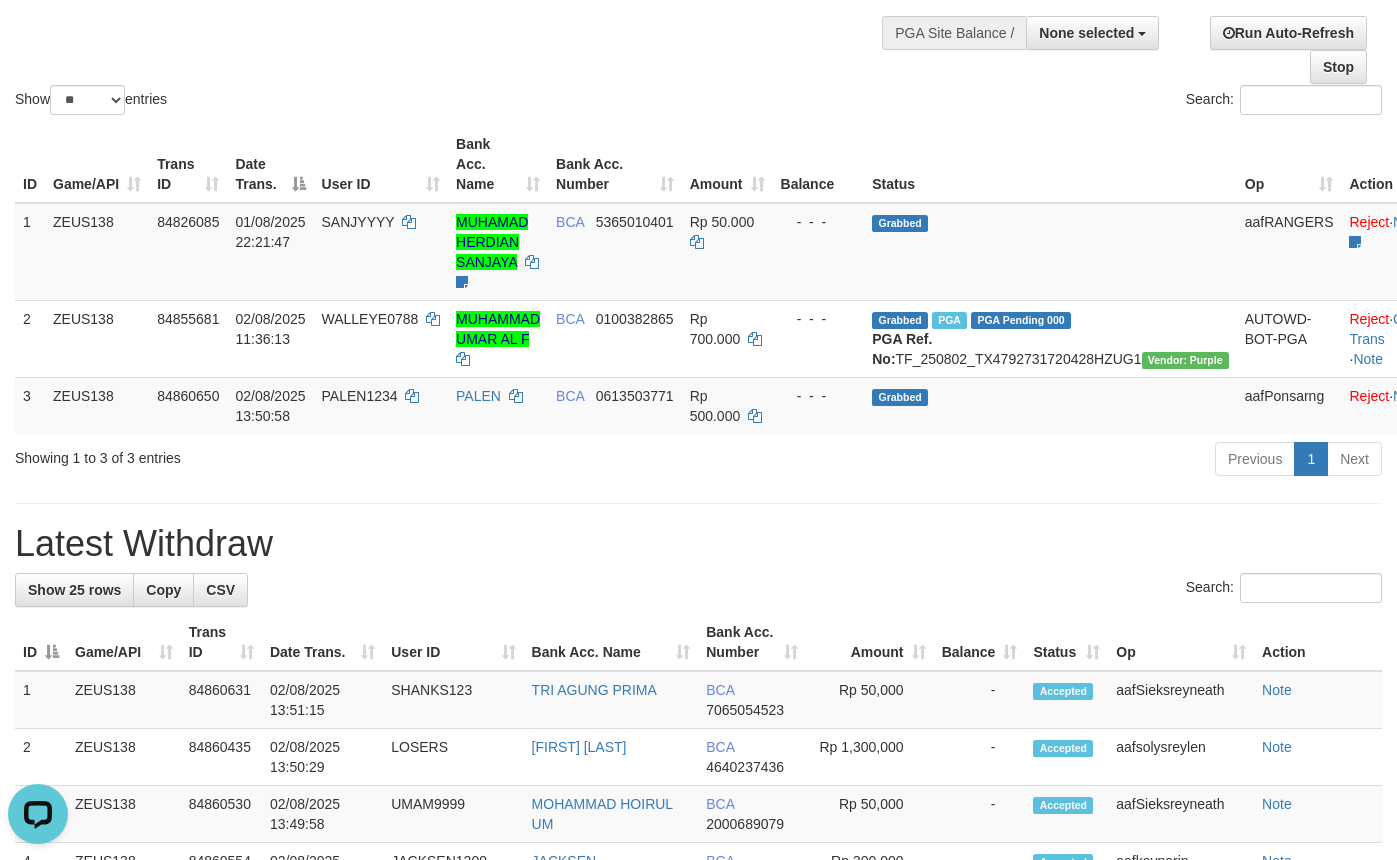 scroll, scrollTop: 0, scrollLeft: 0, axis: both 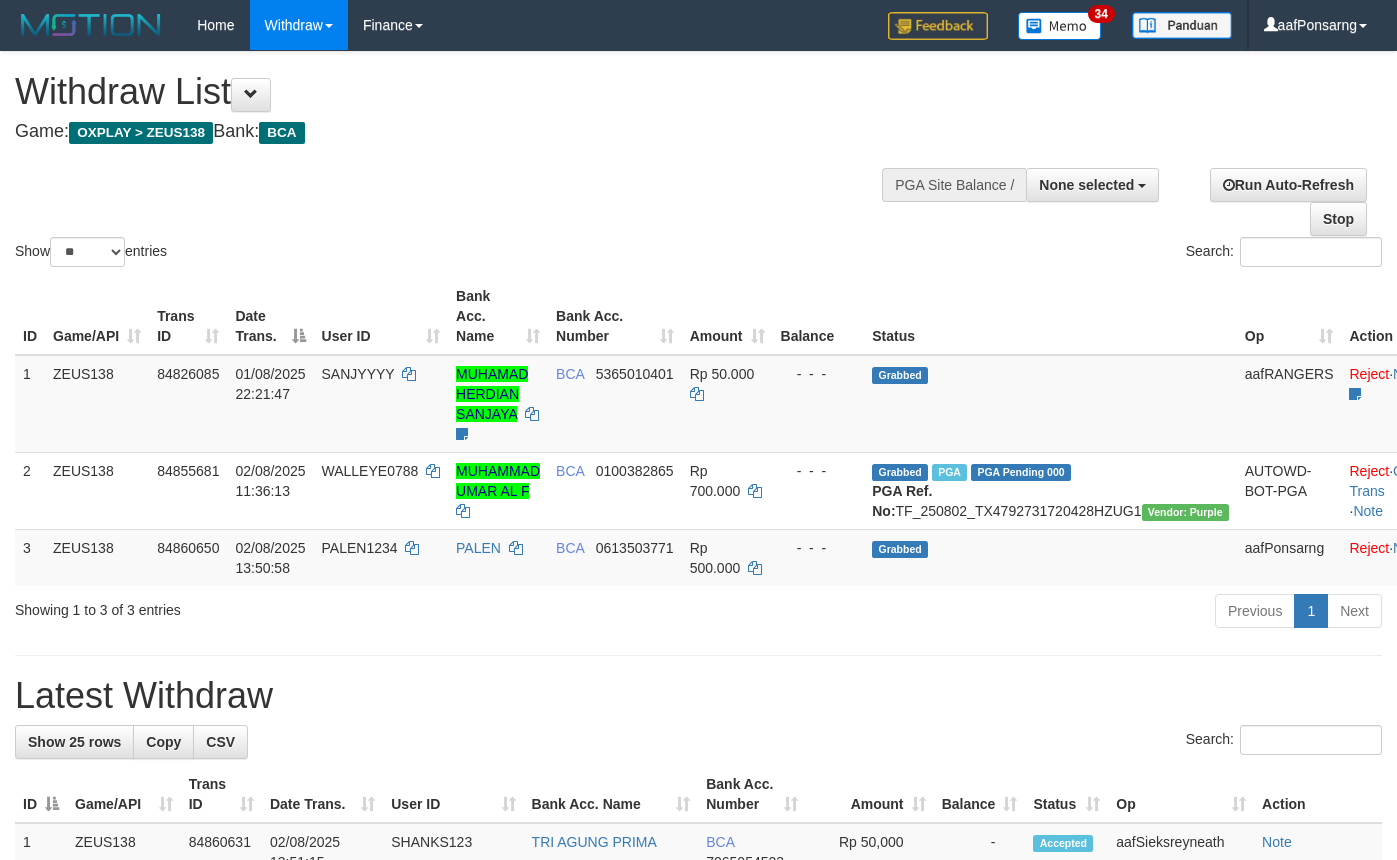 select 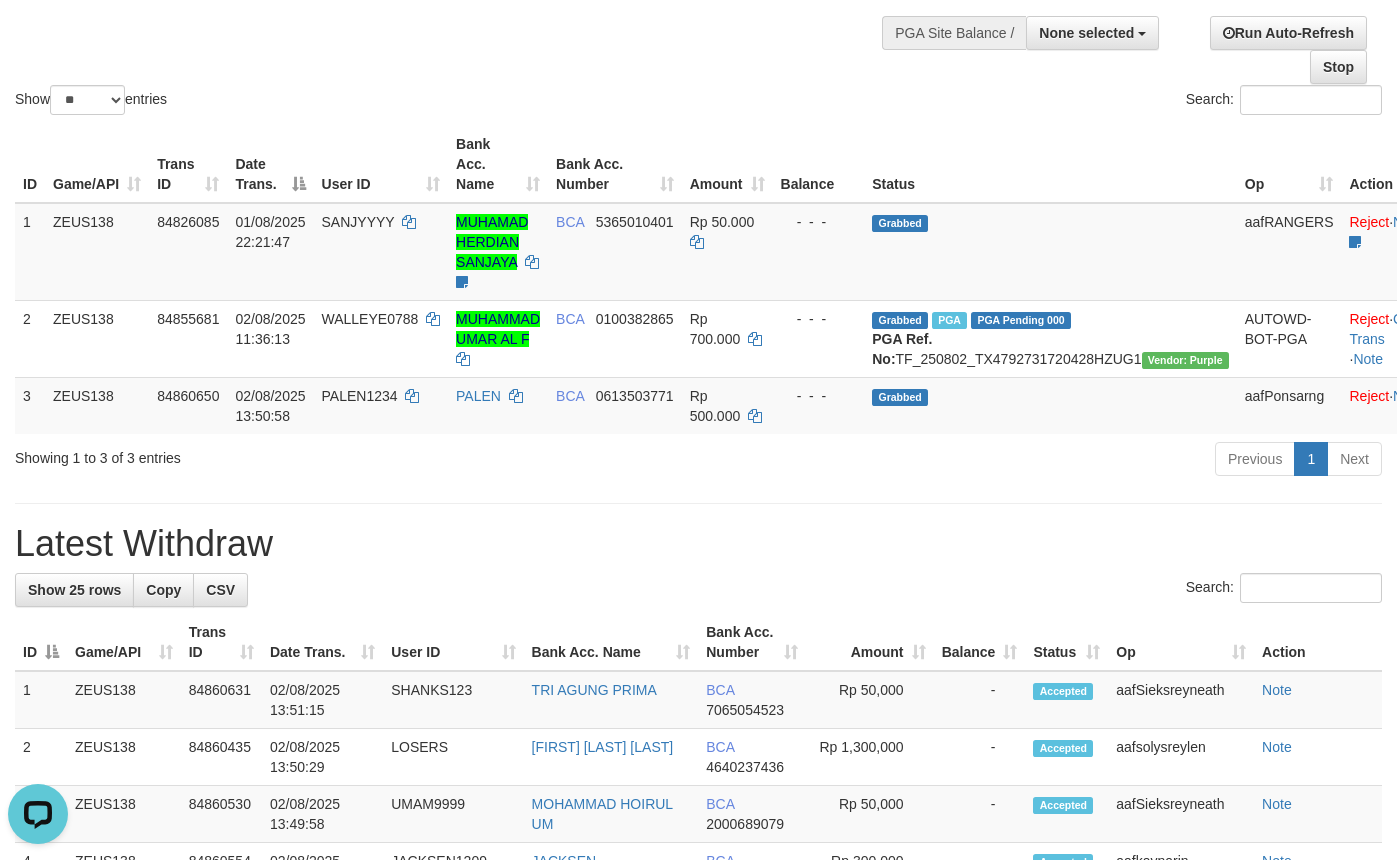 scroll, scrollTop: 0, scrollLeft: 0, axis: both 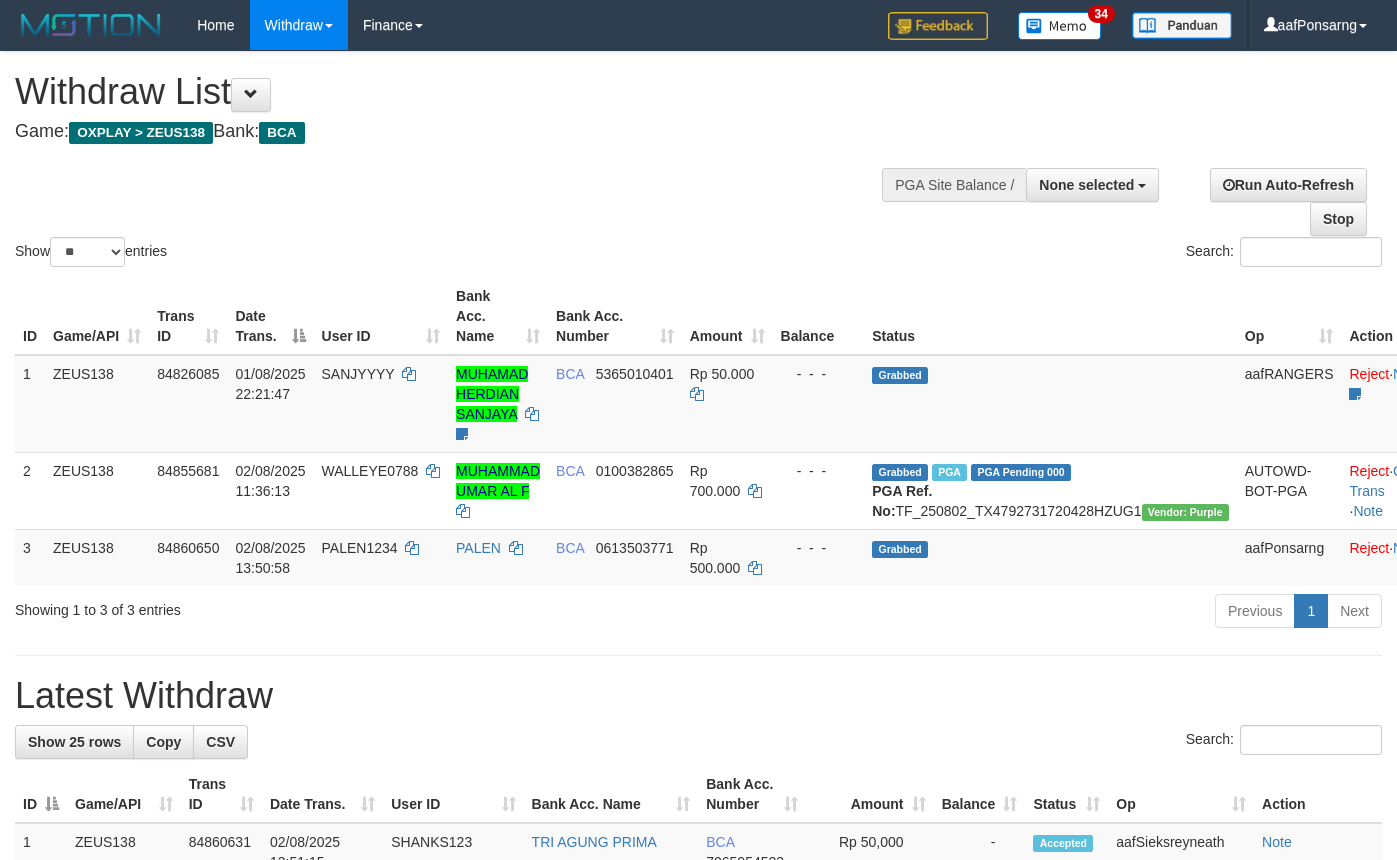 select 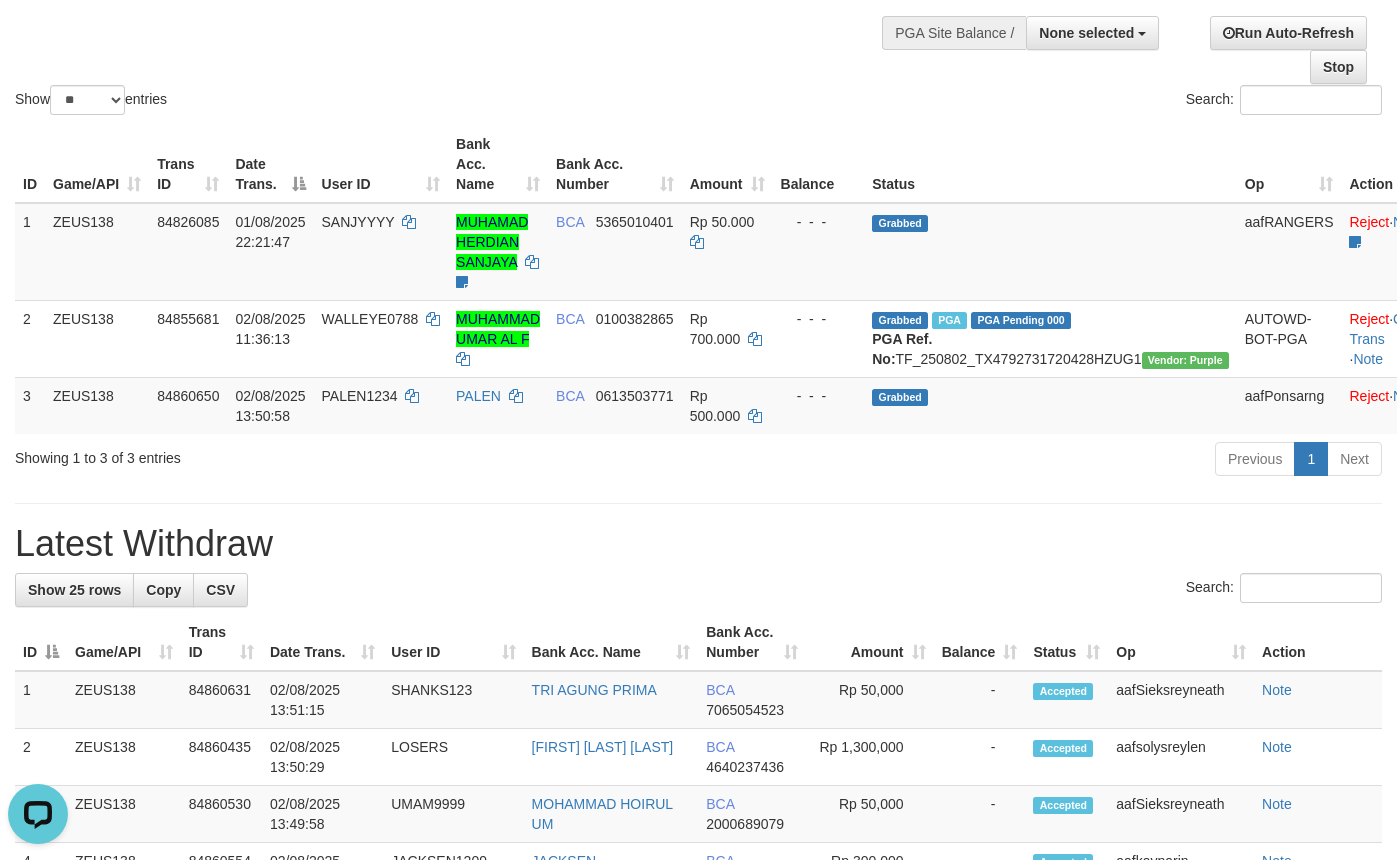 scroll, scrollTop: 0, scrollLeft: 0, axis: both 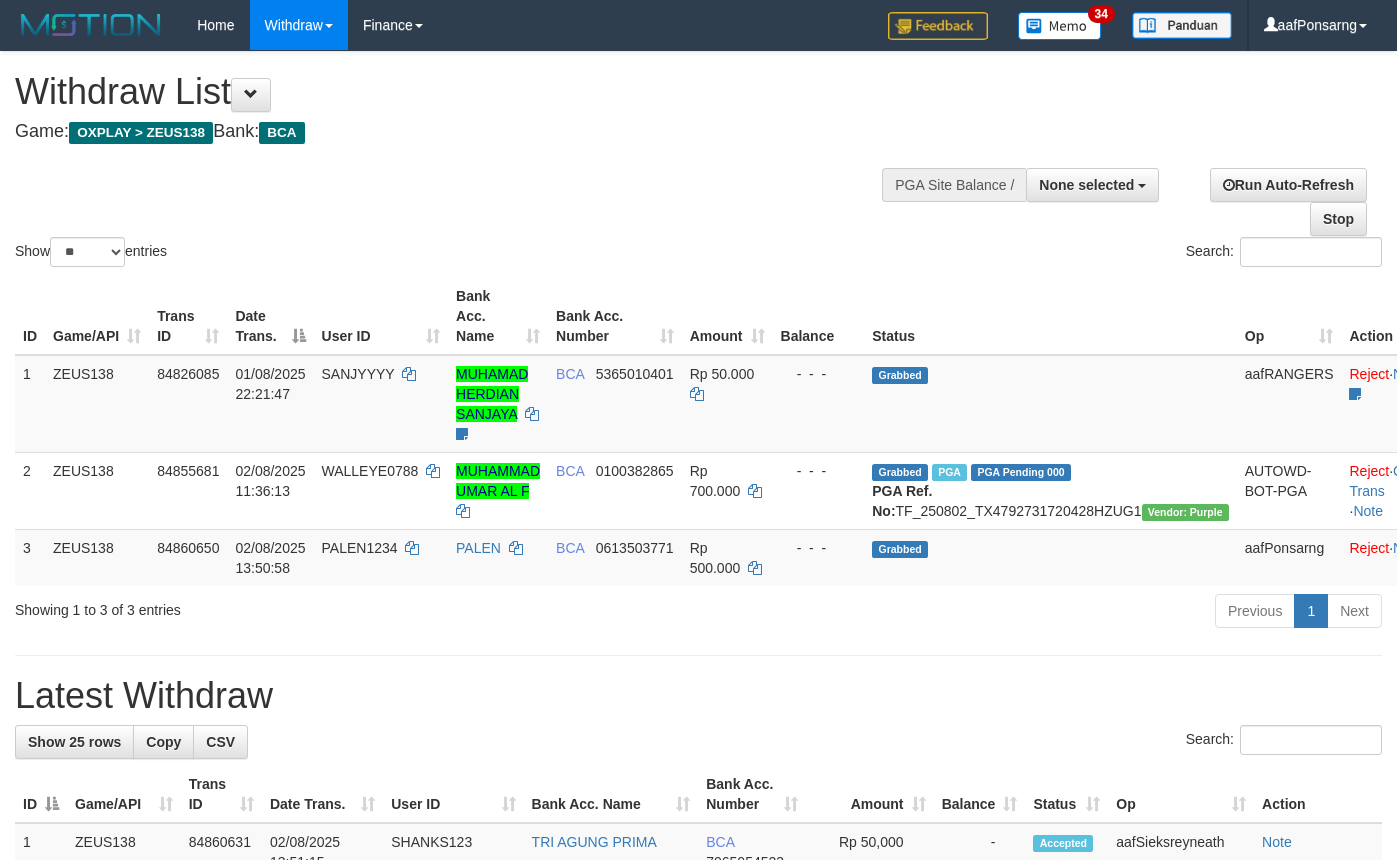 select 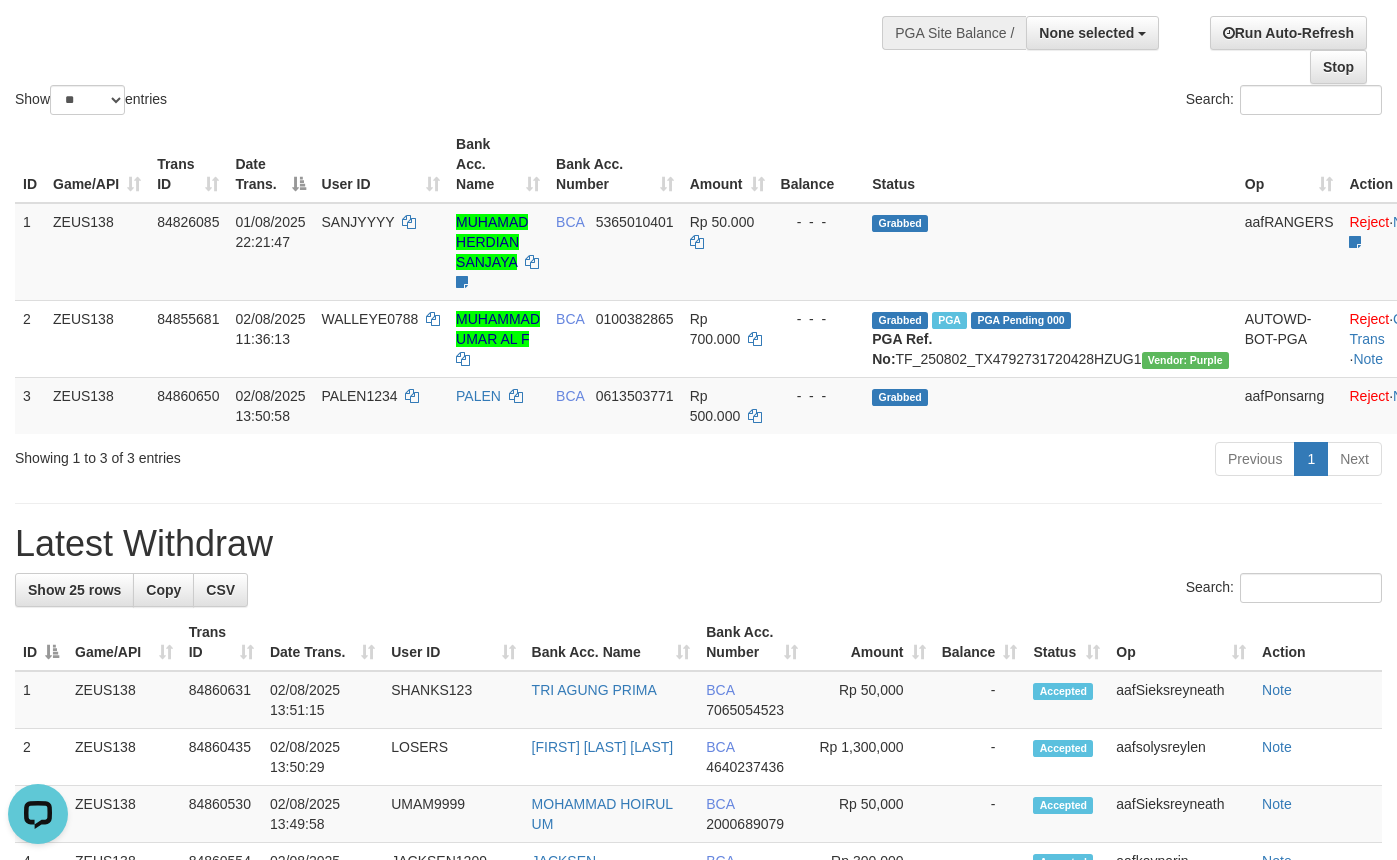 scroll, scrollTop: 0, scrollLeft: 0, axis: both 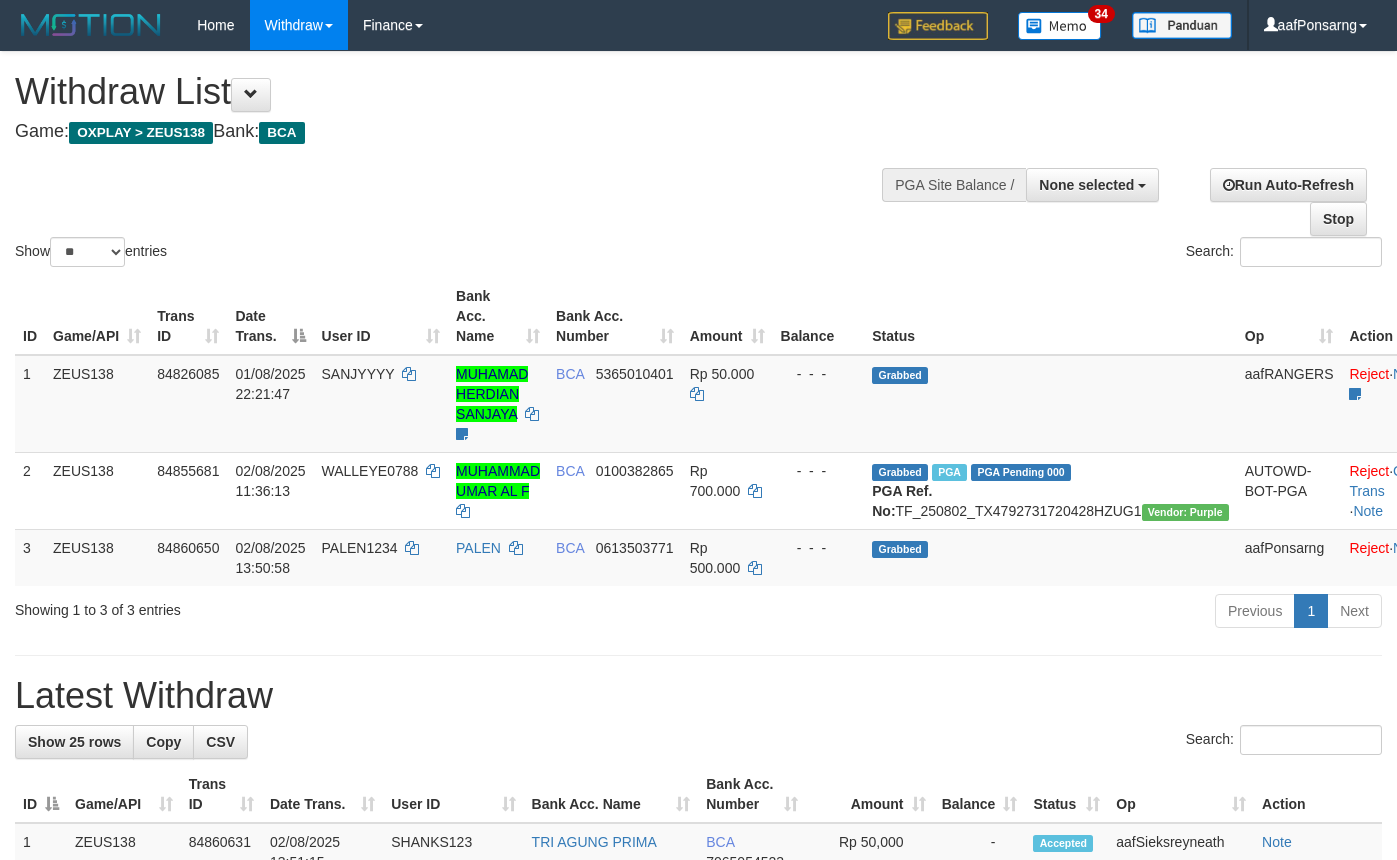 select 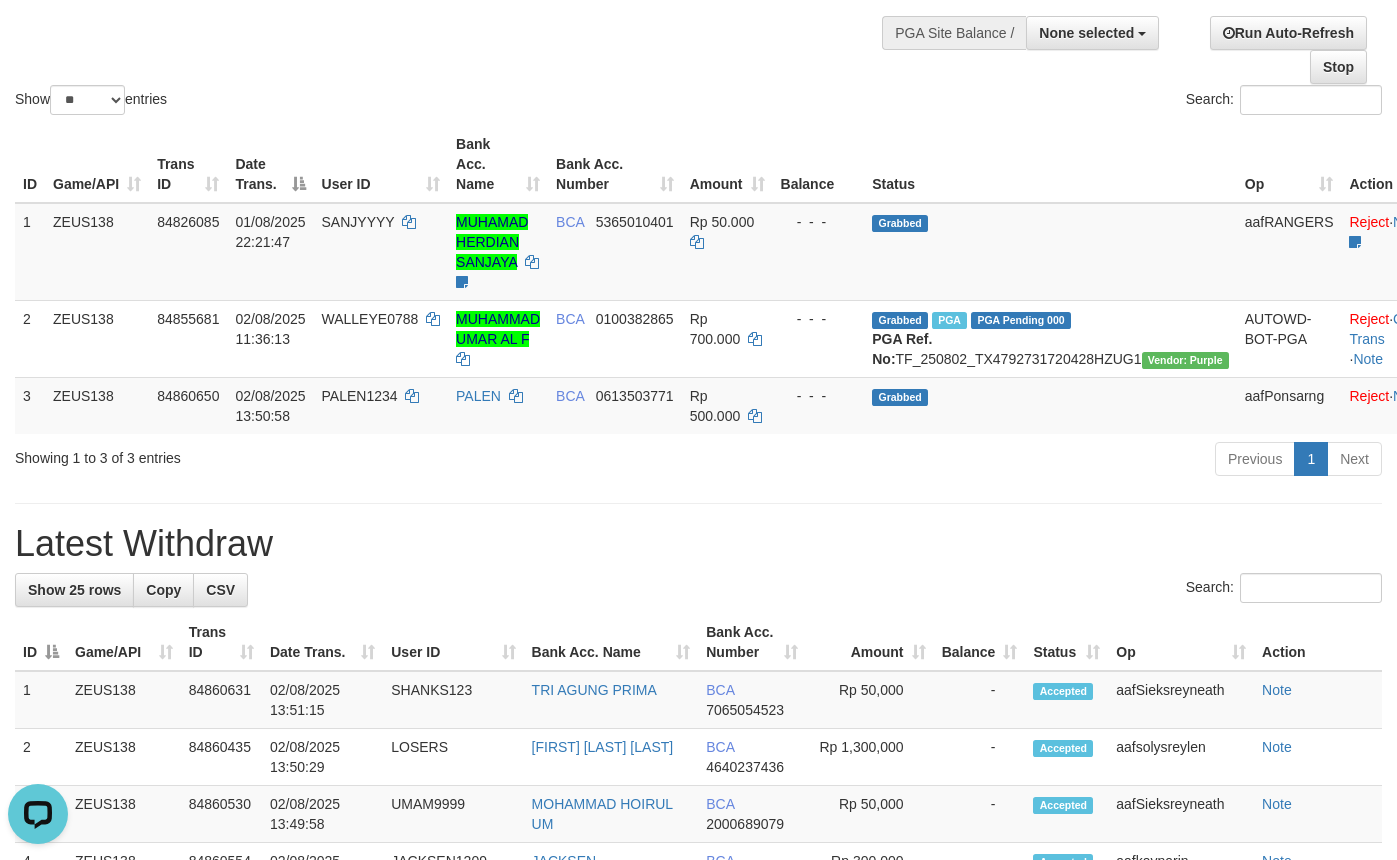 scroll, scrollTop: 0, scrollLeft: 0, axis: both 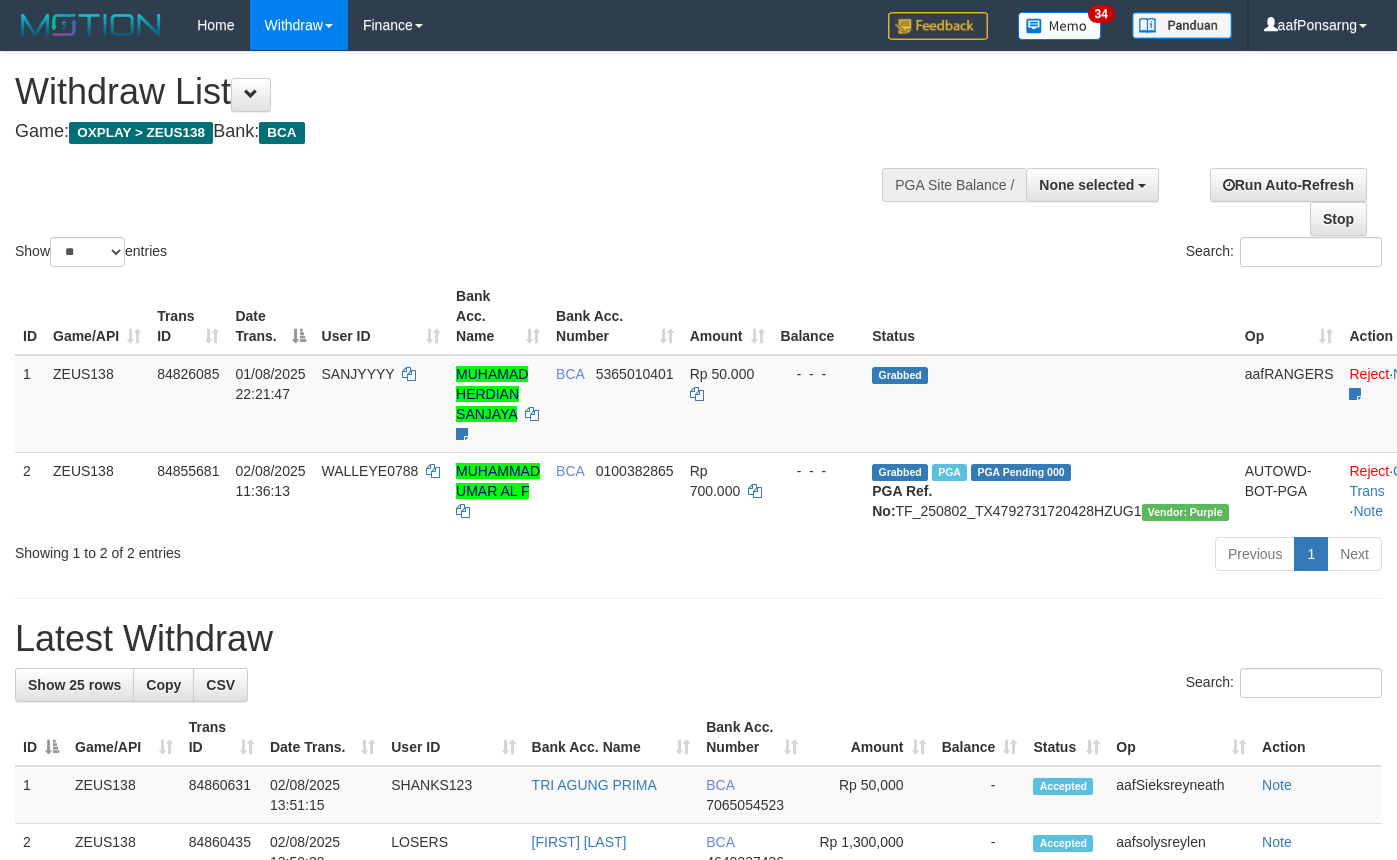 select 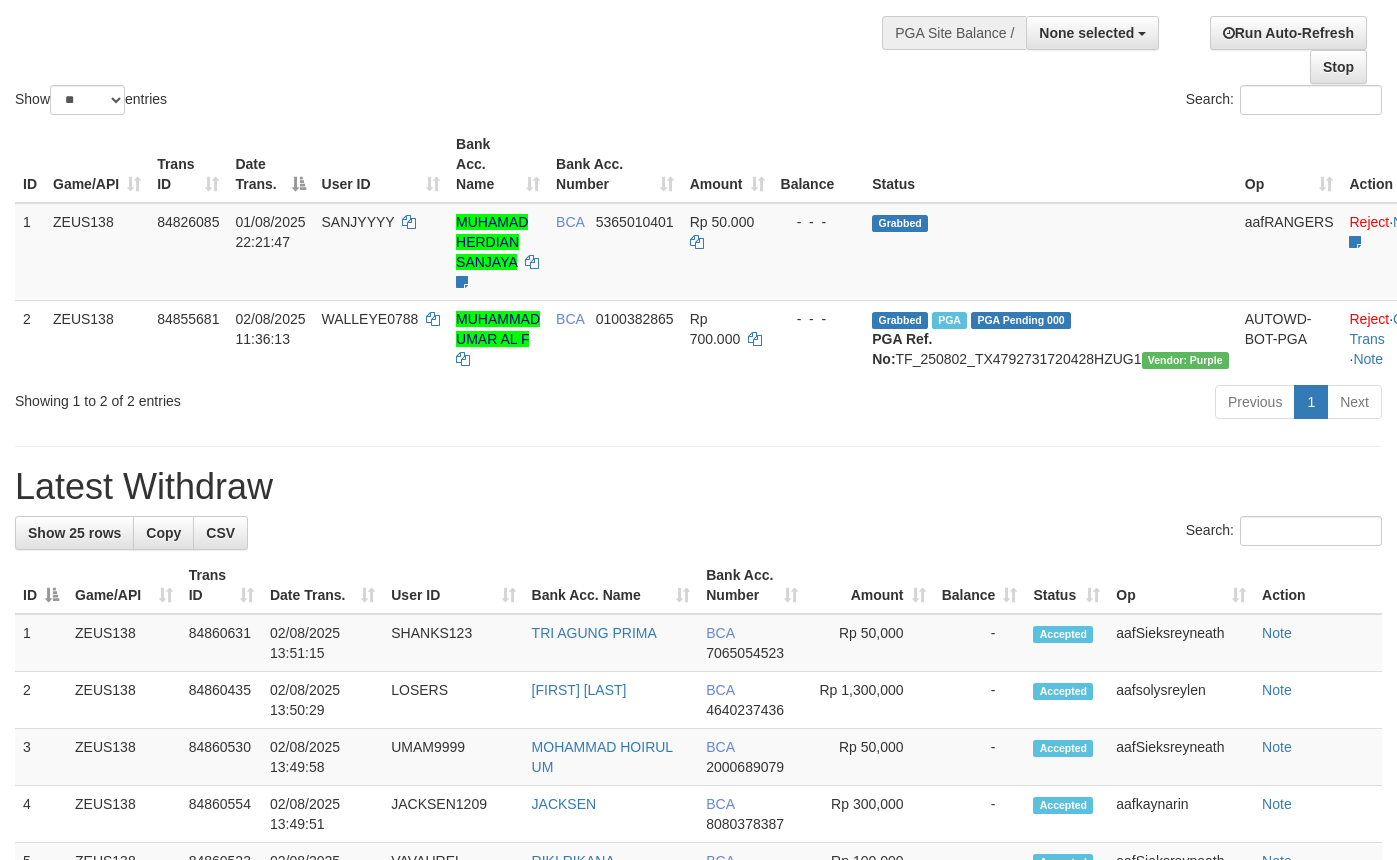 scroll, scrollTop: 152, scrollLeft: 0, axis: vertical 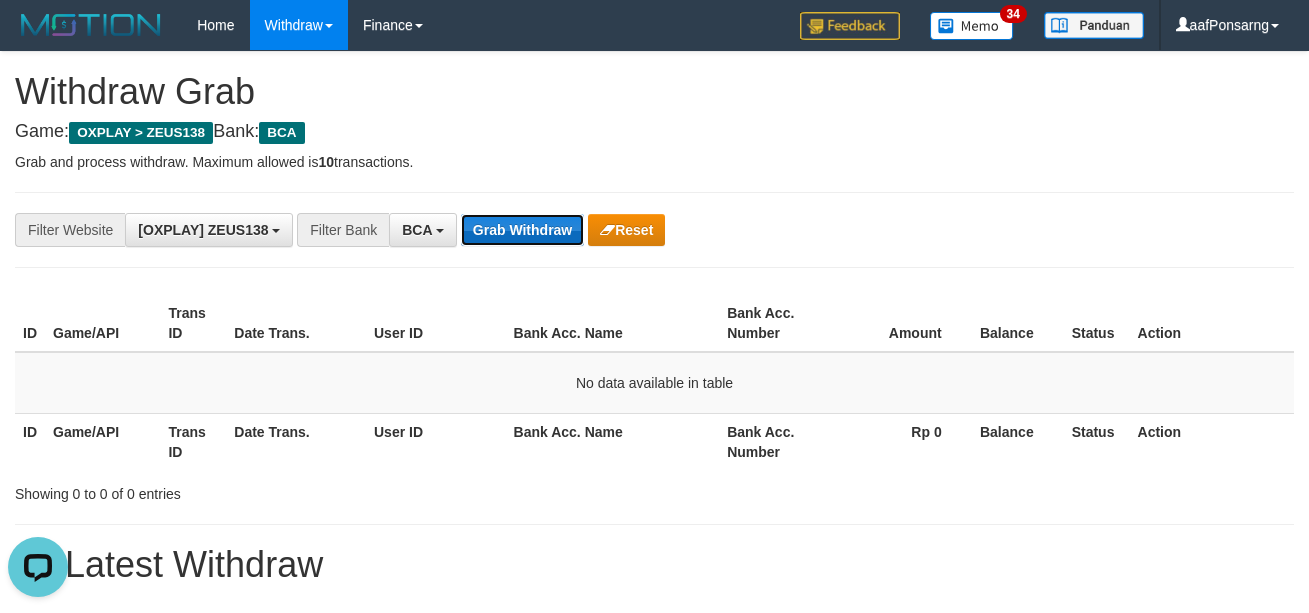 click on "Grab Withdraw" at bounding box center (522, 230) 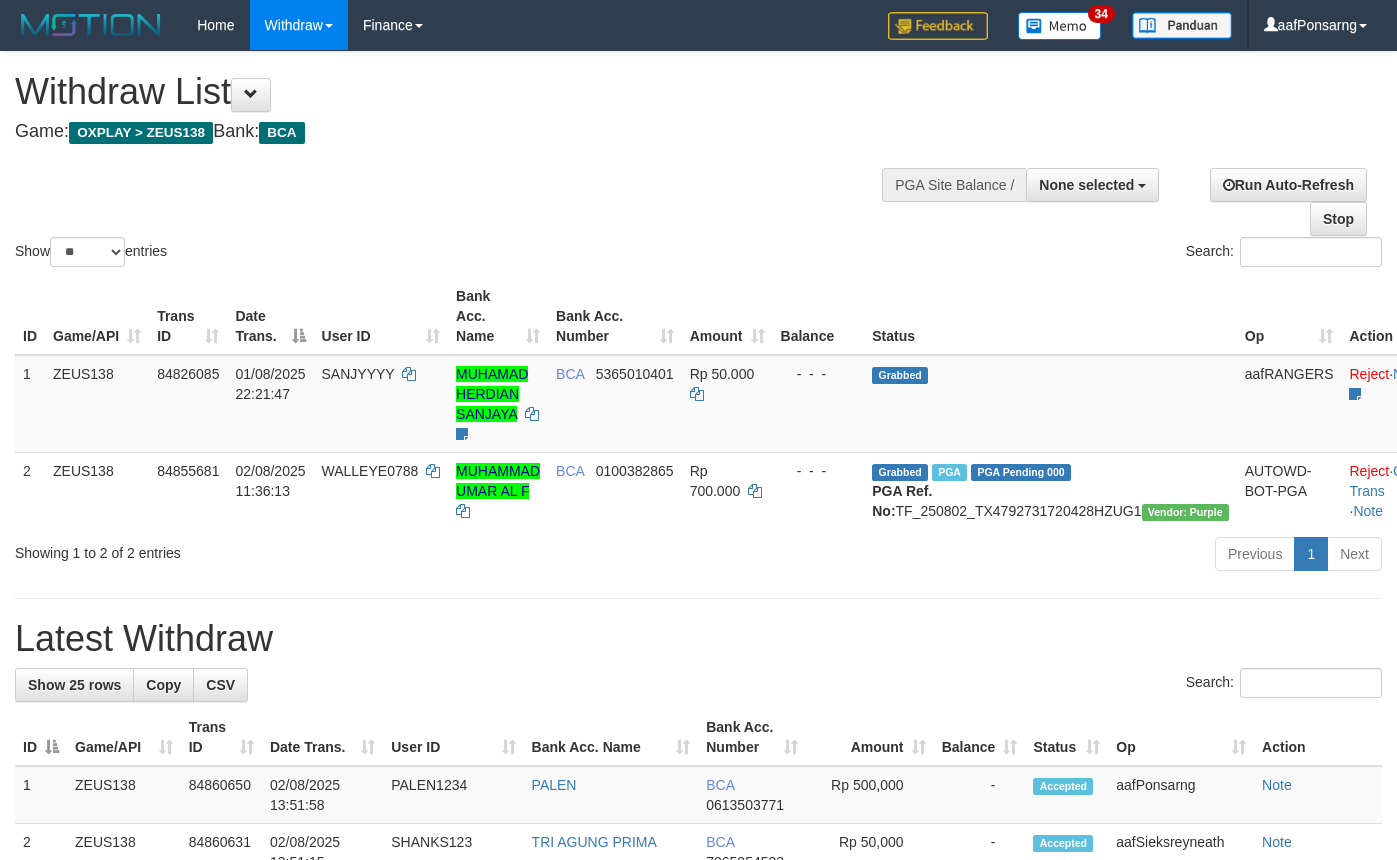 select 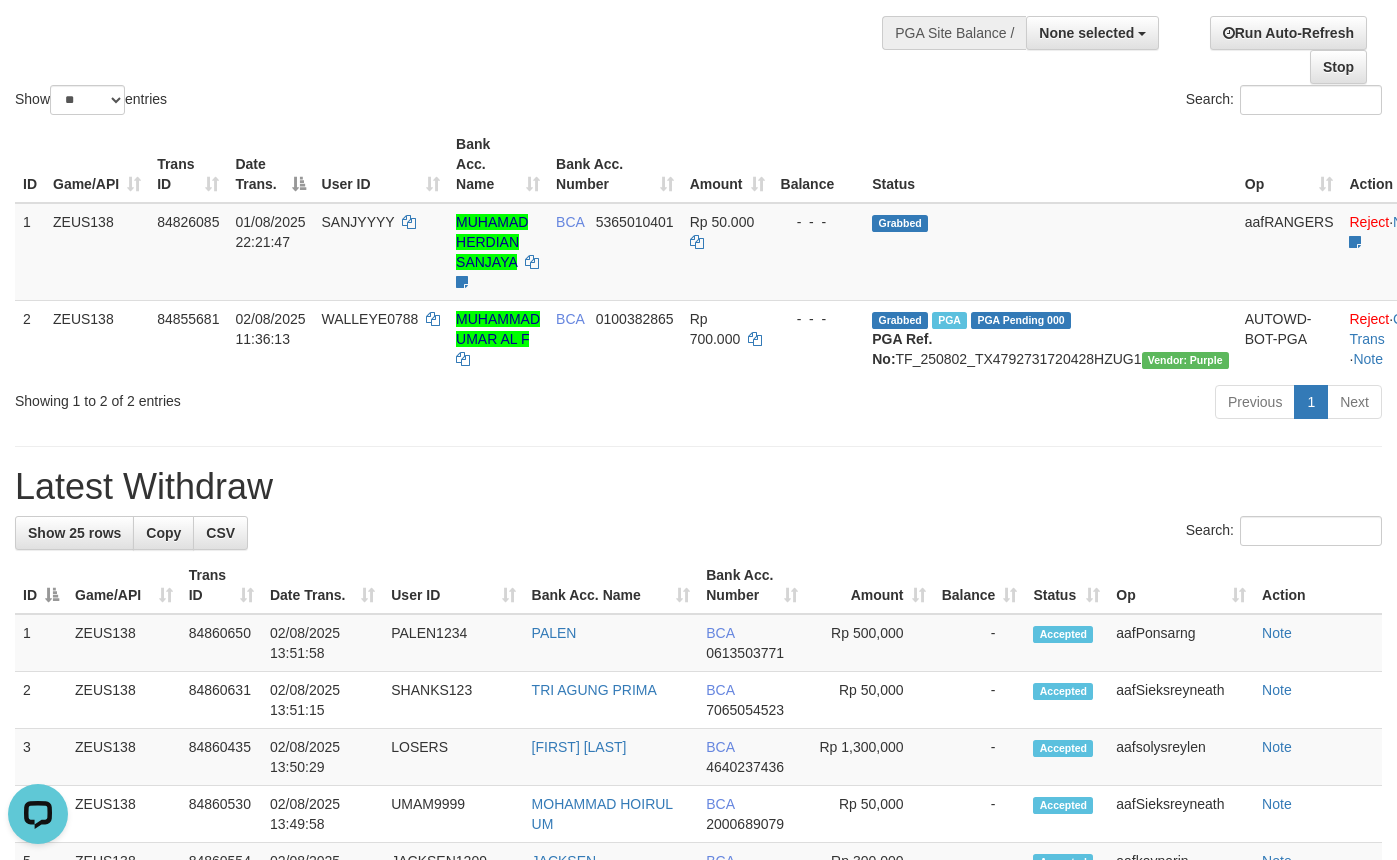 scroll, scrollTop: 0, scrollLeft: 0, axis: both 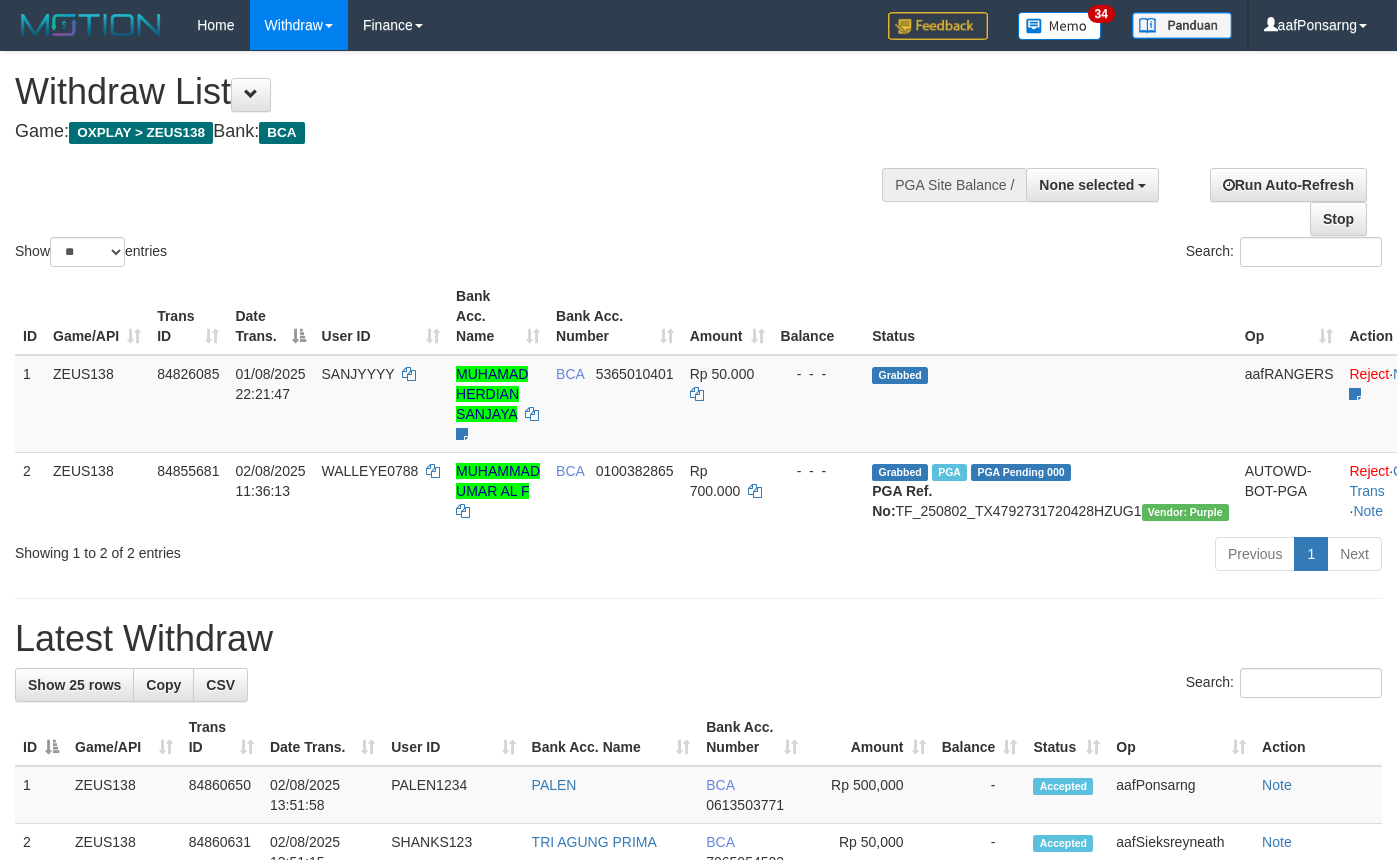 select 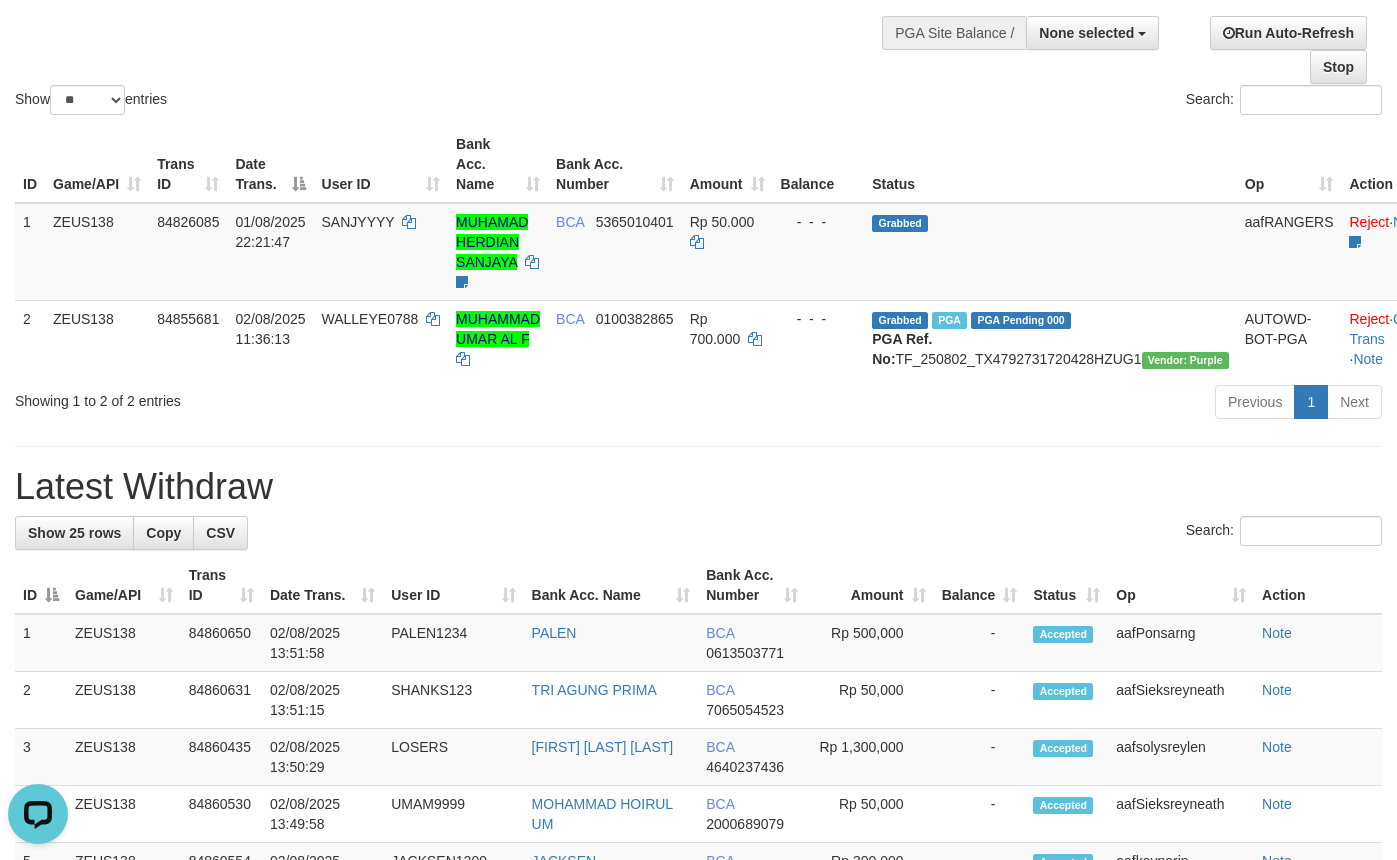 scroll, scrollTop: 0, scrollLeft: 0, axis: both 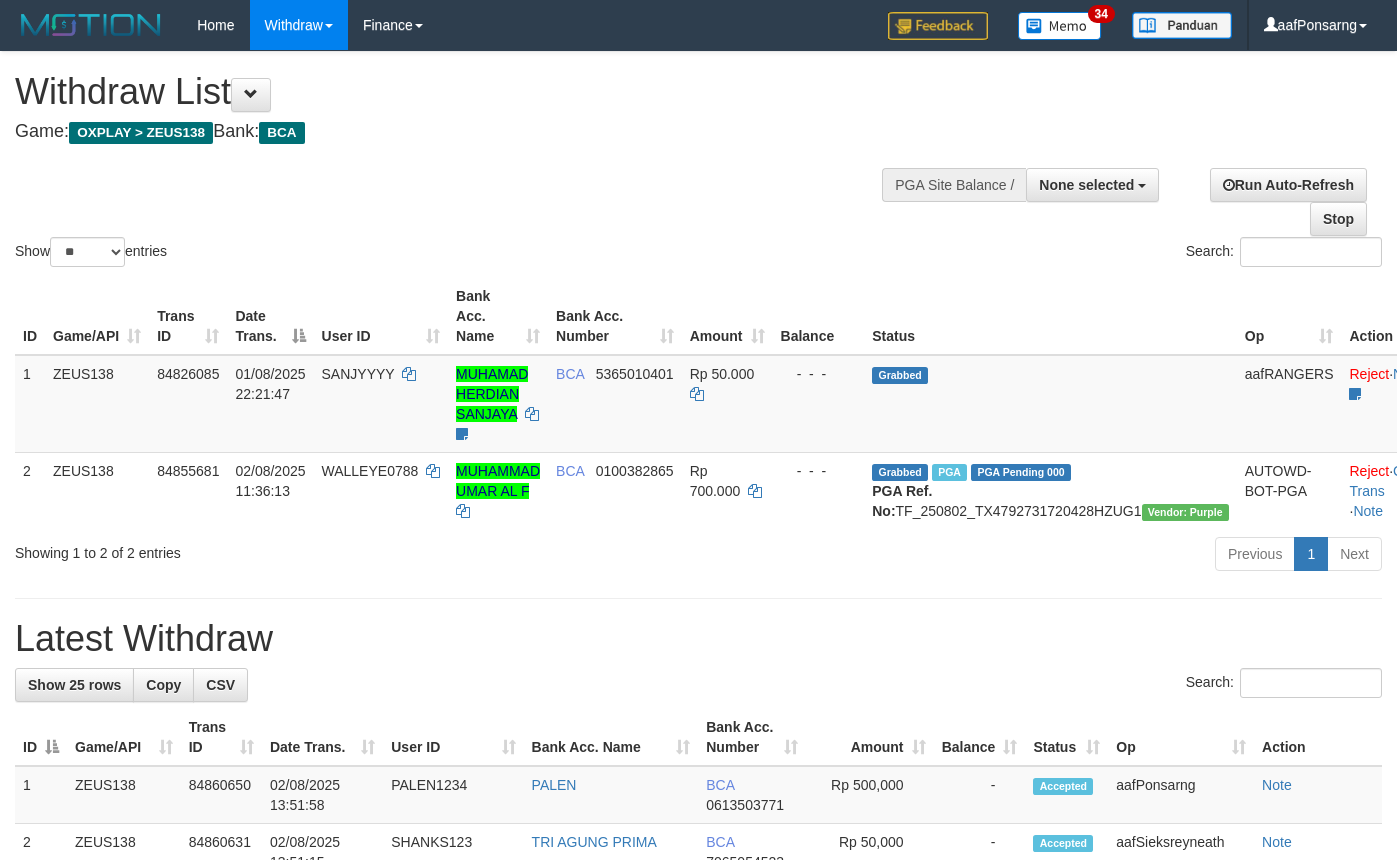 select 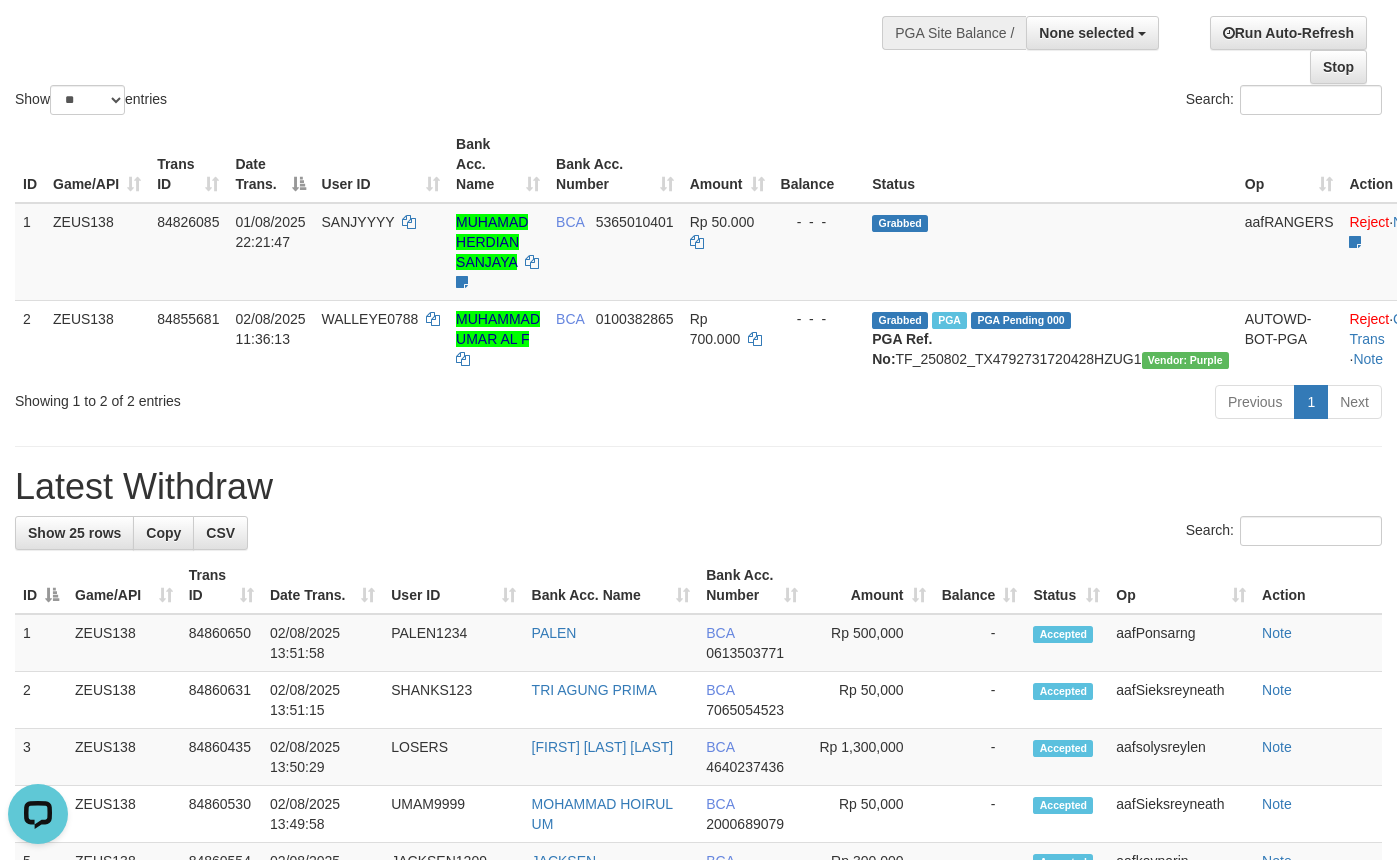 scroll, scrollTop: 0, scrollLeft: 0, axis: both 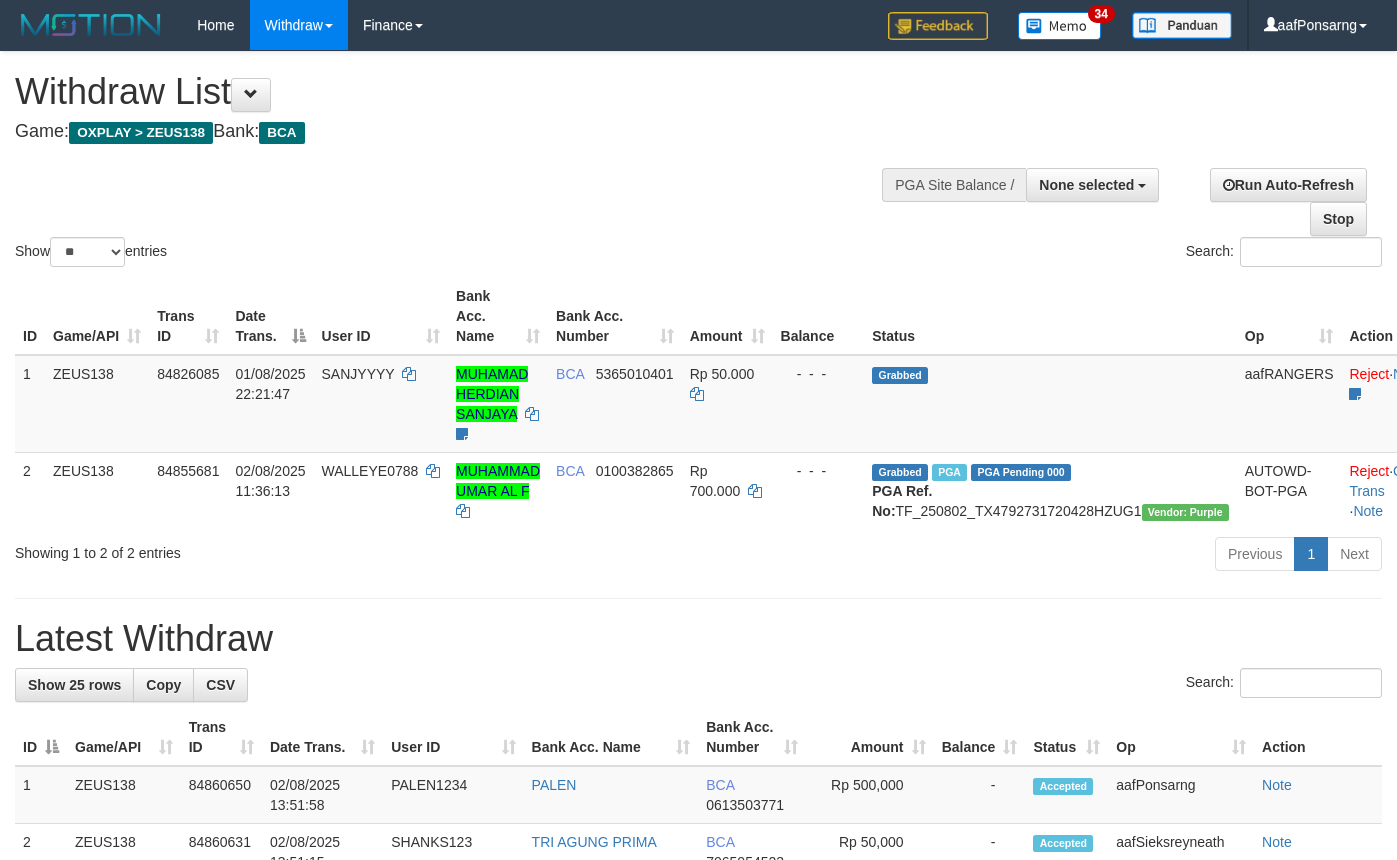 select 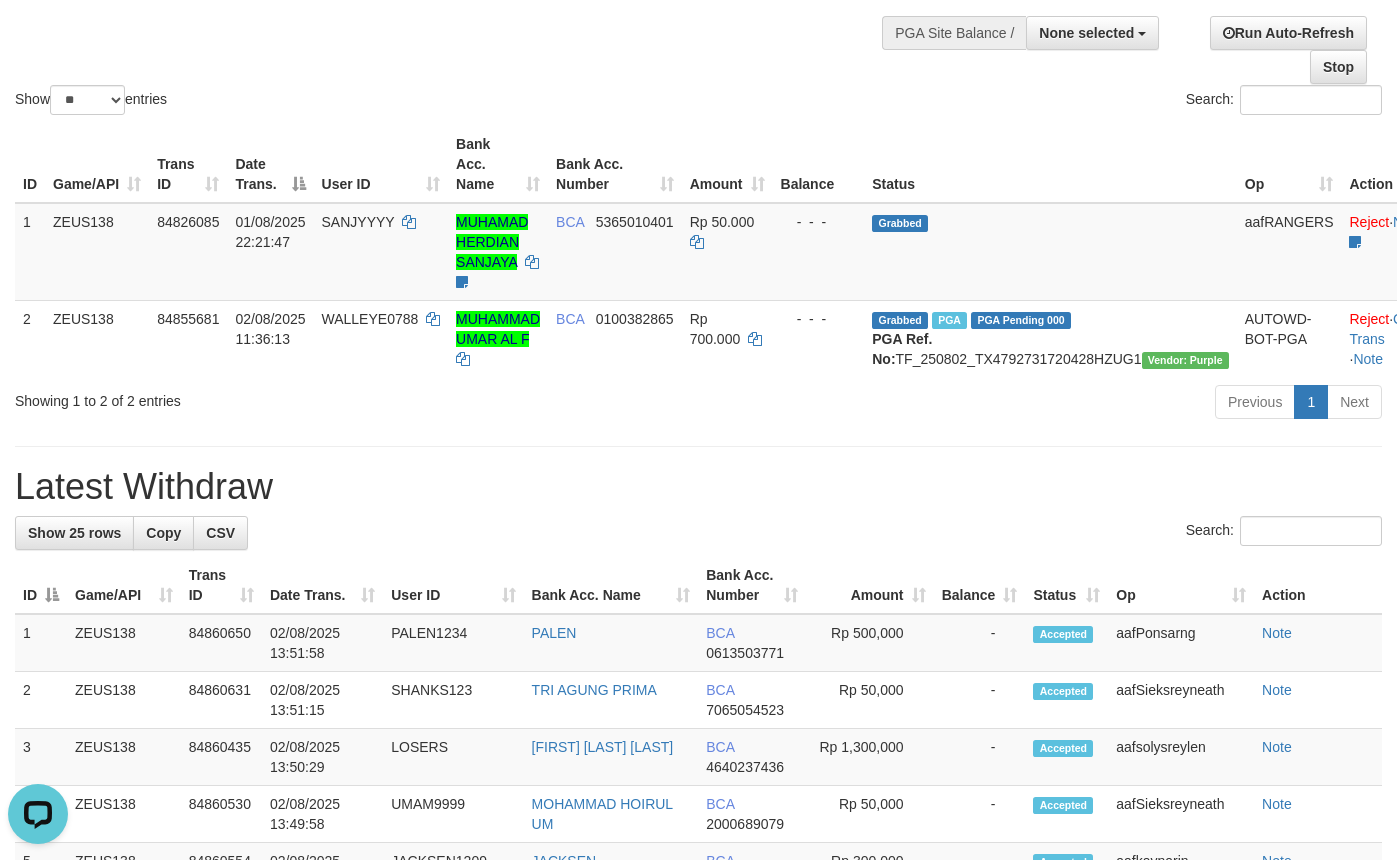 scroll, scrollTop: 0, scrollLeft: 0, axis: both 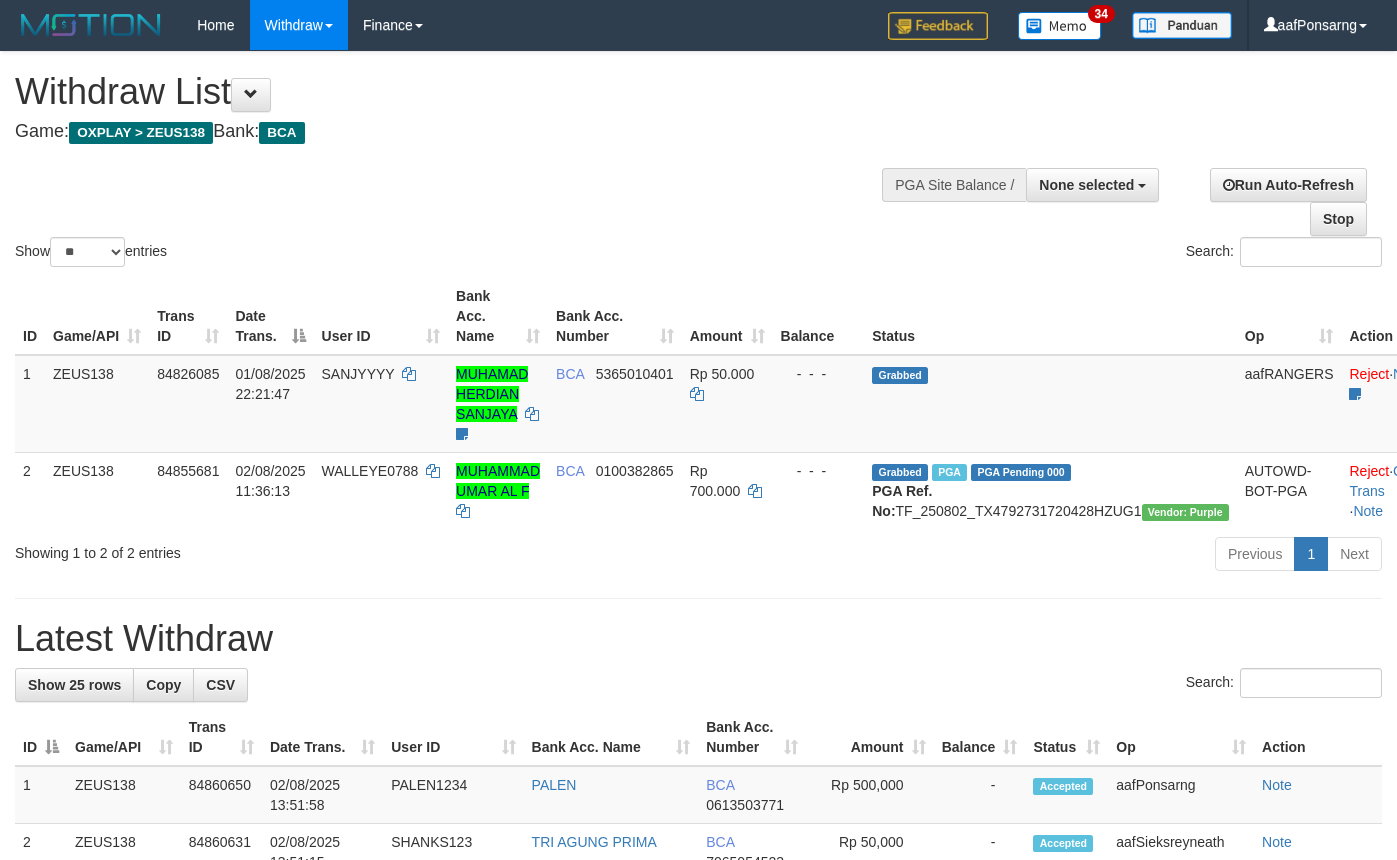 select 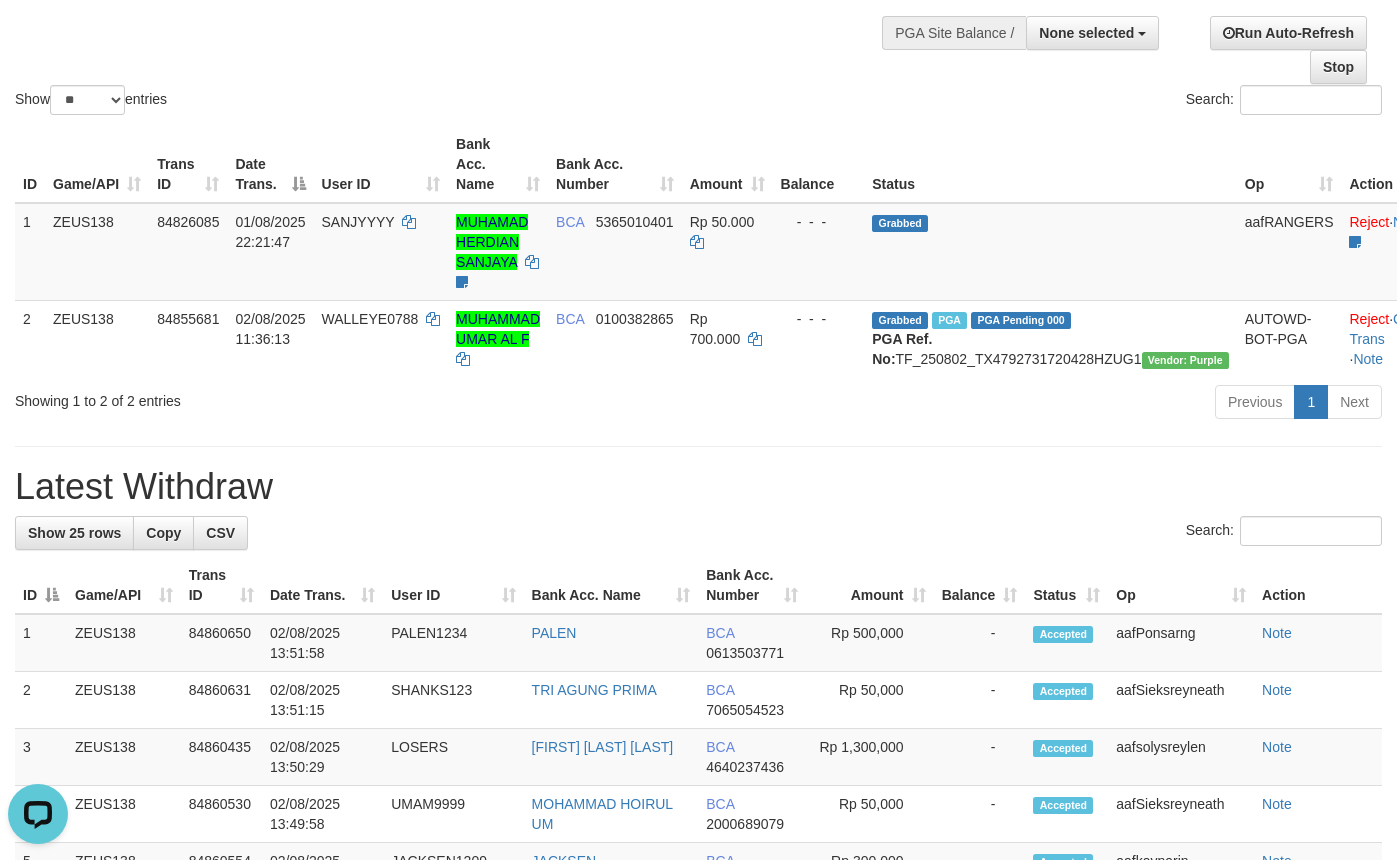 scroll, scrollTop: 0, scrollLeft: 0, axis: both 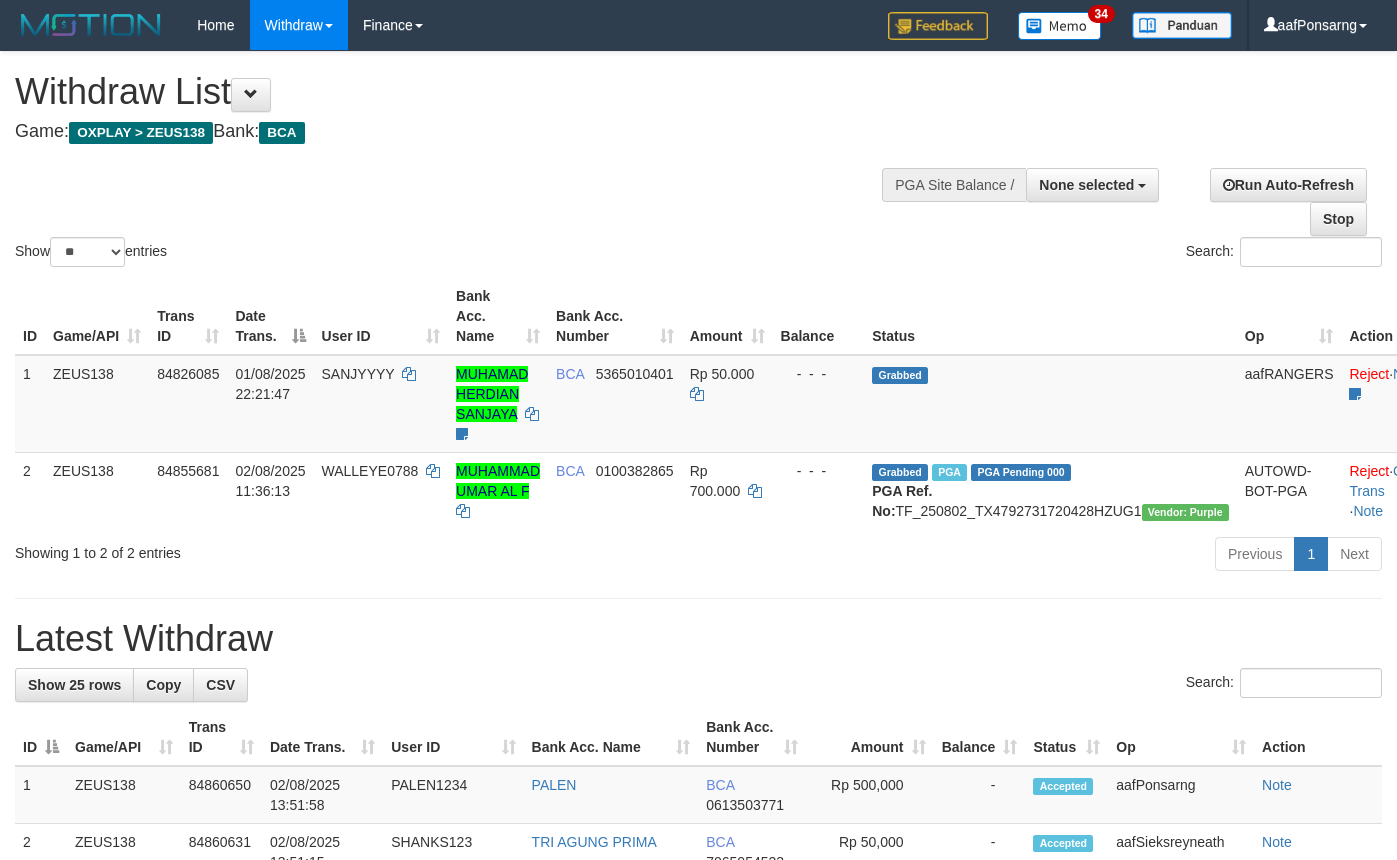 select 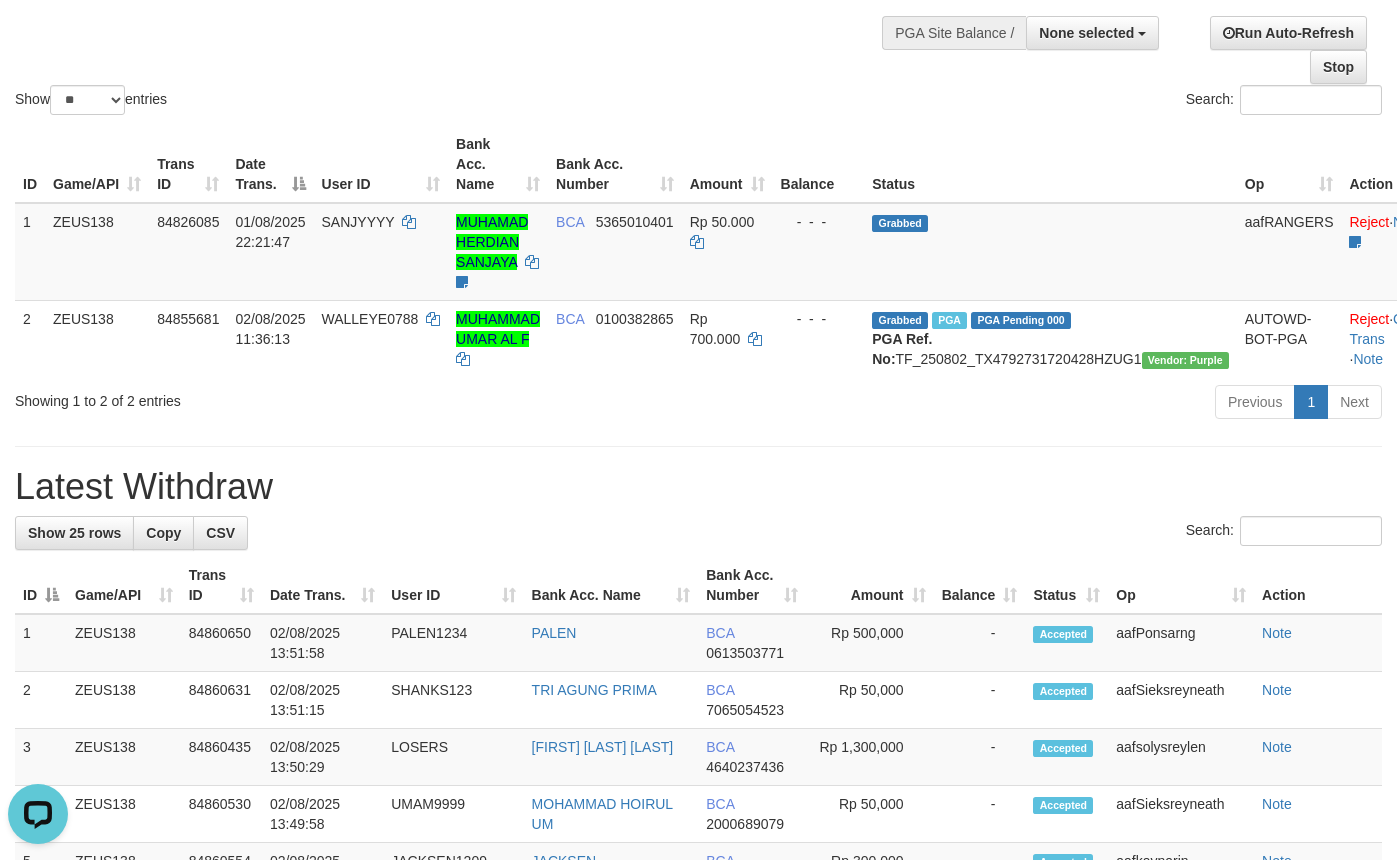 scroll, scrollTop: 0, scrollLeft: 0, axis: both 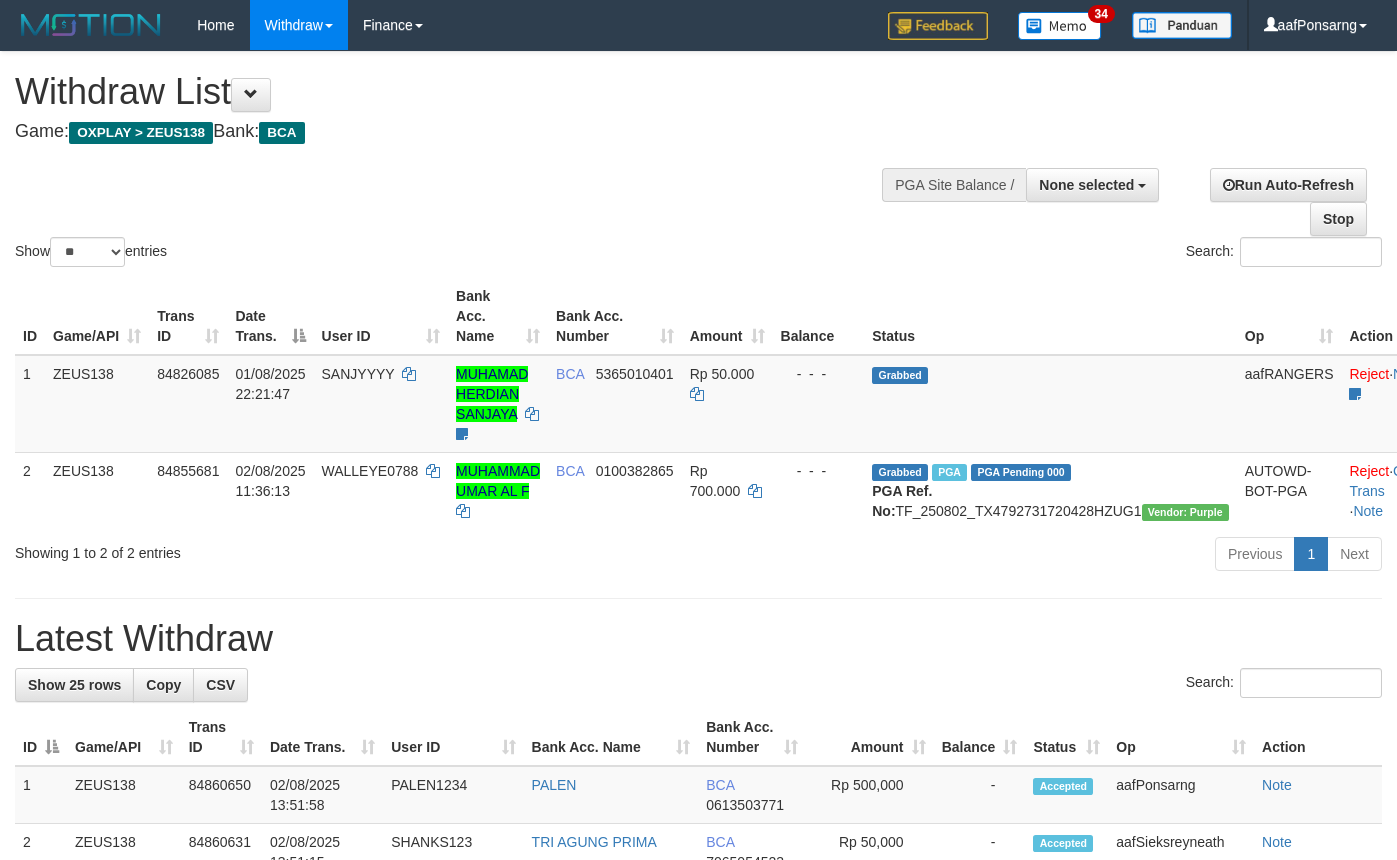 select 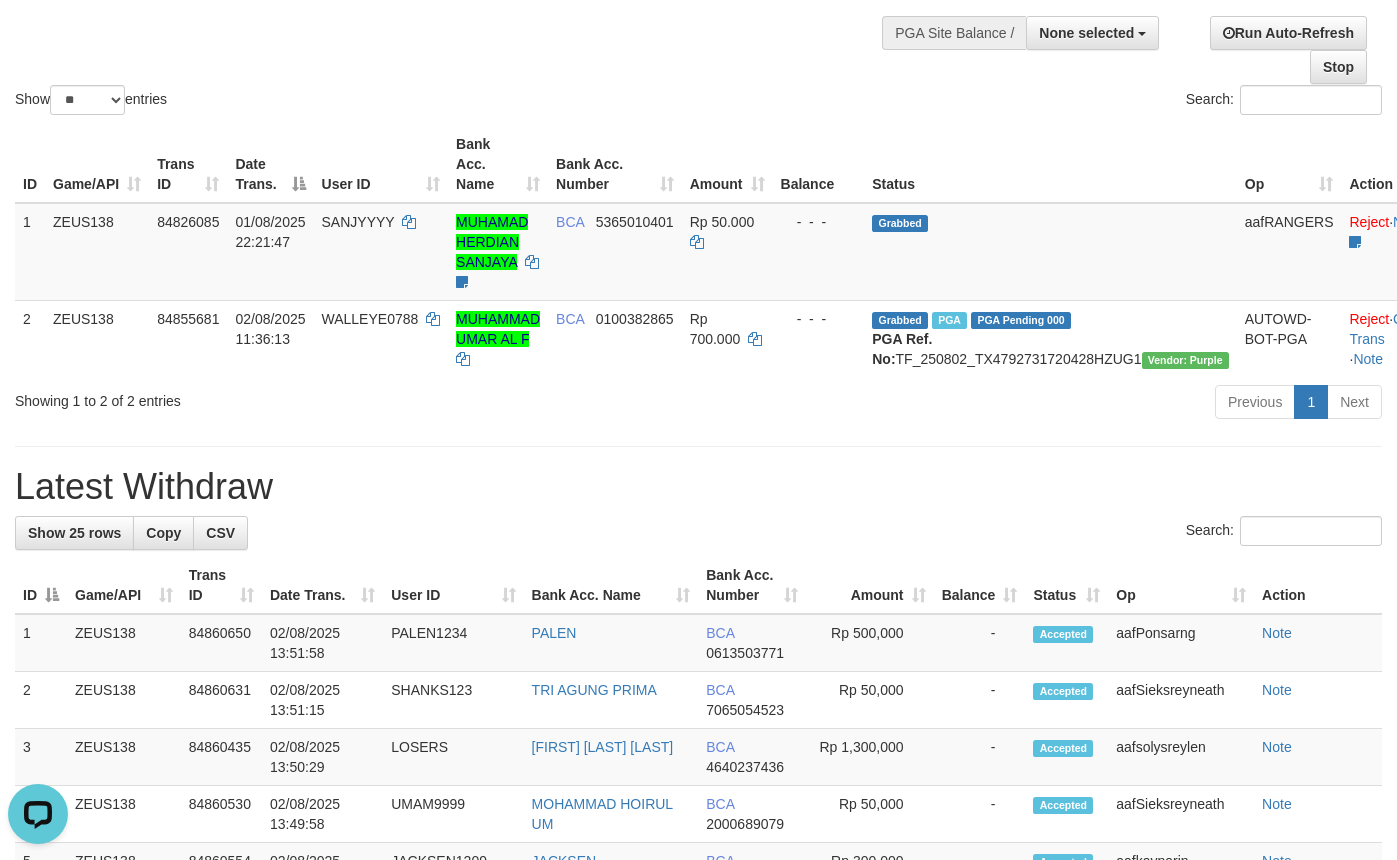 scroll, scrollTop: 0, scrollLeft: 0, axis: both 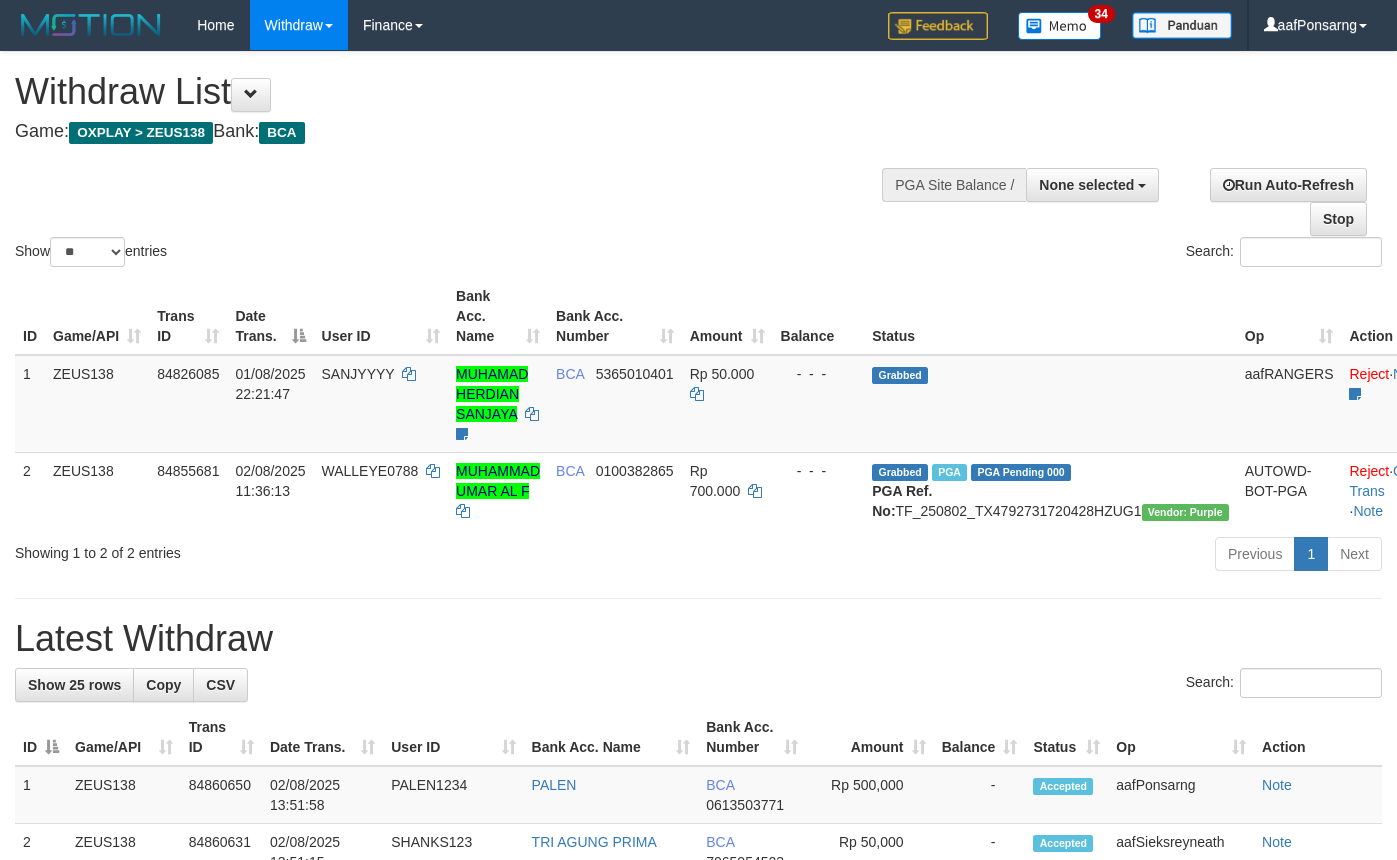 select 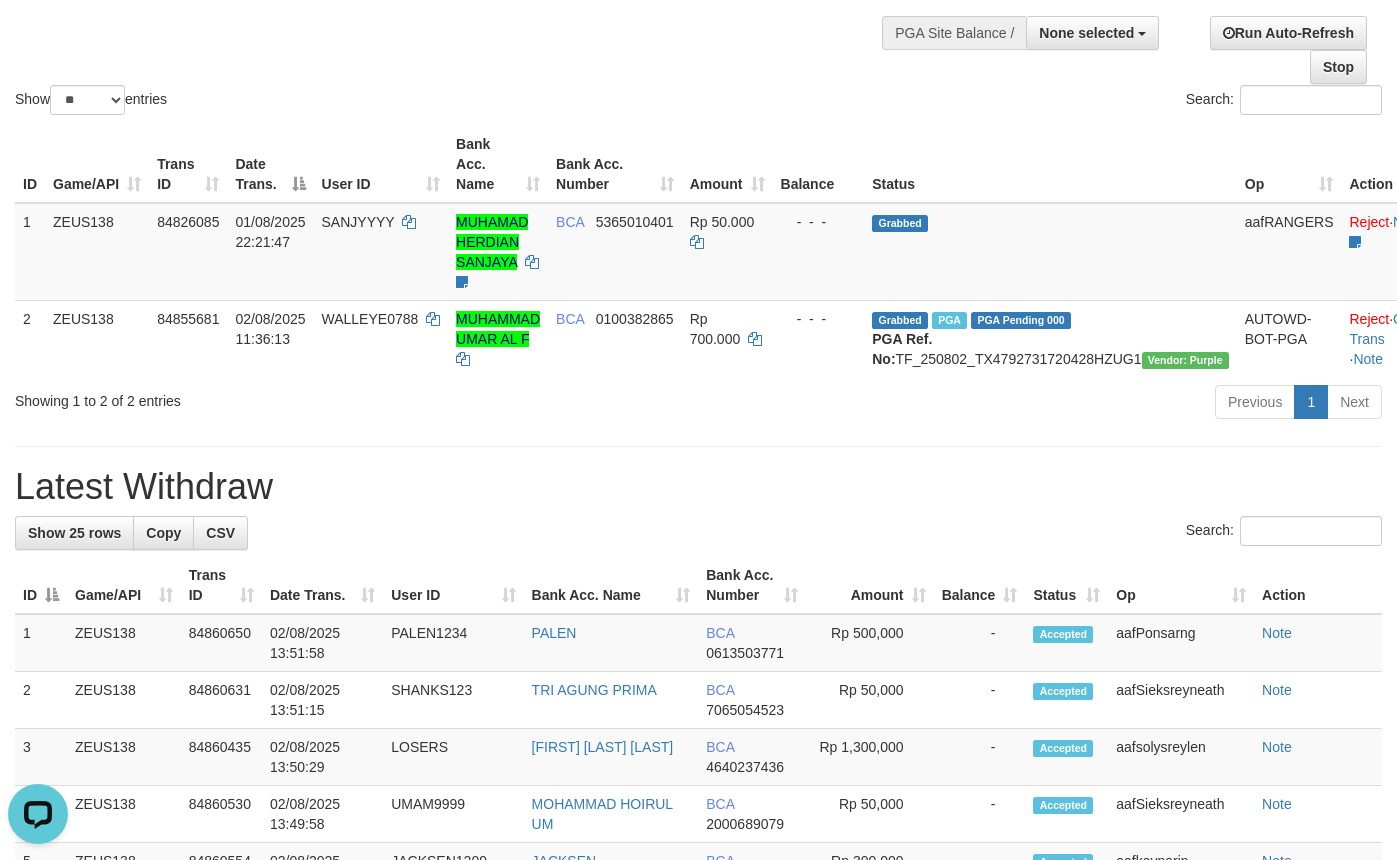 scroll, scrollTop: 0, scrollLeft: 0, axis: both 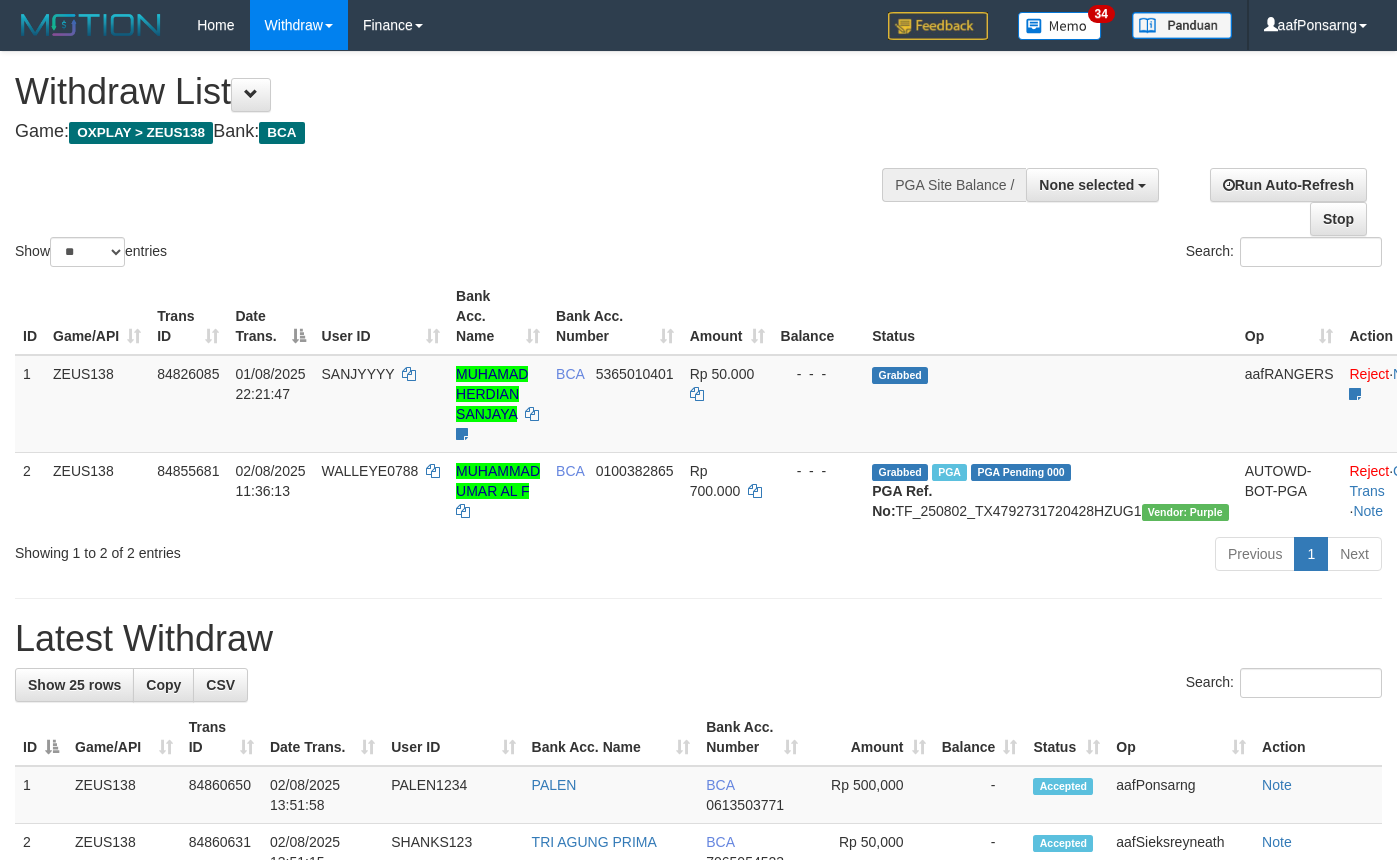 select 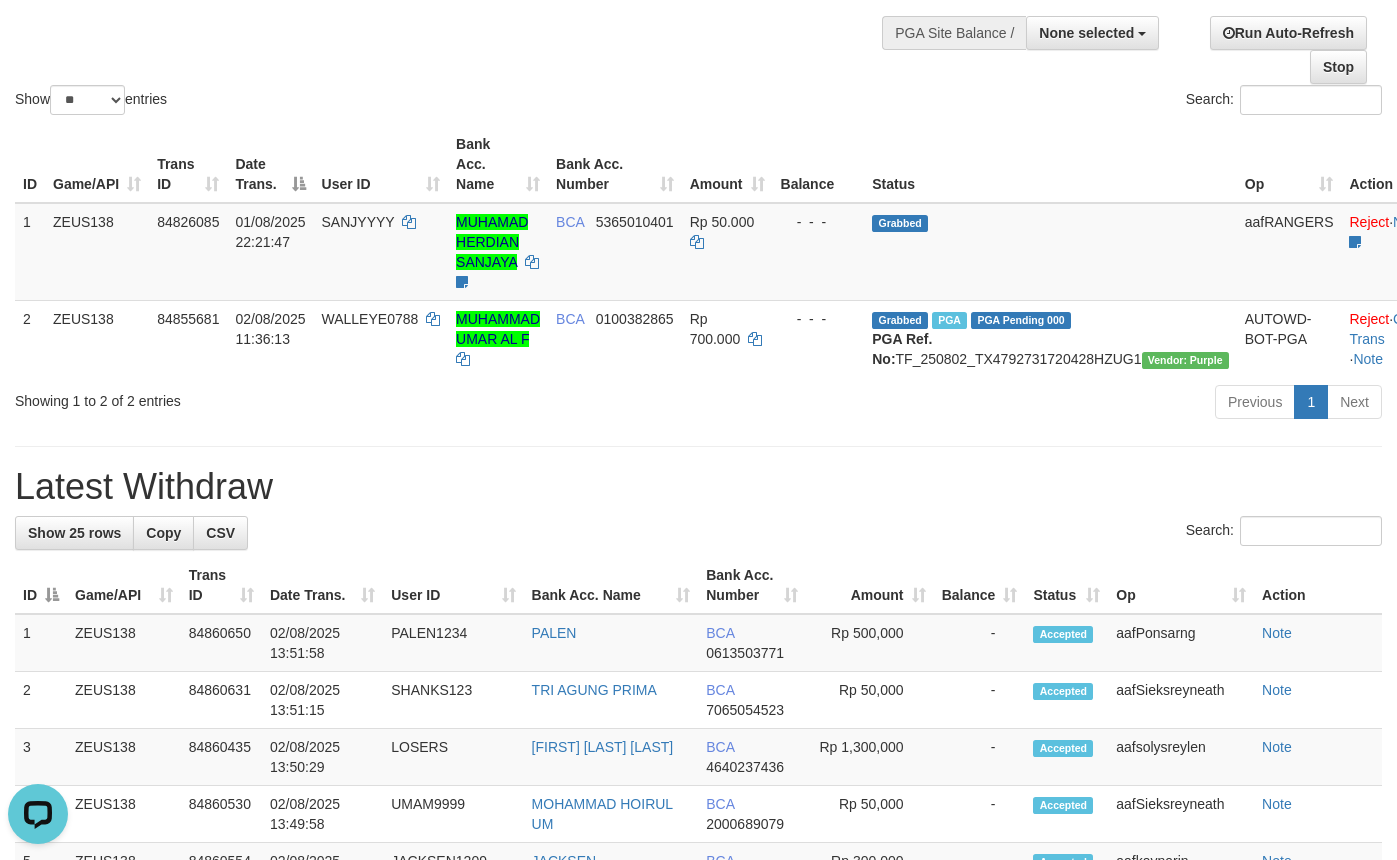 scroll, scrollTop: 0, scrollLeft: 0, axis: both 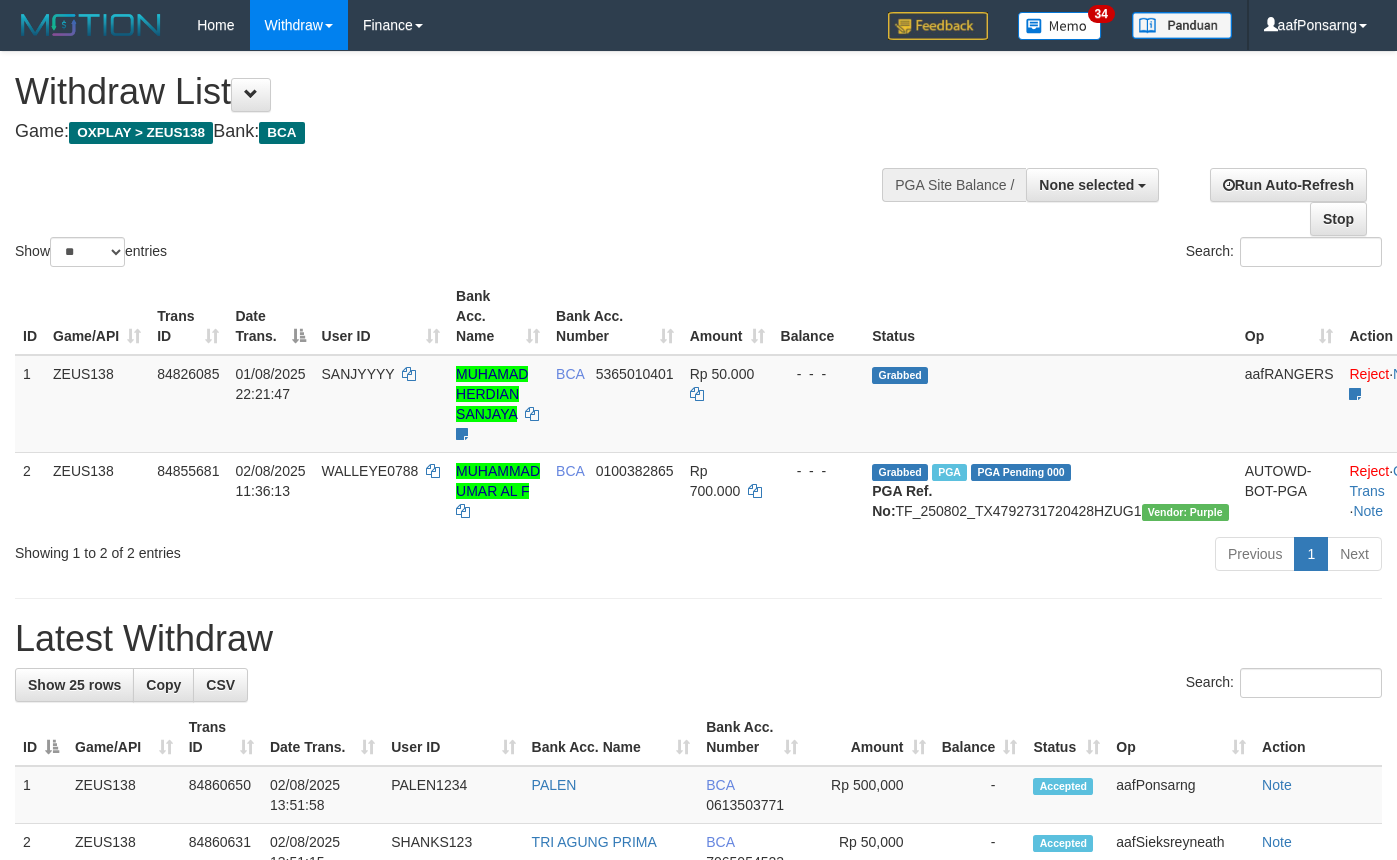 select 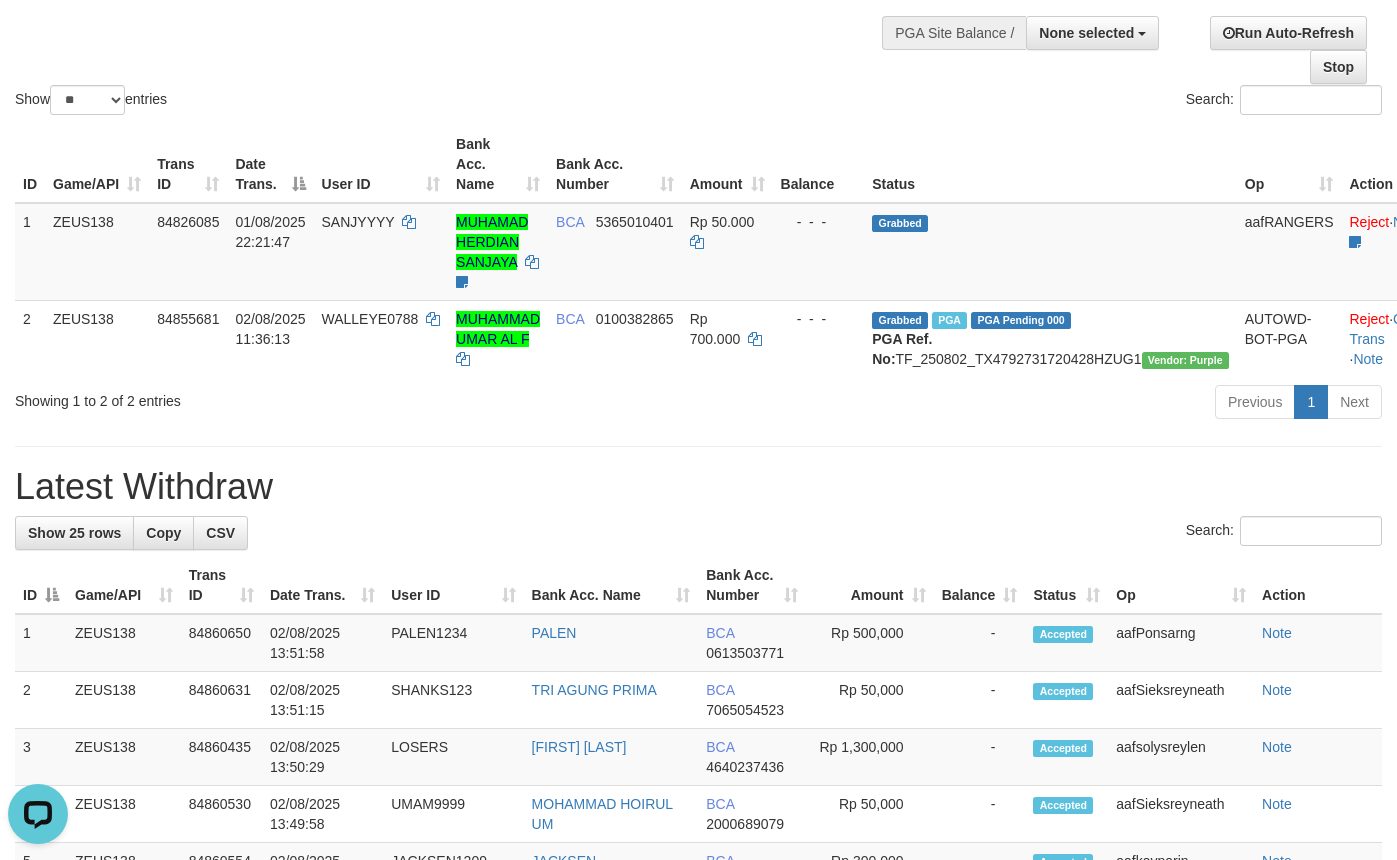 scroll, scrollTop: 0, scrollLeft: 0, axis: both 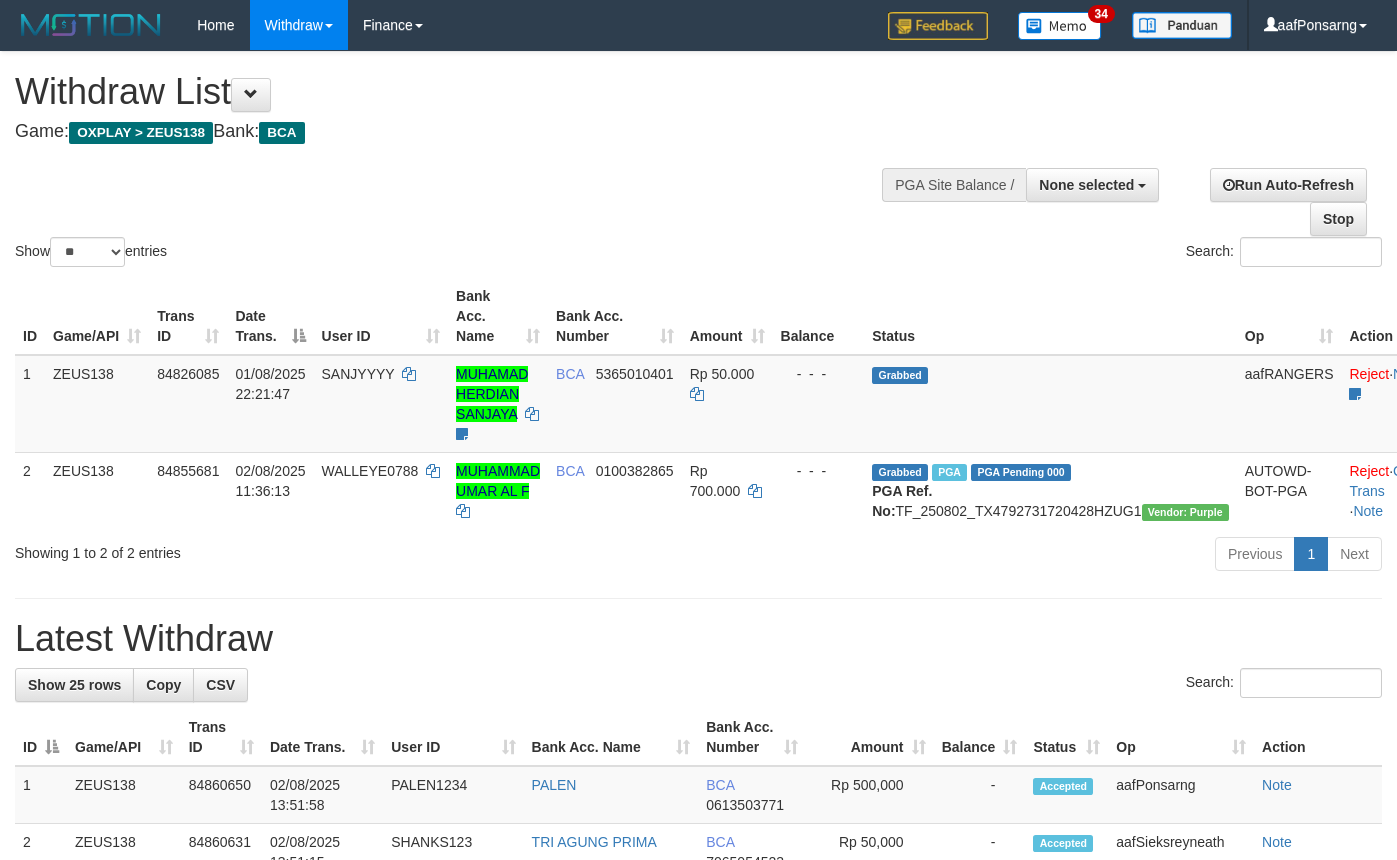select 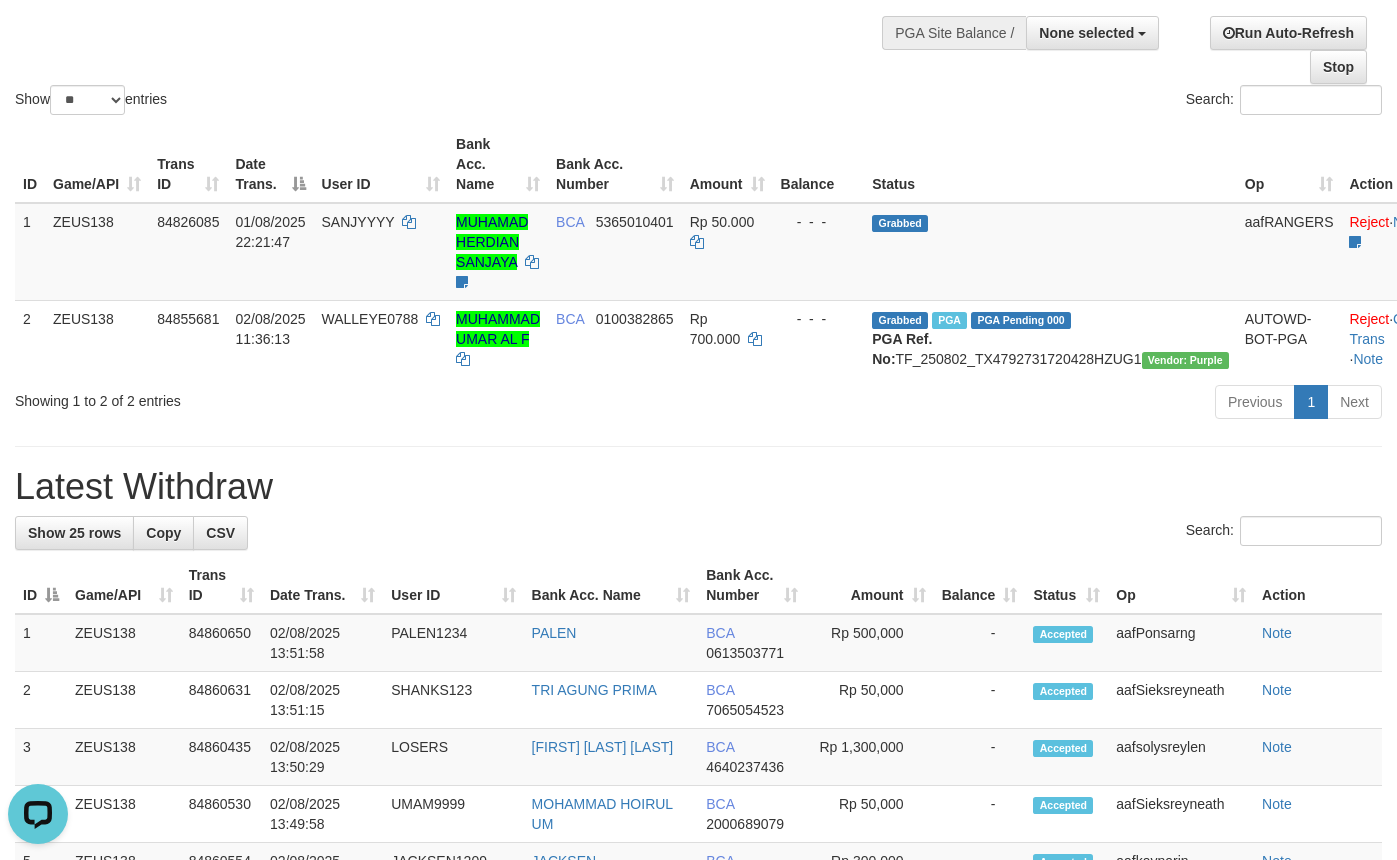 scroll, scrollTop: 0, scrollLeft: 0, axis: both 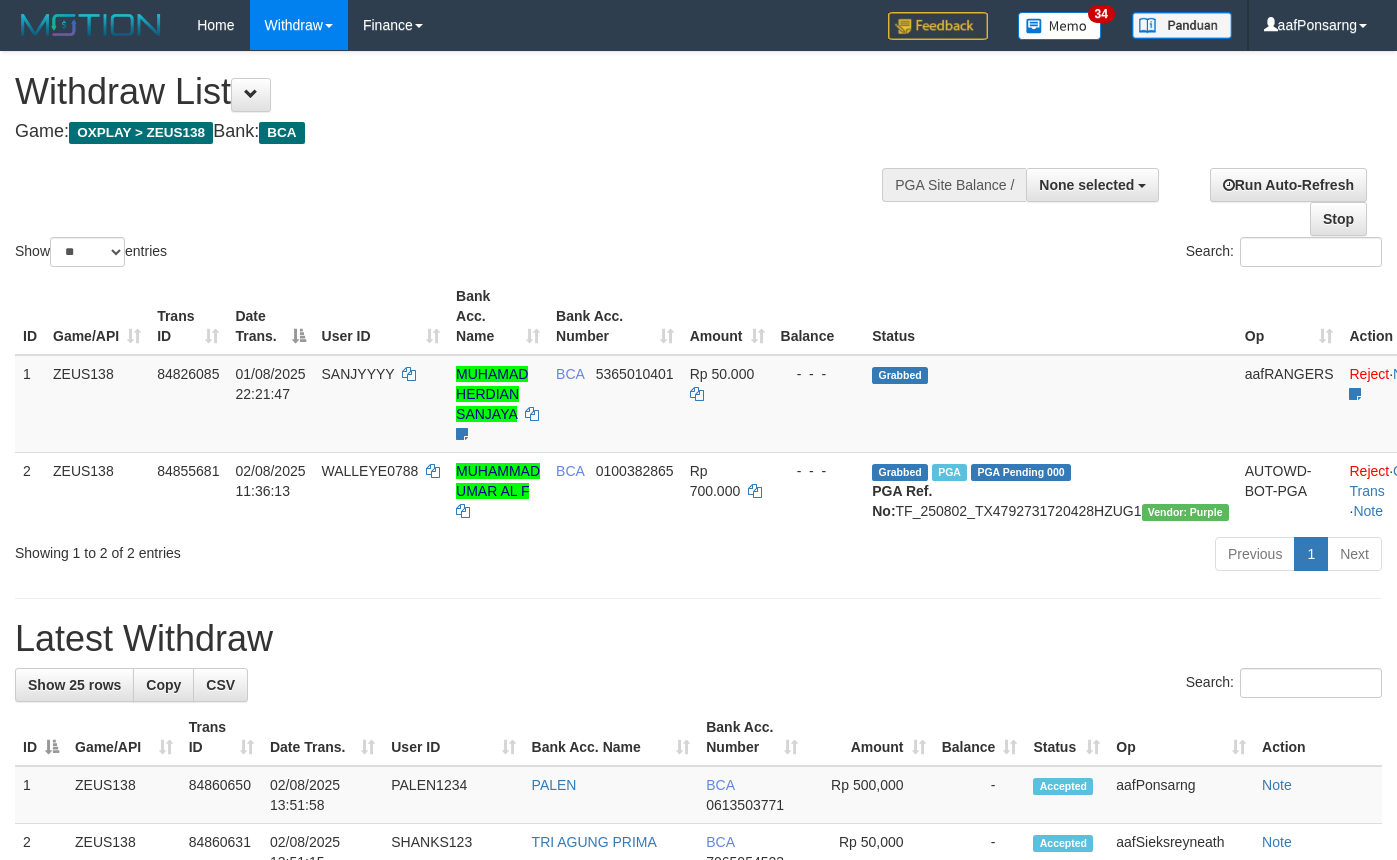 select 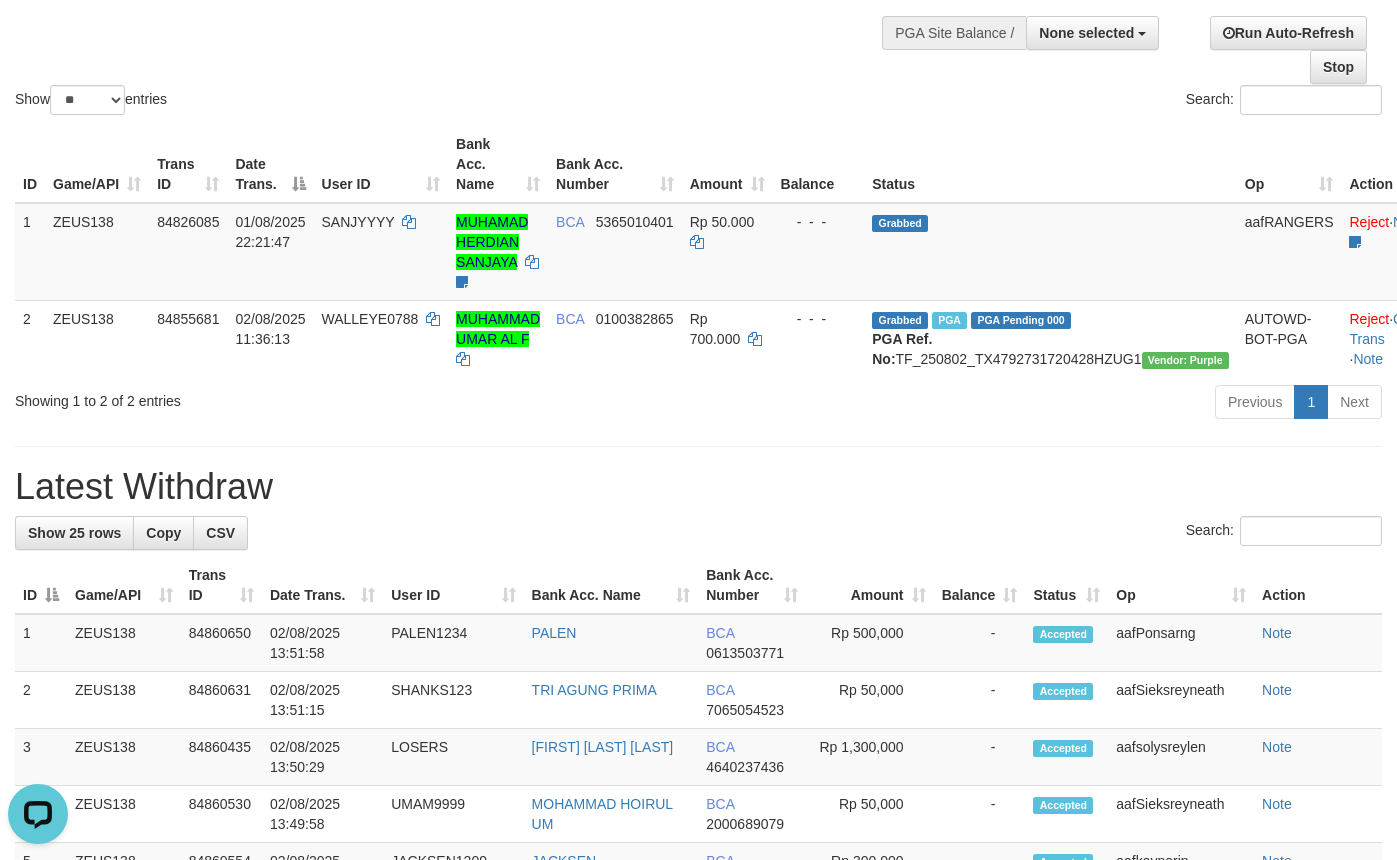 scroll, scrollTop: 0, scrollLeft: 0, axis: both 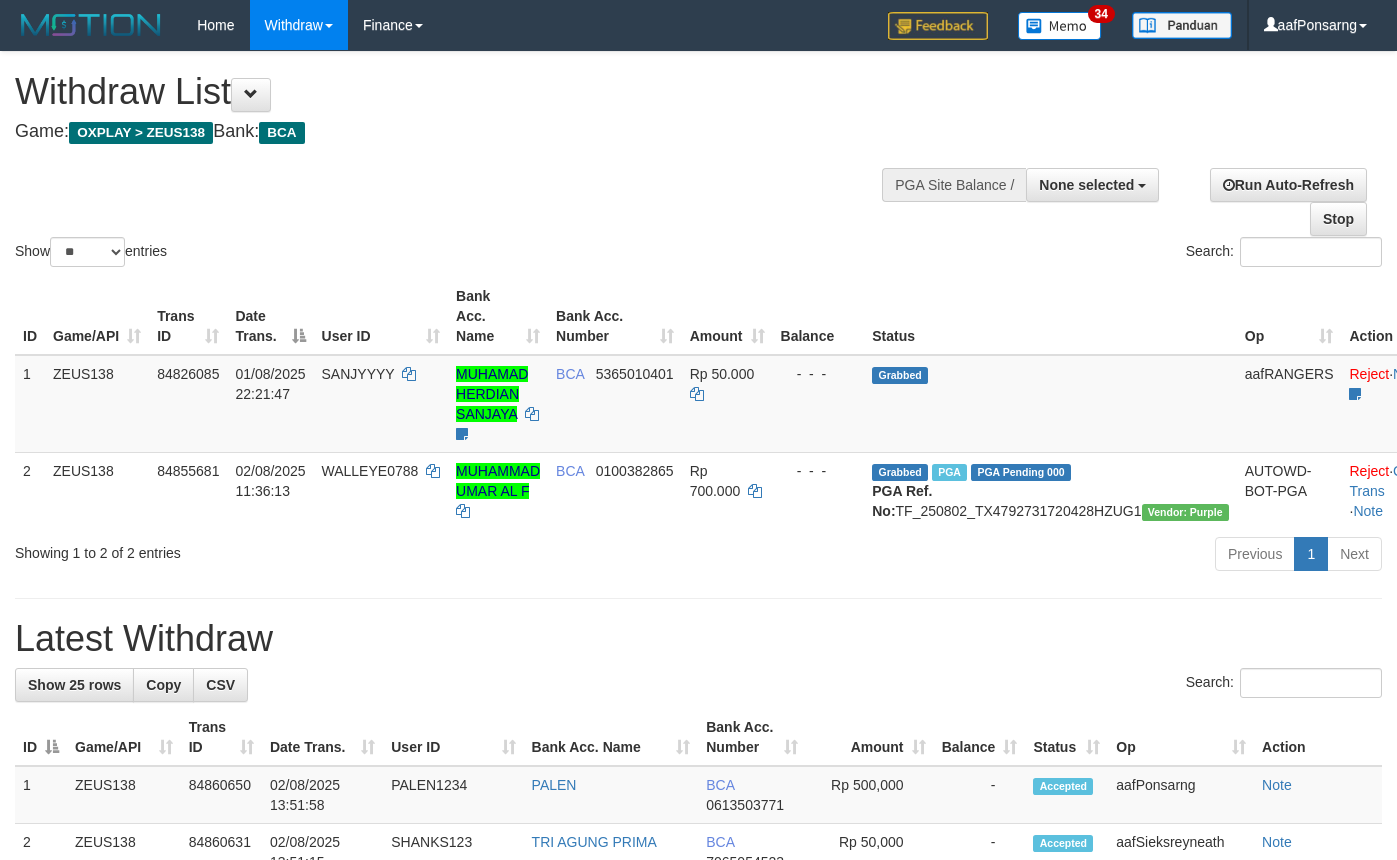 select 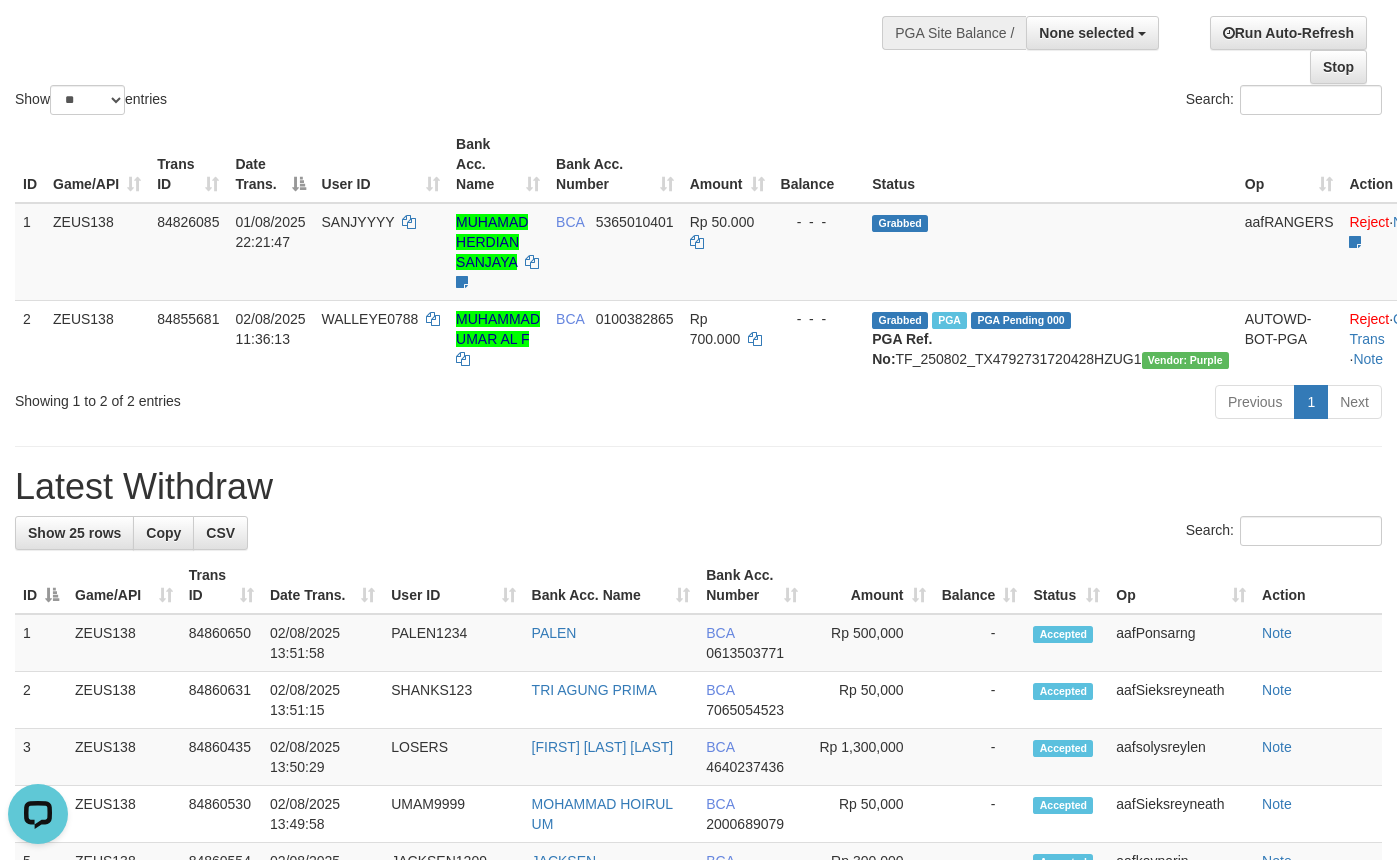 scroll, scrollTop: 0, scrollLeft: 0, axis: both 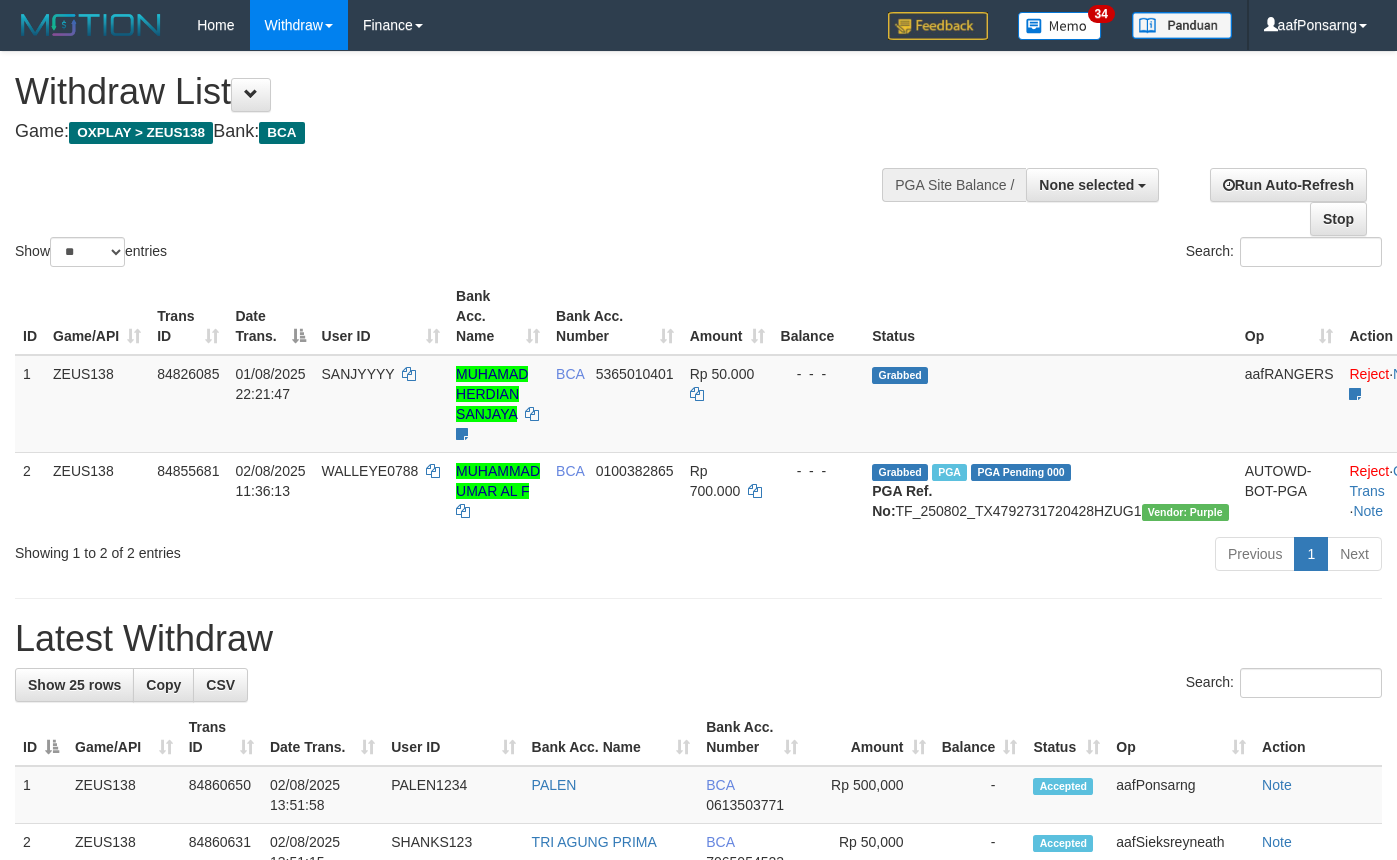 select 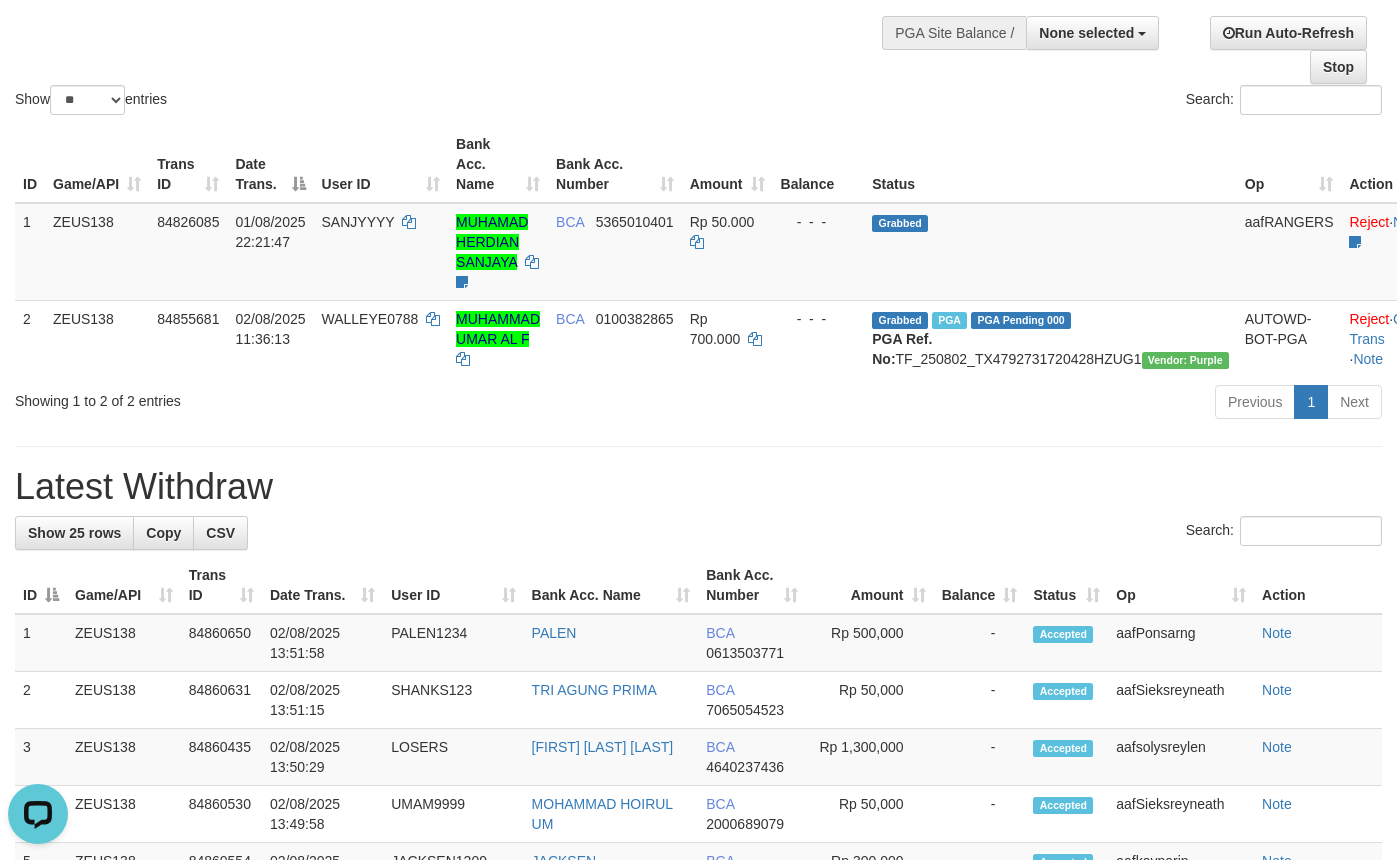 scroll, scrollTop: 0, scrollLeft: 0, axis: both 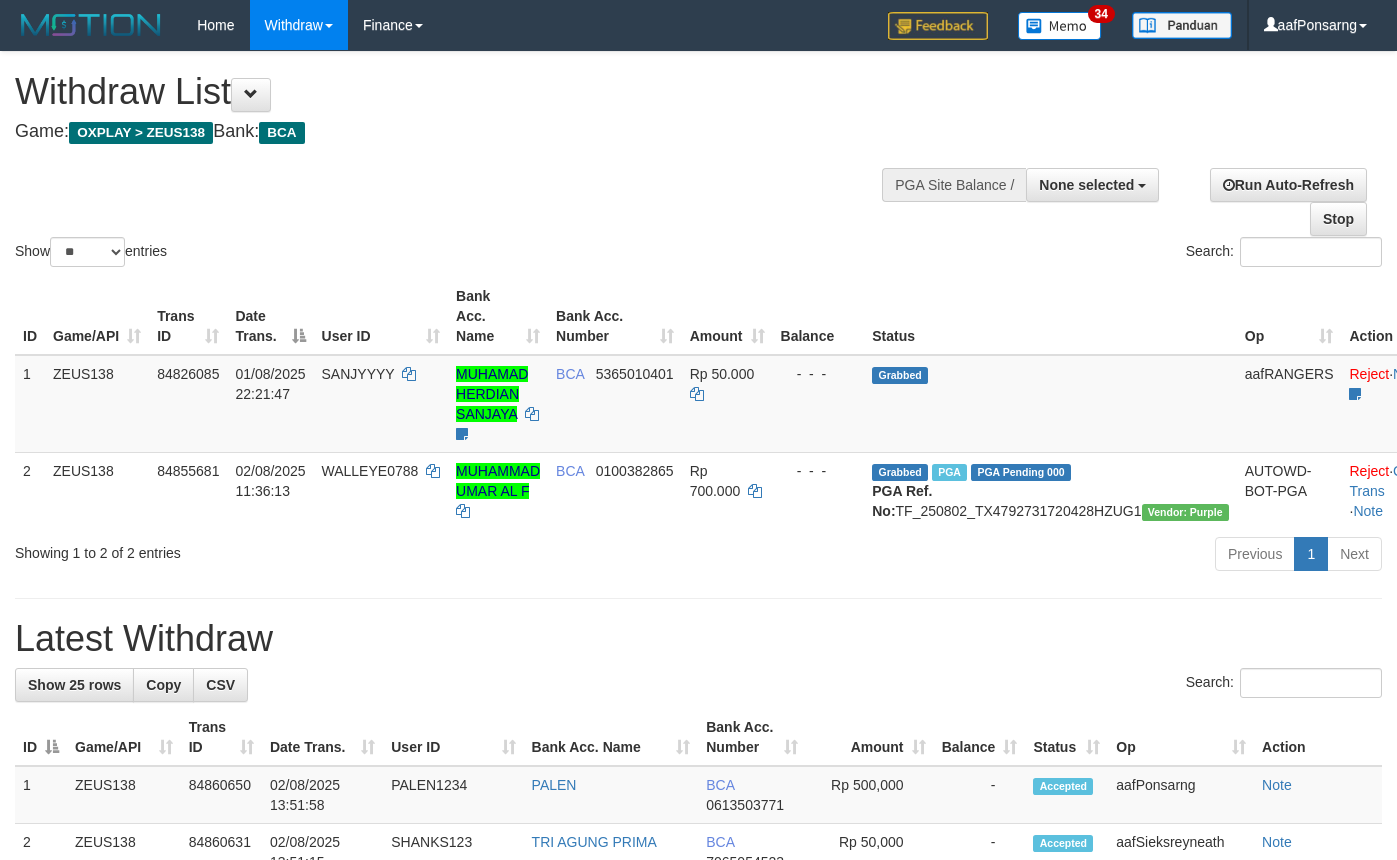 select 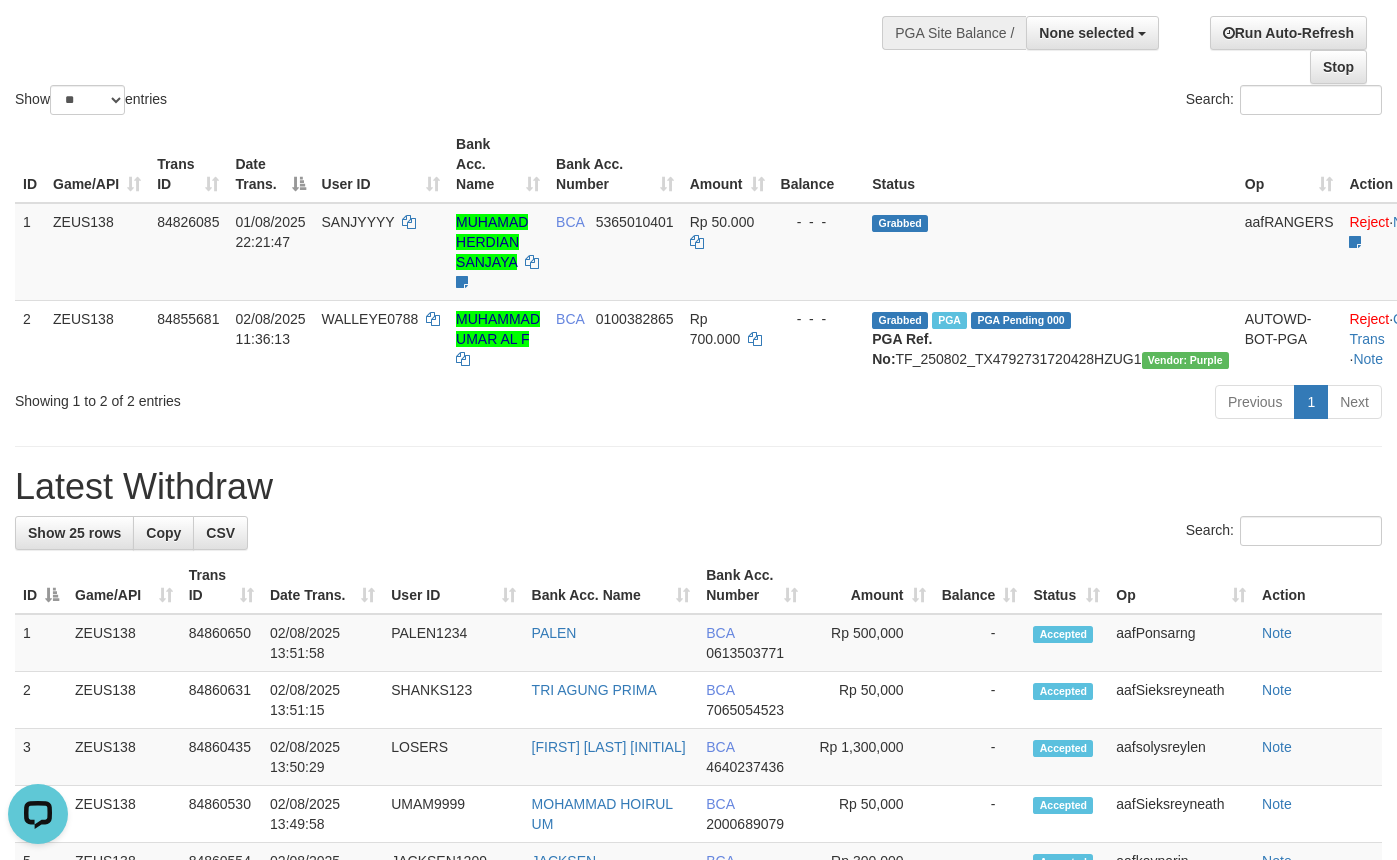 scroll, scrollTop: 0, scrollLeft: 0, axis: both 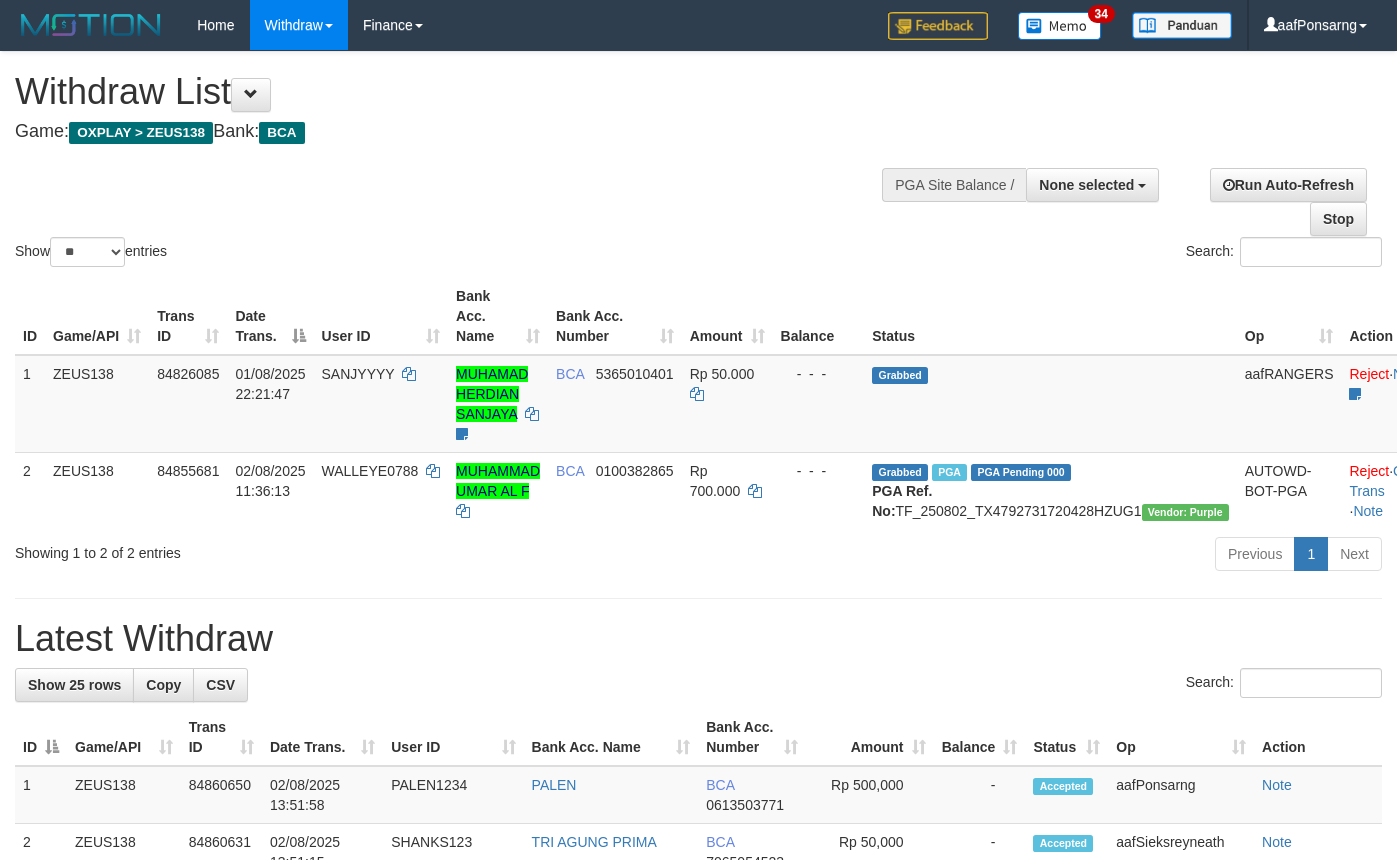 select 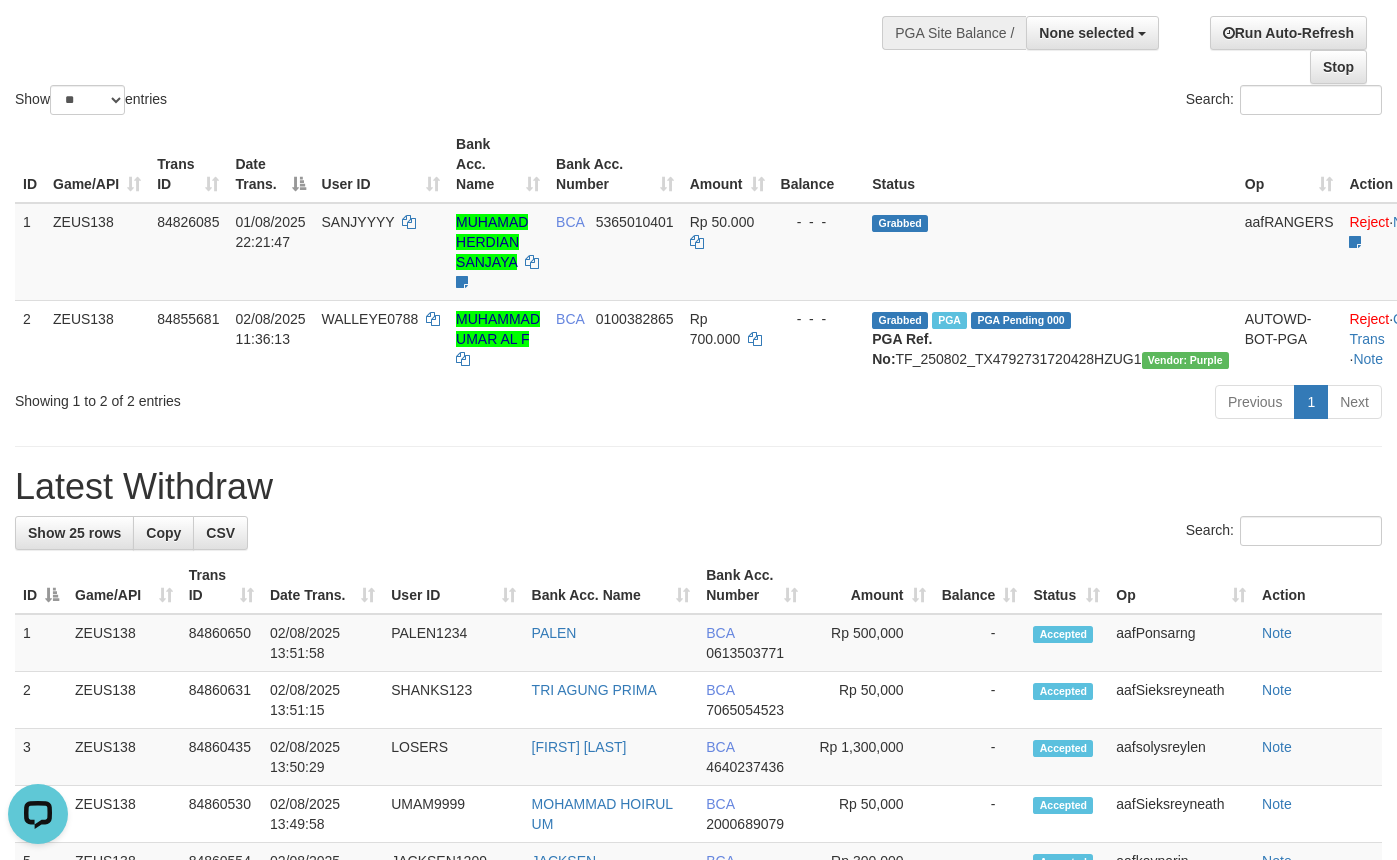scroll, scrollTop: 0, scrollLeft: 0, axis: both 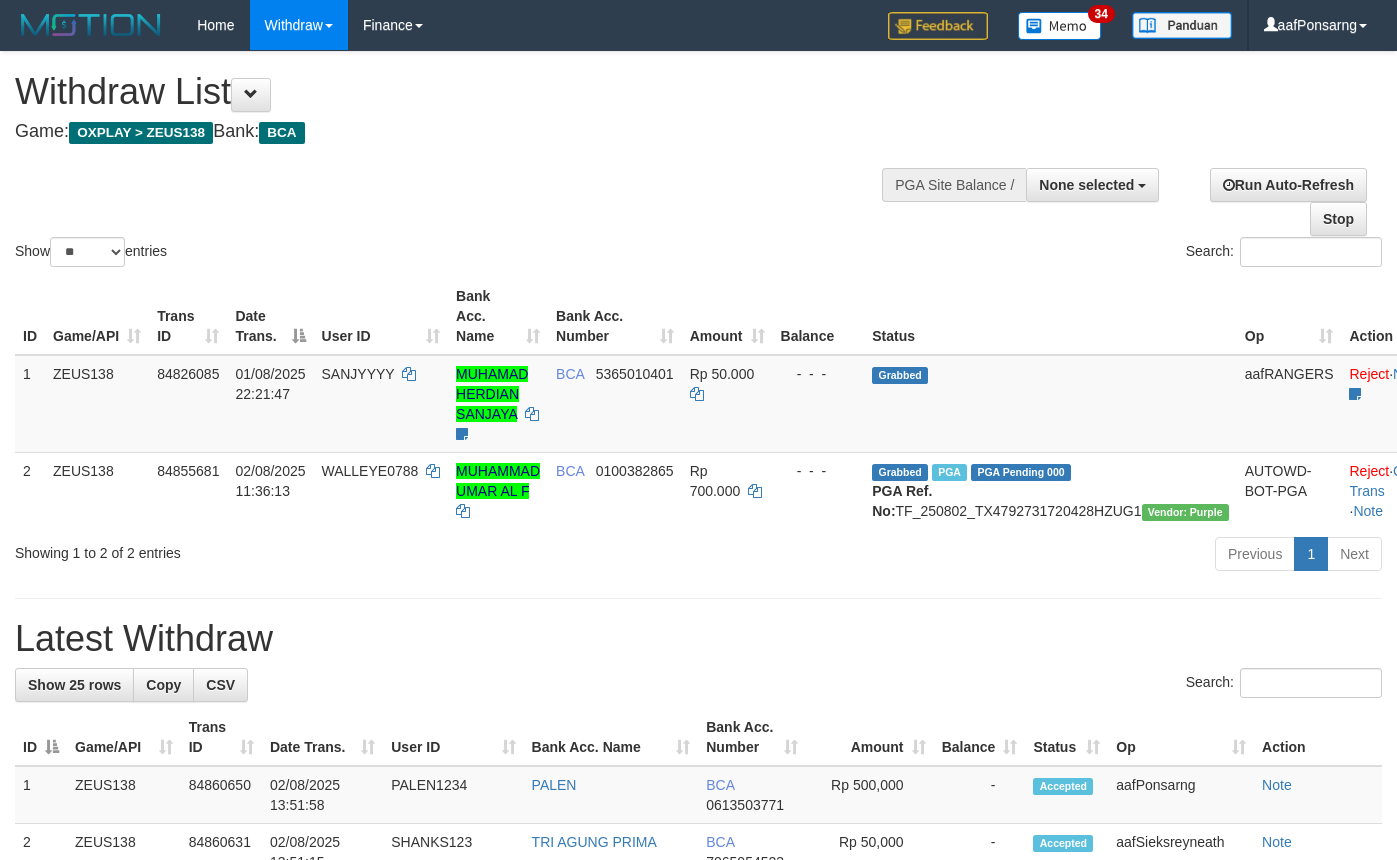 select 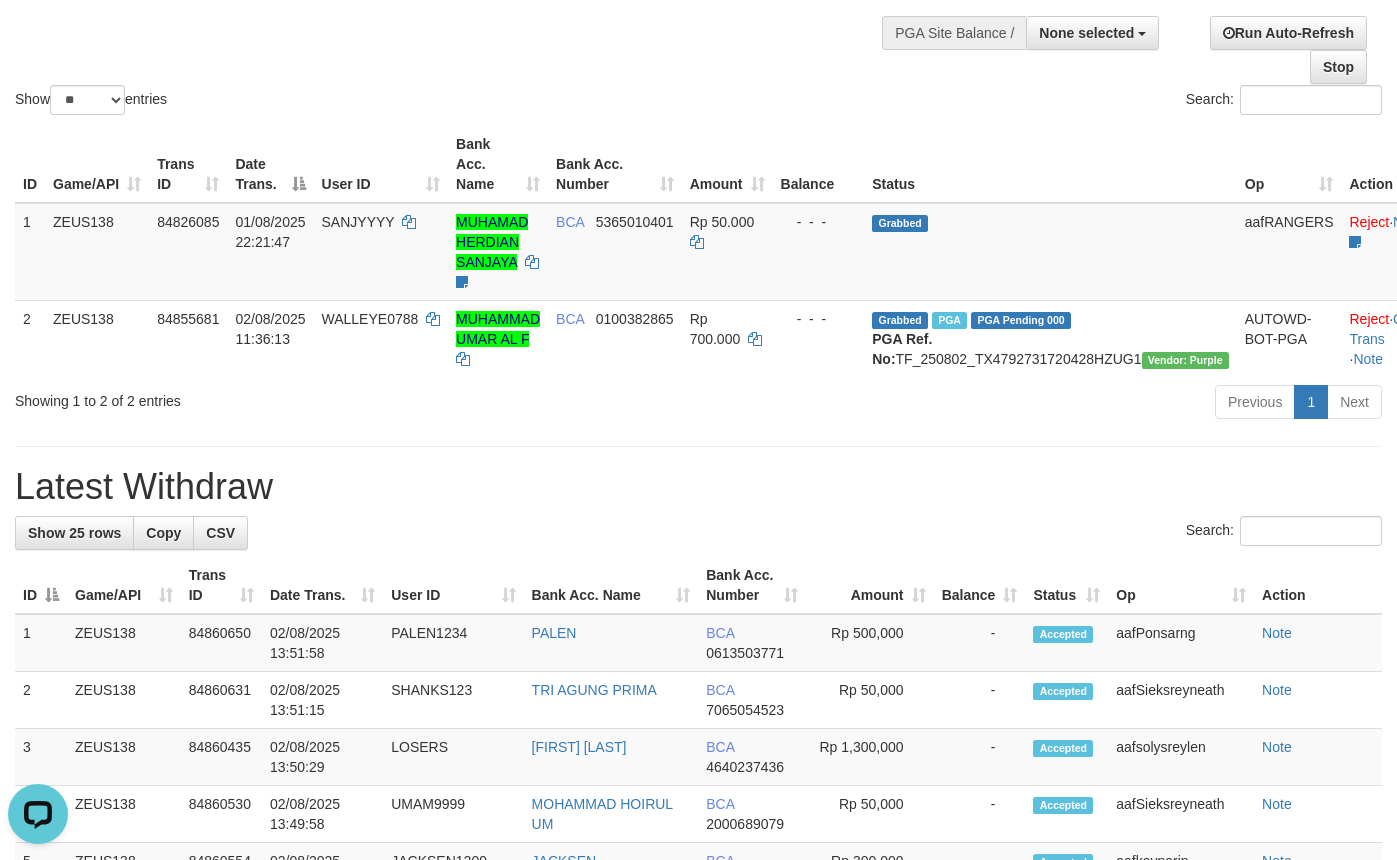 scroll, scrollTop: 0, scrollLeft: 0, axis: both 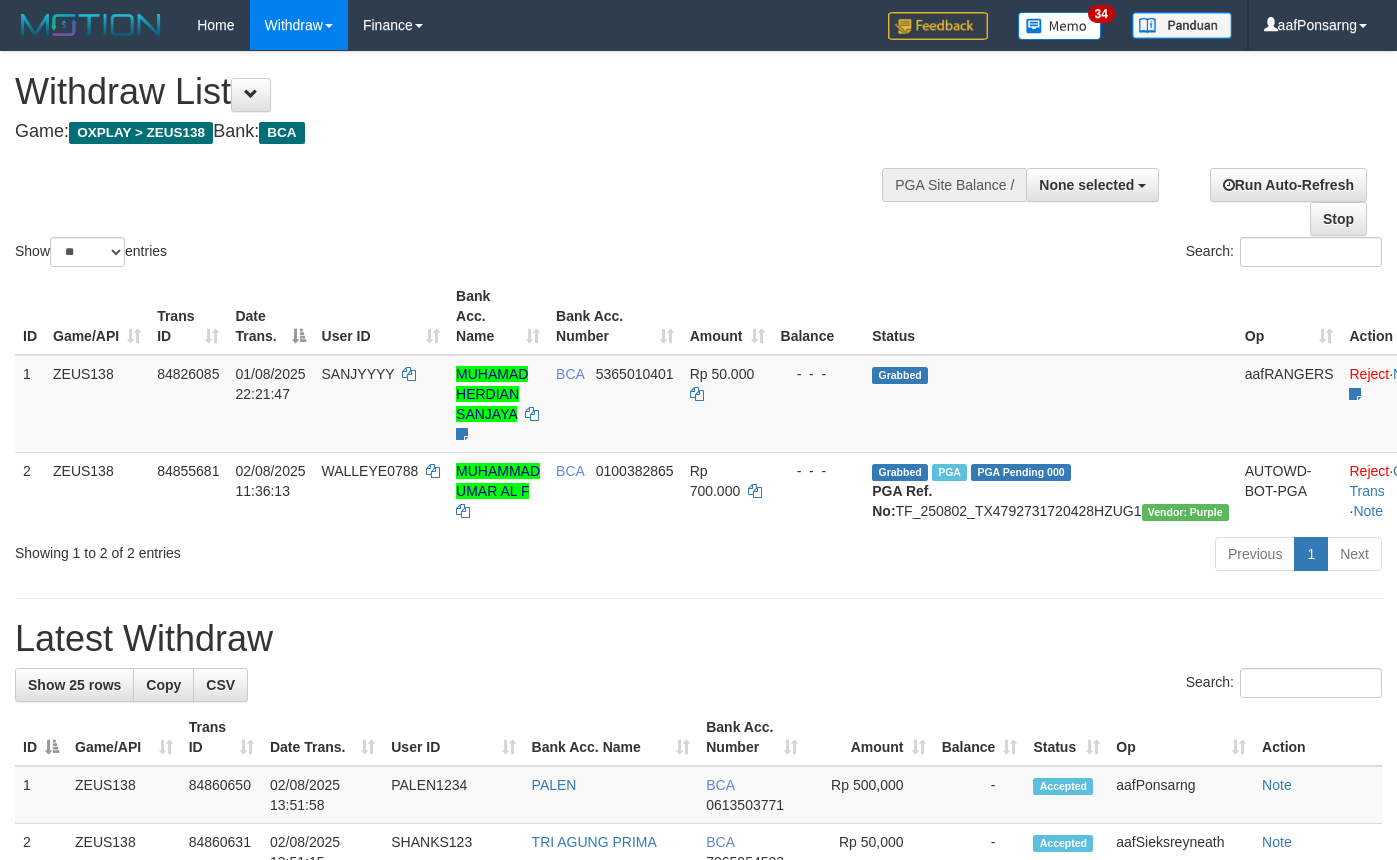 select 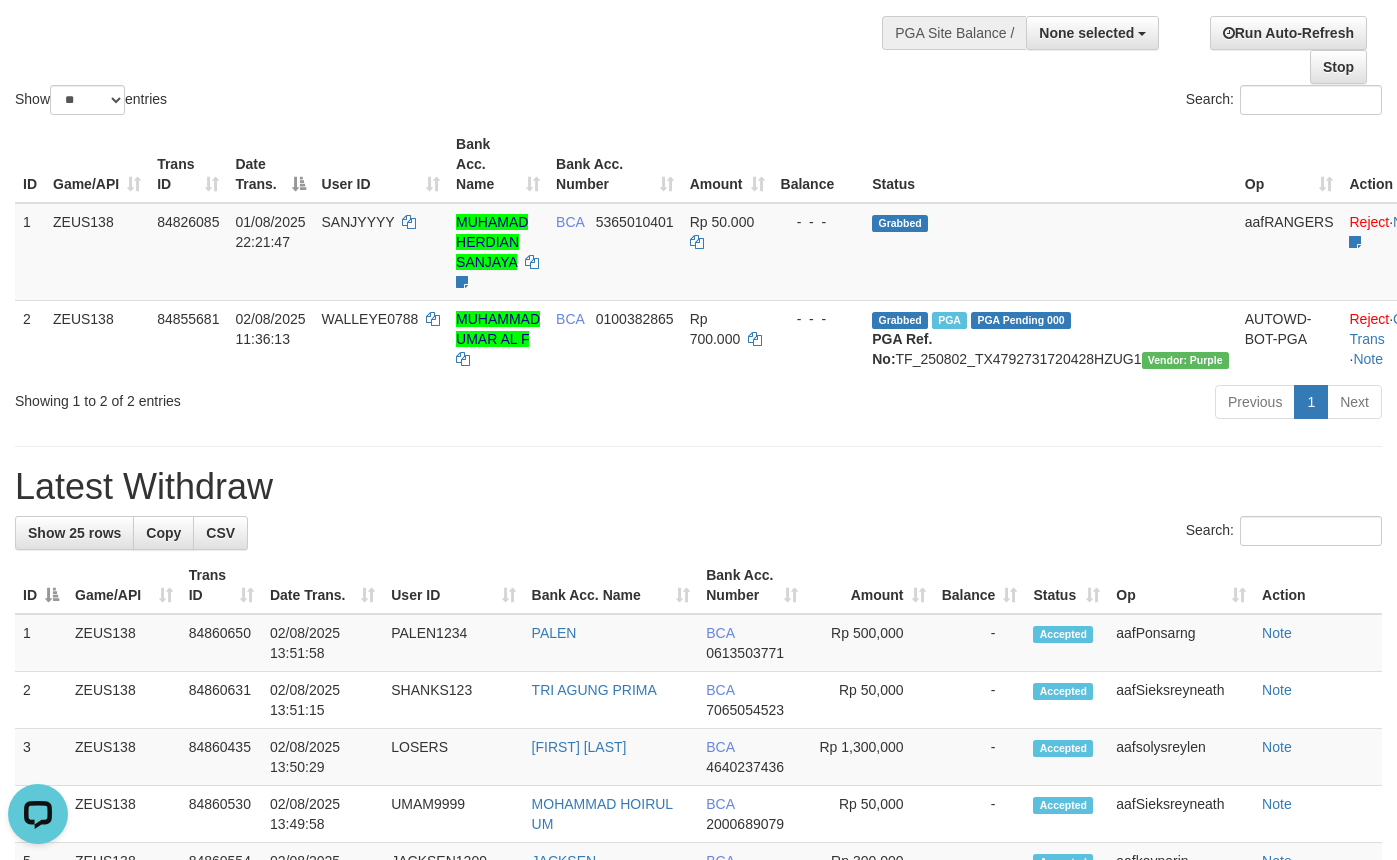 scroll, scrollTop: 0, scrollLeft: 0, axis: both 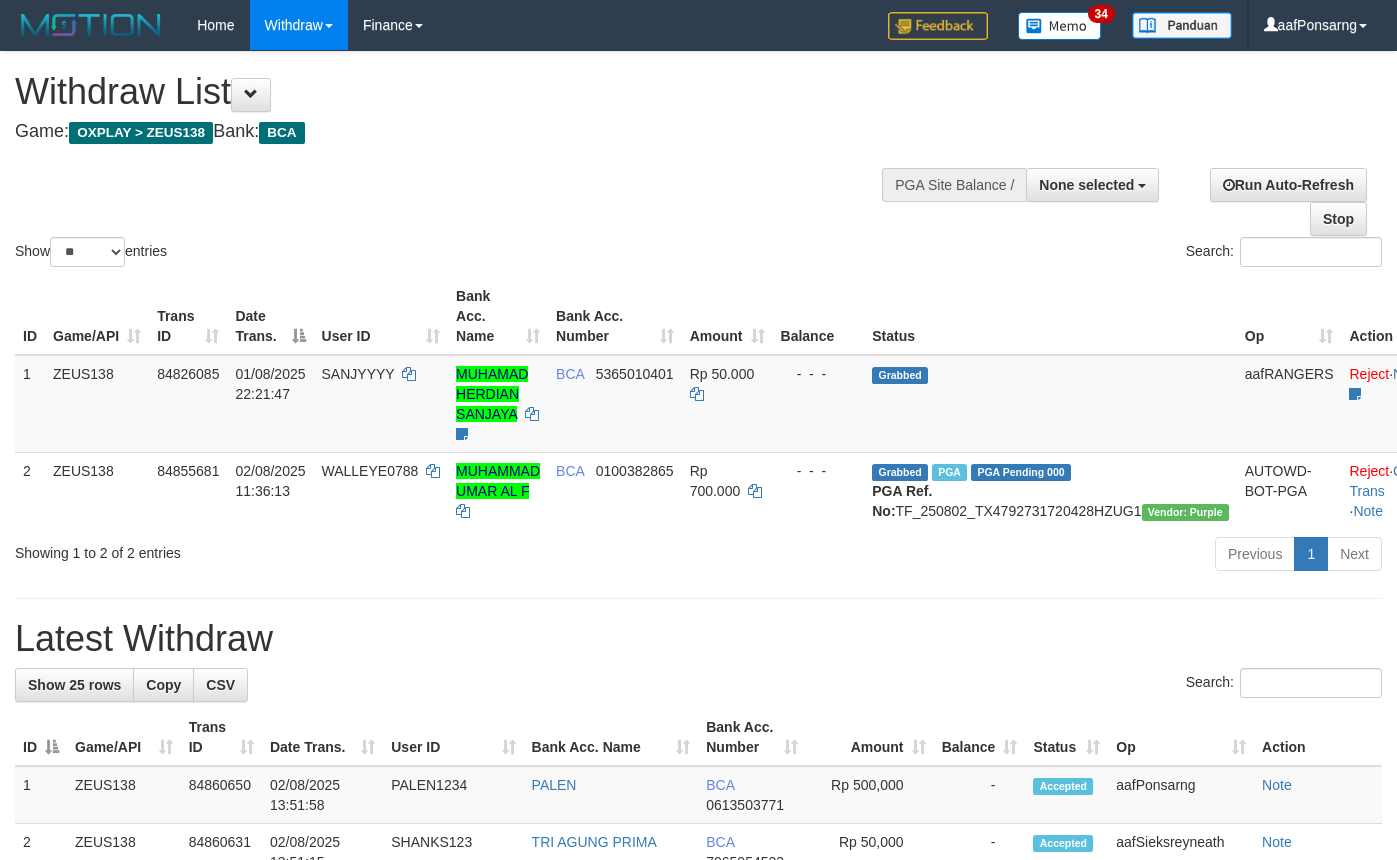 select 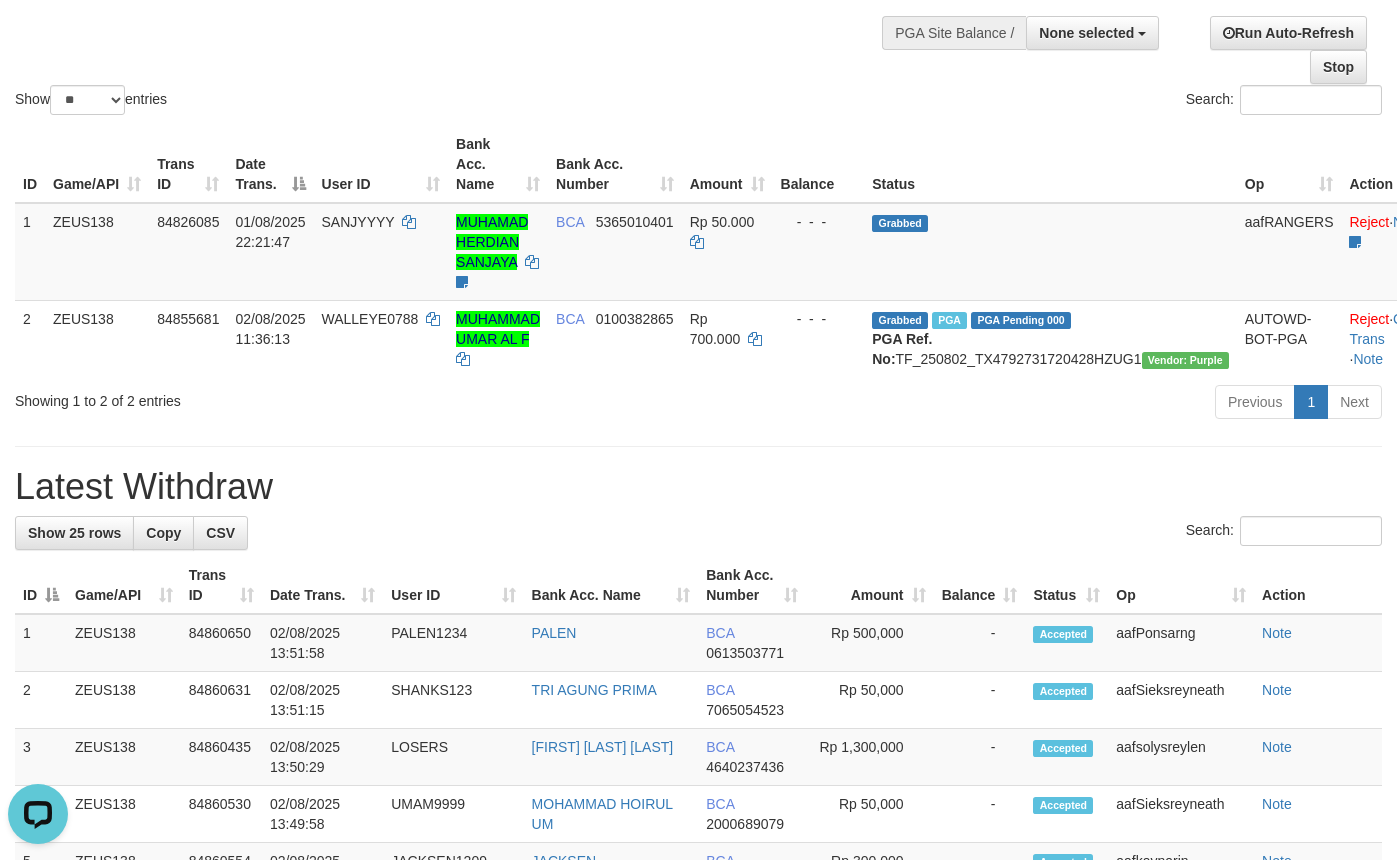 scroll, scrollTop: 0, scrollLeft: 0, axis: both 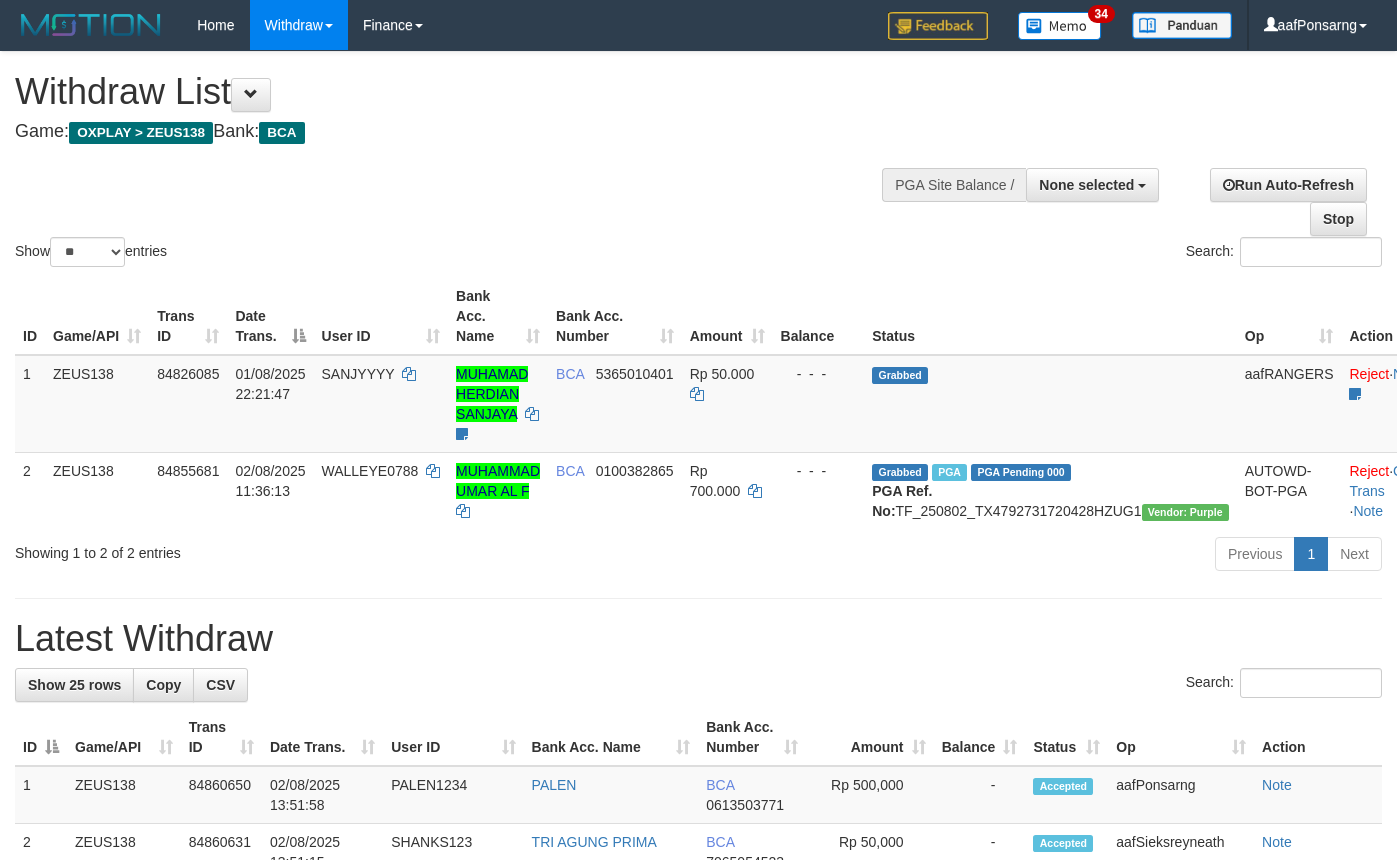 select 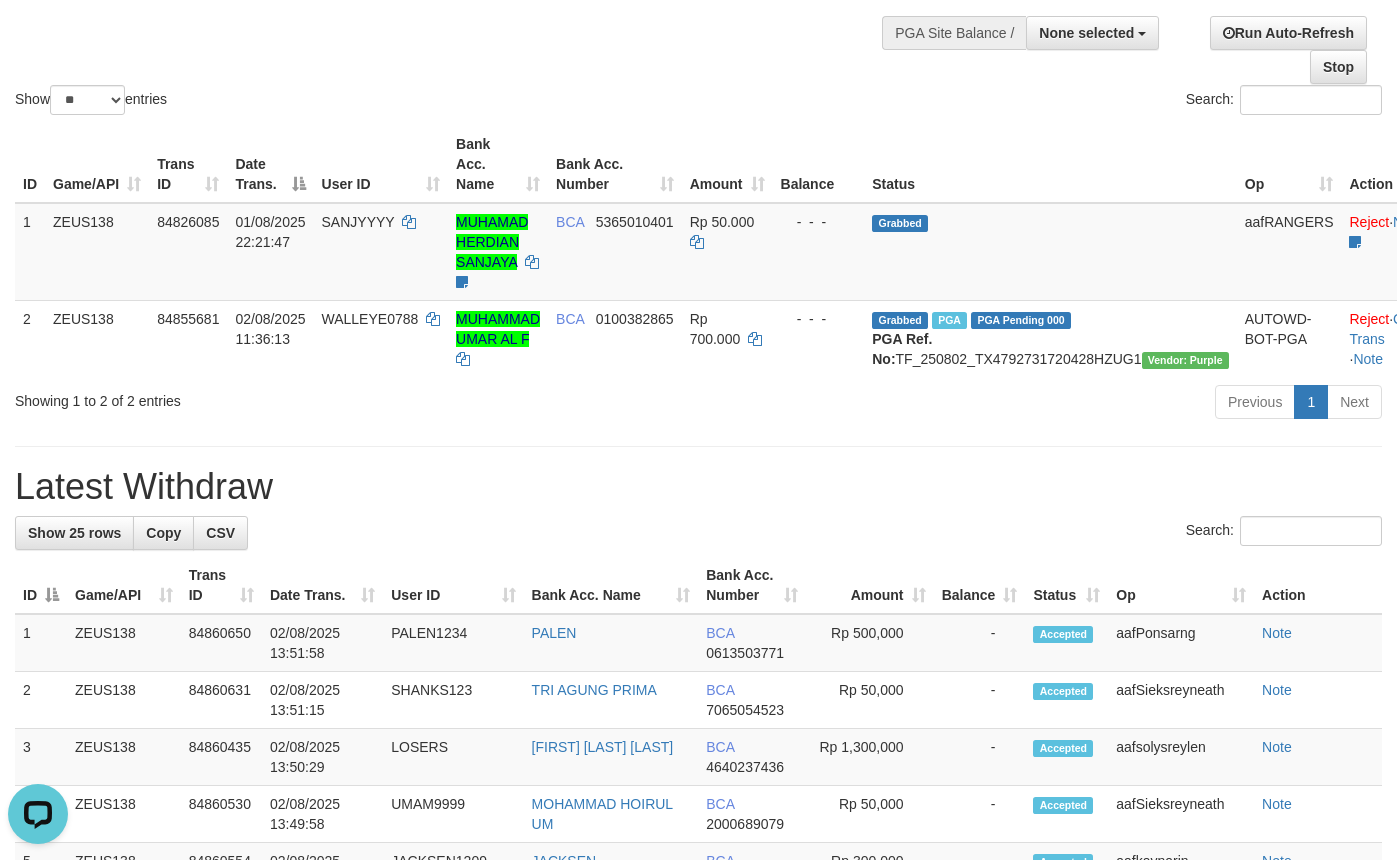 scroll, scrollTop: 0, scrollLeft: 0, axis: both 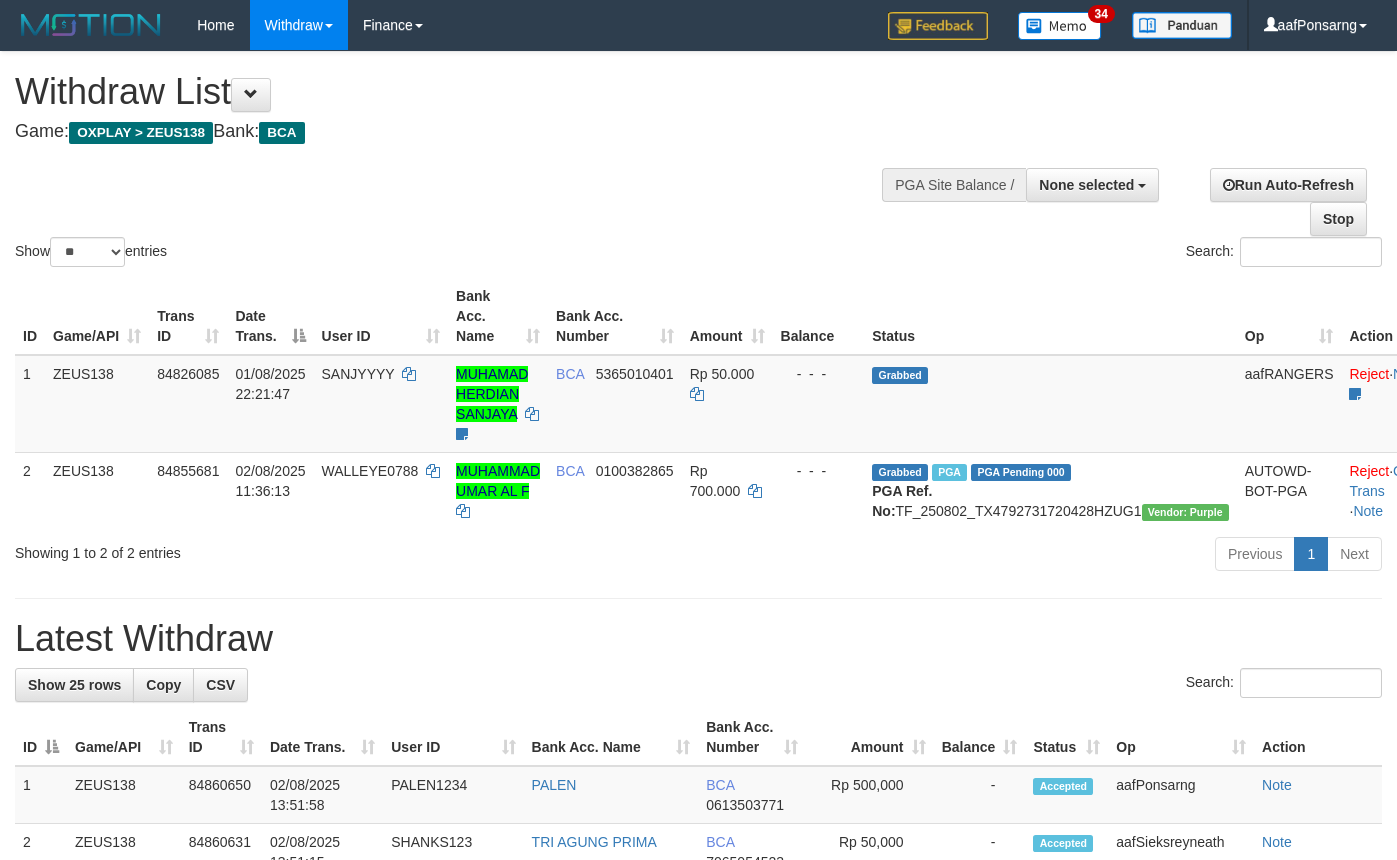 select 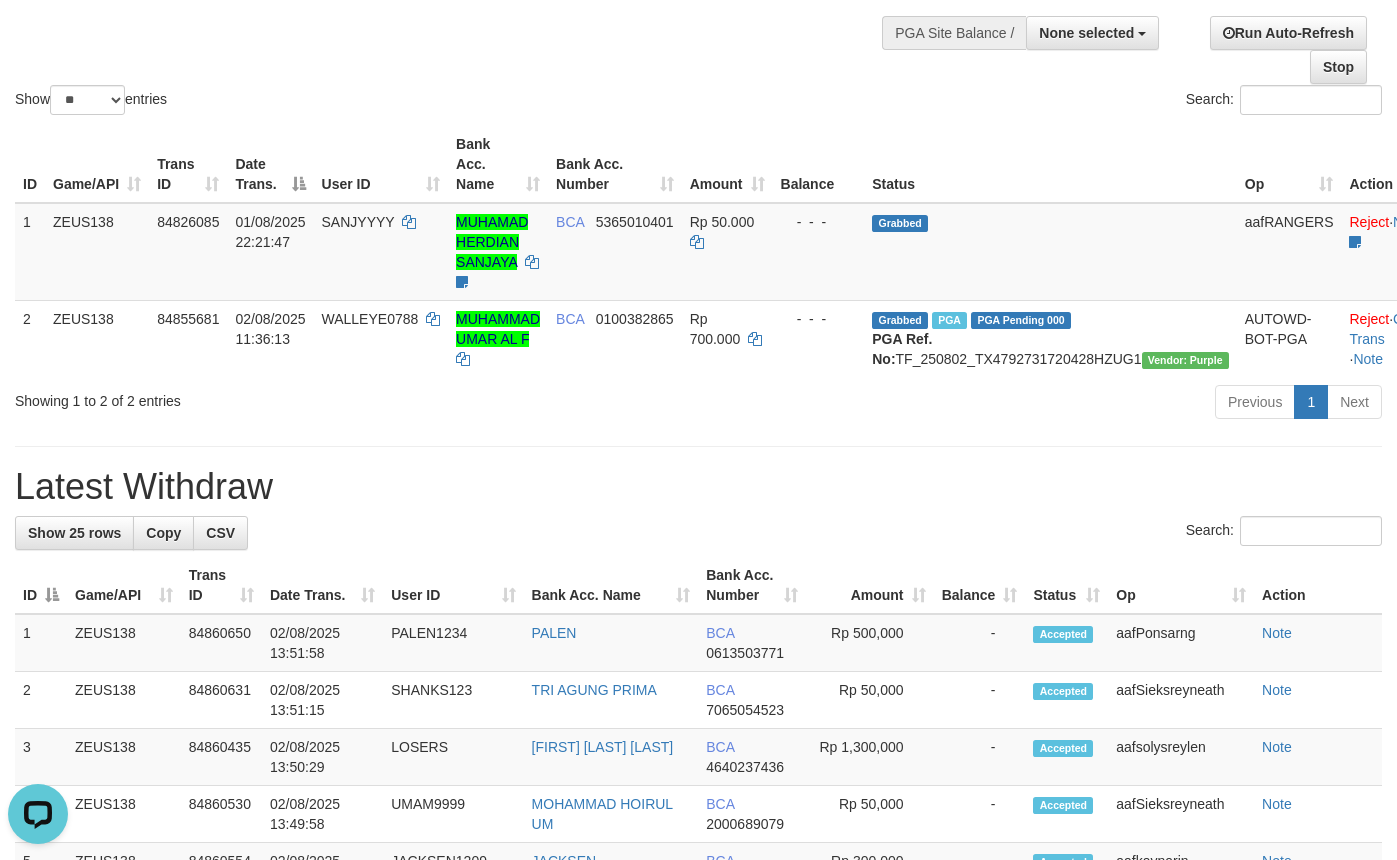 scroll, scrollTop: 0, scrollLeft: 0, axis: both 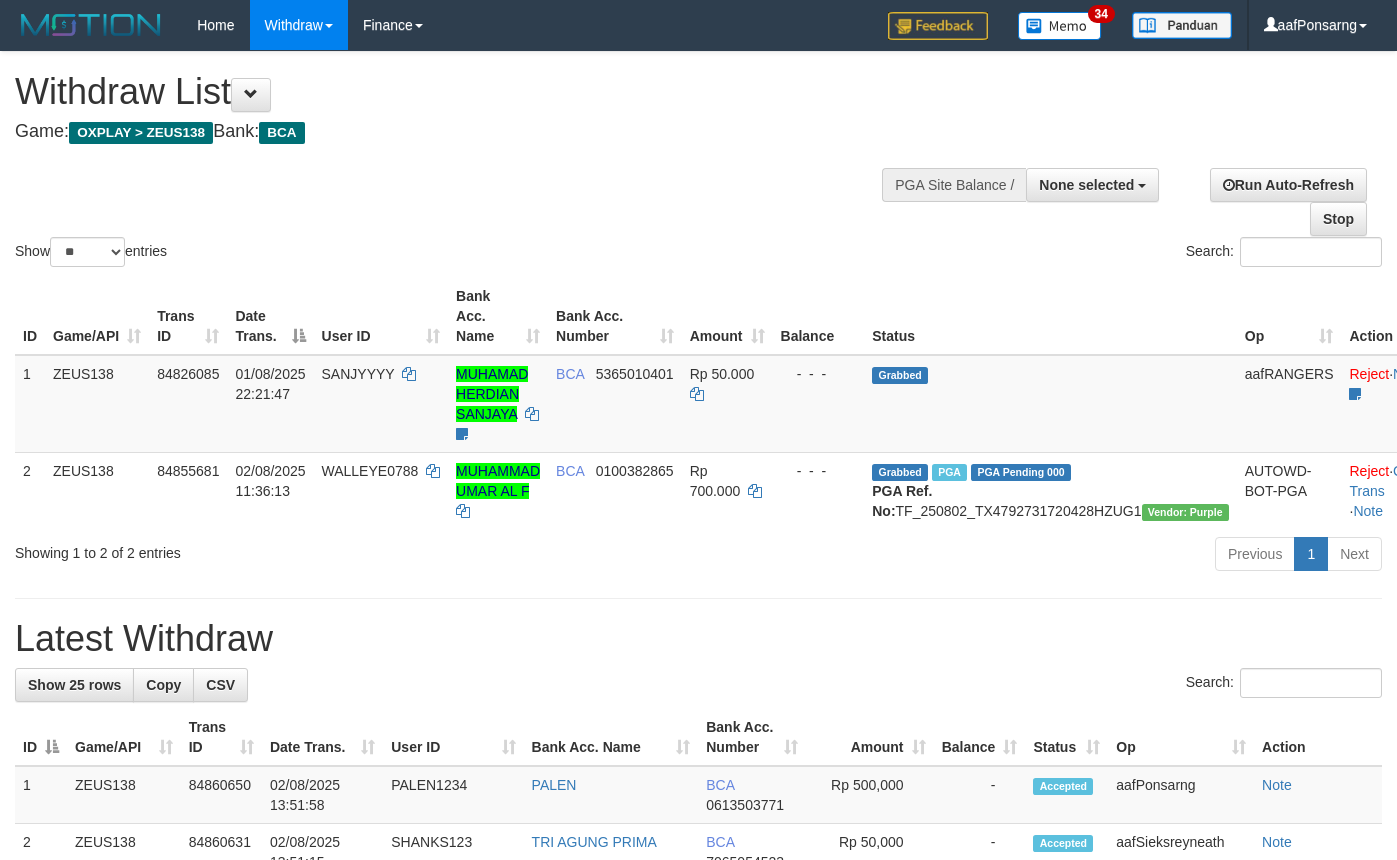 select 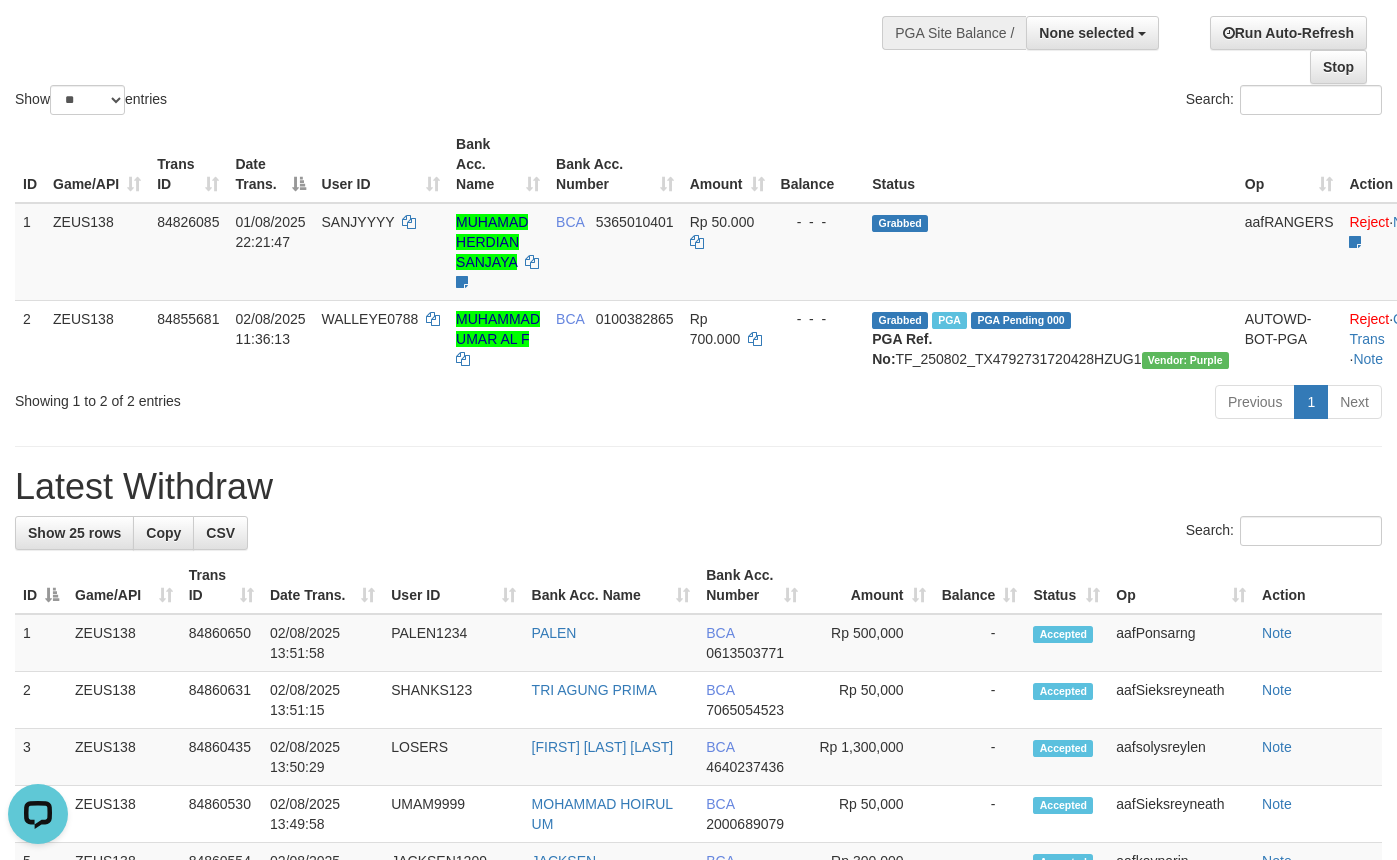 scroll, scrollTop: 0, scrollLeft: 0, axis: both 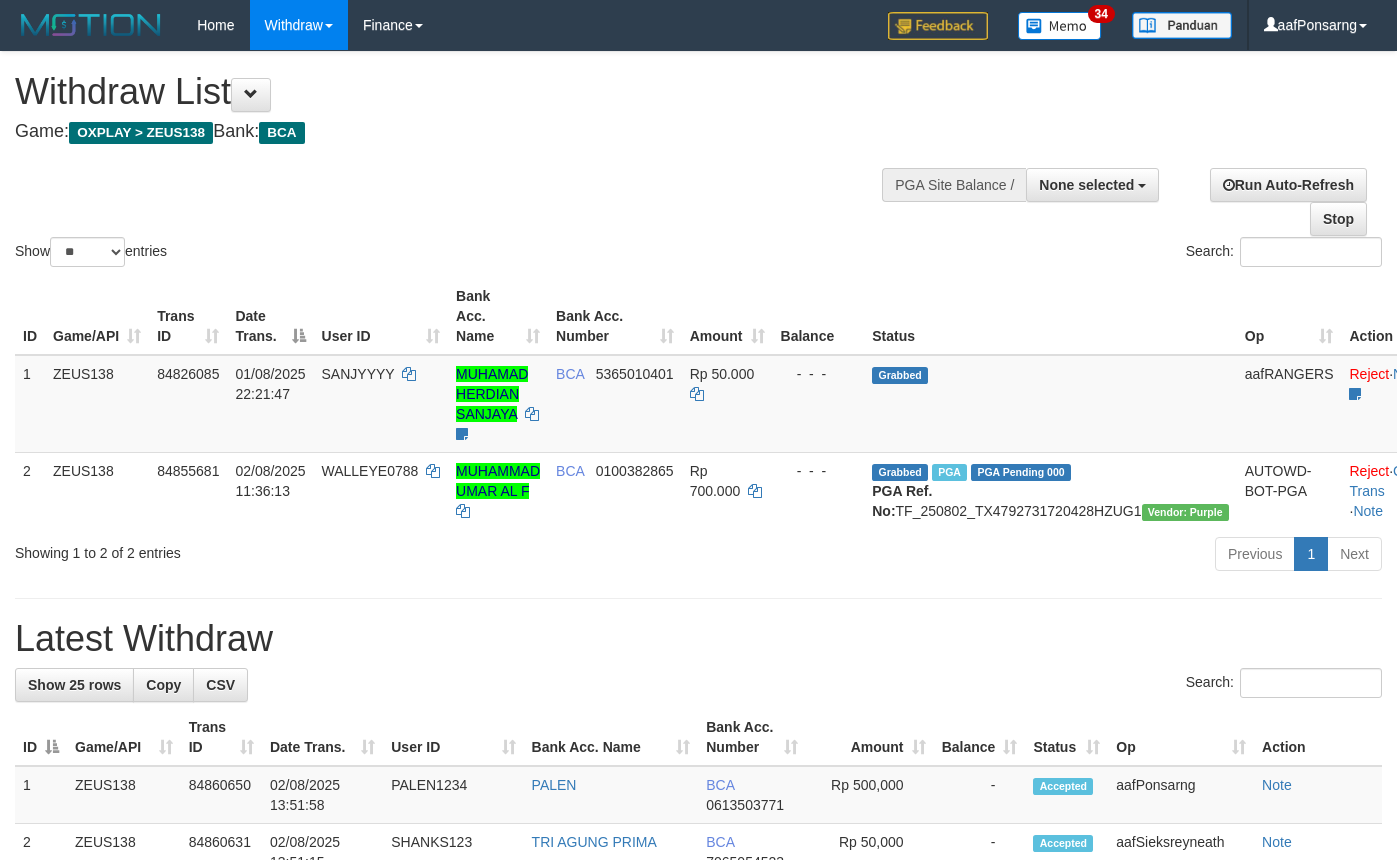 select 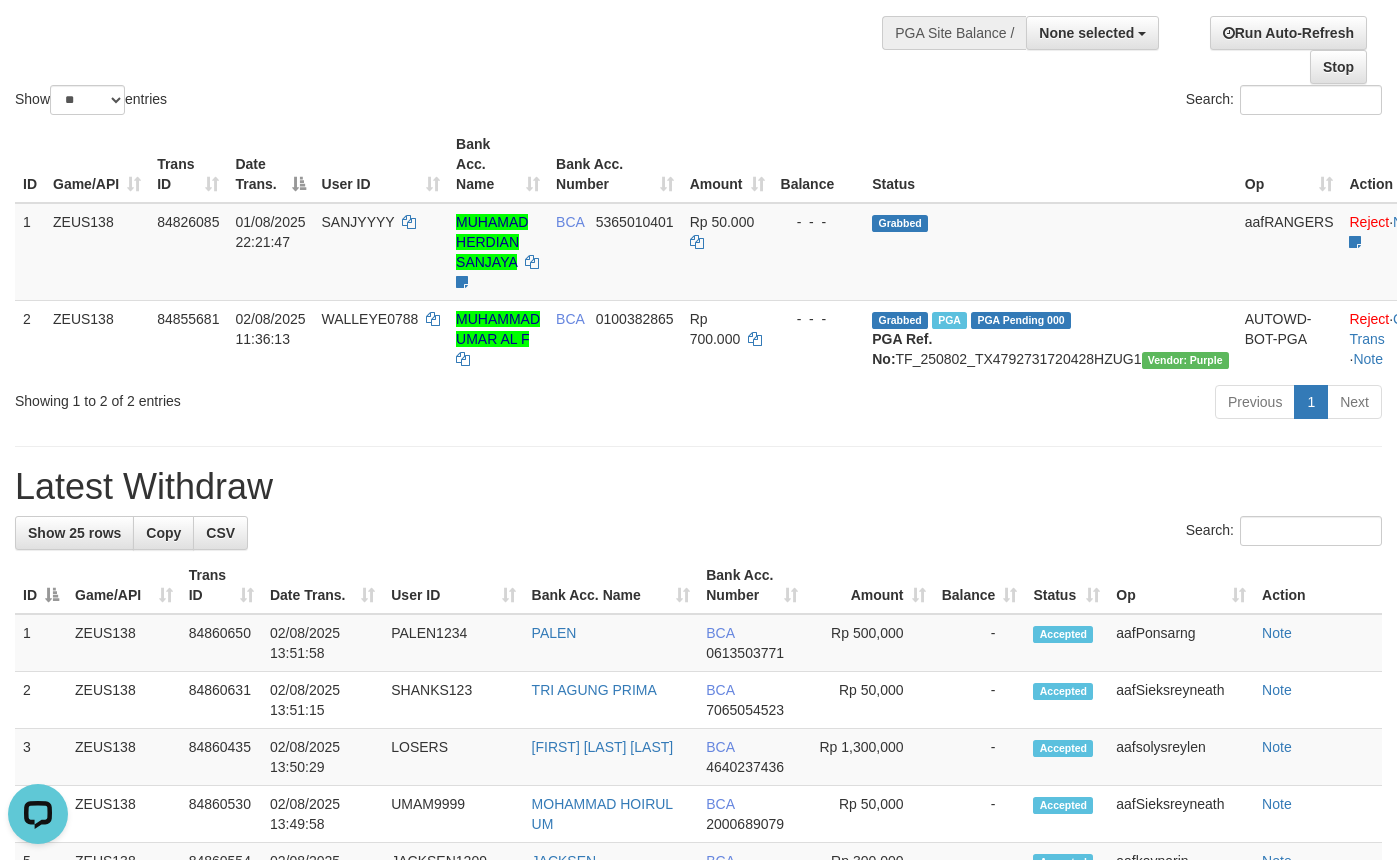 scroll, scrollTop: 0, scrollLeft: 0, axis: both 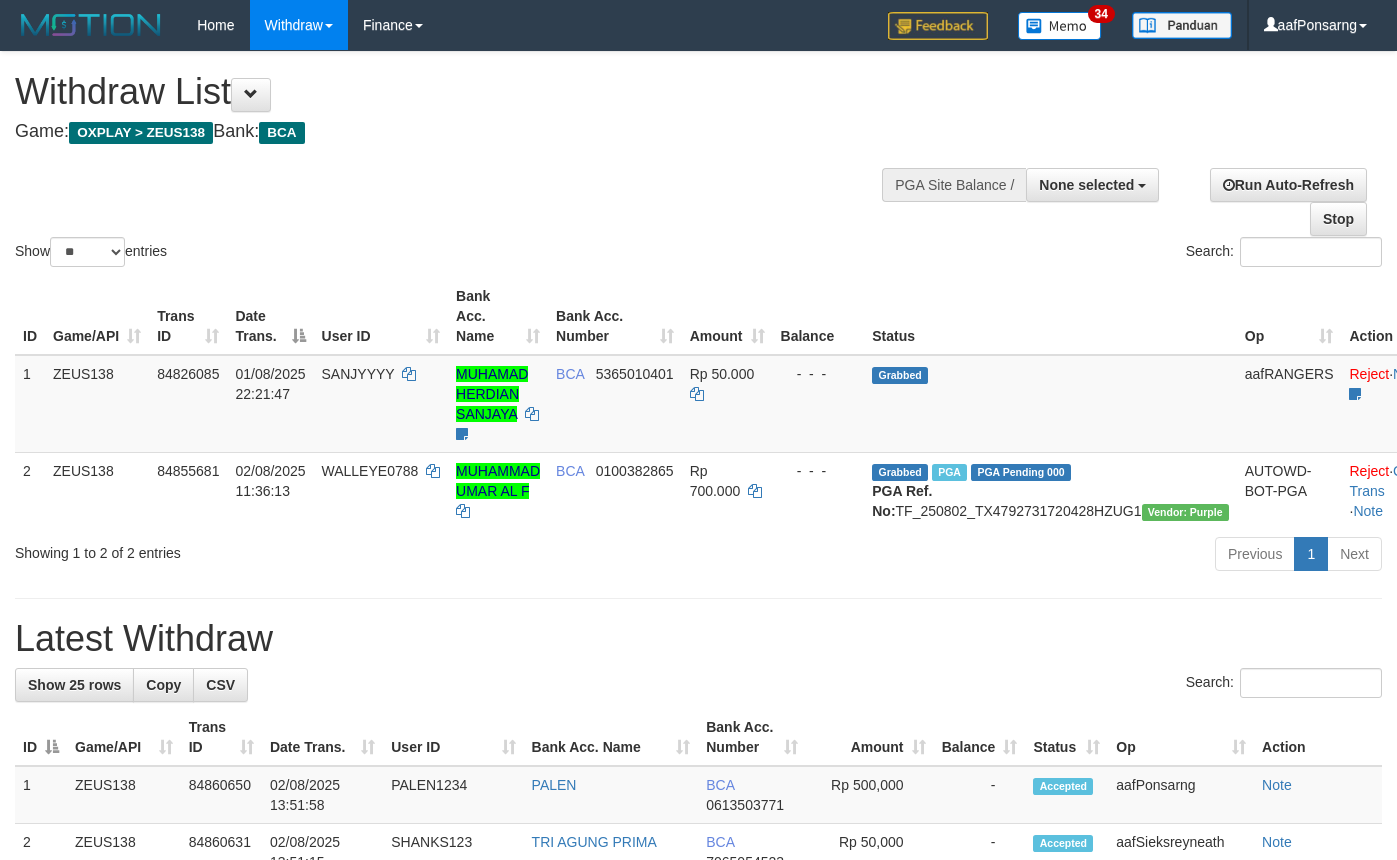 select 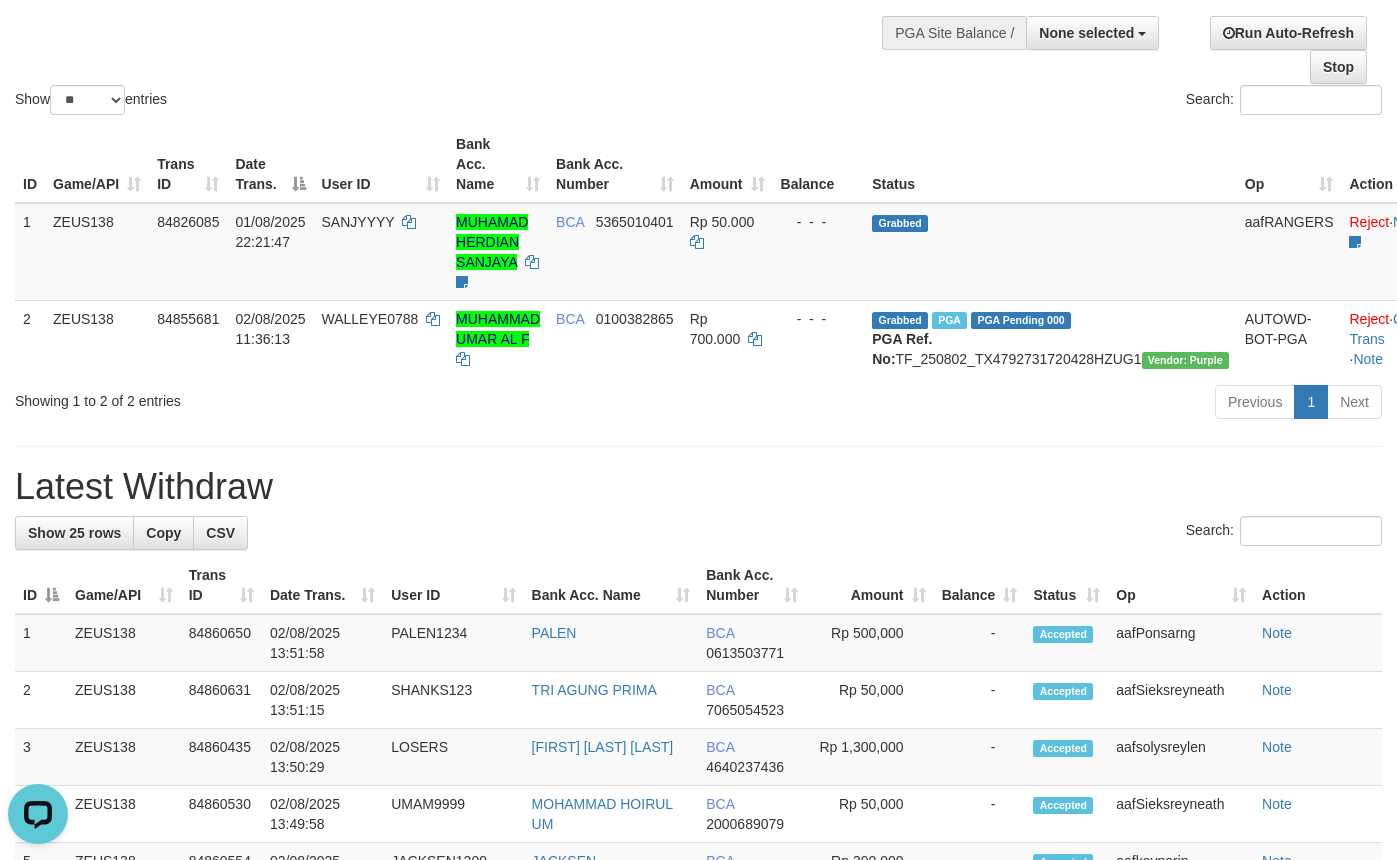 scroll, scrollTop: 0, scrollLeft: 0, axis: both 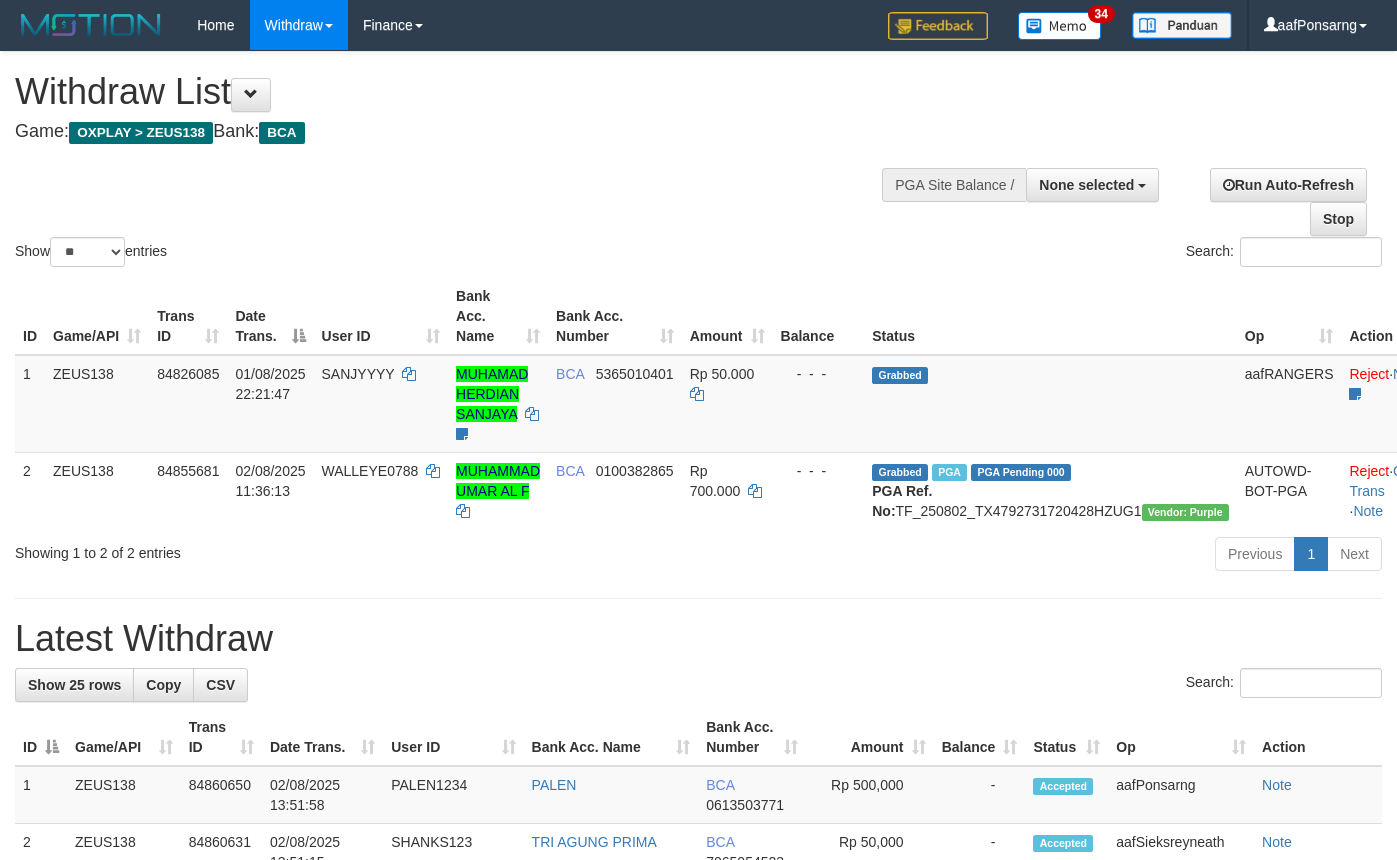 select 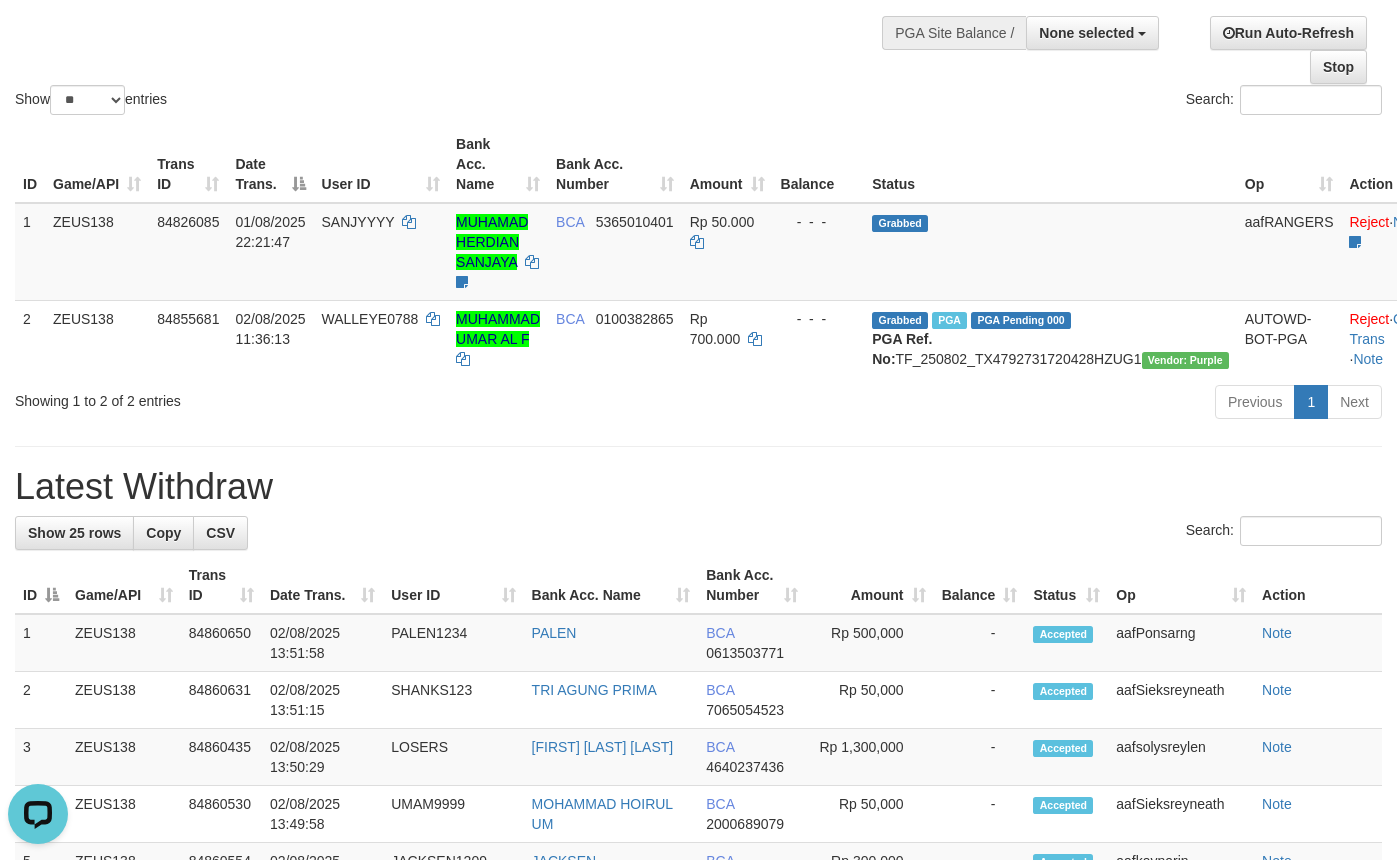 scroll, scrollTop: 0, scrollLeft: 0, axis: both 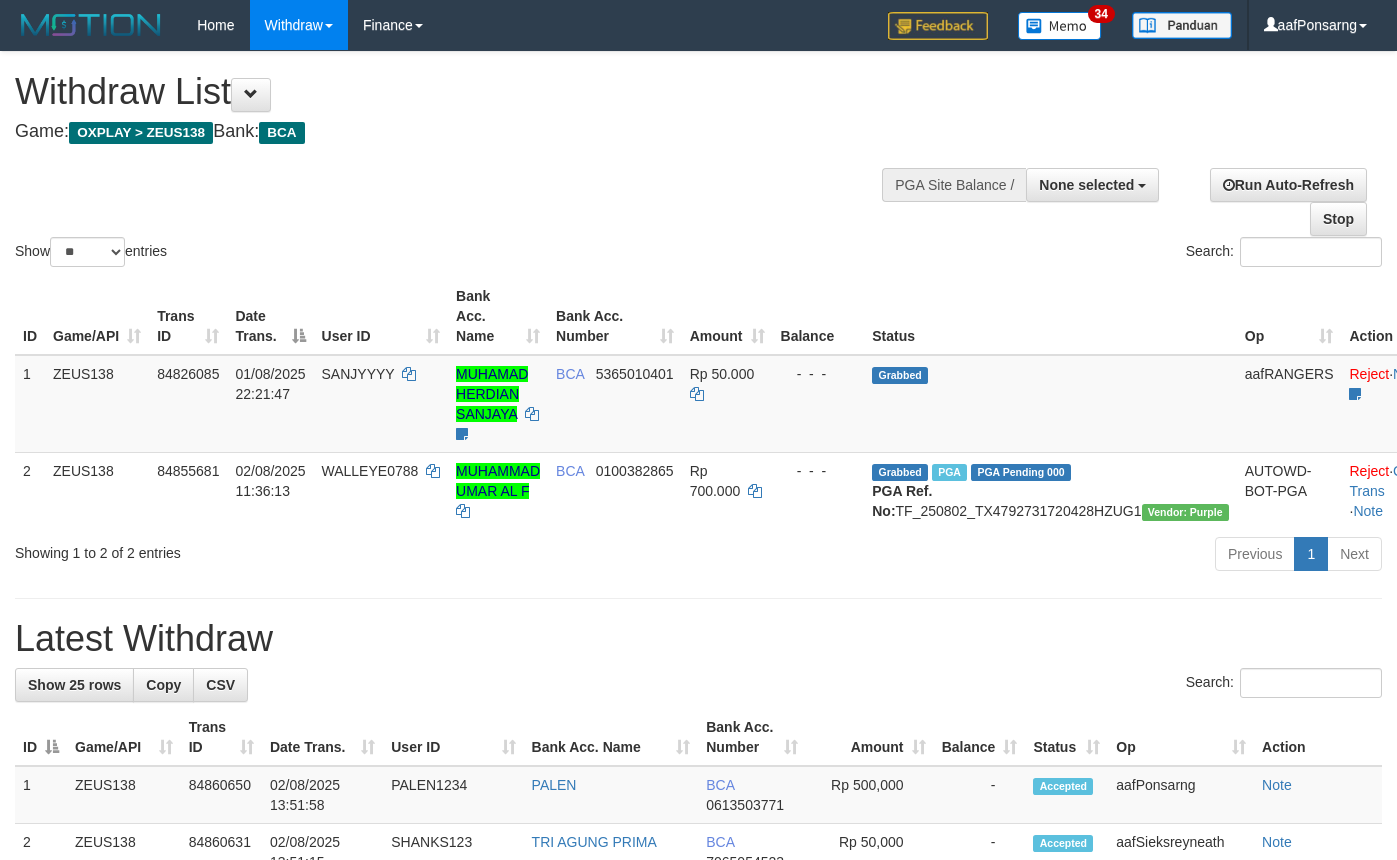 select 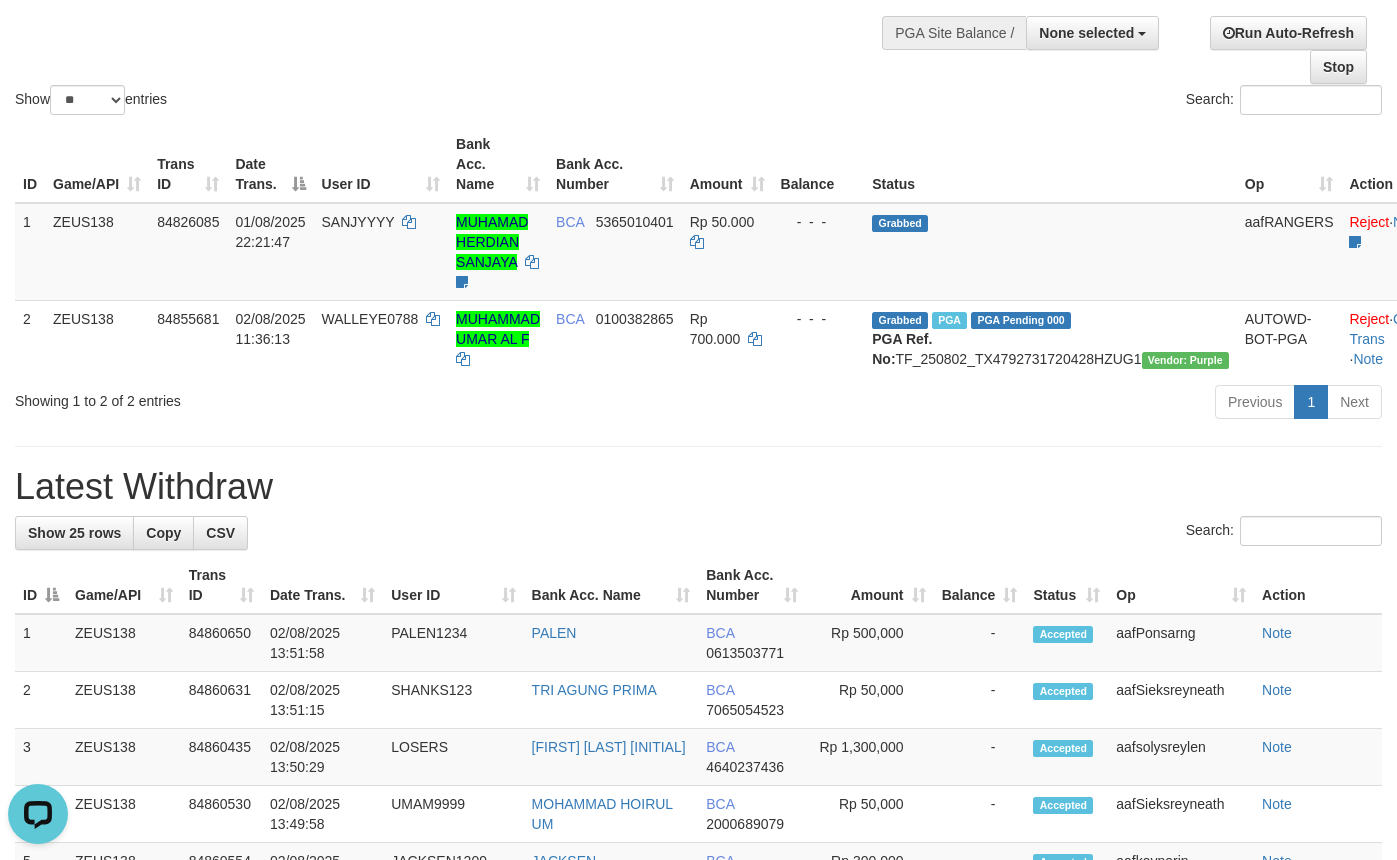 scroll, scrollTop: 0, scrollLeft: 0, axis: both 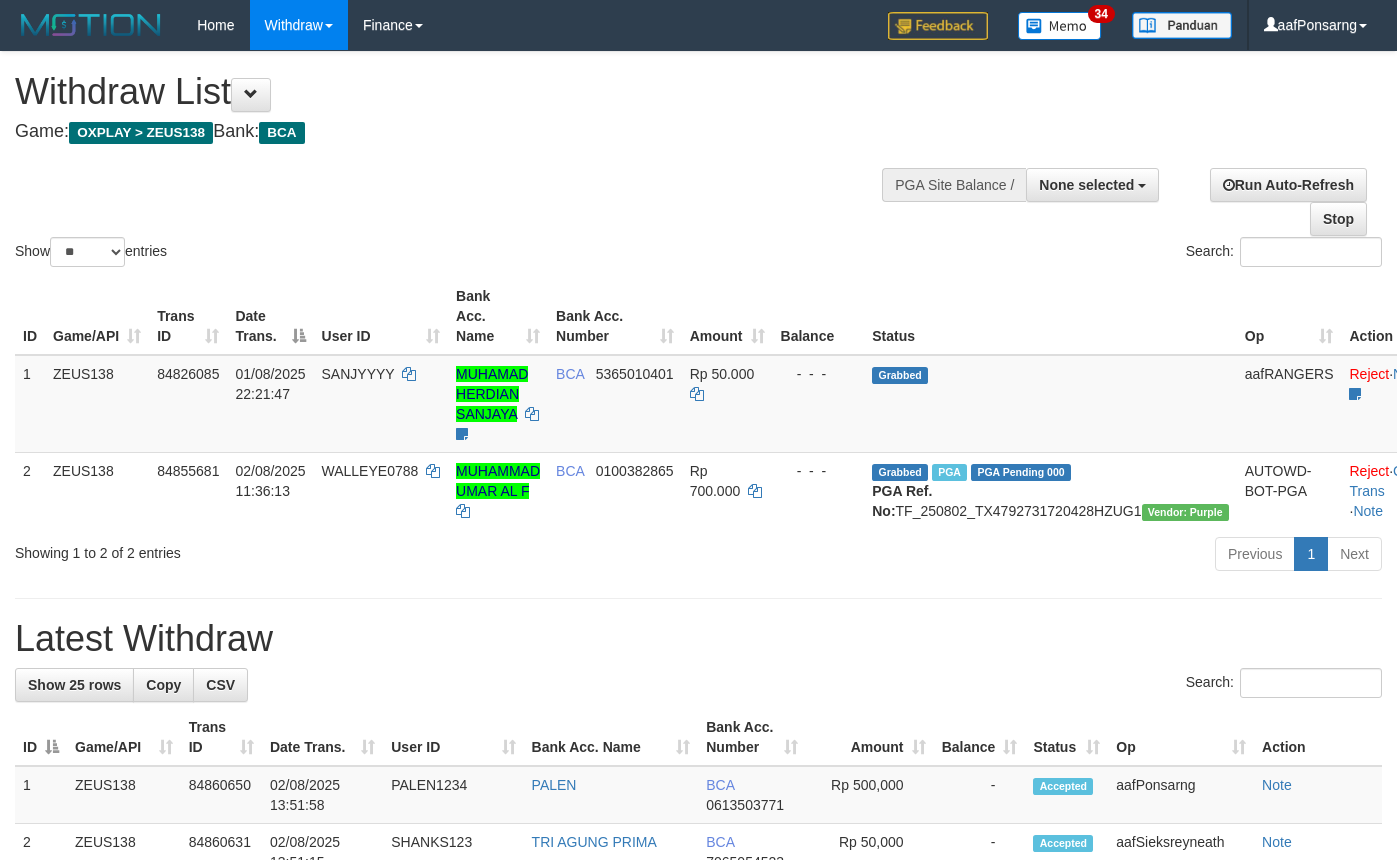 select 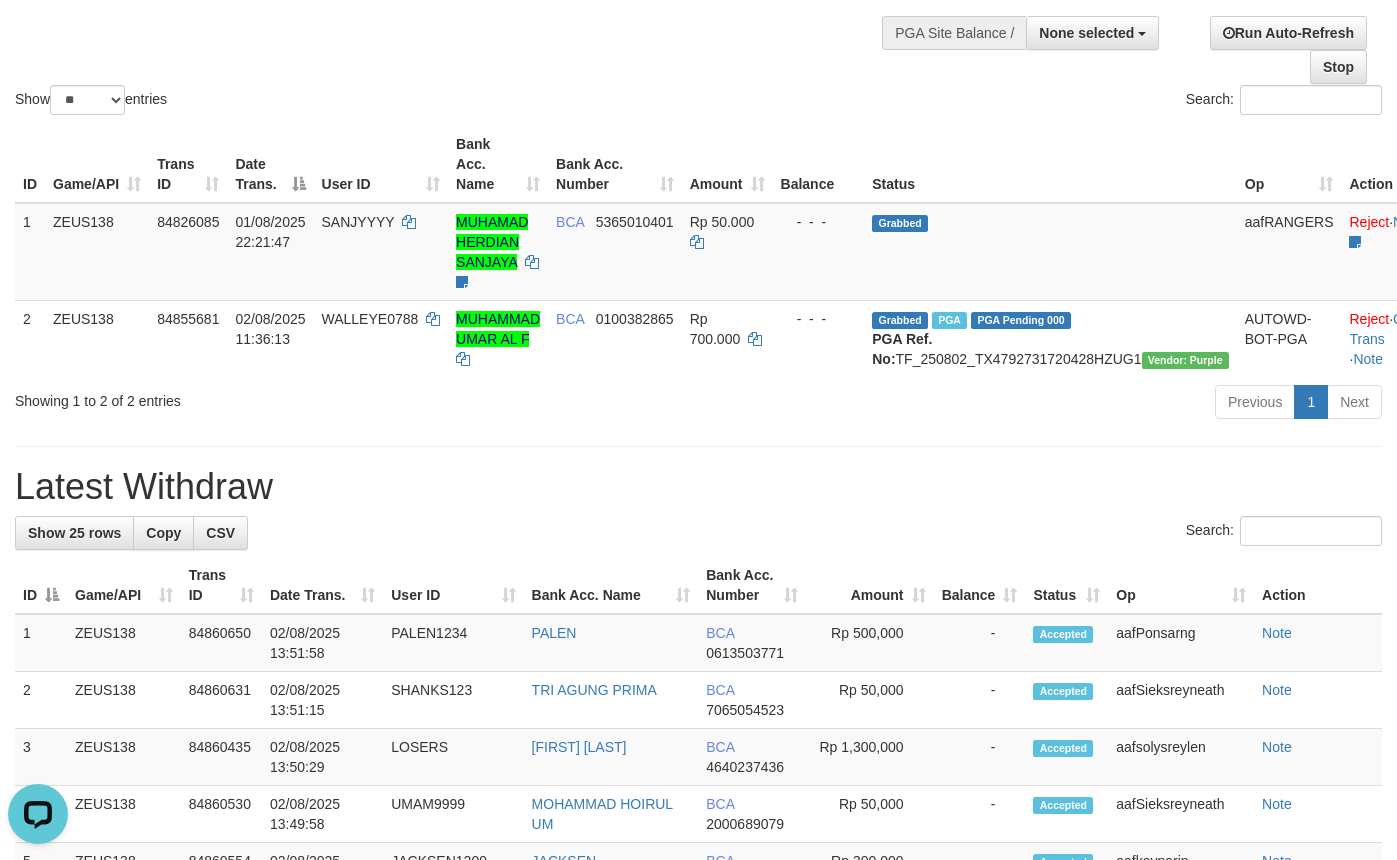 scroll, scrollTop: 0, scrollLeft: 0, axis: both 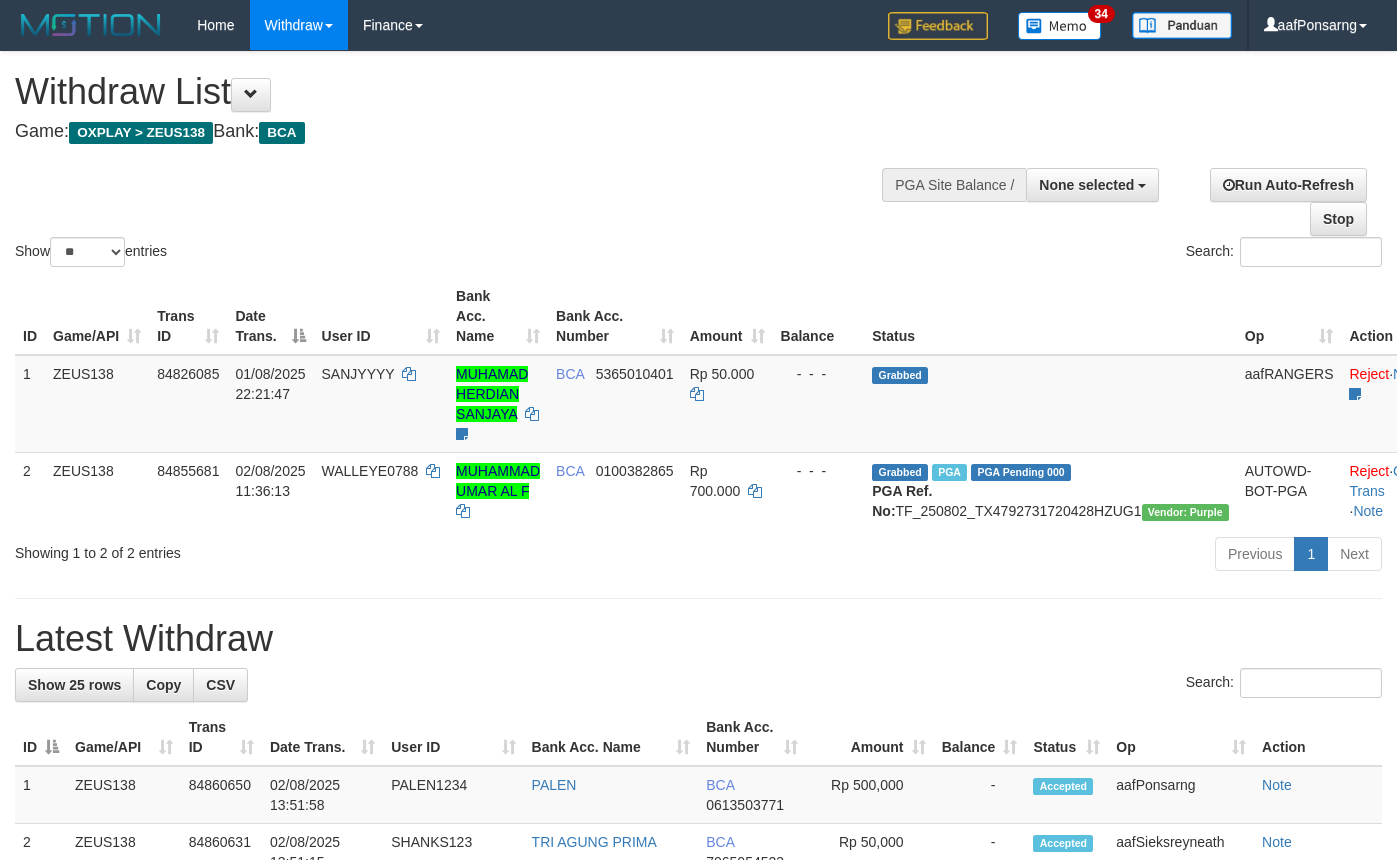 select 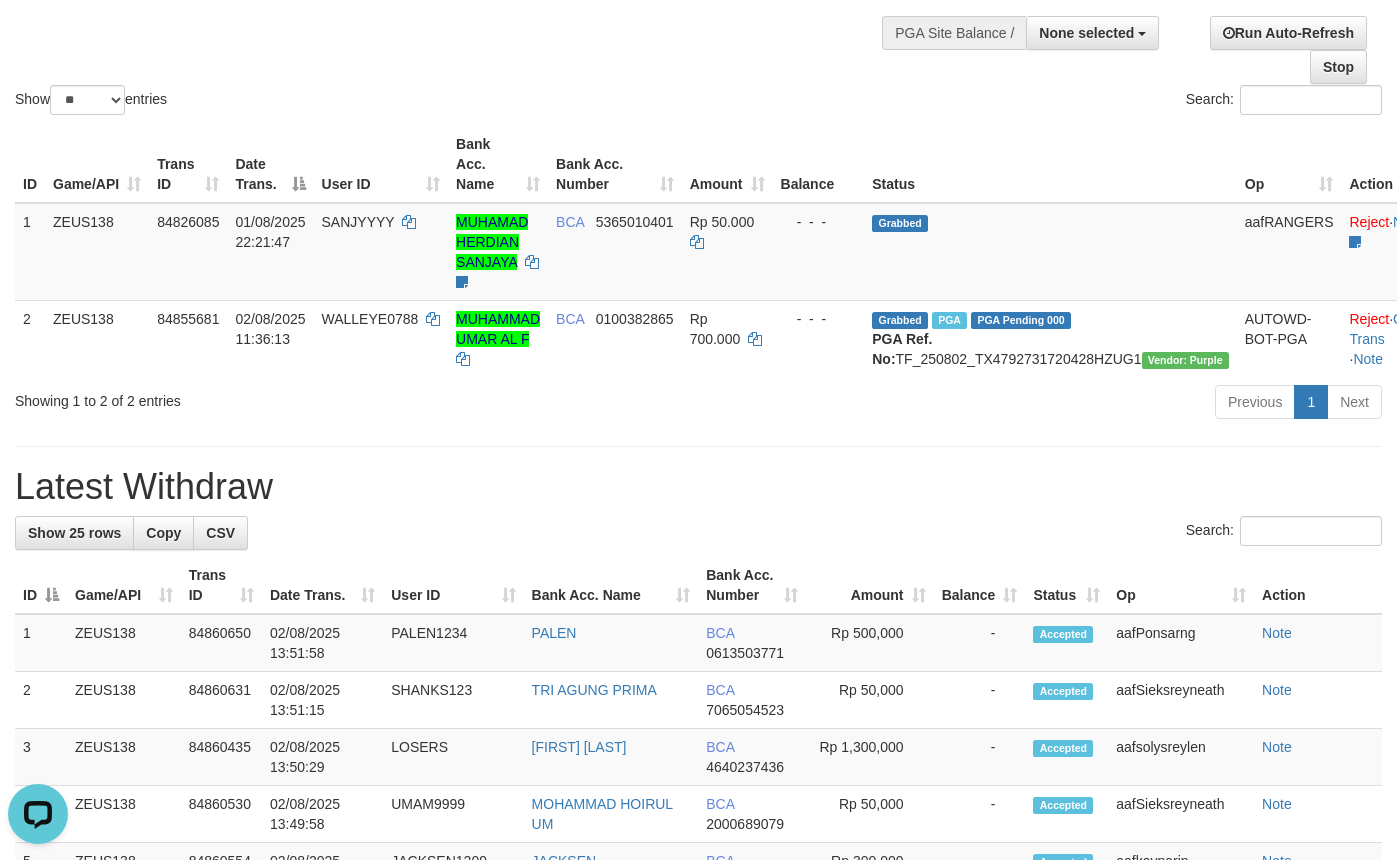 scroll, scrollTop: 0, scrollLeft: 0, axis: both 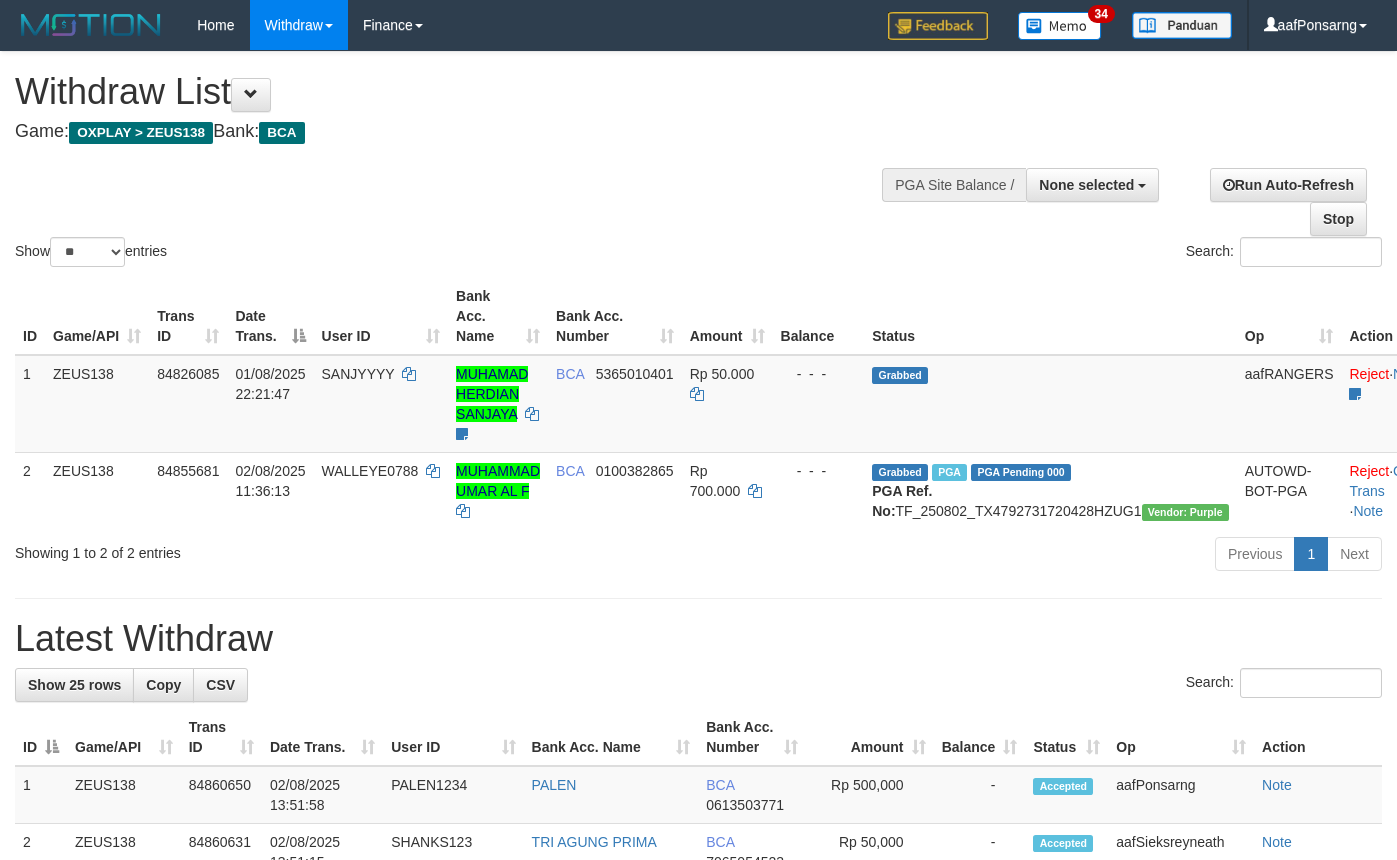 select 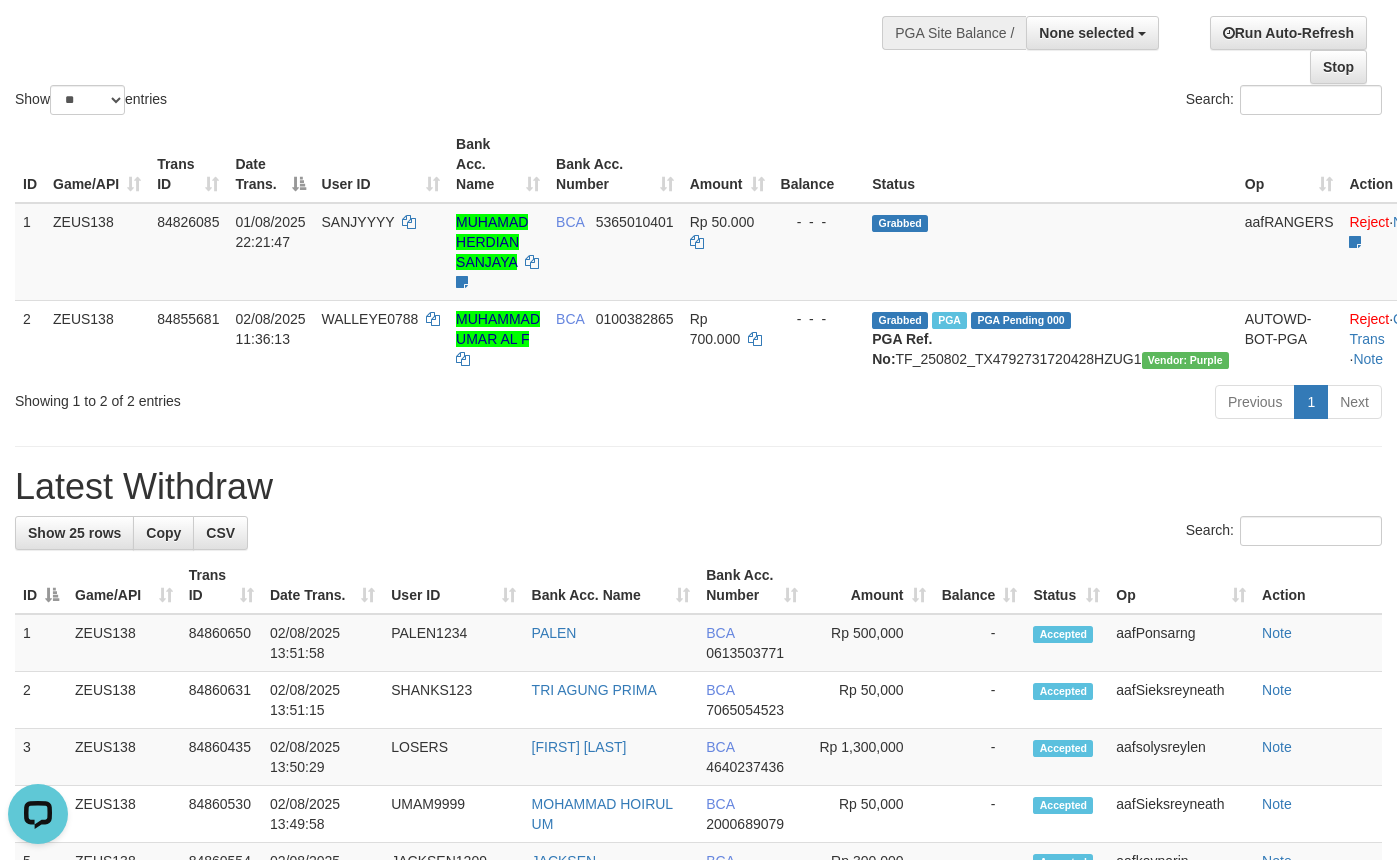scroll, scrollTop: 0, scrollLeft: 0, axis: both 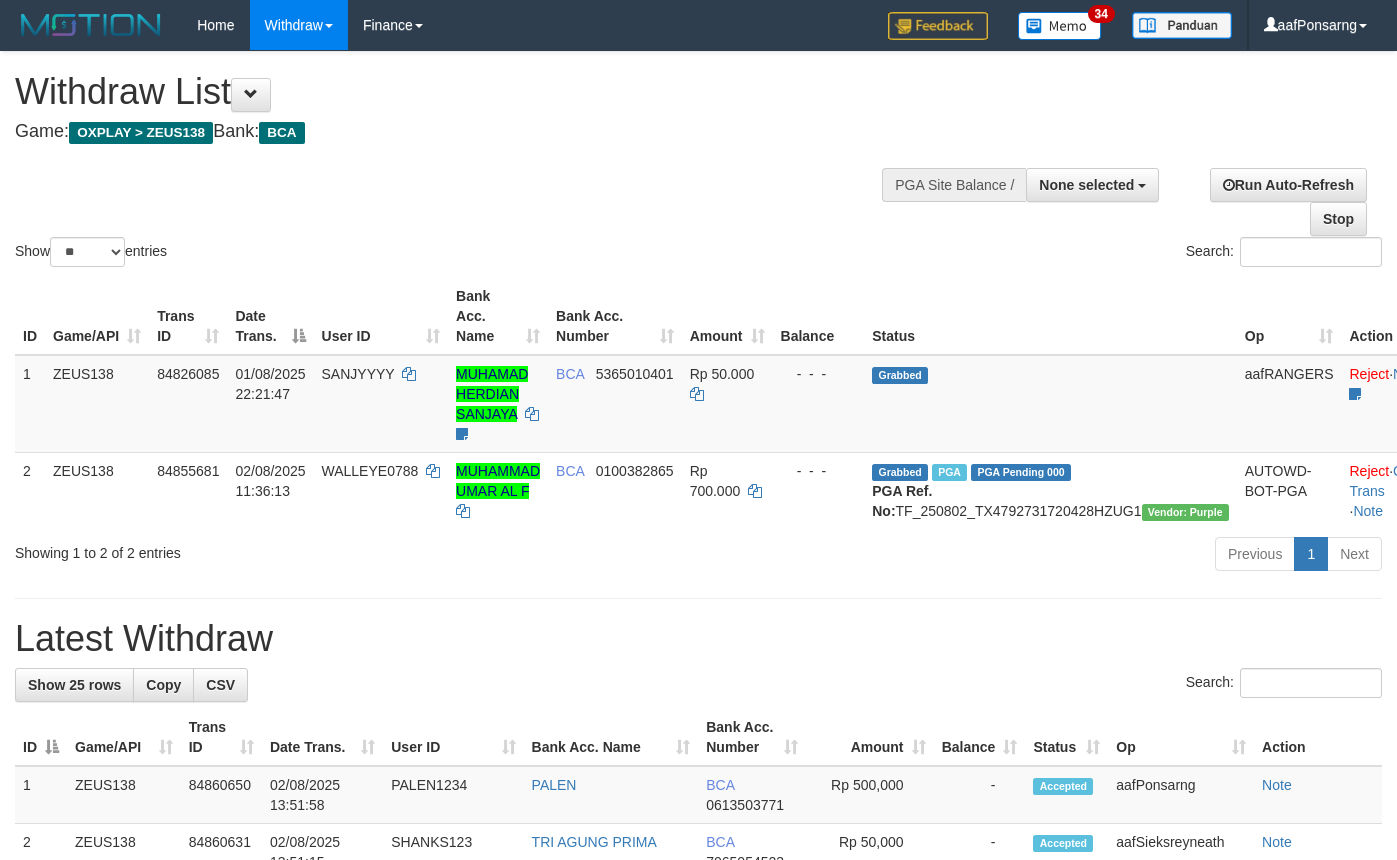 select 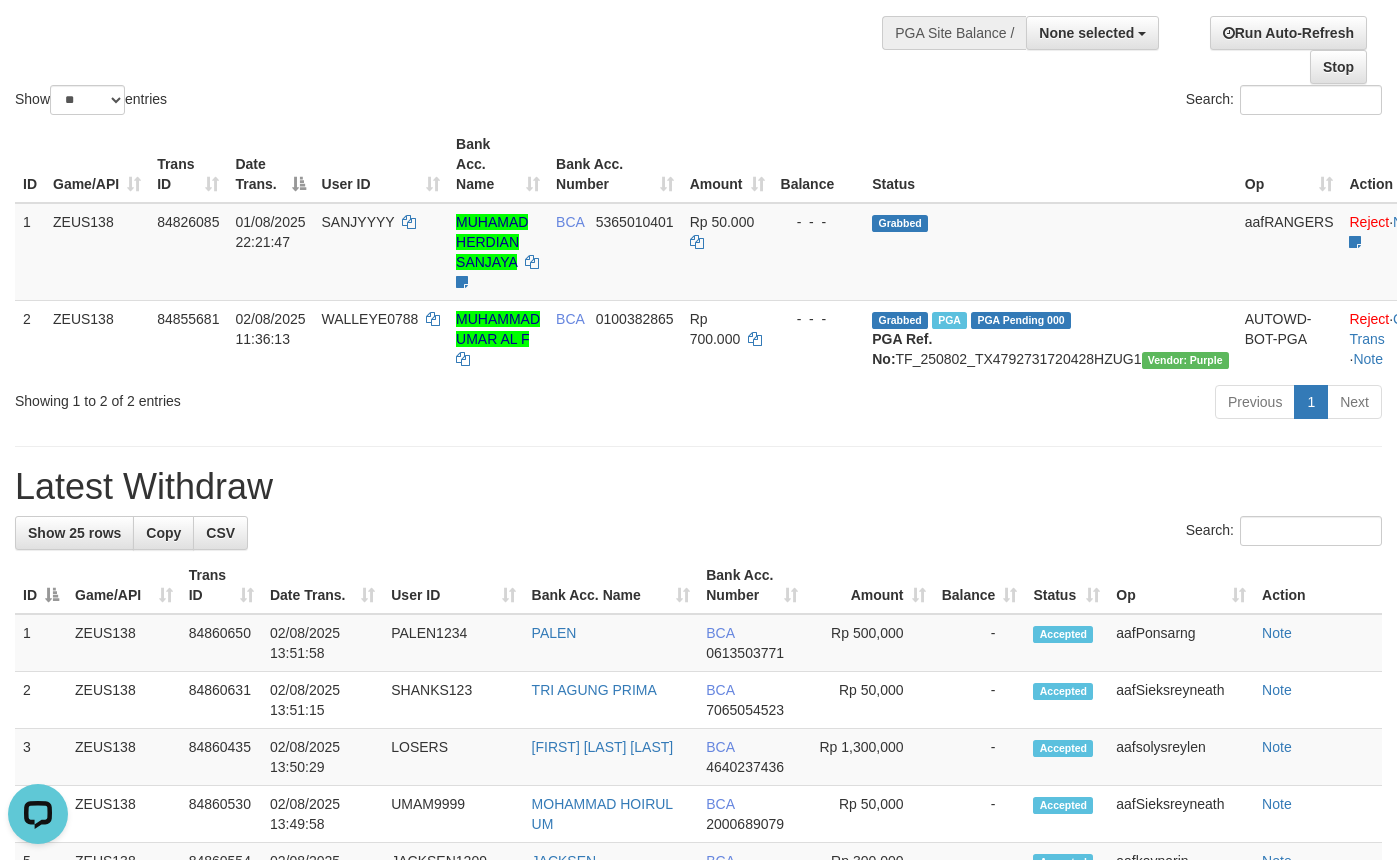 scroll, scrollTop: 0, scrollLeft: 0, axis: both 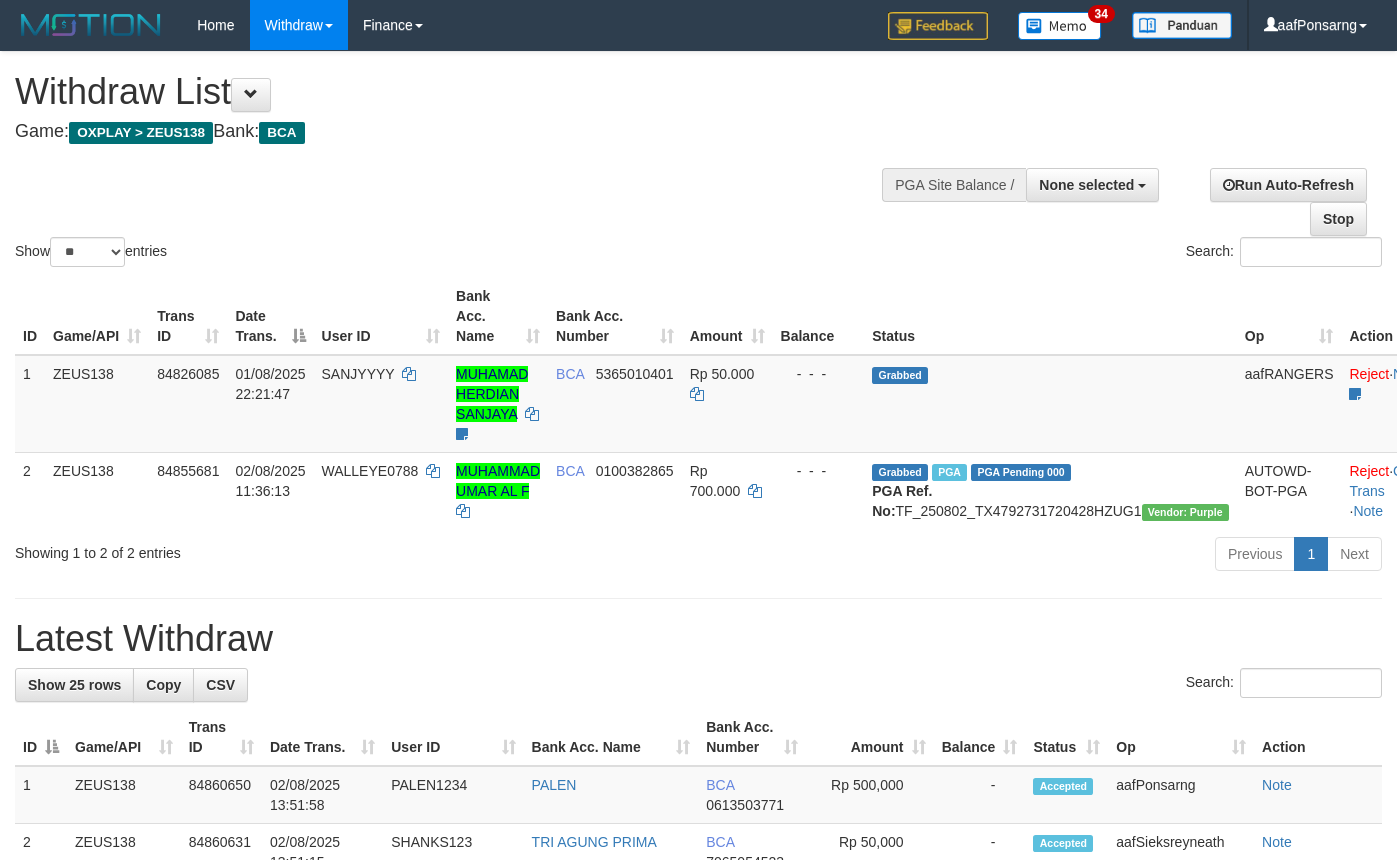 select 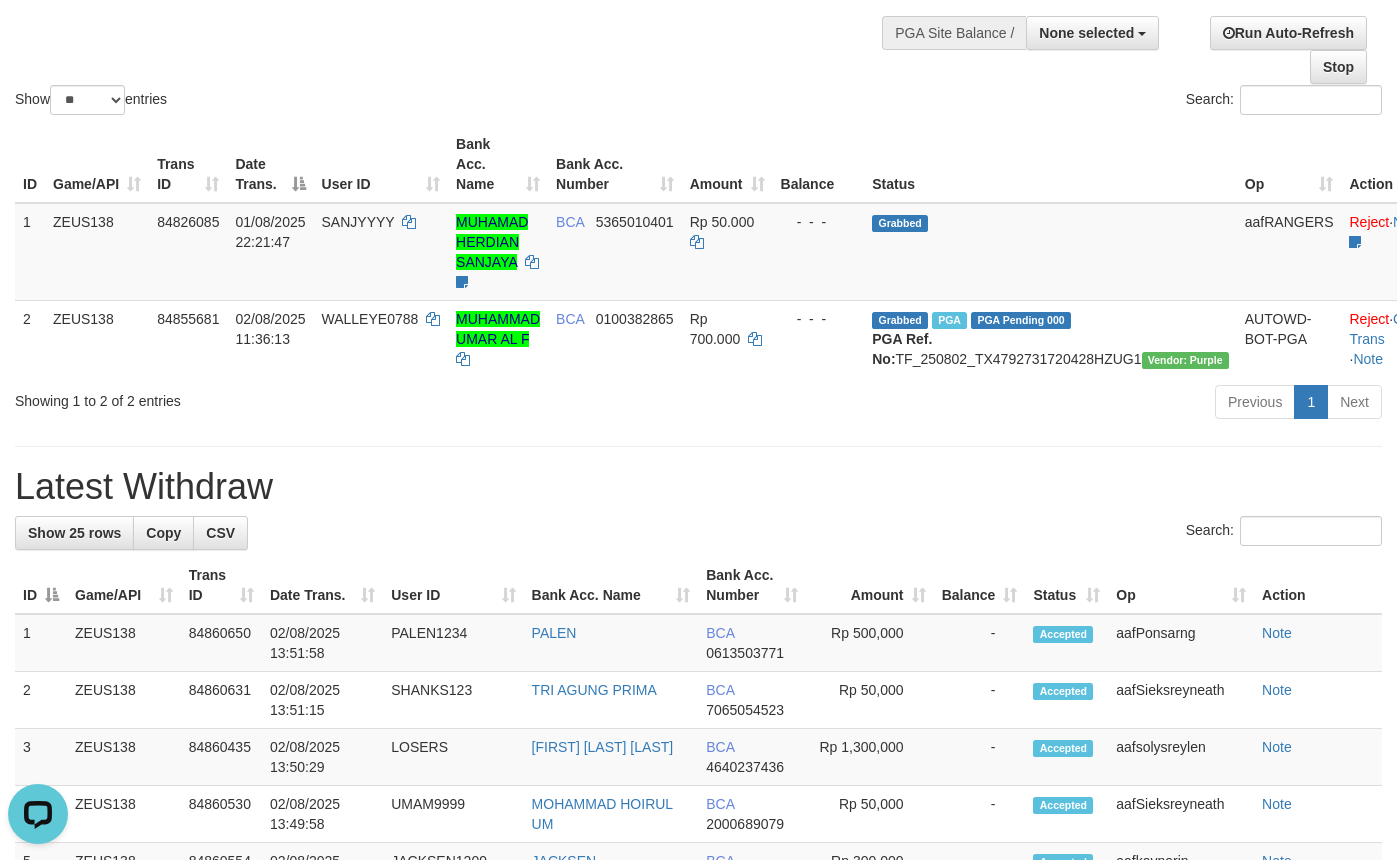 scroll, scrollTop: 0, scrollLeft: 0, axis: both 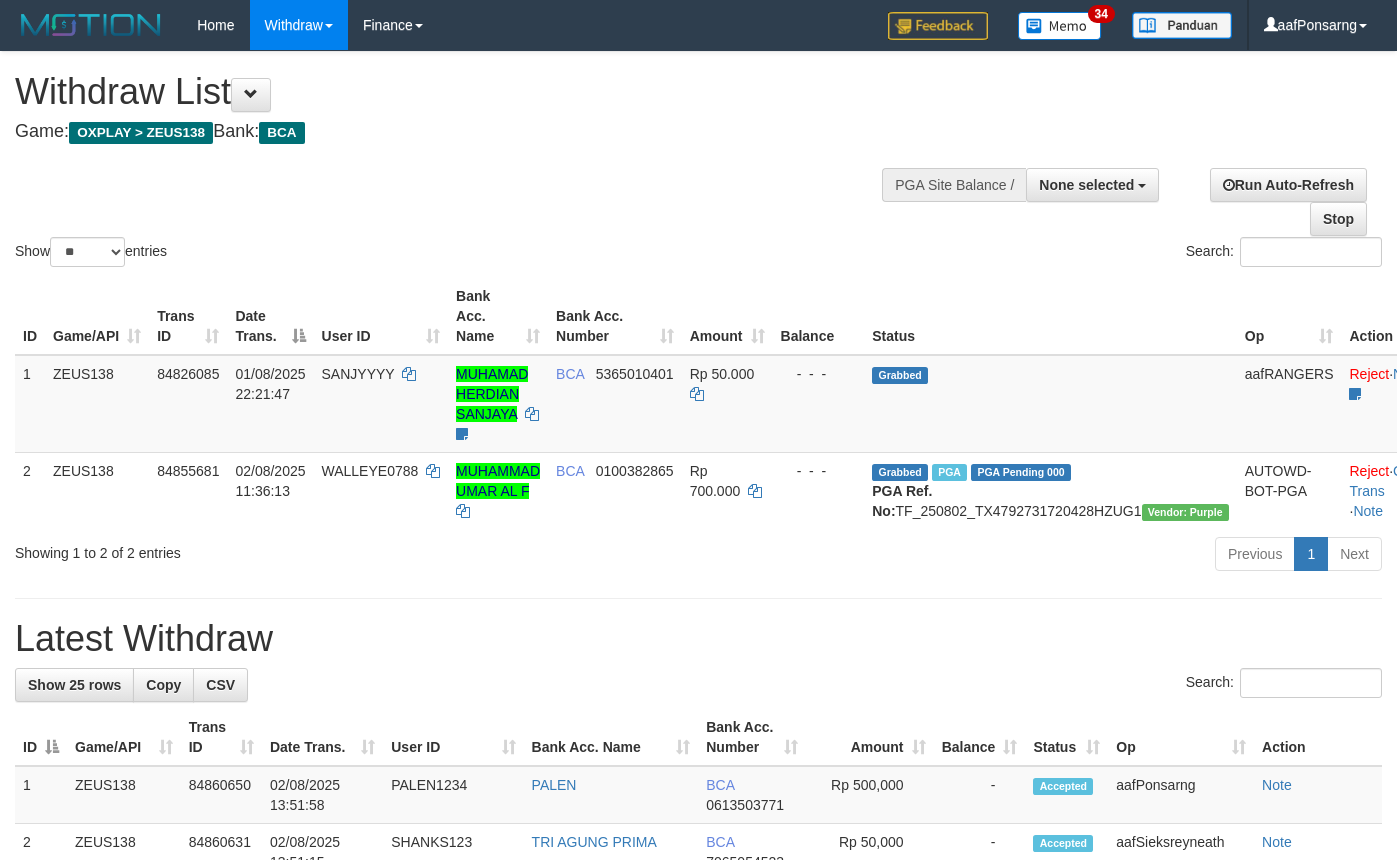 select 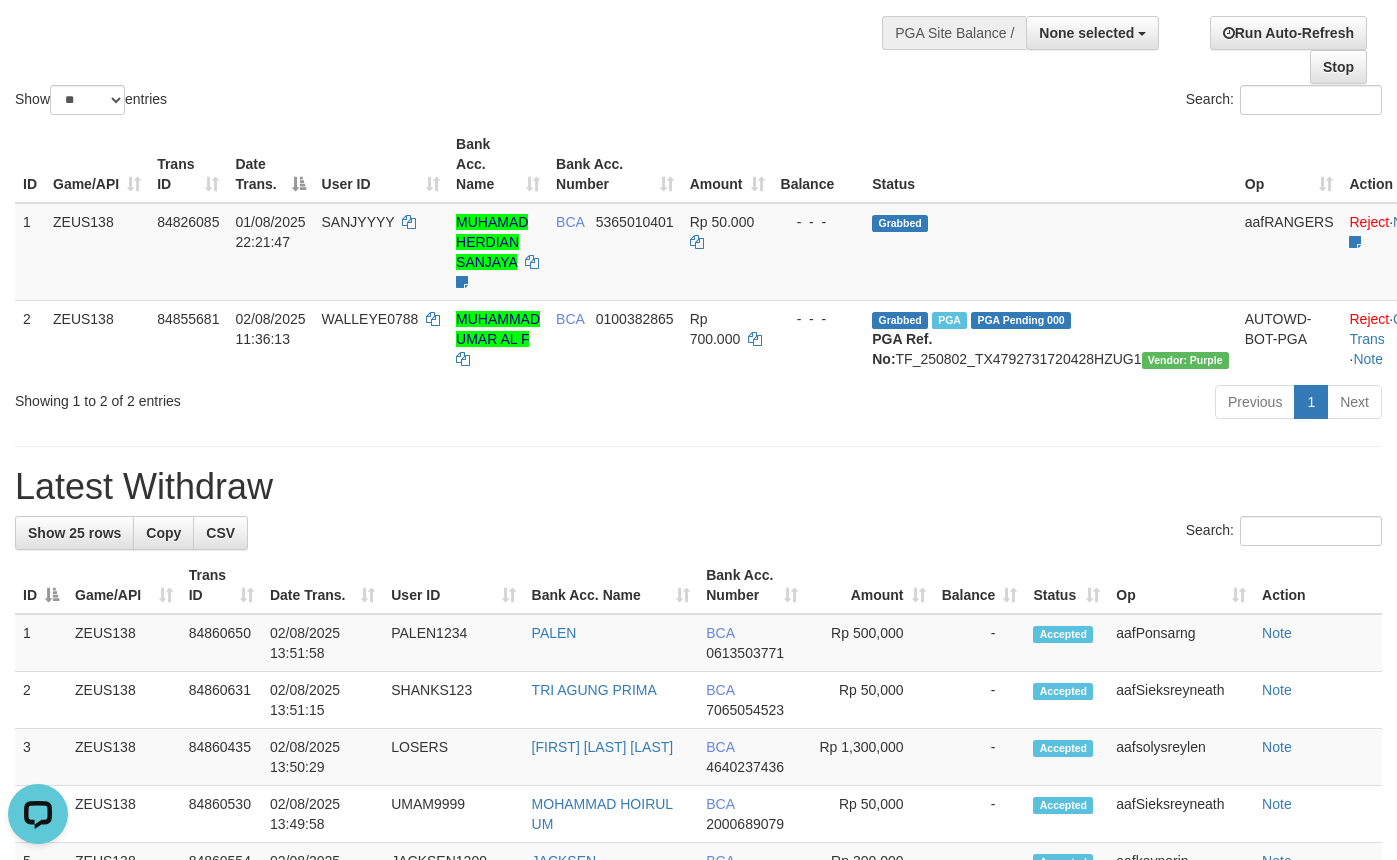 scroll, scrollTop: 0, scrollLeft: 0, axis: both 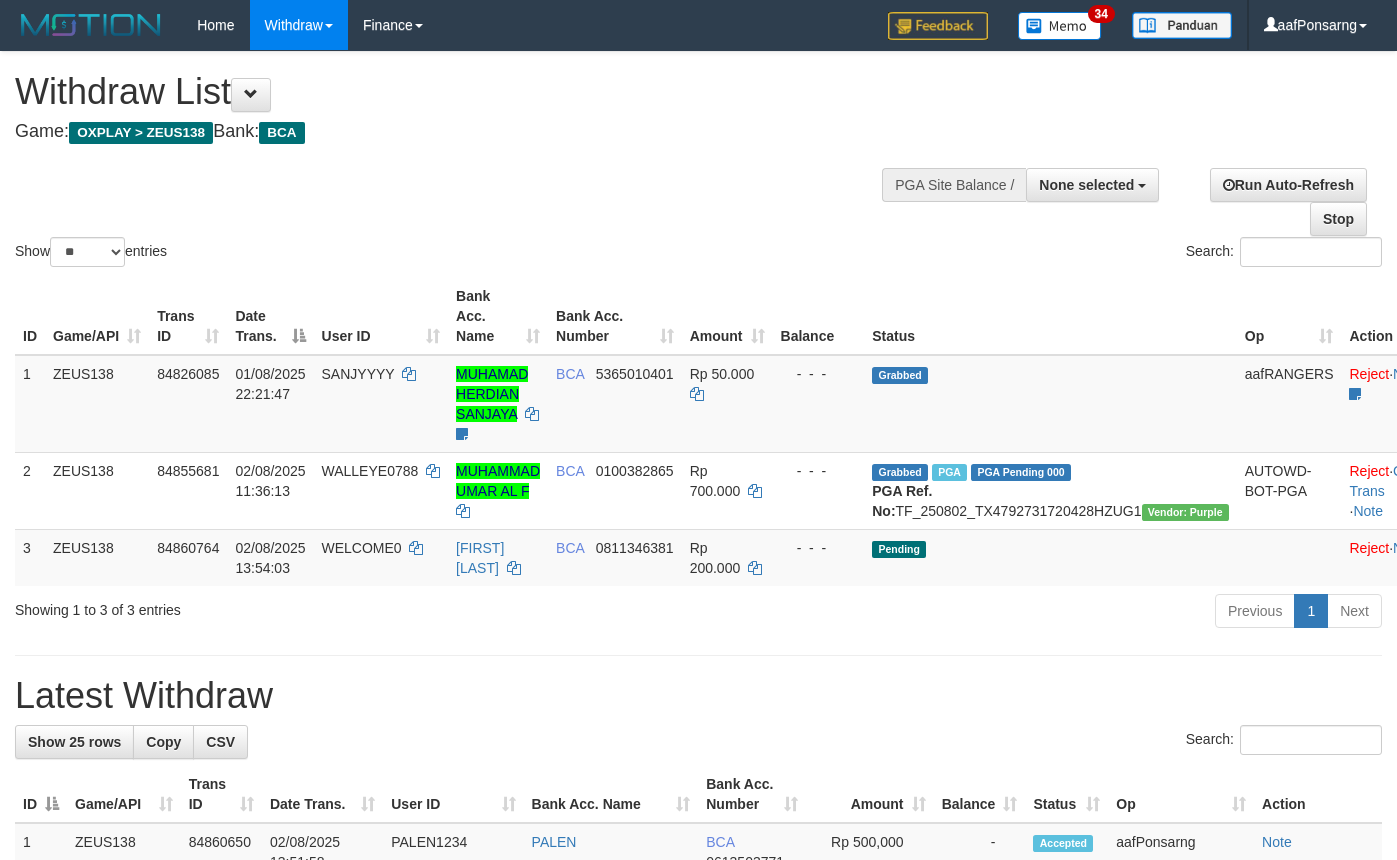 select 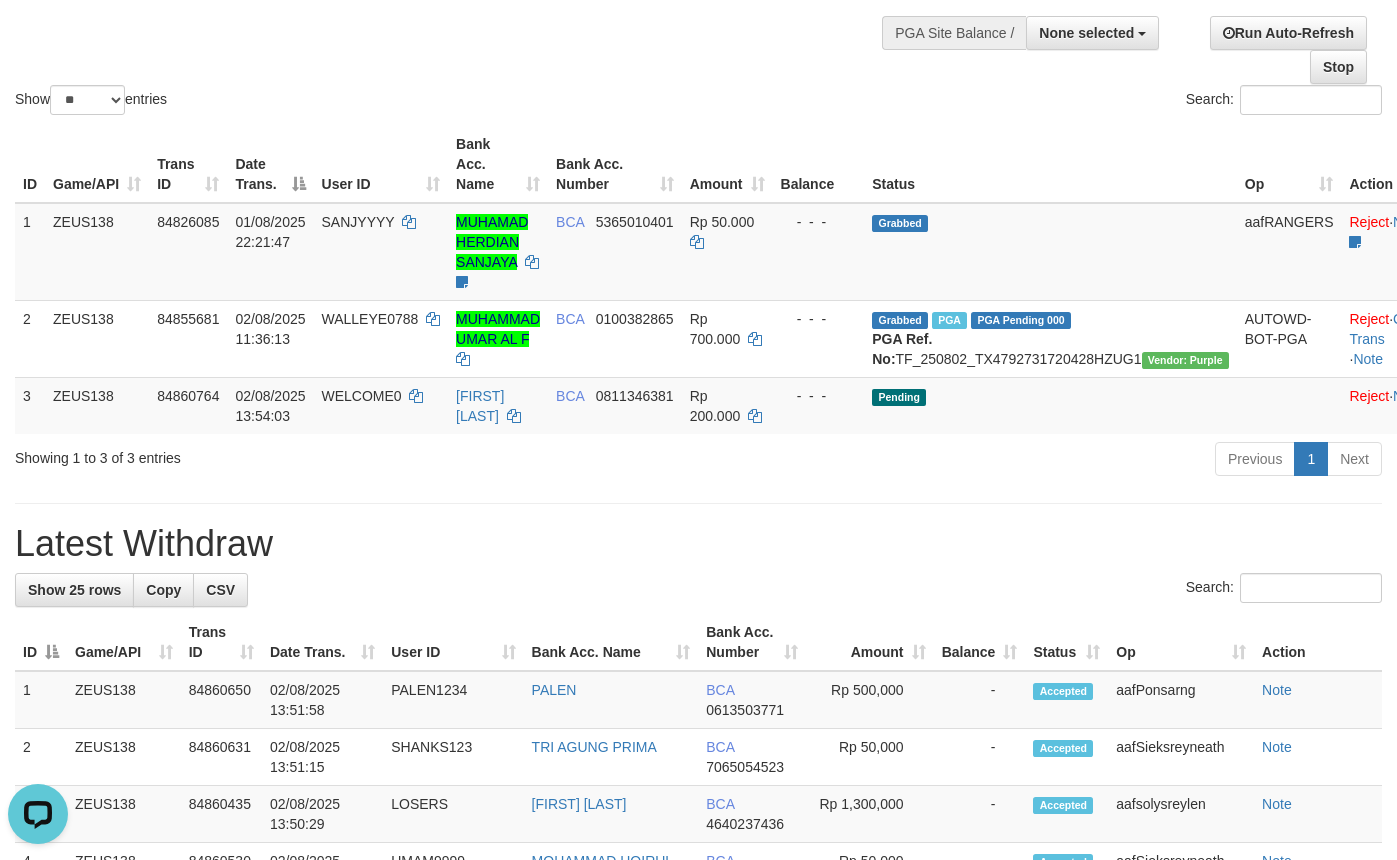 scroll, scrollTop: 0, scrollLeft: 0, axis: both 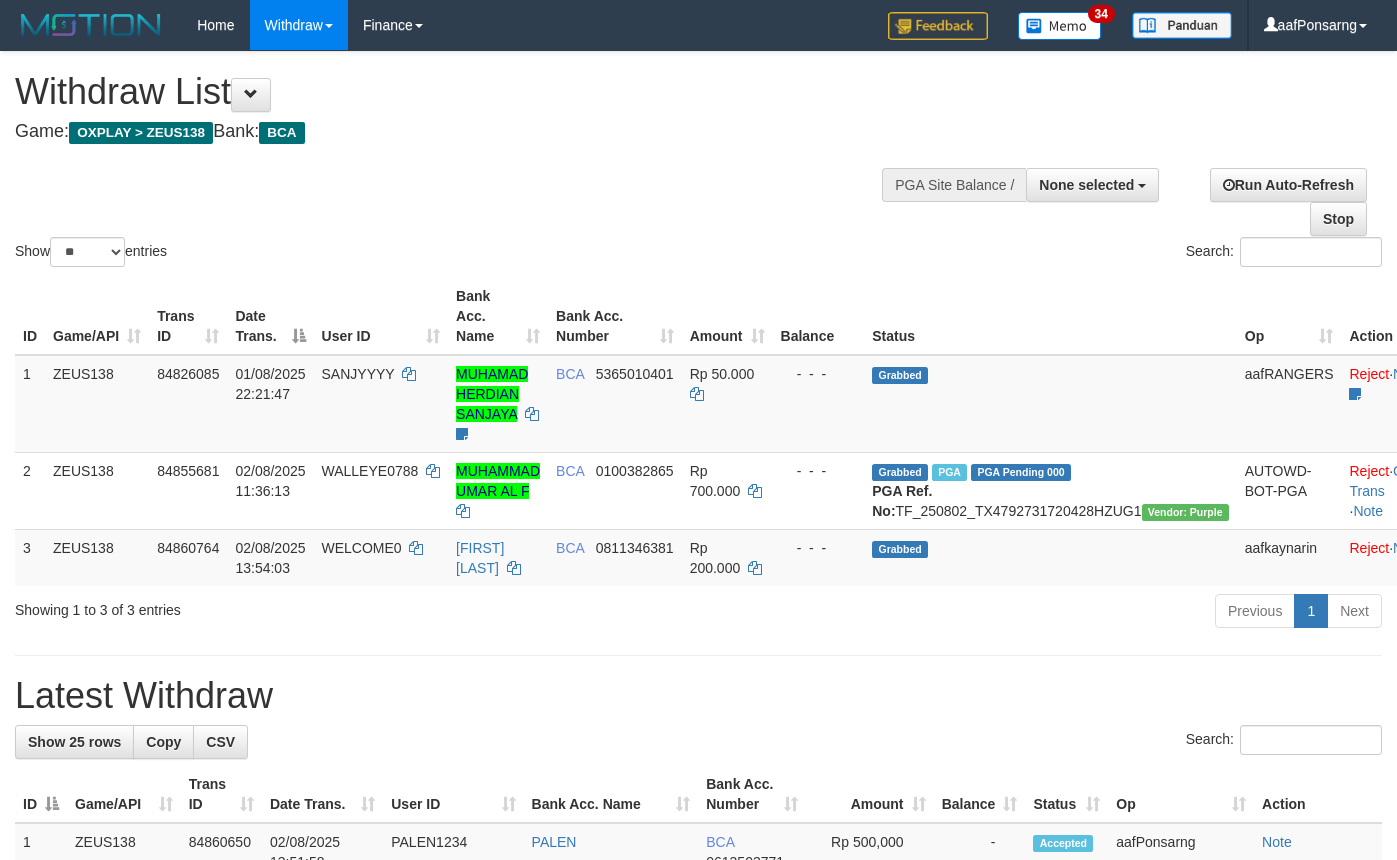select 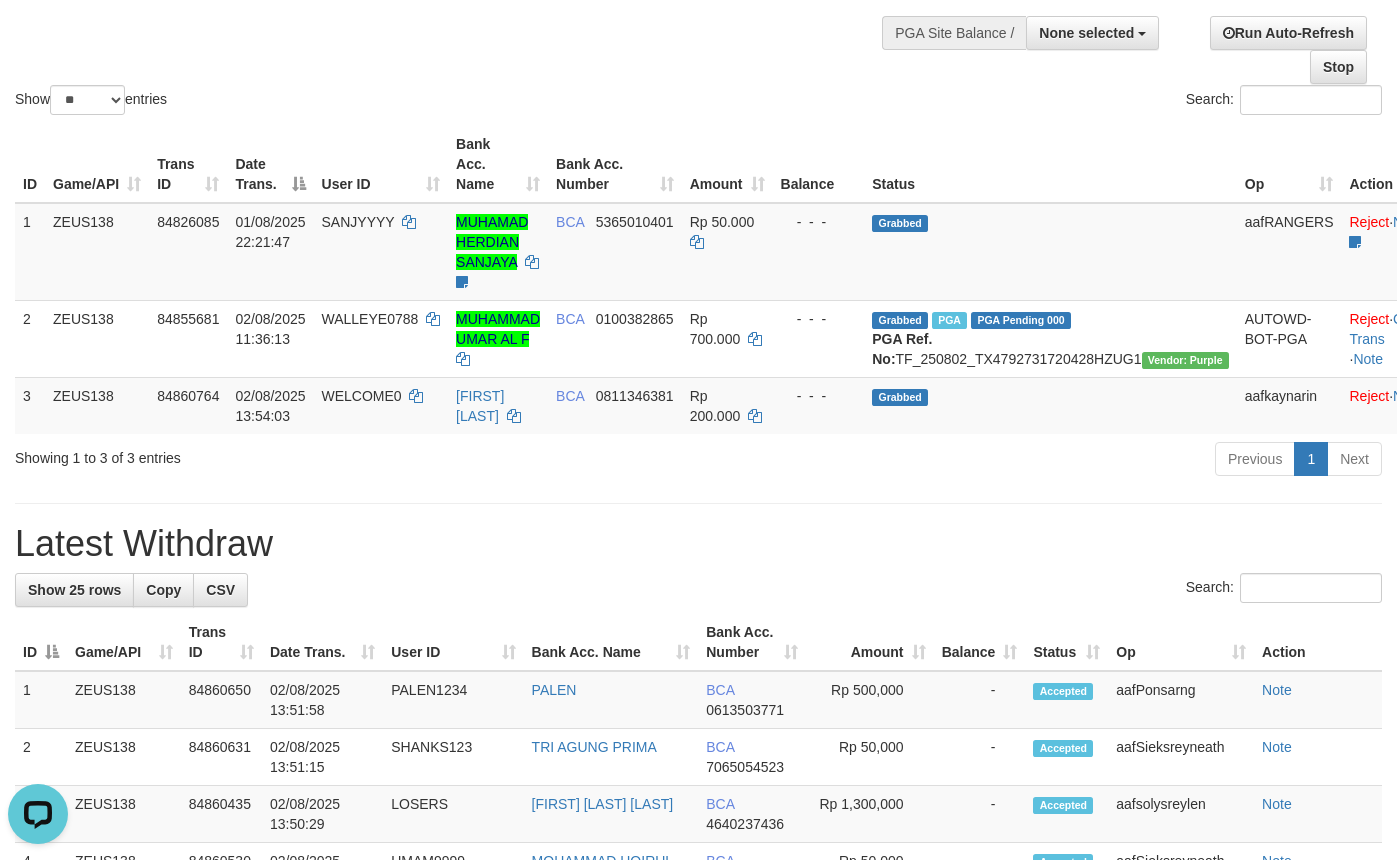 scroll, scrollTop: 0, scrollLeft: 0, axis: both 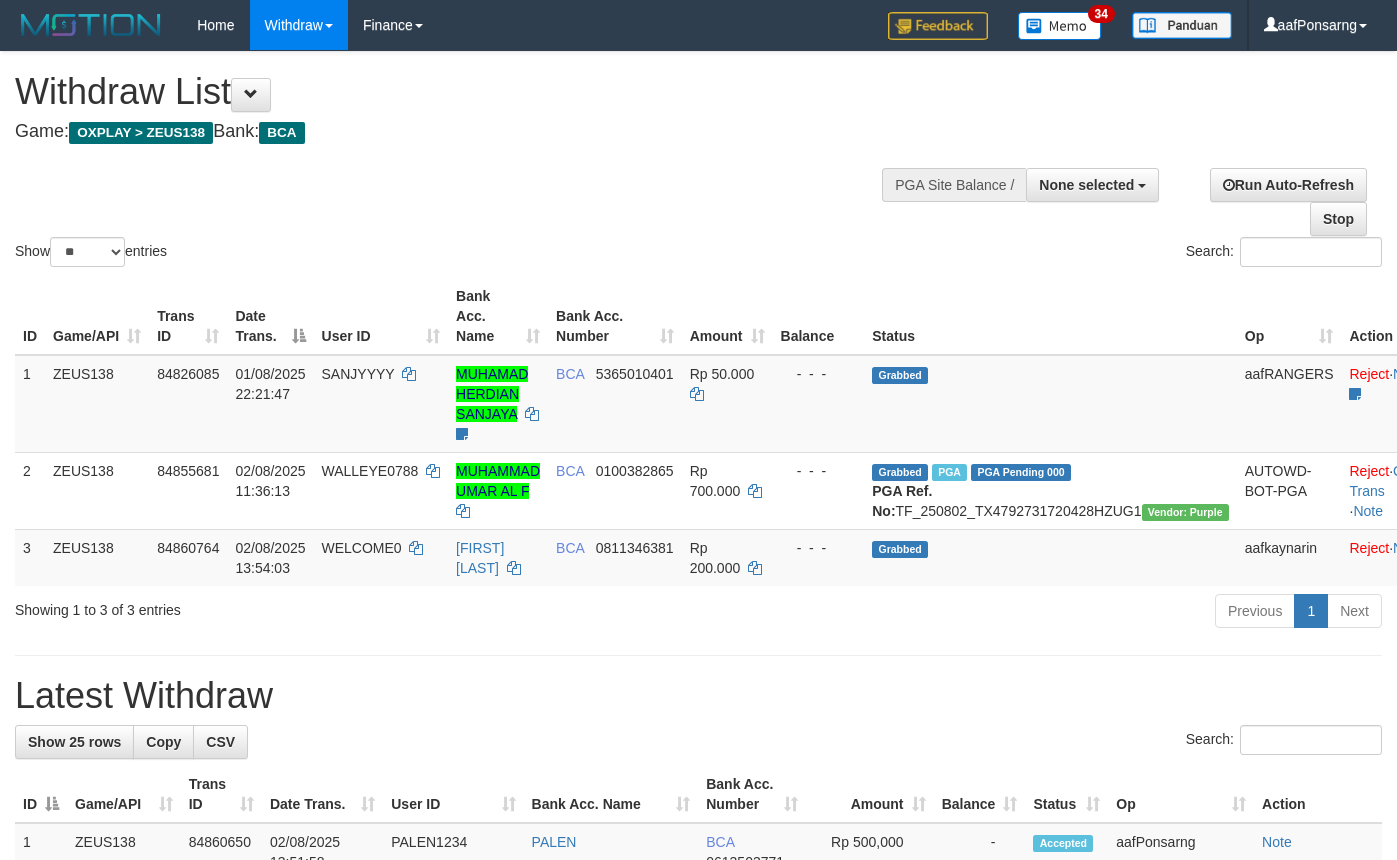 select 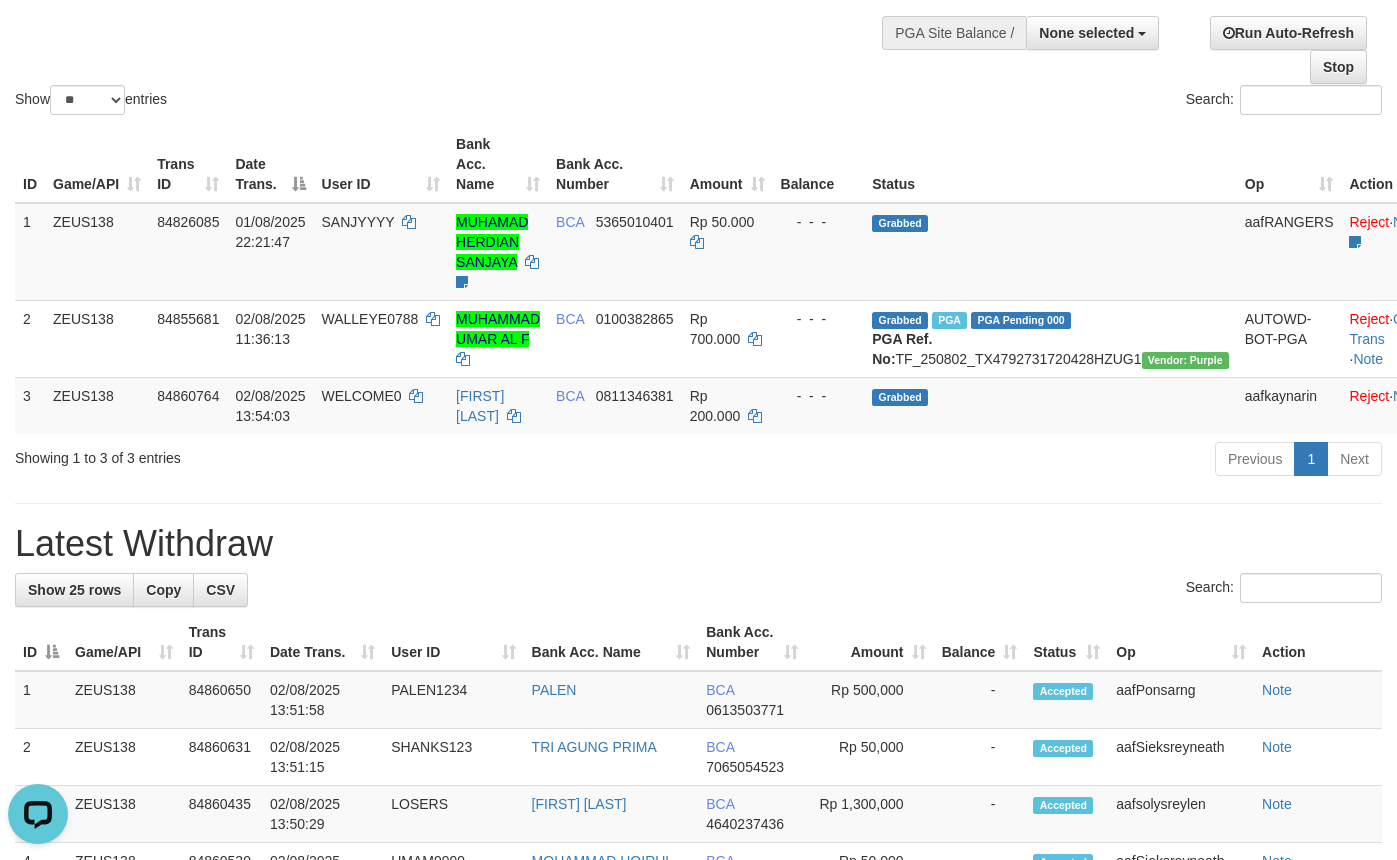 scroll, scrollTop: 0, scrollLeft: 0, axis: both 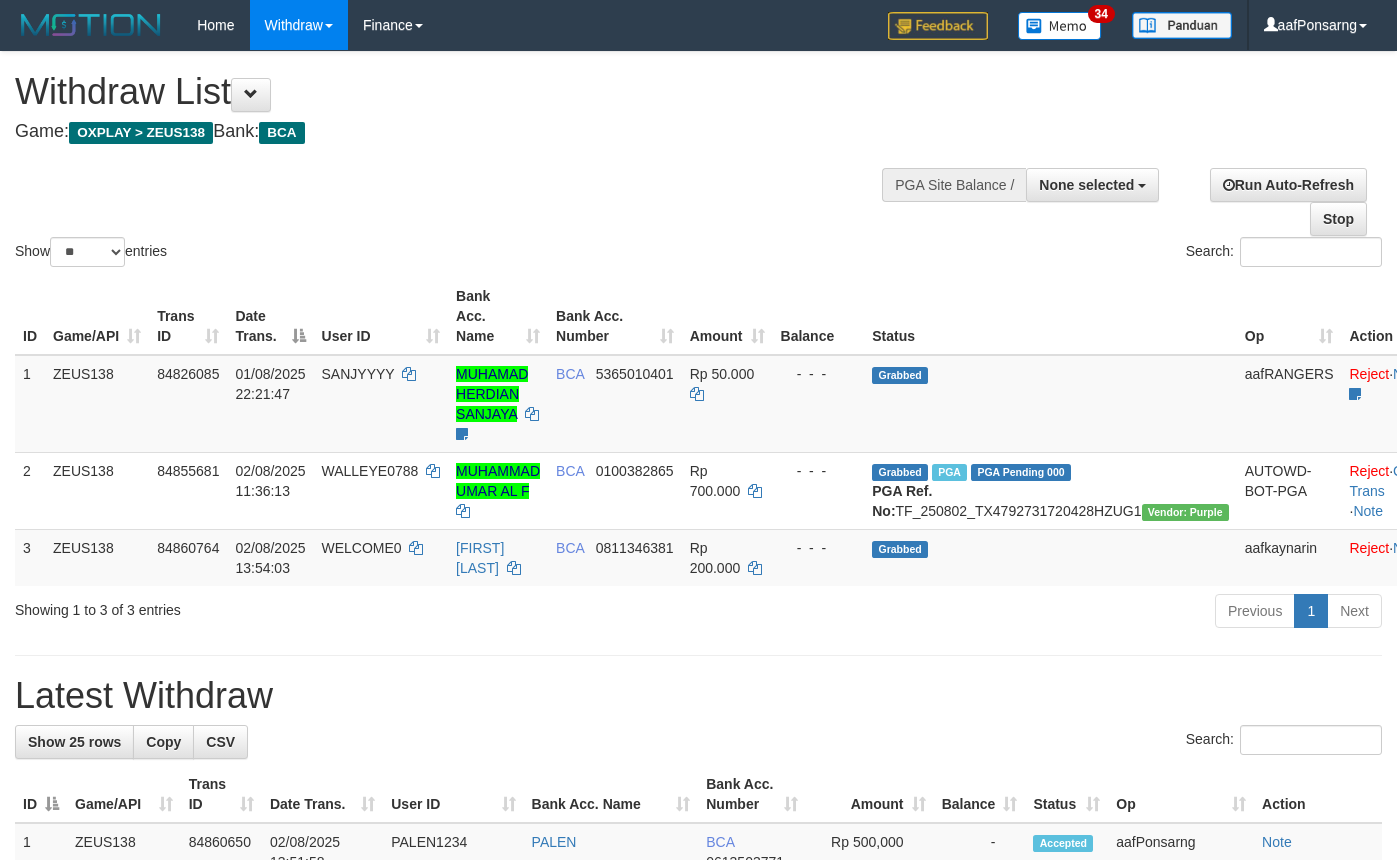 select 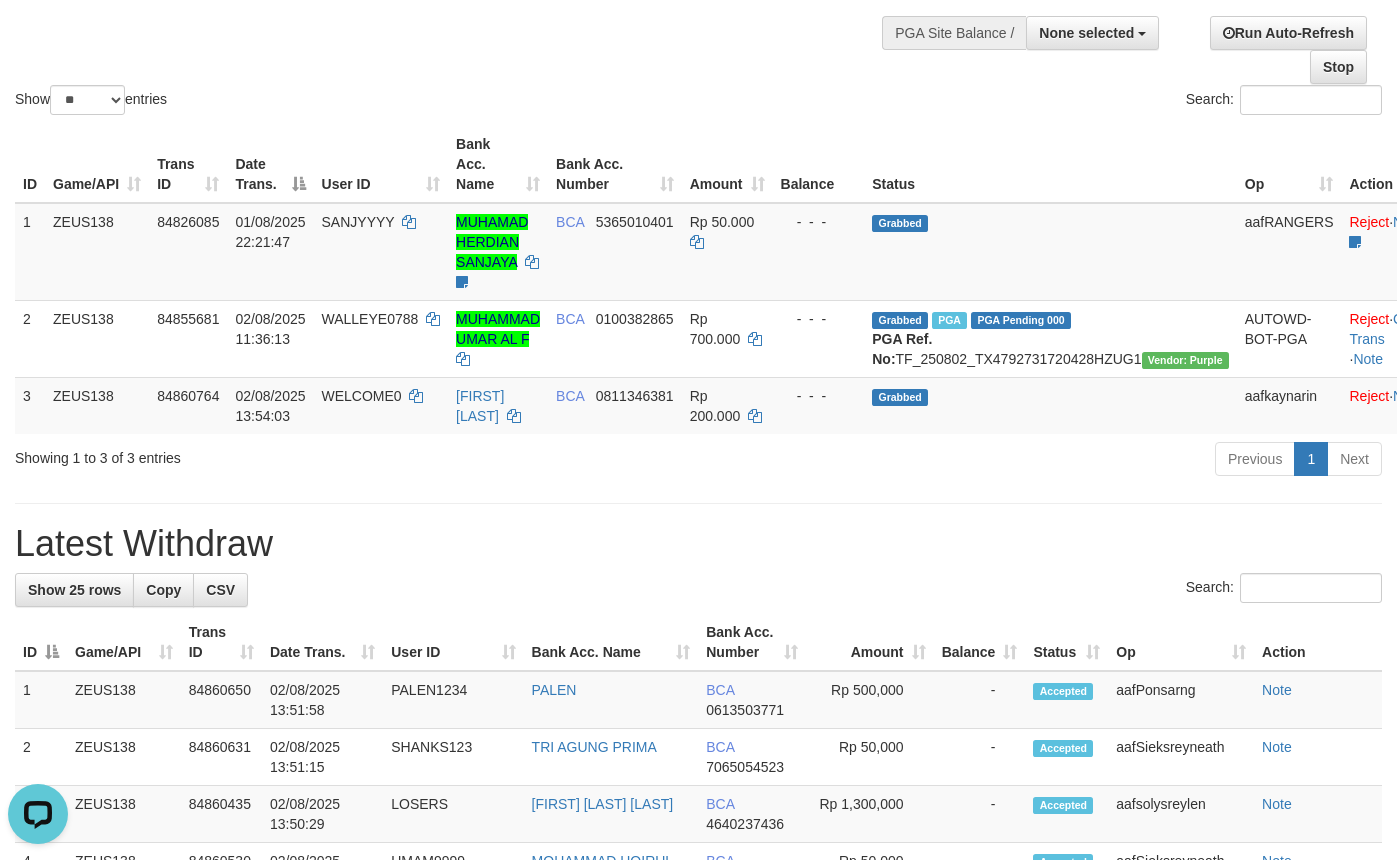 scroll, scrollTop: 0, scrollLeft: 0, axis: both 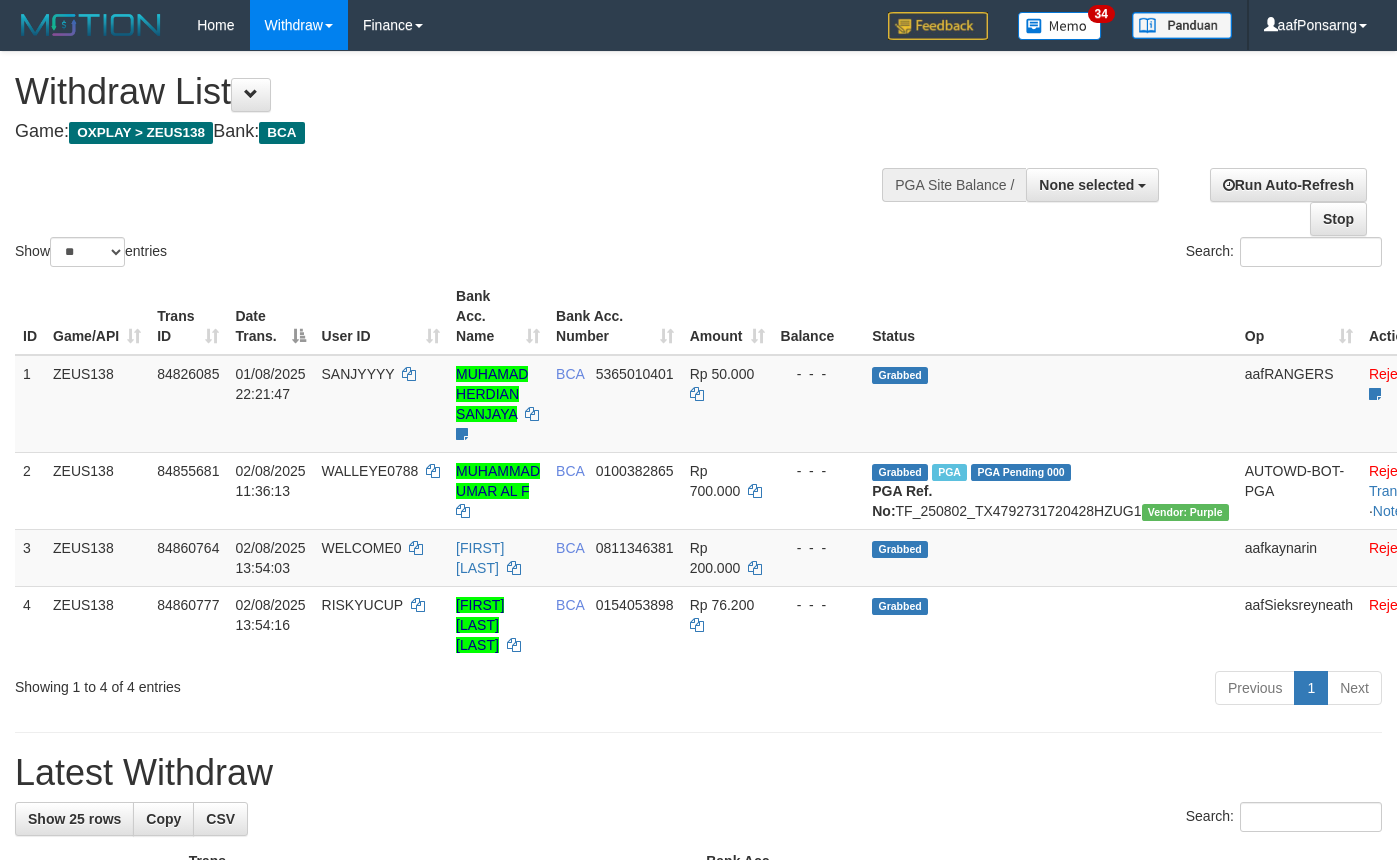 select 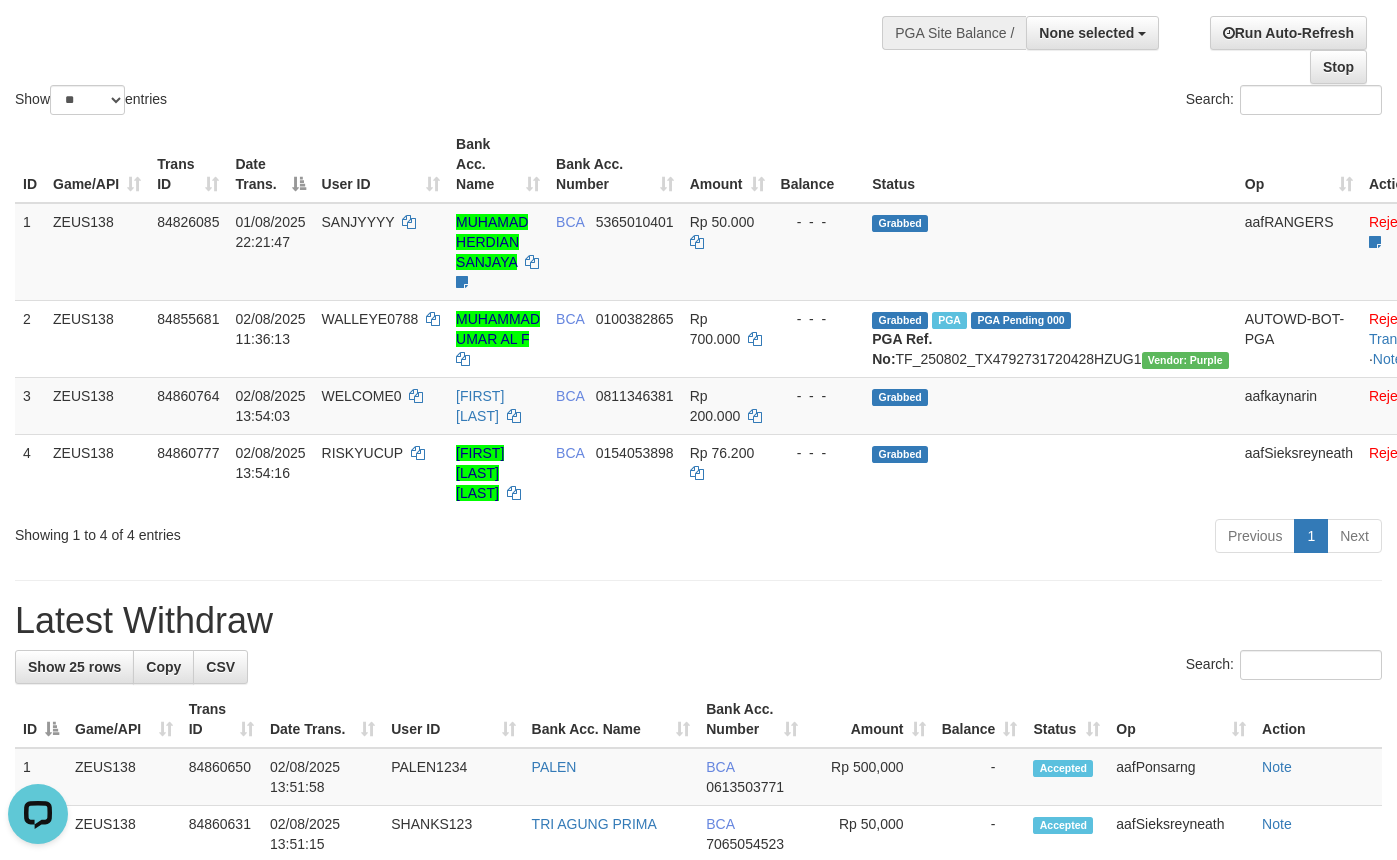 scroll, scrollTop: 0, scrollLeft: 0, axis: both 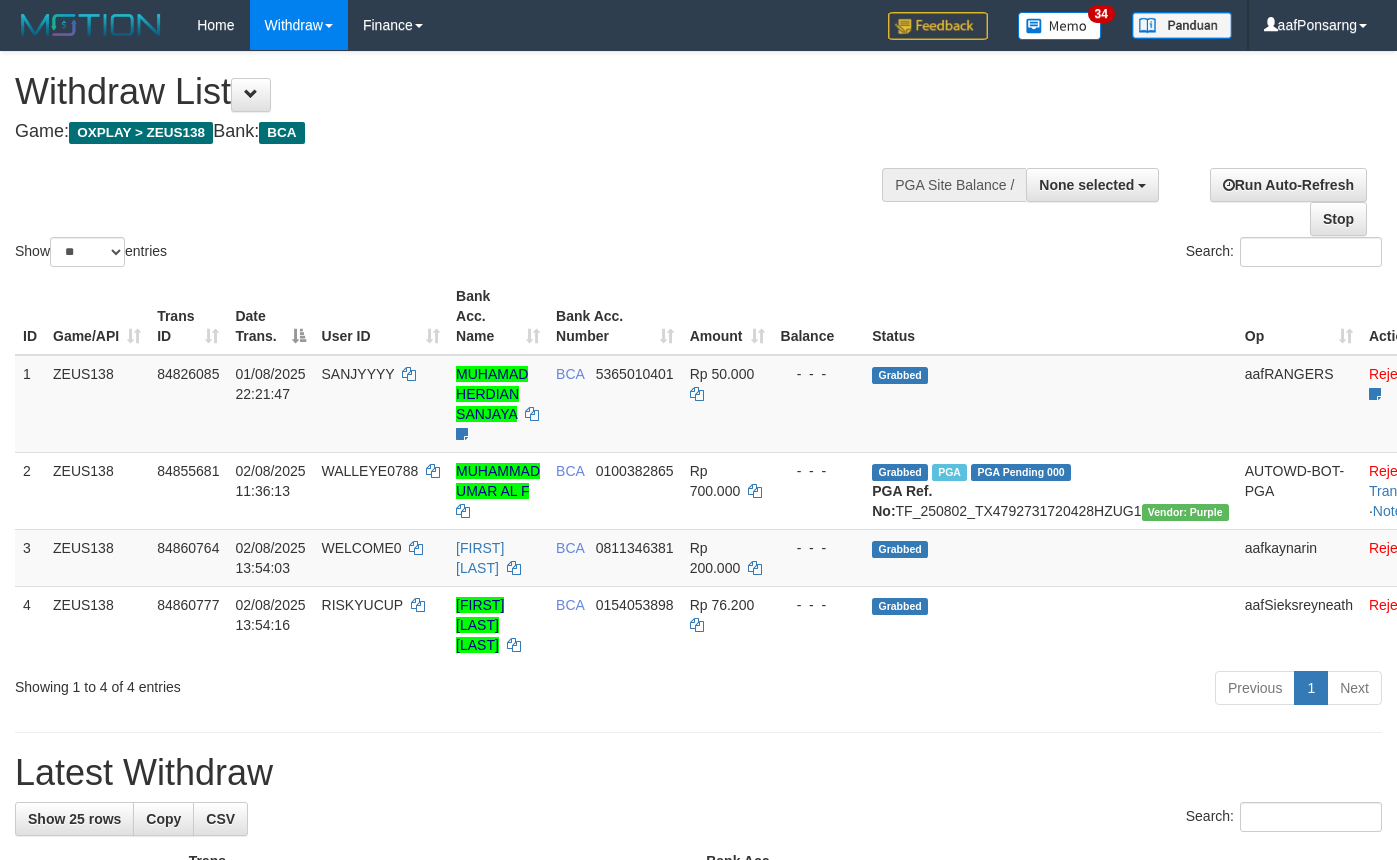 select 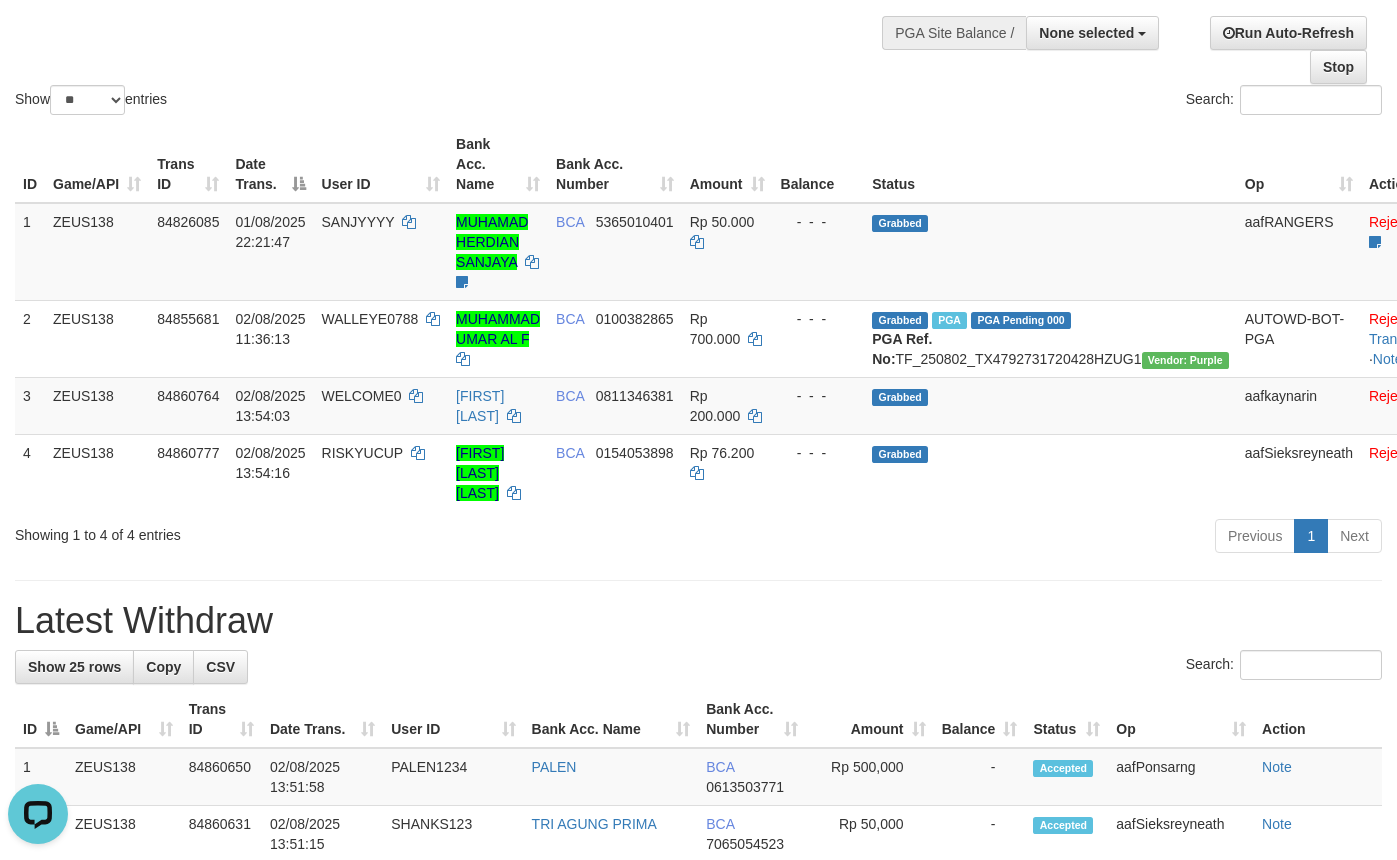 scroll, scrollTop: 0, scrollLeft: 0, axis: both 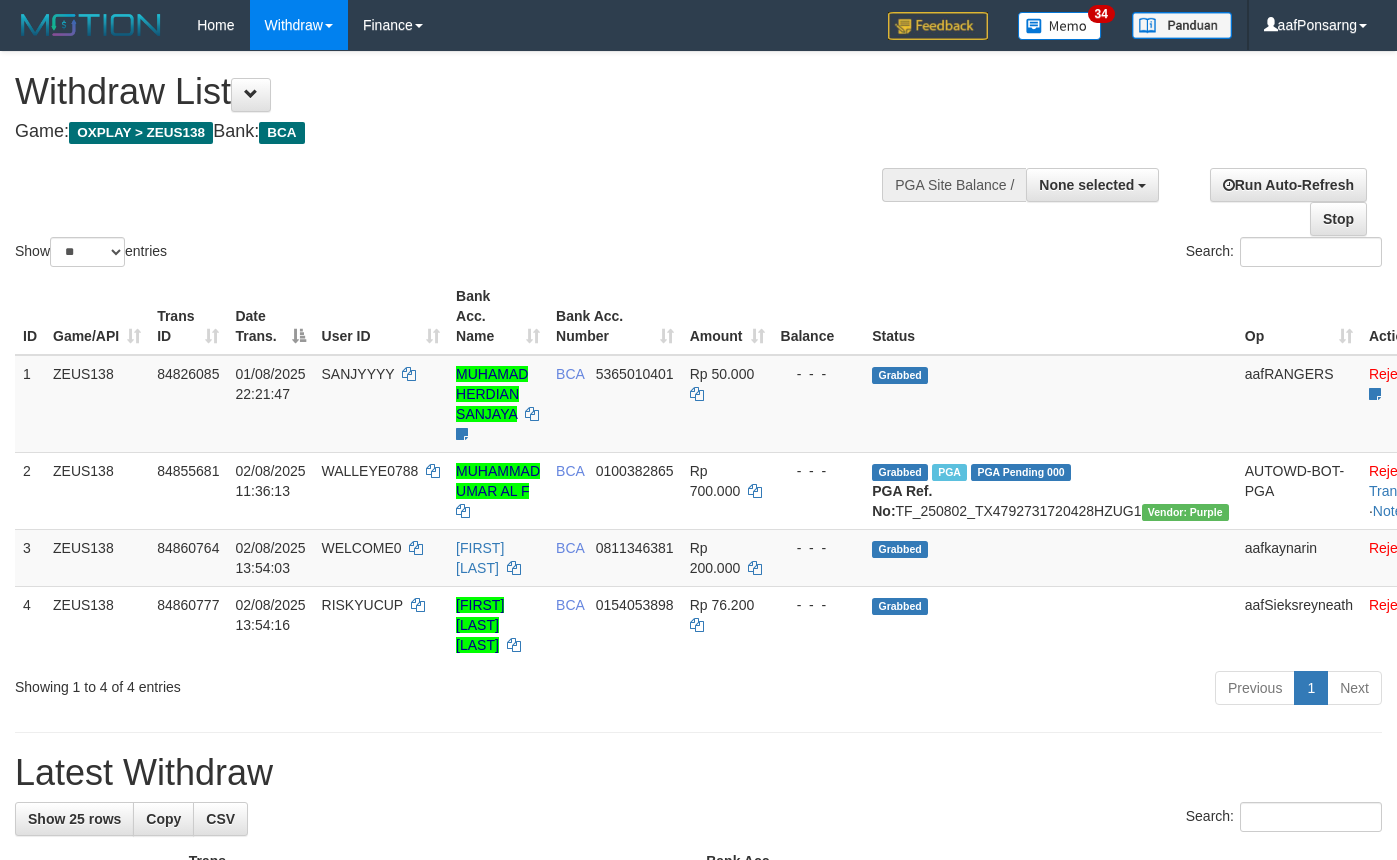 select 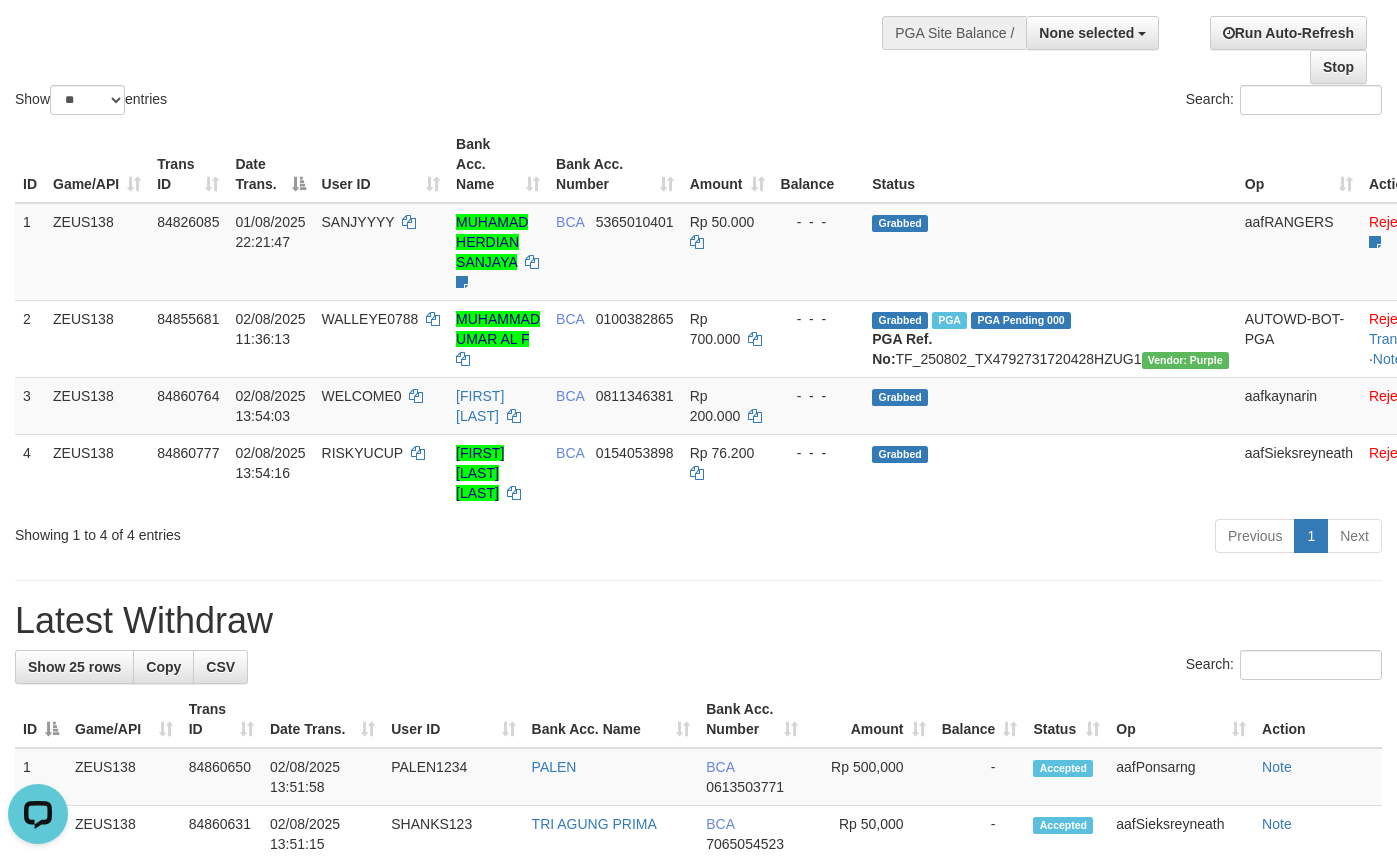 scroll, scrollTop: 0, scrollLeft: 0, axis: both 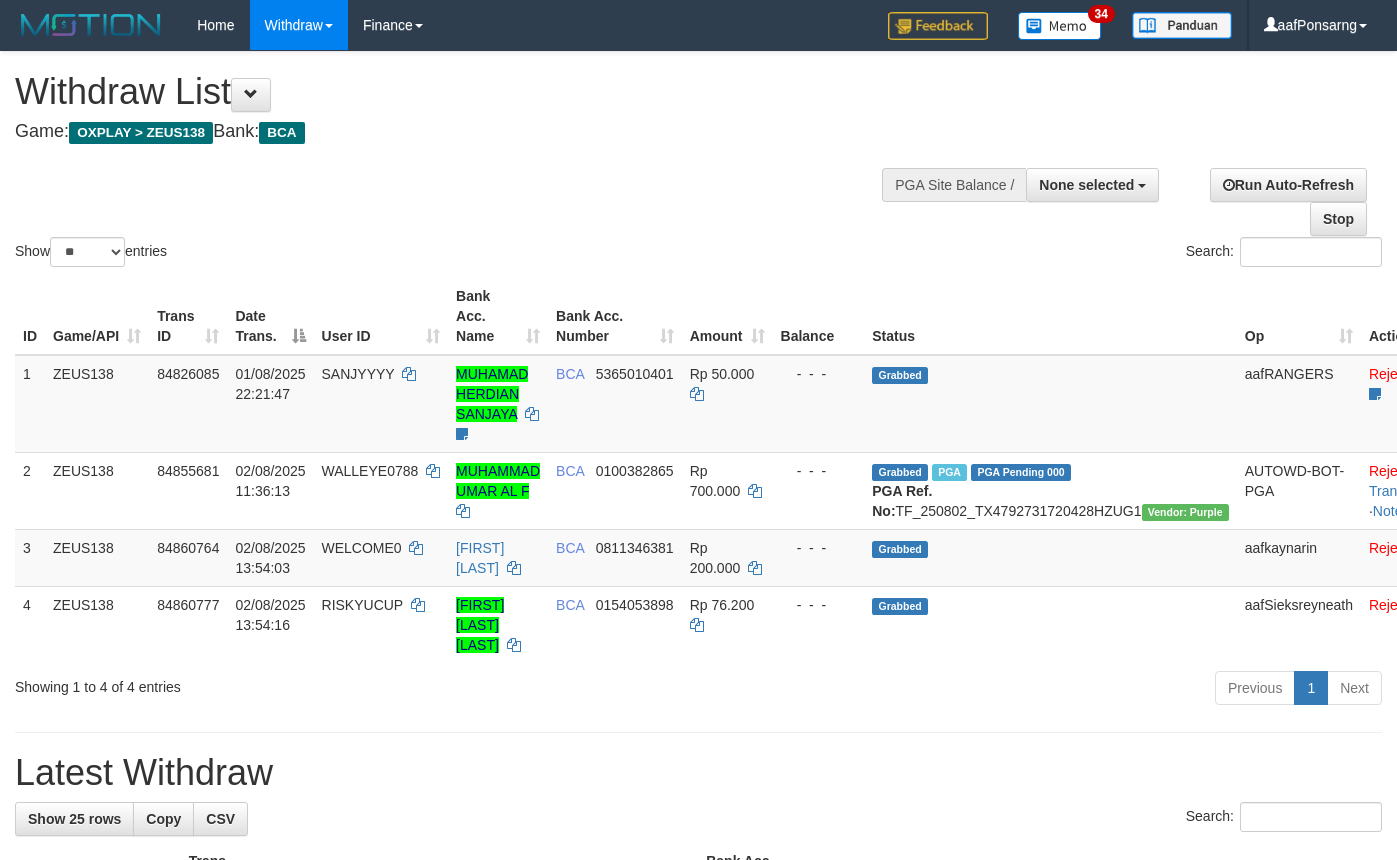 select 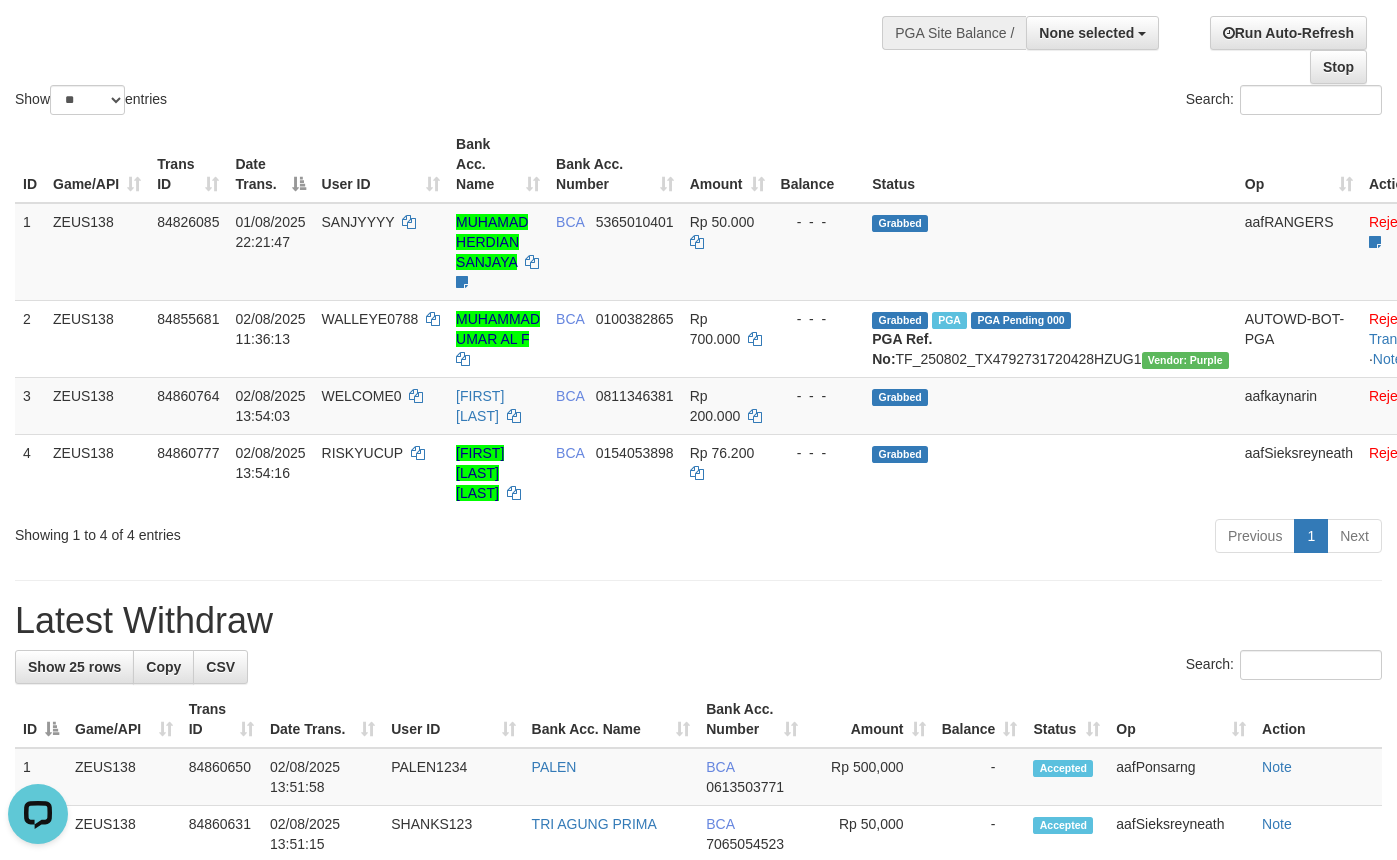 scroll, scrollTop: 0, scrollLeft: 0, axis: both 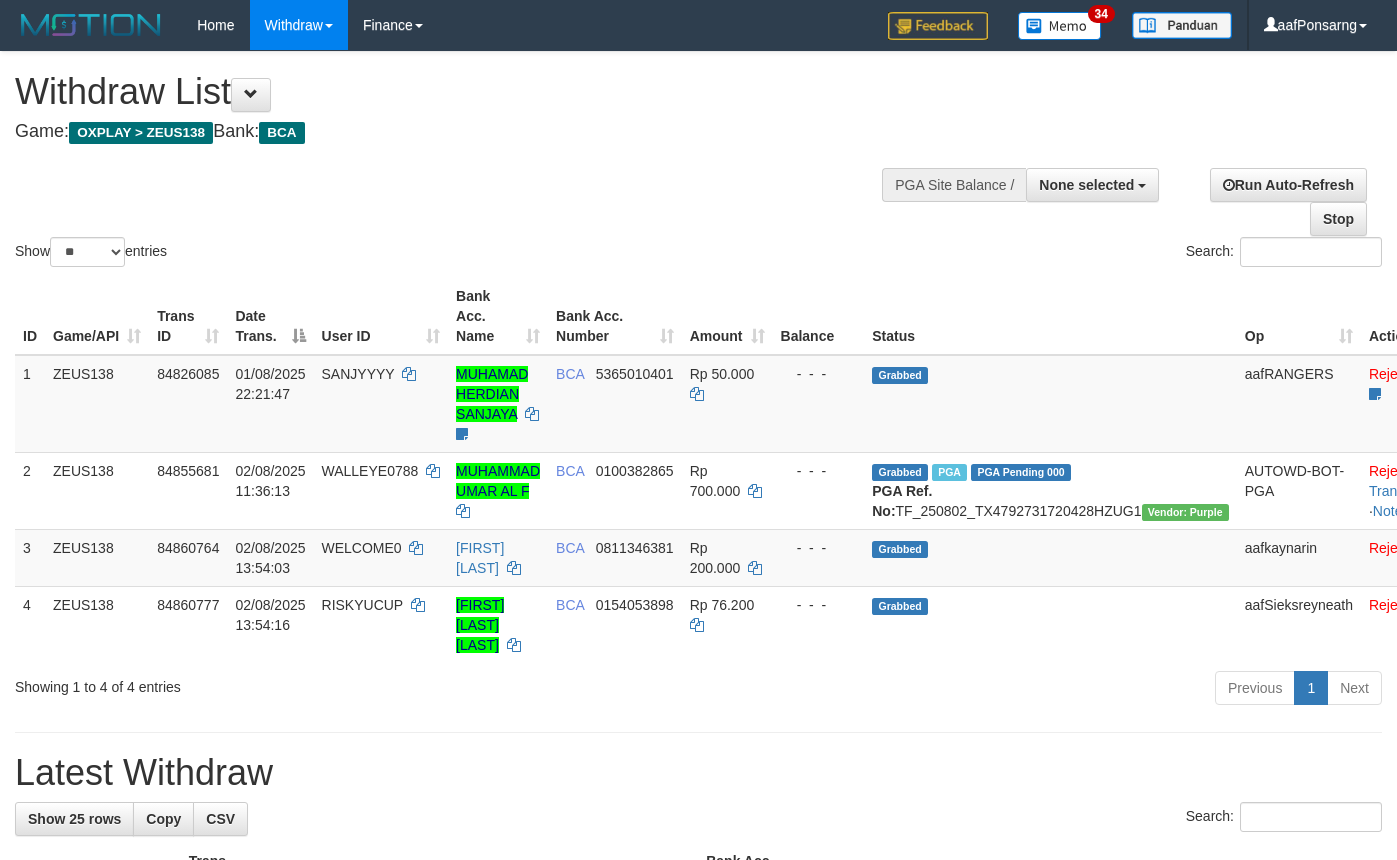 select 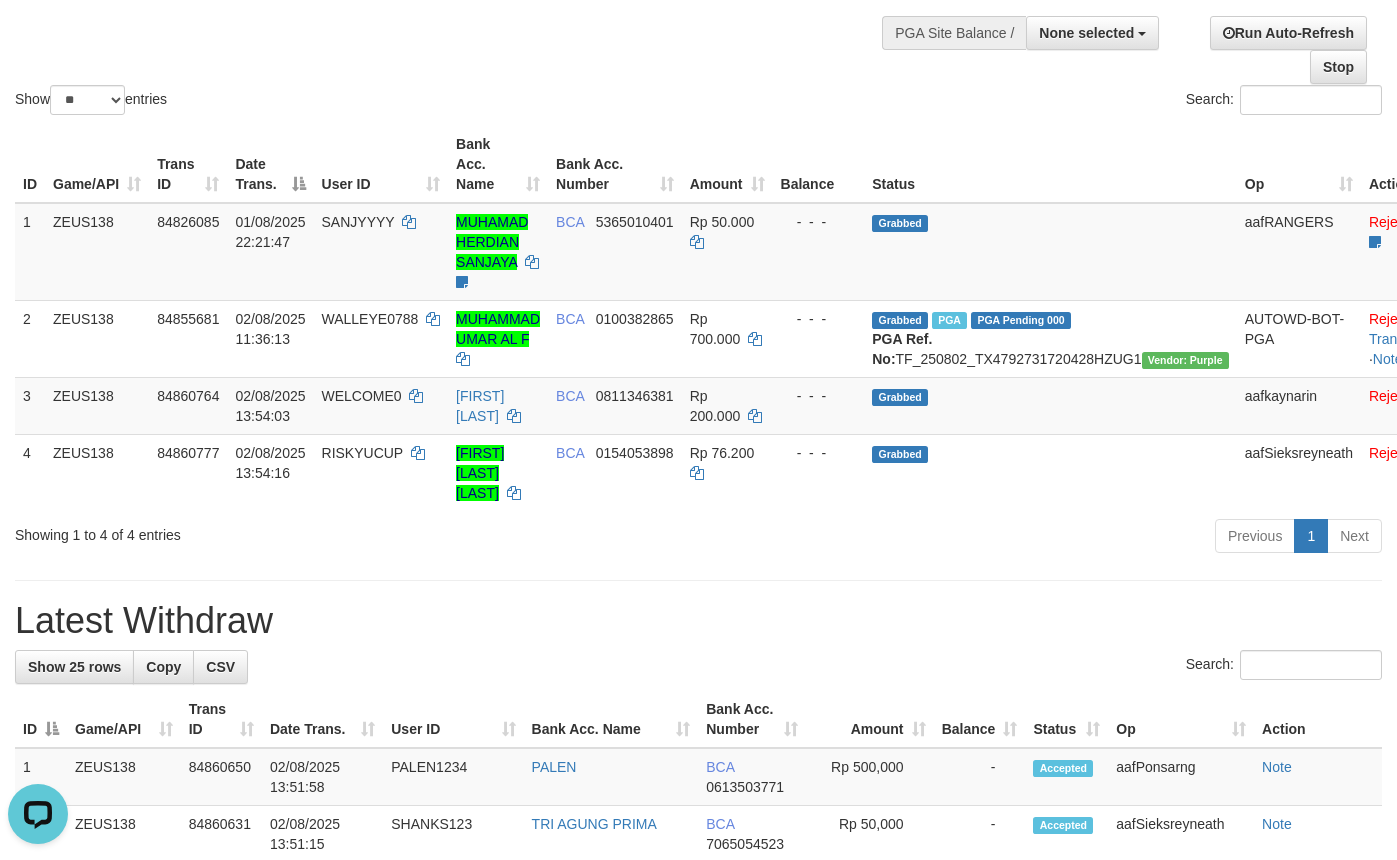 scroll, scrollTop: 0, scrollLeft: 0, axis: both 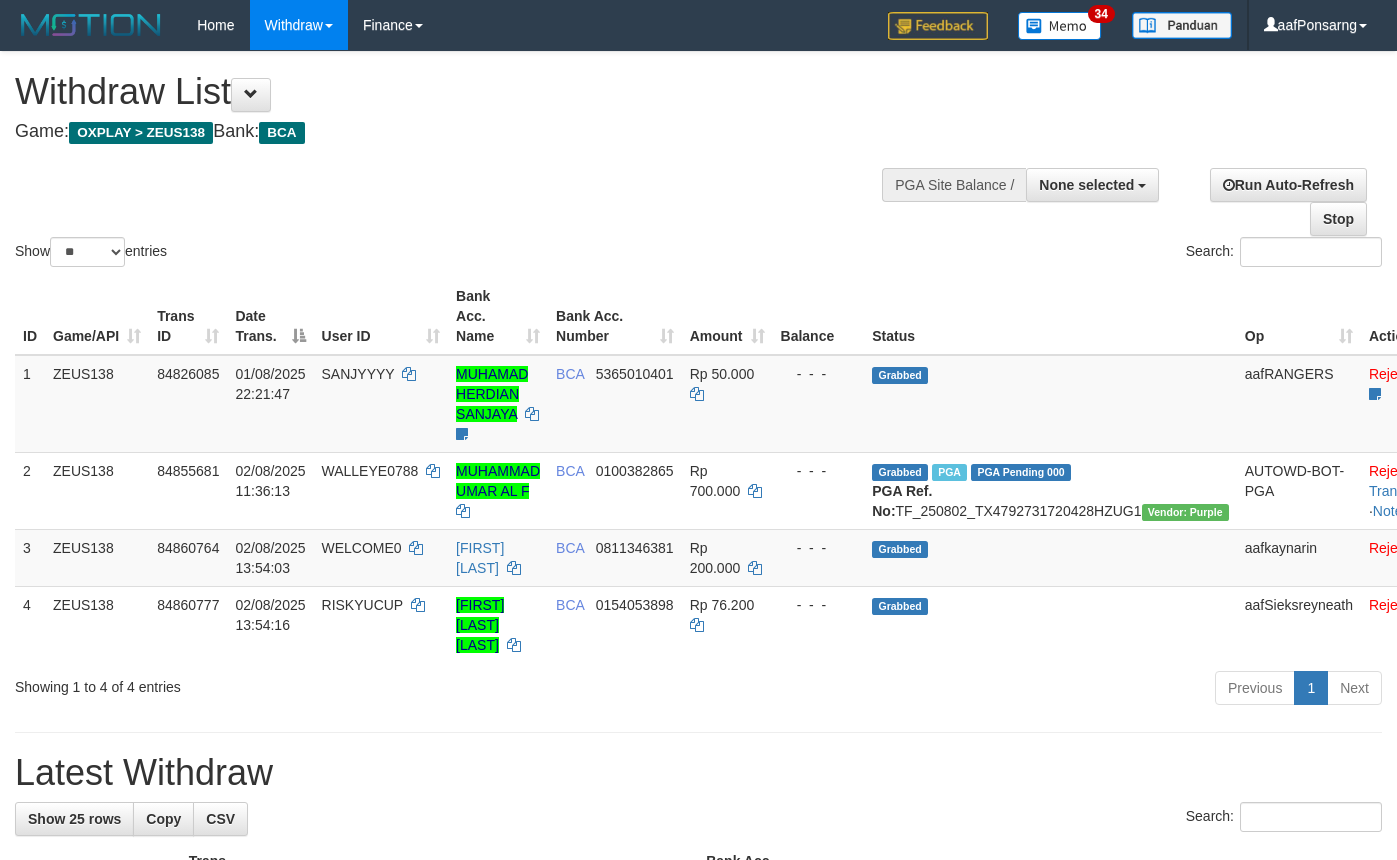 select 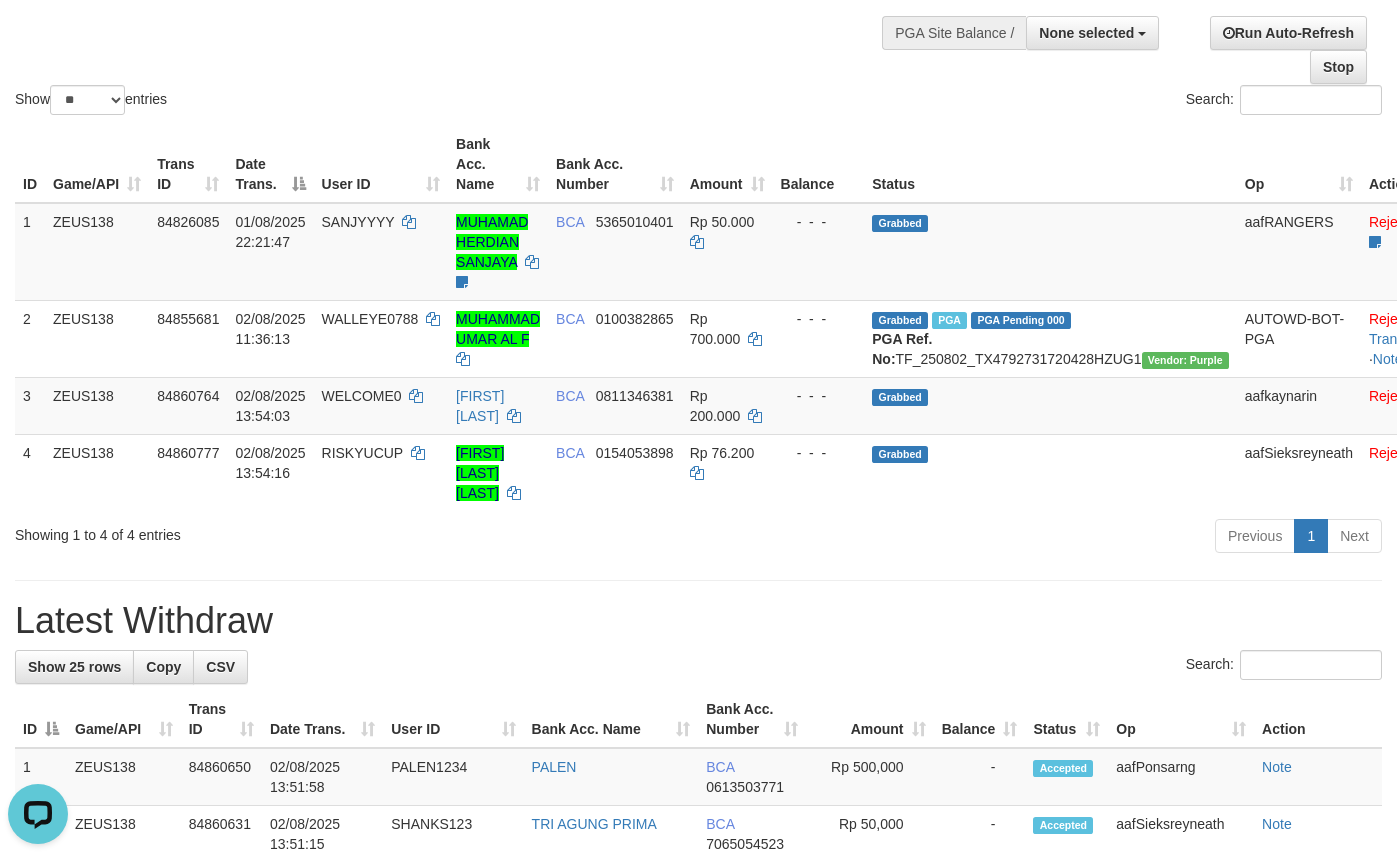 scroll, scrollTop: 0, scrollLeft: 0, axis: both 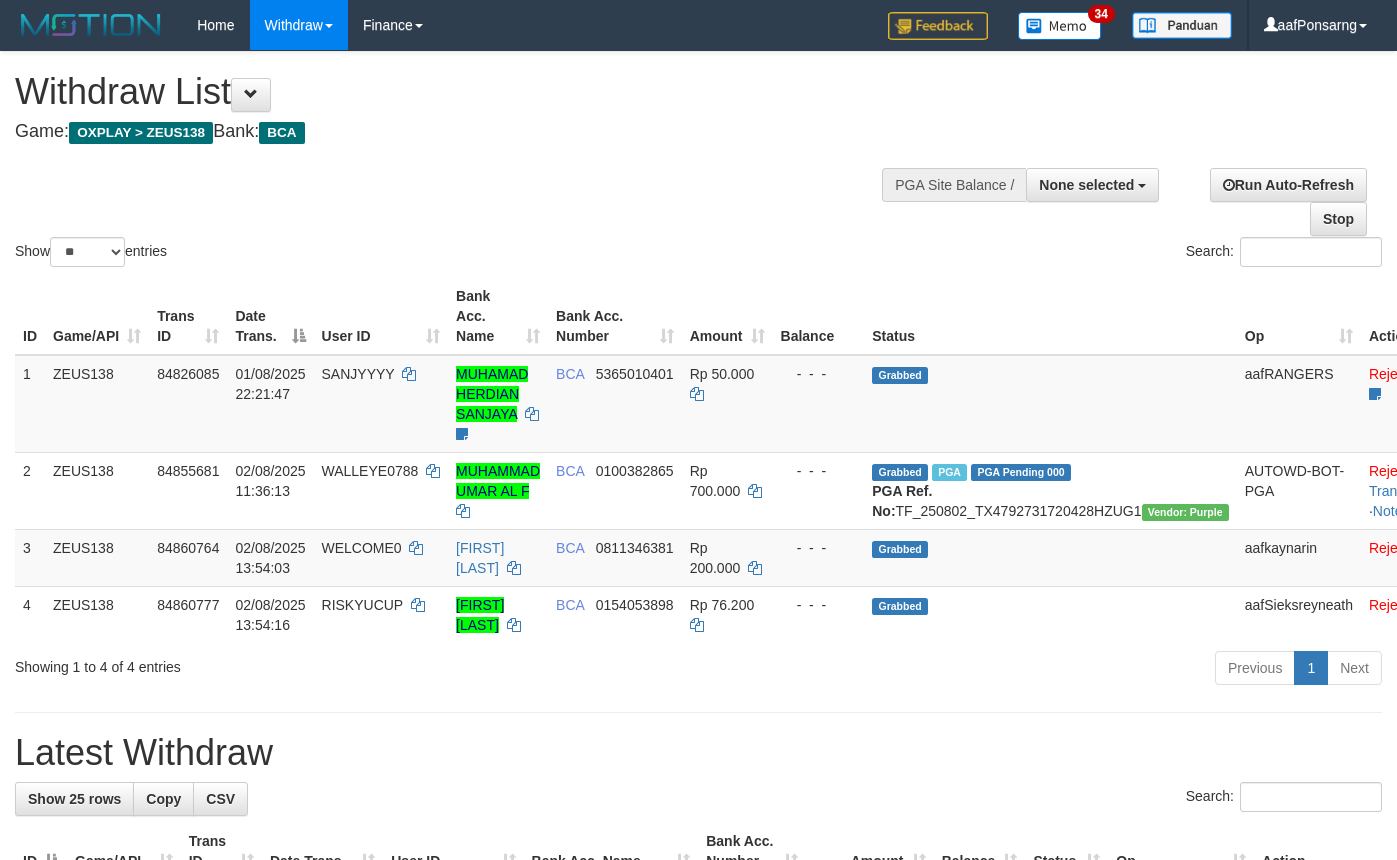 select 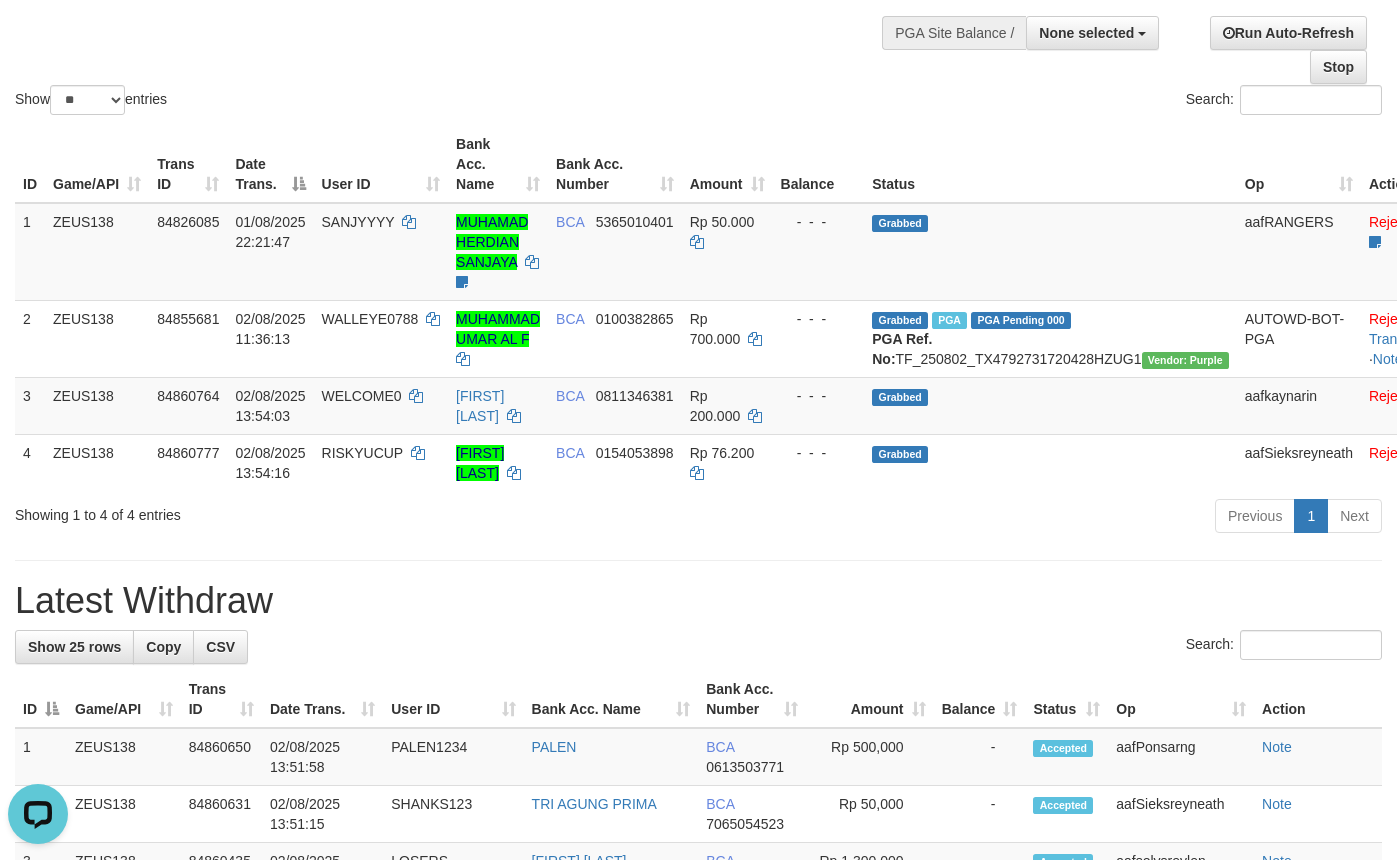 scroll, scrollTop: 0, scrollLeft: 0, axis: both 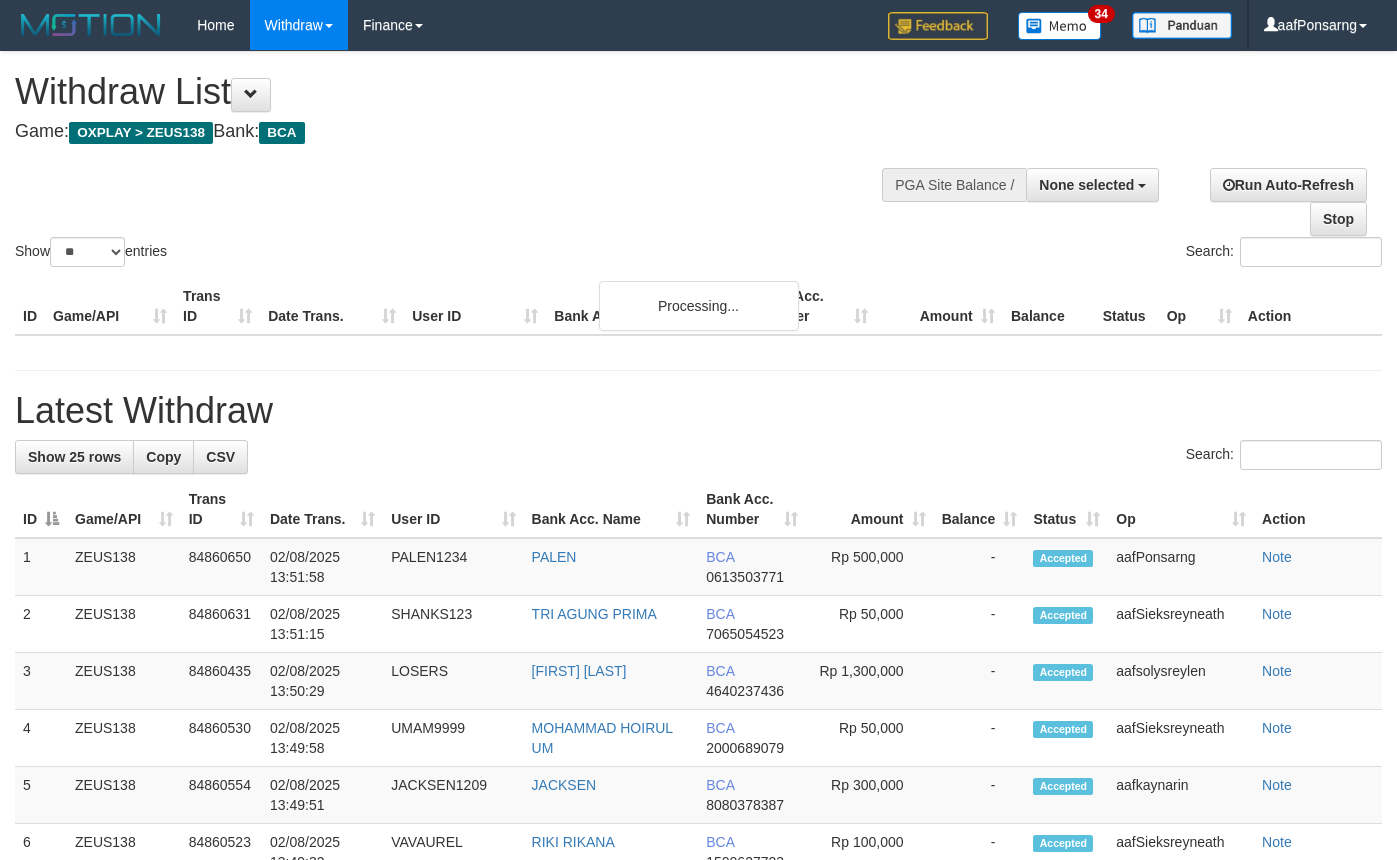 select 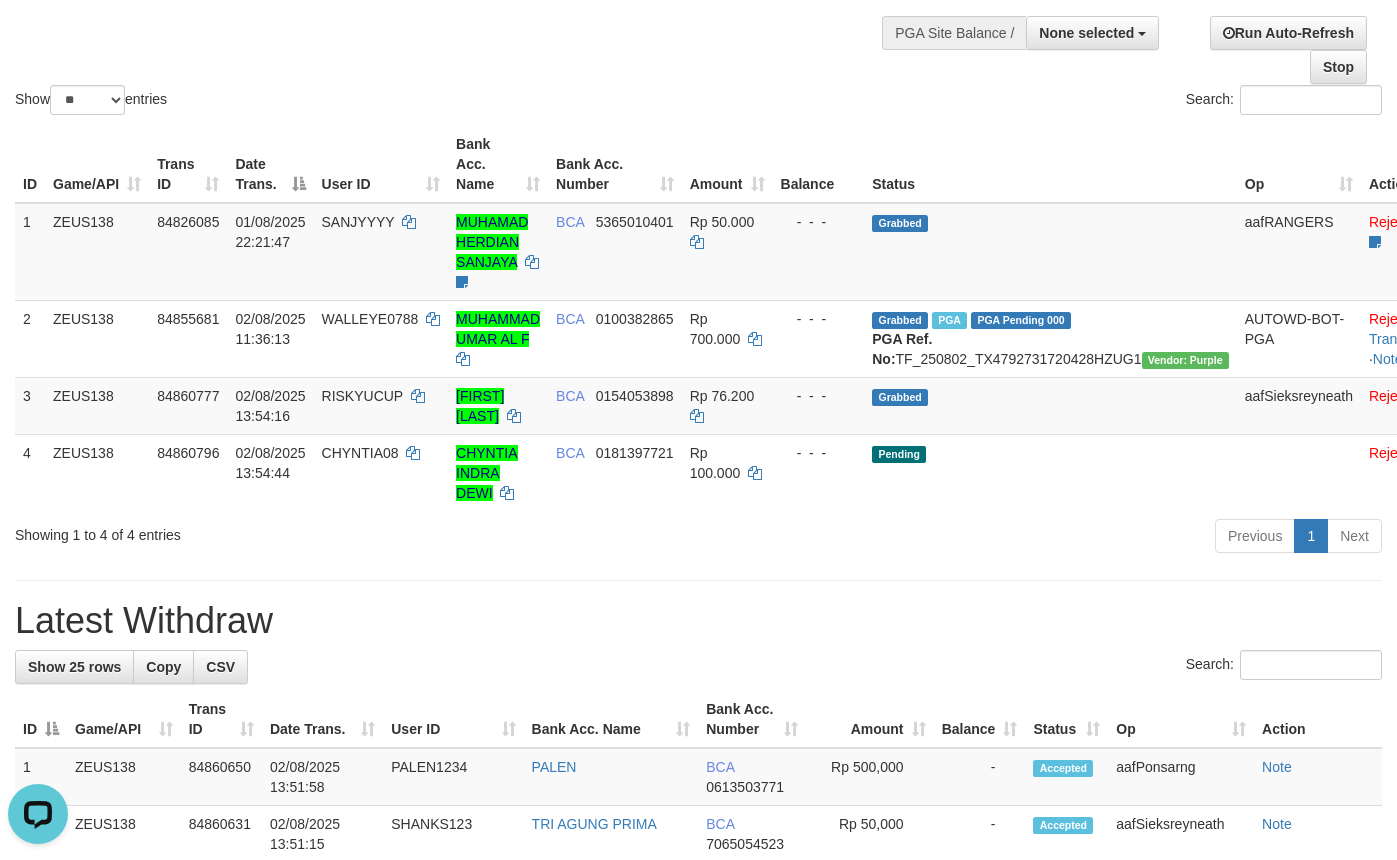 scroll, scrollTop: 0, scrollLeft: 0, axis: both 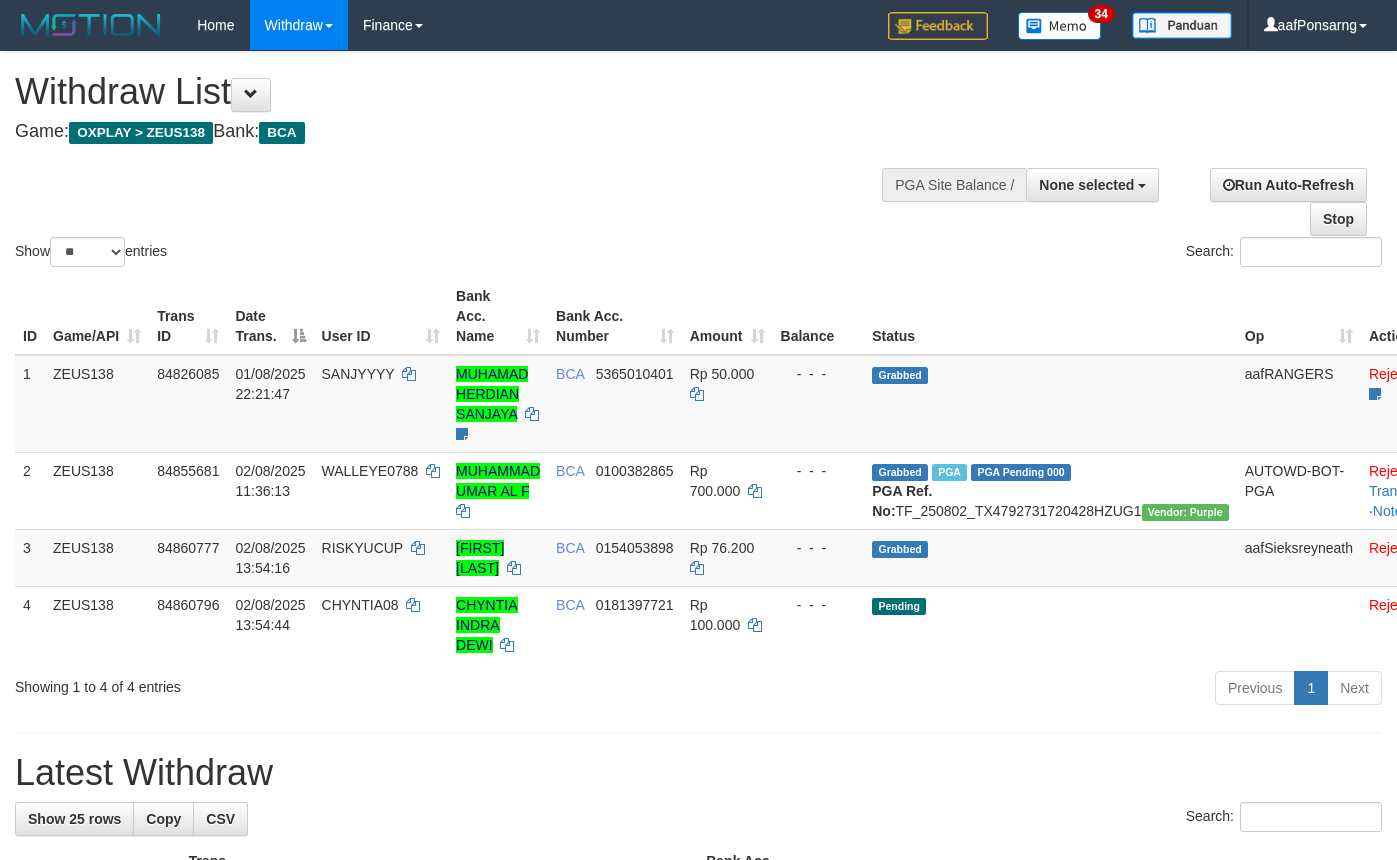 select 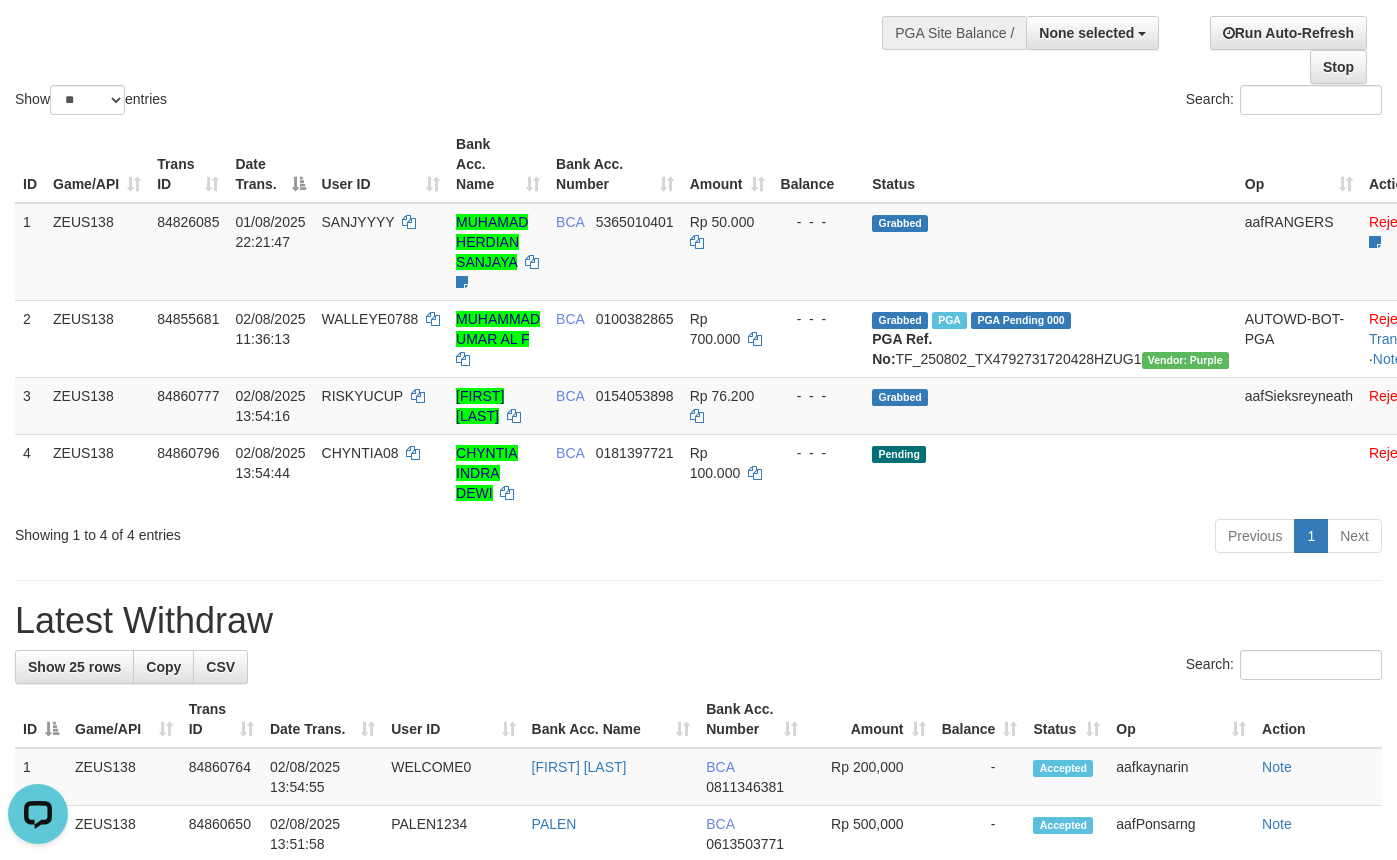scroll, scrollTop: 0, scrollLeft: 0, axis: both 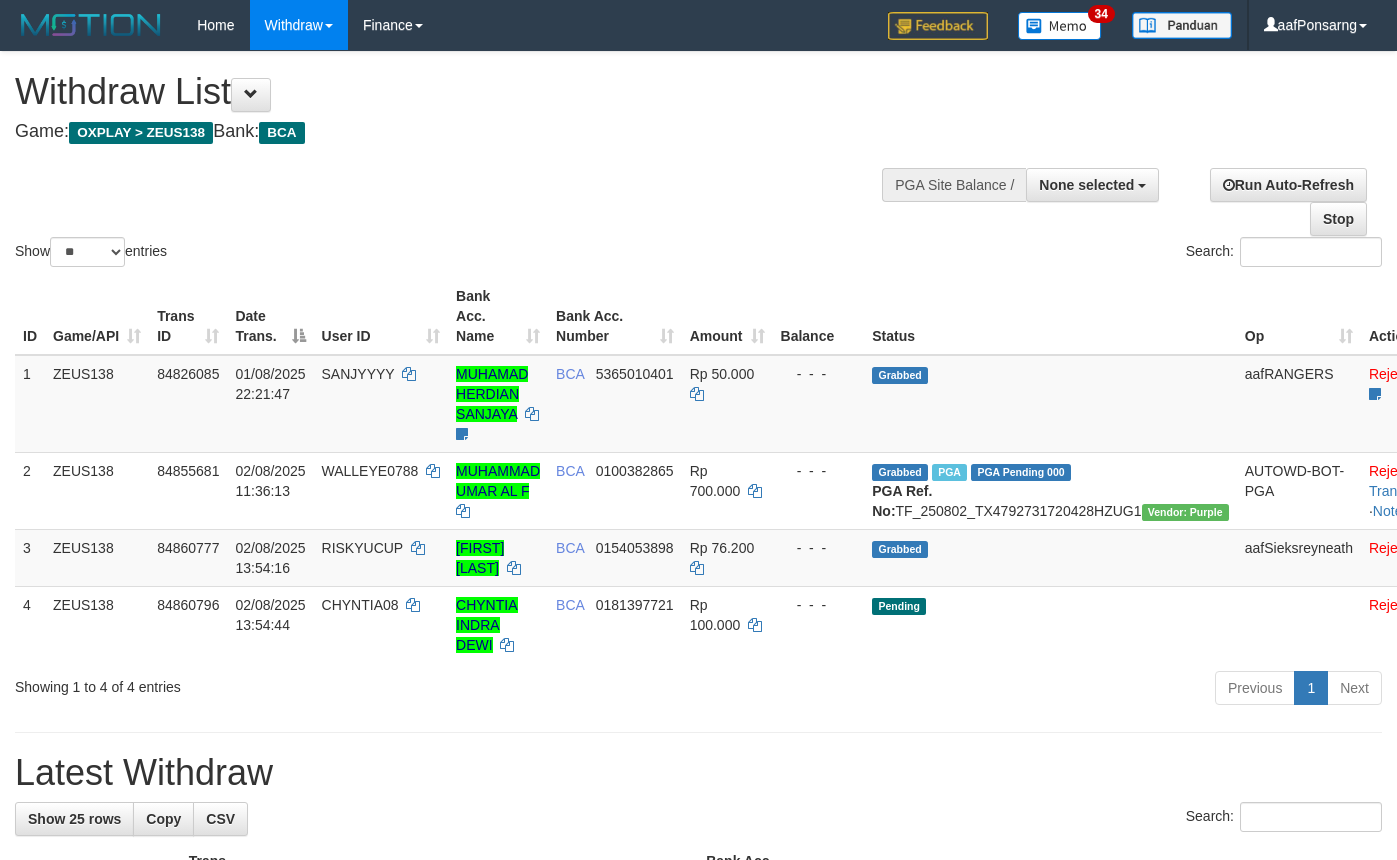 select 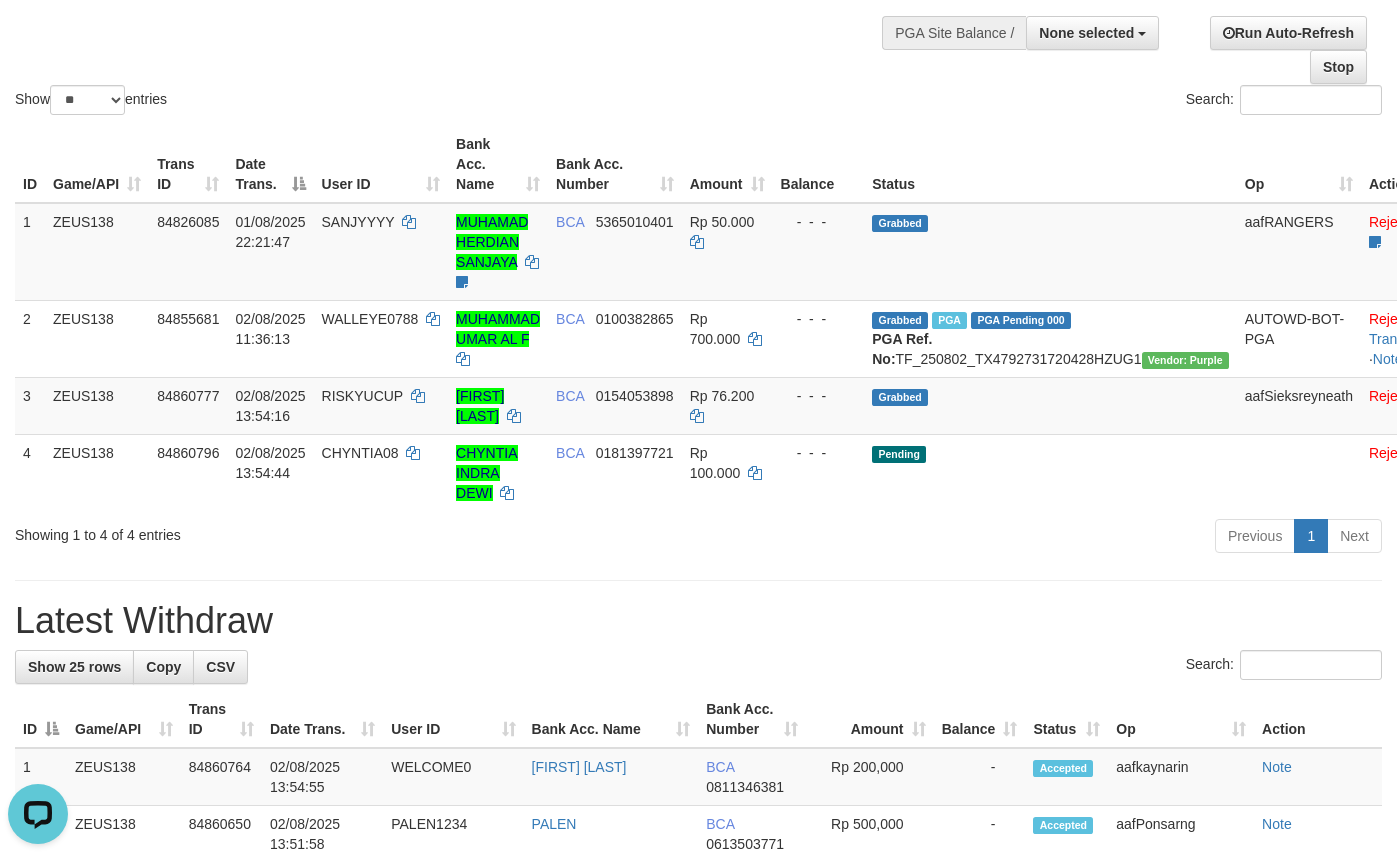 scroll, scrollTop: 0, scrollLeft: 0, axis: both 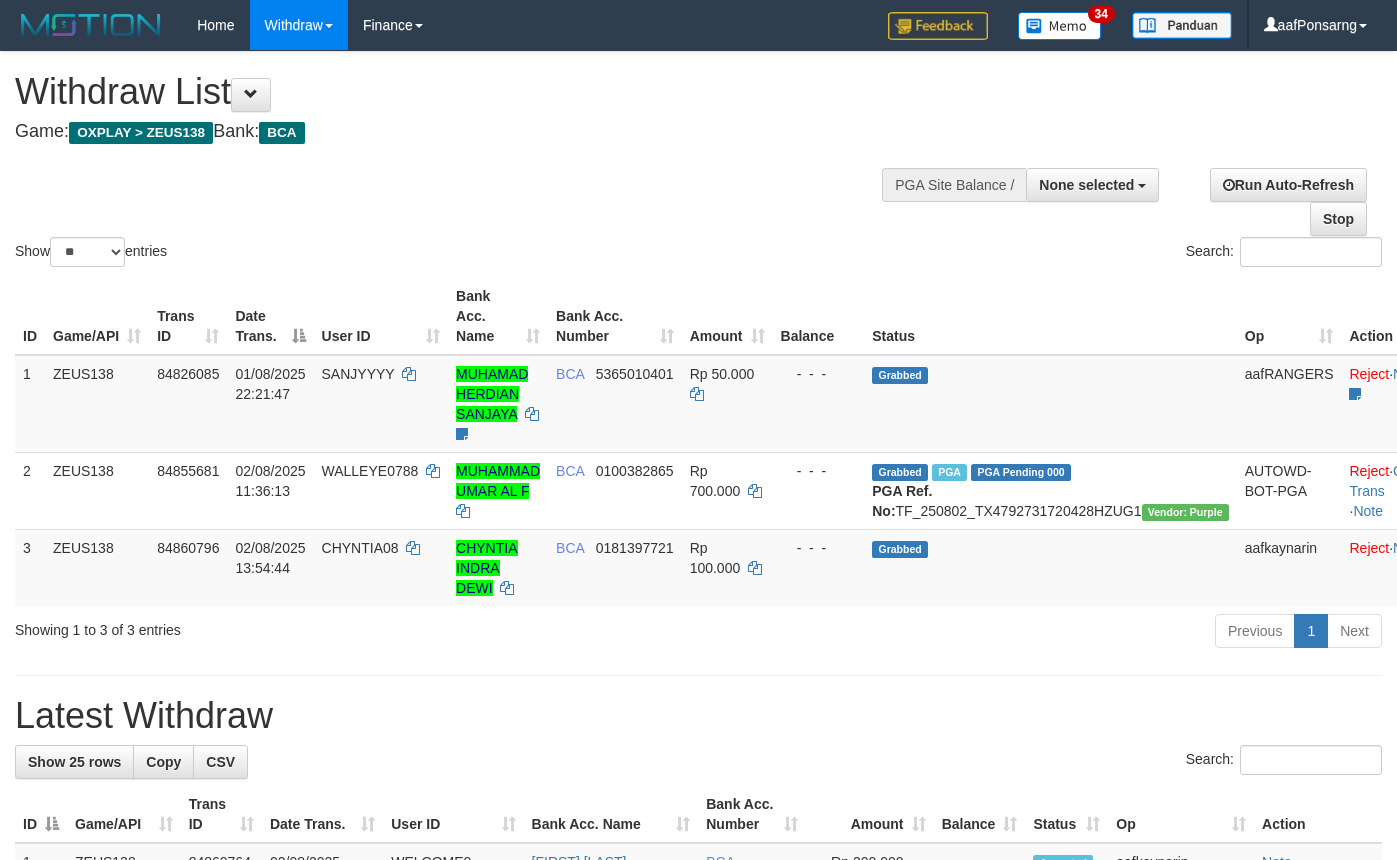 select 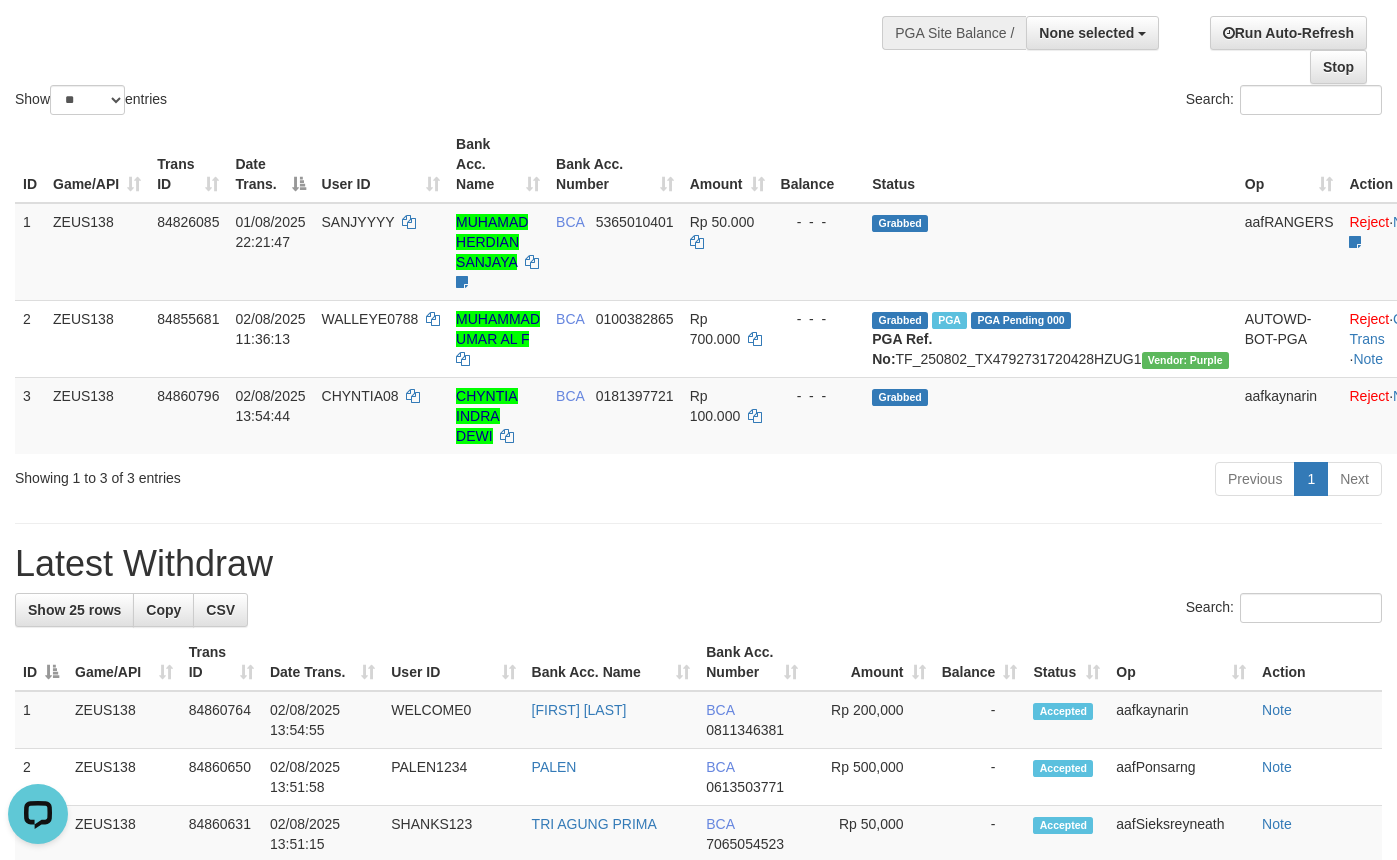 scroll, scrollTop: 0, scrollLeft: 0, axis: both 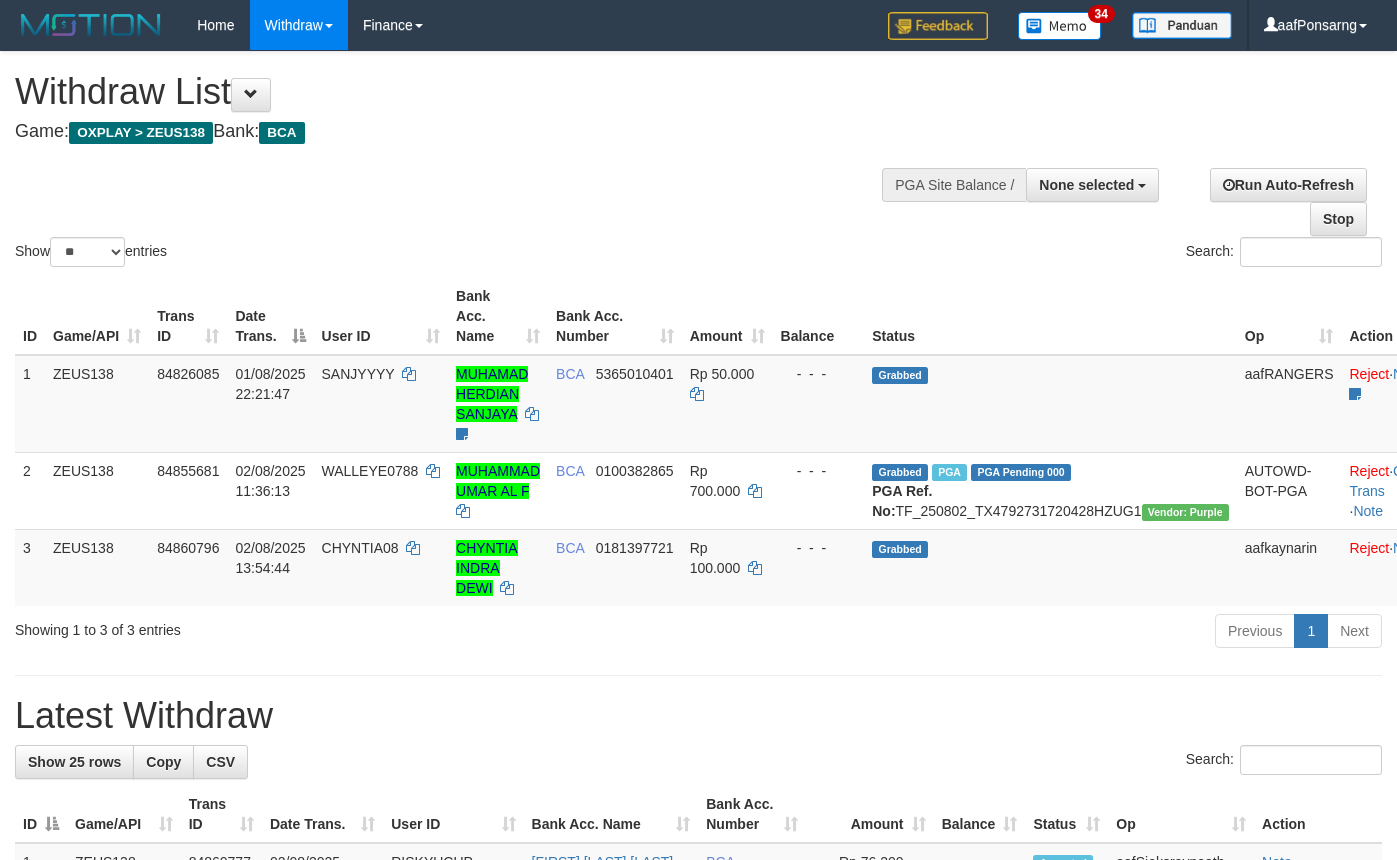 select 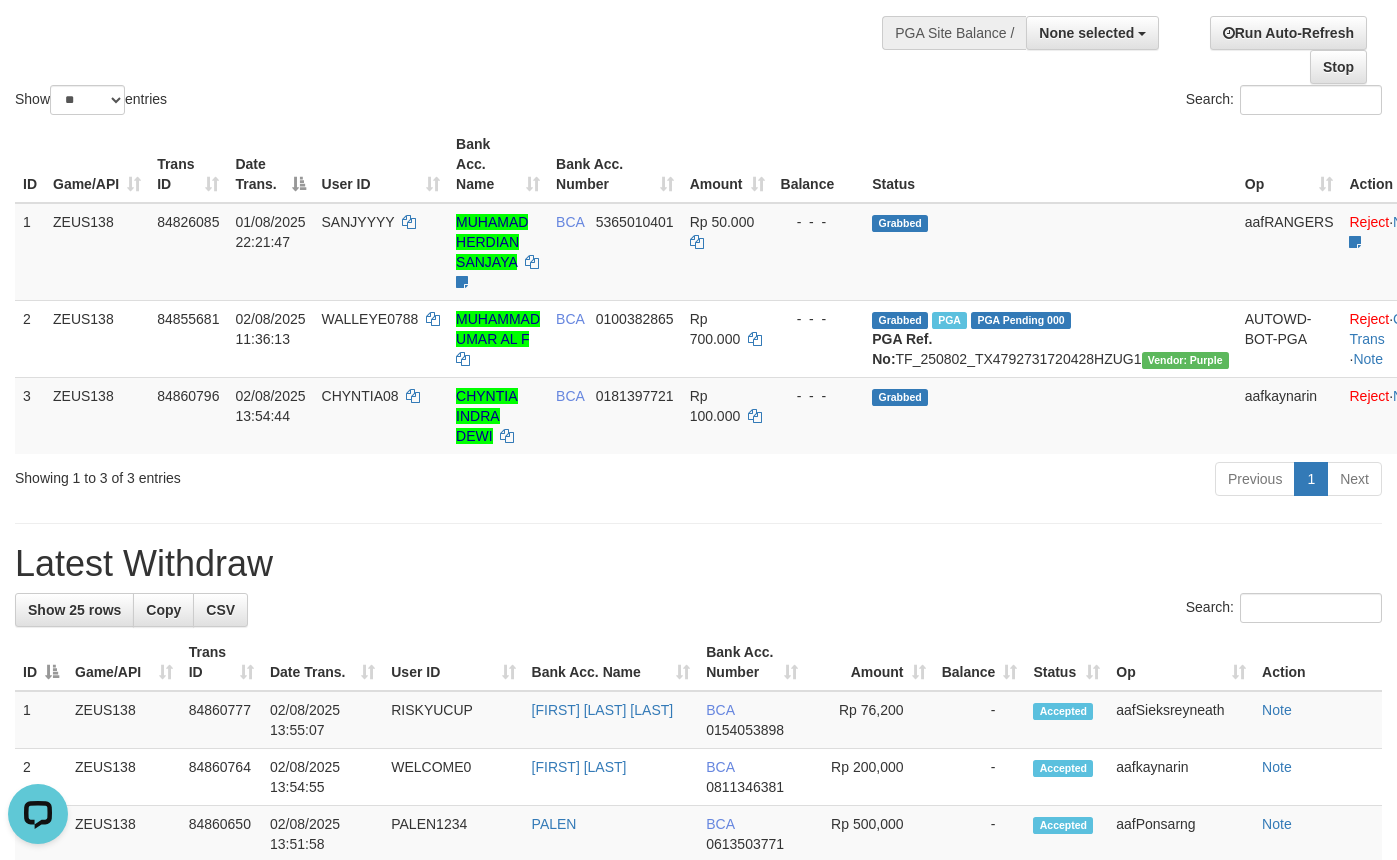 scroll, scrollTop: 0, scrollLeft: 0, axis: both 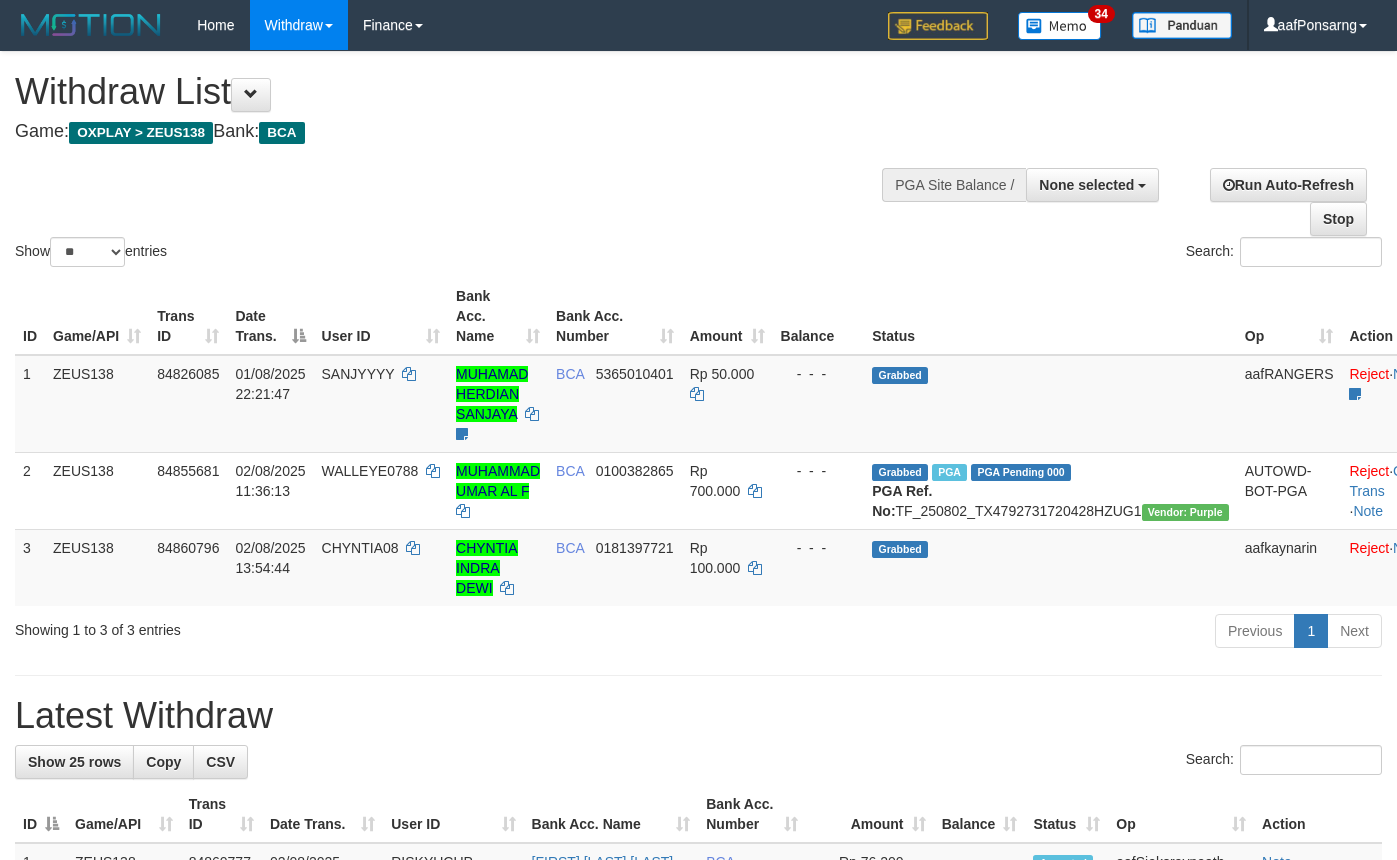 select 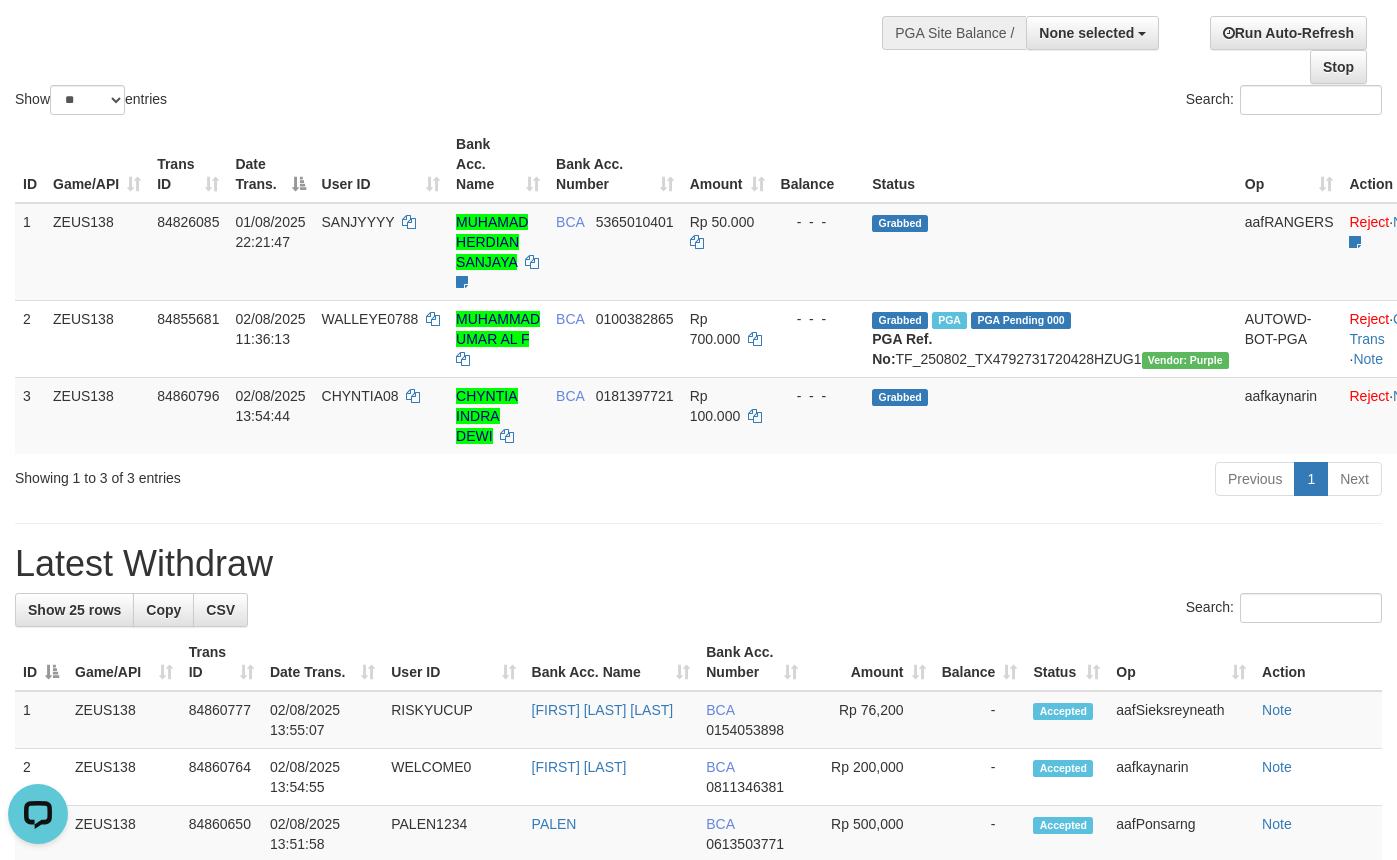 scroll, scrollTop: 0, scrollLeft: 0, axis: both 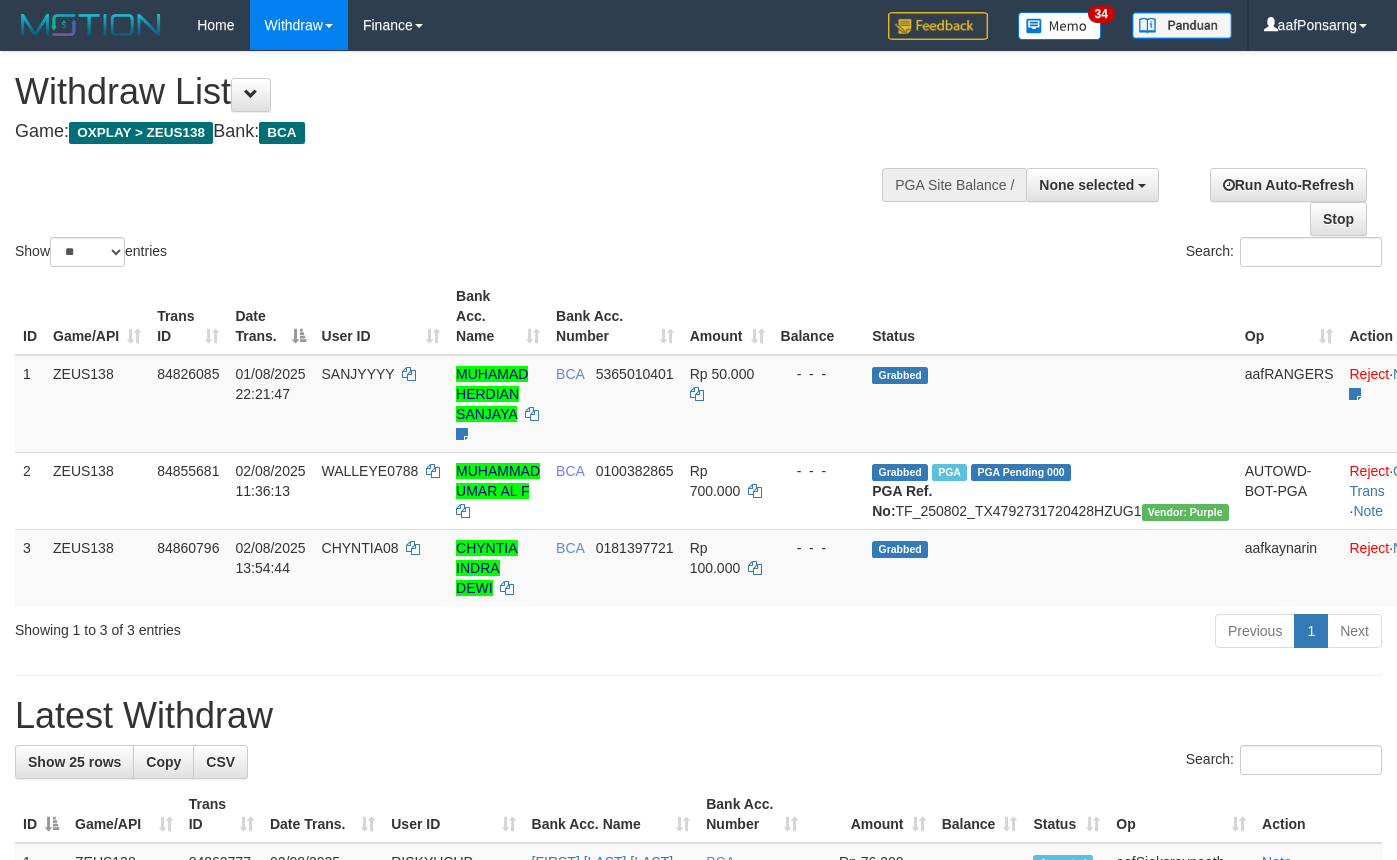 select 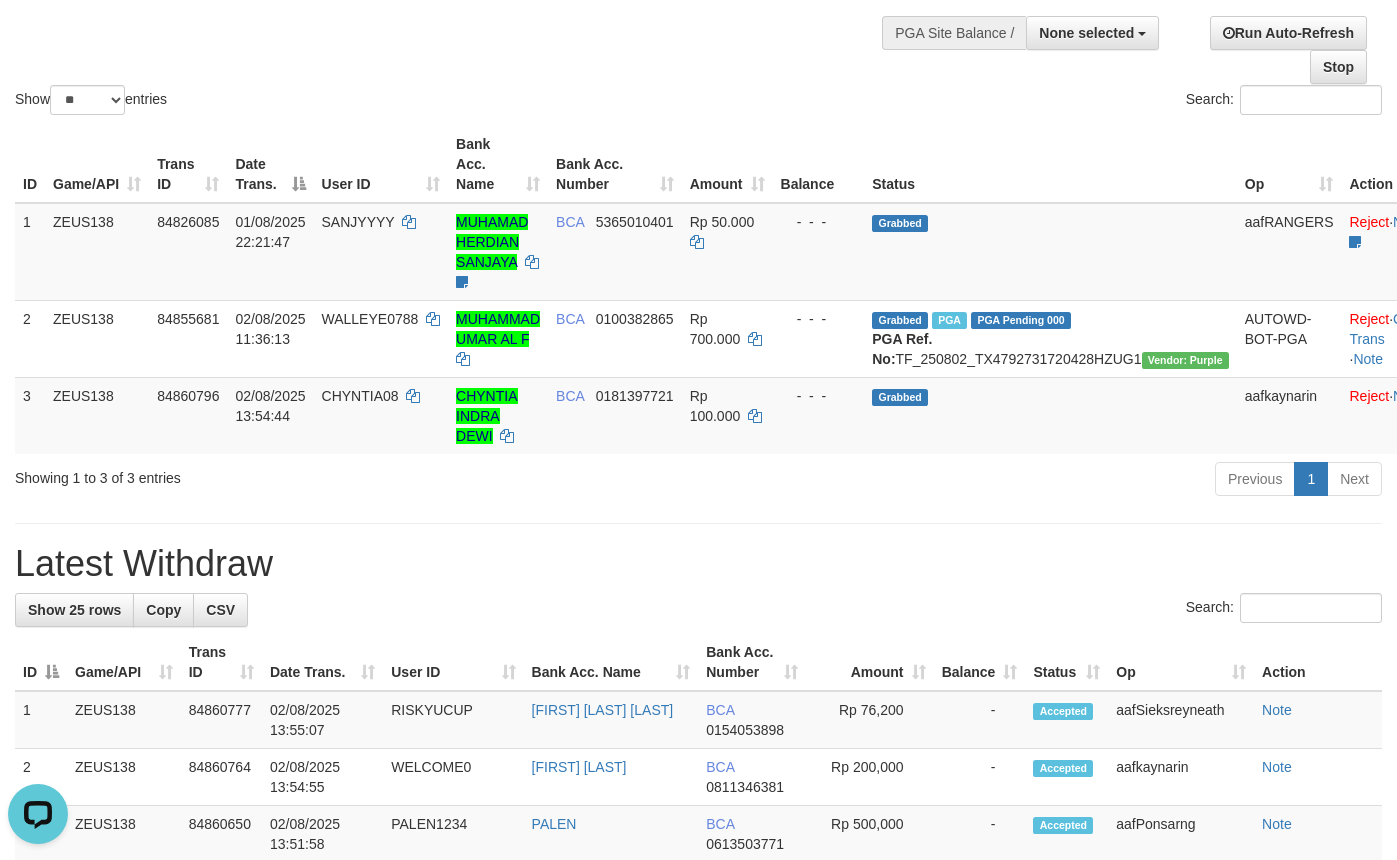scroll, scrollTop: 0, scrollLeft: 0, axis: both 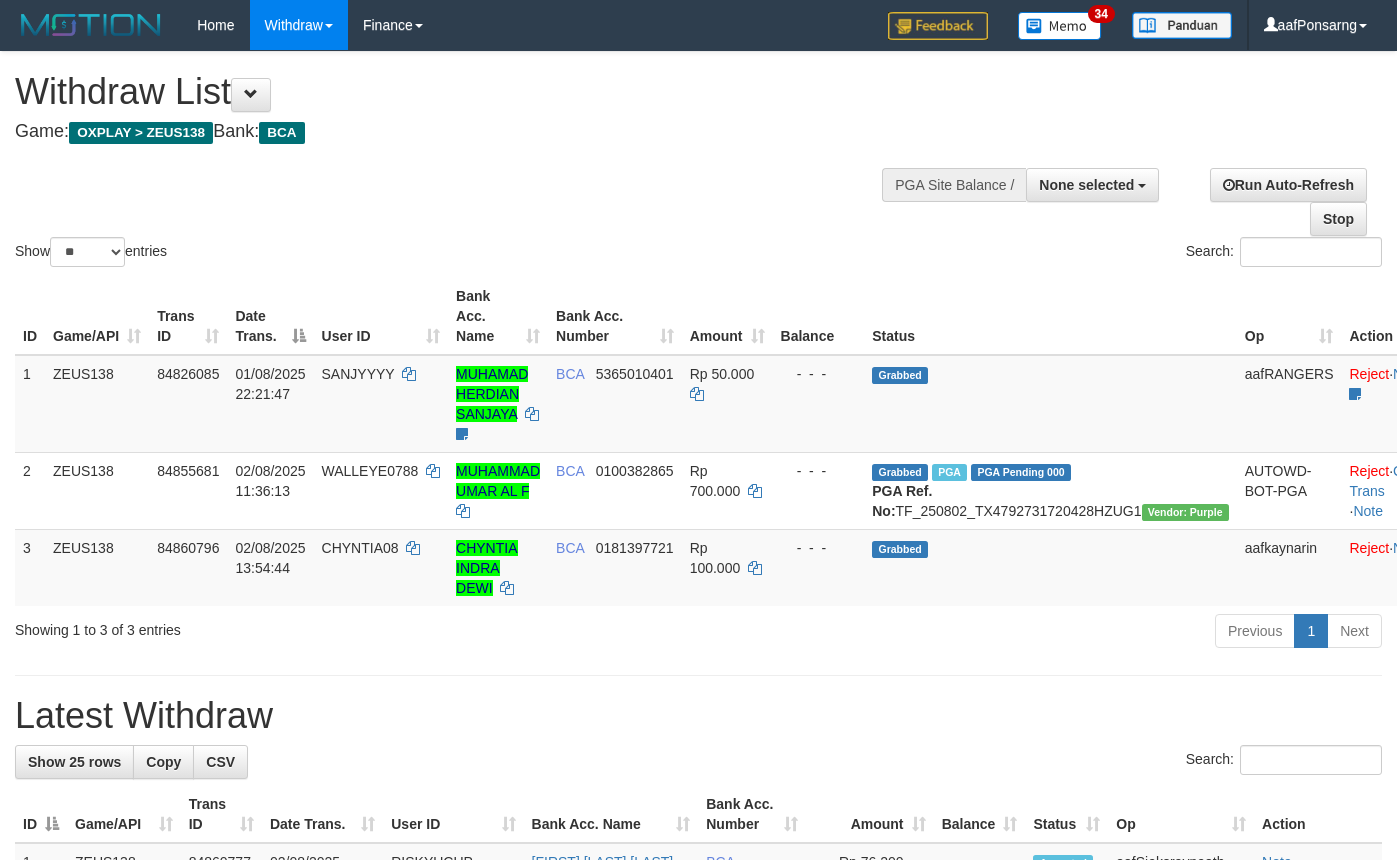 select 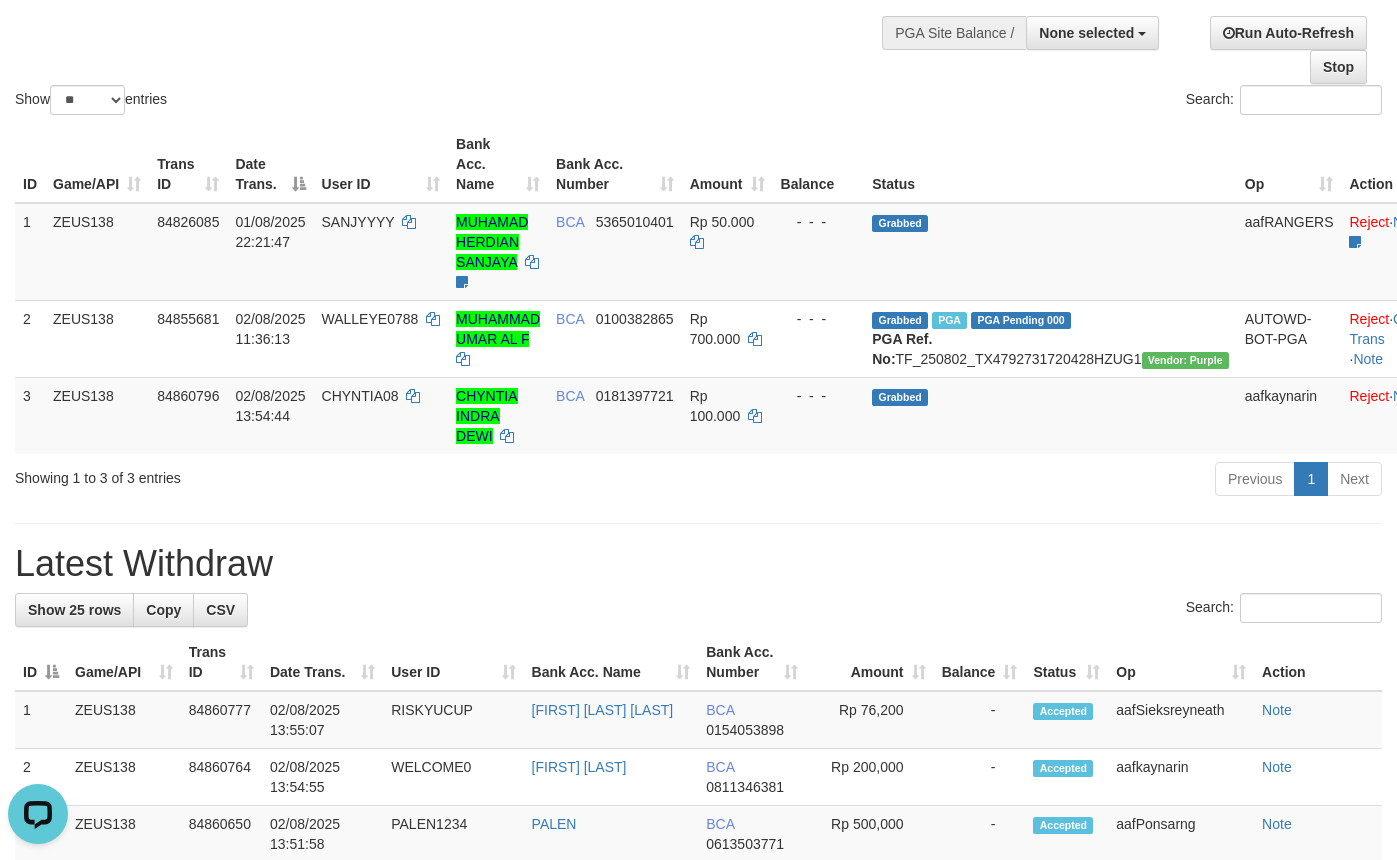 scroll, scrollTop: 0, scrollLeft: 0, axis: both 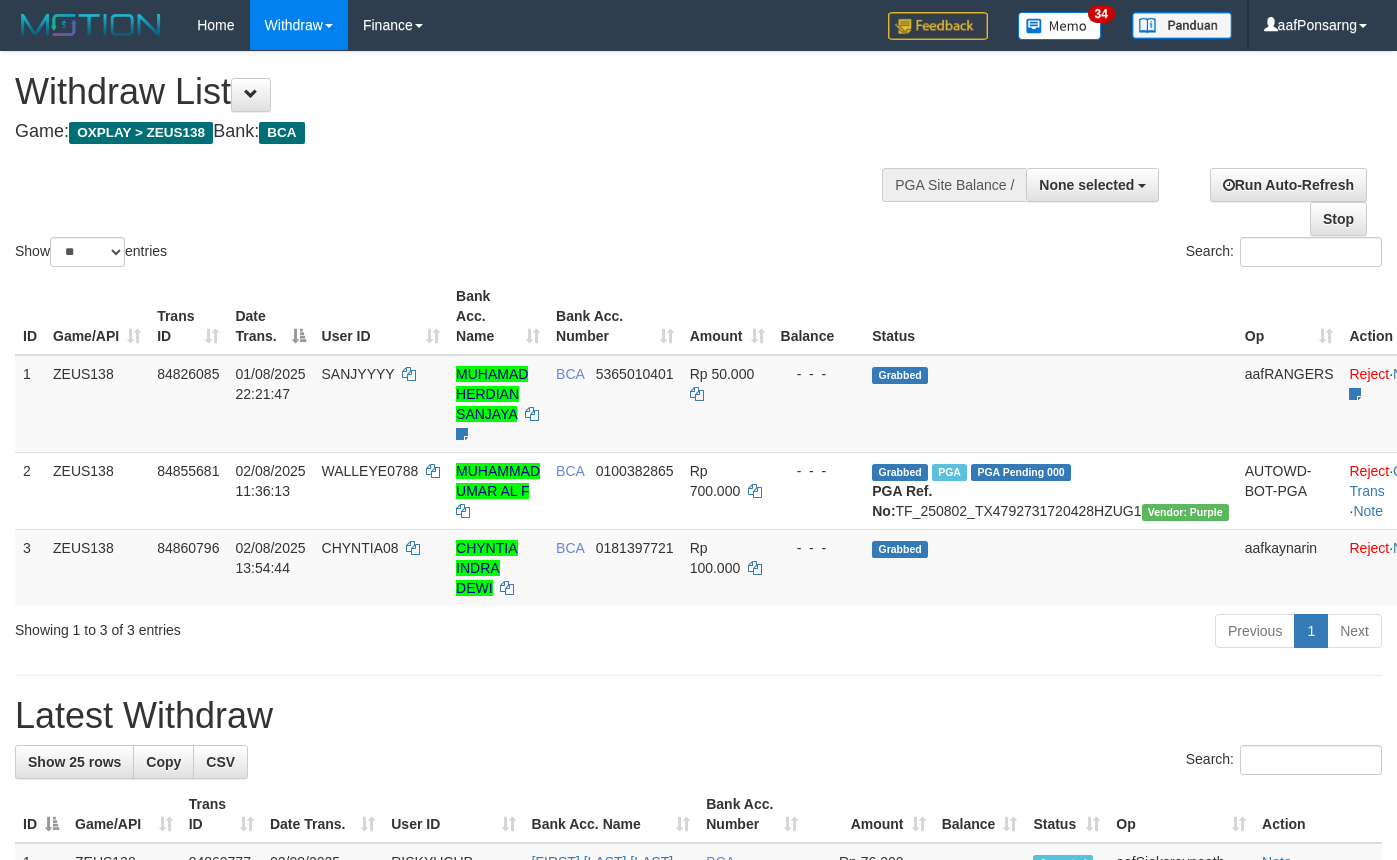 select 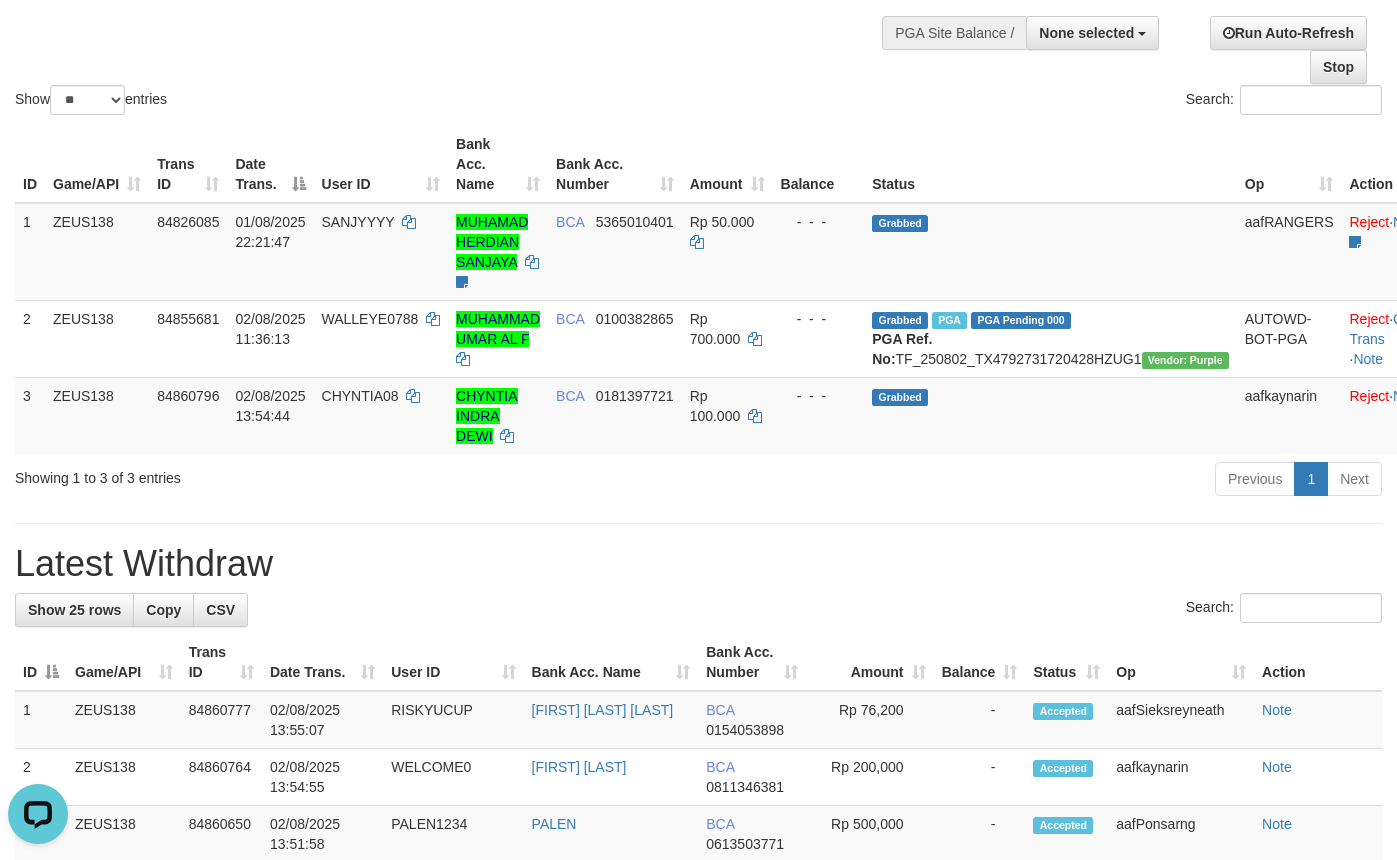 scroll, scrollTop: 0, scrollLeft: 0, axis: both 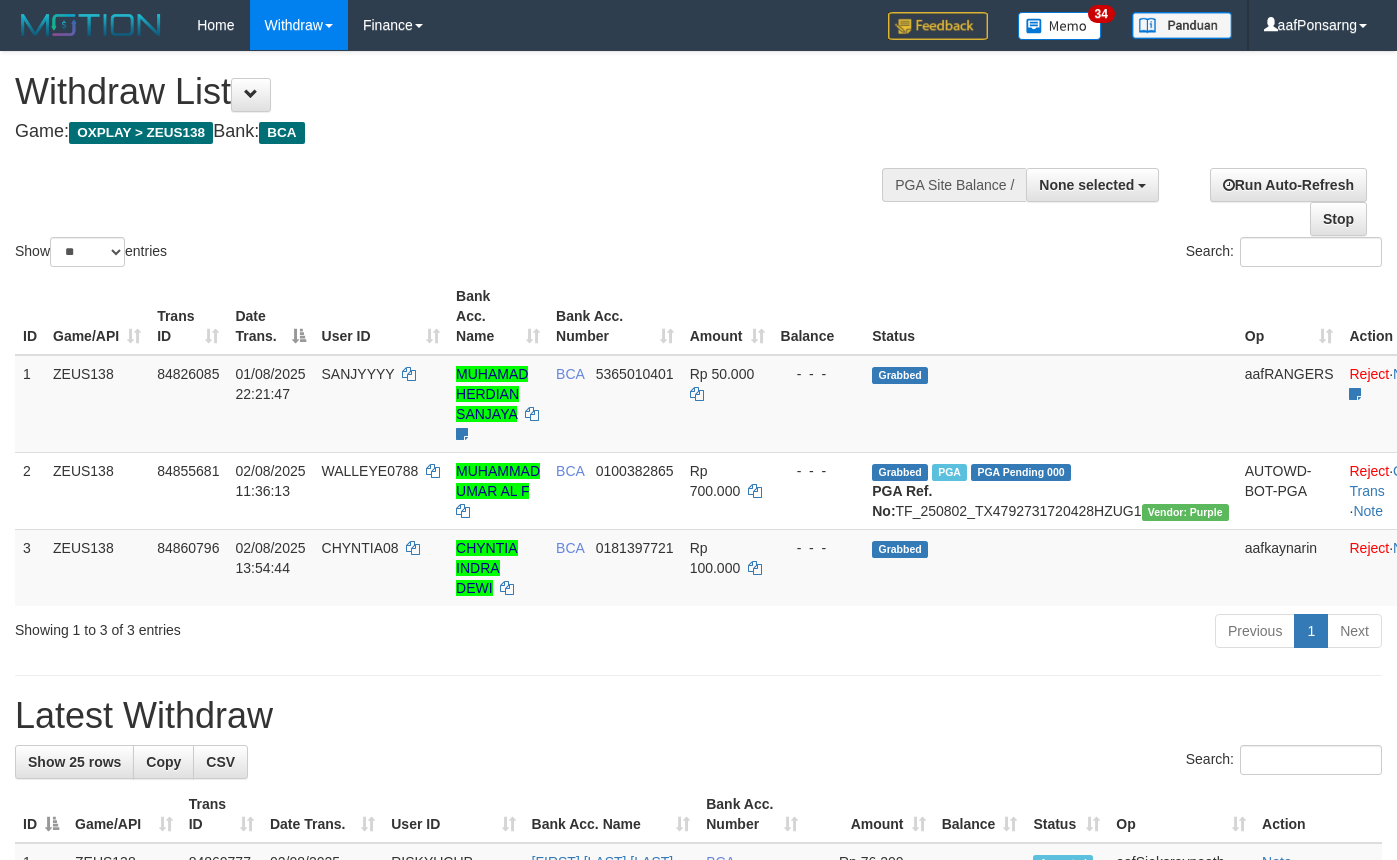select 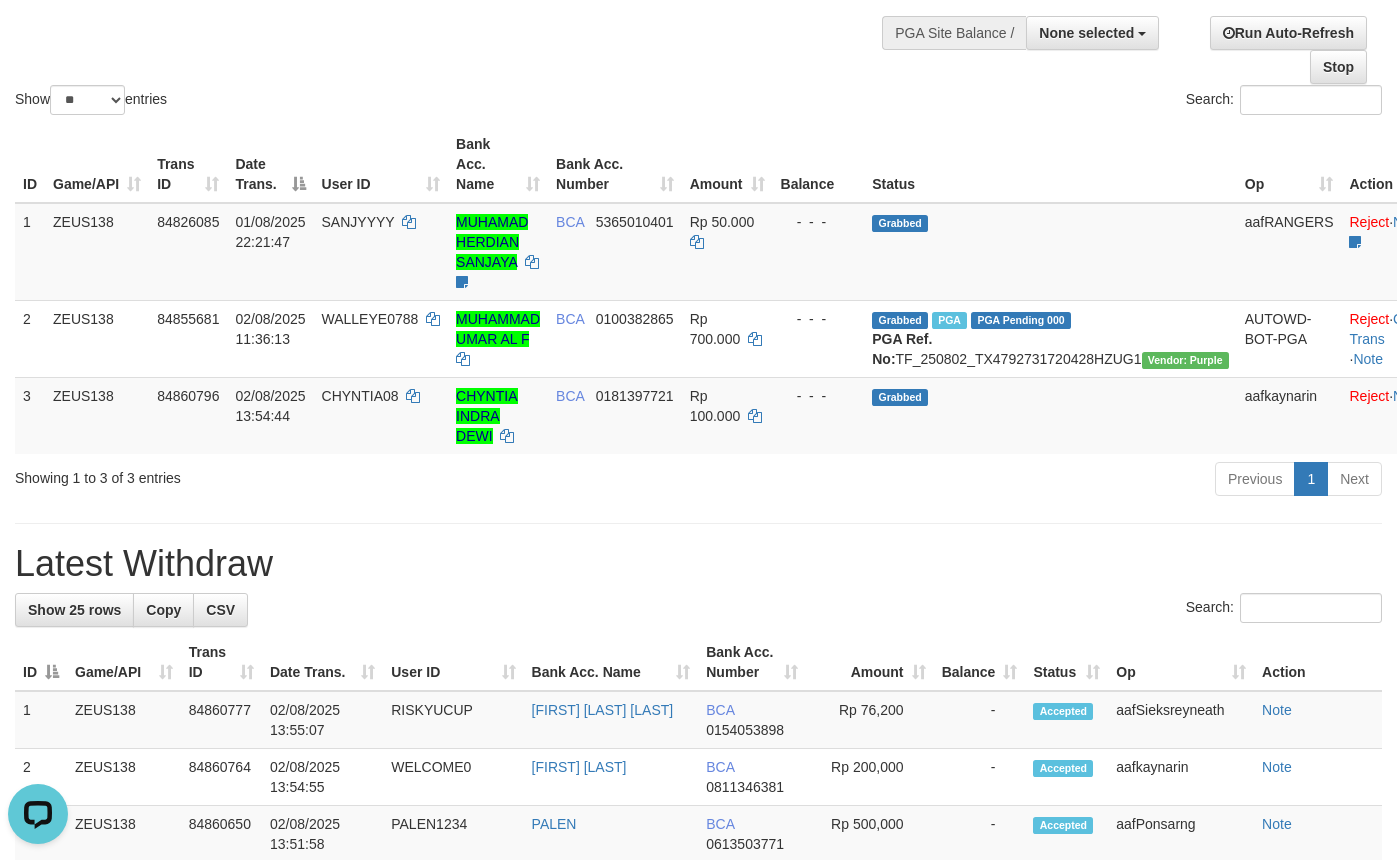 scroll, scrollTop: 0, scrollLeft: 0, axis: both 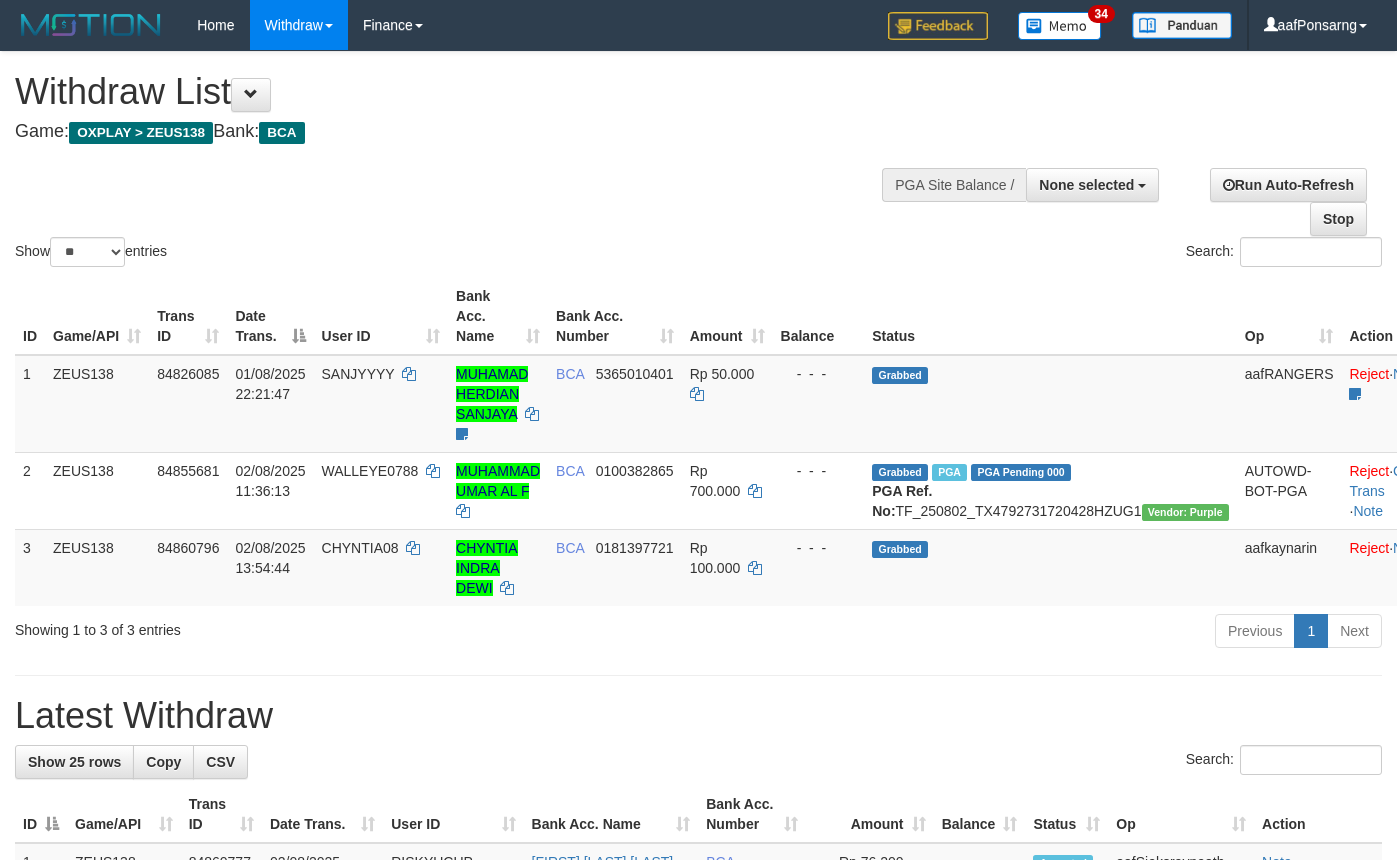 select 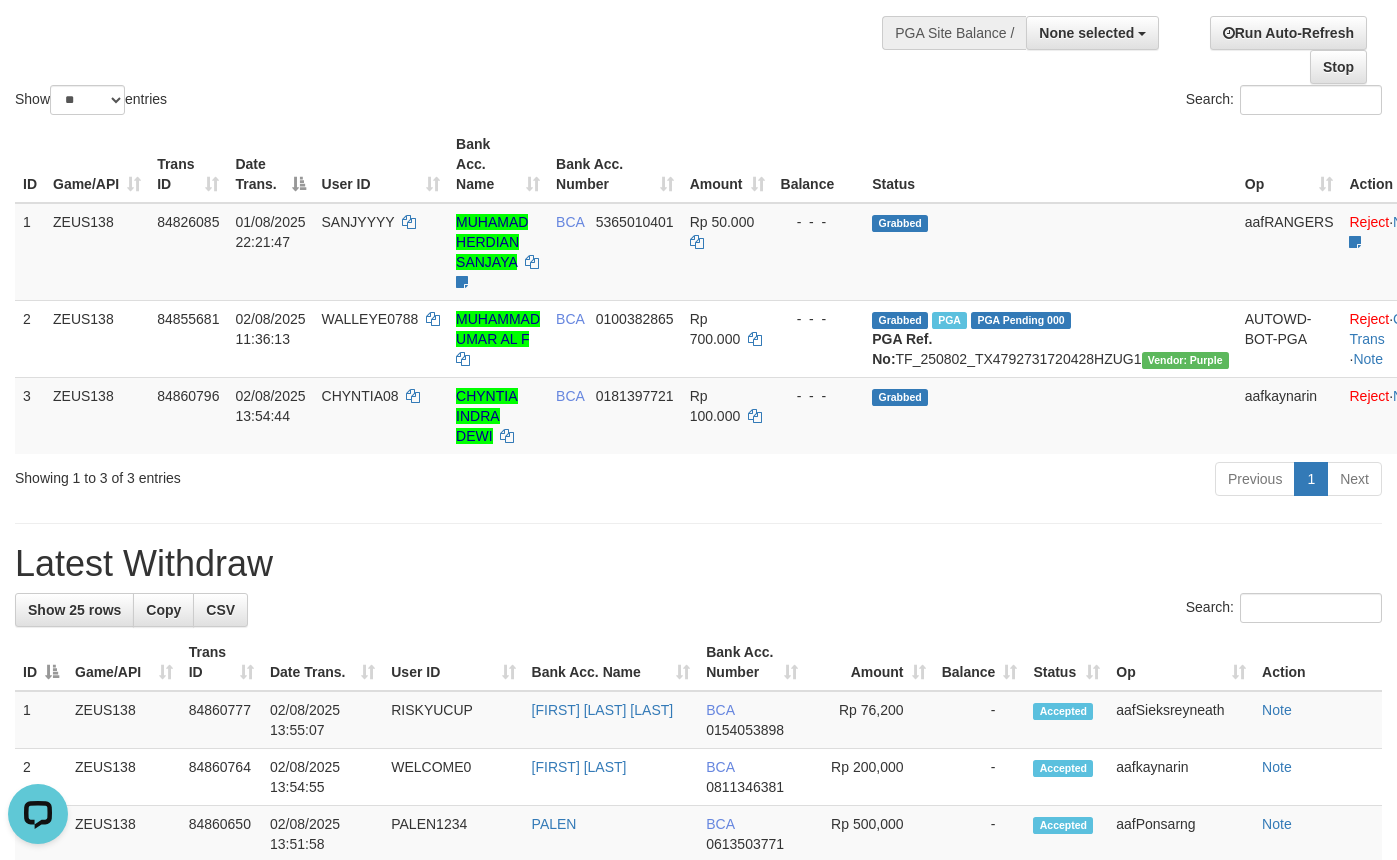 scroll, scrollTop: 0, scrollLeft: 0, axis: both 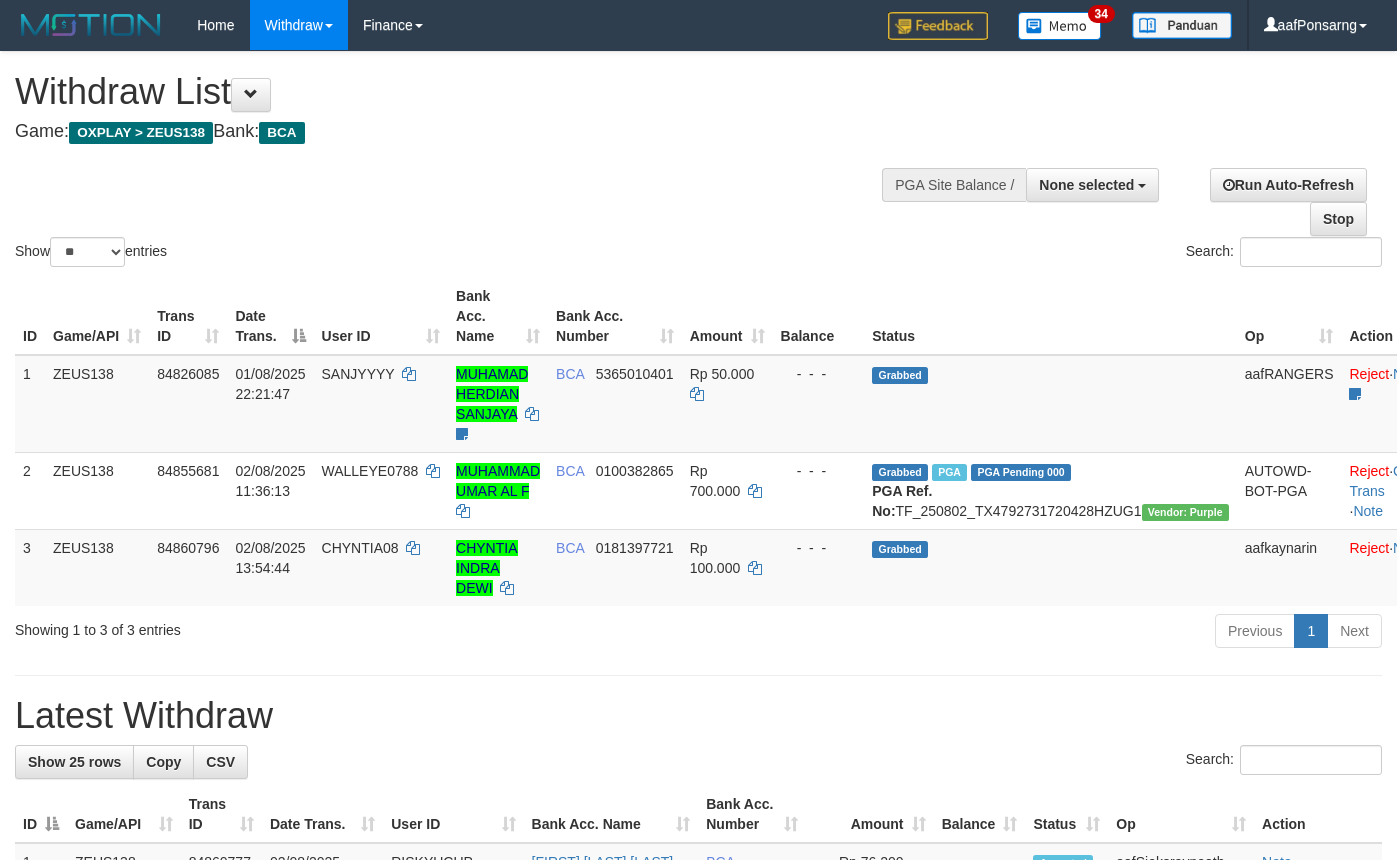 select 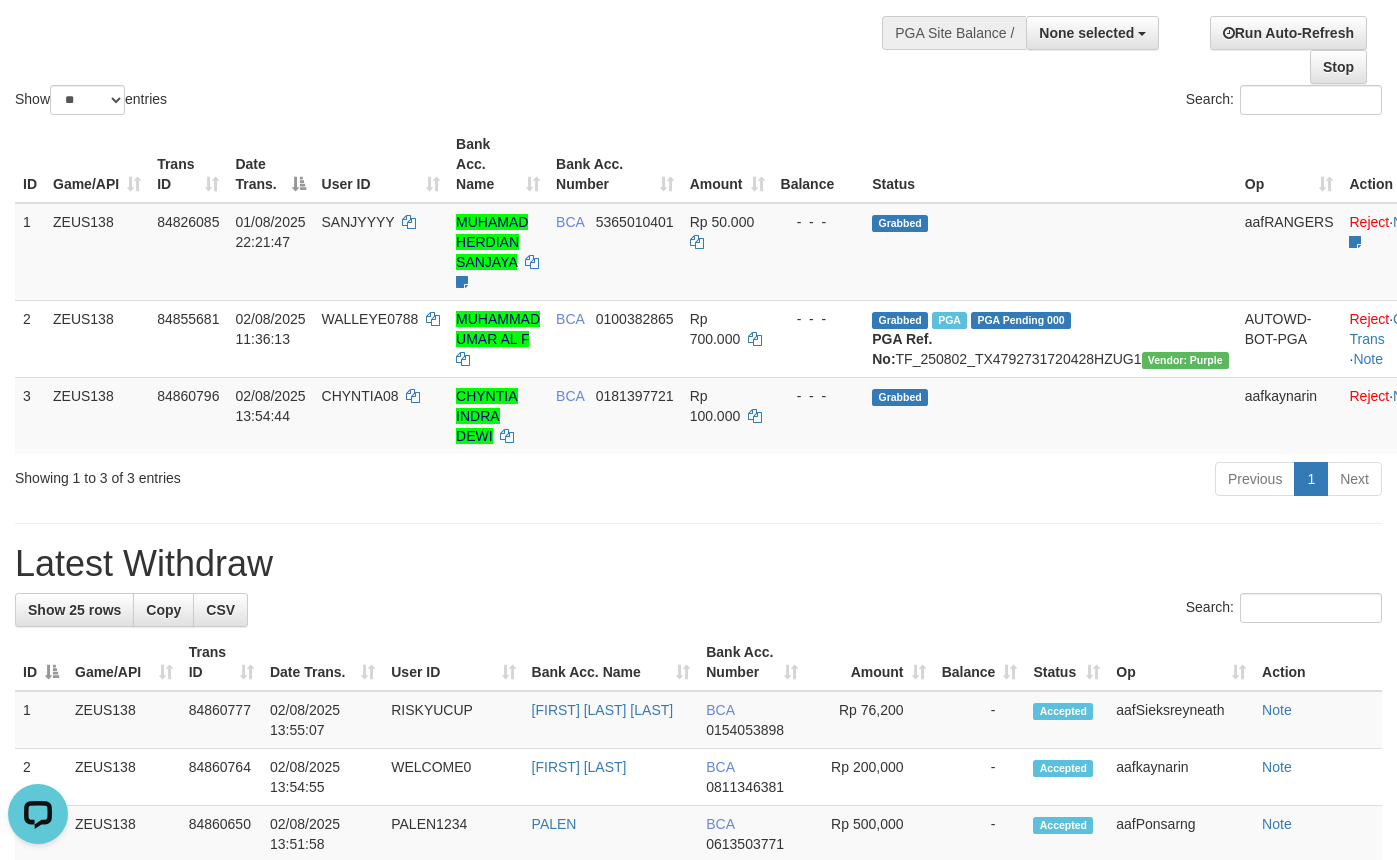 scroll, scrollTop: 0, scrollLeft: 0, axis: both 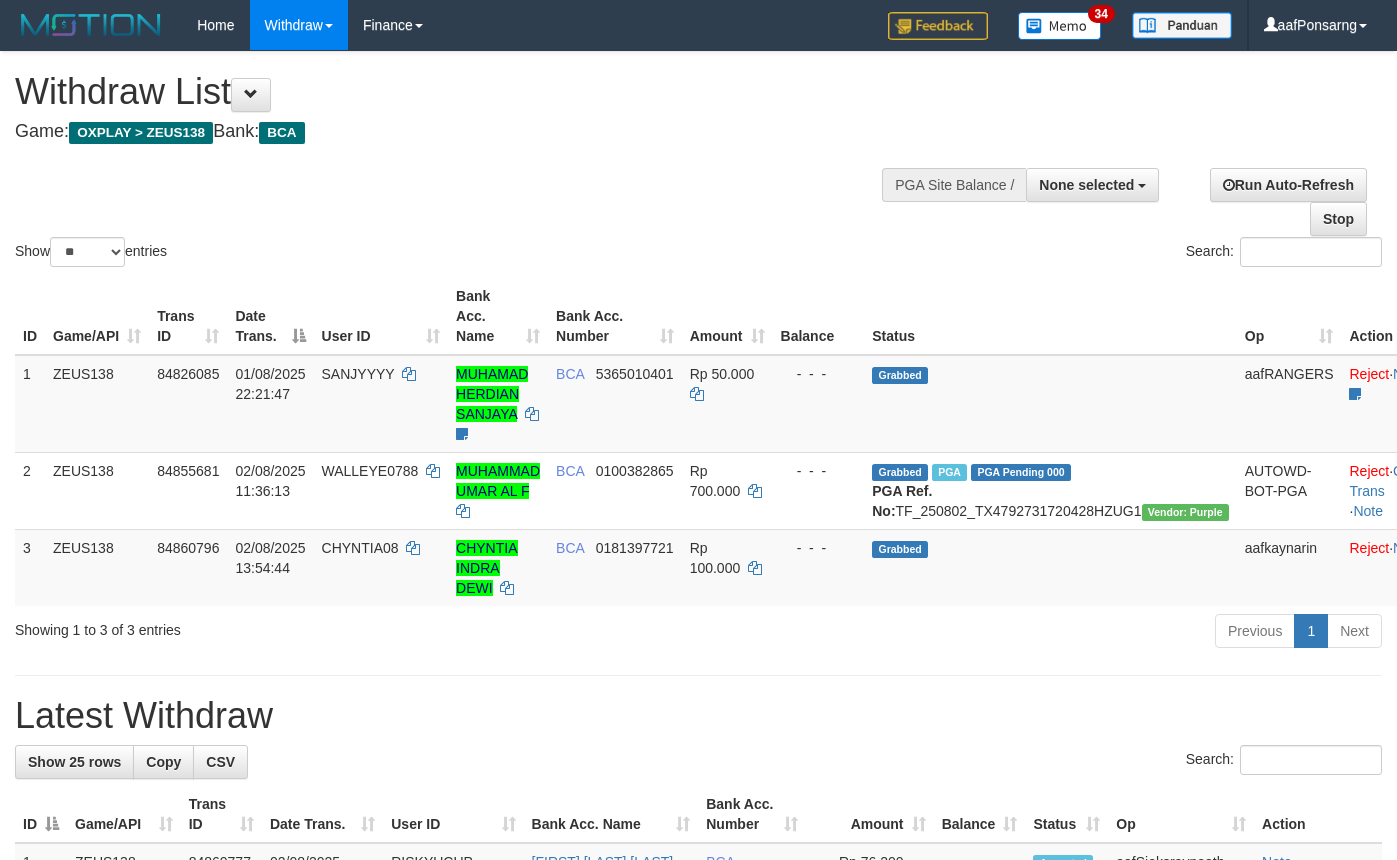 select 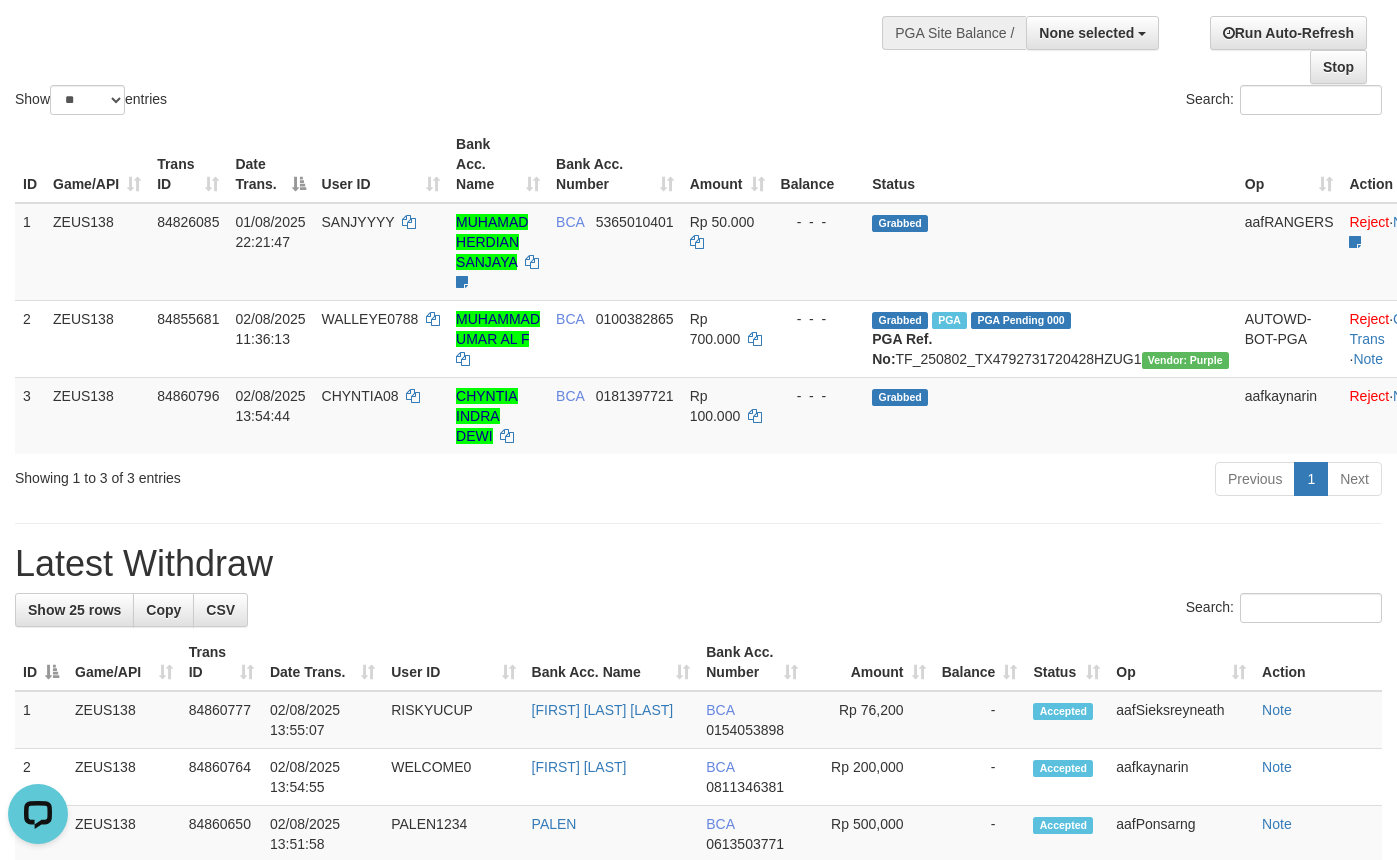 scroll, scrollTop: 0, scrollLeft: 0, axis: both 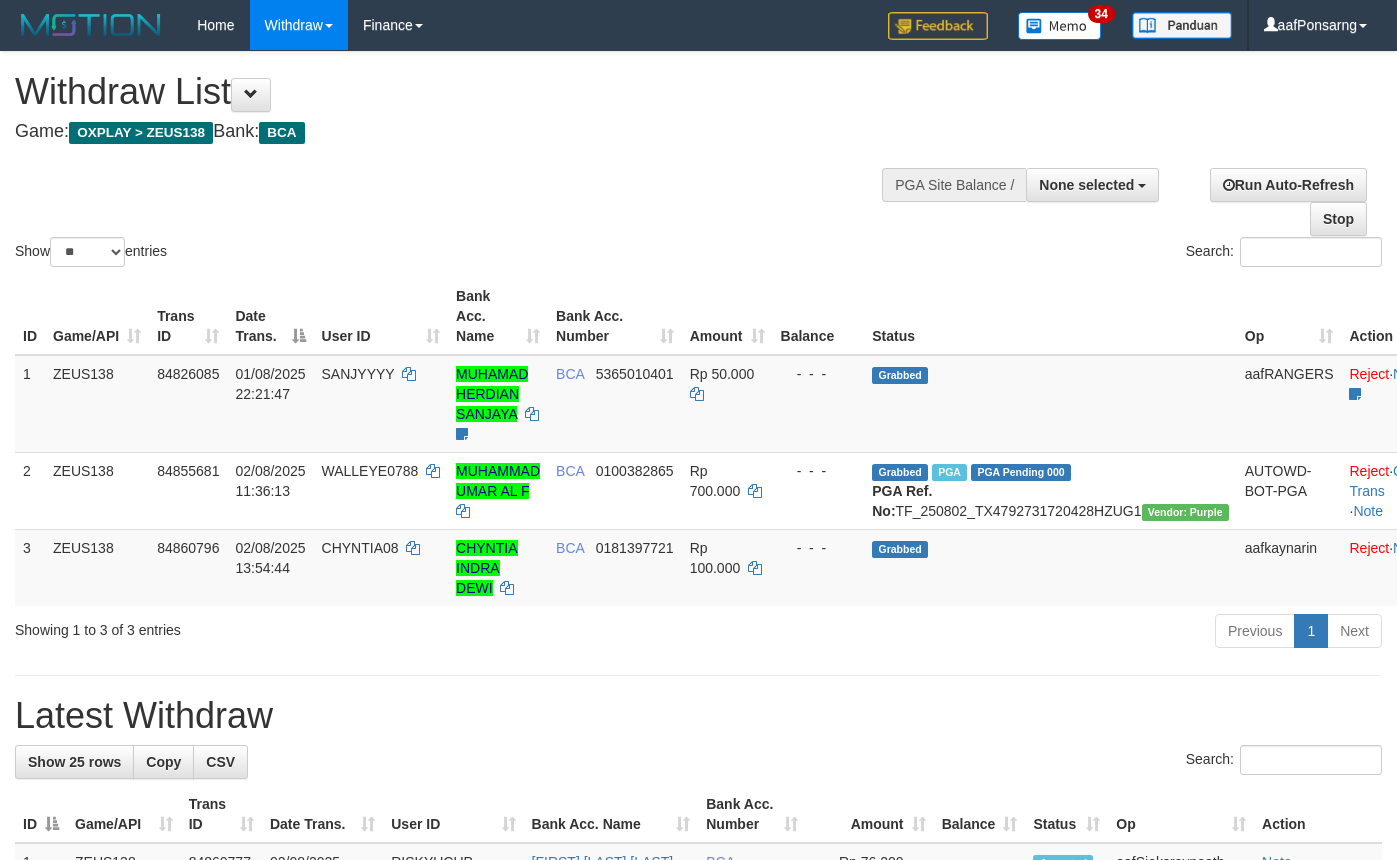 select 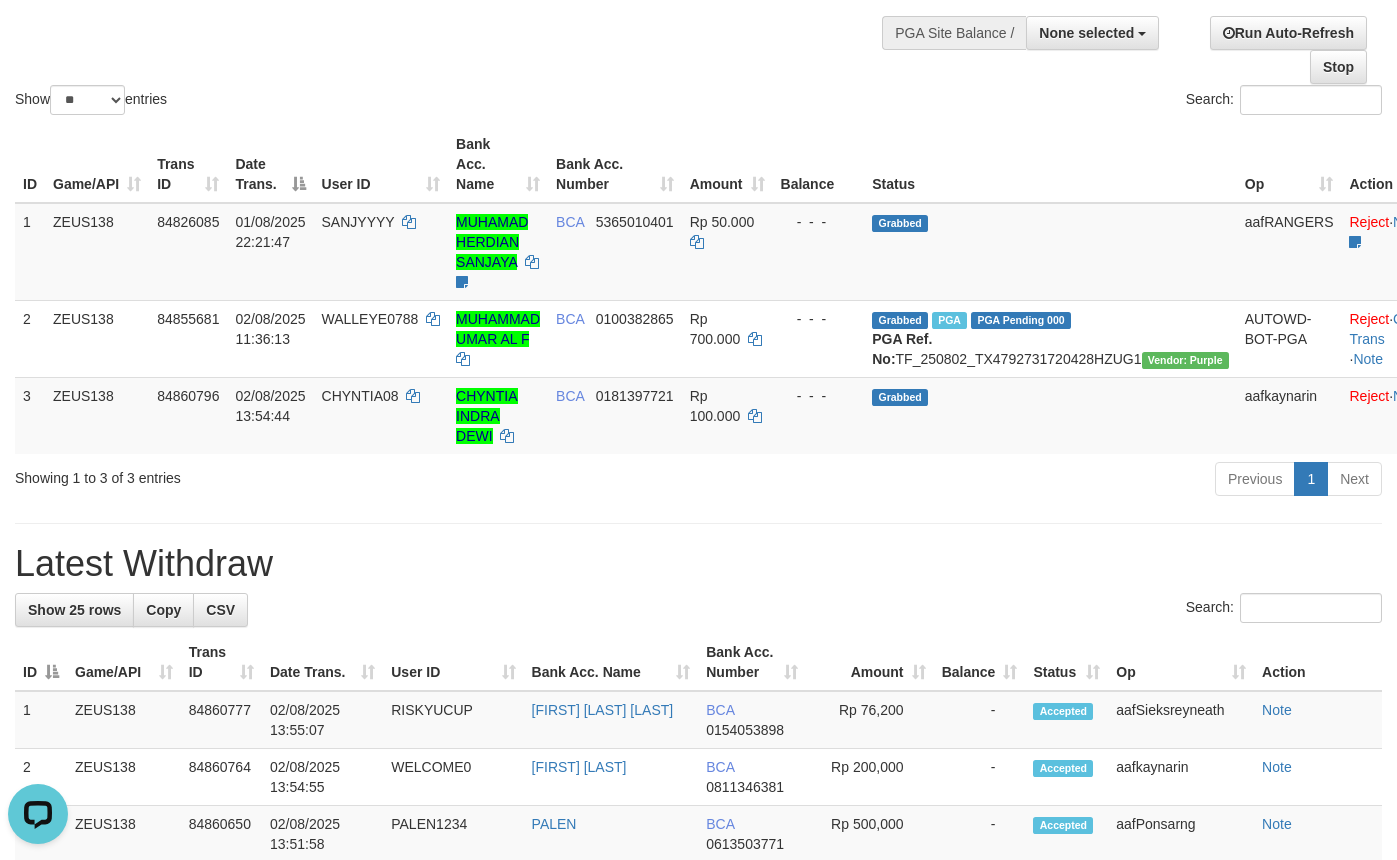scroll, scrollTop: 0, scrollLeft: 0, axis: both 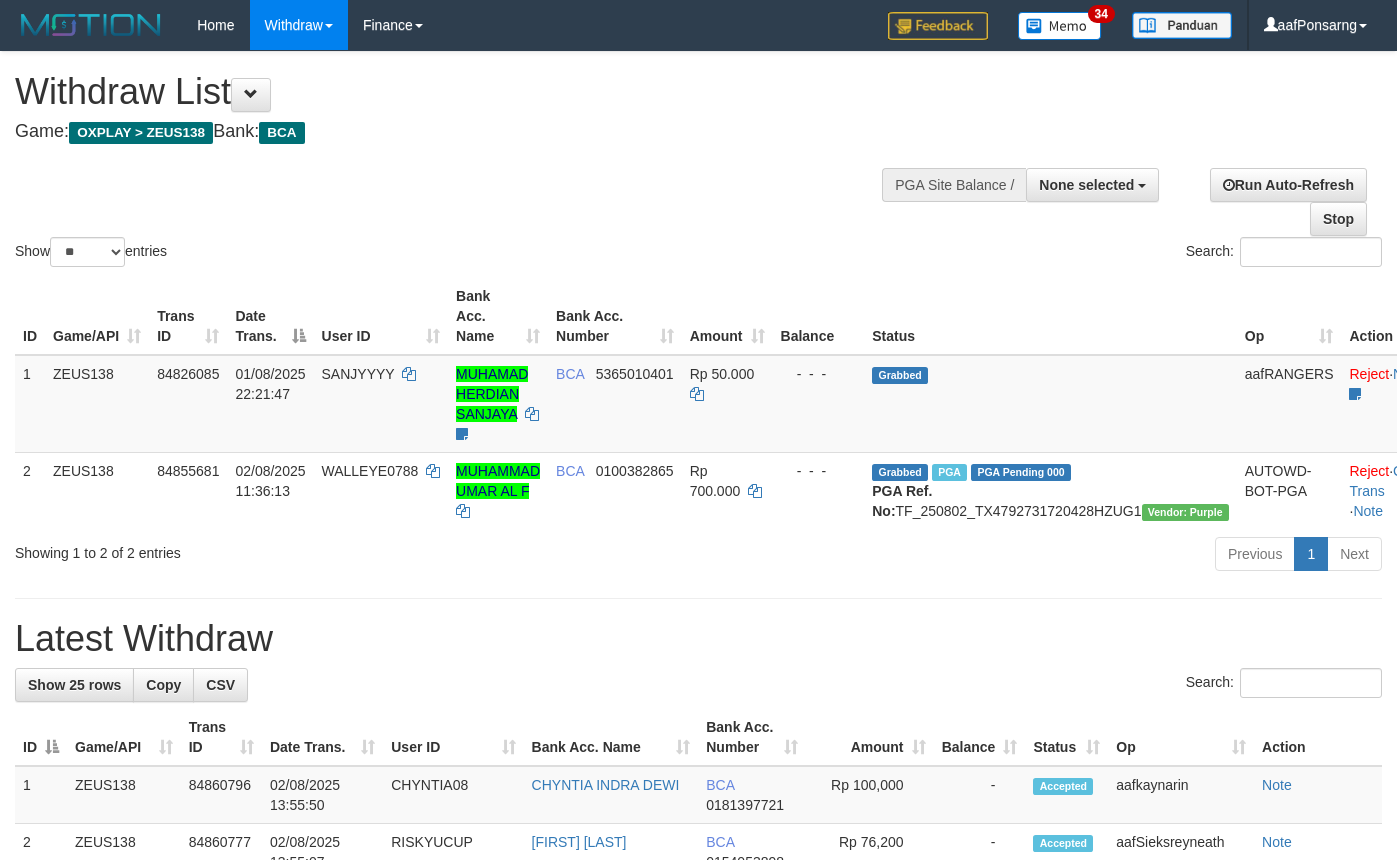 select 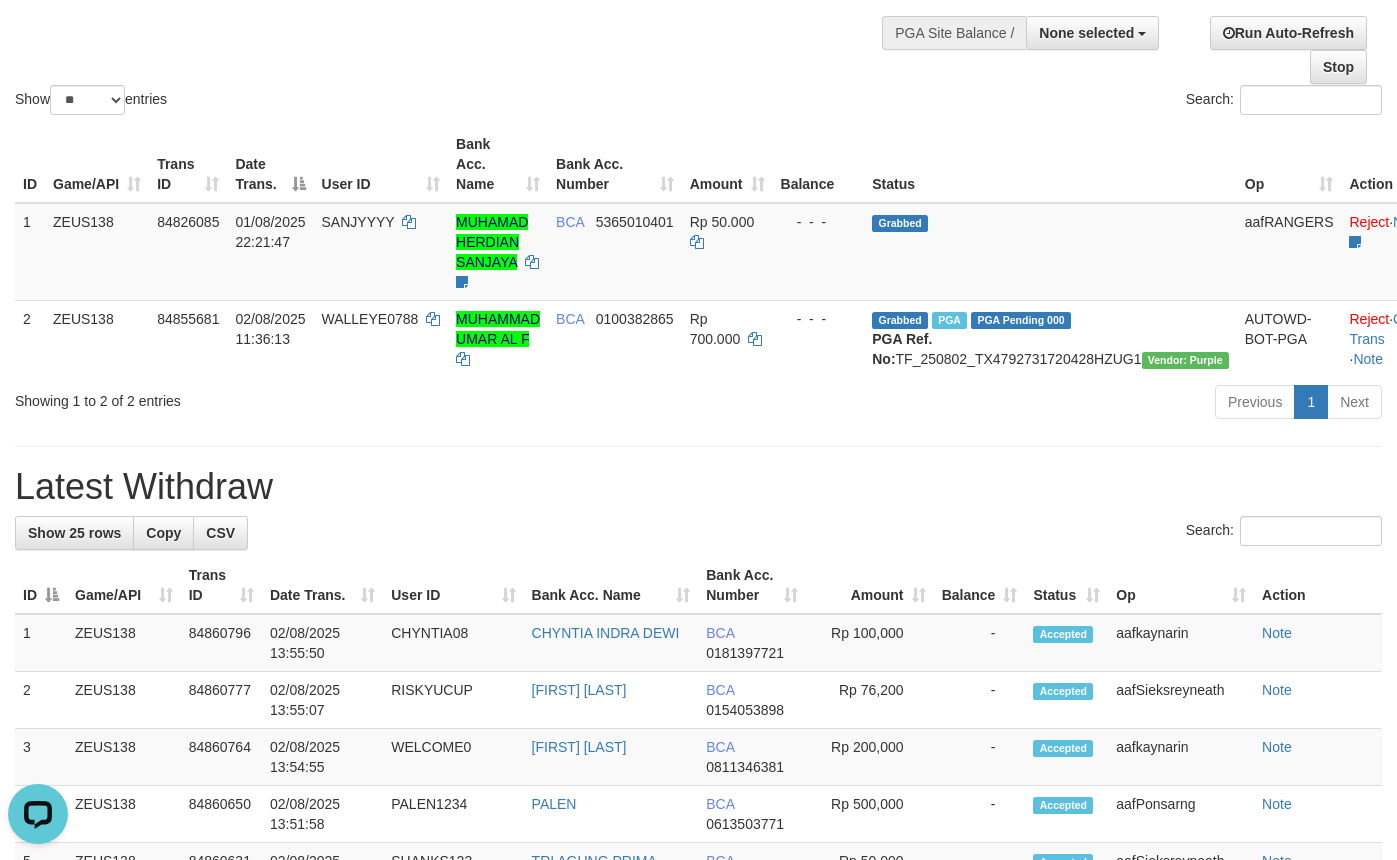 scroll, scrollTop: 0, scrollLeft: 0, axis: both 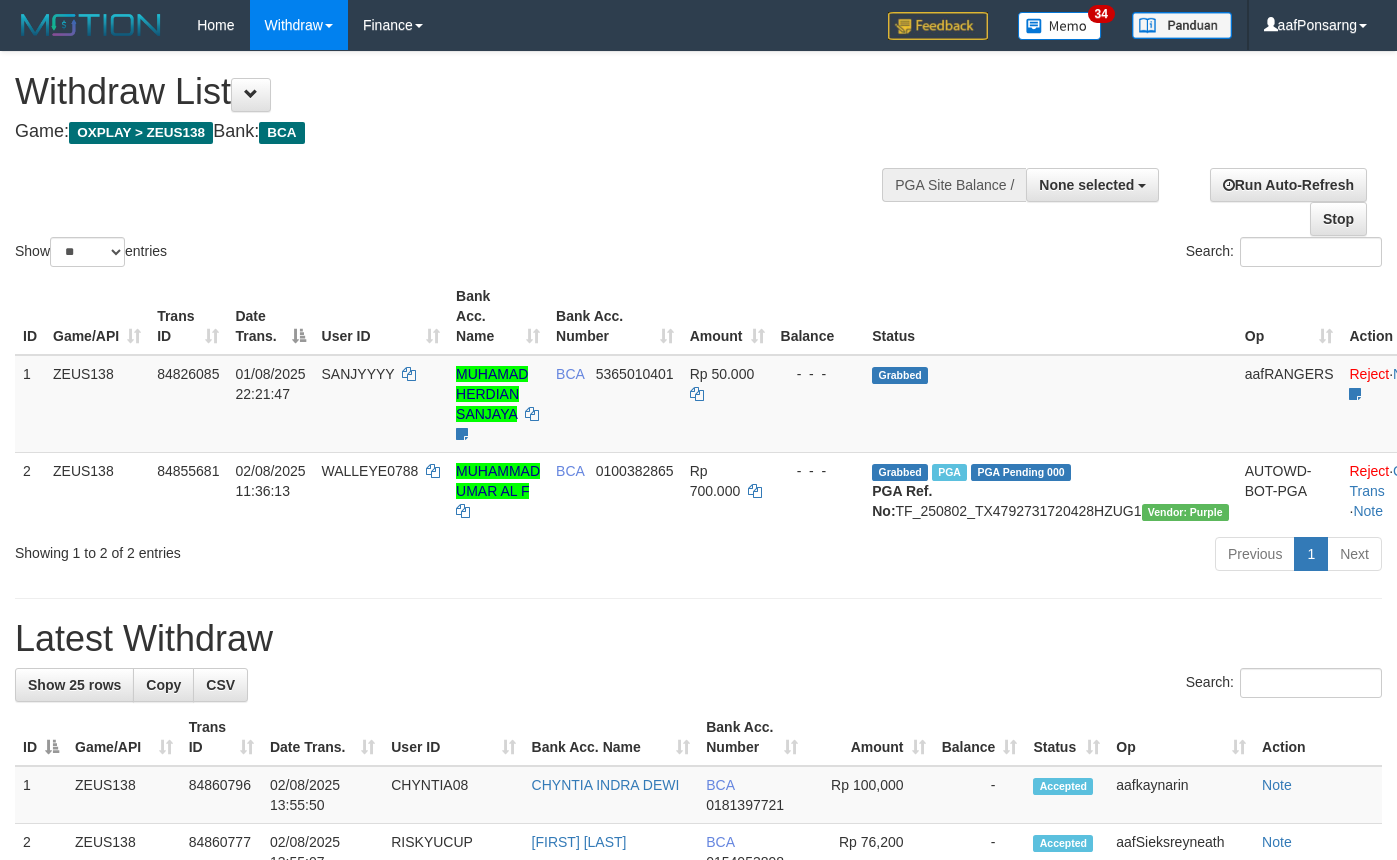 select 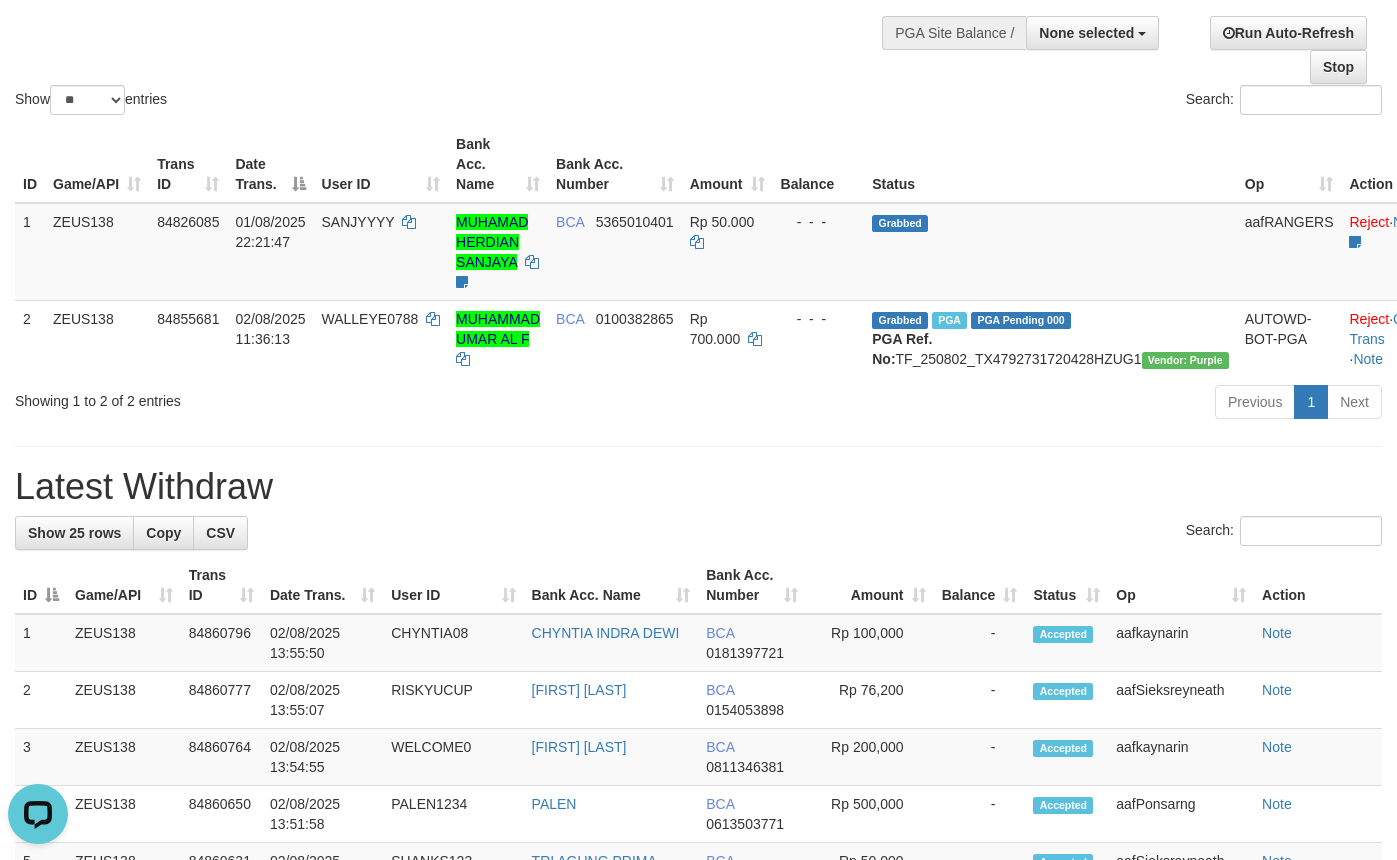 scroll, scrollTop: 0, scrollLeft: 0, axis: both 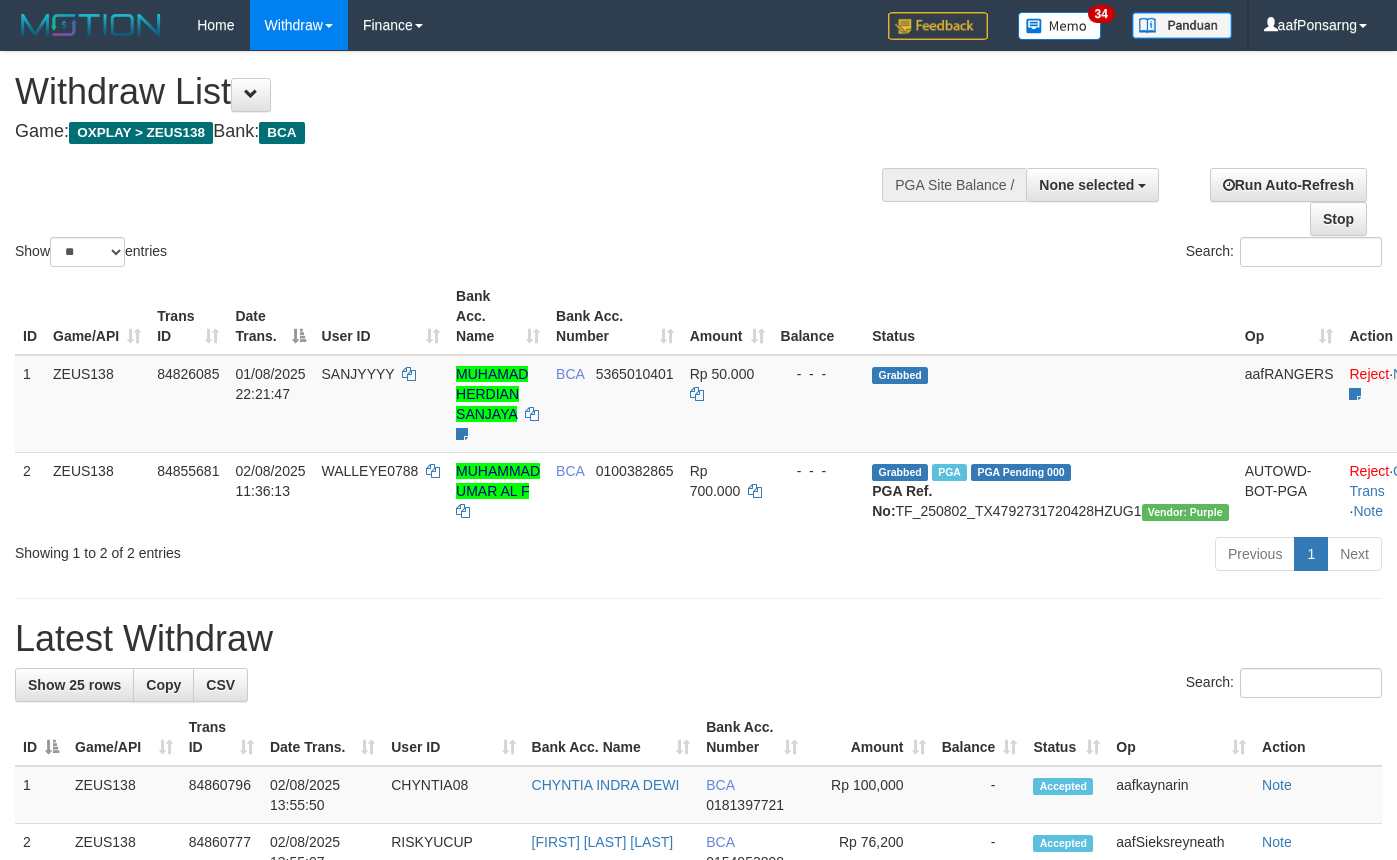select 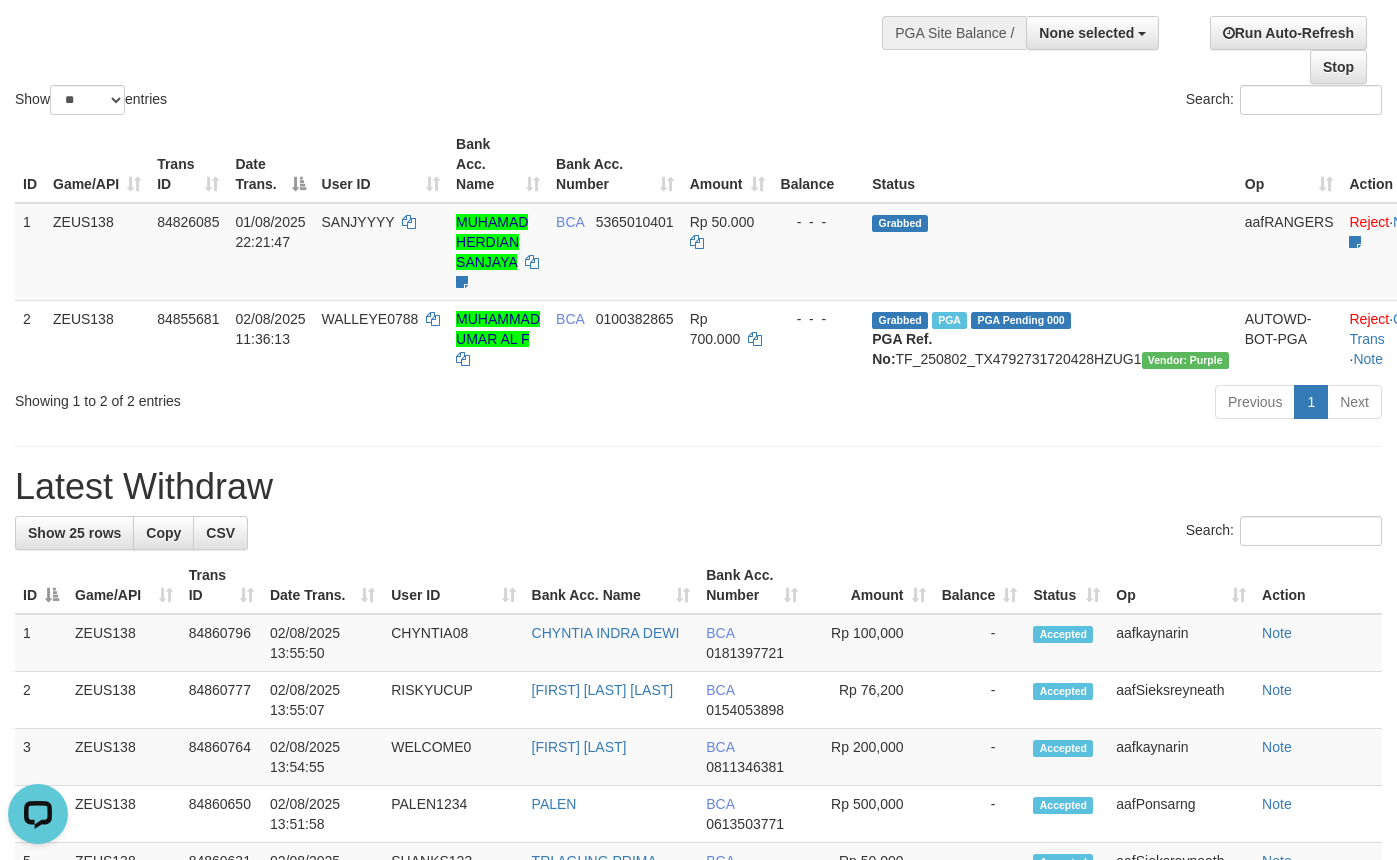 scroll, scrollTop: 0, scrollLeft: 0, axis: both 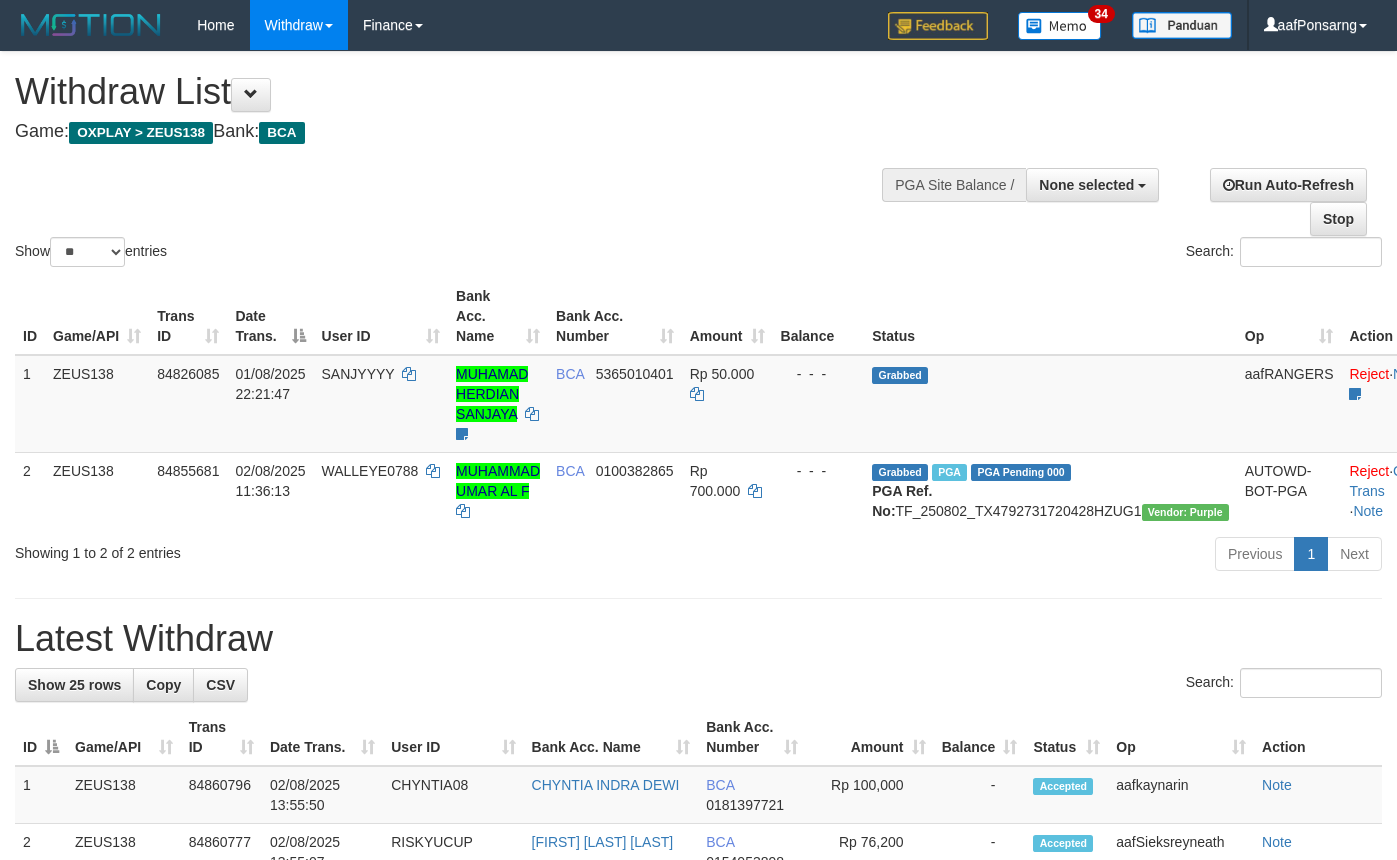 select 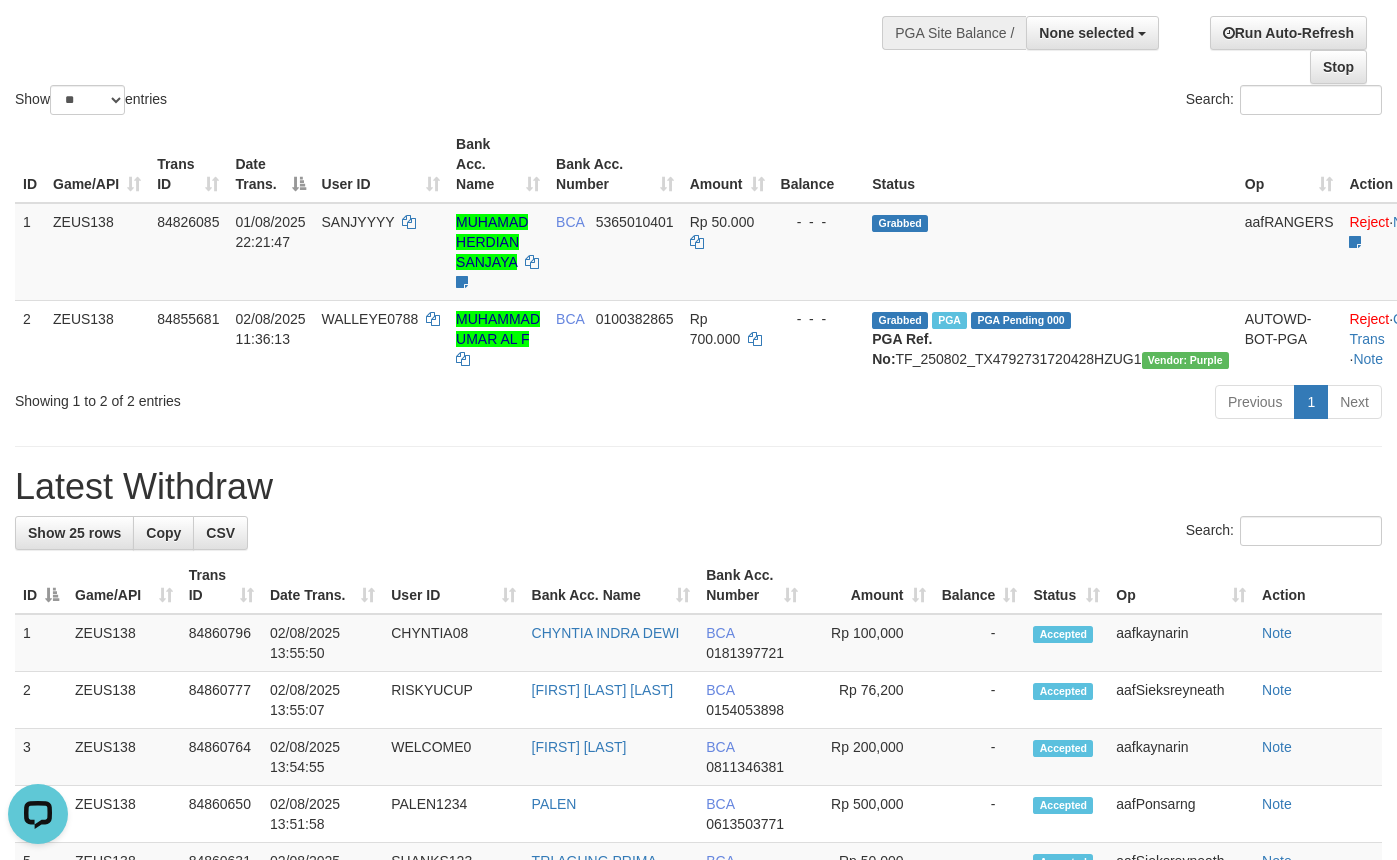 scroll, scrollTop: 0, scrollLeft: 0, axis: both 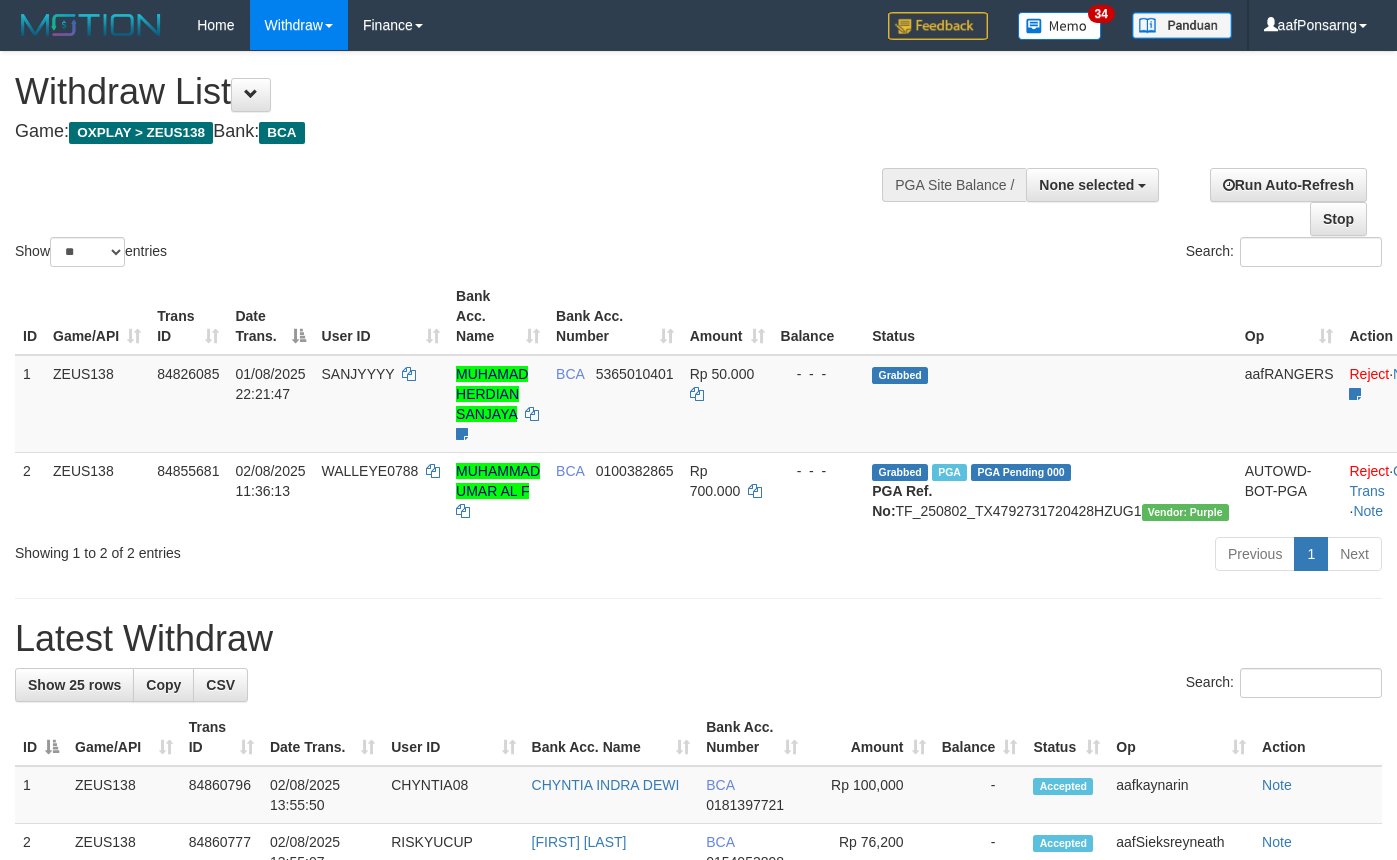 select 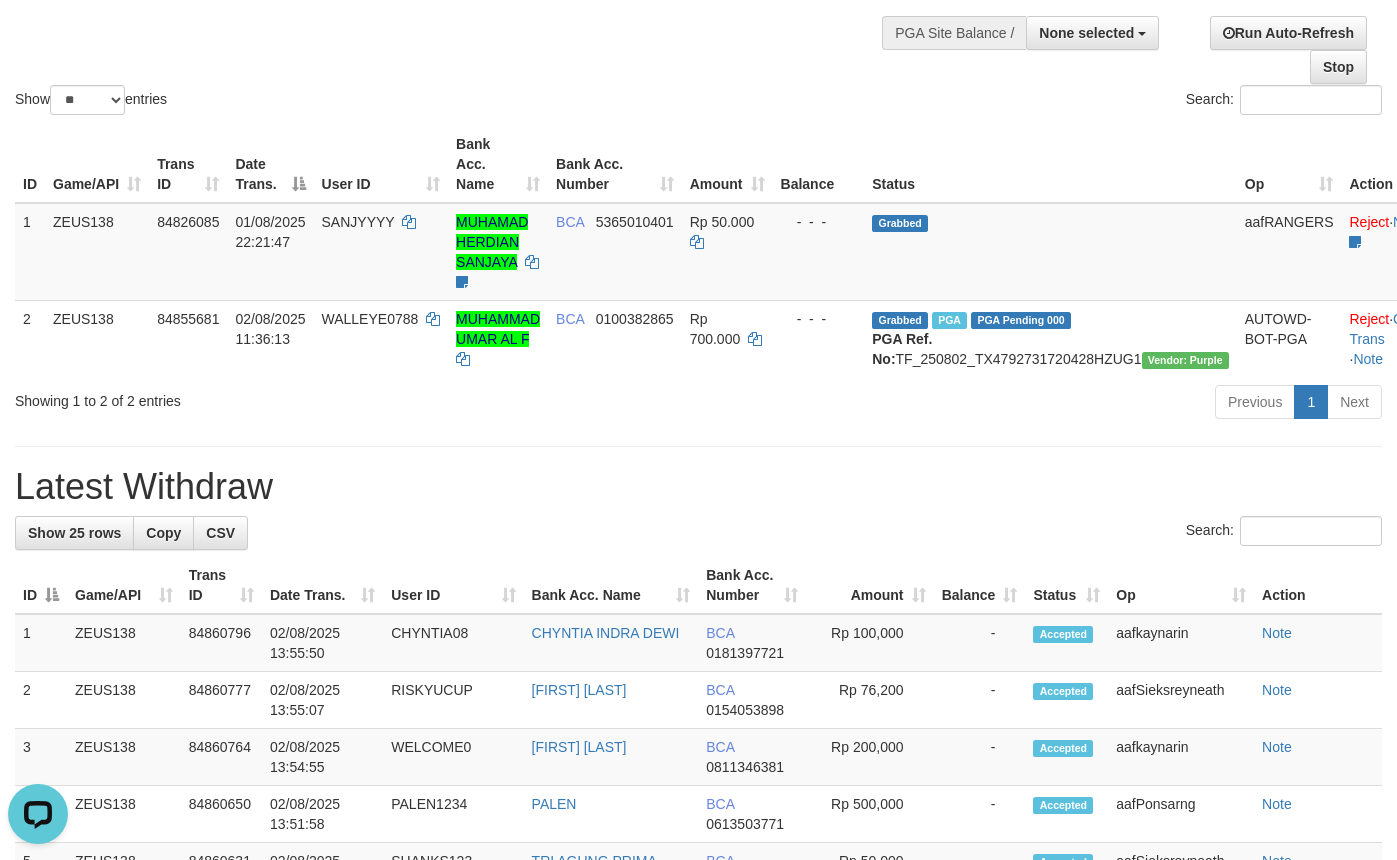 scroll, scrollTop: 0, scrollLeft: 0, axis: both 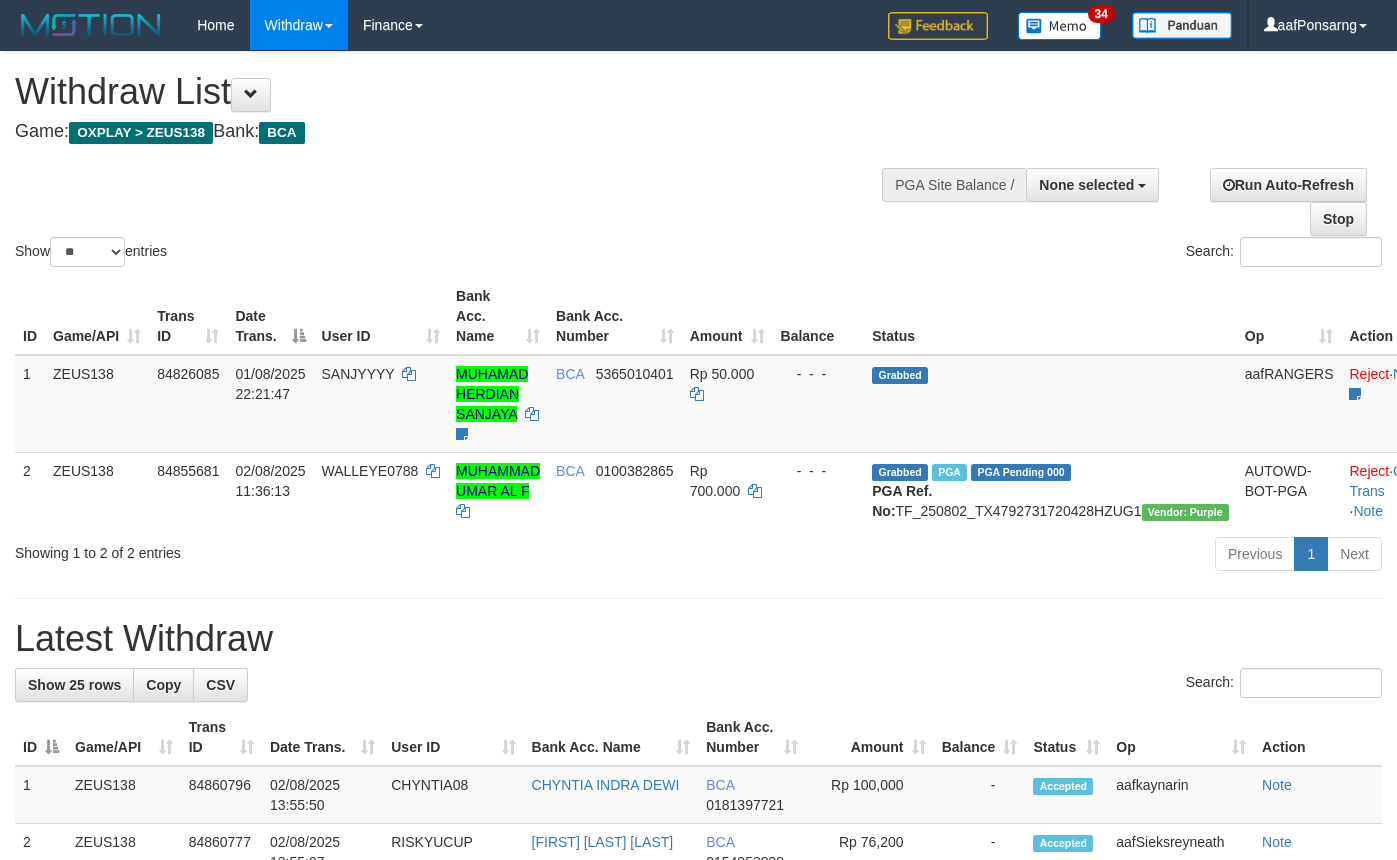select 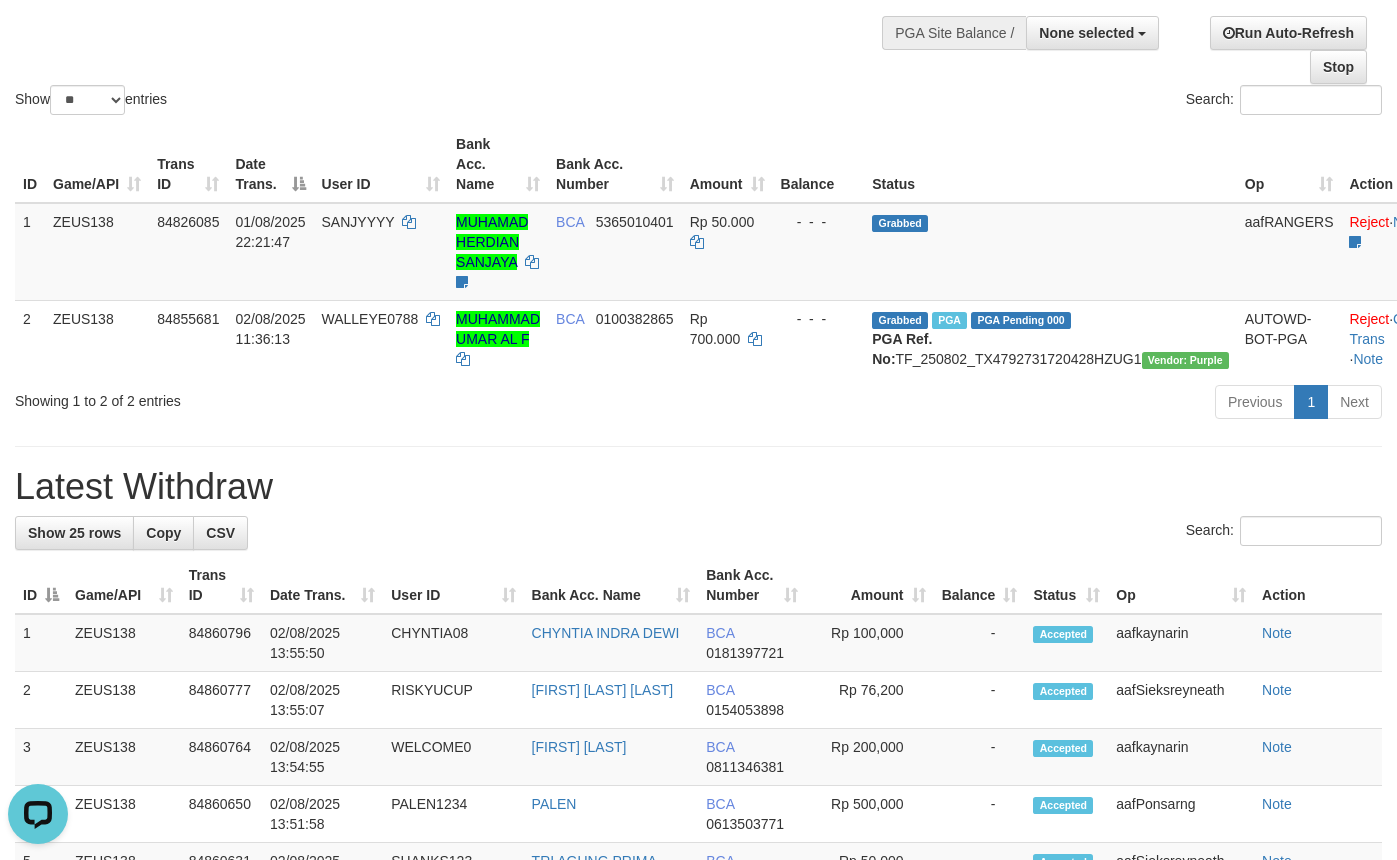 scroll, scrollTop: 0, scrollLeft: 0, axis: both 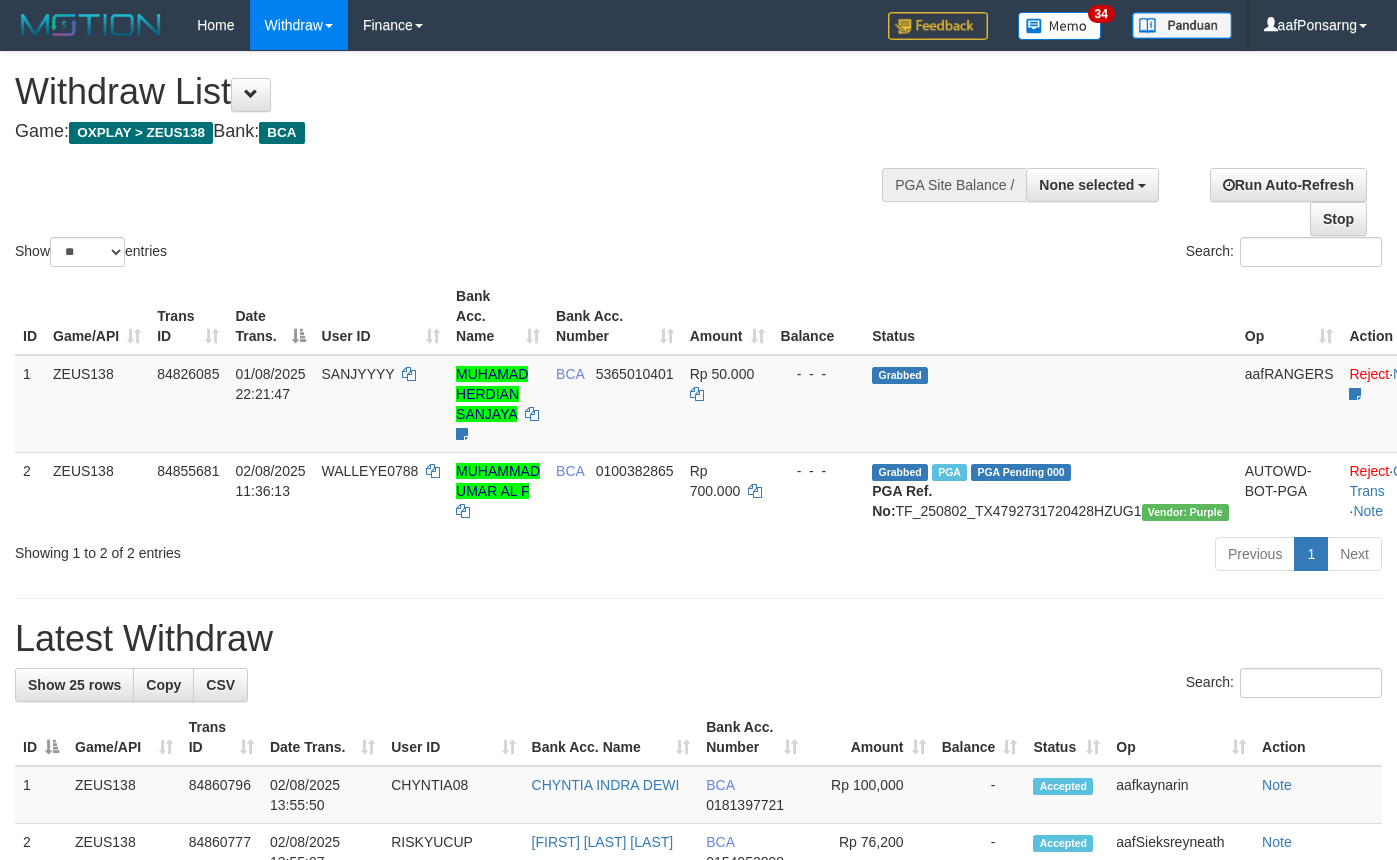 select 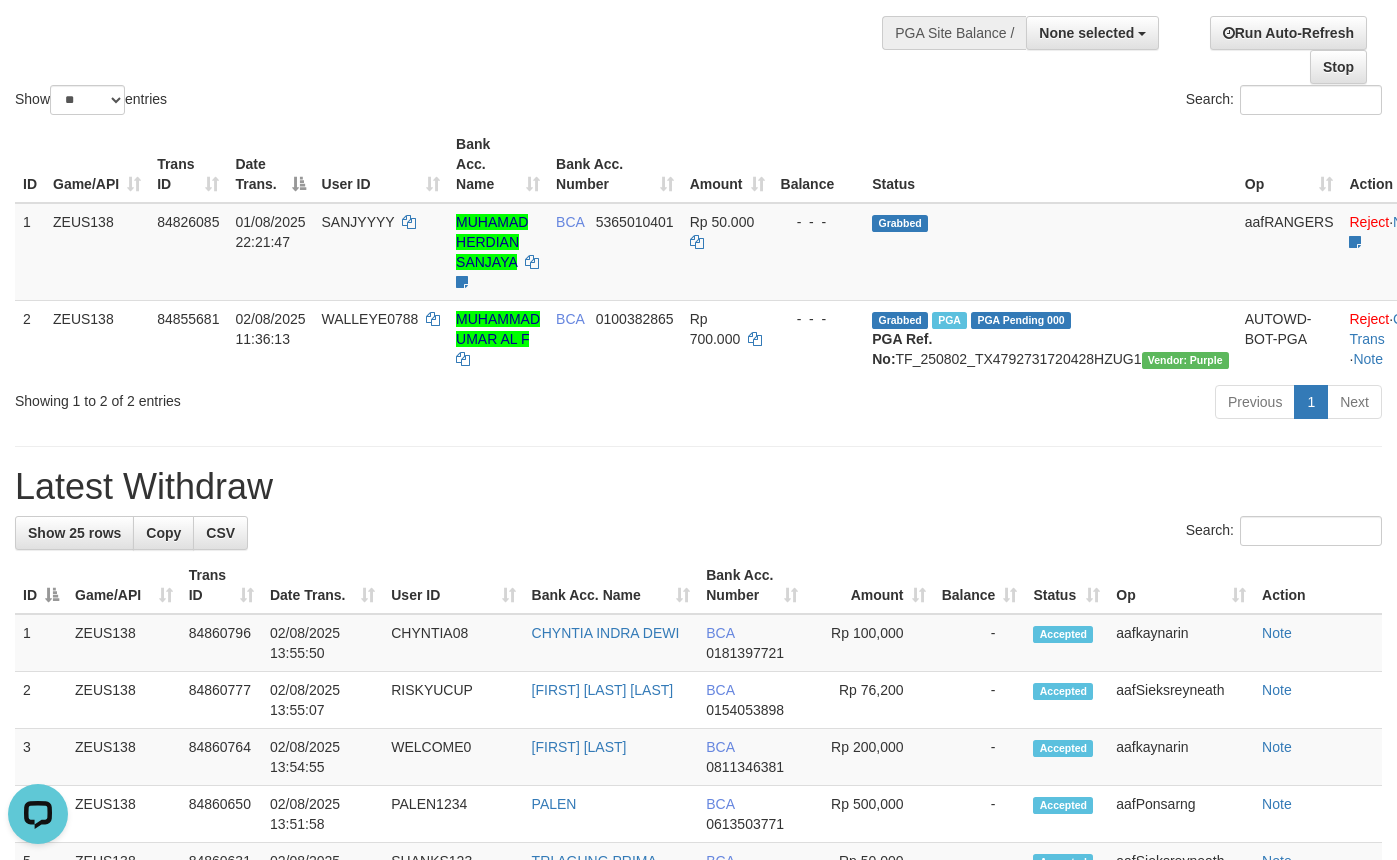 scroll, scrollTop: 0, scrollLeft: 0, axis: both 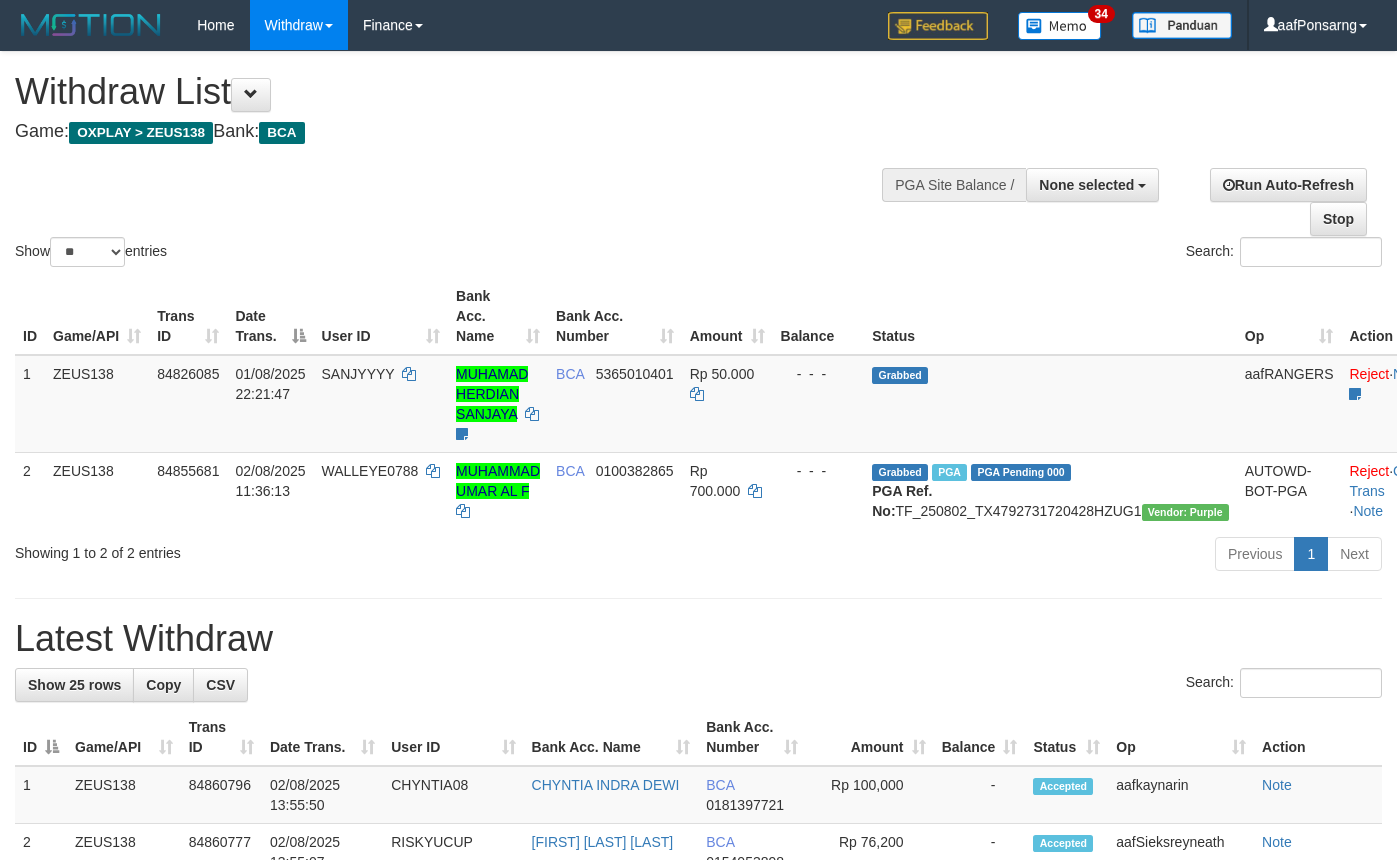 select 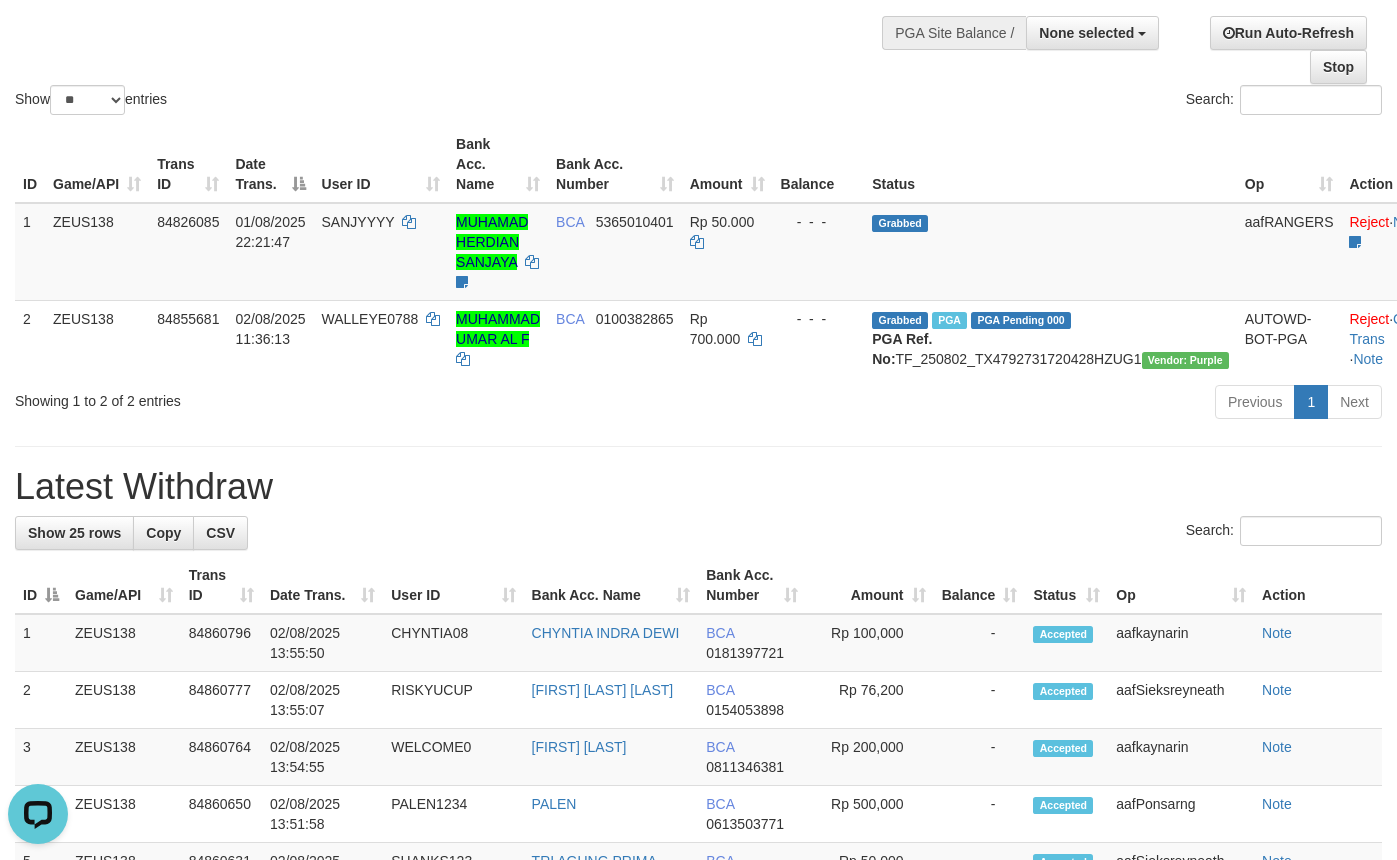 scroll, scrollTop: 0, scrollLeft: 0, axis: both 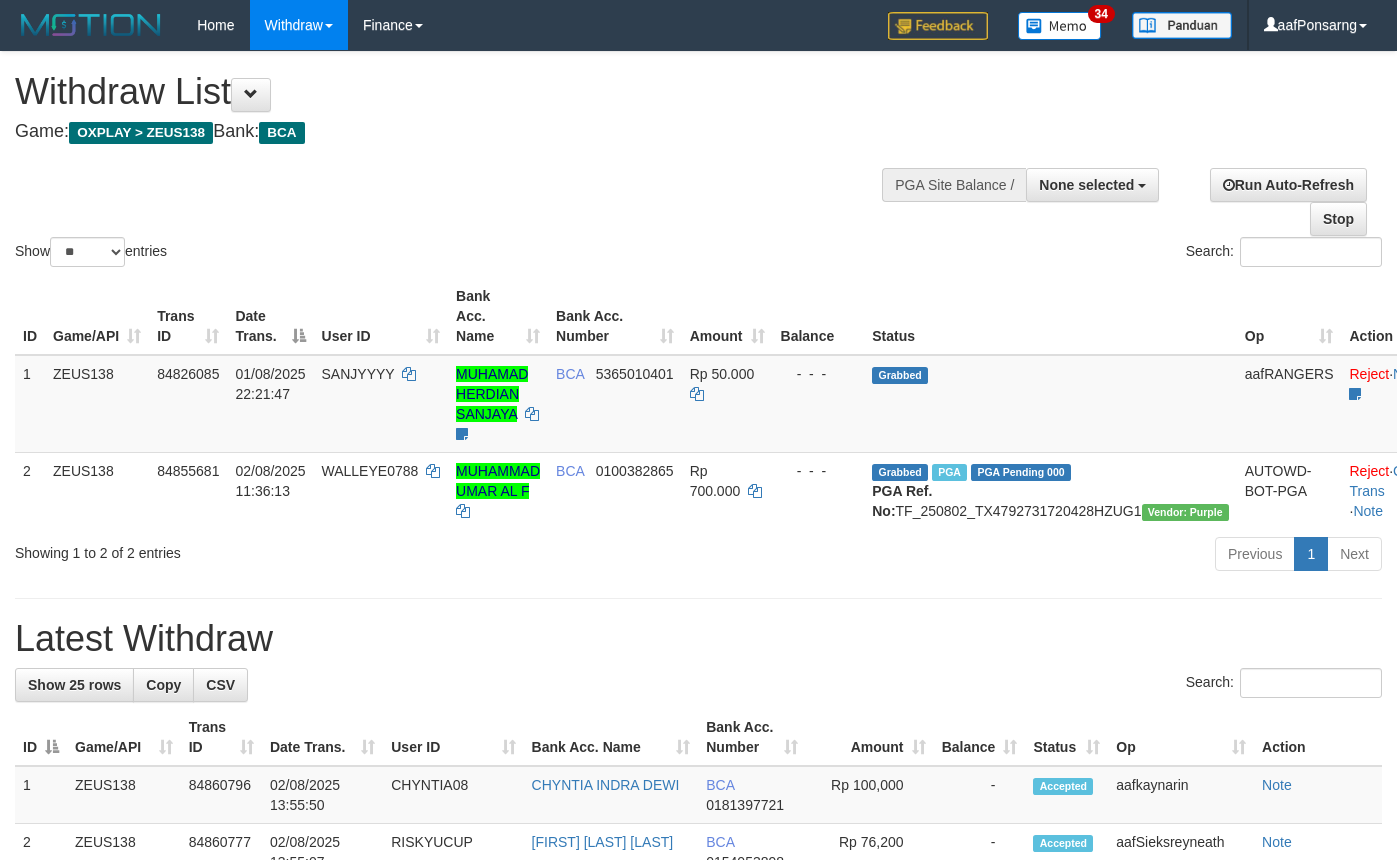 select 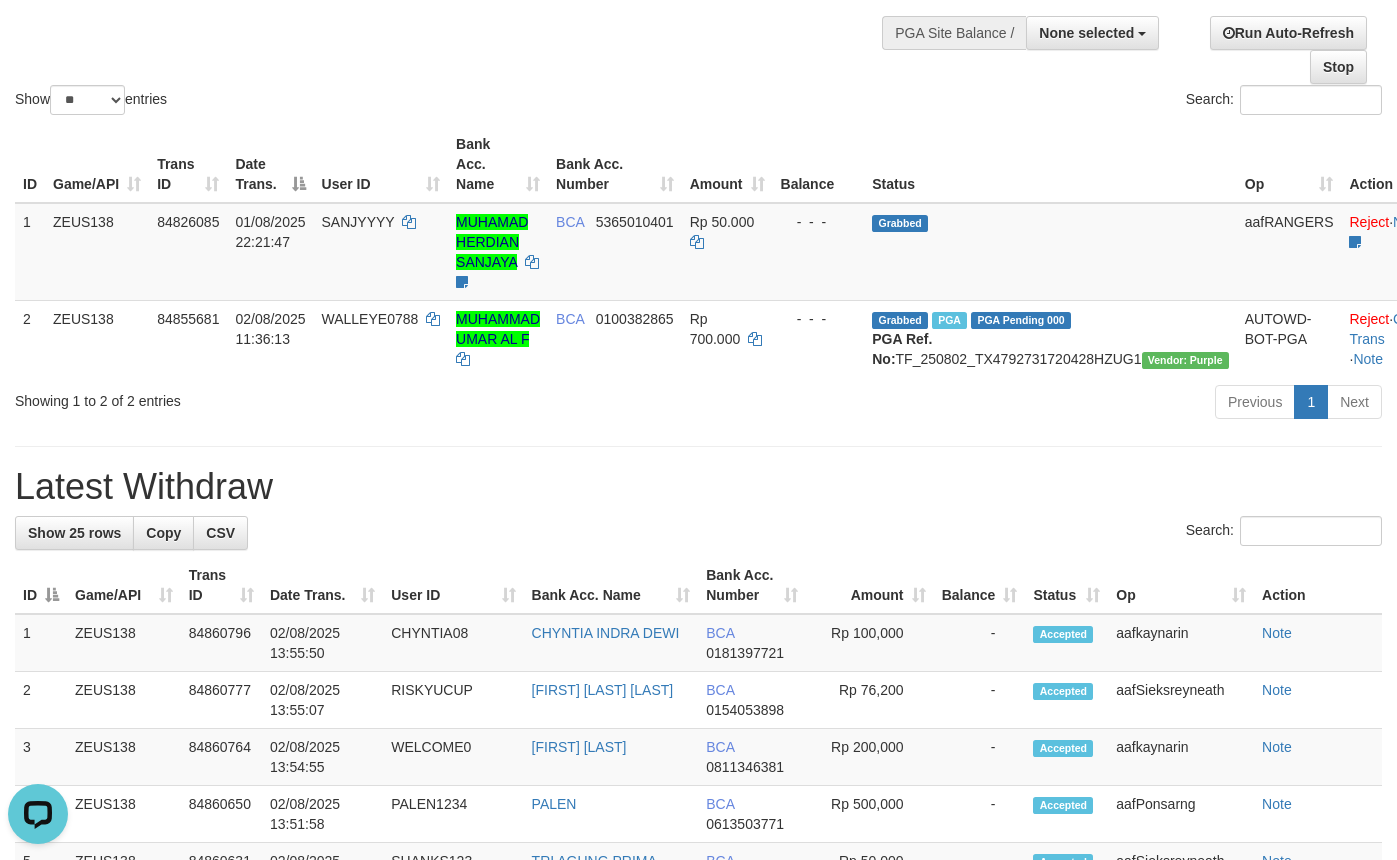 scroll, scrollTop: 0, scrollLeft: 0, axis: both 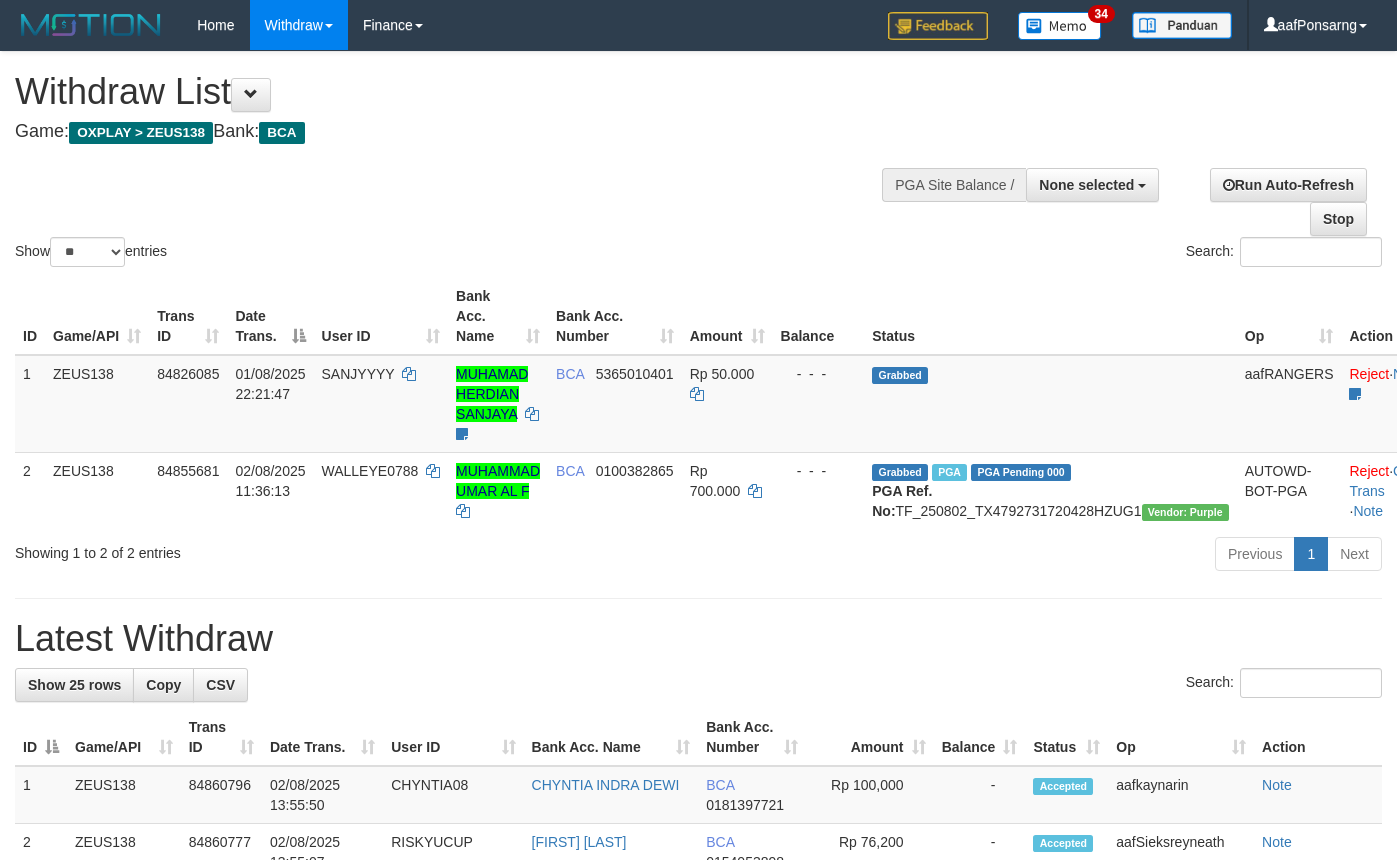 select 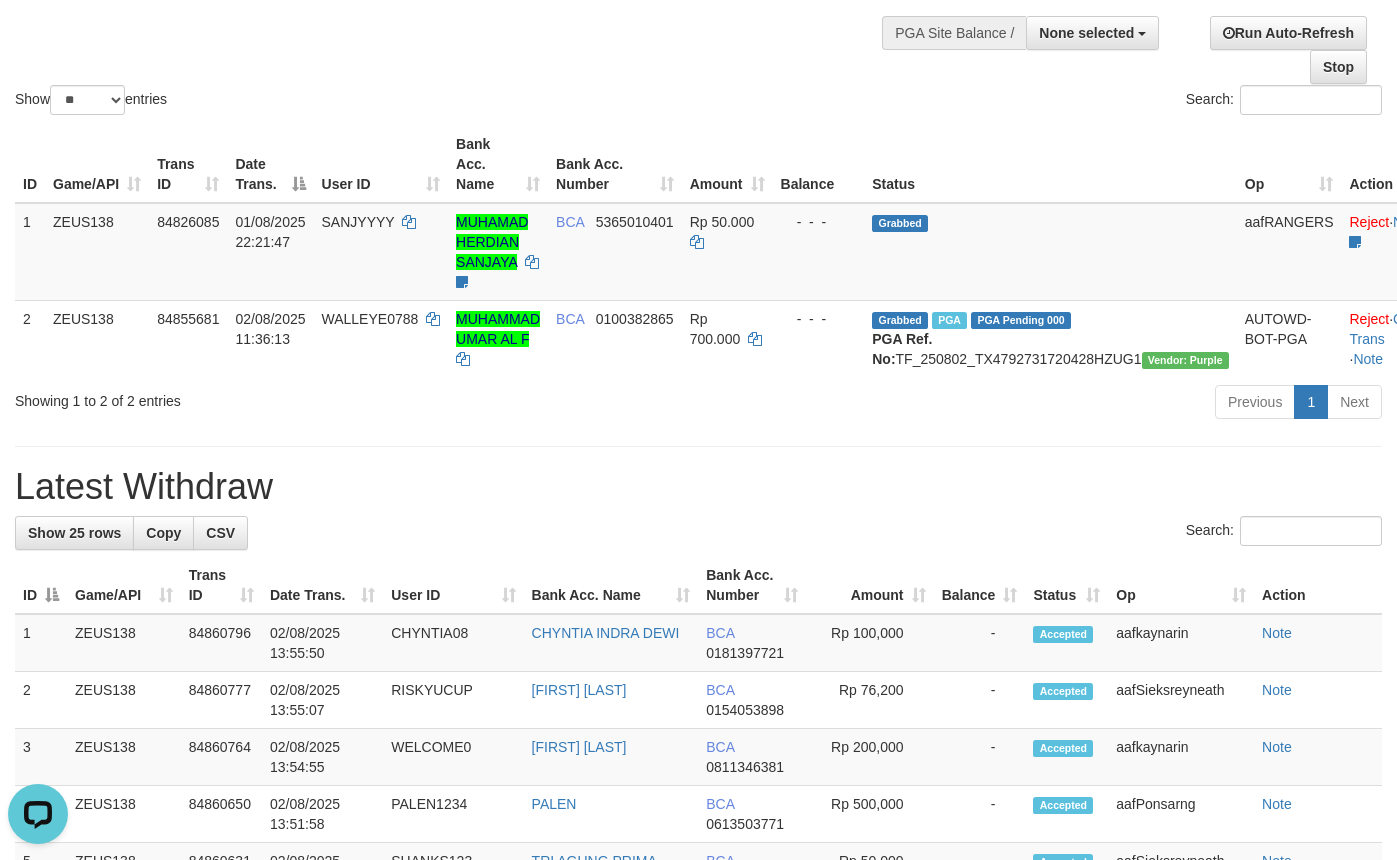 scroll, scrollTop: 0, scrollLeft: 0, axis: both 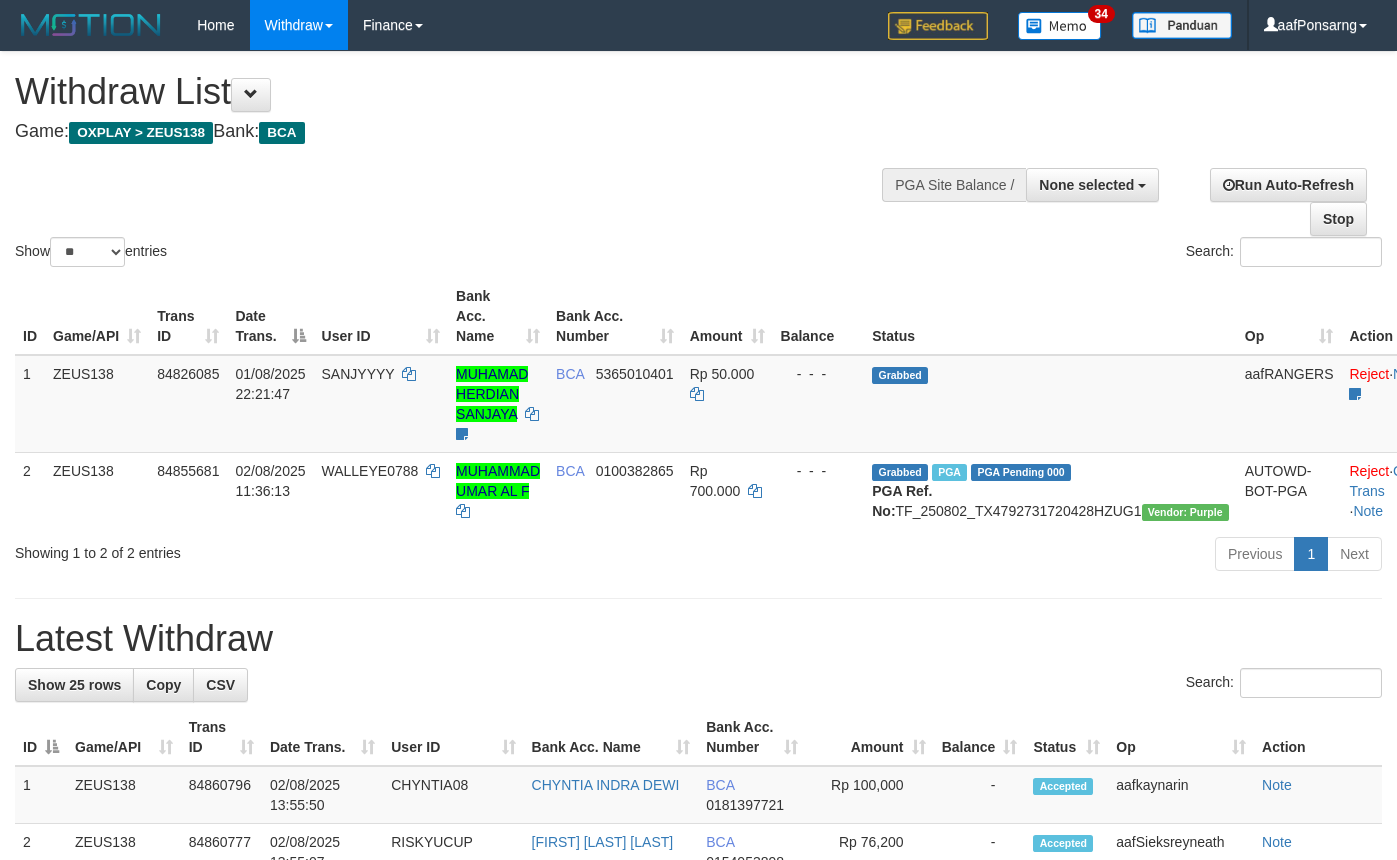 select 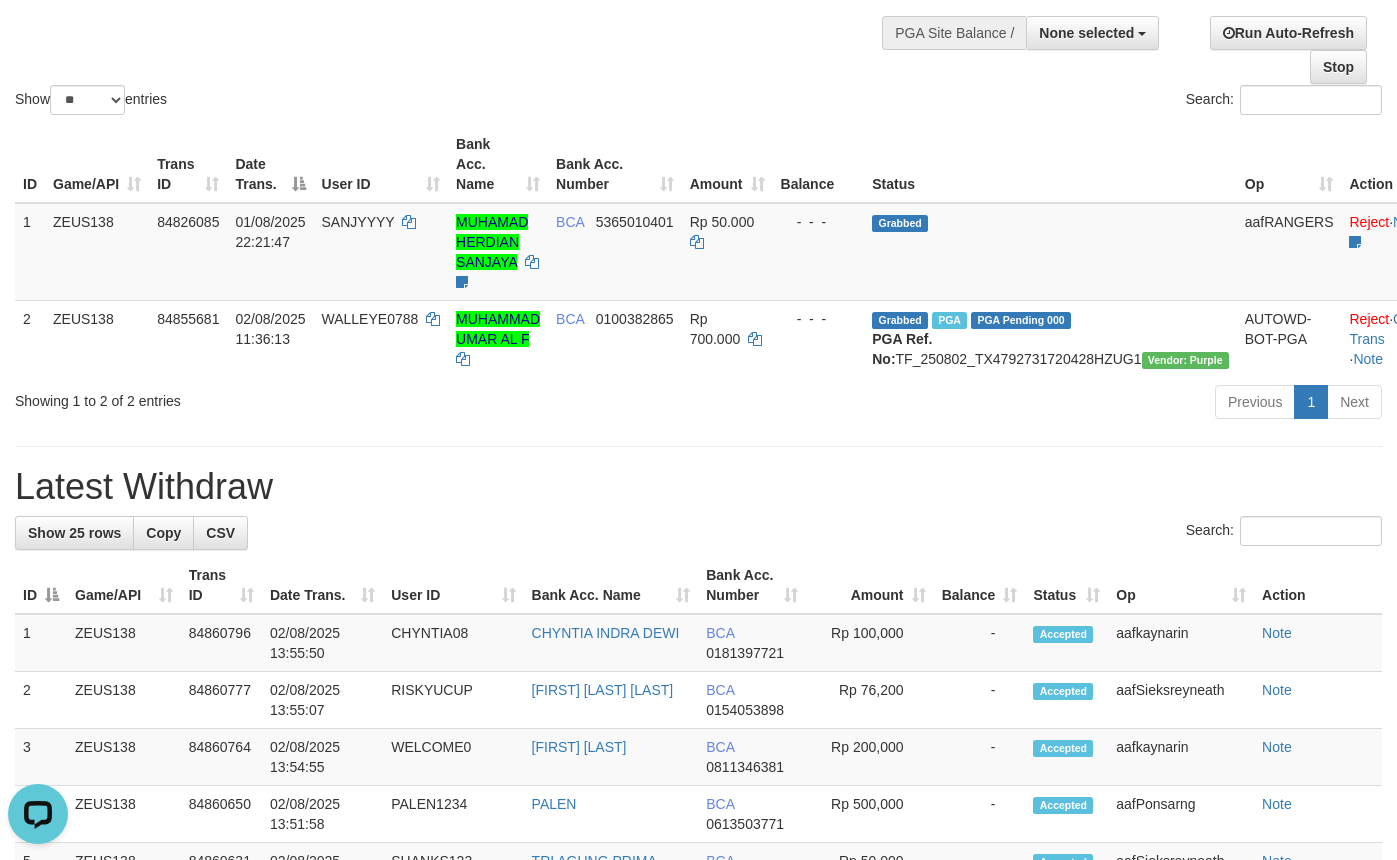 scroll, scrollTop: 0, scrollLeft: 0, axis: both 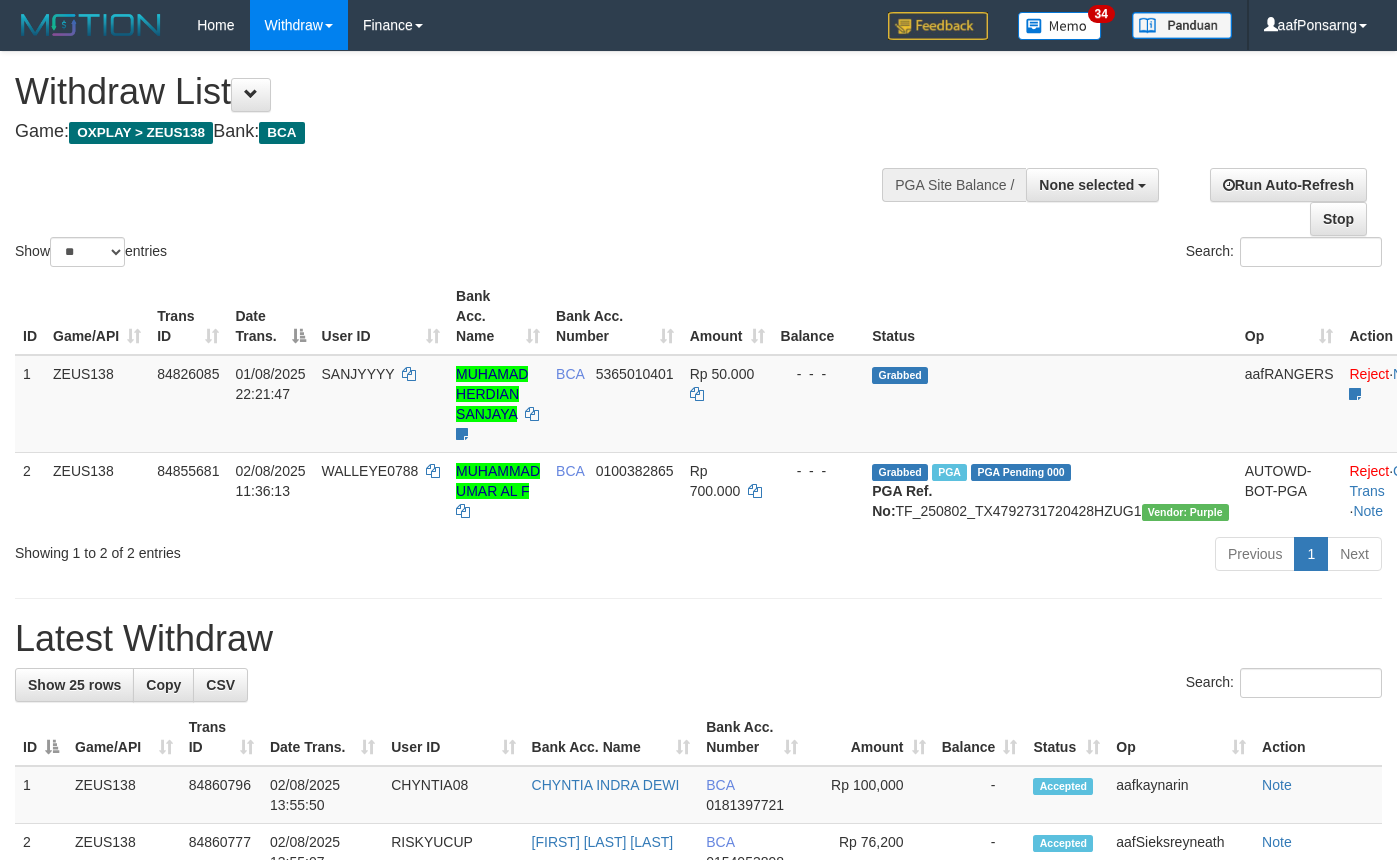 select 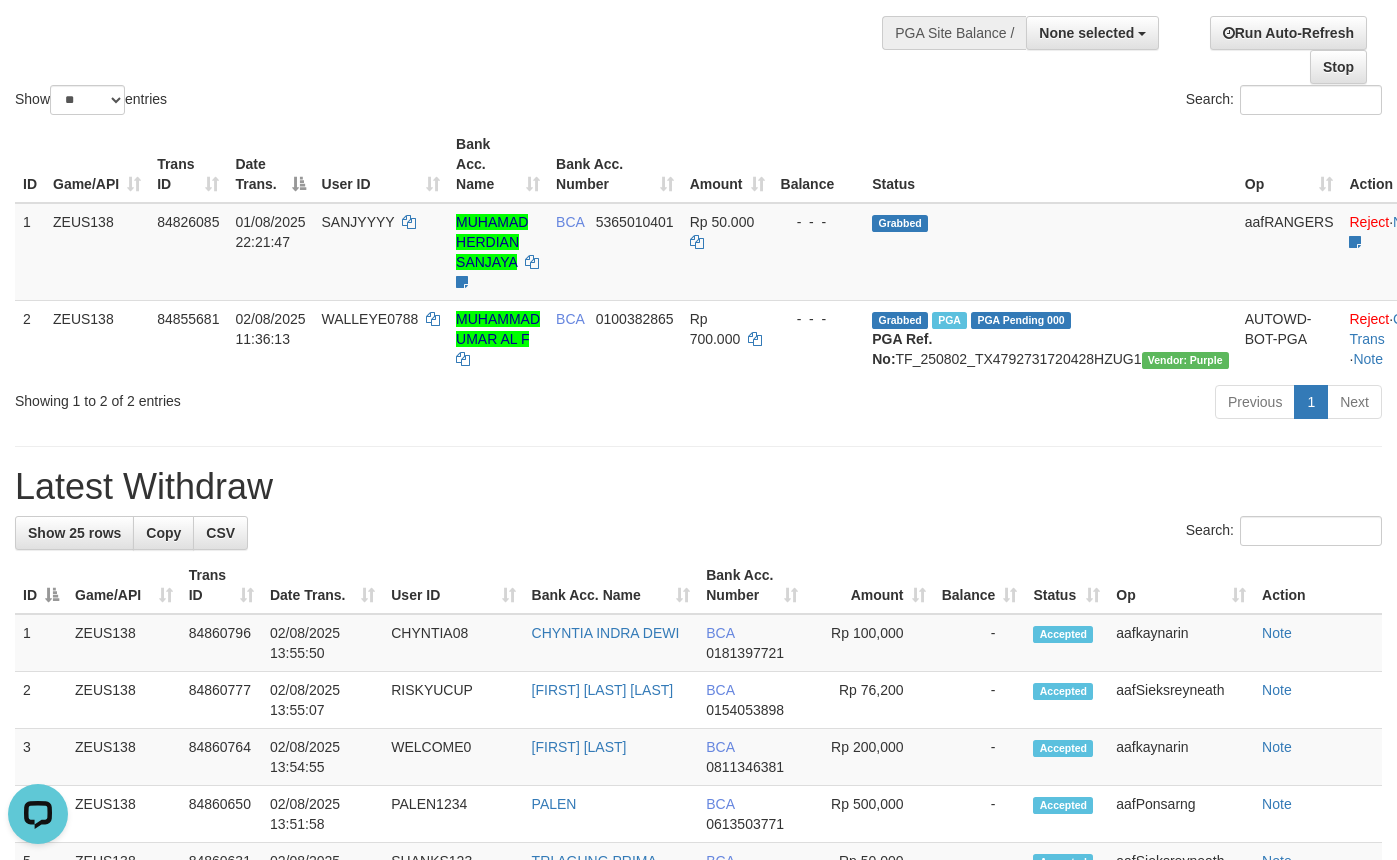 scroll, scrollTop: 0, scrollLeft: 0, axis: both 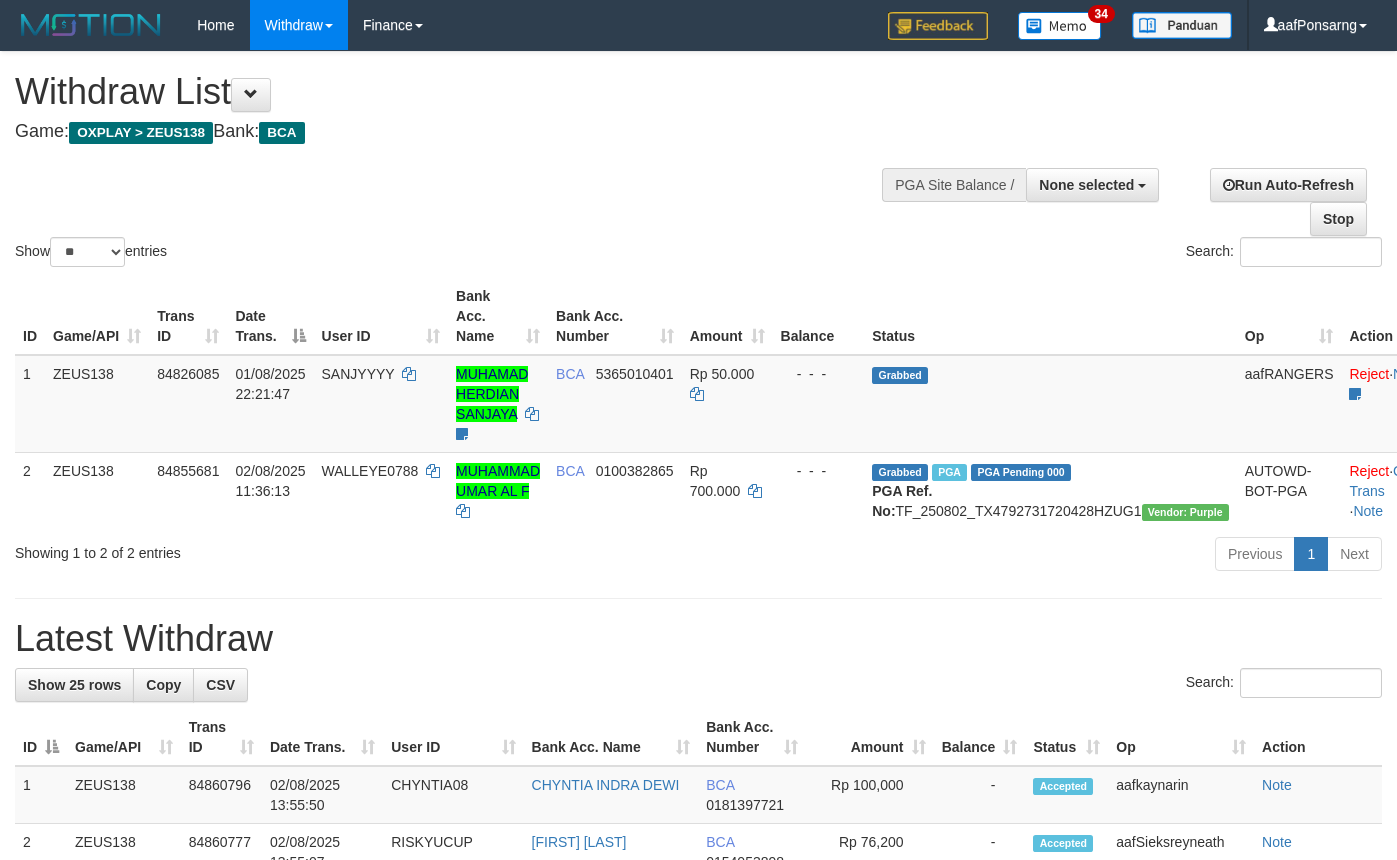 select 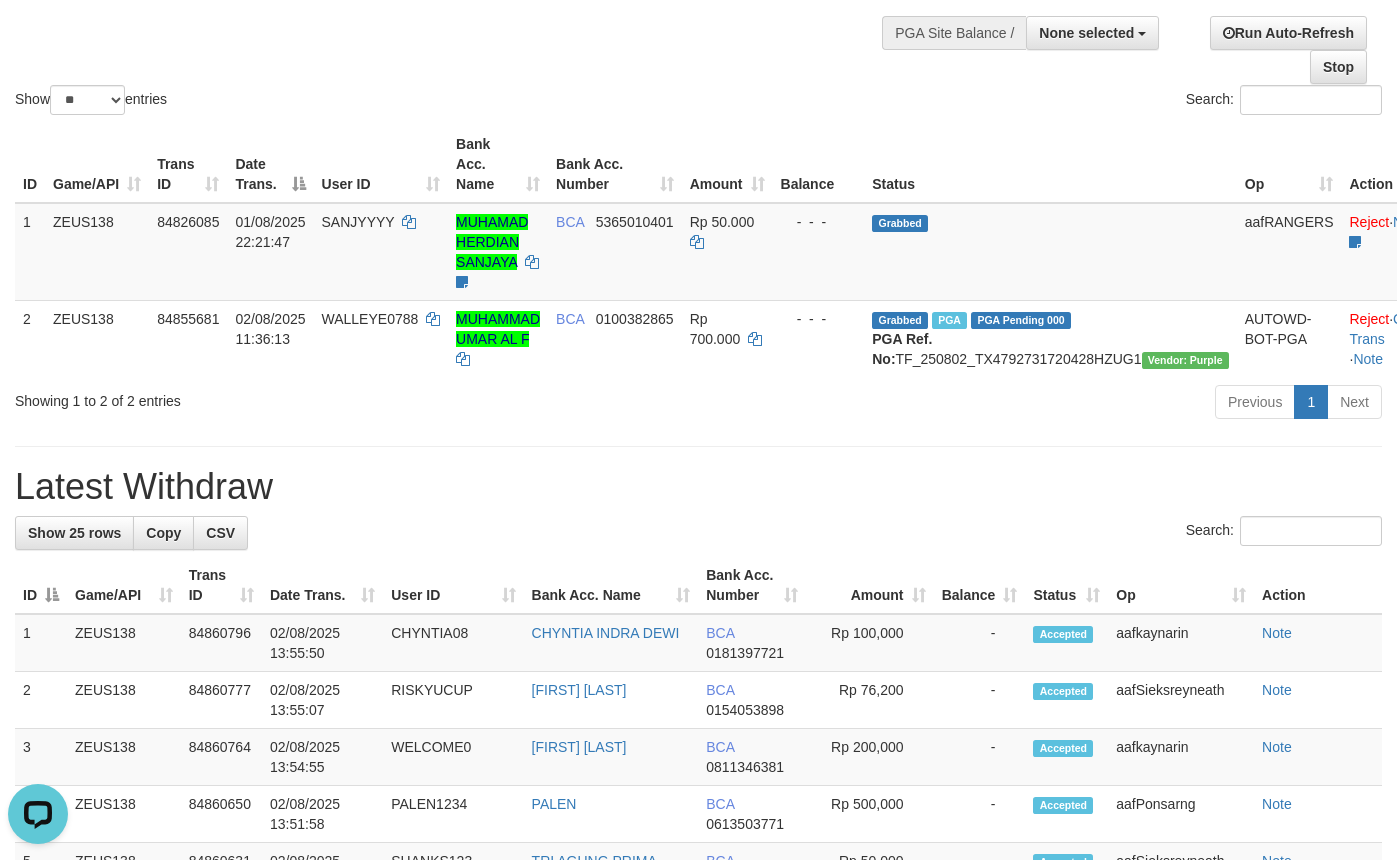 scroll, scrollTop: 0, scrollLeft: 0, axis: both 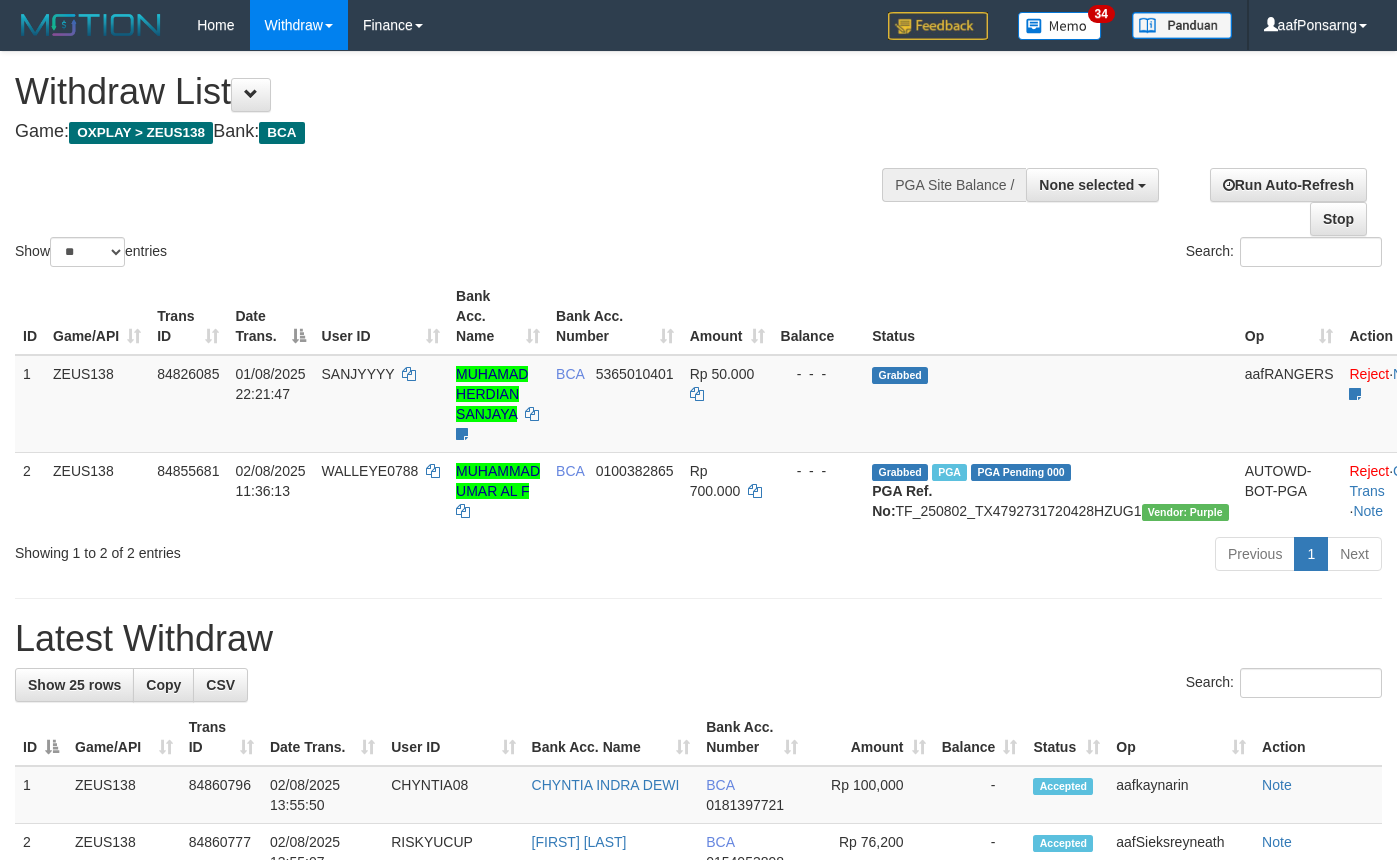 select 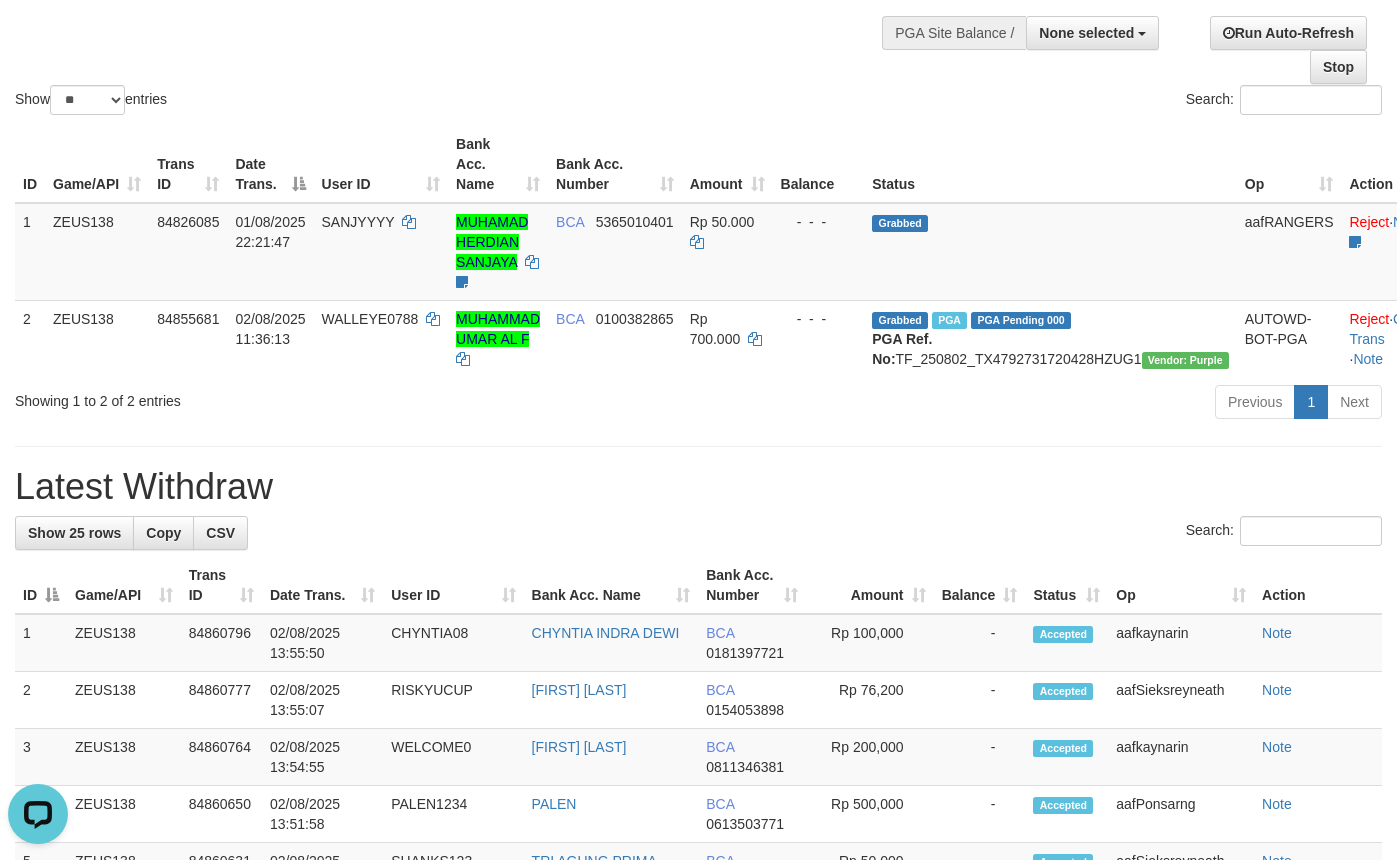 scroll, scrollTop: 0, scrollLeft: 0, axis: both 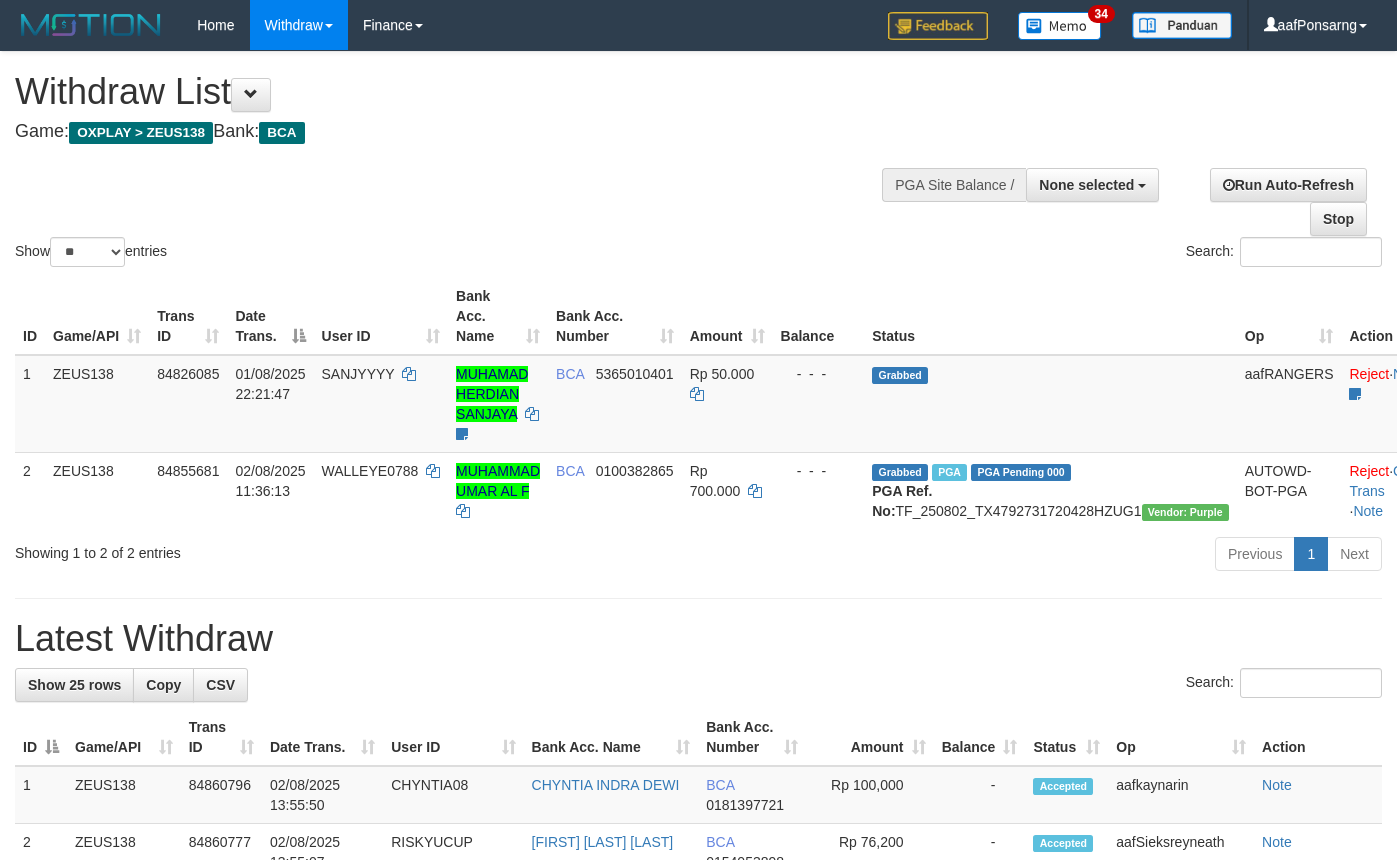 select 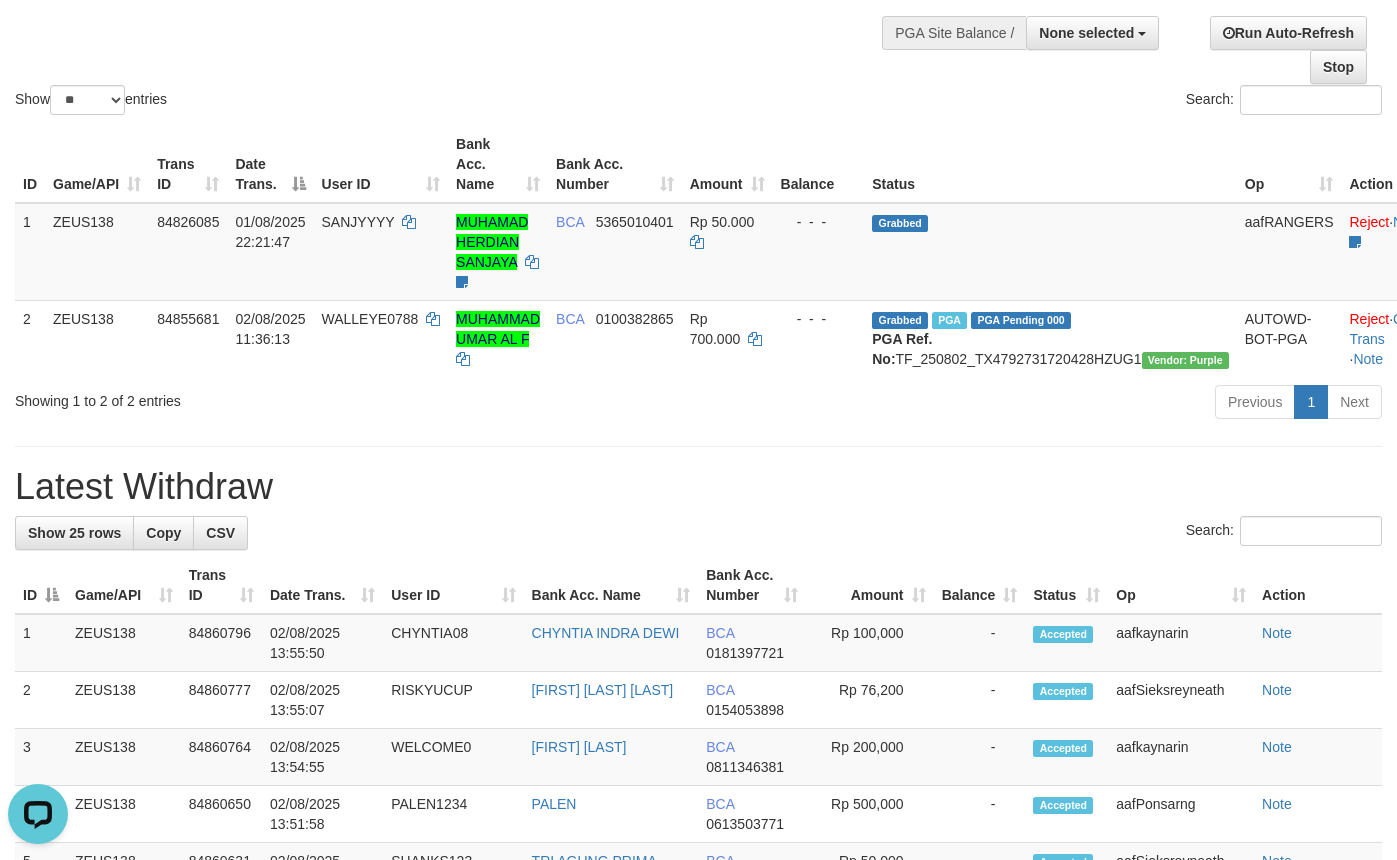 scroll, scrollTop: 0, scrollLeft: 0, axis: both 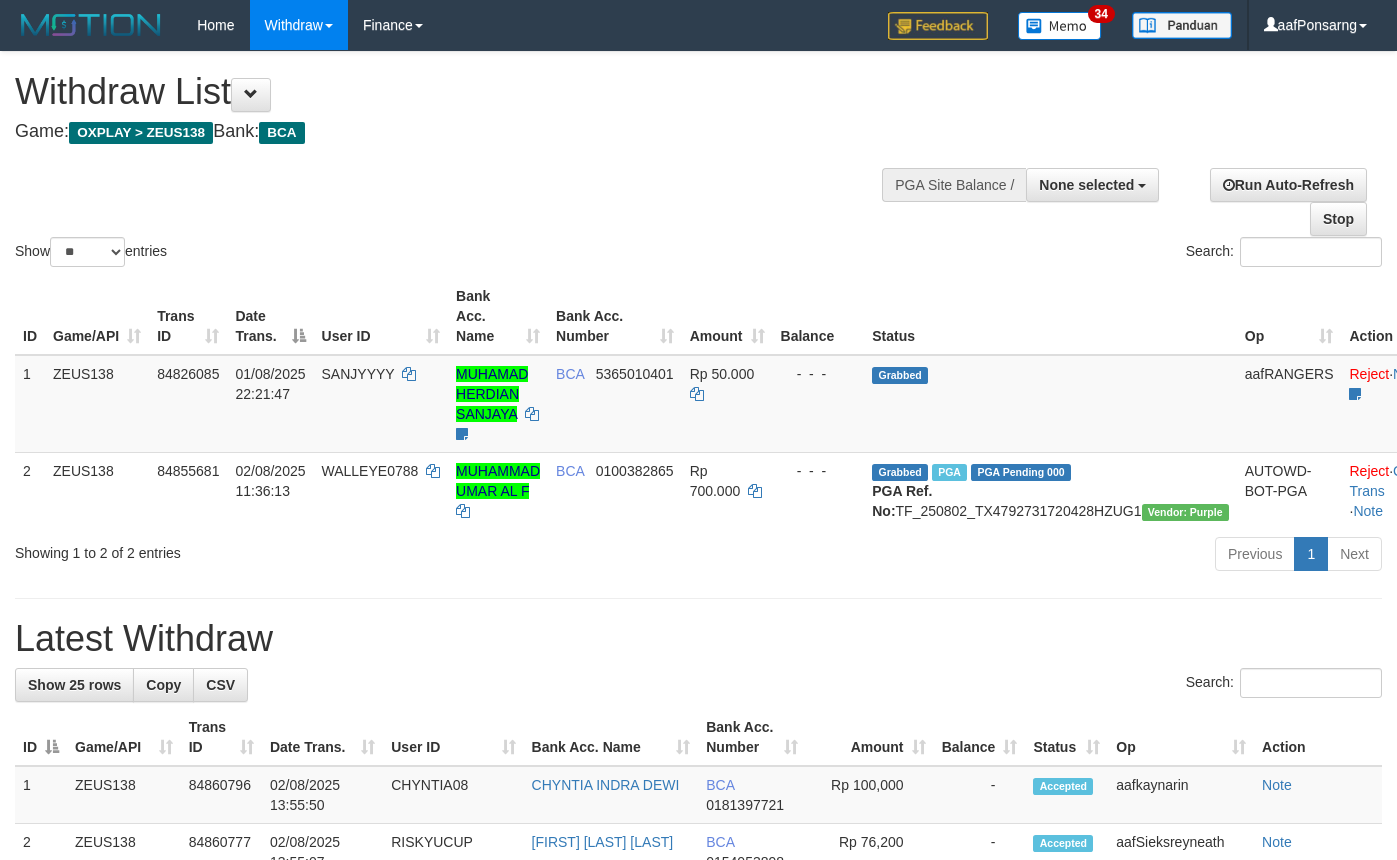 select 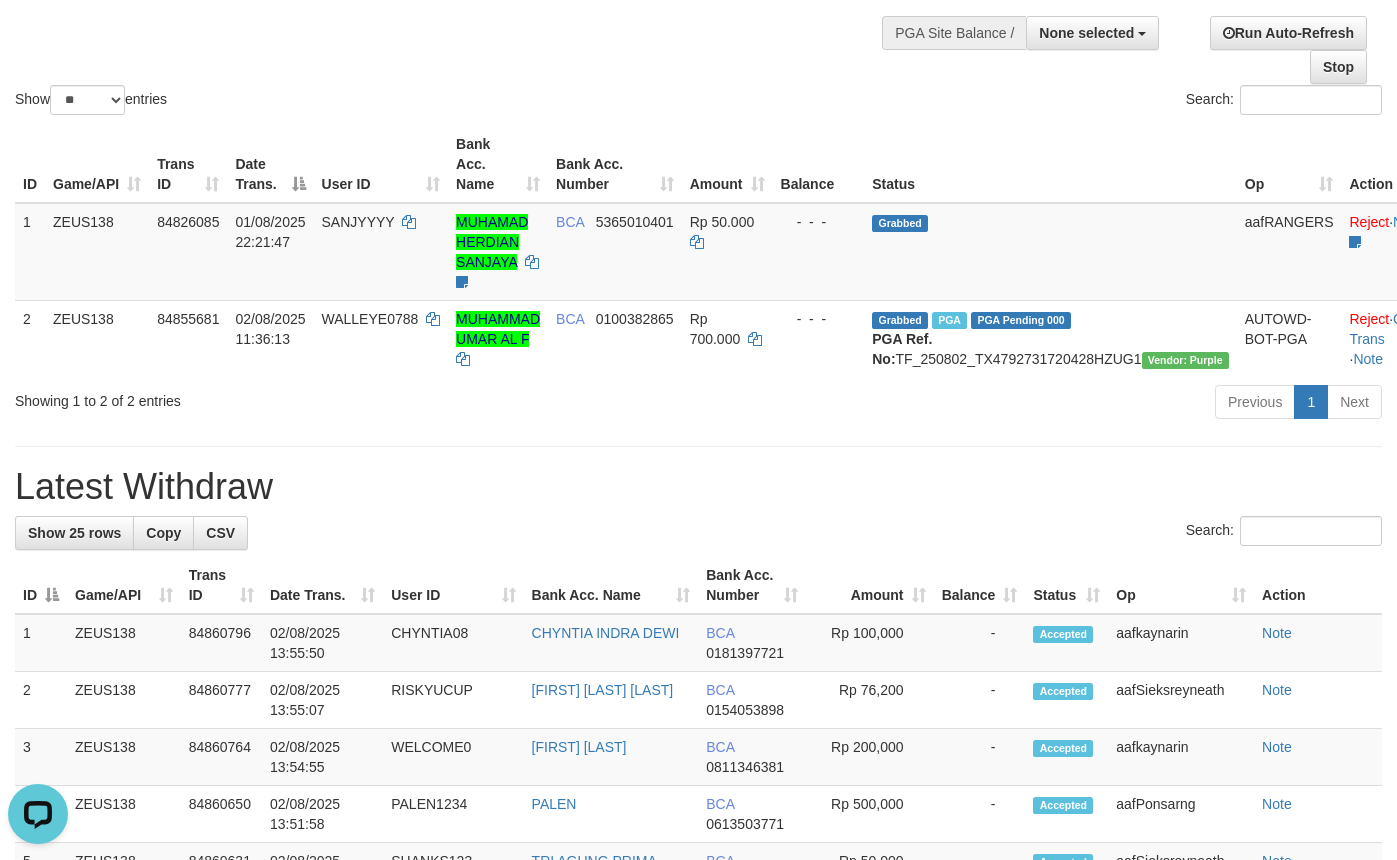scroll, scrollTop: 0, scrollLeft: 0, axis: both 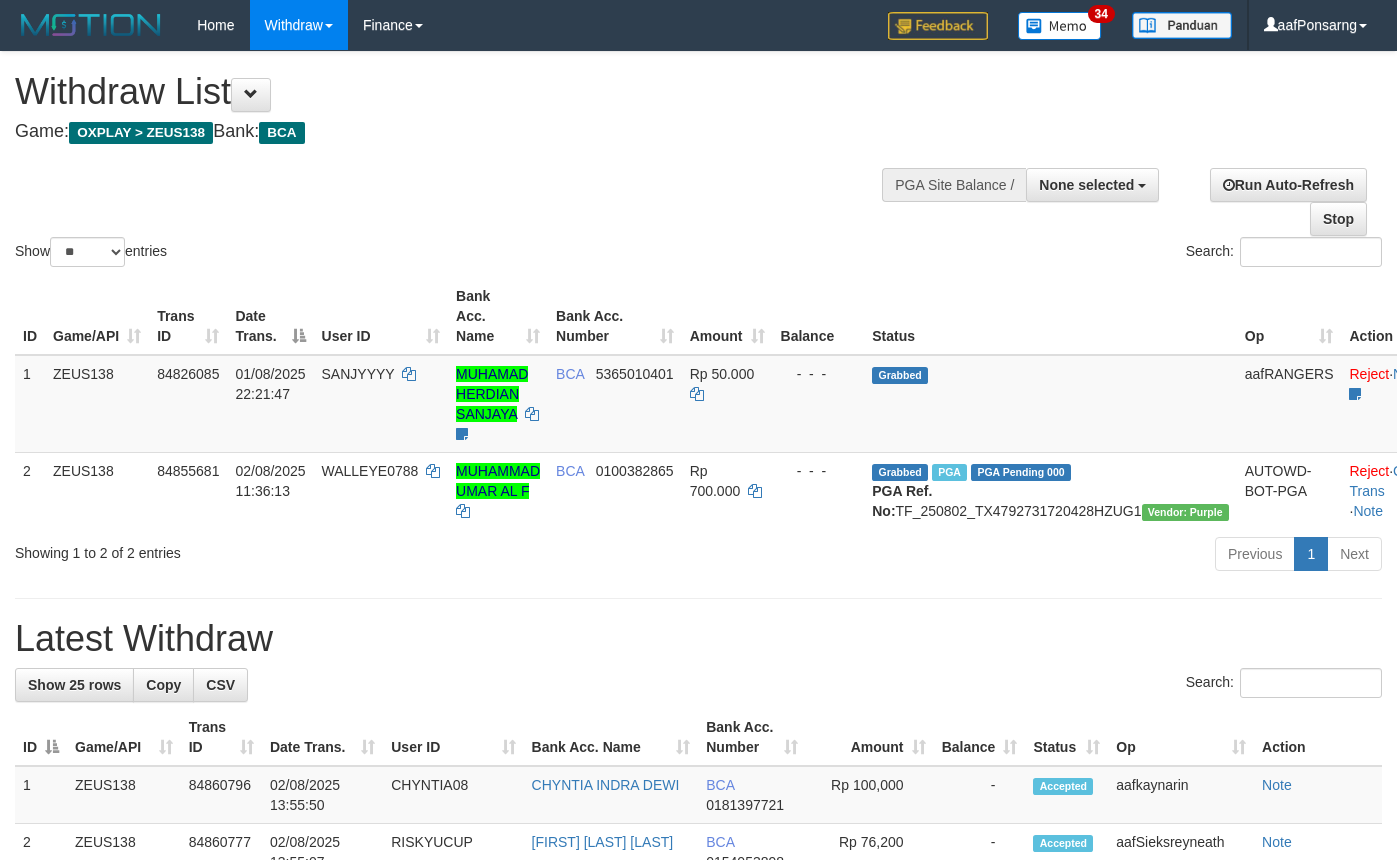 select 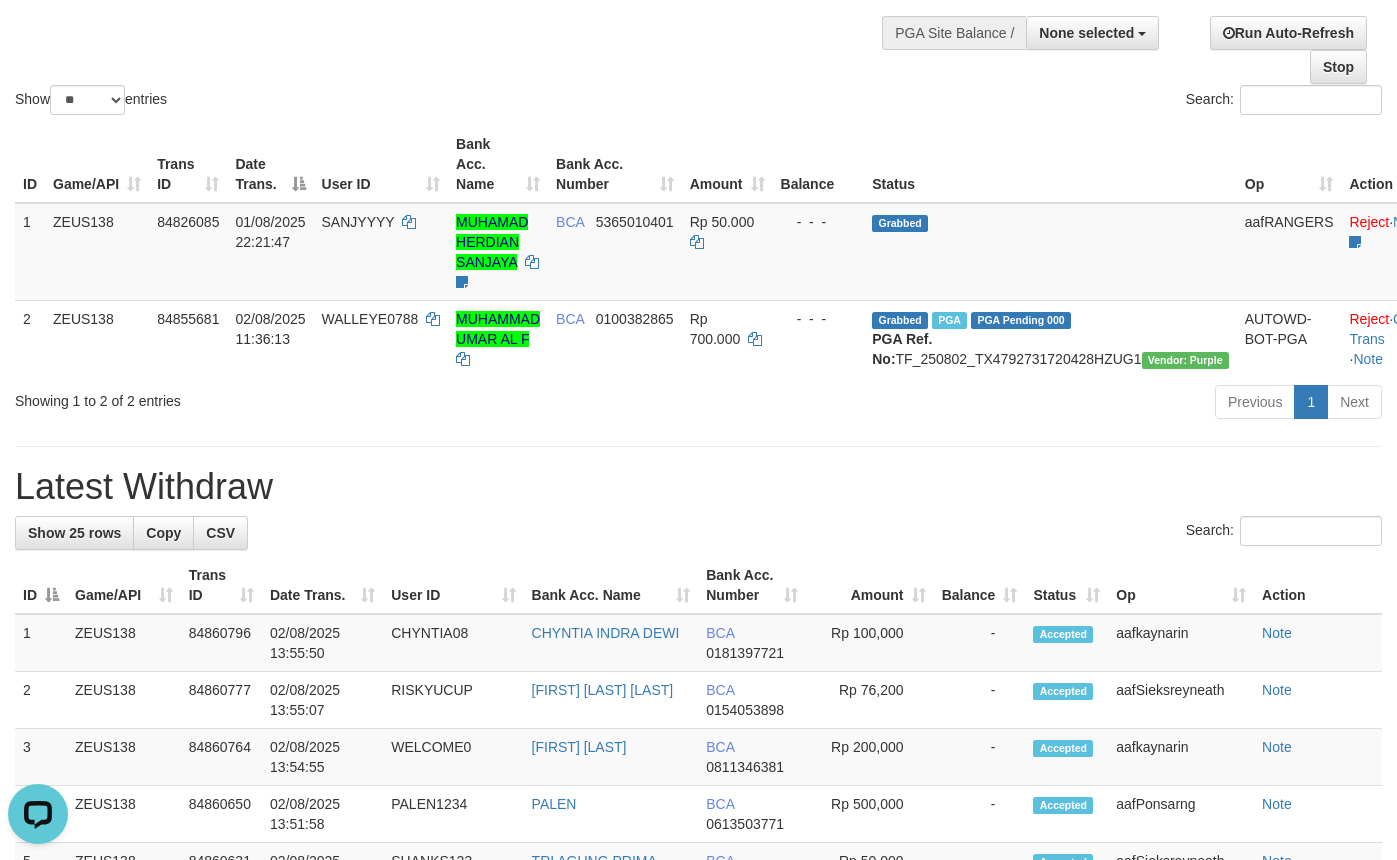 scroll, scrollTop: 0, scrollLeft: 0, axis: both 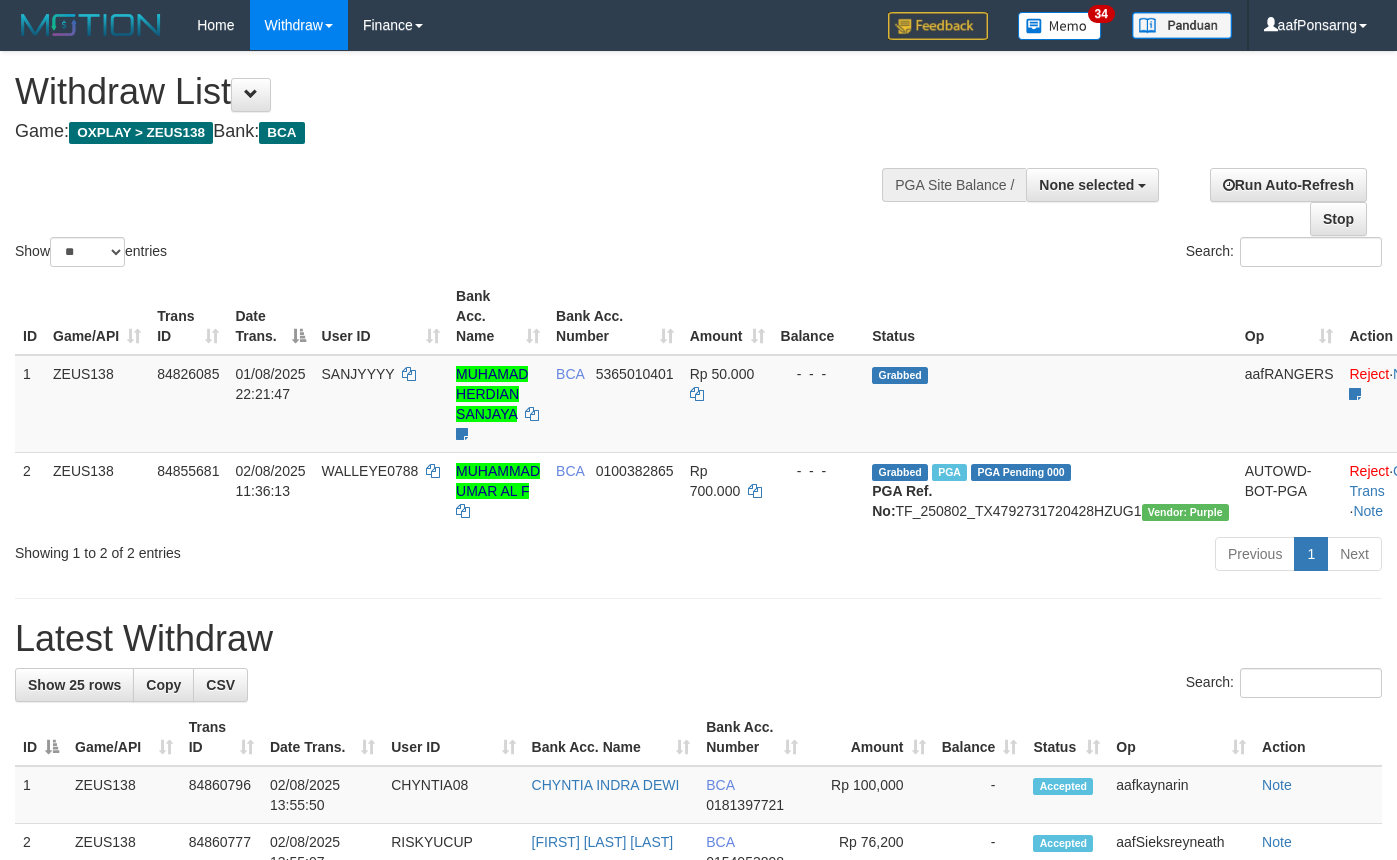 select 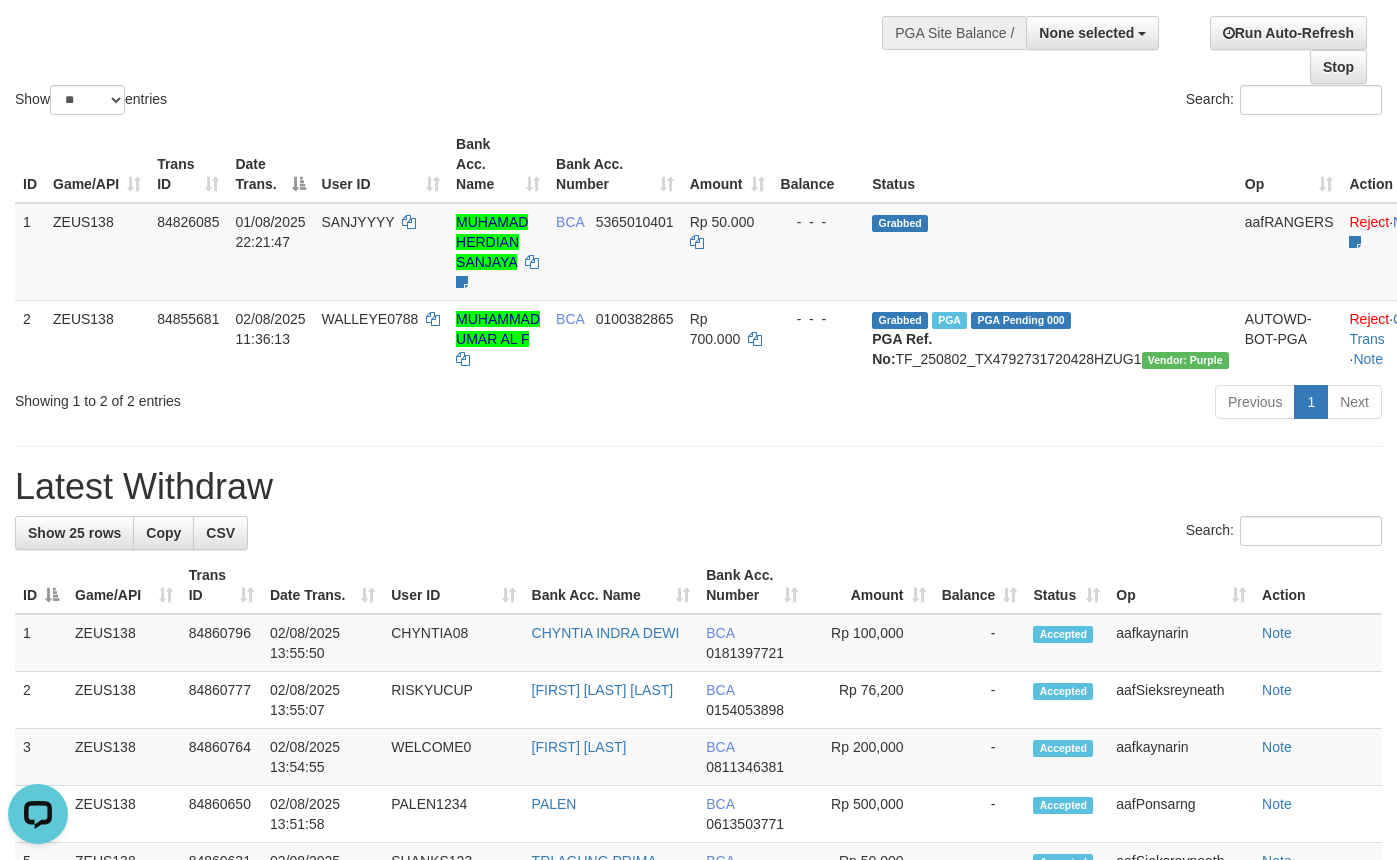 scroll, scrollTop: 0, scrollLeft: 0, axis: both 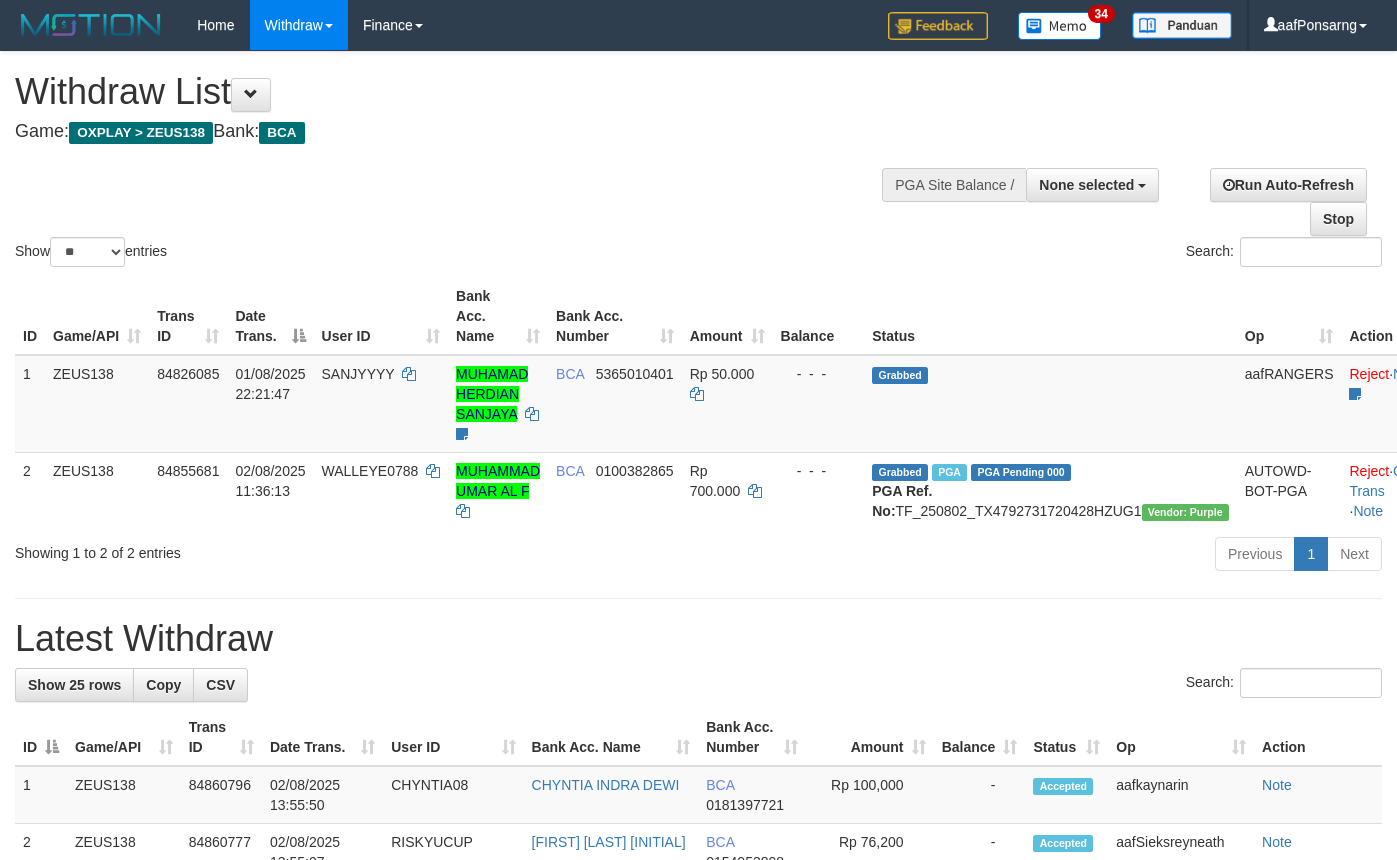 select 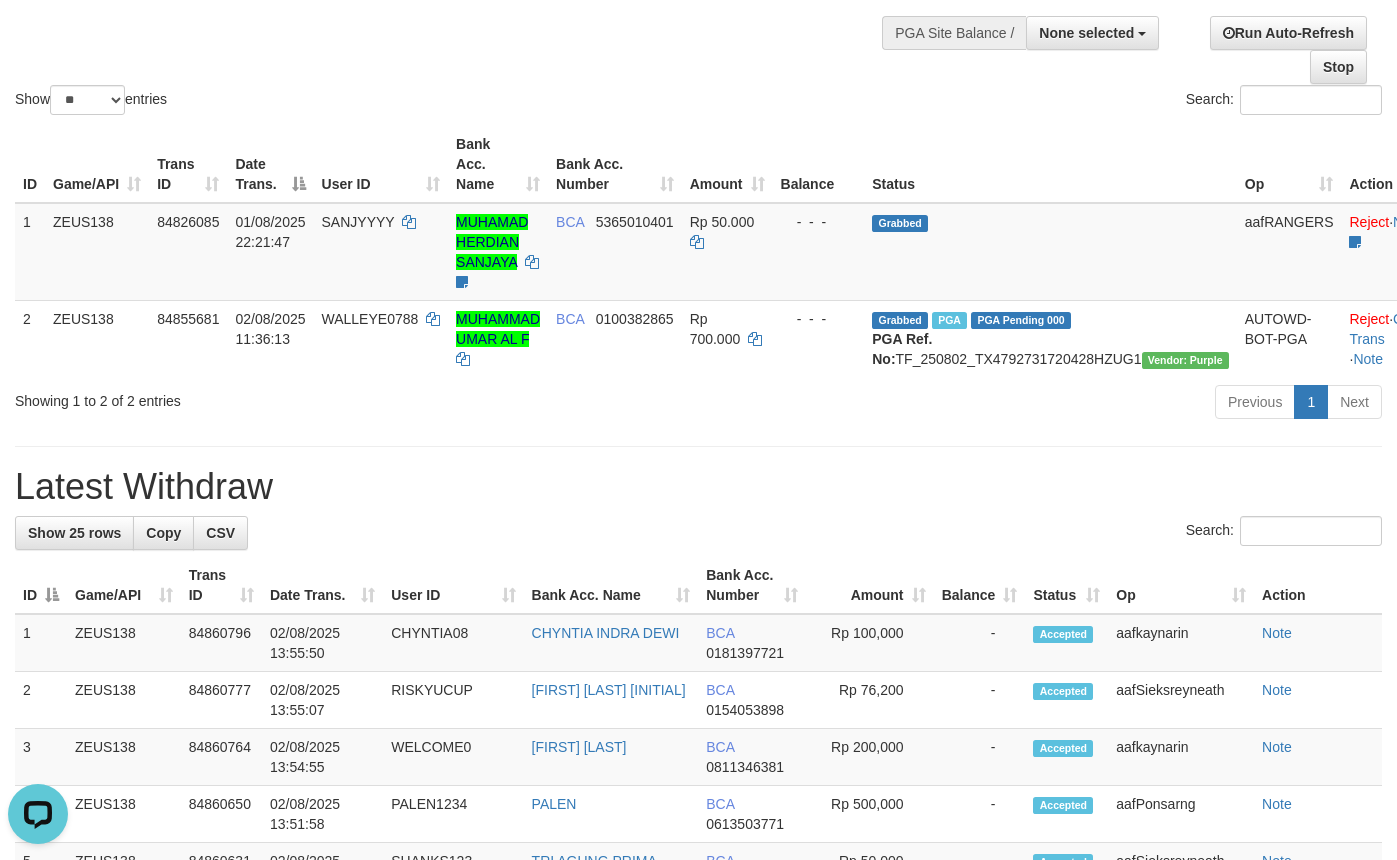 scroll, scrollTop: 0, scrollLeft: 0, axis: both 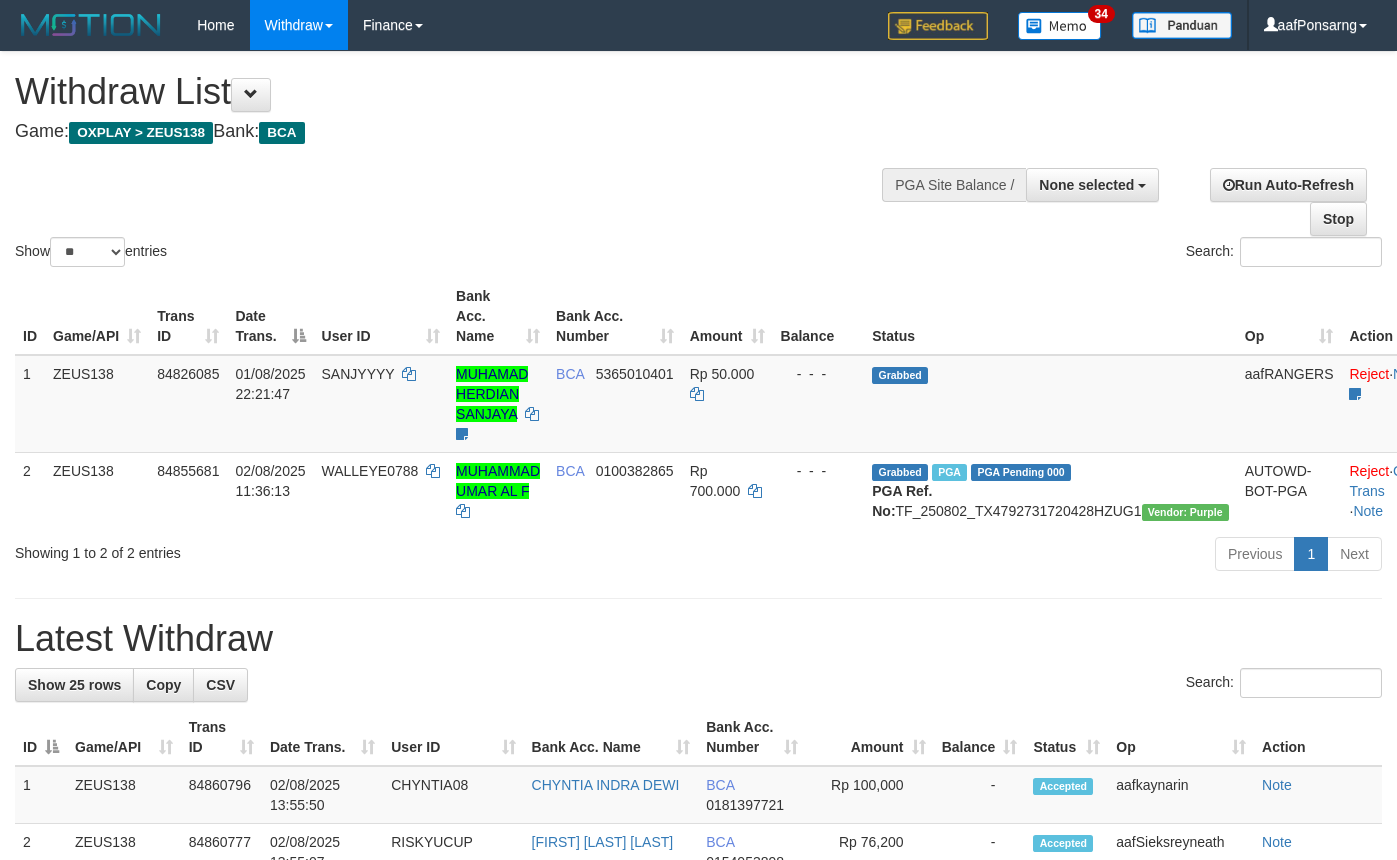 select 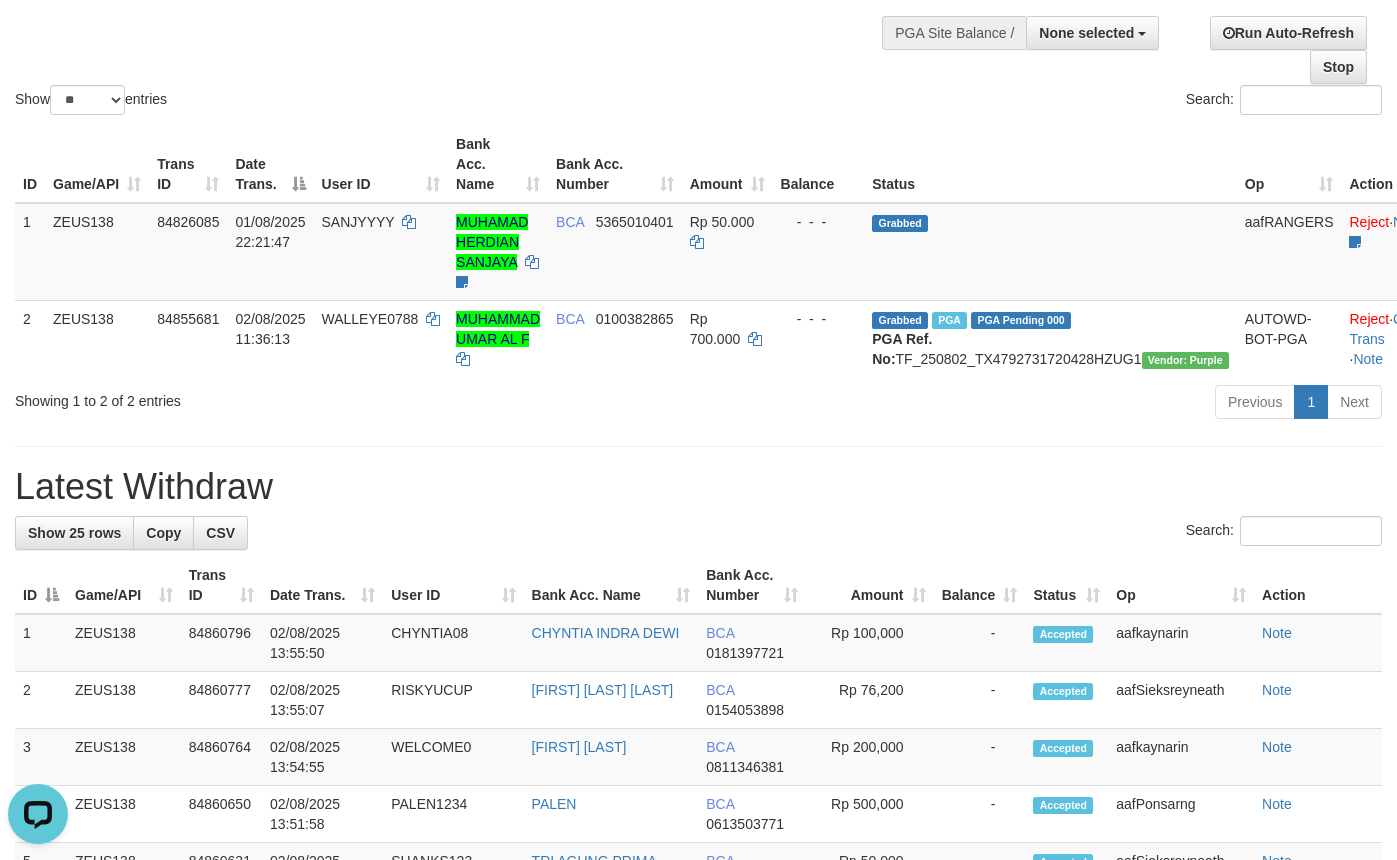 scroll, scrollTop: 0, scrollLeft: 0, axis: both 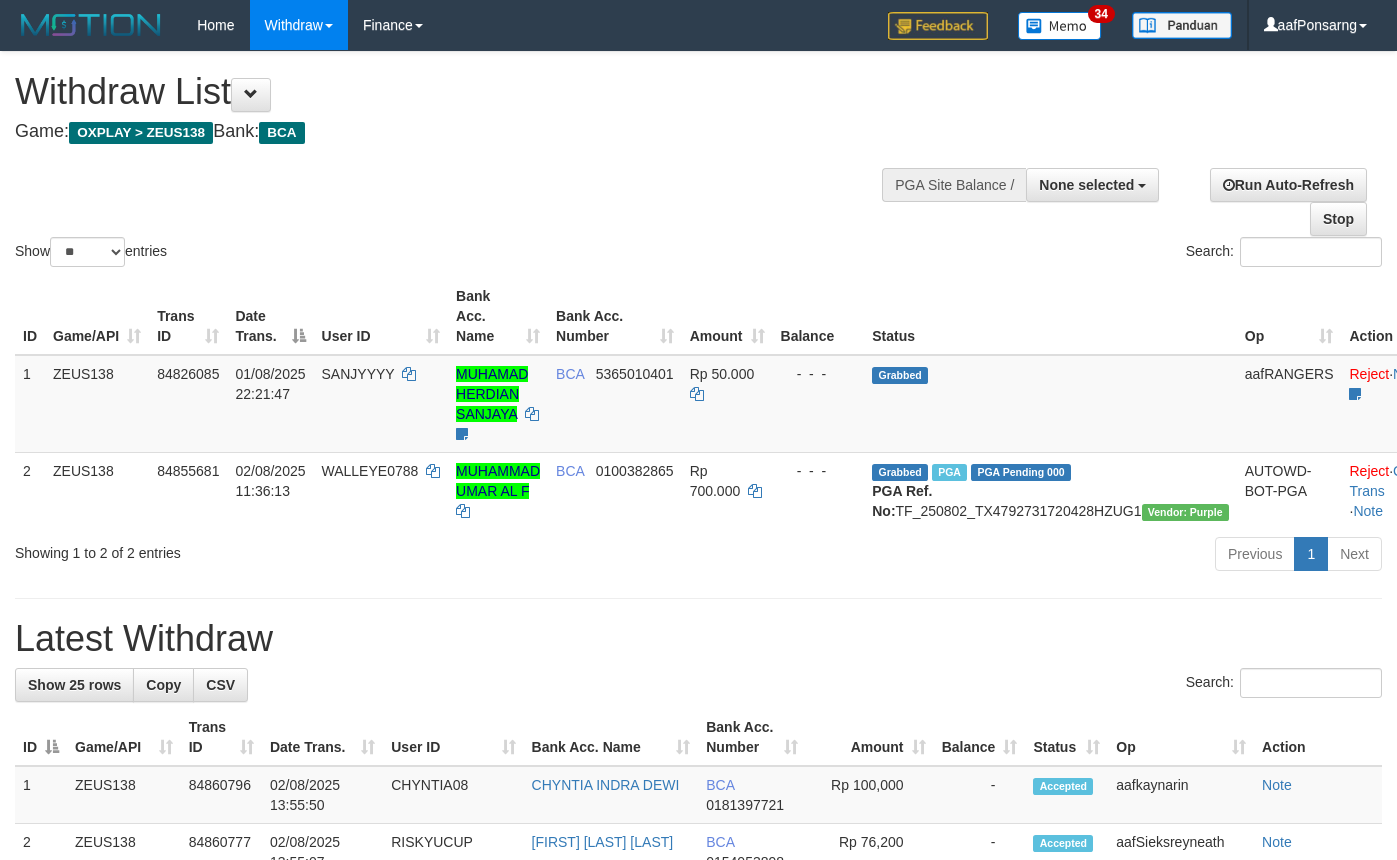 select 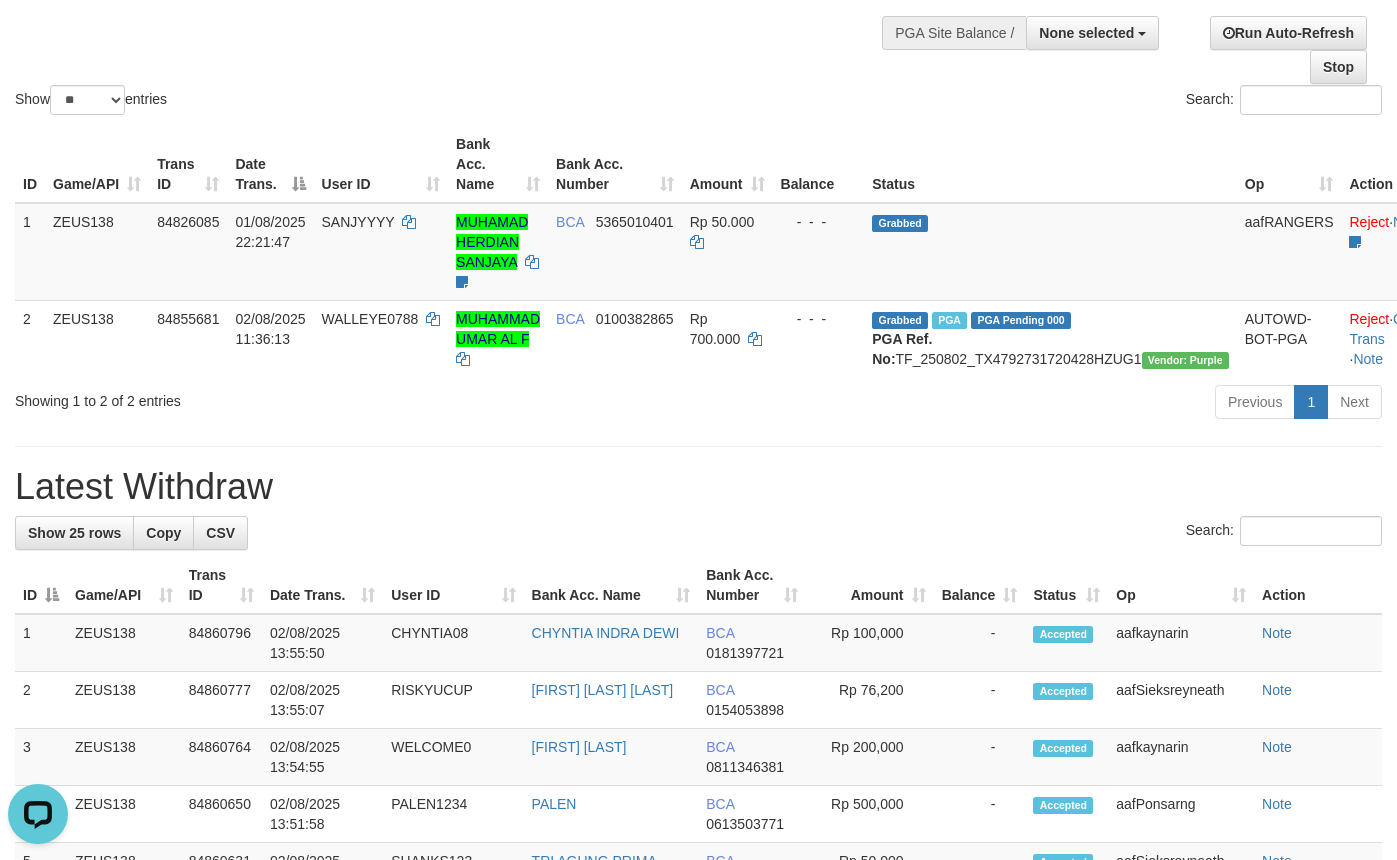 scroll, scrollTop: 0, scrollLeft: 0, axis: both 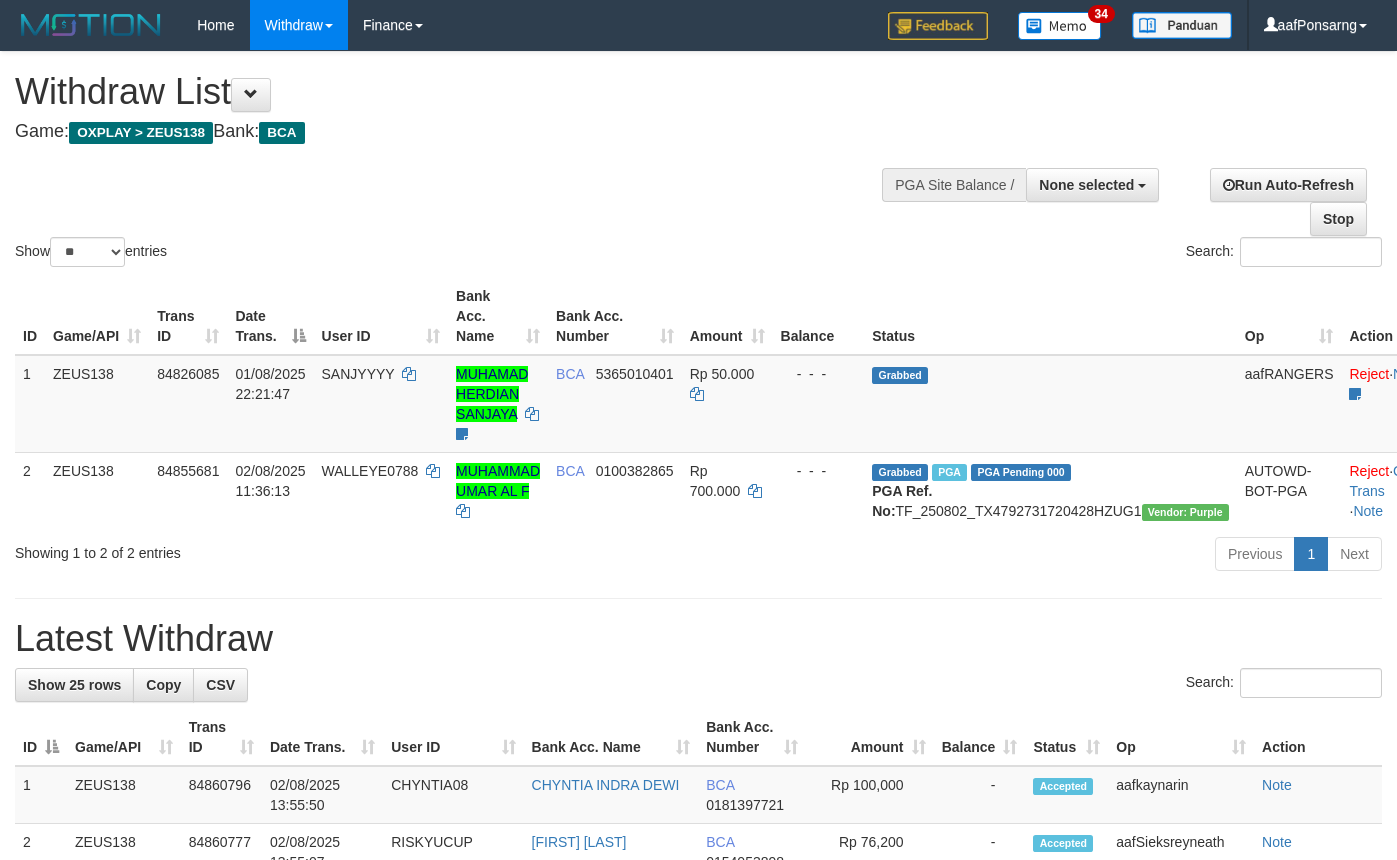 select 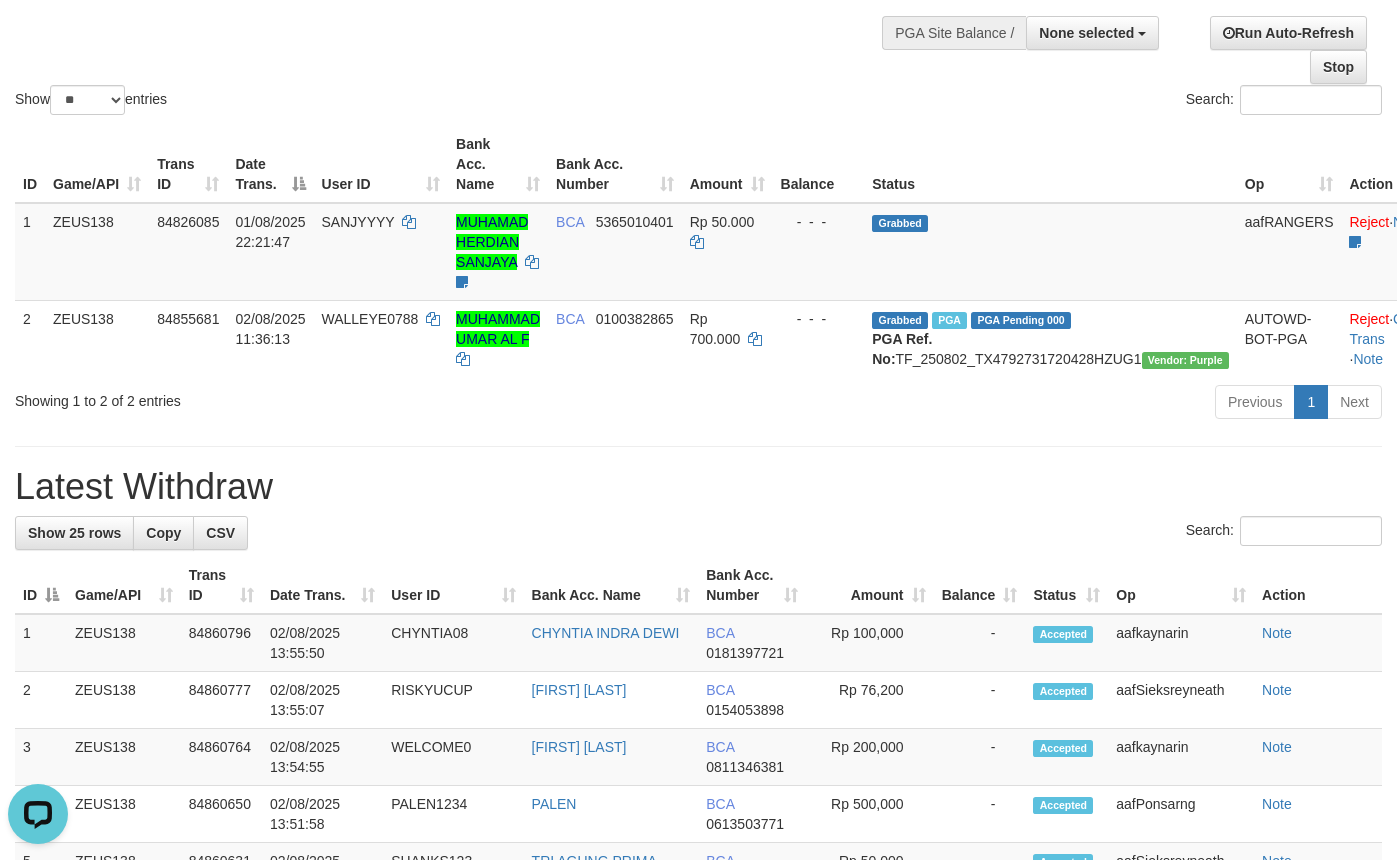 scroll, scrollTop: 0, scrollLeft: 0, axis: both 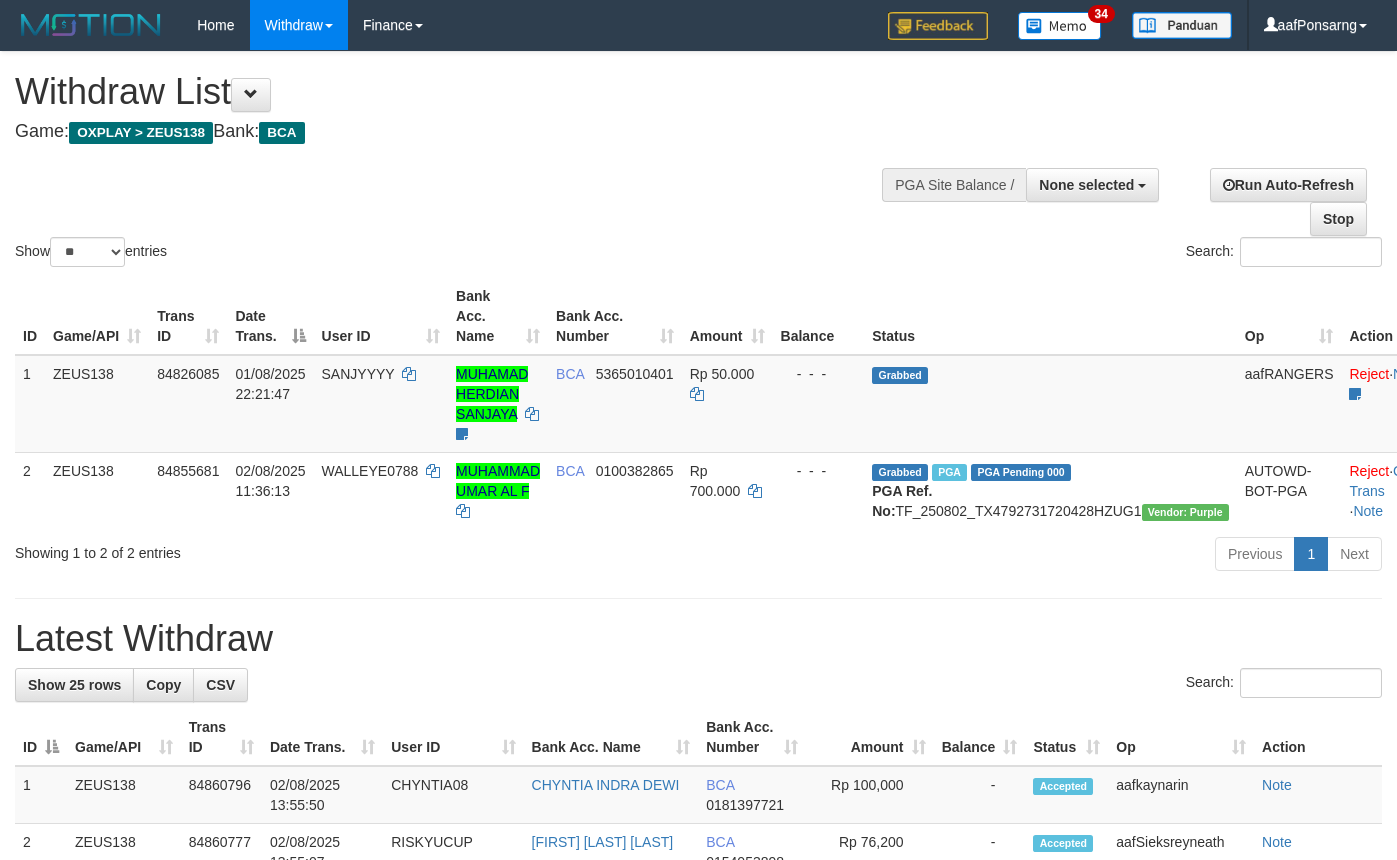select 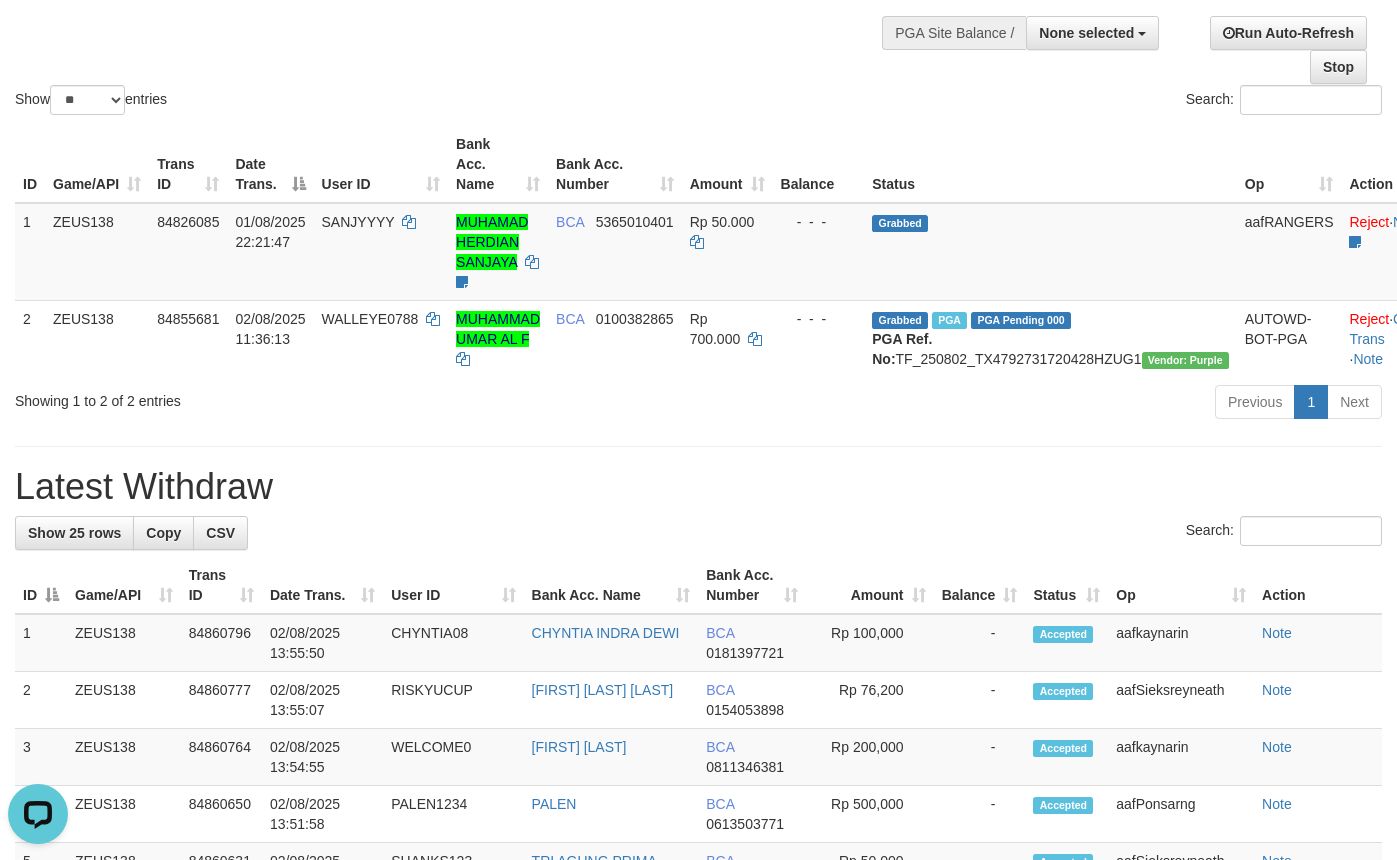 scroll, scrollTop: 0, scrollLeft: 0, axis: both 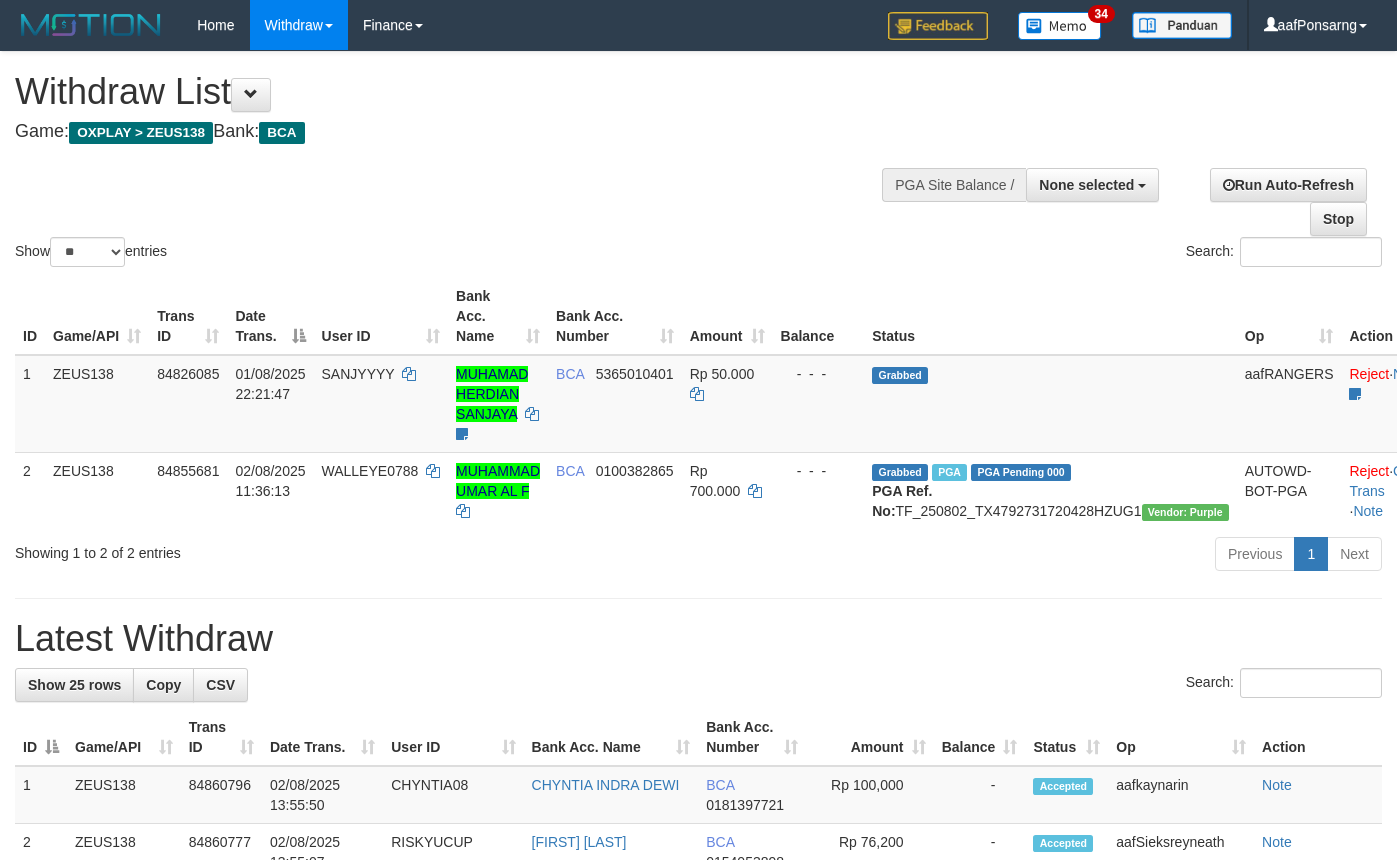 select 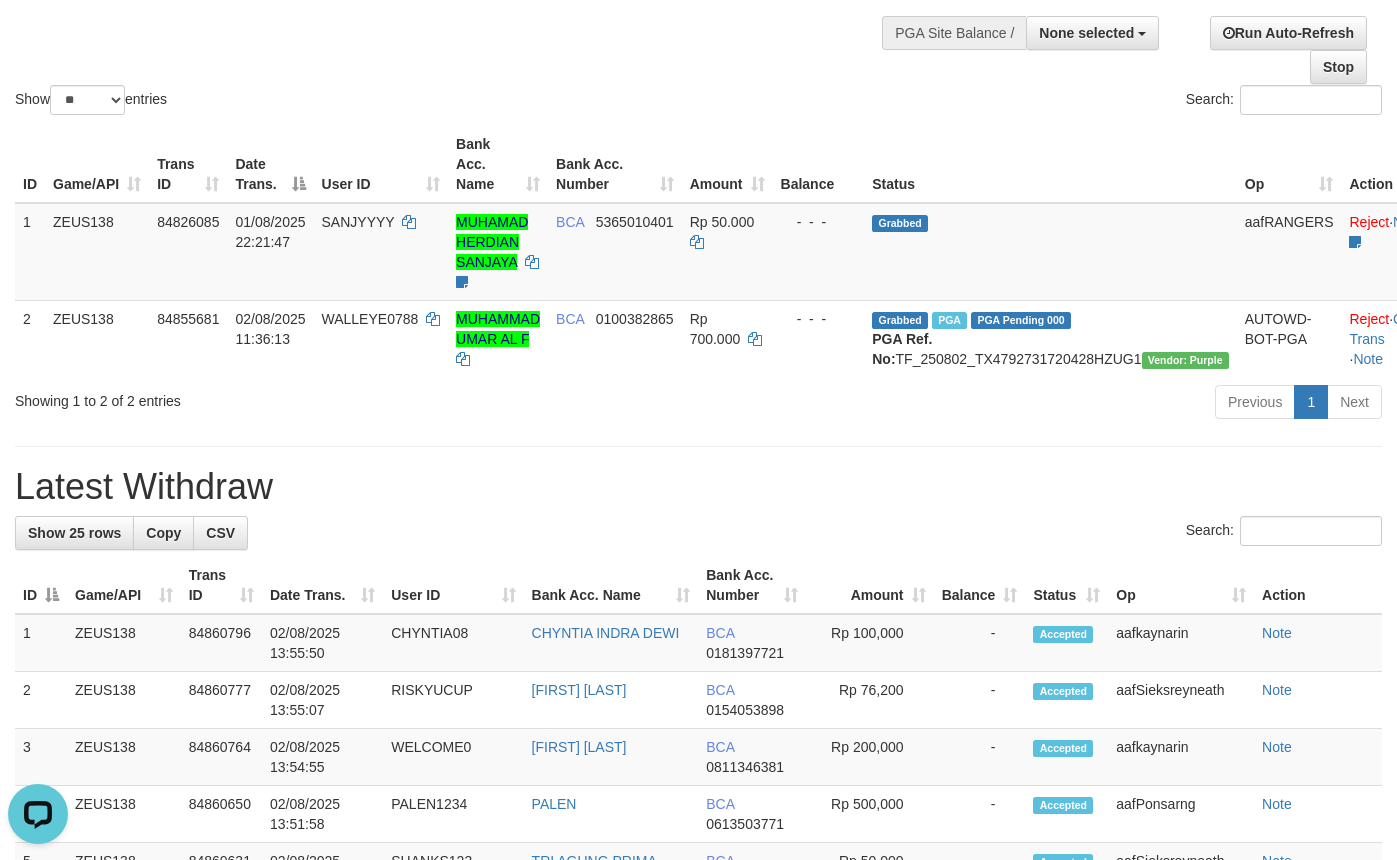 scroll, scrollTop: 0, scrollLeft: 0, axis: both 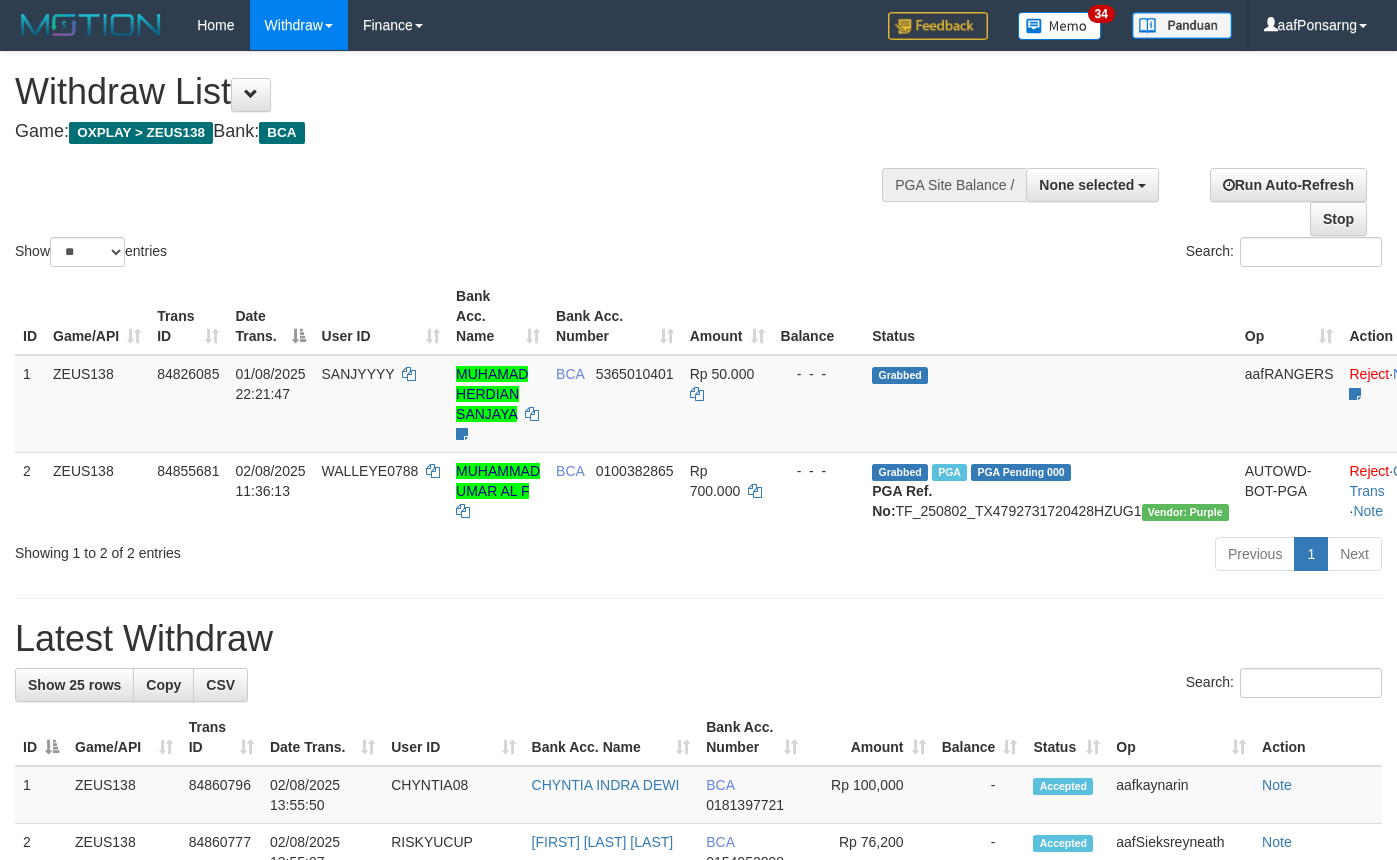 select 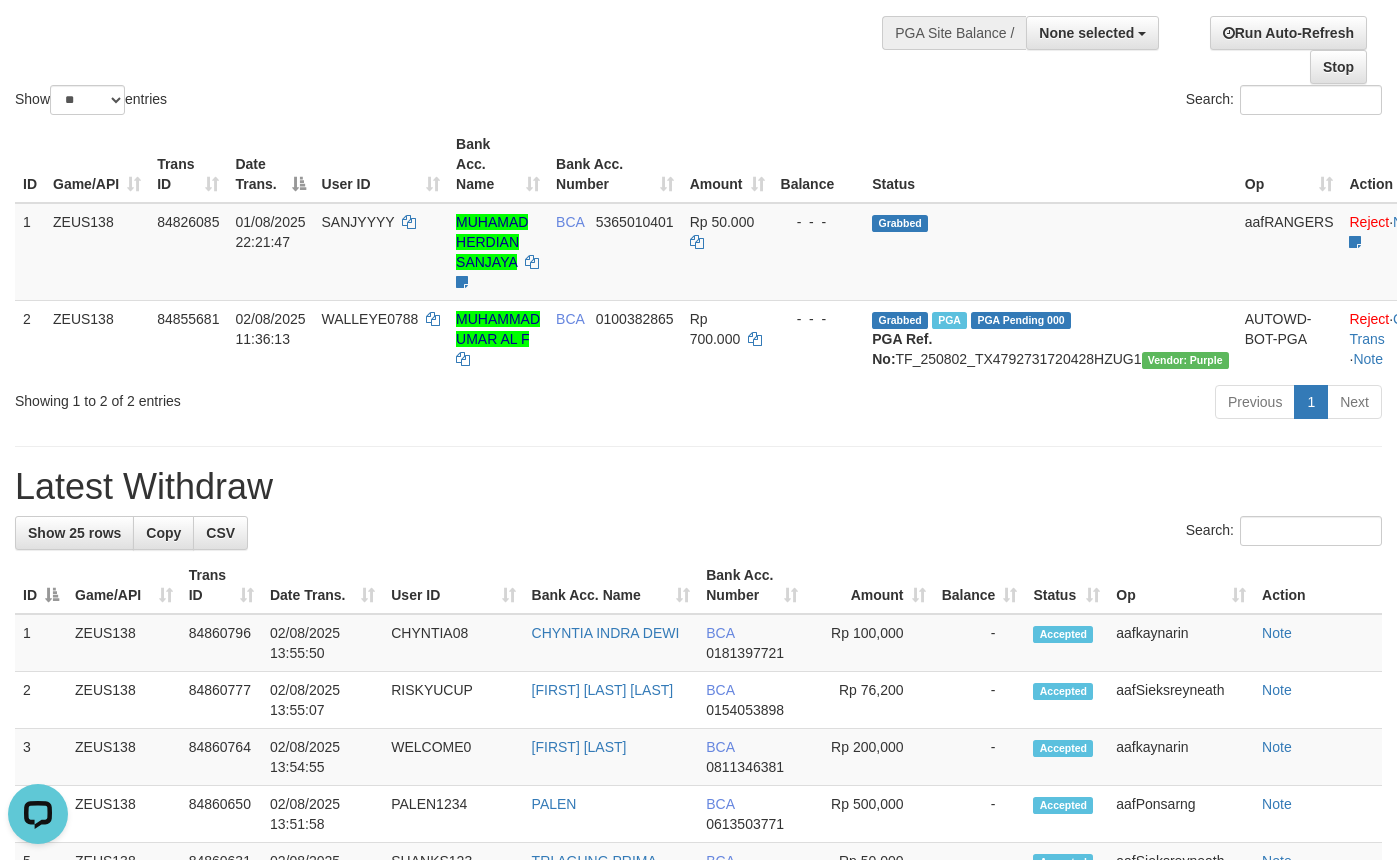 scroll, scrollTop: 0, scrollLeft: 0, axis: both 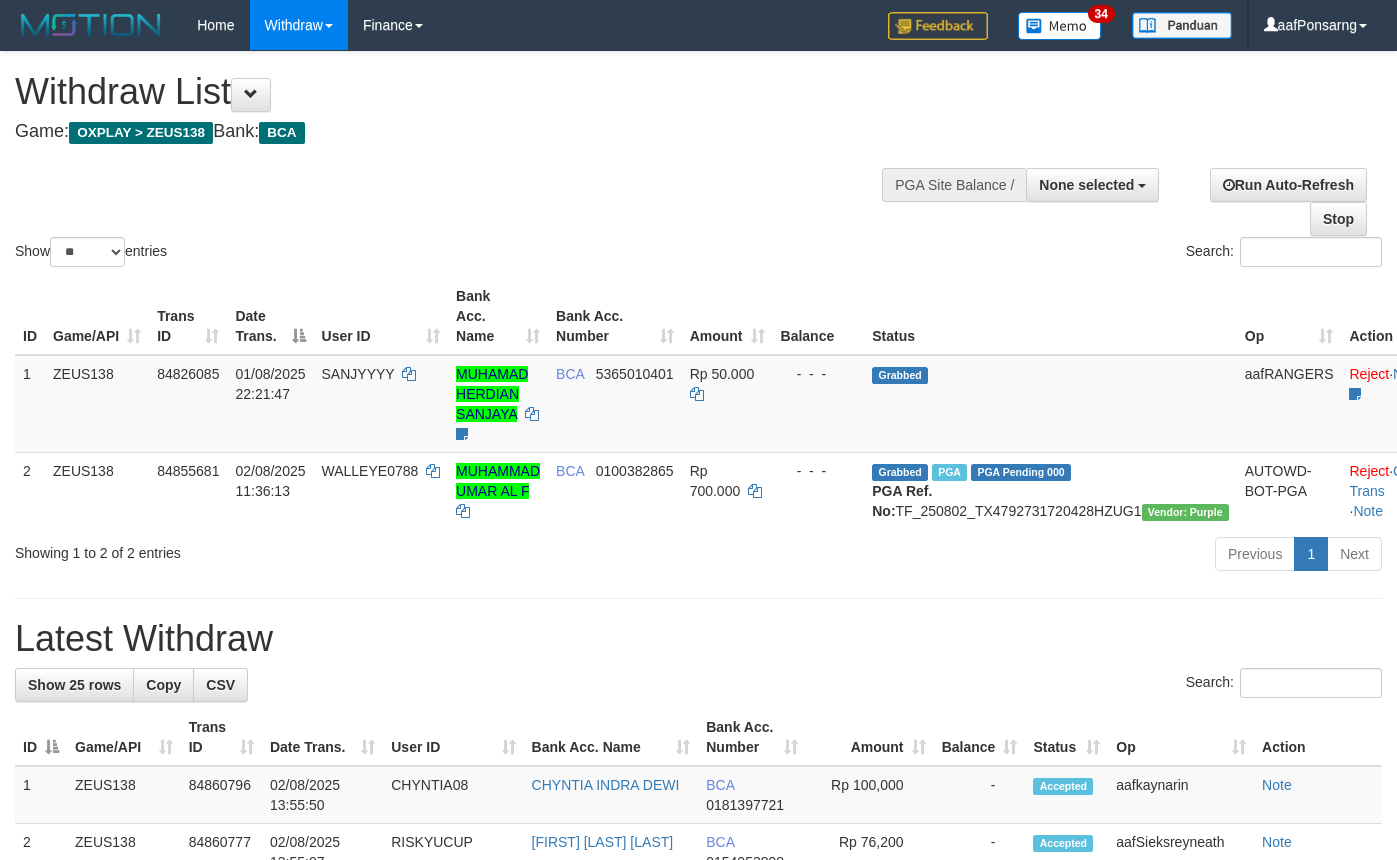 select 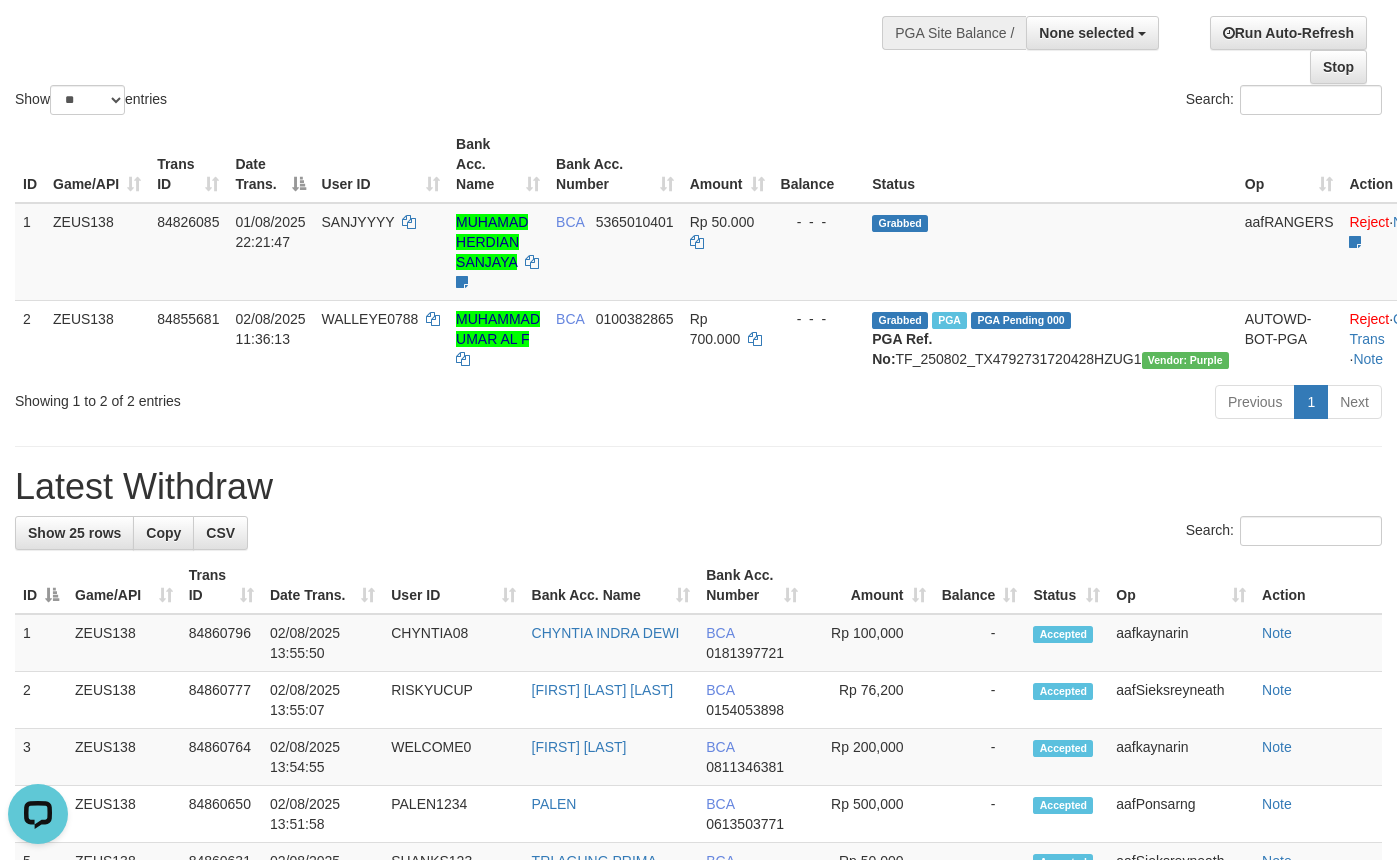 scroll, scrollTop: 0, scrollLeft: 0, axis: both 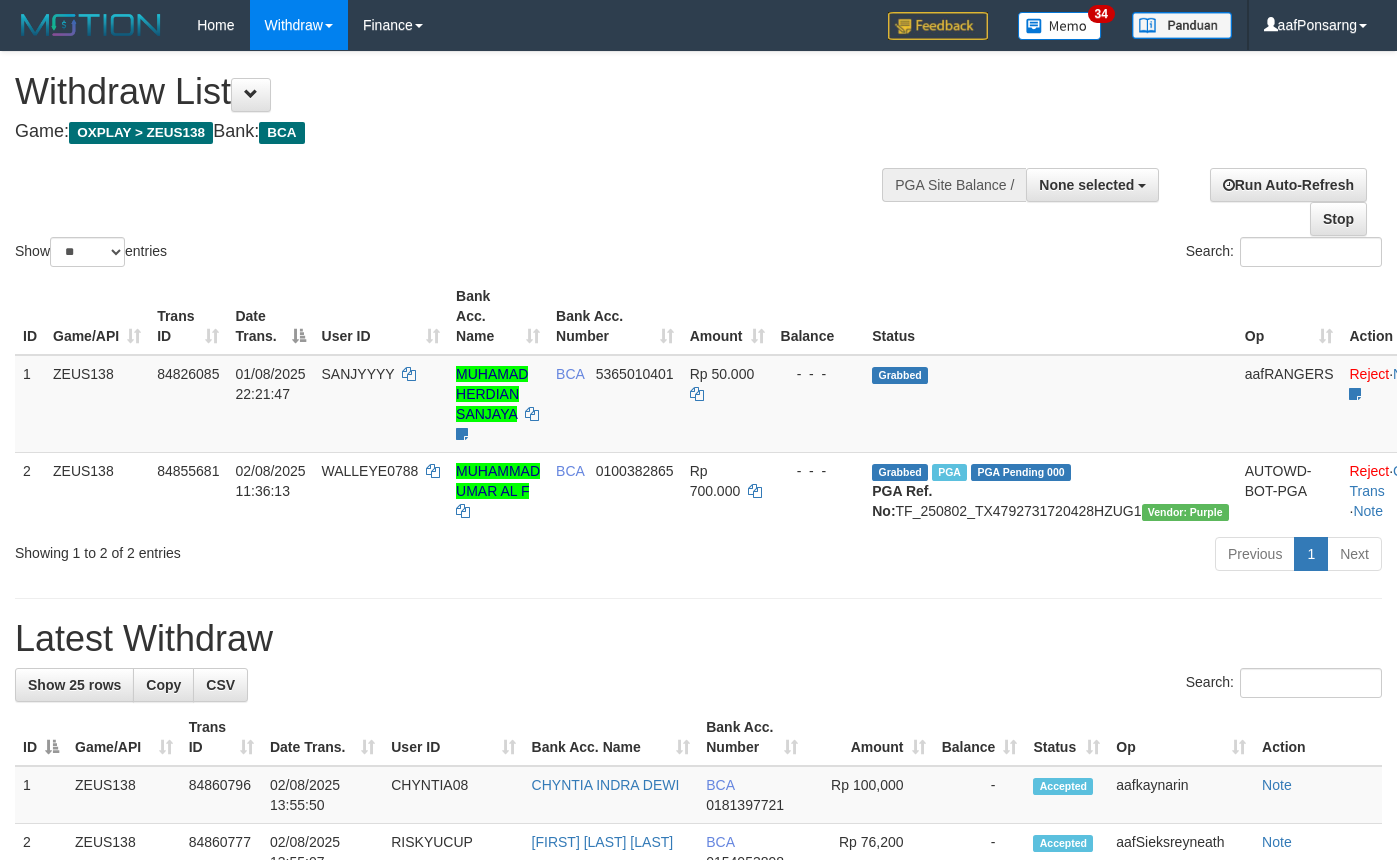 select 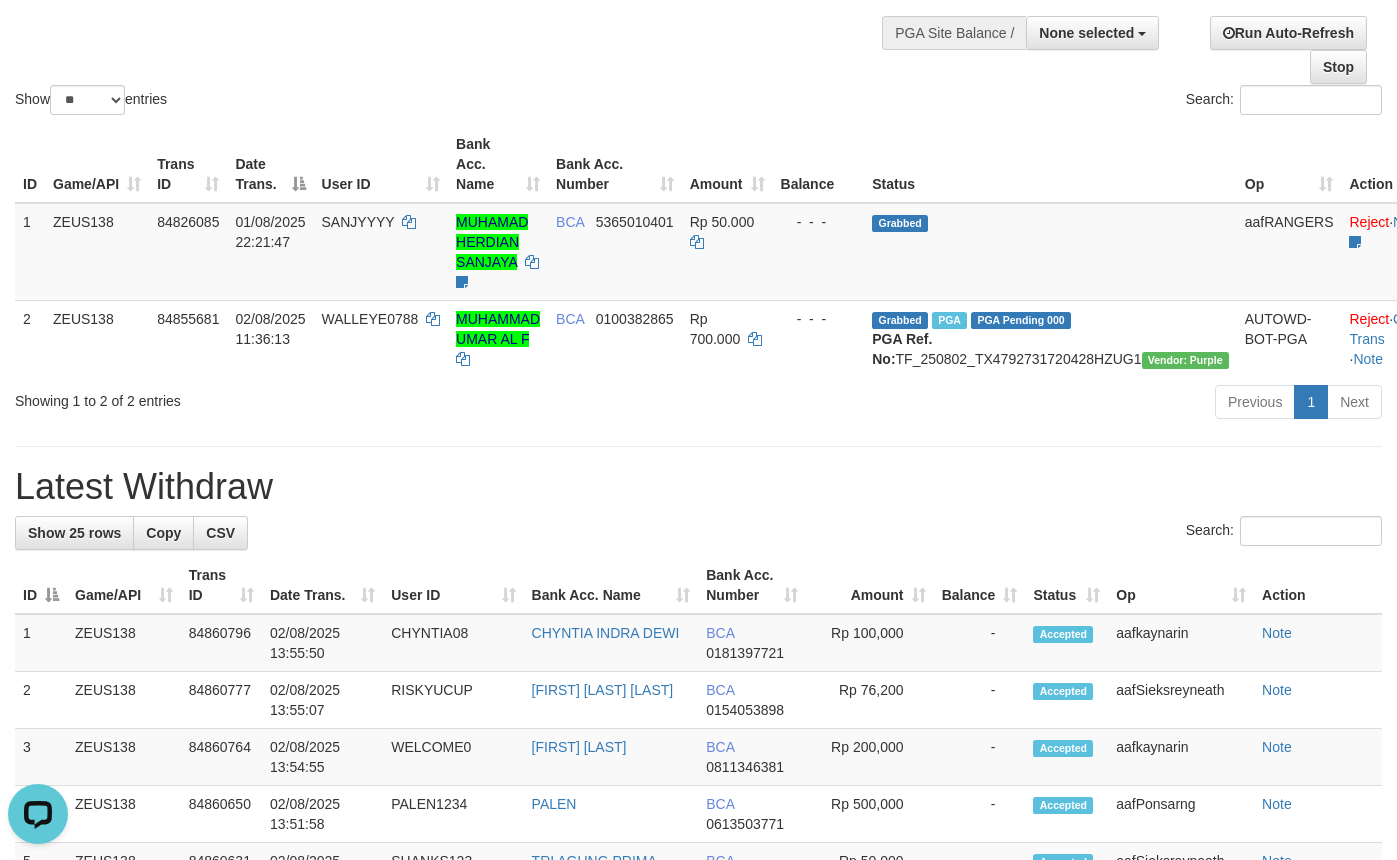 scroll, scrollTop: 0, scrollLeft: 0, axis: both 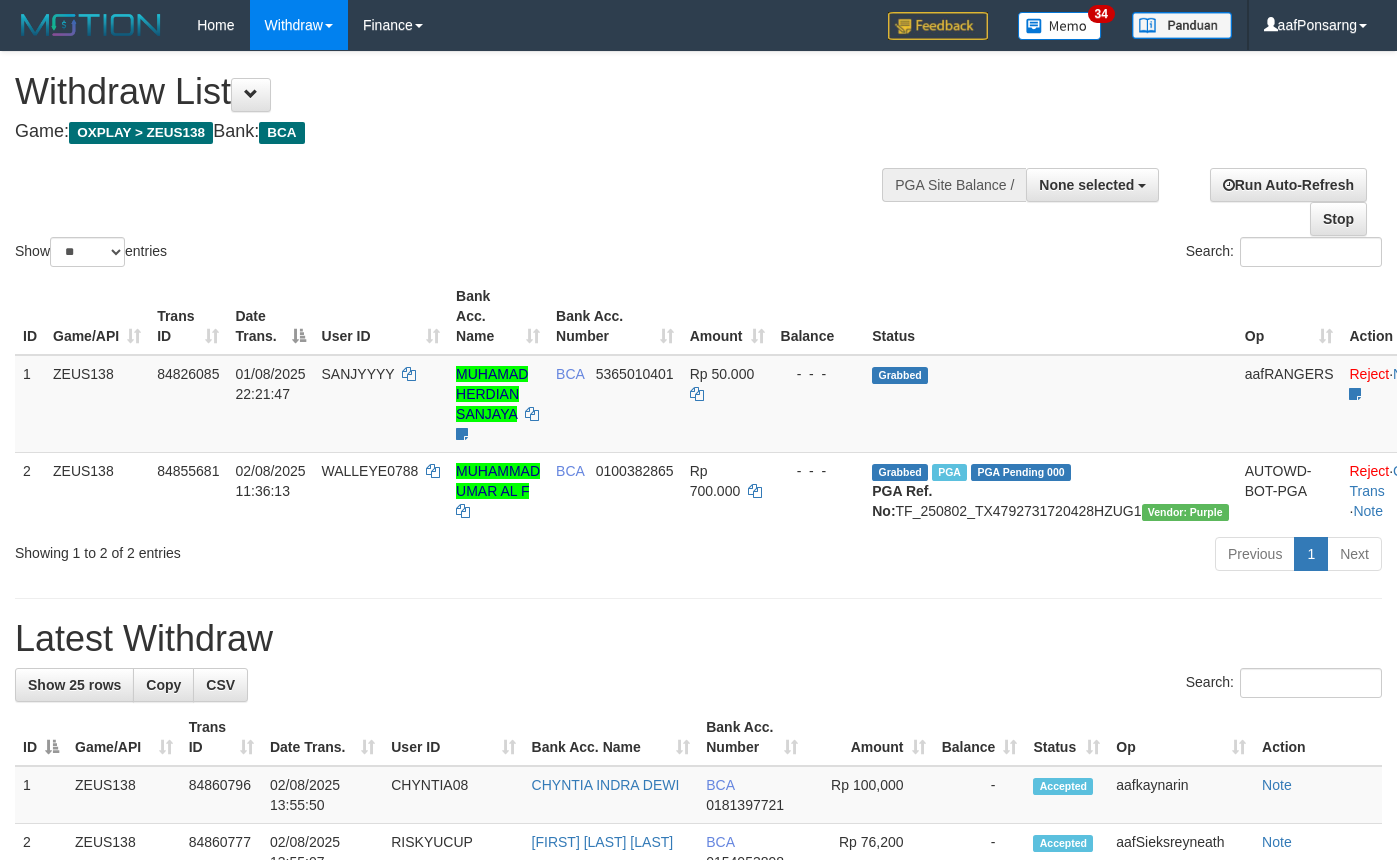 select 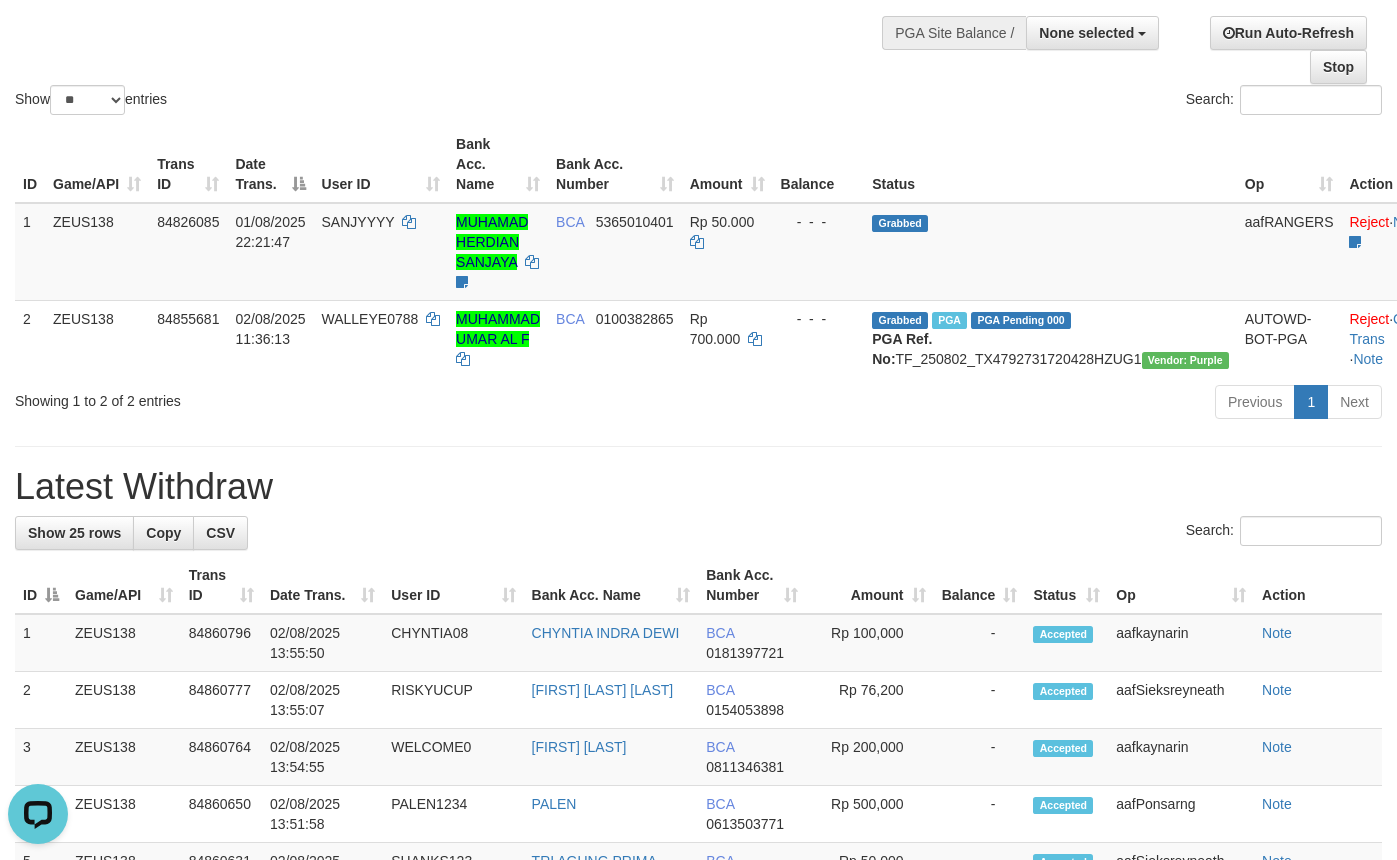 scroll, scrollTop: 0, scrollLeft: 0, axis: both 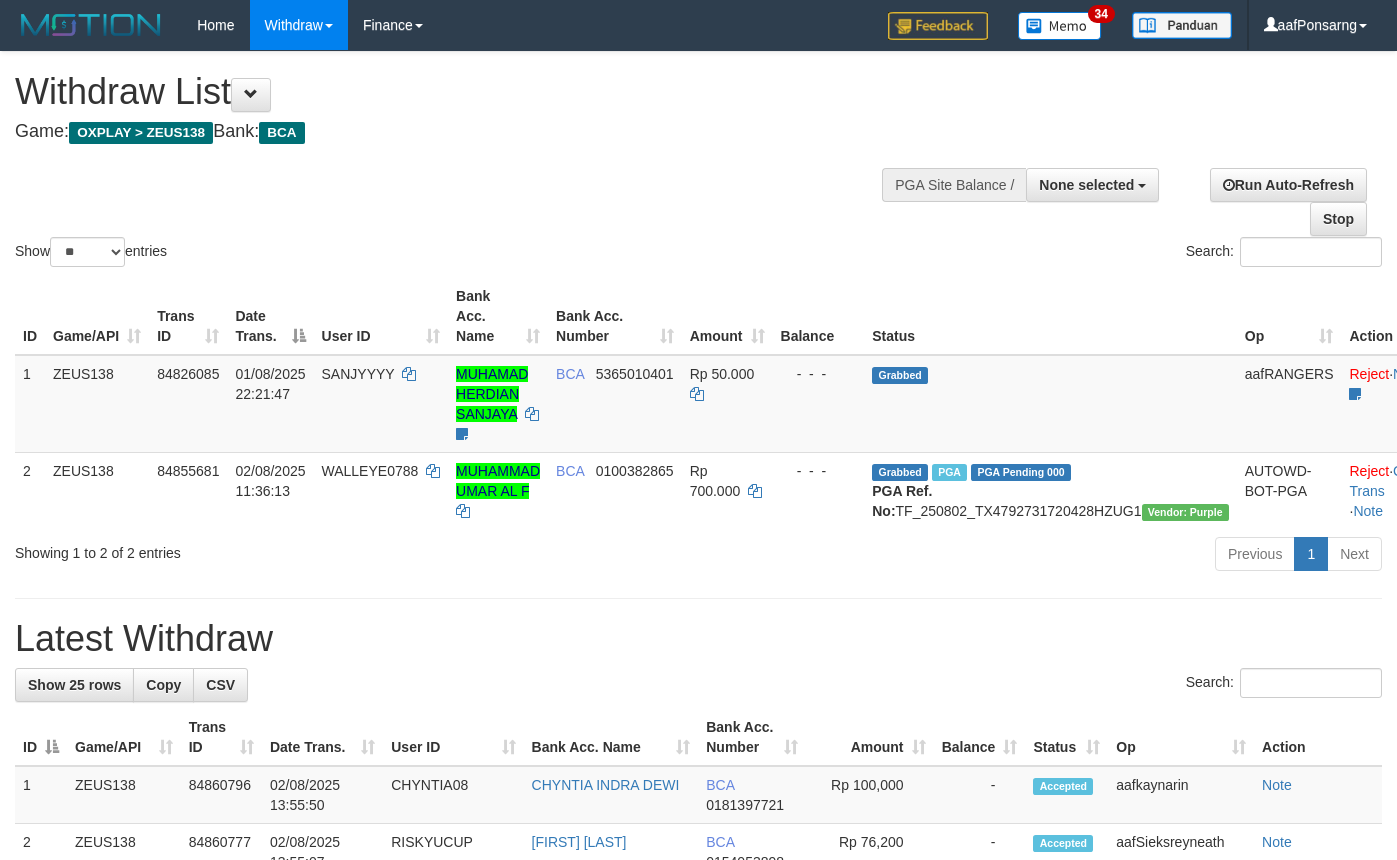 select 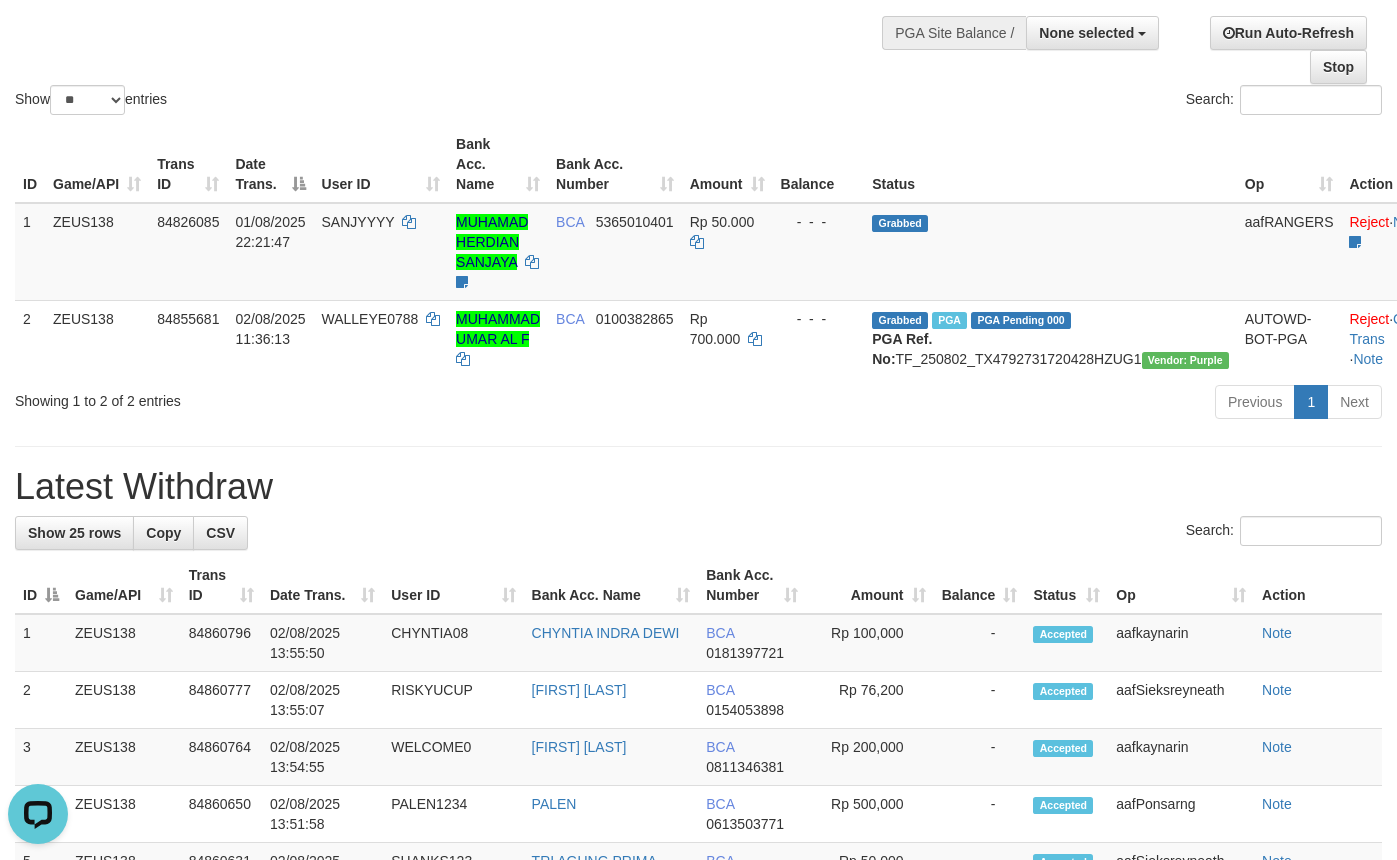 scroll, scrollTop: 0, scrollLeft: 0, axis: both 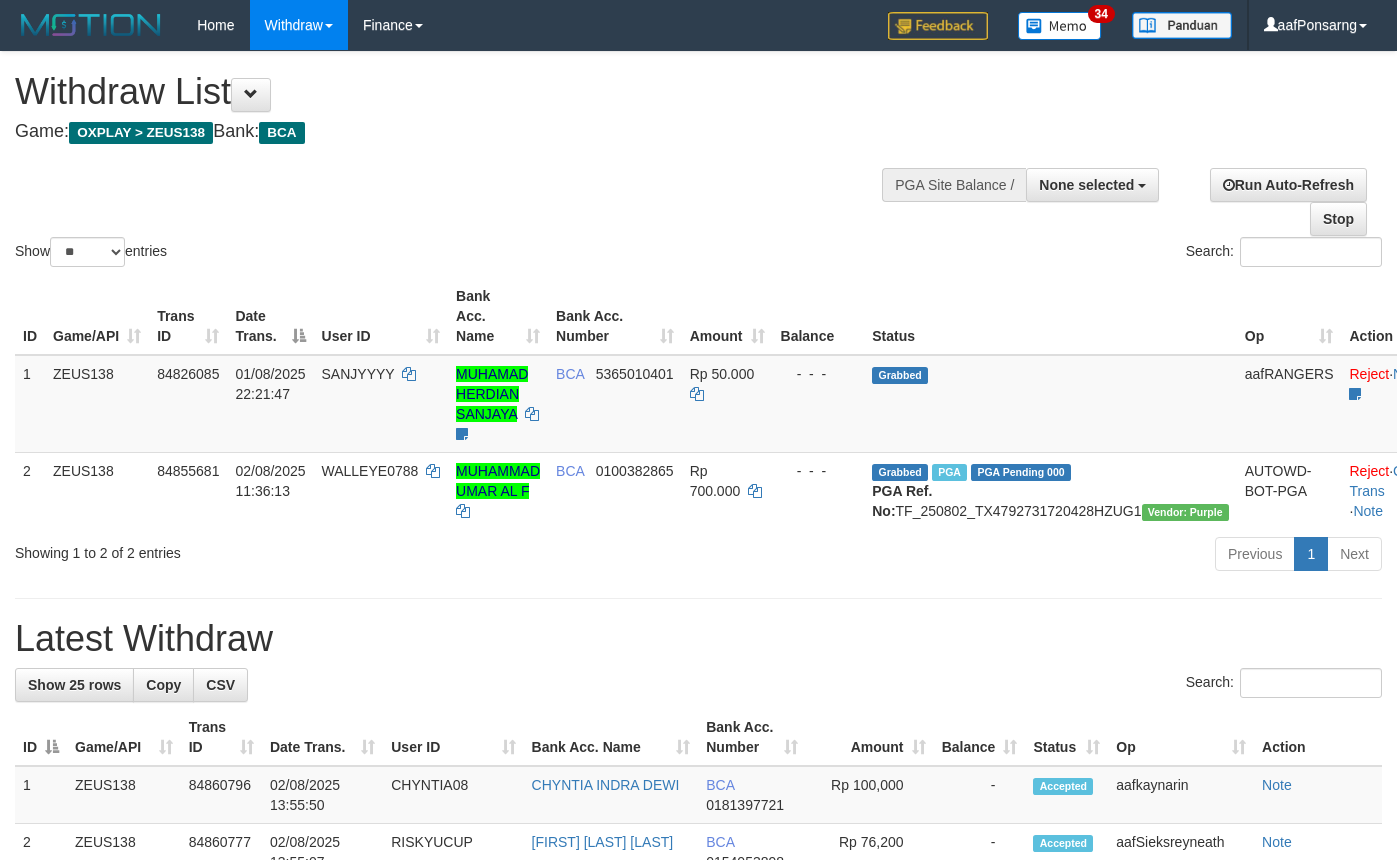 select 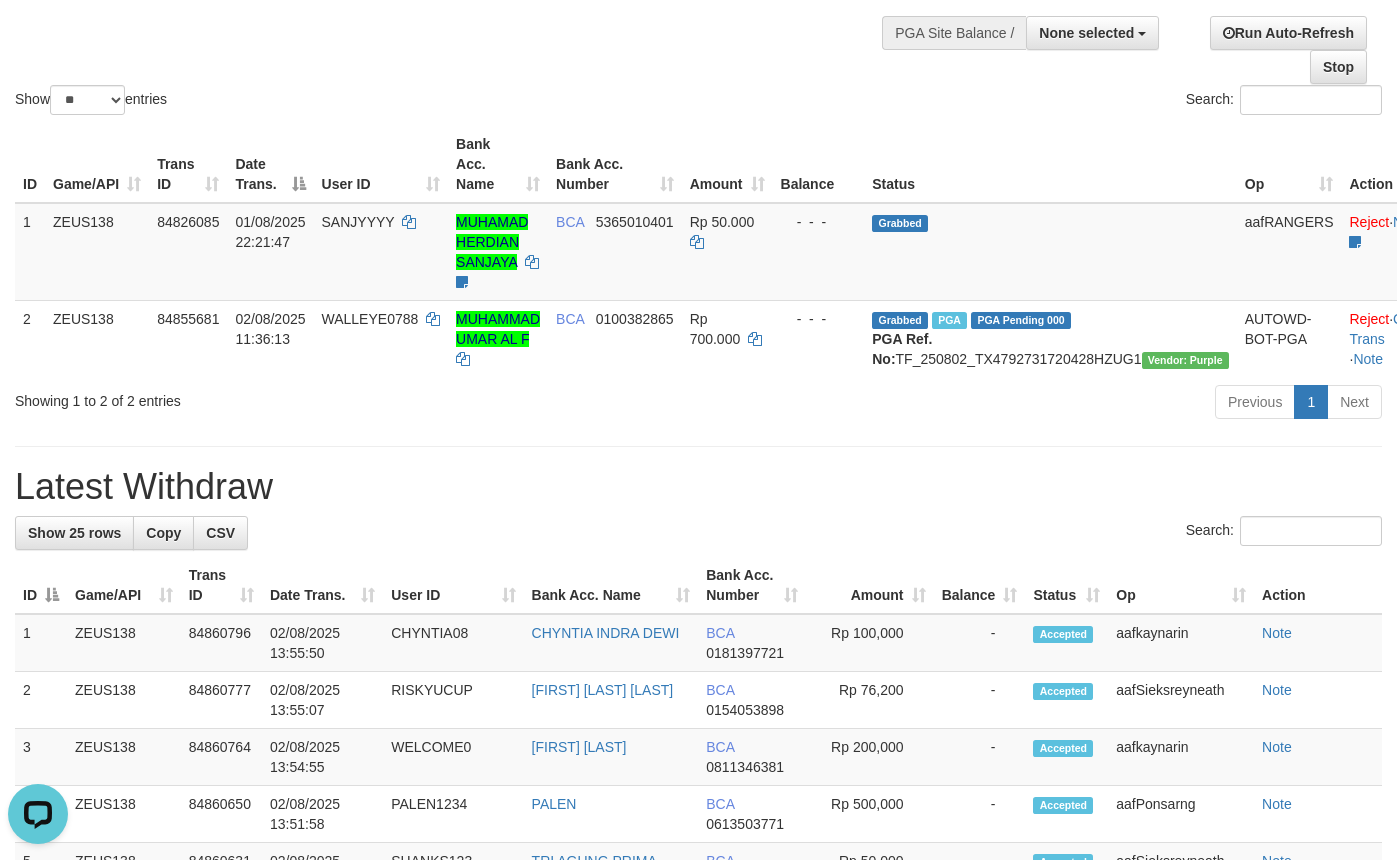 scroll, scrollTop: 0, scrollLeft: 0, axis: both 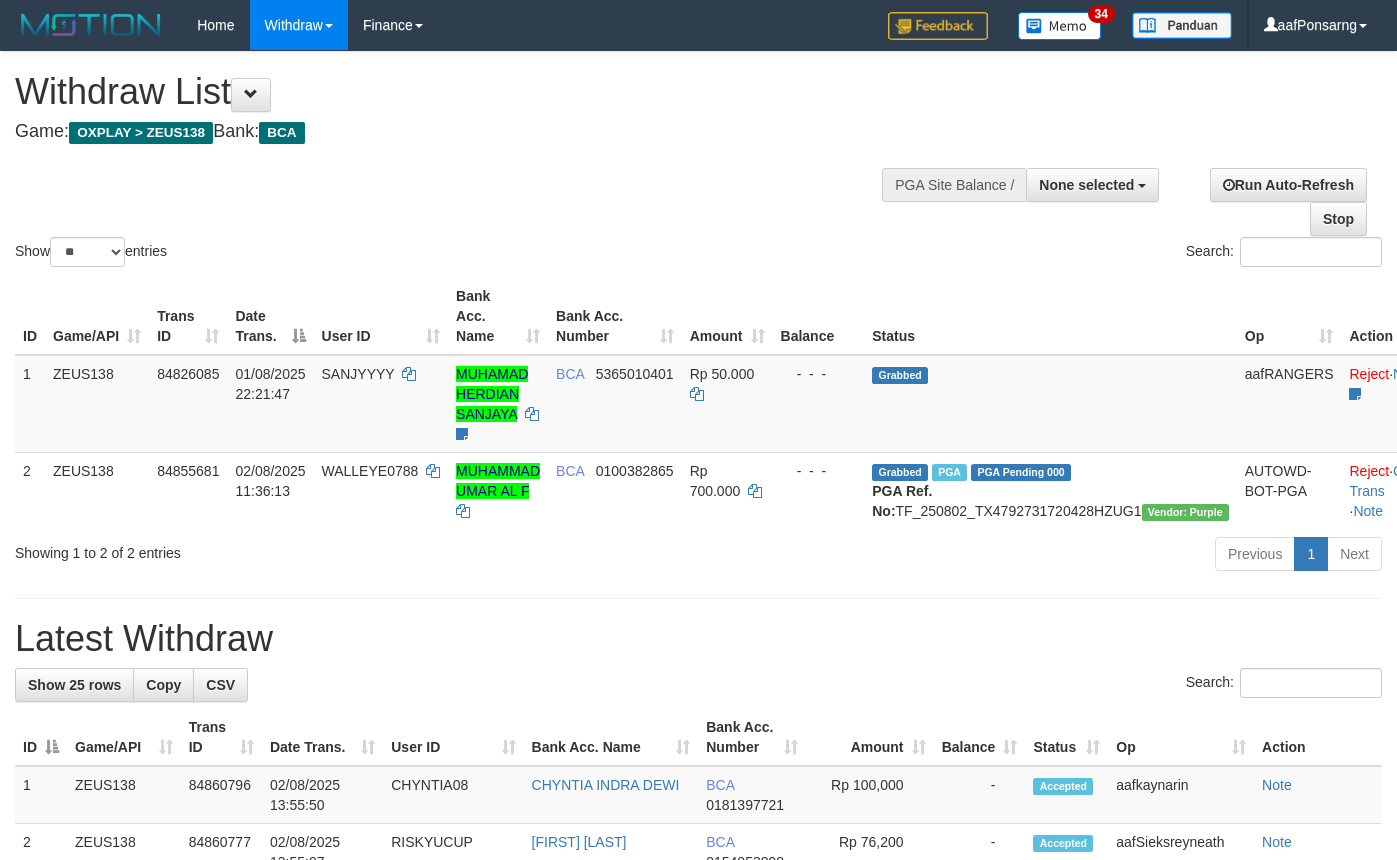 select 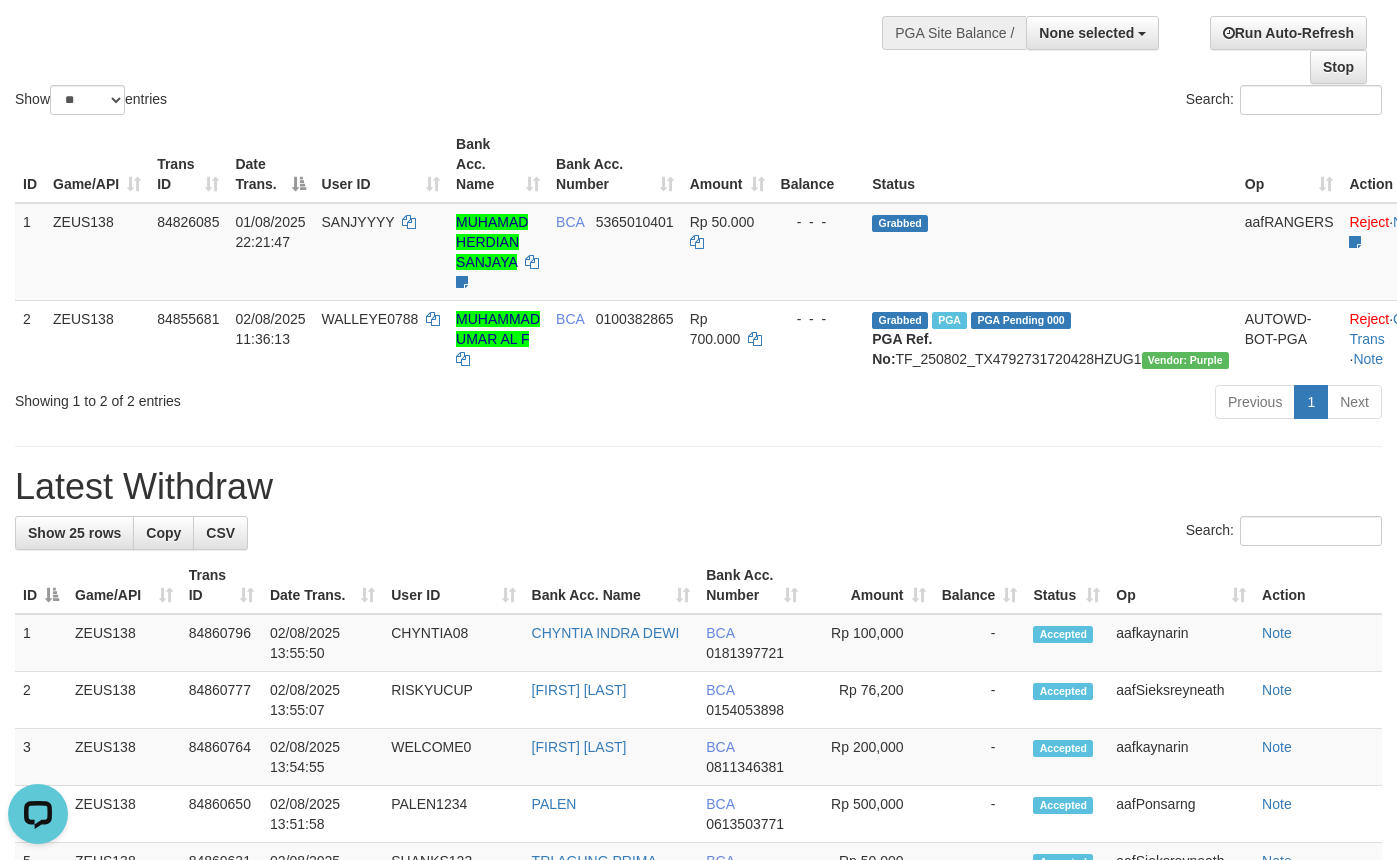 scroll, scrollTop: 0, scrollLeft: 0, axis: both 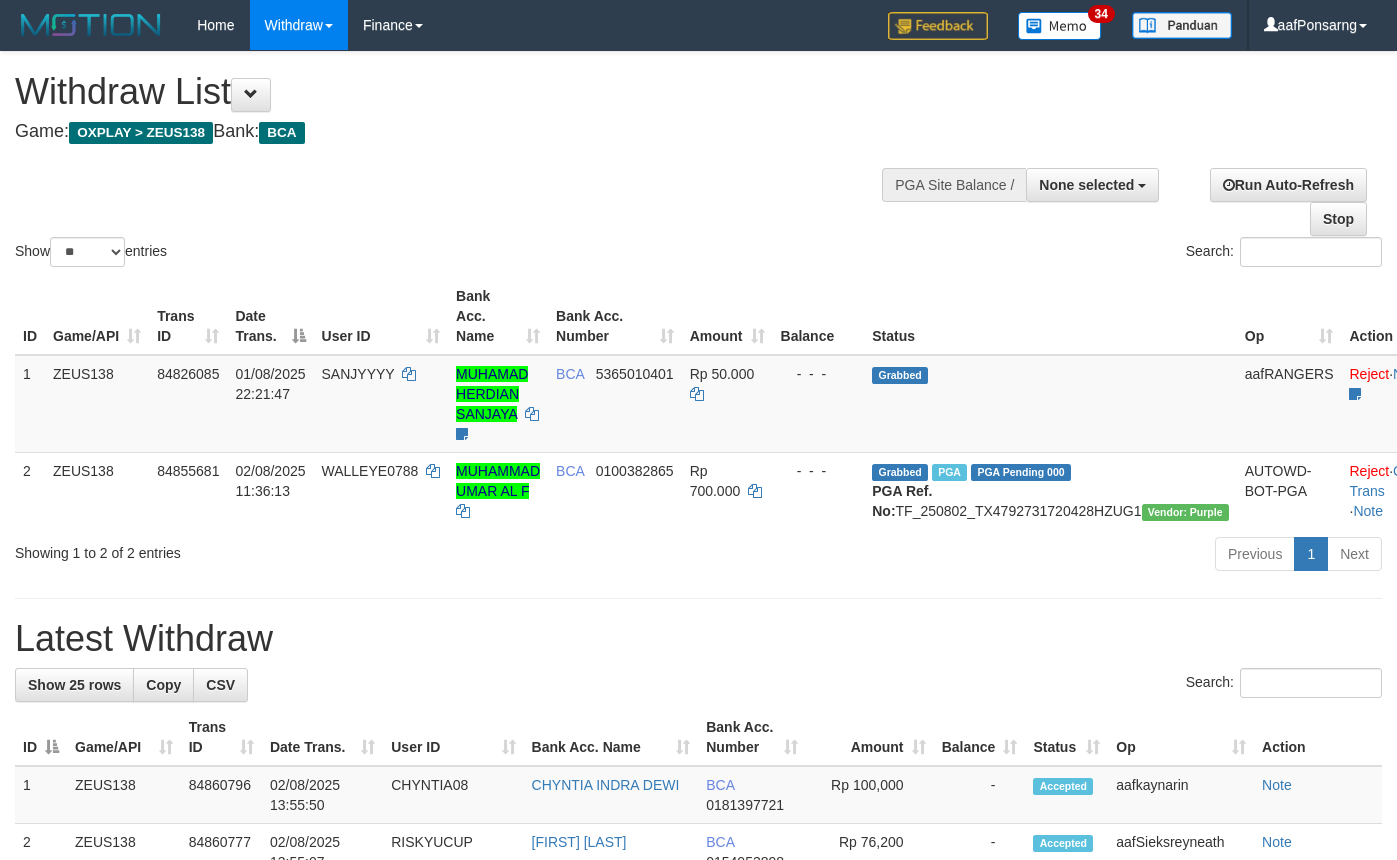 select 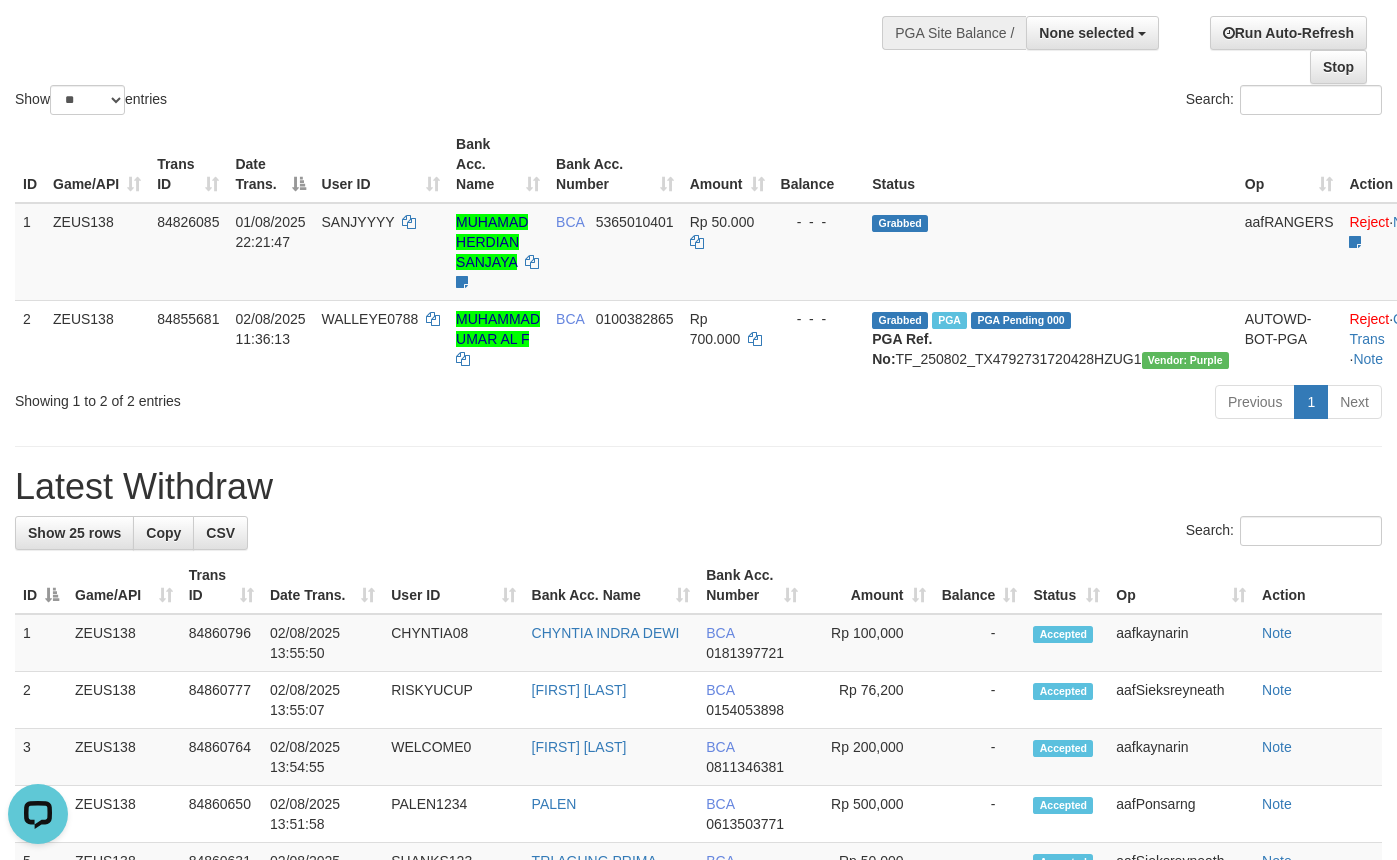 scroll, scrollTop: 0, scrollLeft: 0, axis: both 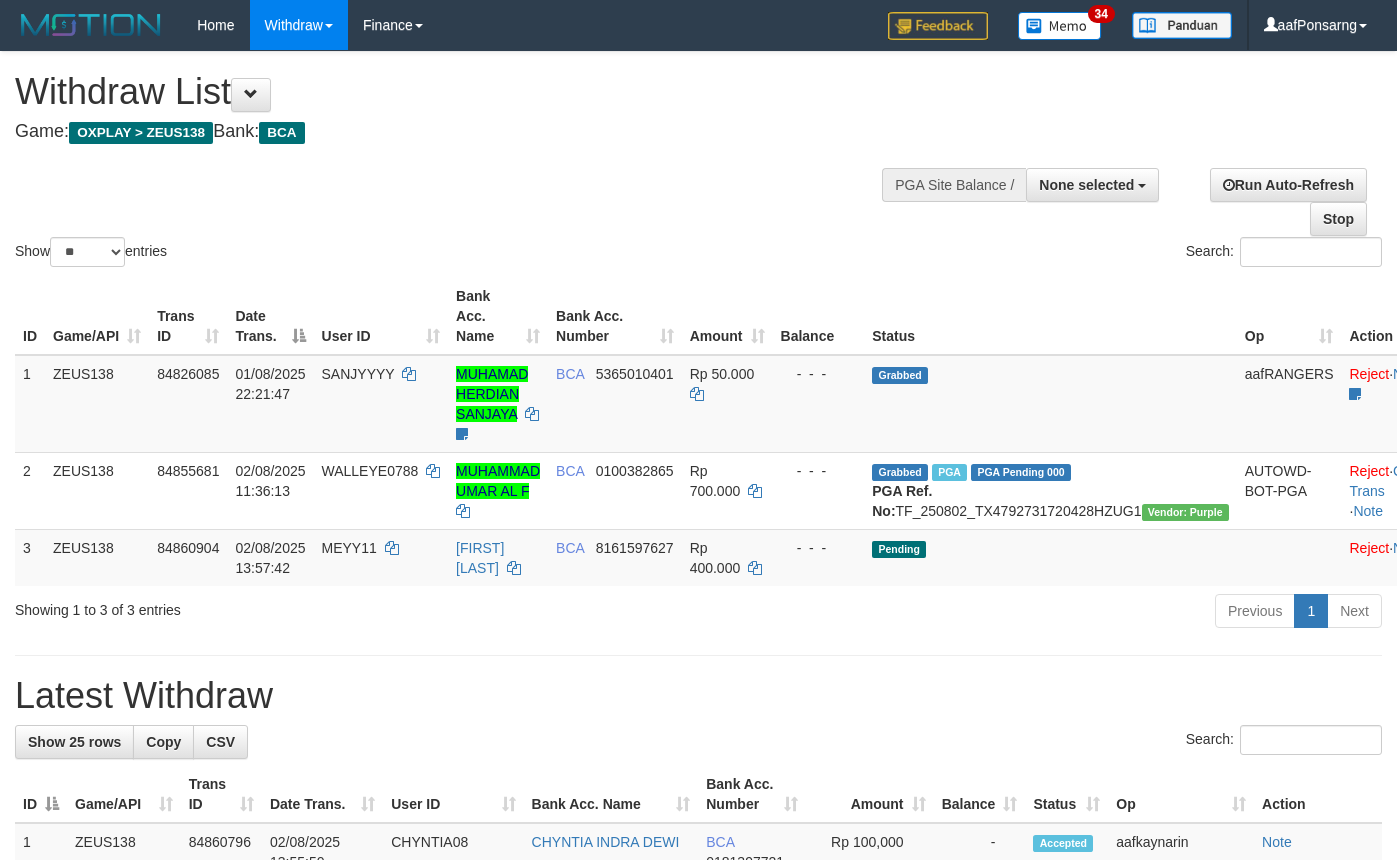 select 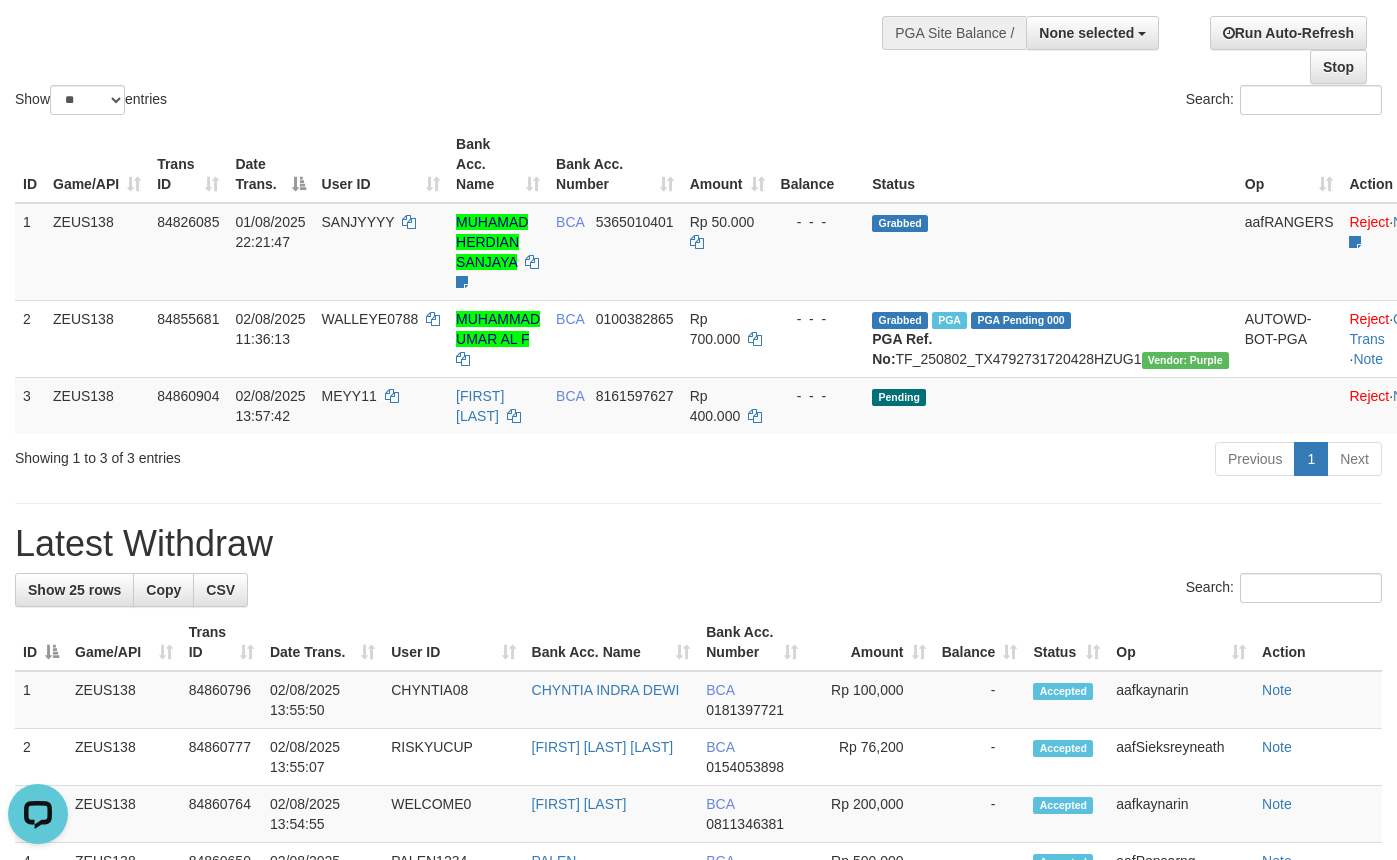 scroll, scrollTop: 0, scrollLeft: 0, axis: both 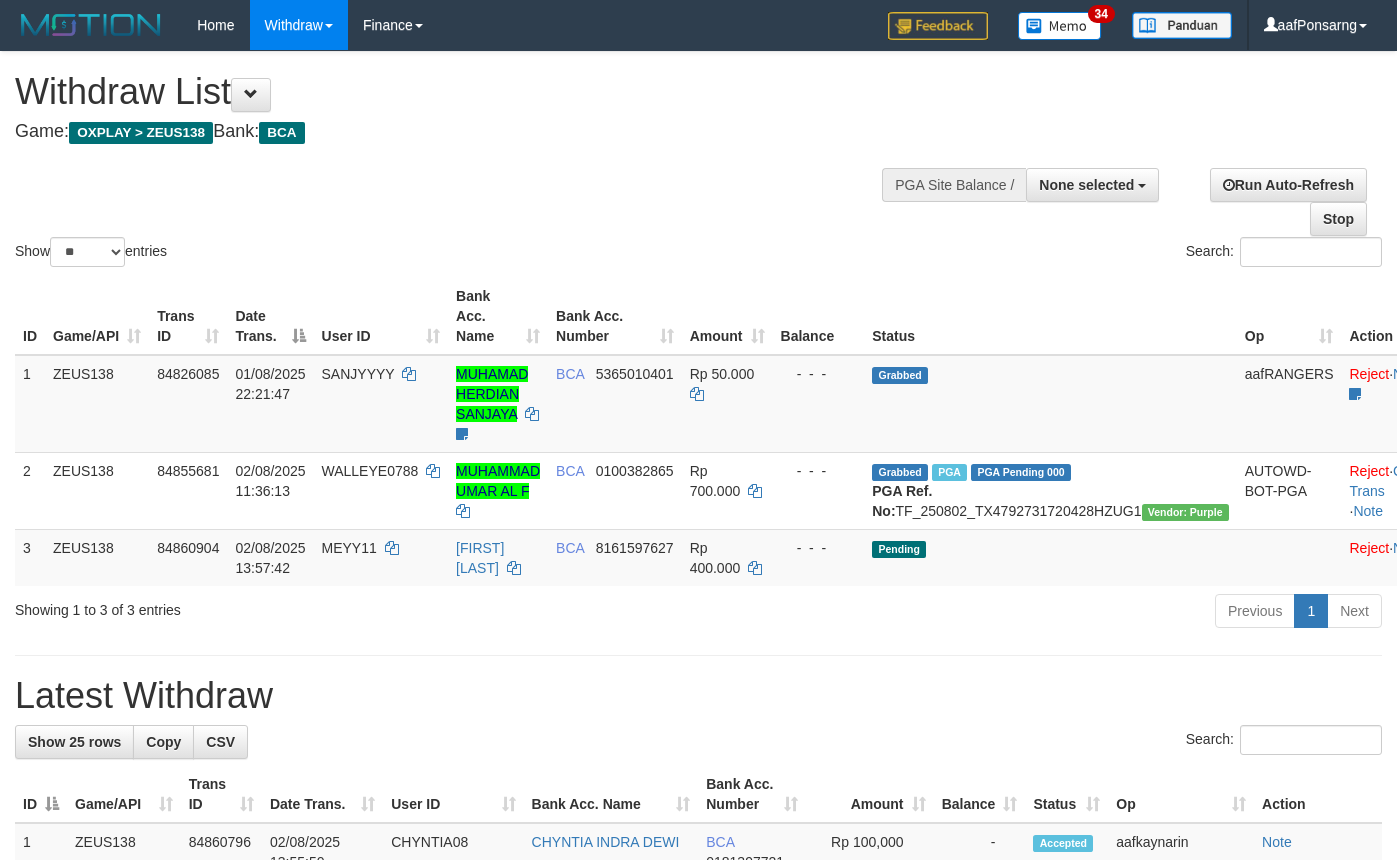 select 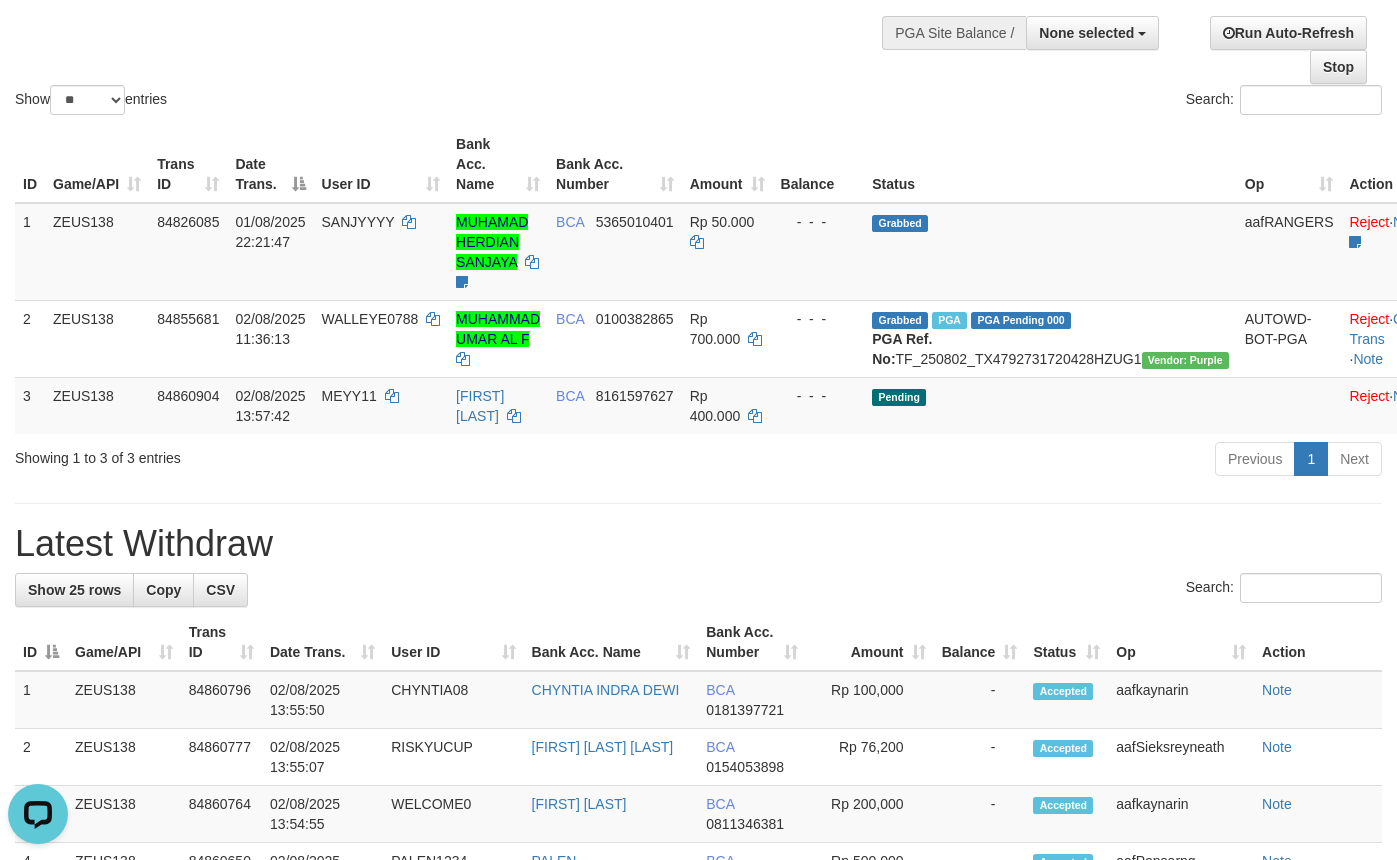 scroll, scrollTop: 0, scrollLeft: 0, axis: both 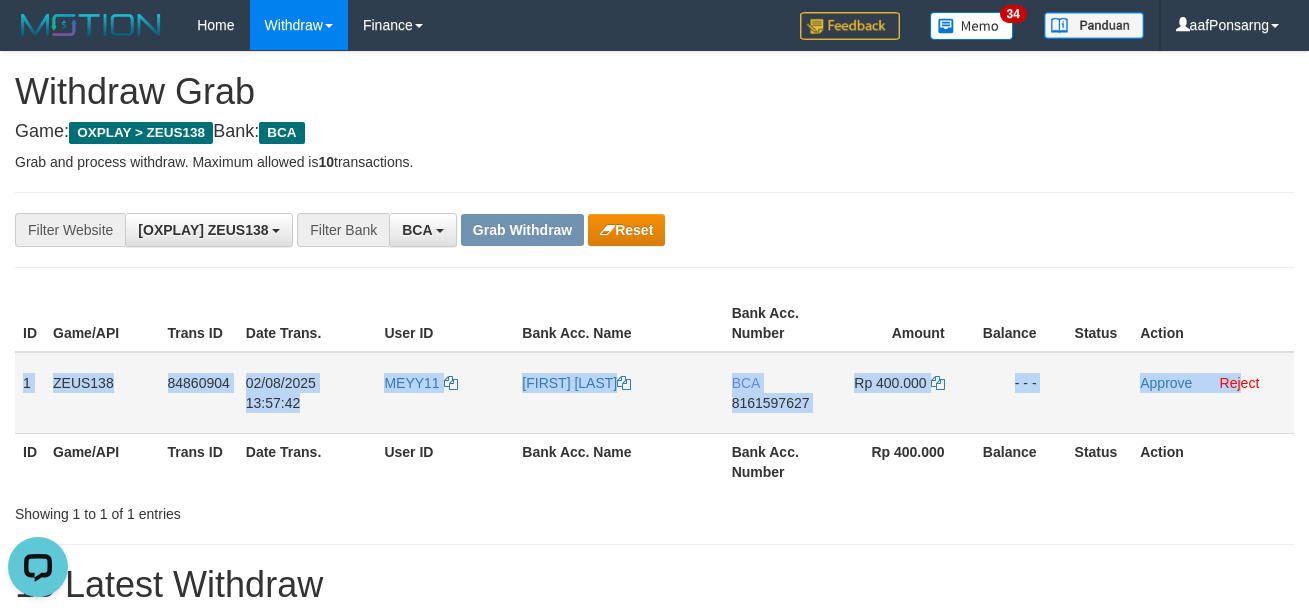 copy on "1
ZEUS138
84860904
02/08/2025 13:57:42
MEYY11
PUSPA MEYSHINTA
BCA
8161597627
Rp 400.000
- - -
Approve
Rej" 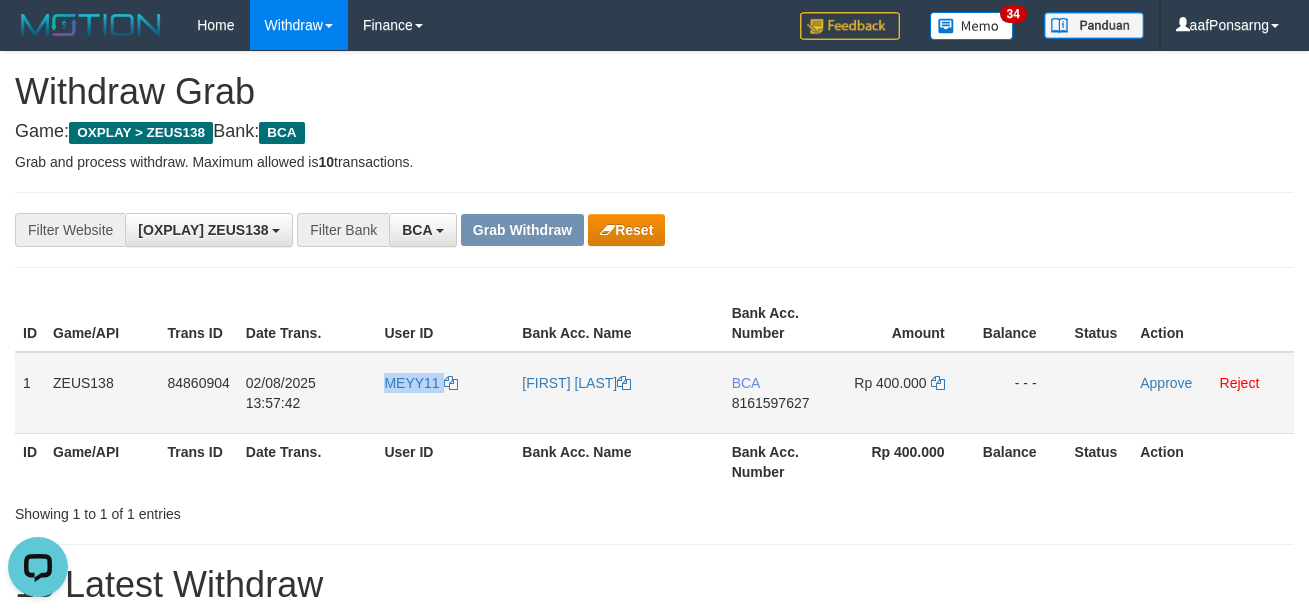 click on "MEYY11" at bounding box center [445, 393] 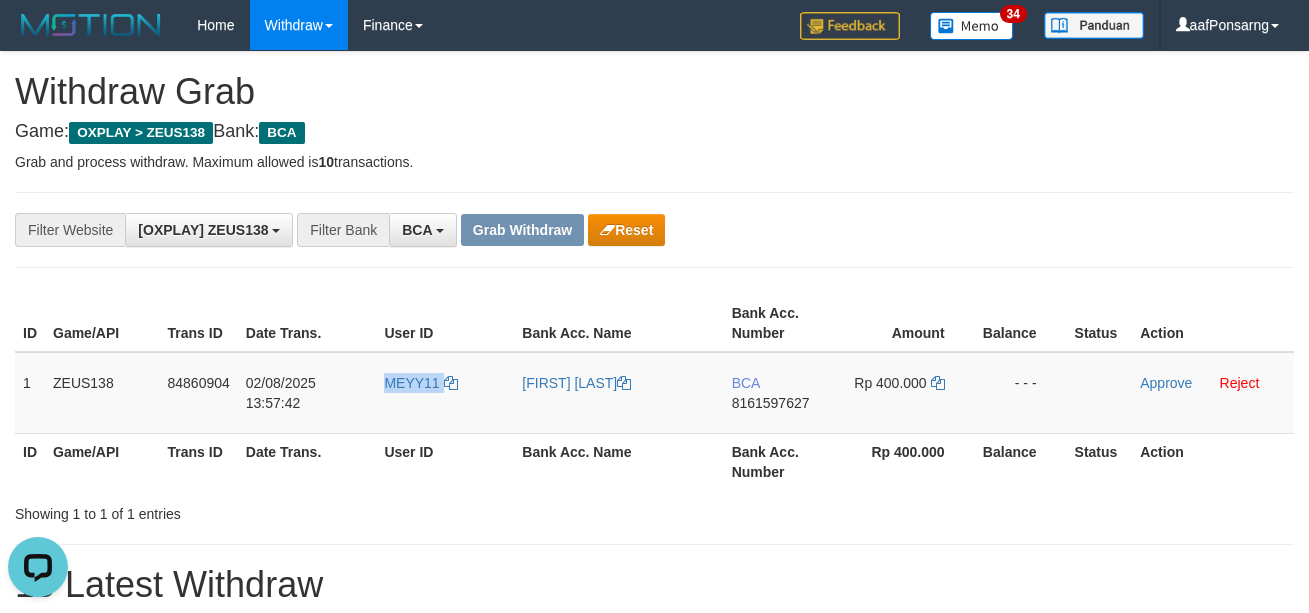 drag, startPoint x: 406, startPoint y: 416, endPoint x: 1321, endPoint y: 397, distance: 915.19727 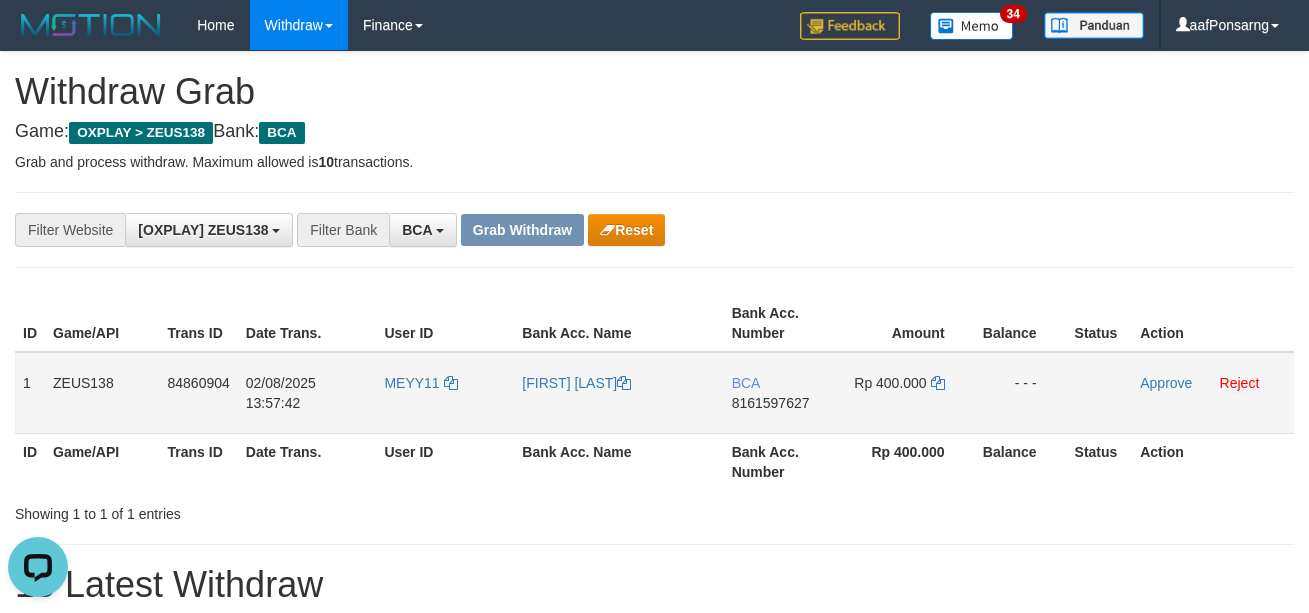 click on "8161597627" at bounding box center (771, 403) 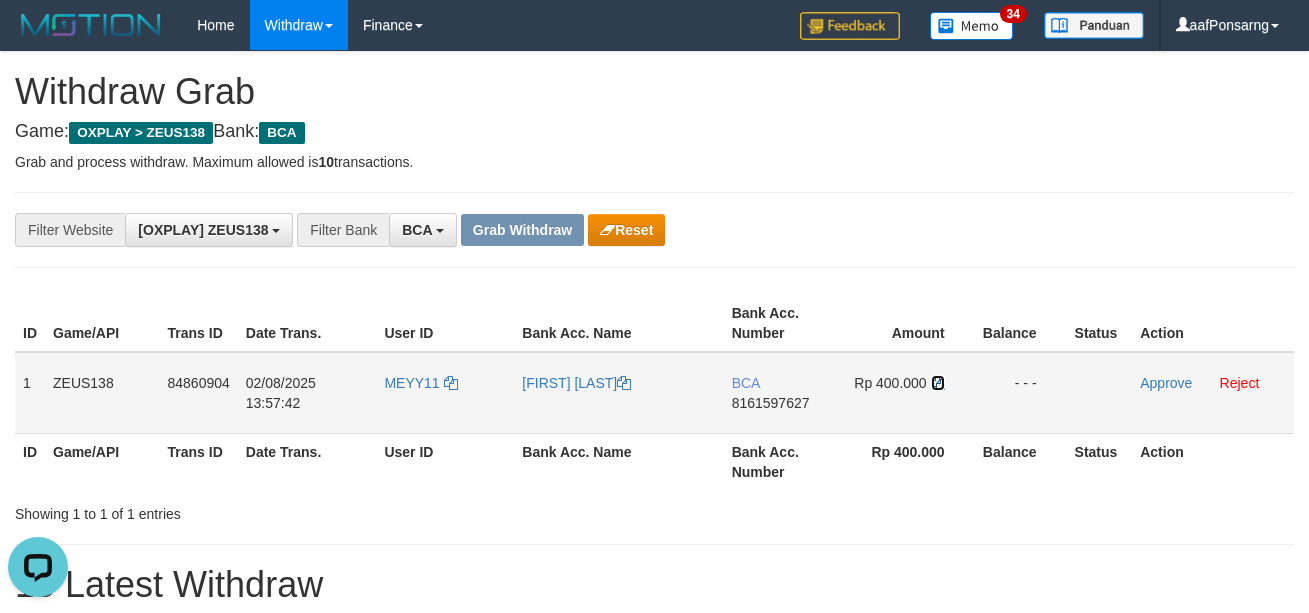 click at bounding box center [938, 383] 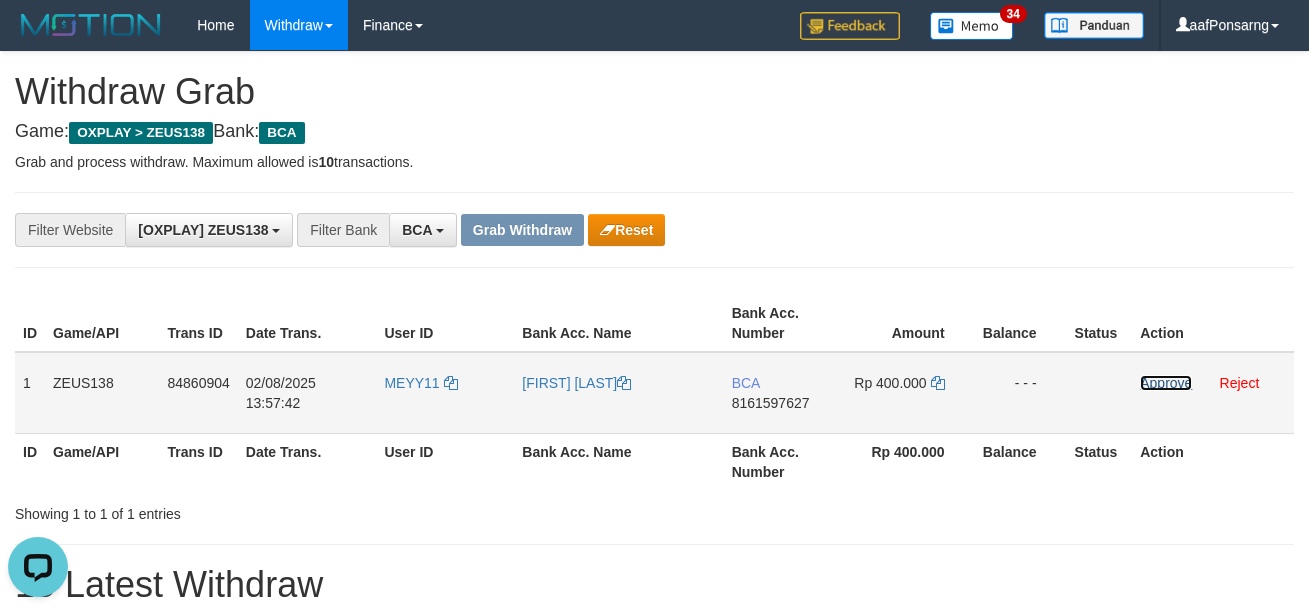 click on "Approve" at bounding box center (1166, 383) 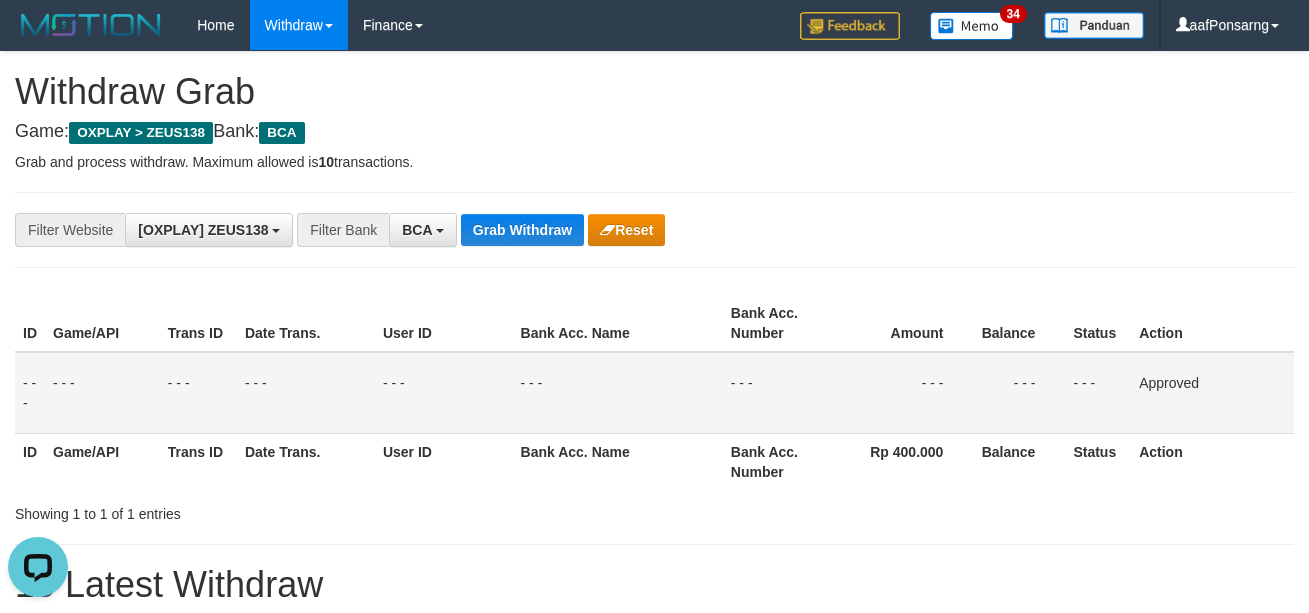click on "**********" at bounding box center (654, 230) 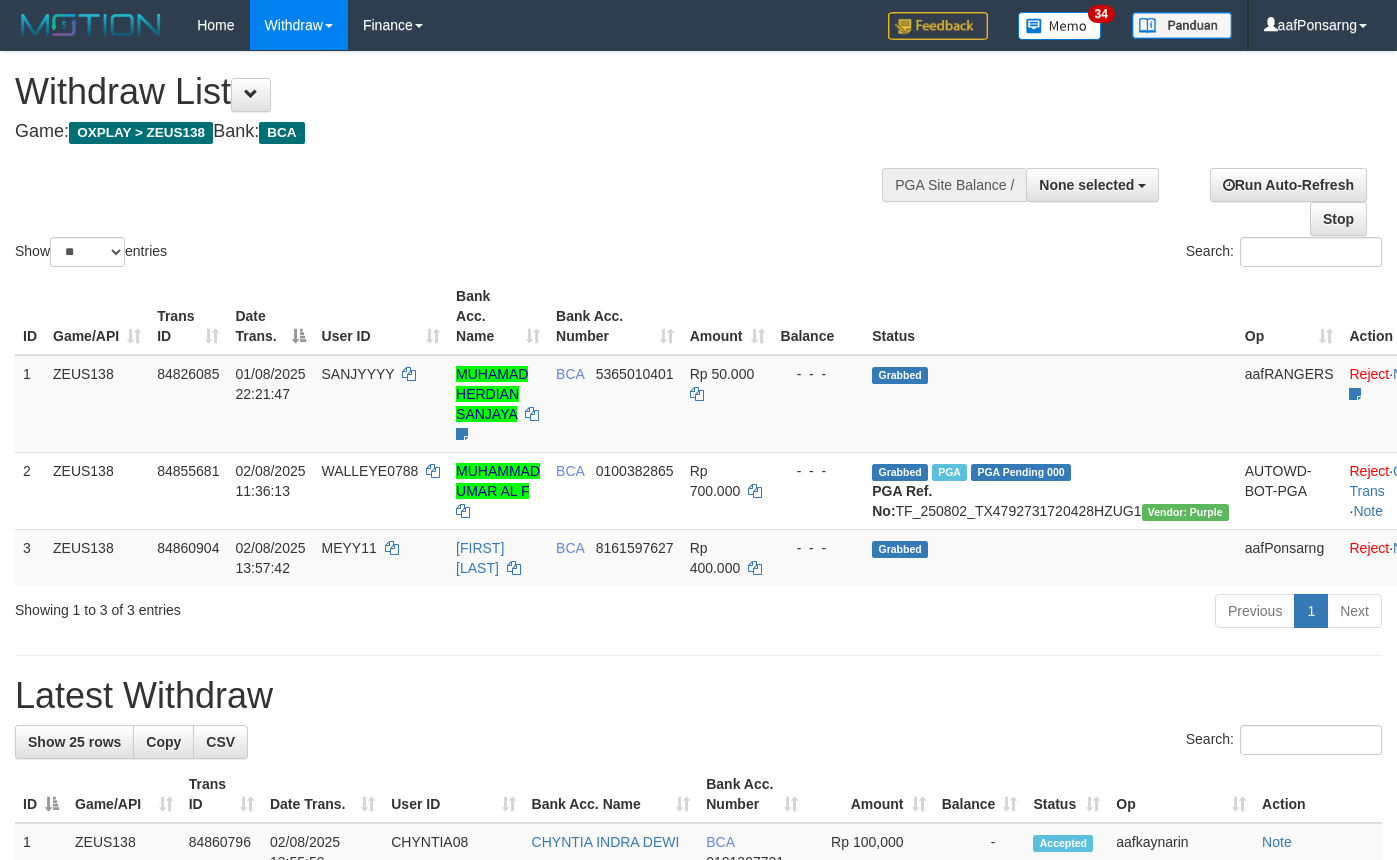 select 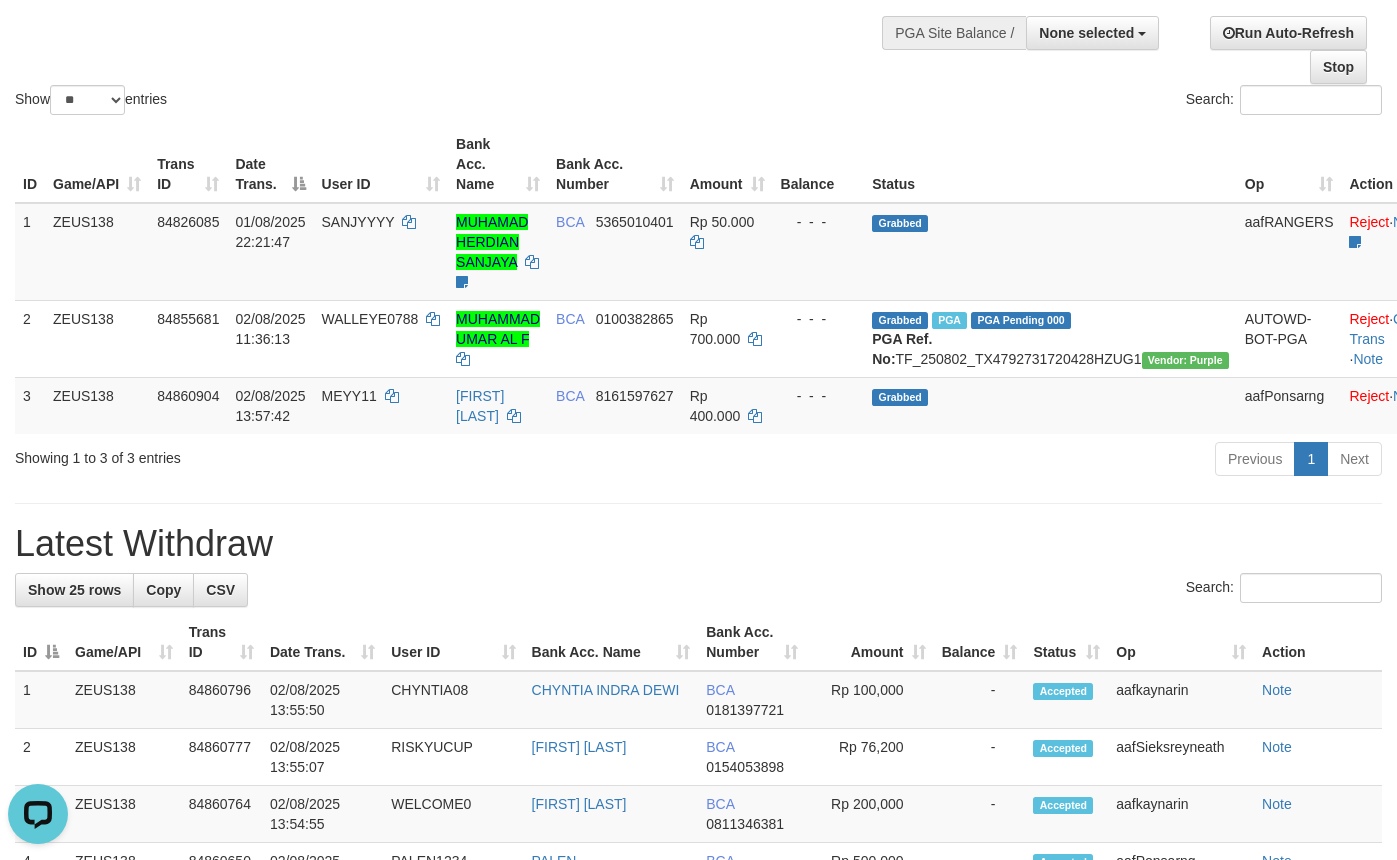 scroll, scrollTop: 0, scrollLeft: 0, axis: both 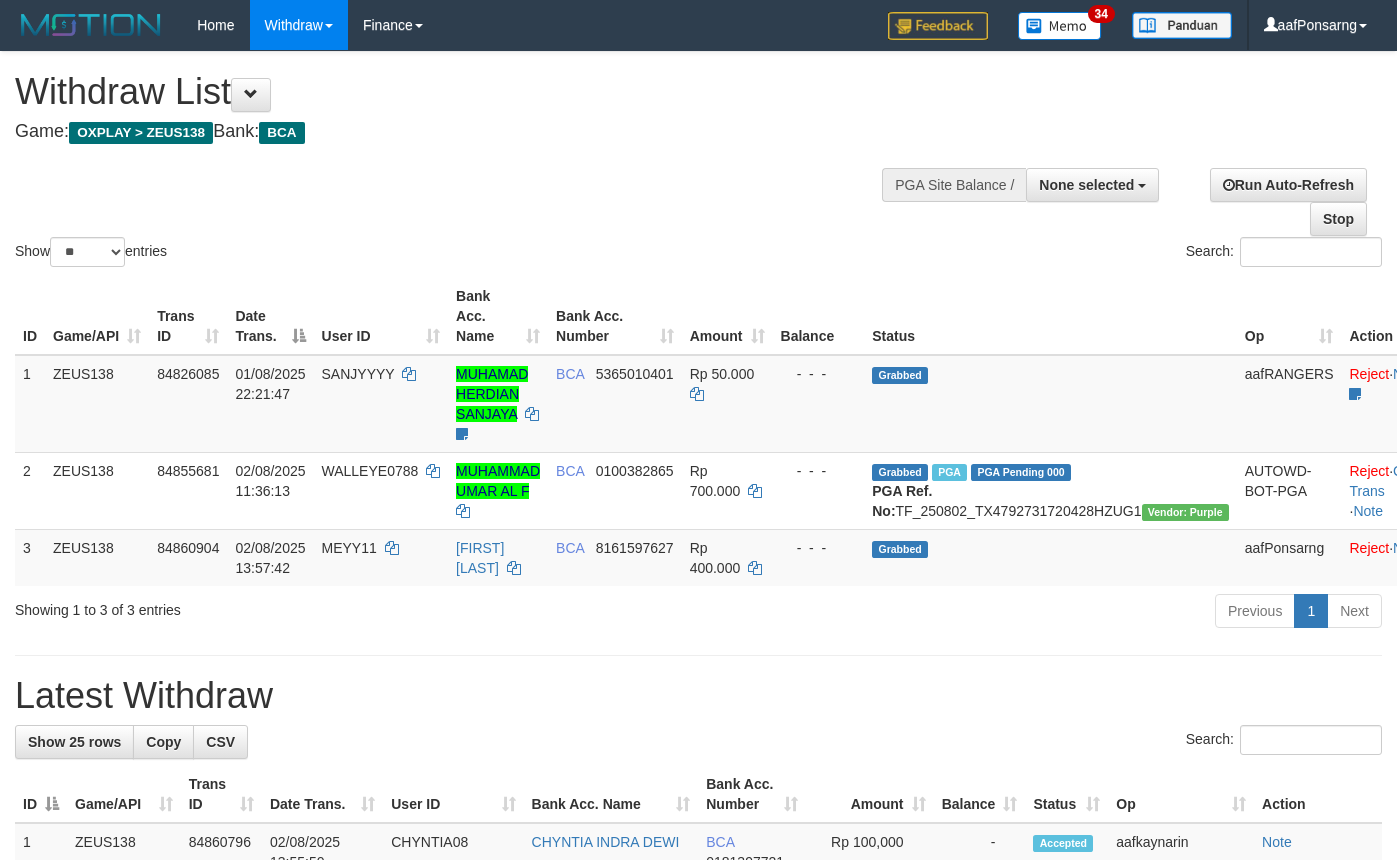 select 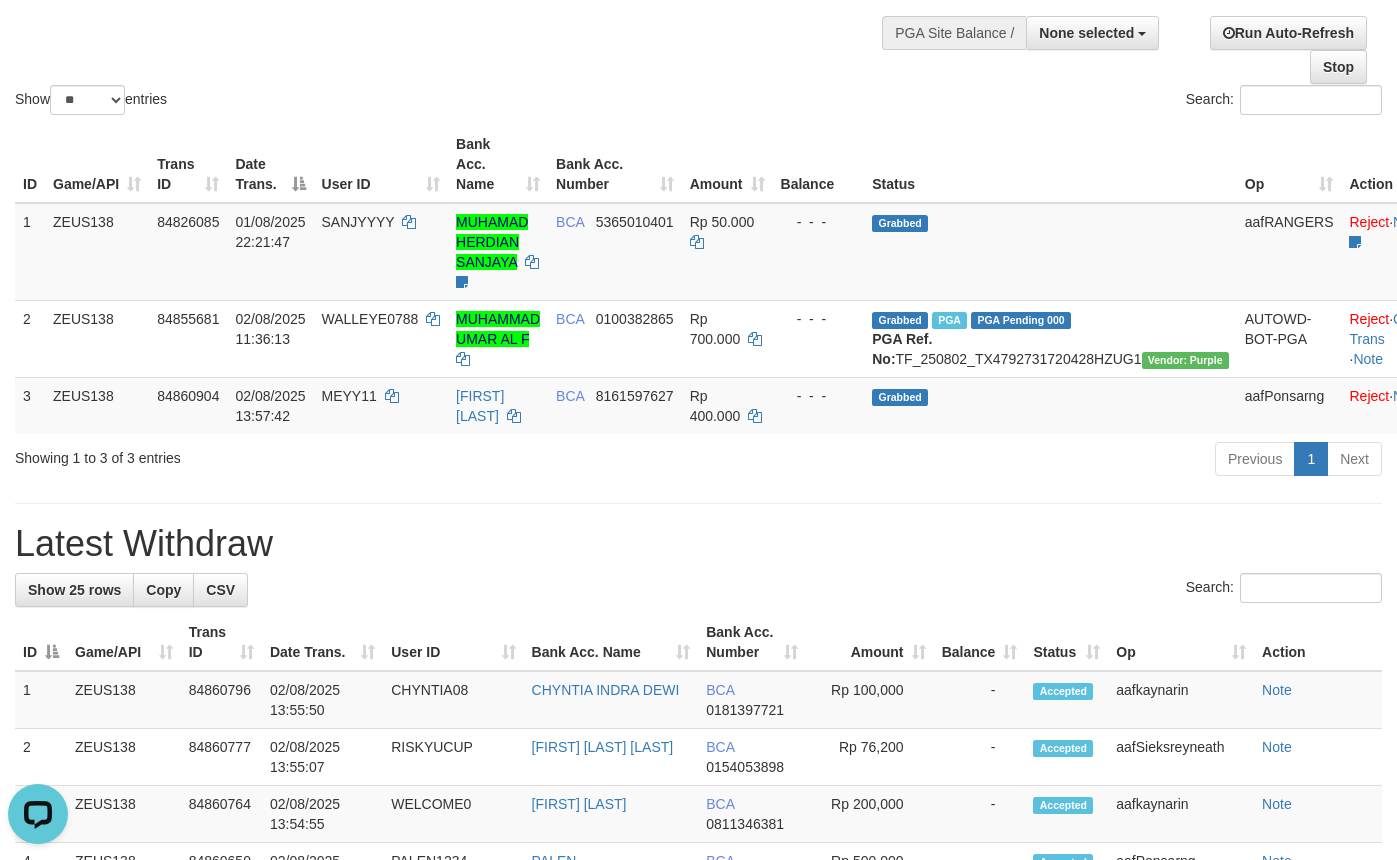 scroll, scrollTop: 0, scrollLeft: 0, axis: both 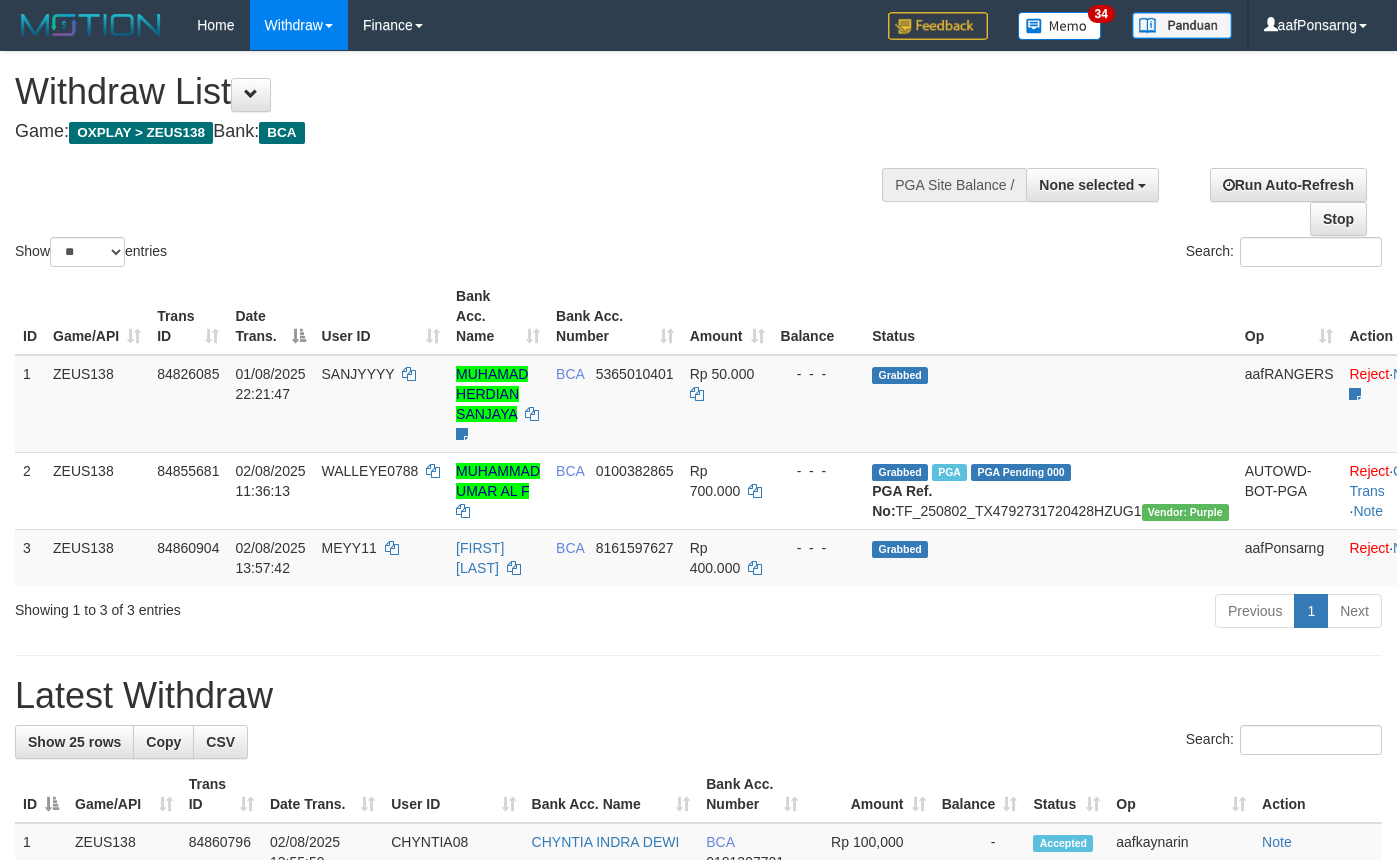 select 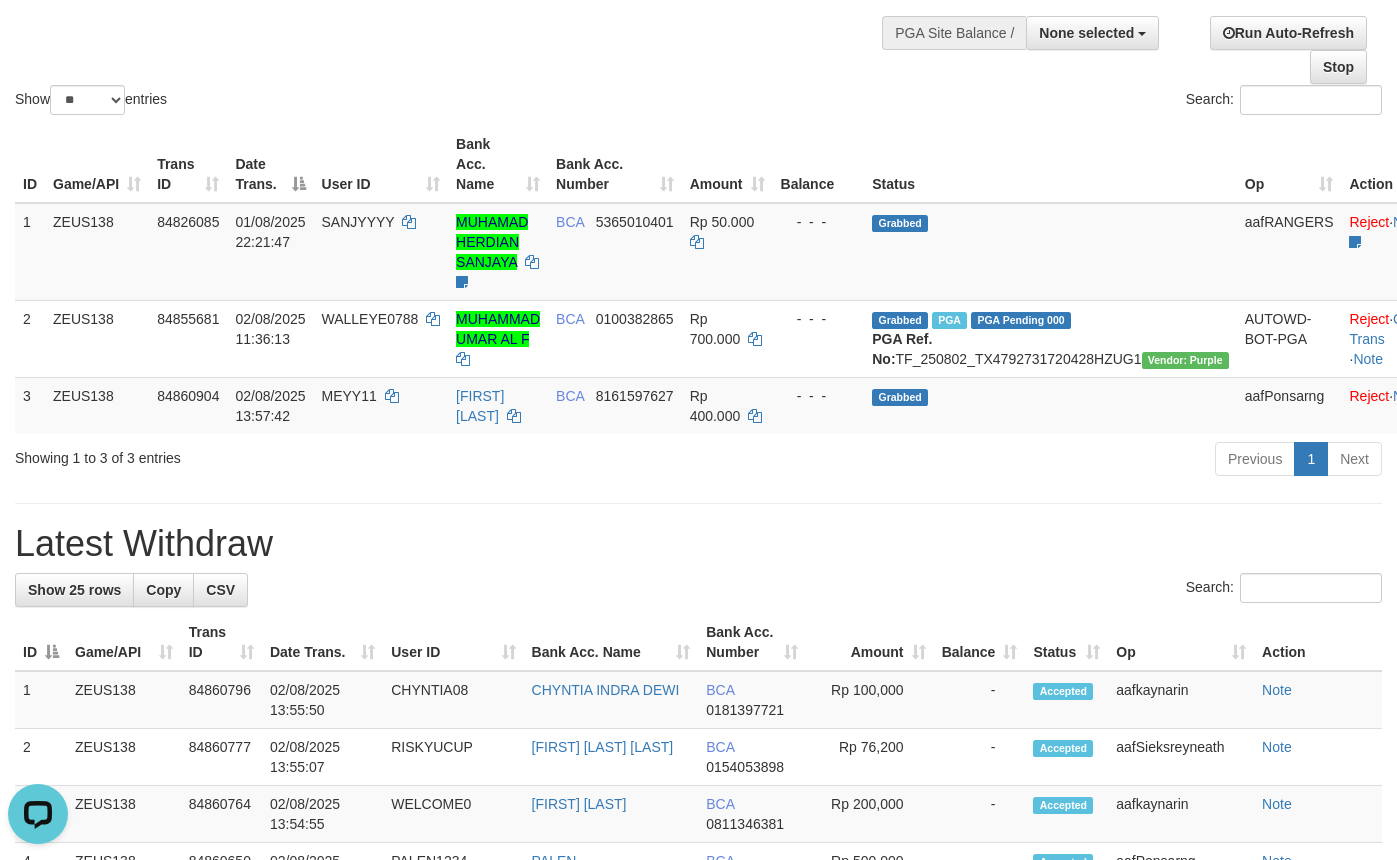 scroll, scrollTop: 0, scrollLeft: 0, axis: both 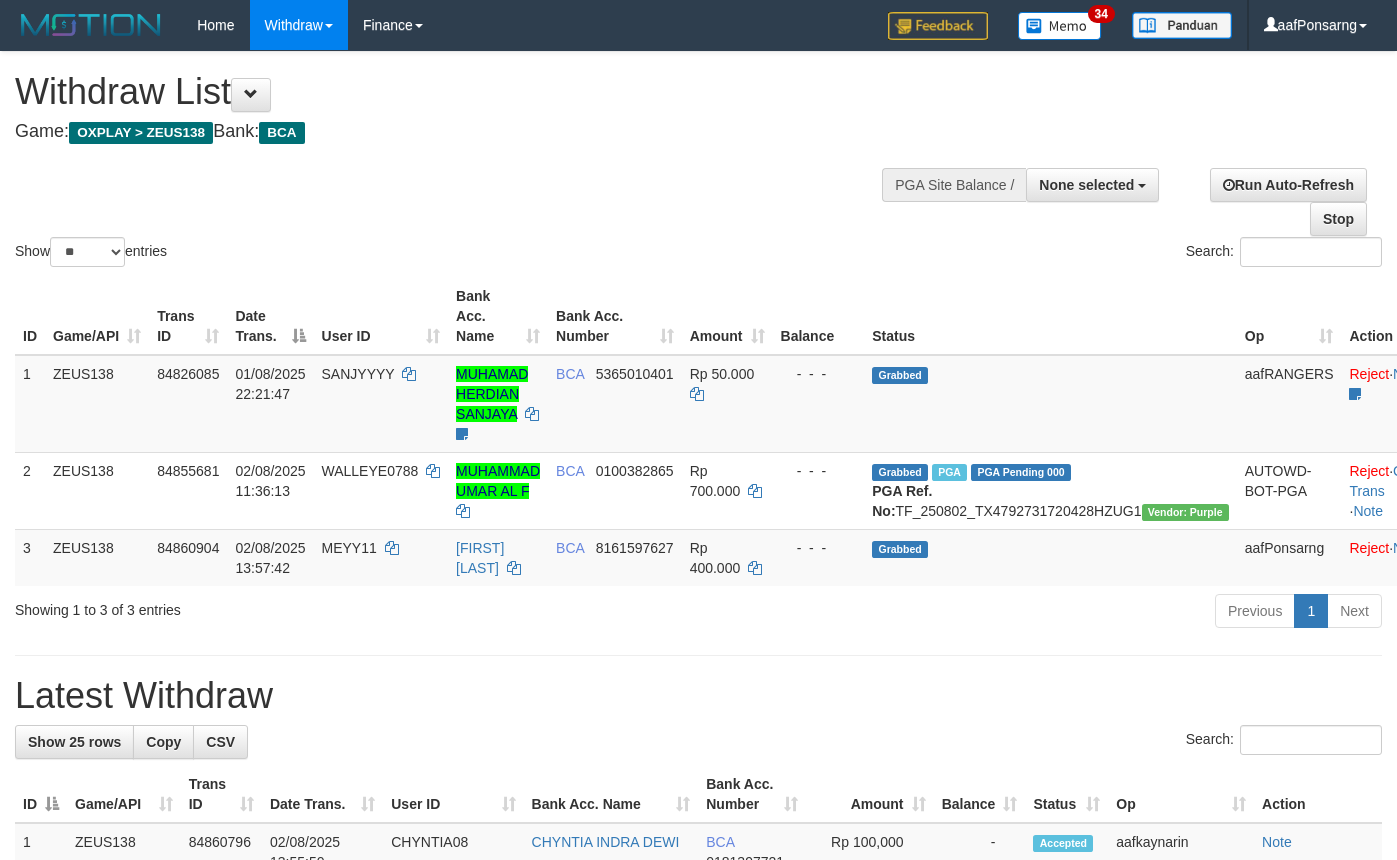select 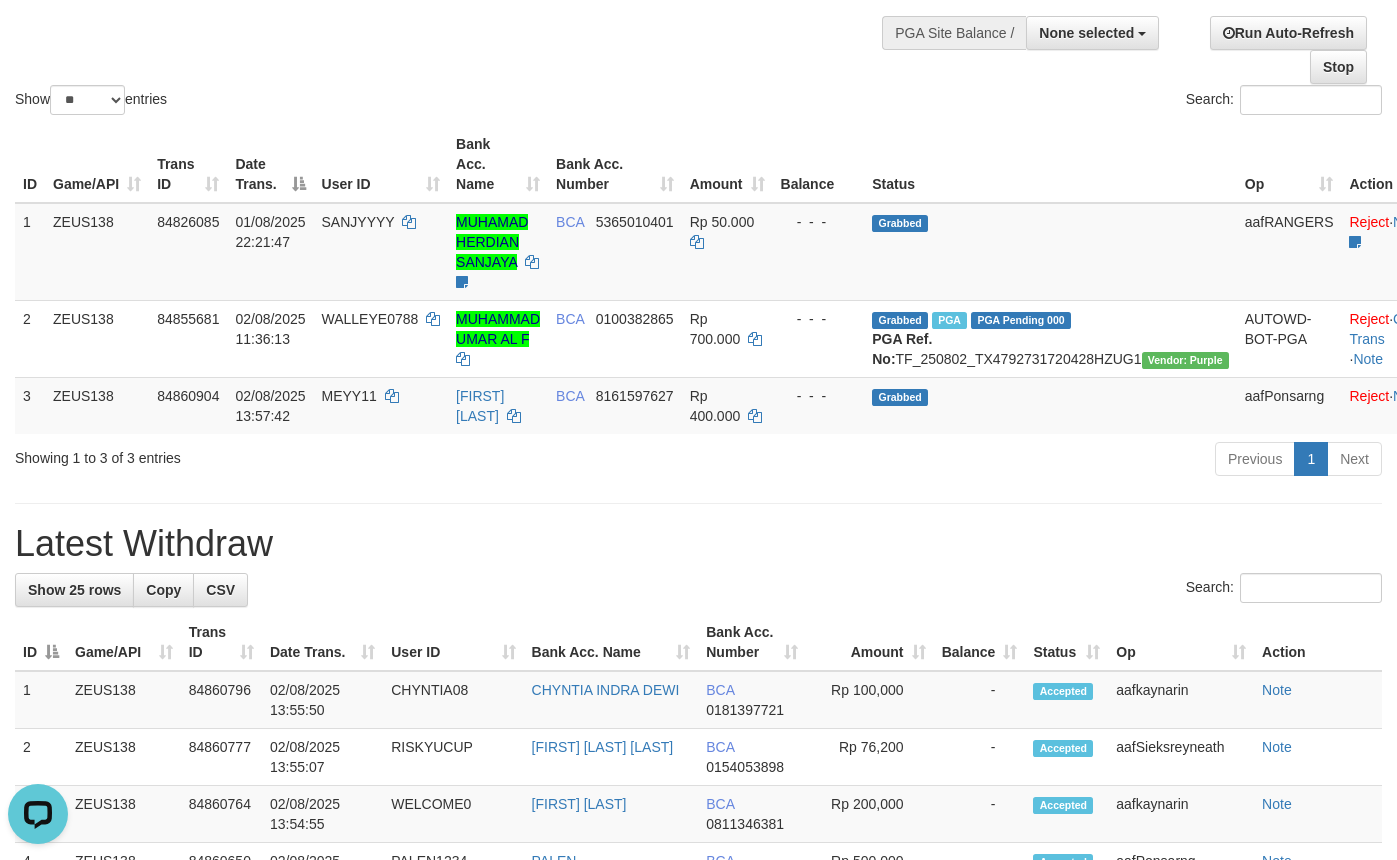 scroll, scrollTop: 0, scrollLeft: 0, axis: both 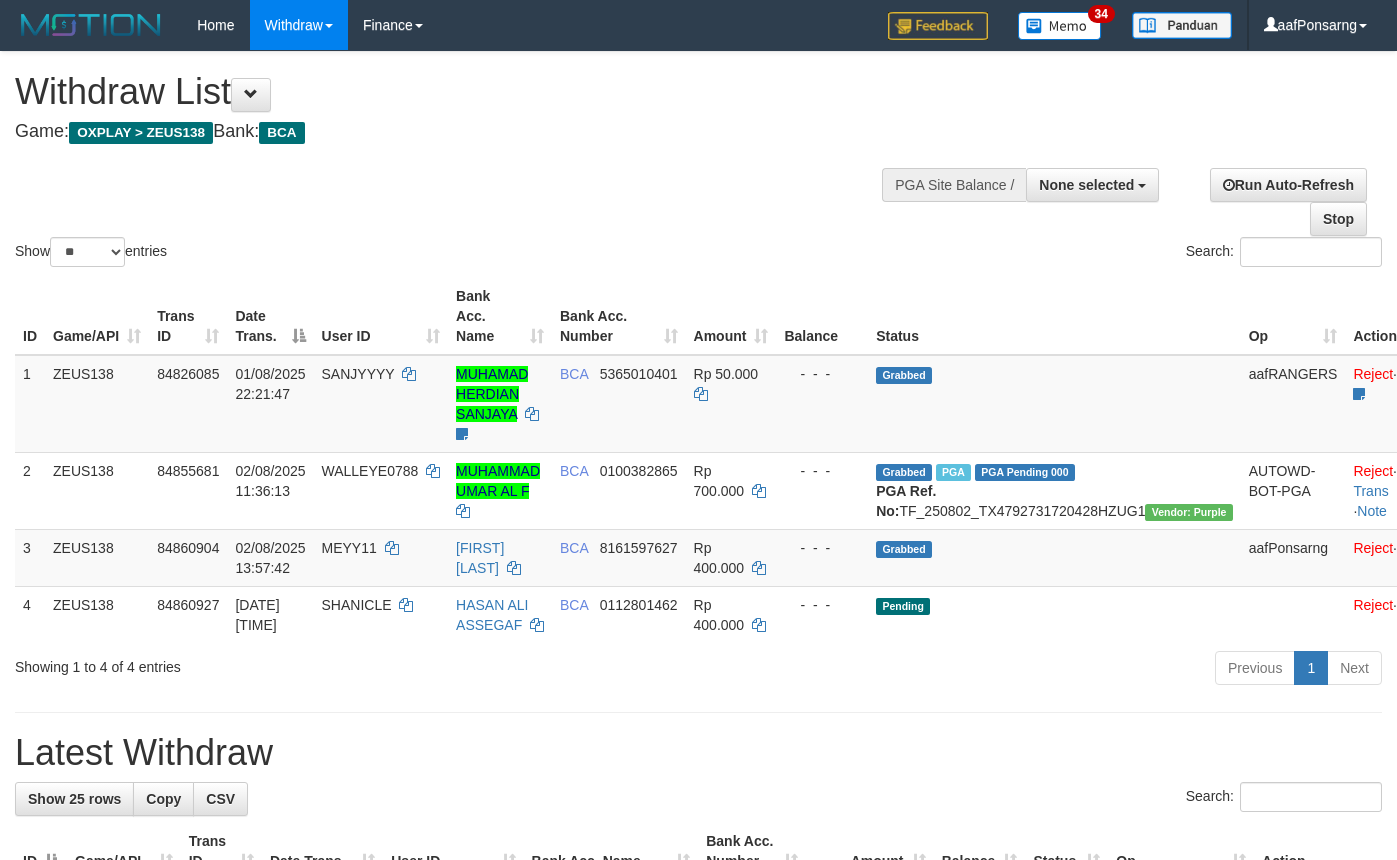select 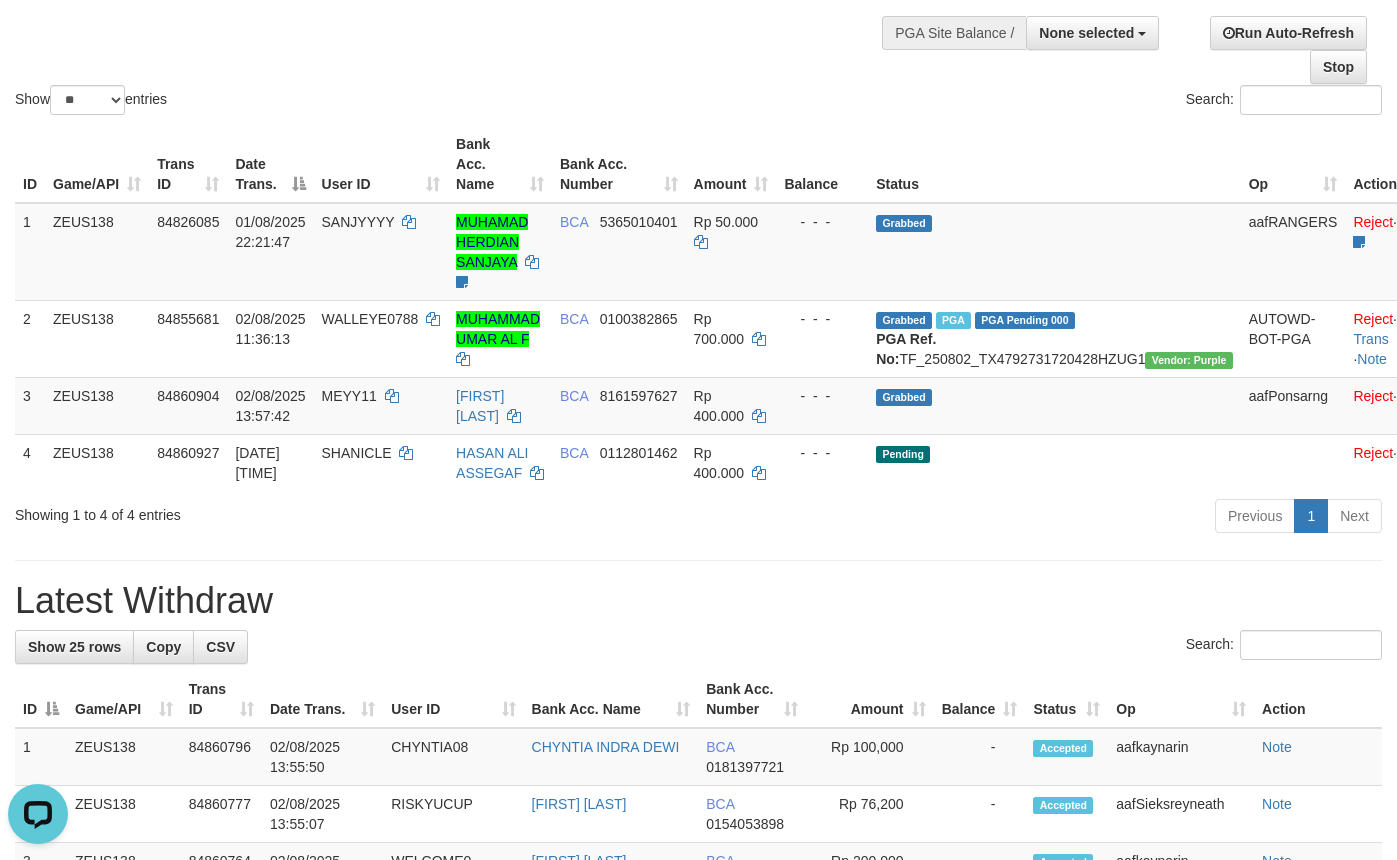 scroll, scrollTop: 0, scrollLeft: 0, axis: both 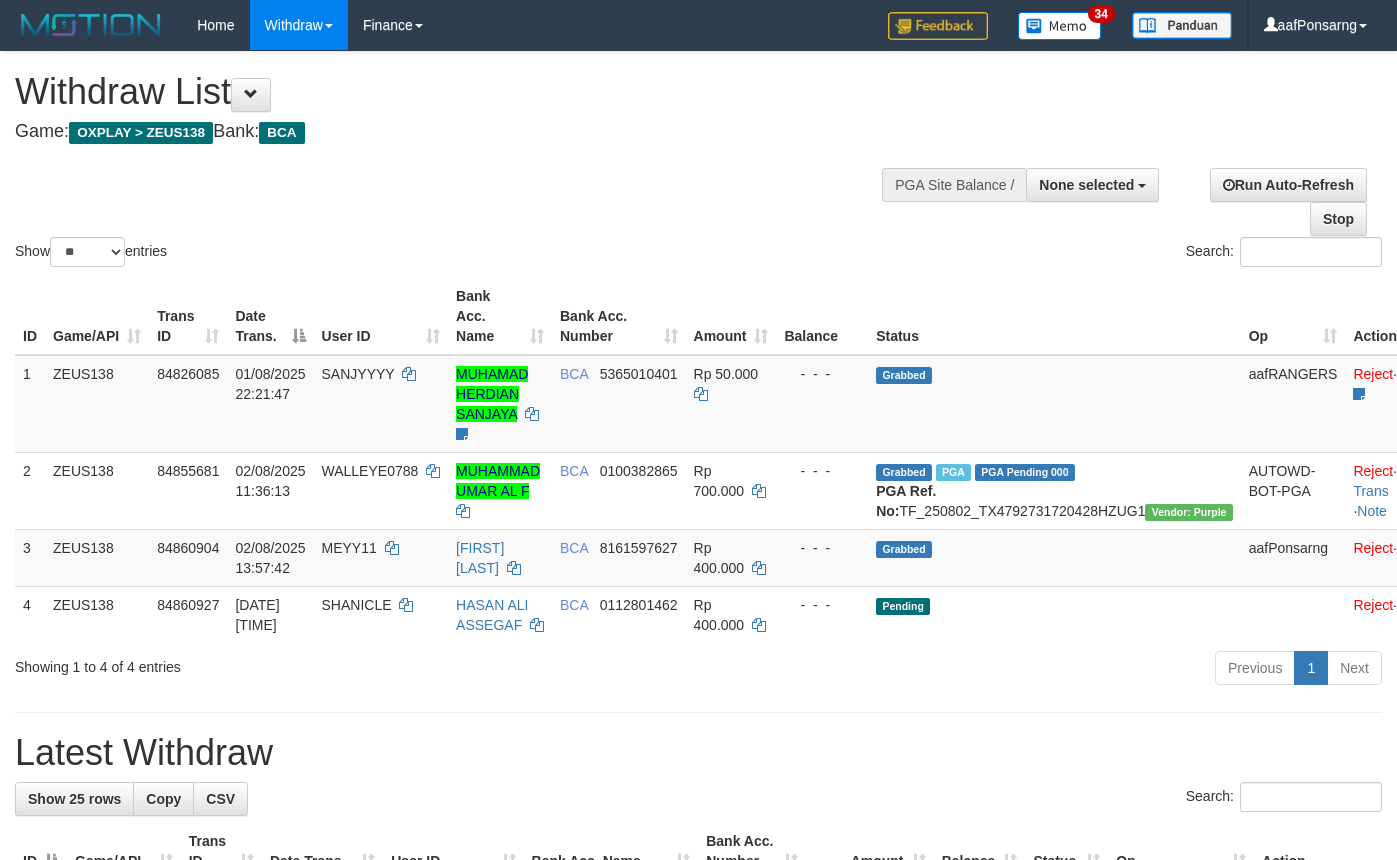 select 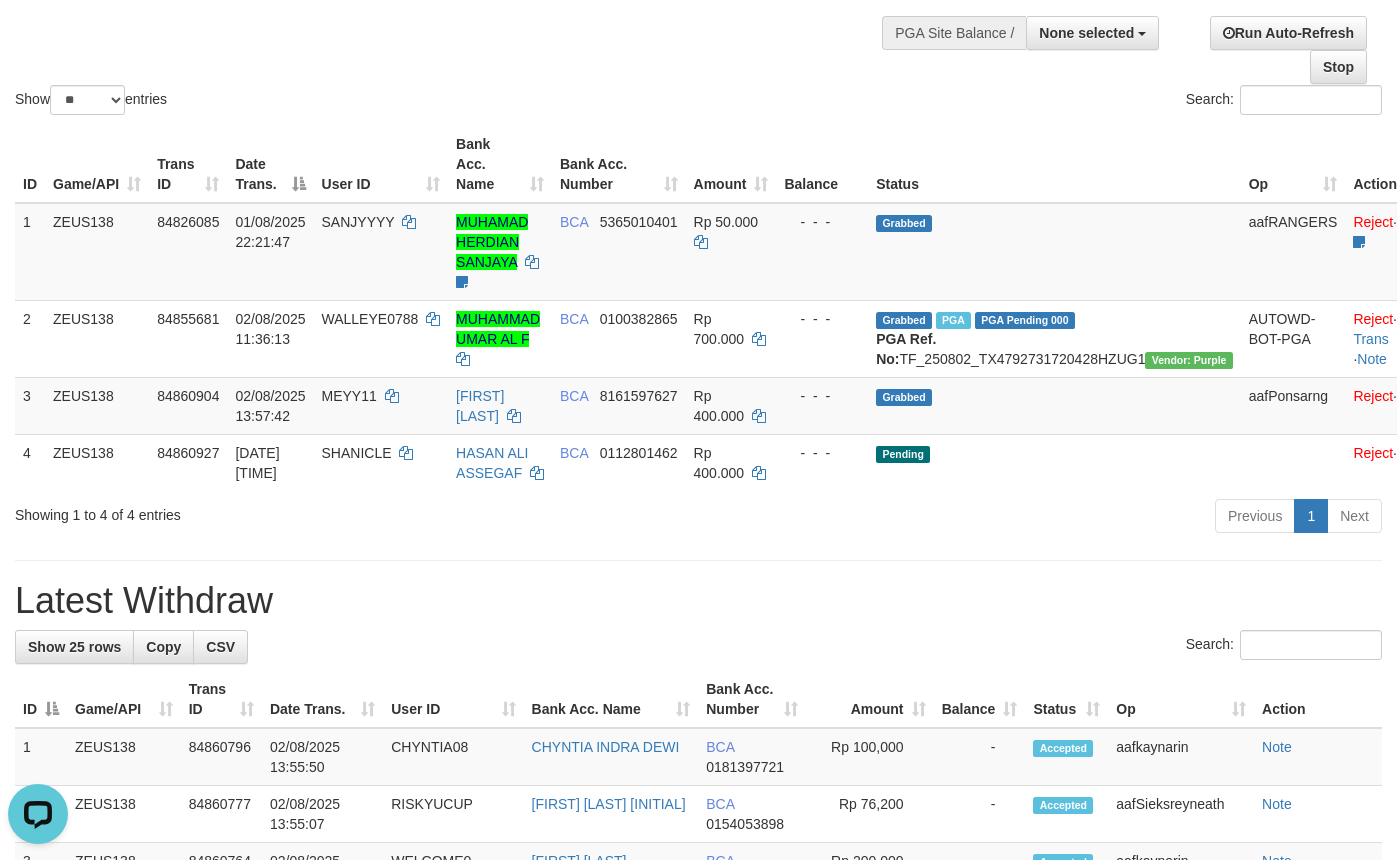 scroll, scrollTop: 0, scrollLeft: 0, axis: both 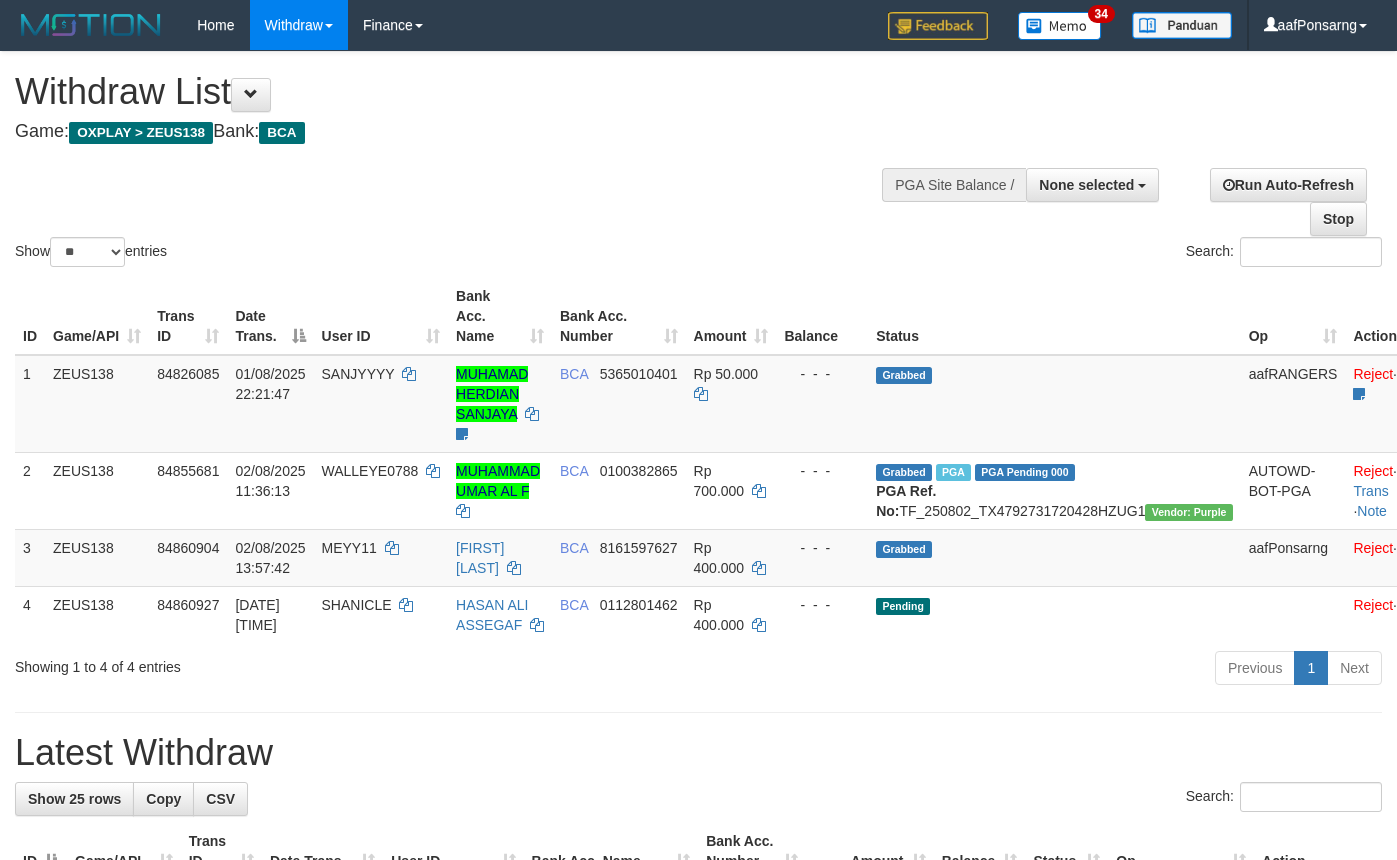 select 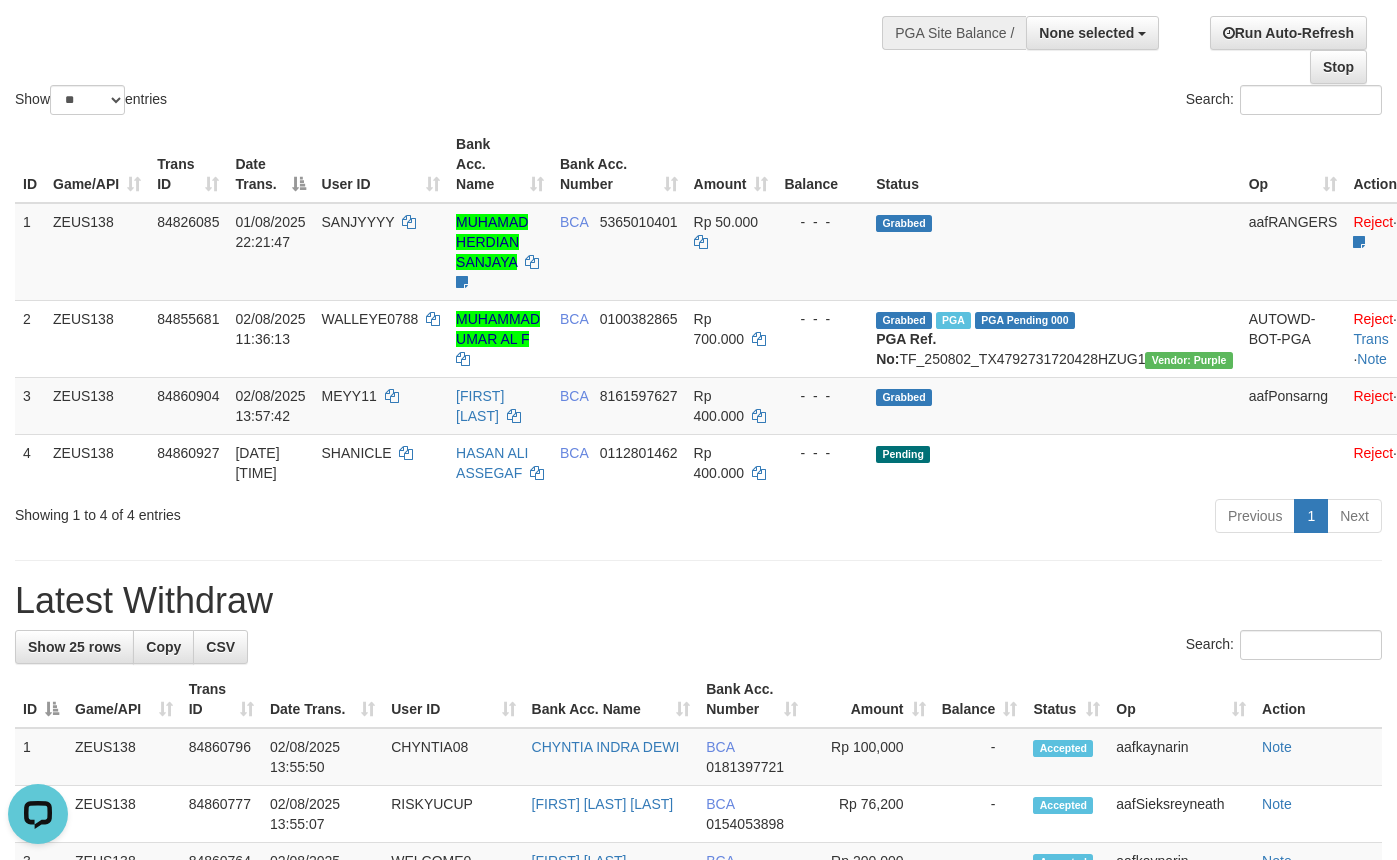 scroll, scrollTop: 0, scrollLeft: 0, axis: both 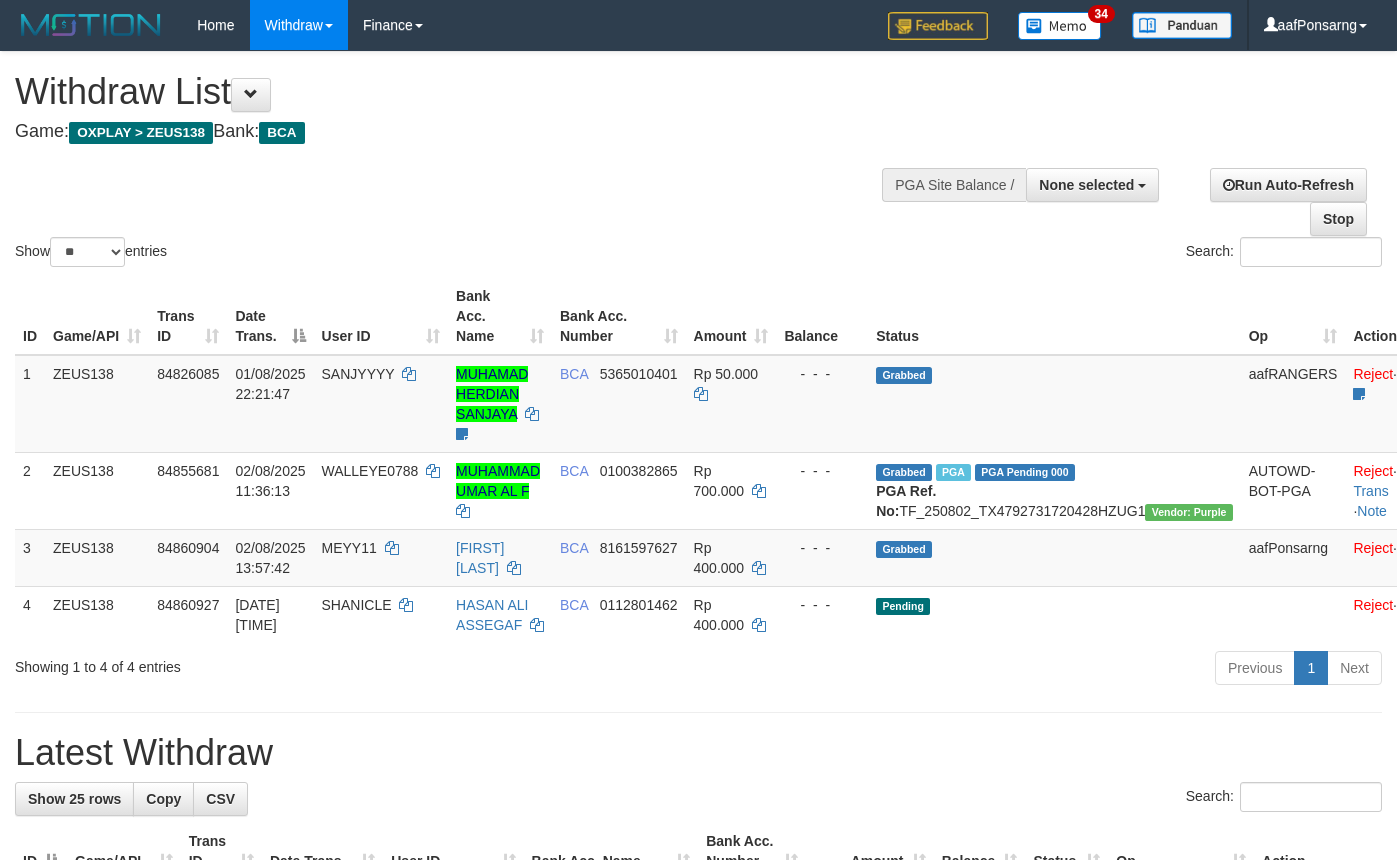 select 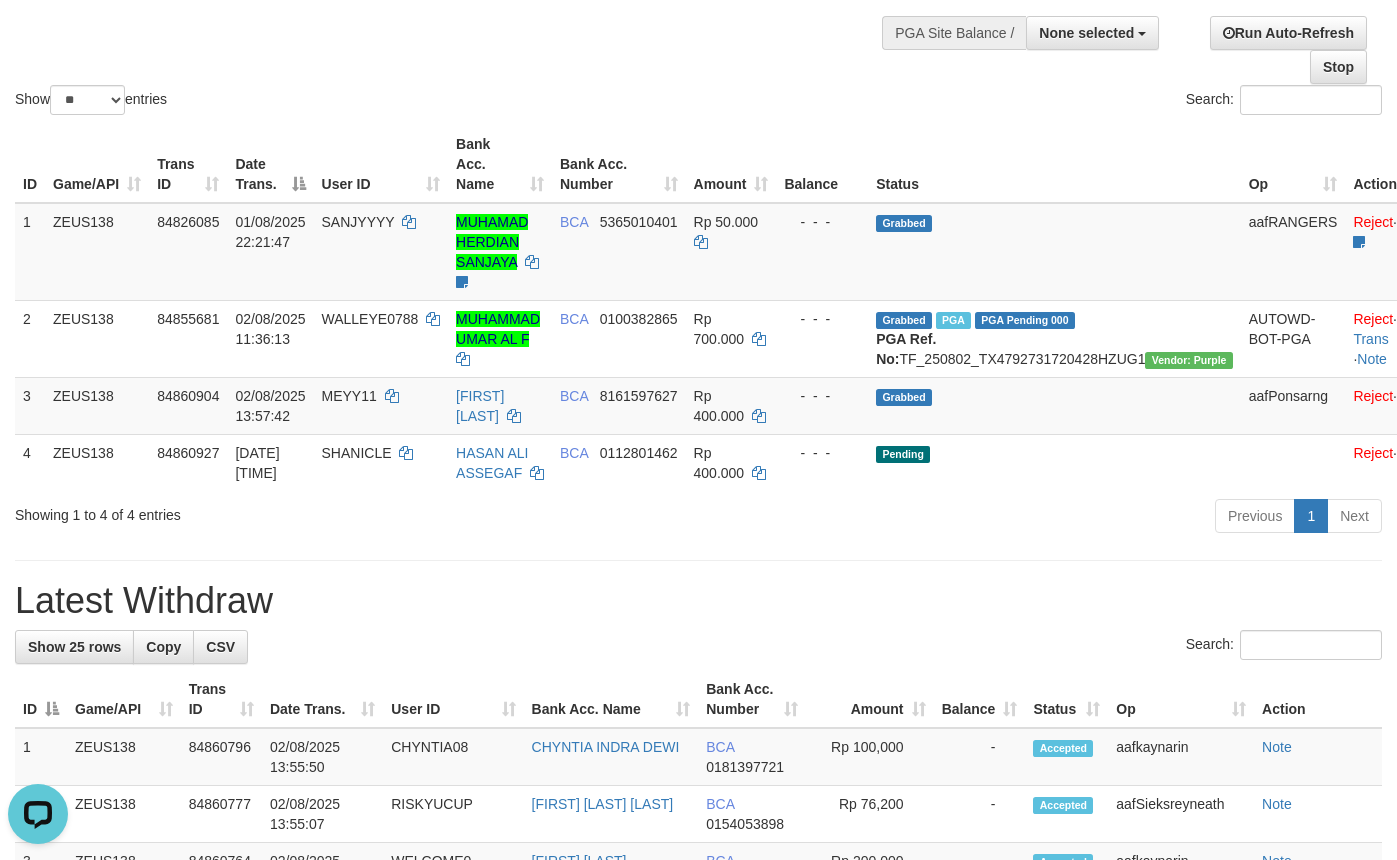 scroll, scrollTop: 0, scrollLeft: 0, axis: both 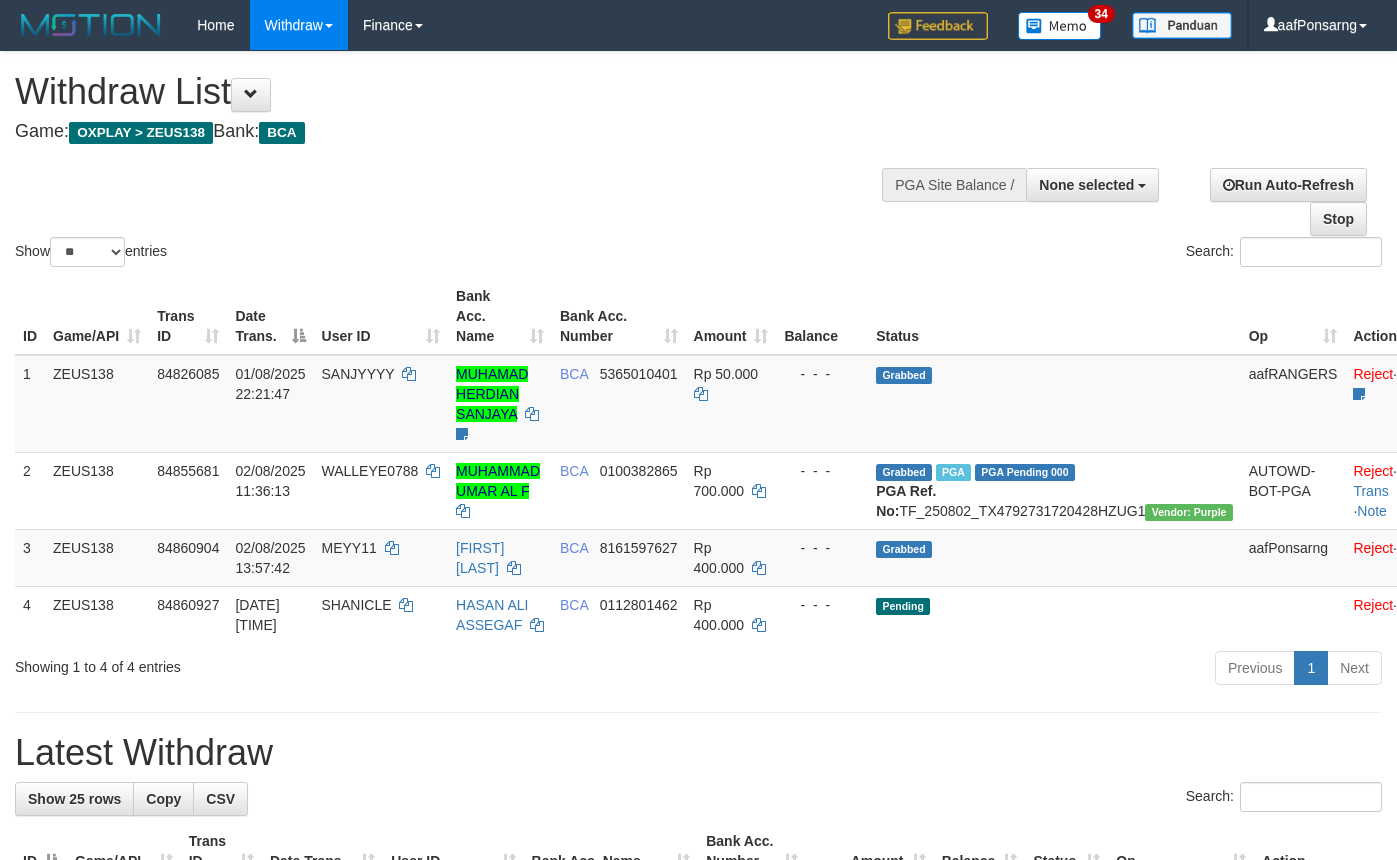 select 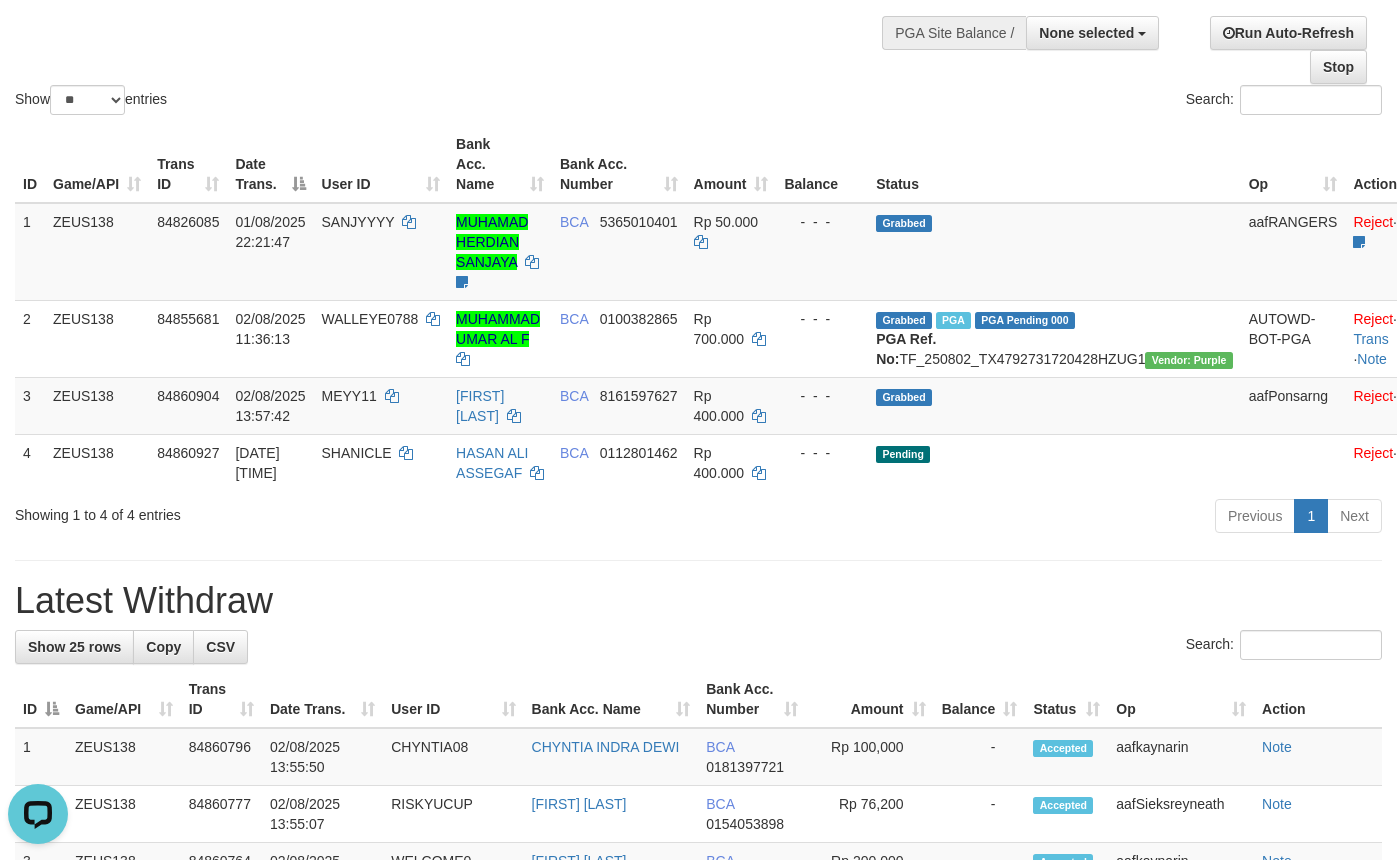 scroll, scrollTop: 0, scrollLeft: 0, axis: both 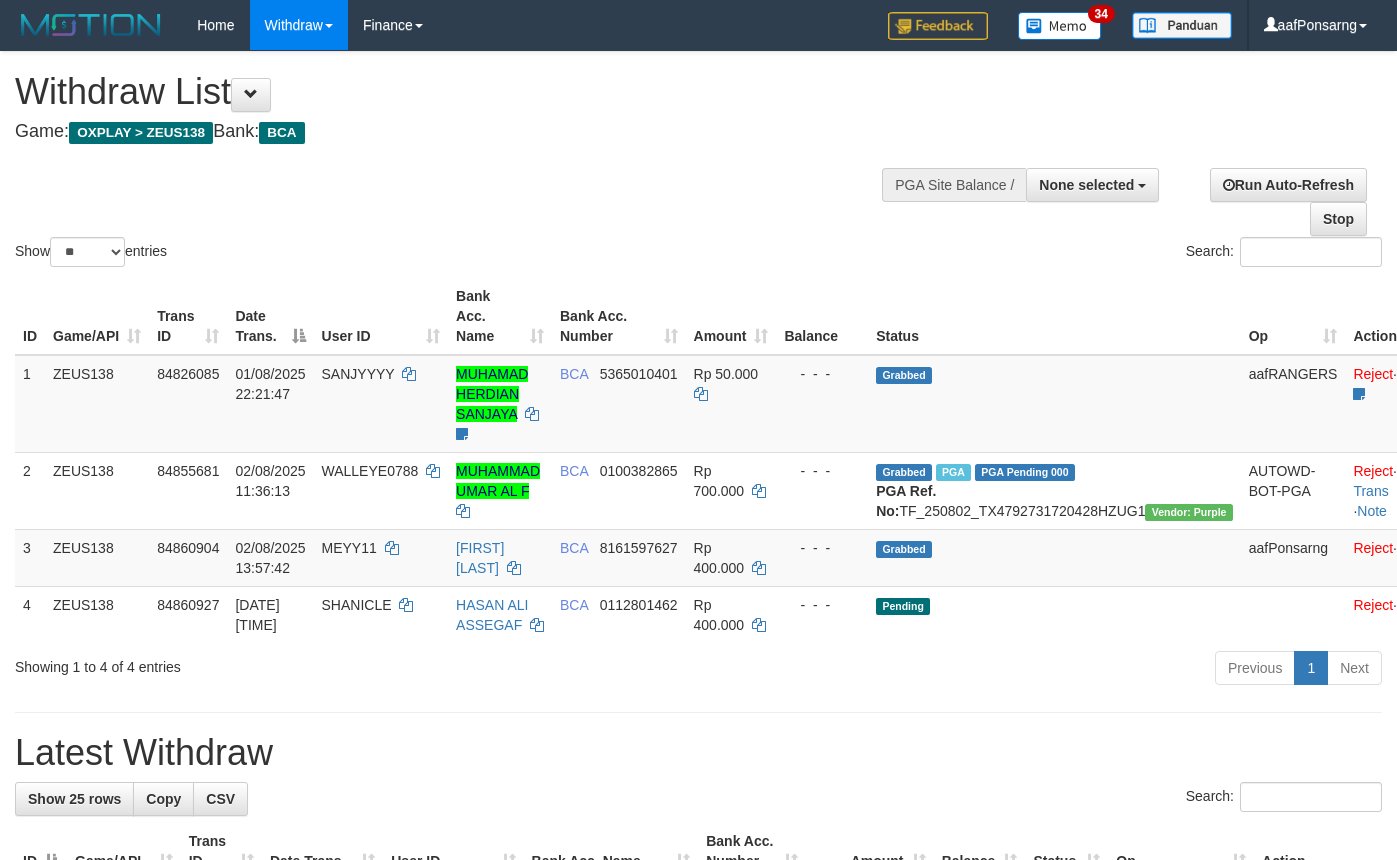 select 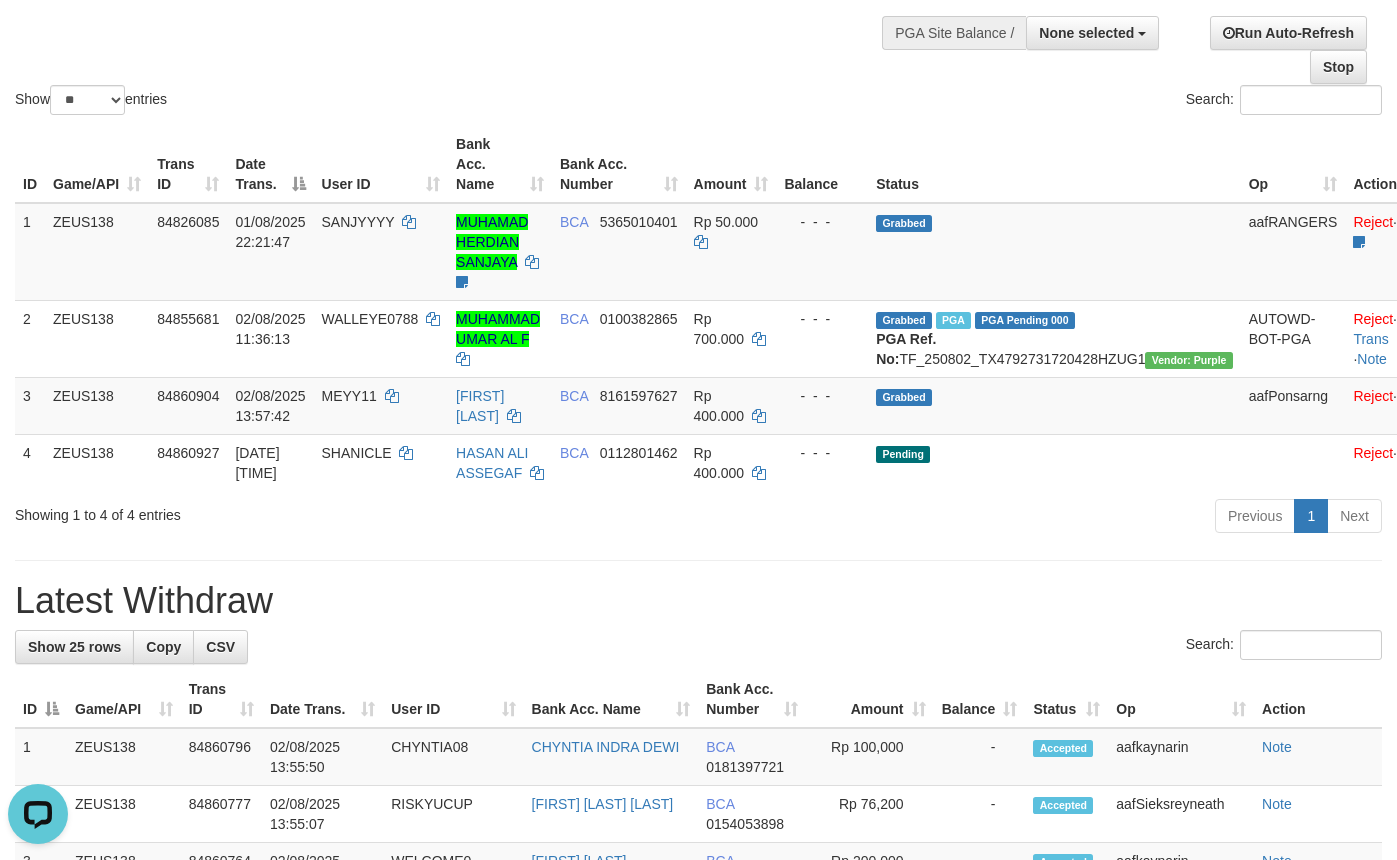 scroll, scrollTop: 0, scrollLeft: 0, axis: both 